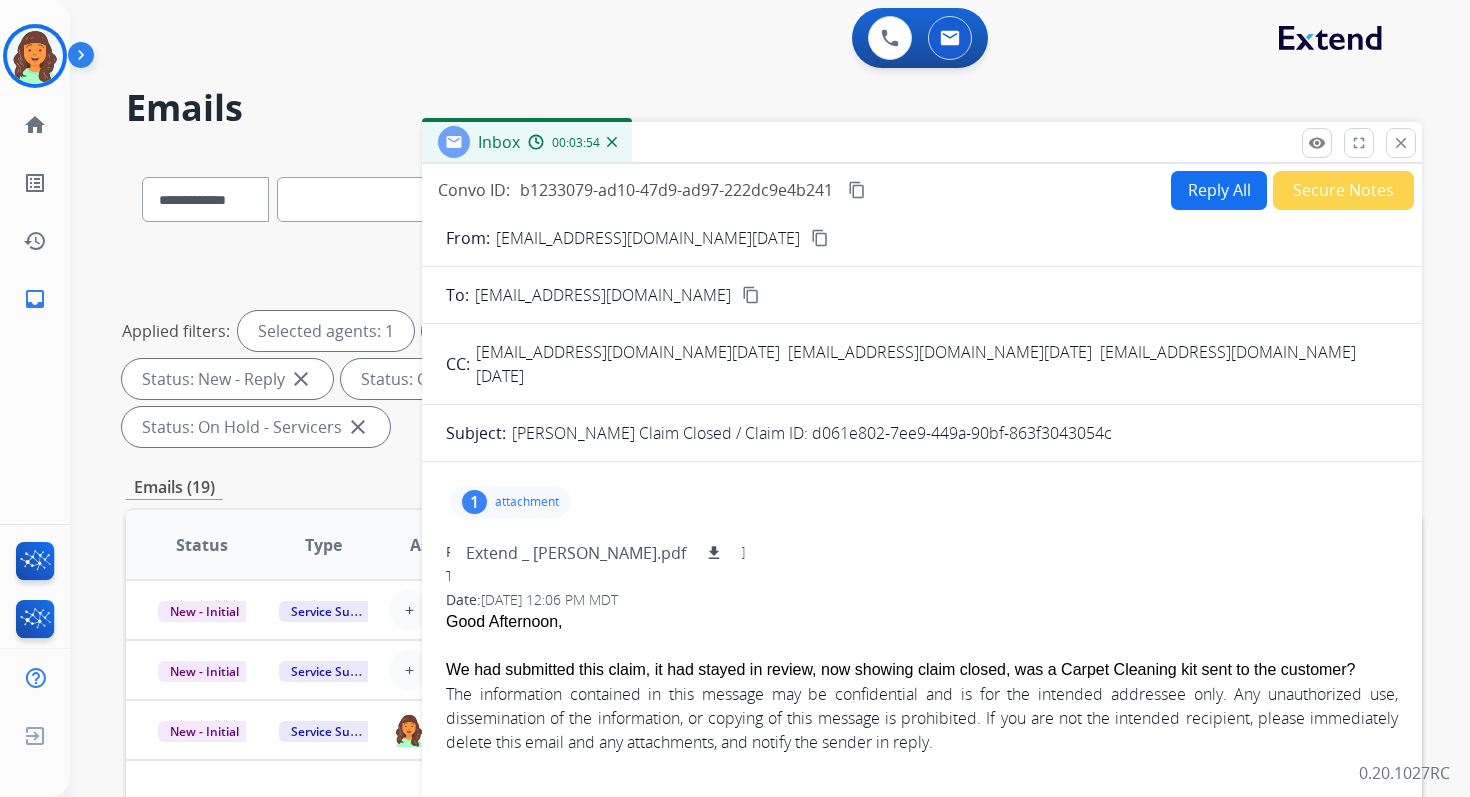 scroll, scrollTop: 0, scrollLeft: 0, axis: both 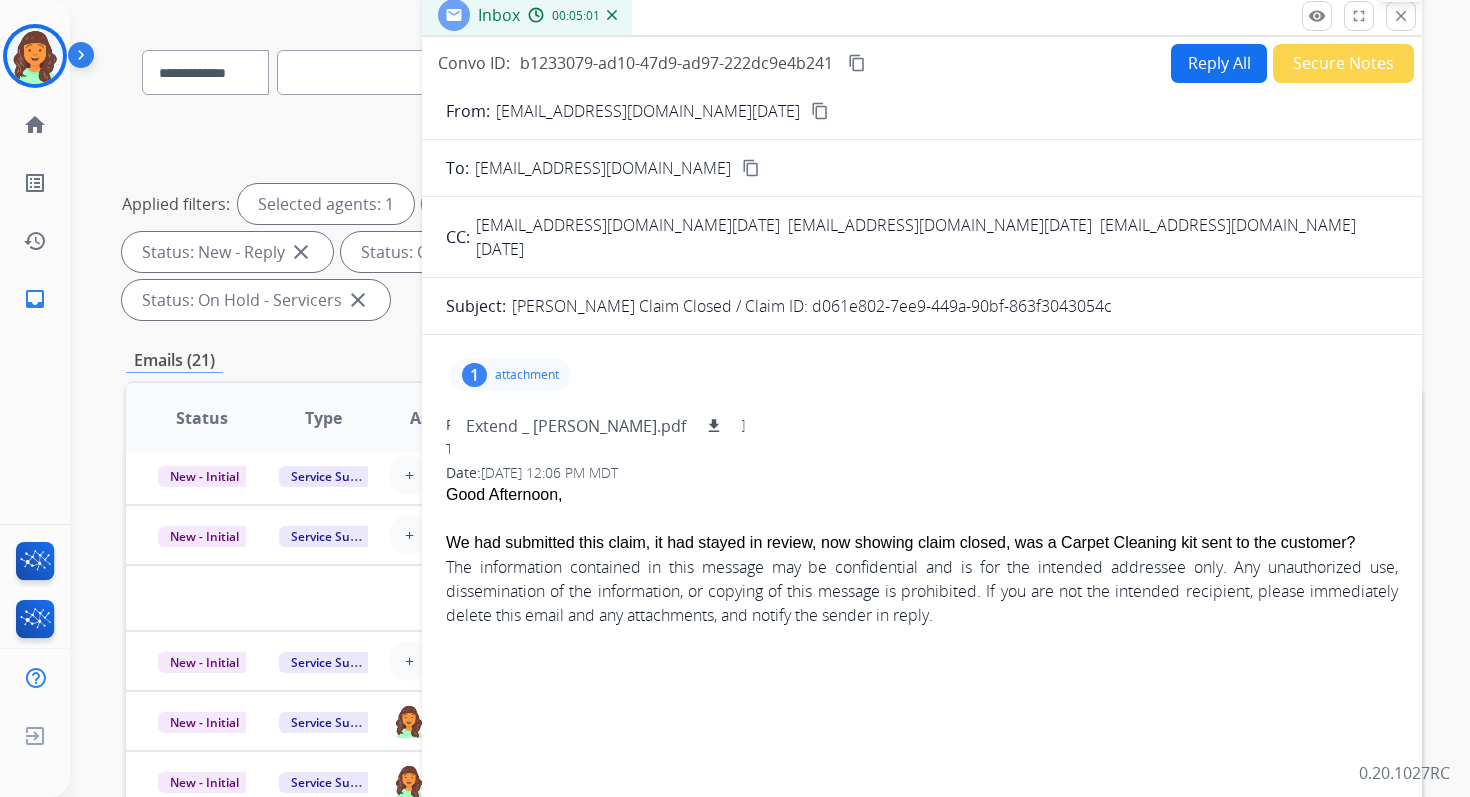 click on "close" at bounding box center [1401, 16] 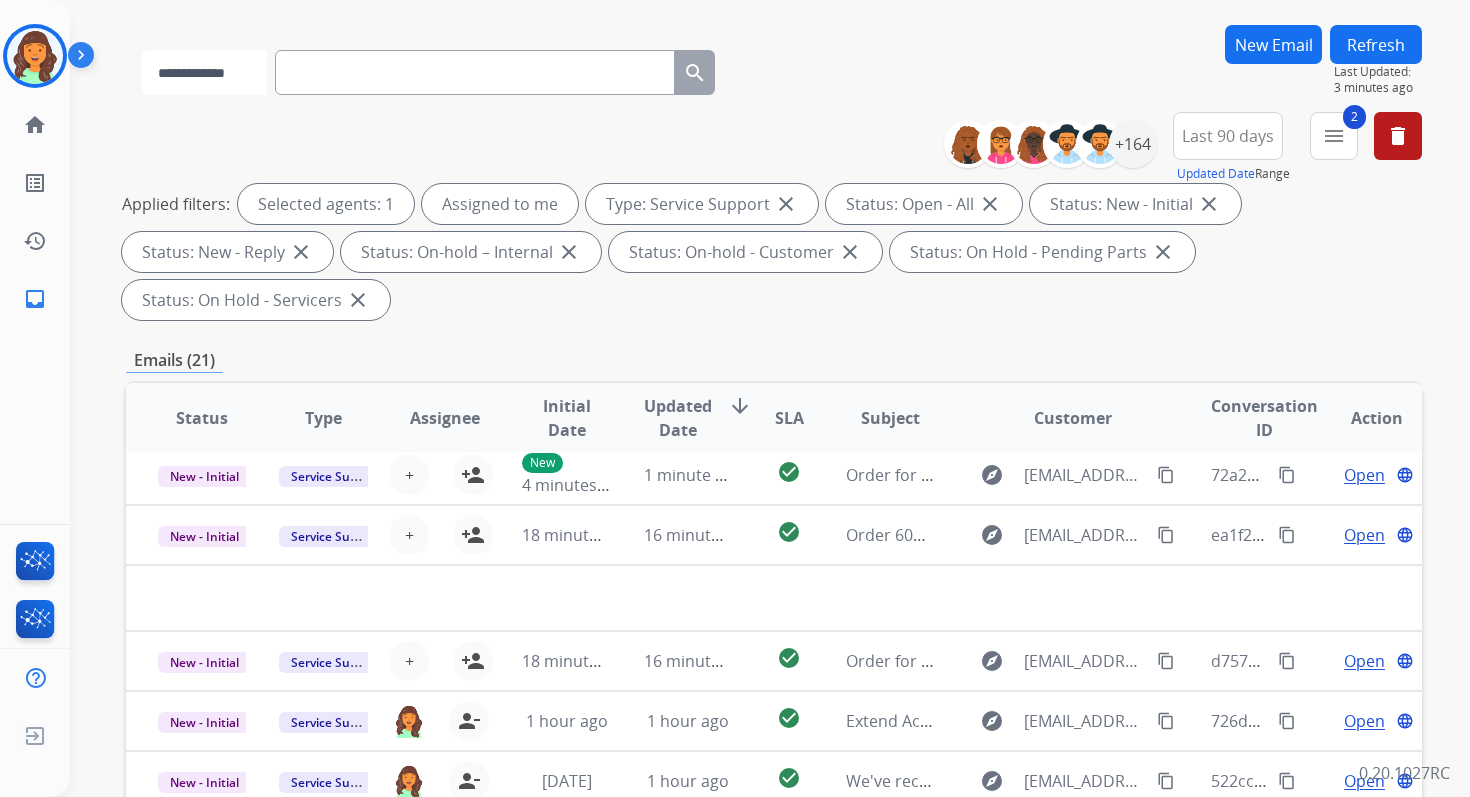 click on "**********" at bounding box center (204, 72) 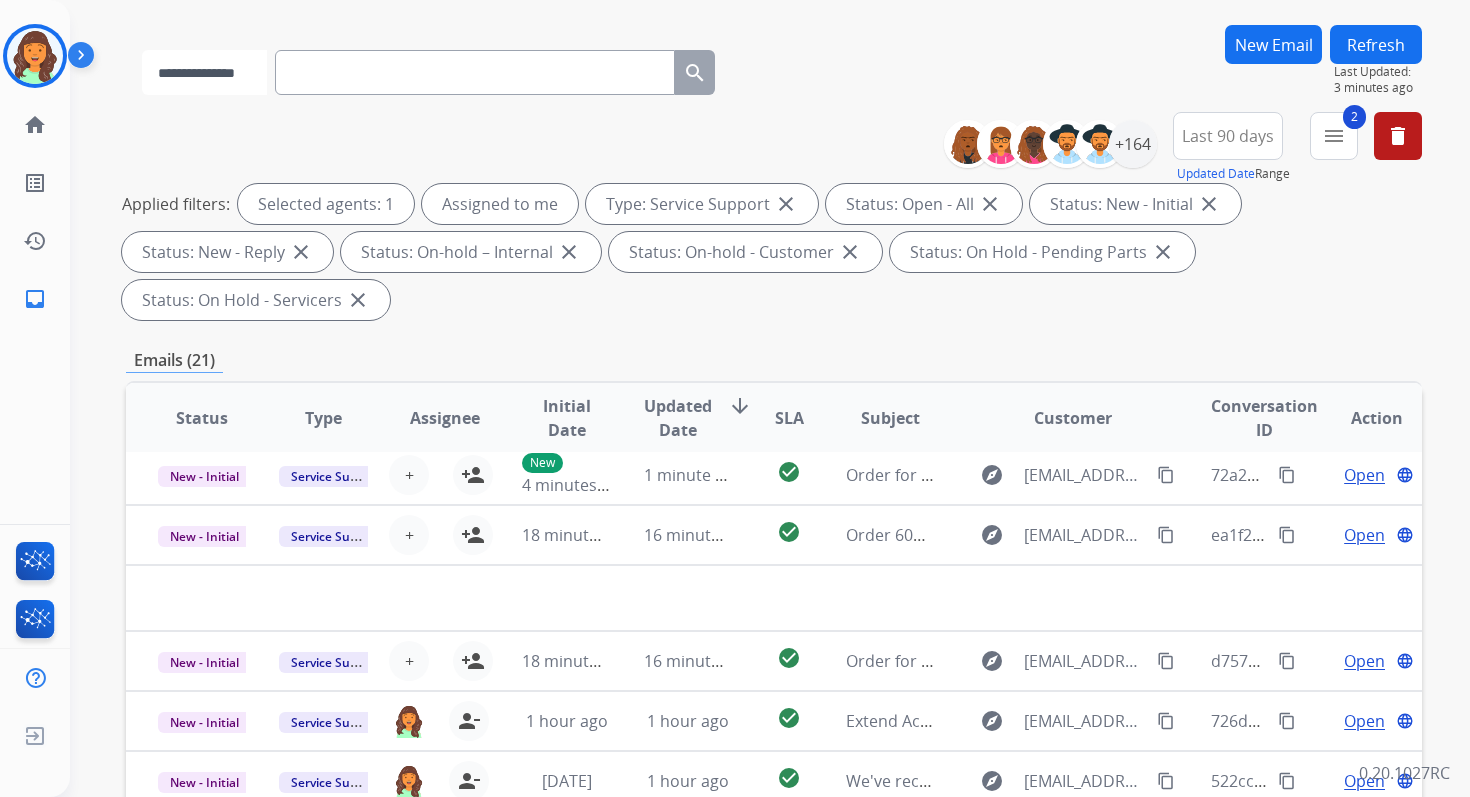 scroll, scrollTop: 68, scrollLeft: 0, axis: vertical 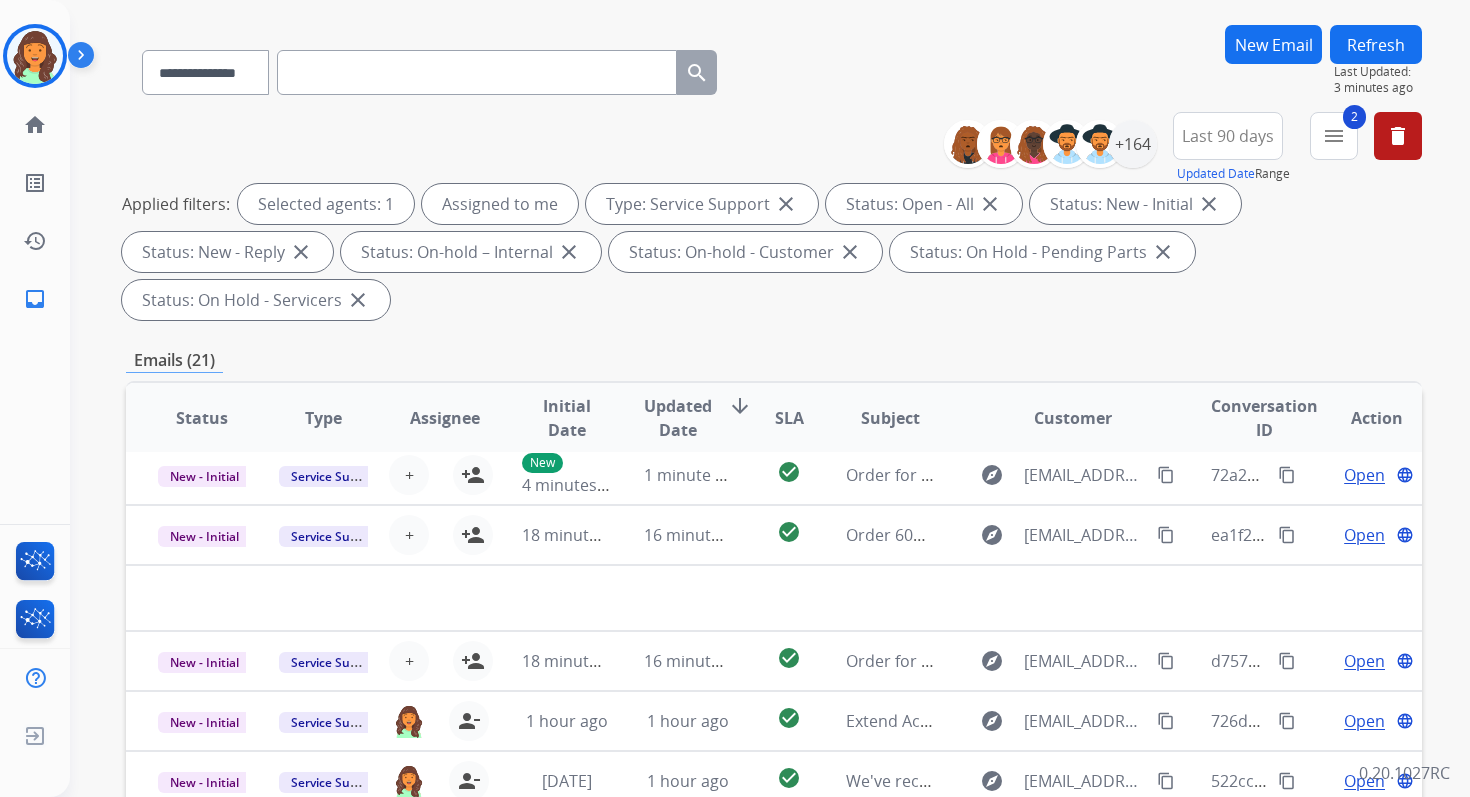 click at bounding box center (477, 72) 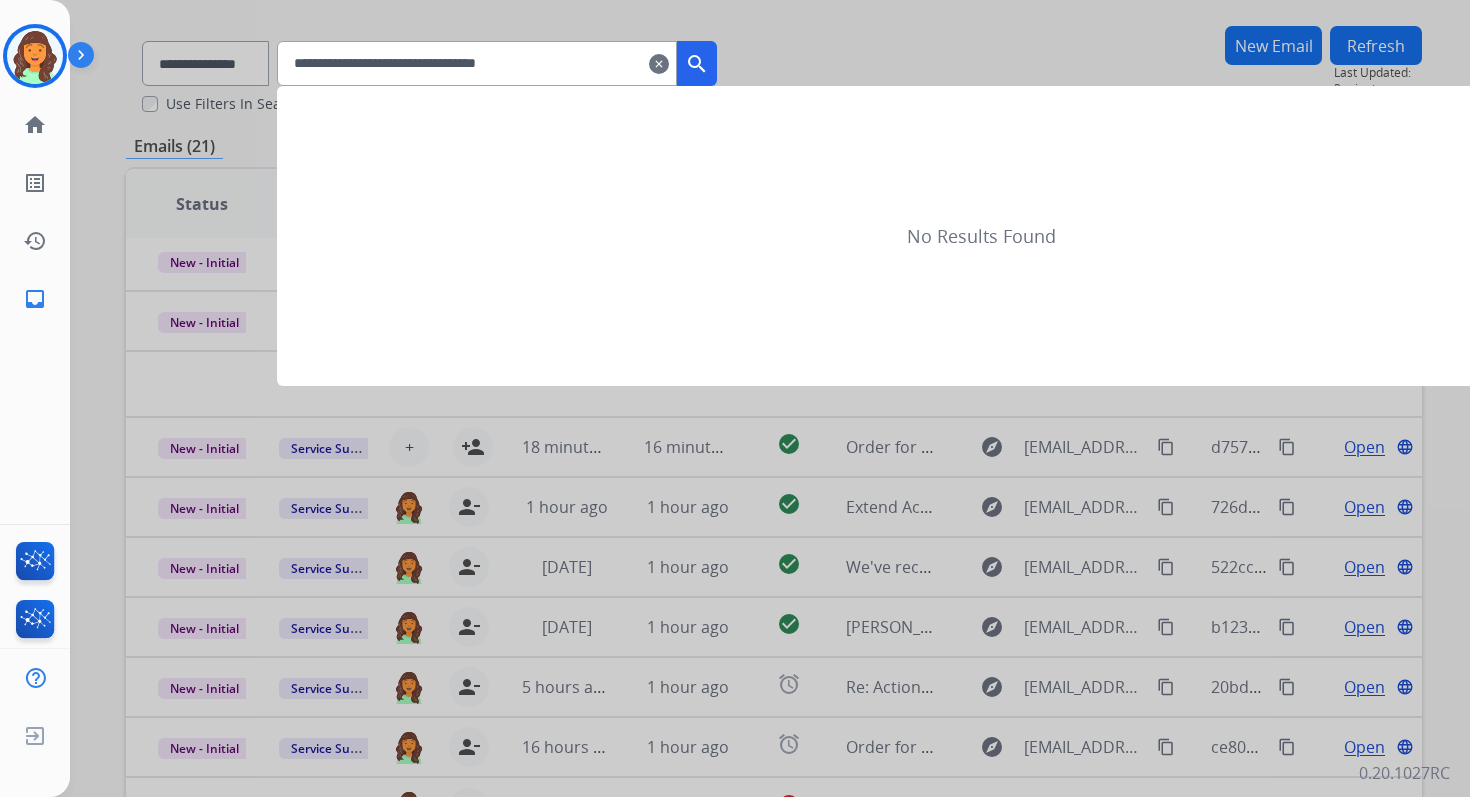 scroll, scrollTop: 0, scrollLeft: 0, axis: both 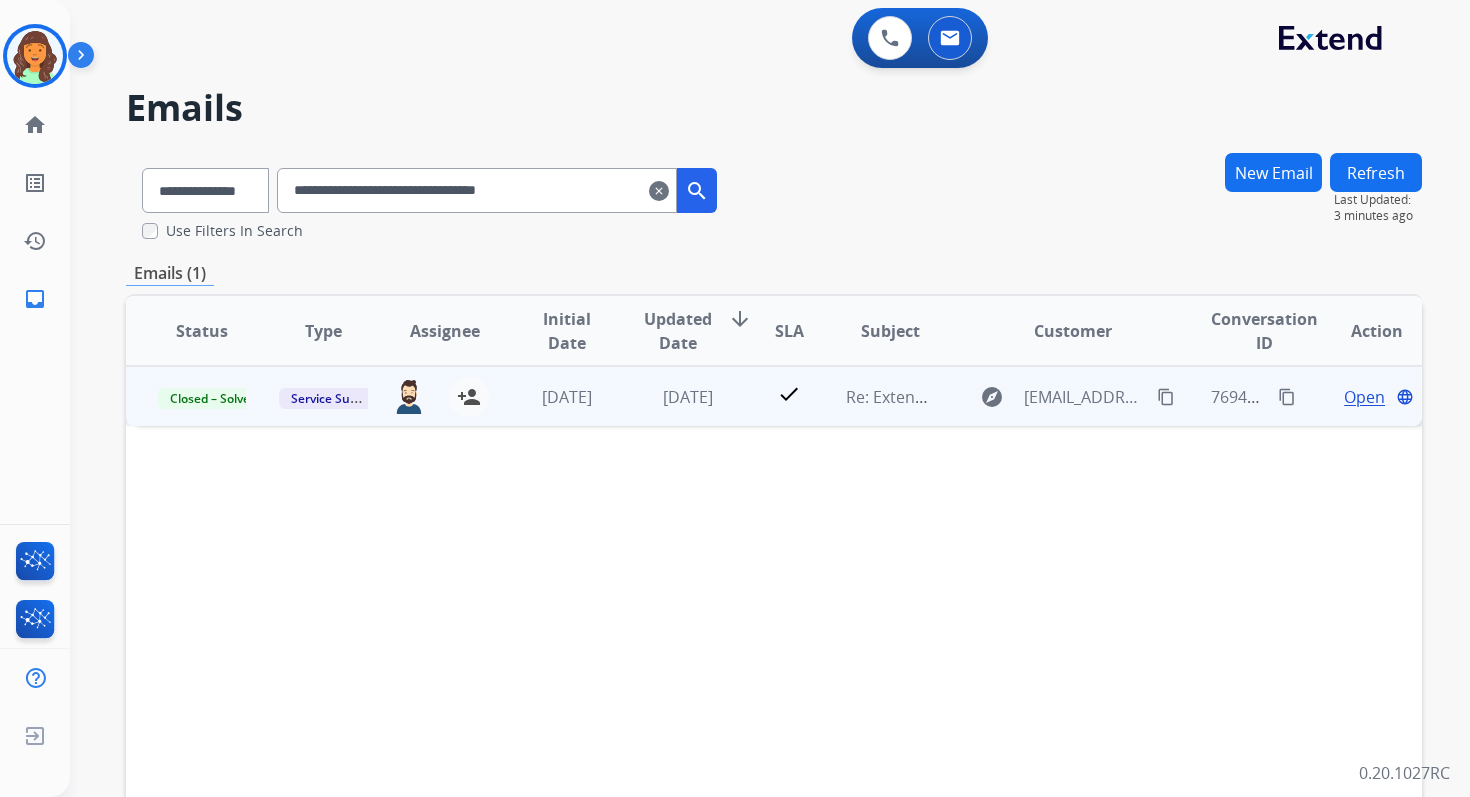 click on "Open" at bounding box center [1364, 397] 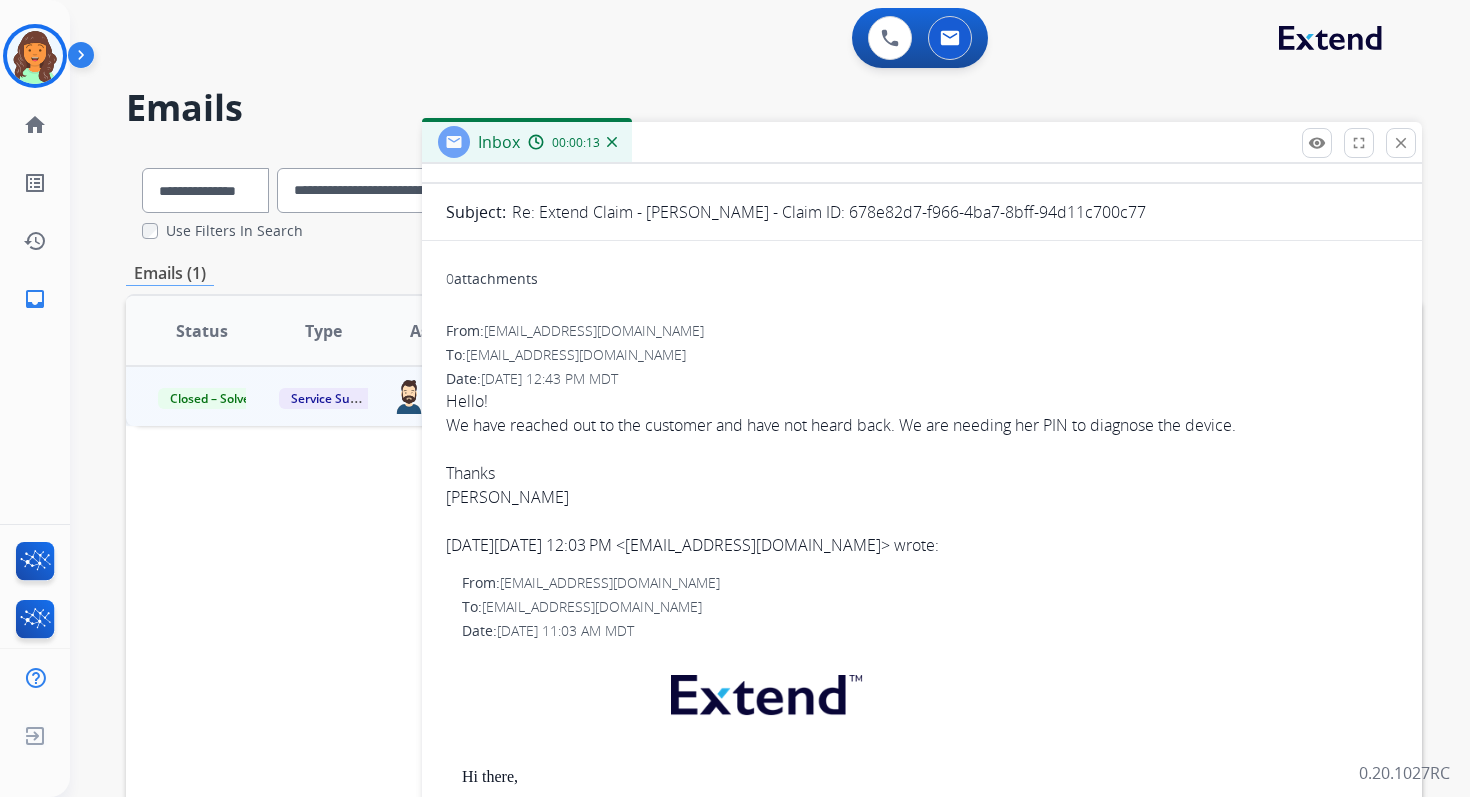 scroll, scrollTop: 0, scrollLeft: 0, axis: both 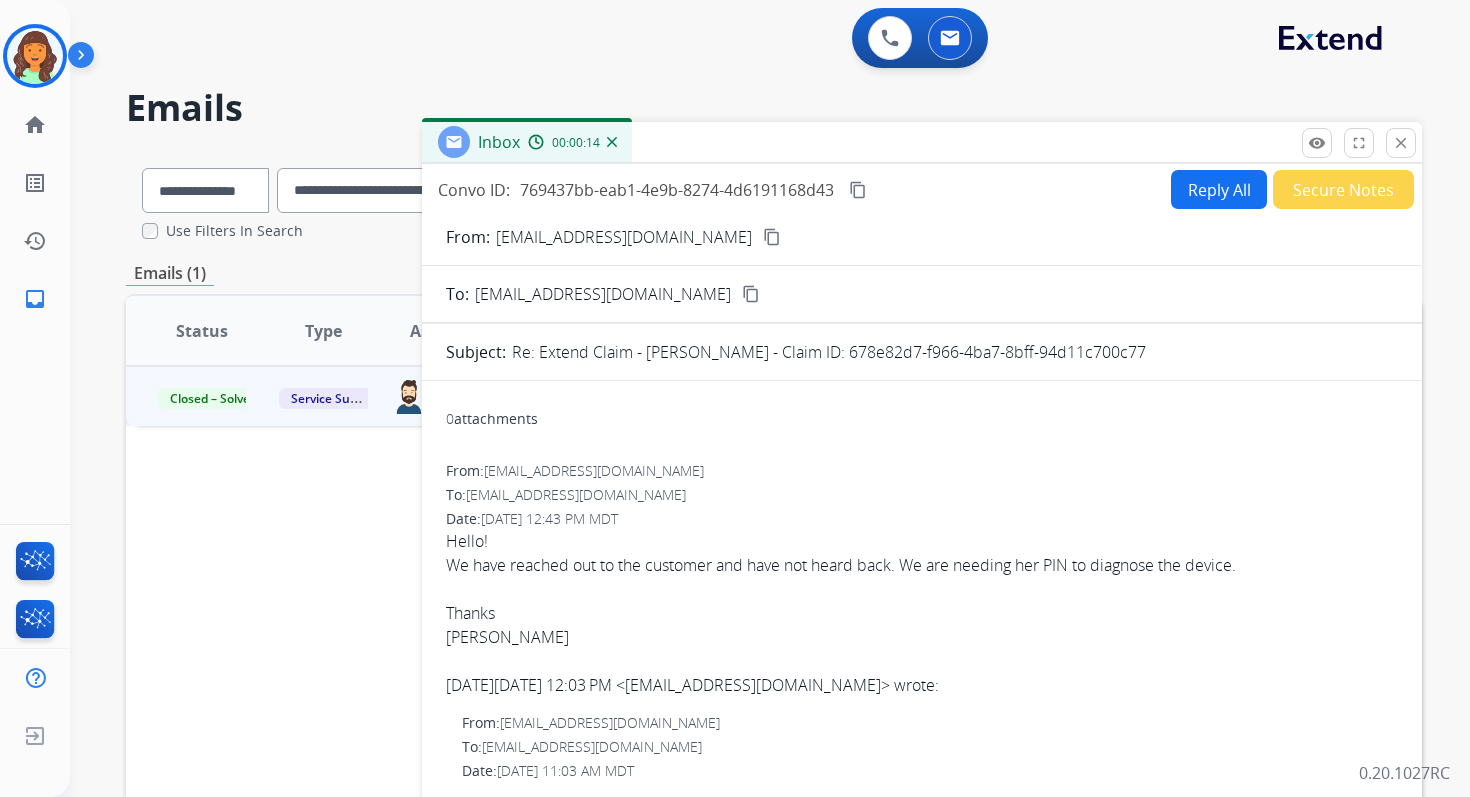 click on "Reply All" at bounding box center [1219, 189] 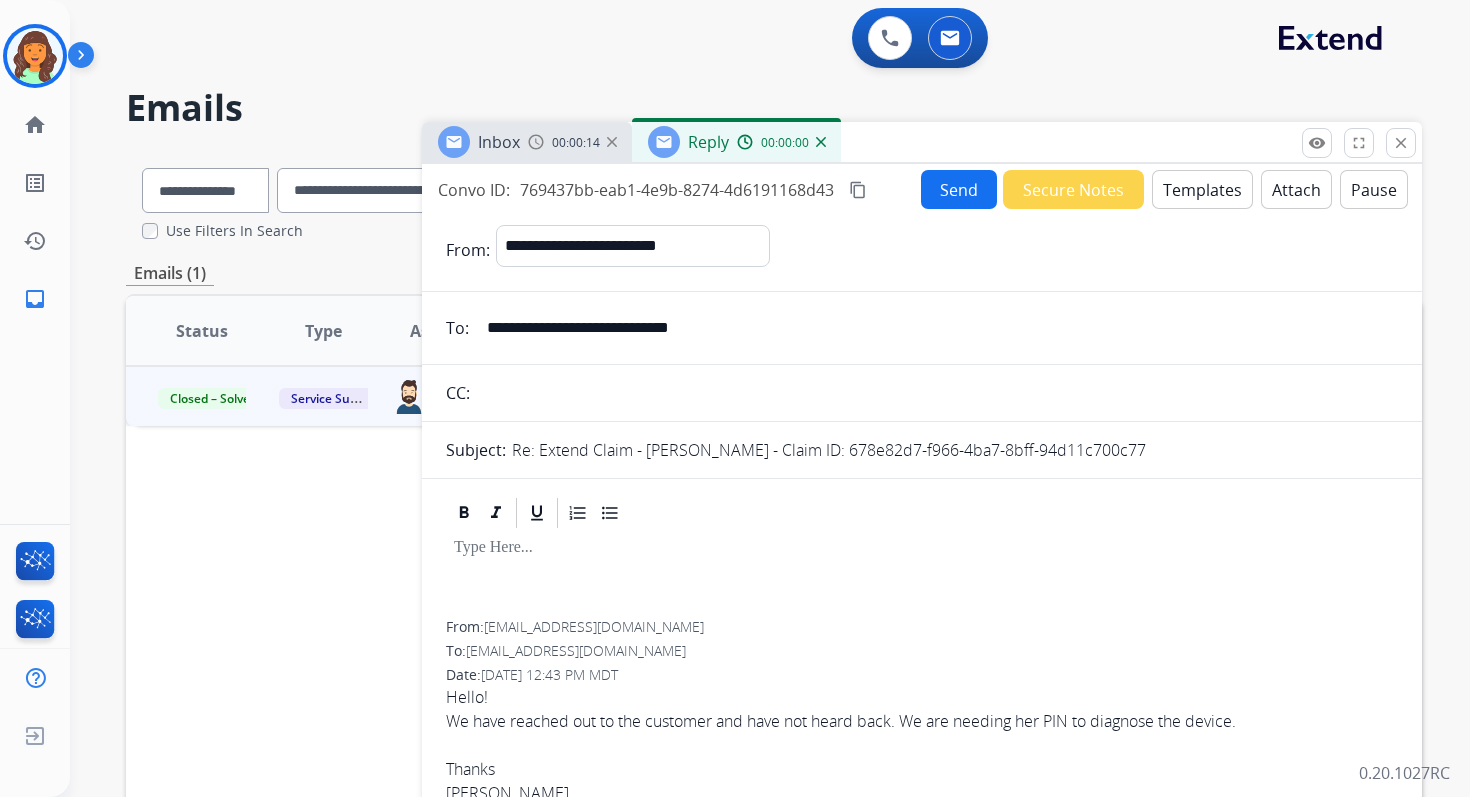 click on "Templates" at bounding box center (1202, 189) 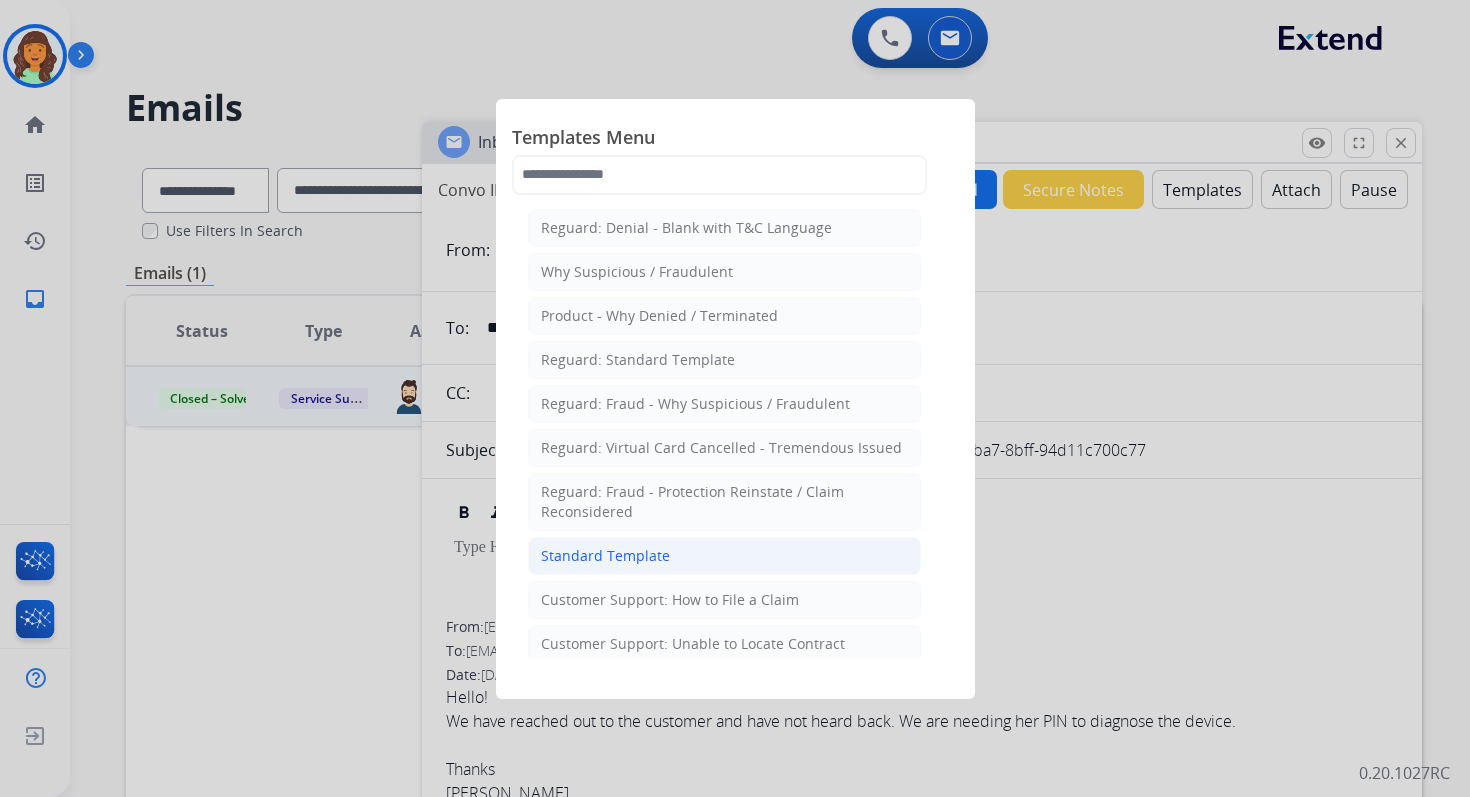 click on "Standard Template" 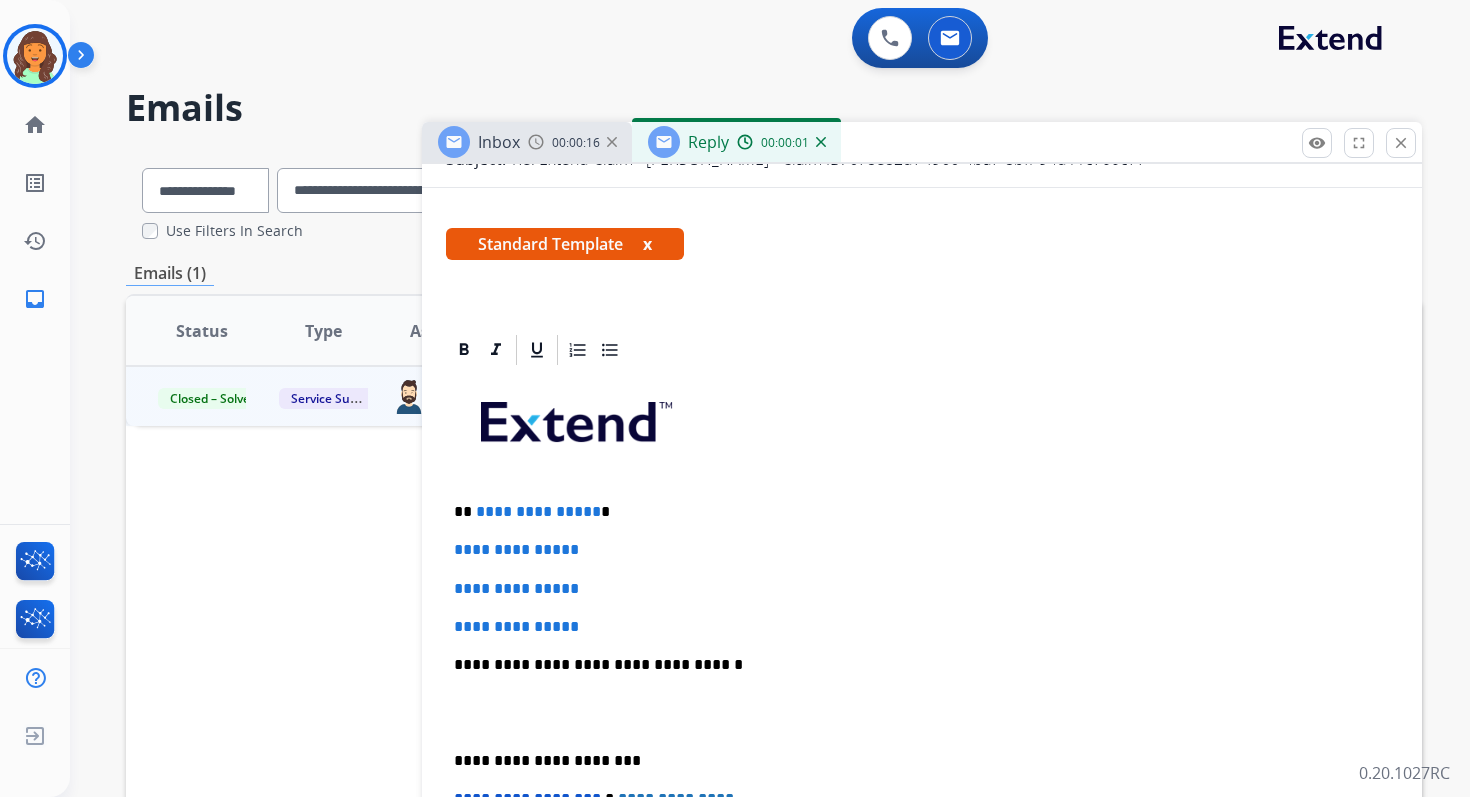 scroll, scrollTop: 423, scrollLeft: 0, axis: vertical 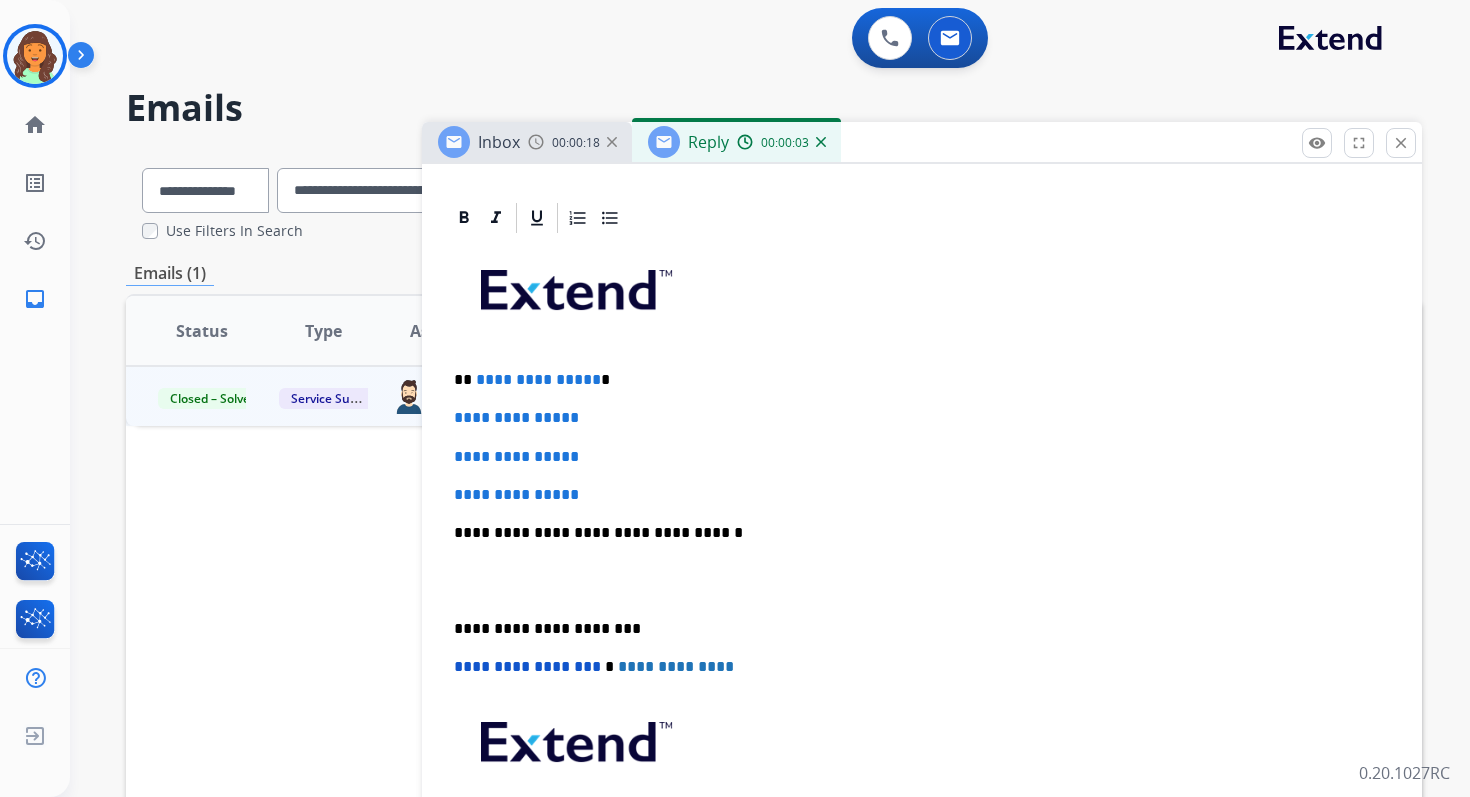 drag, startPoint x: 472, startPoint y: 379, endPoint x: 527, endPoint y: 467, distance: 103.773796 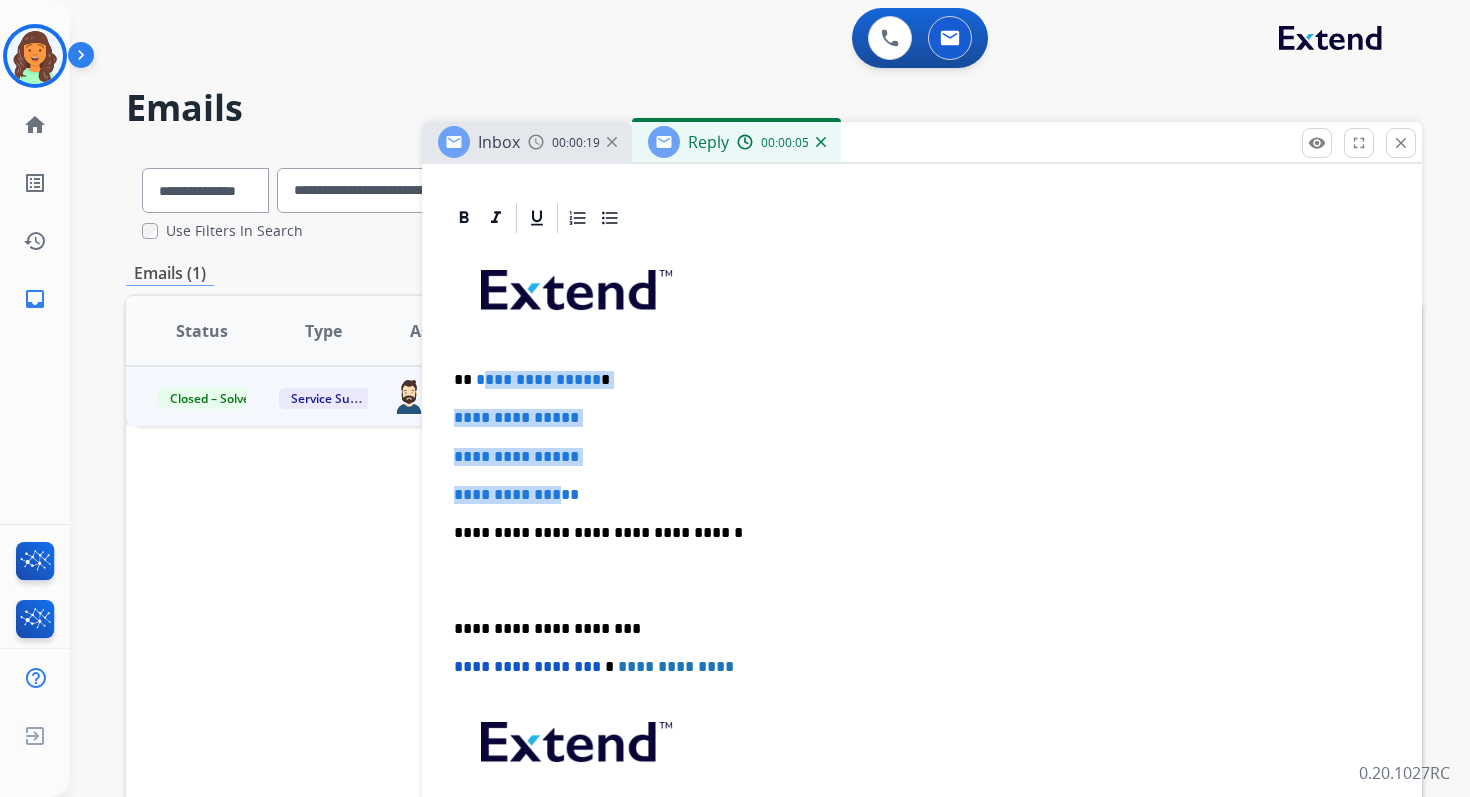 drag, startPoint x: 576, startPoint y: 491, endPoint x: 483, endPoint y: 381, distance: 144.04514 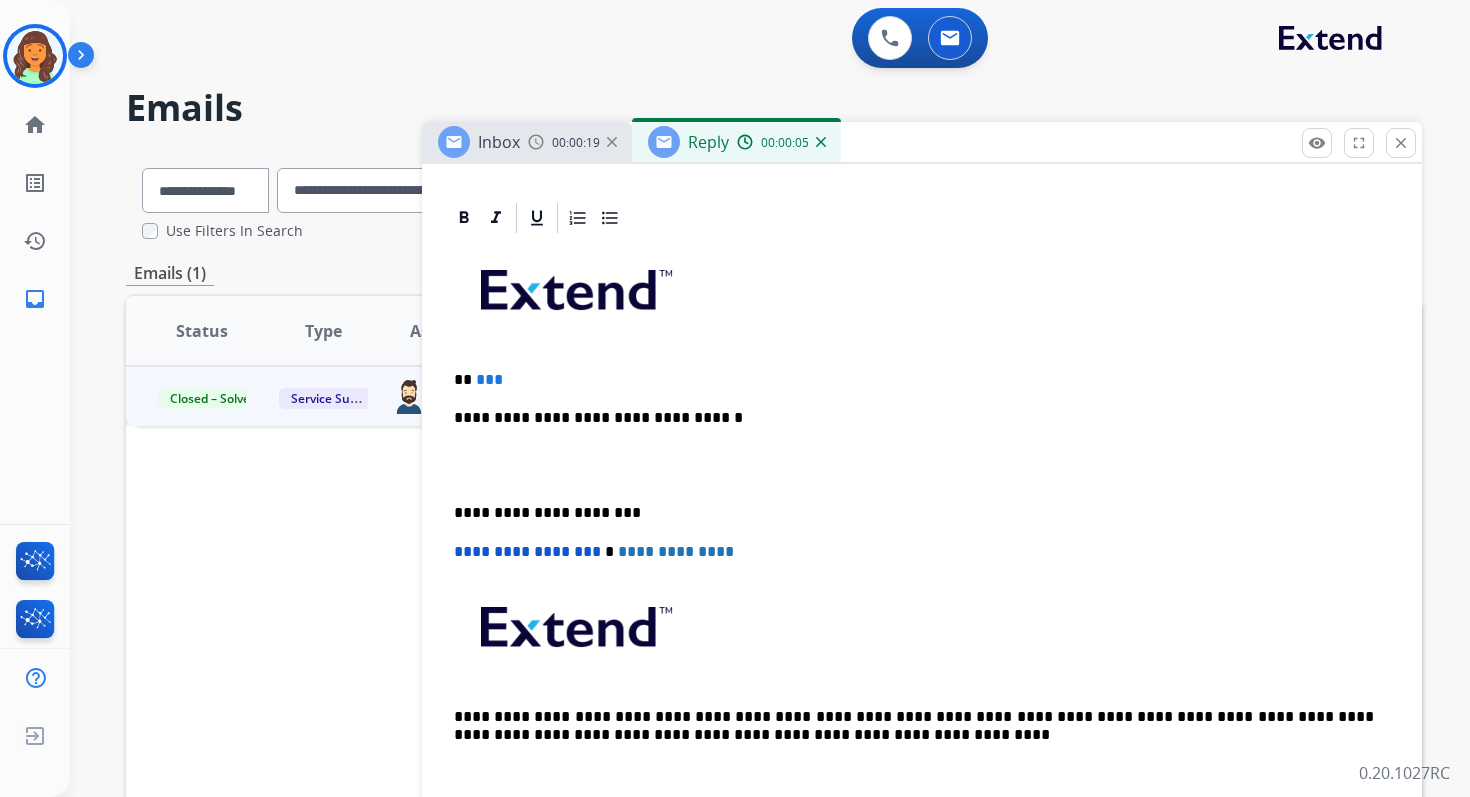 type 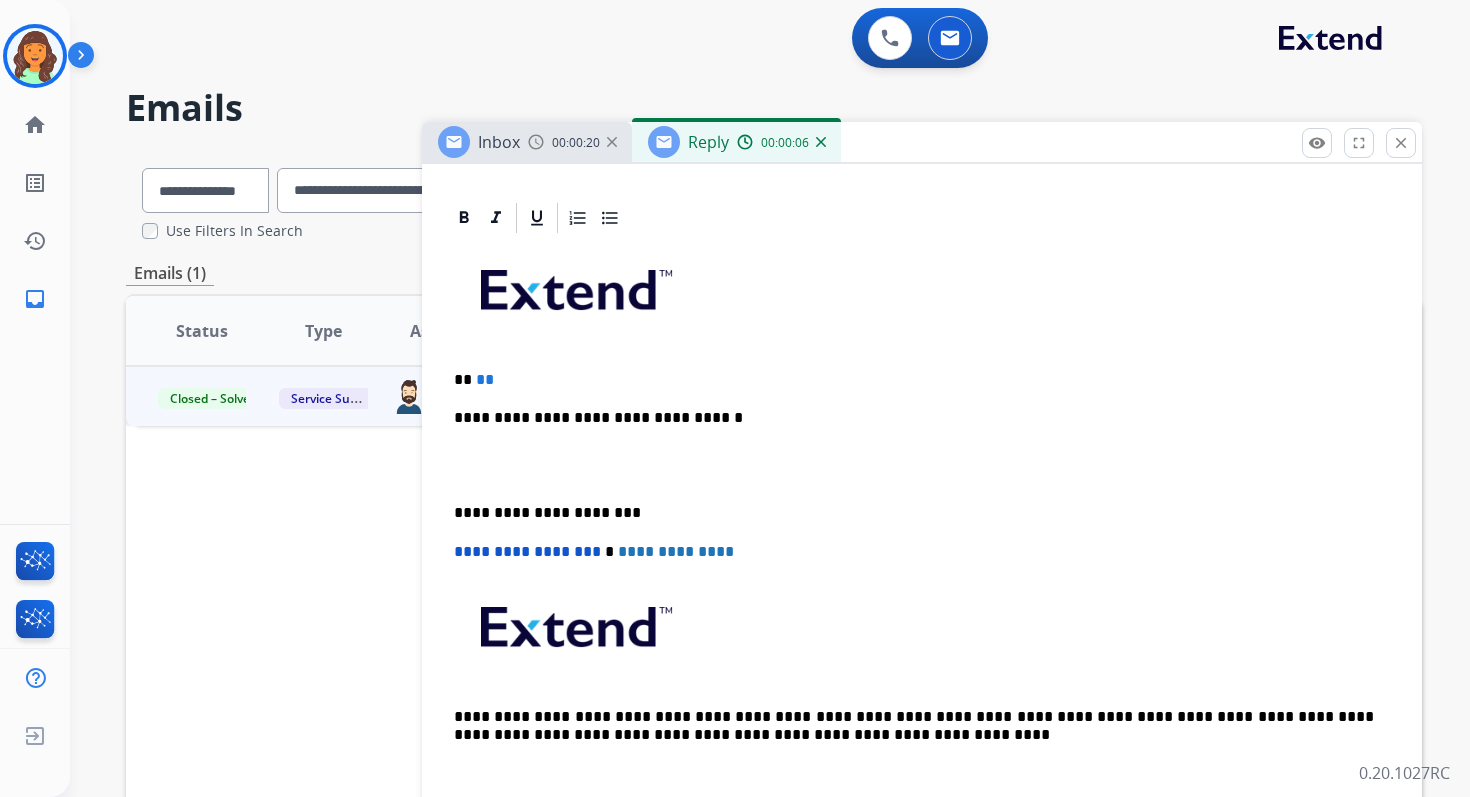 click on "** **" at bounding box center [914, 380] 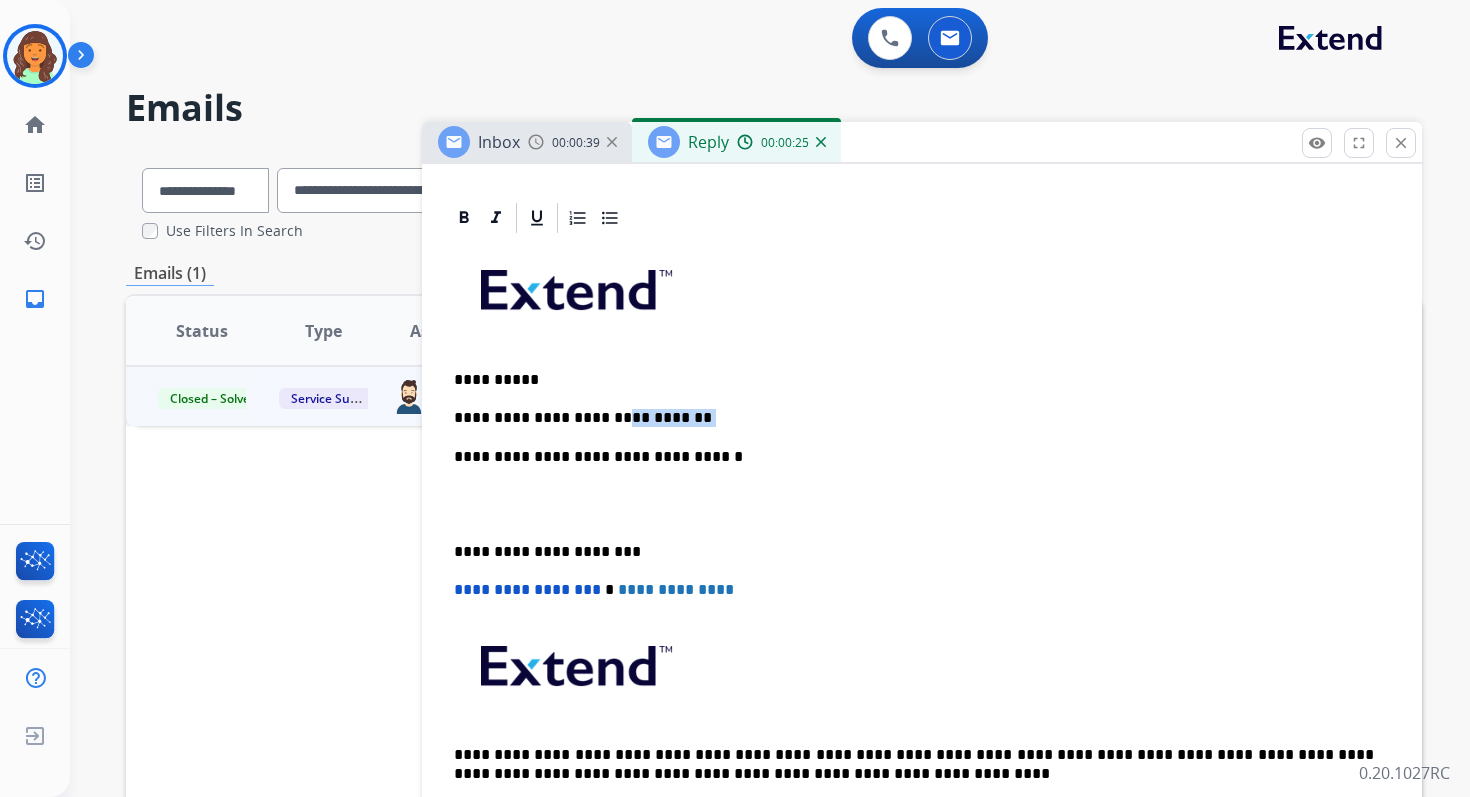 drag, startPoint x: 682, startPoint y: 420, endPoint x: 606, endPoint y: 419, distance: 76.00658 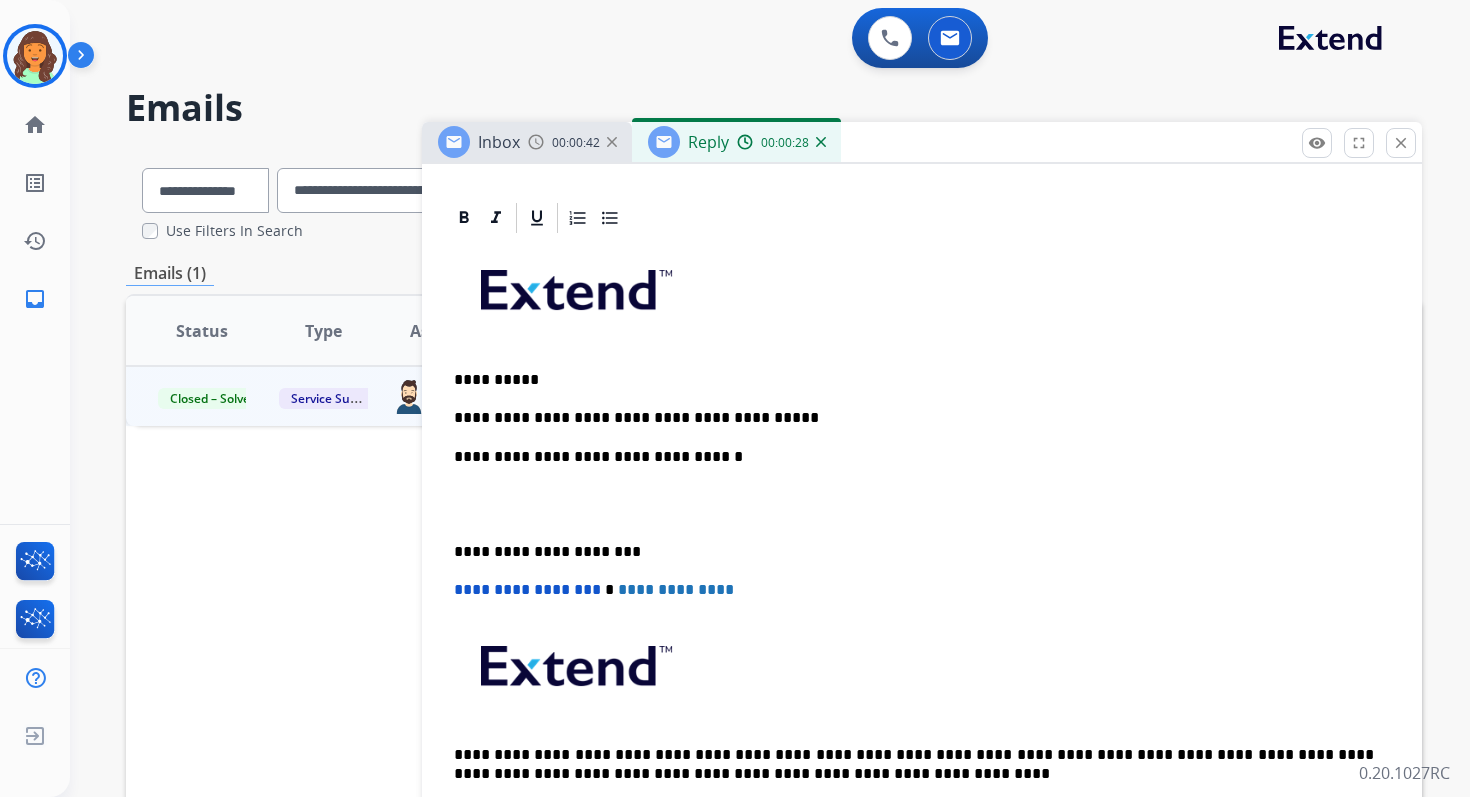 click on "**********" at bounding box center (914, 457) 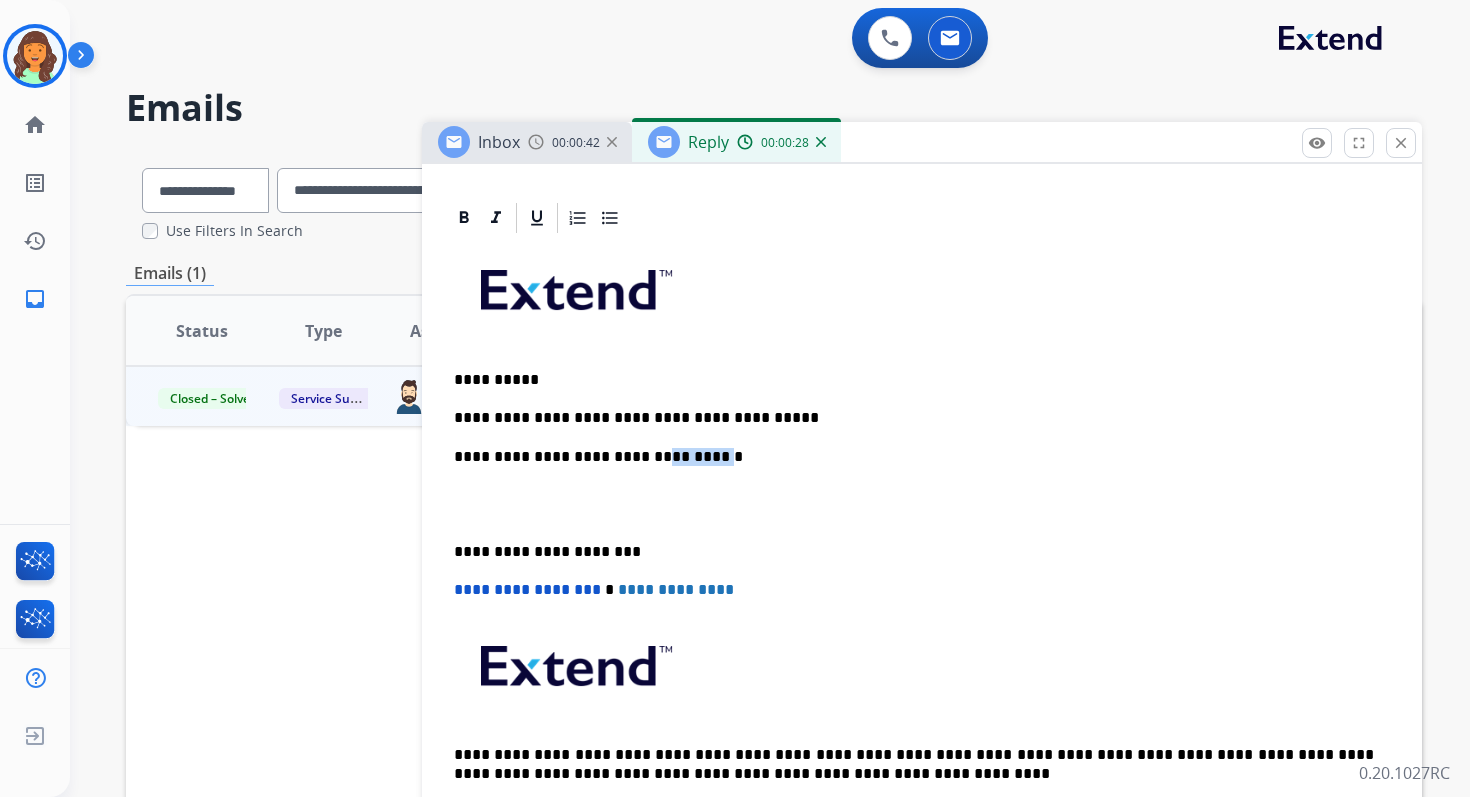 click on "**********" at bounding box center [914, 457] 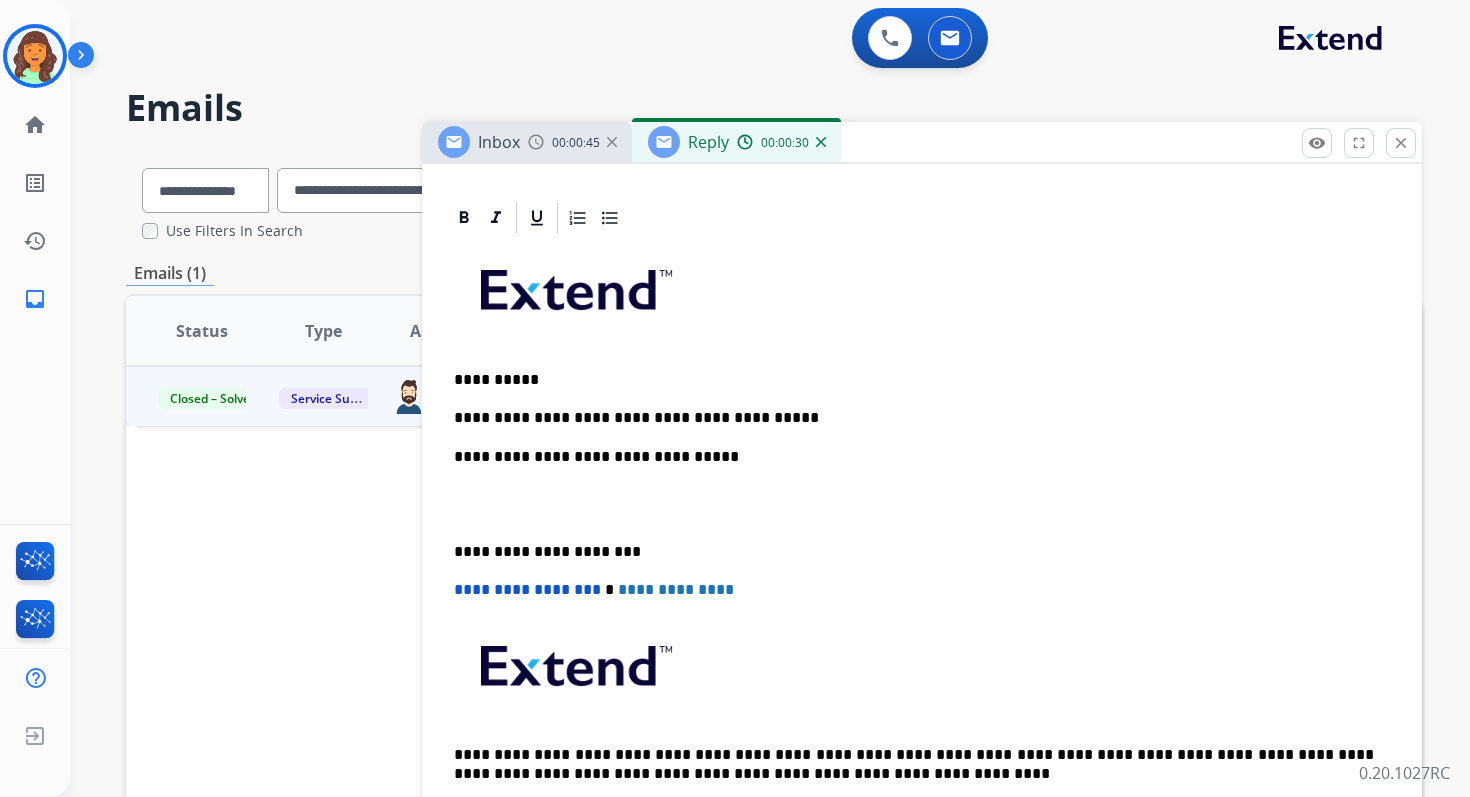 click on "**********" at bounding box center [914, 457] 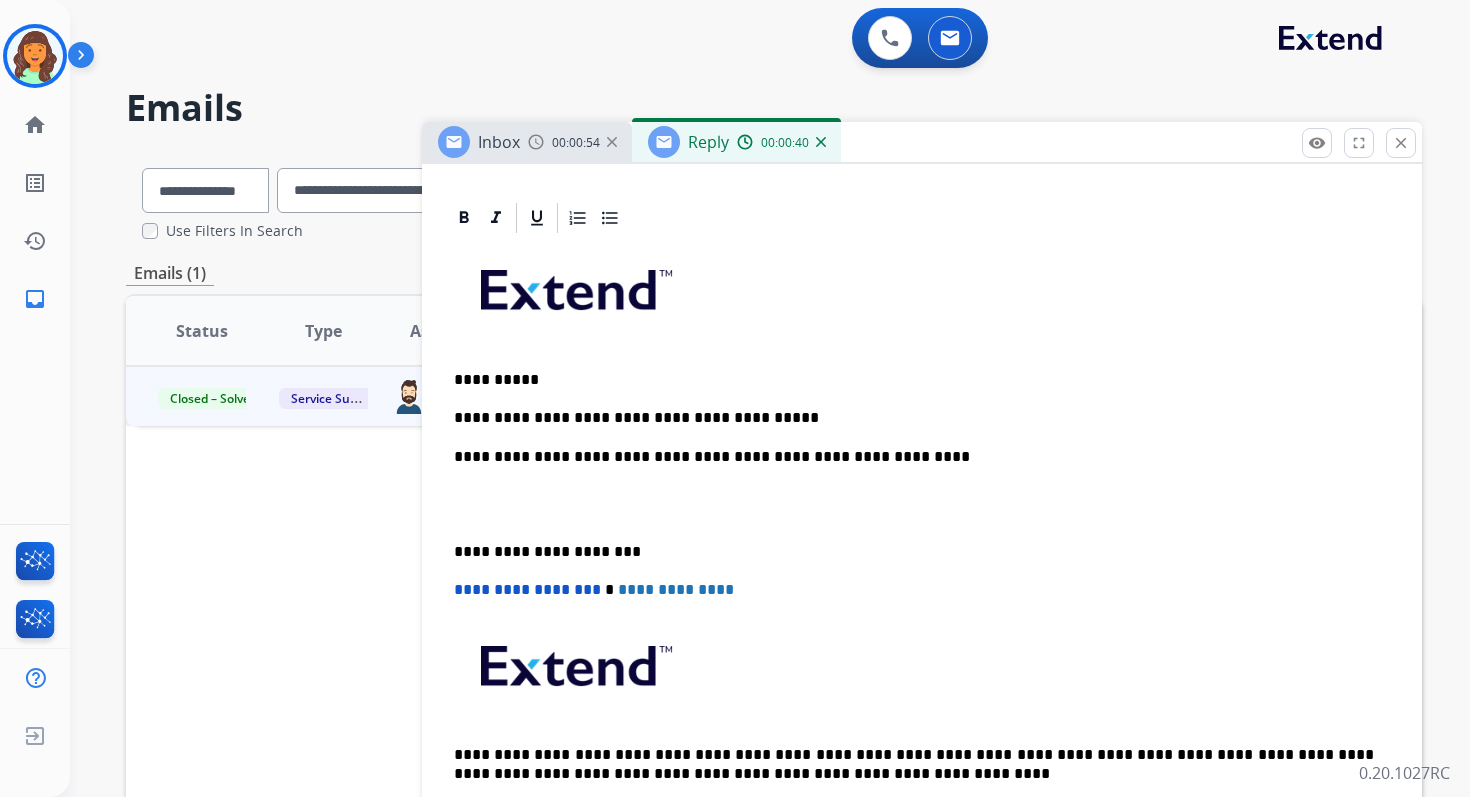 click on "**********" at bounding box center [914, 457] 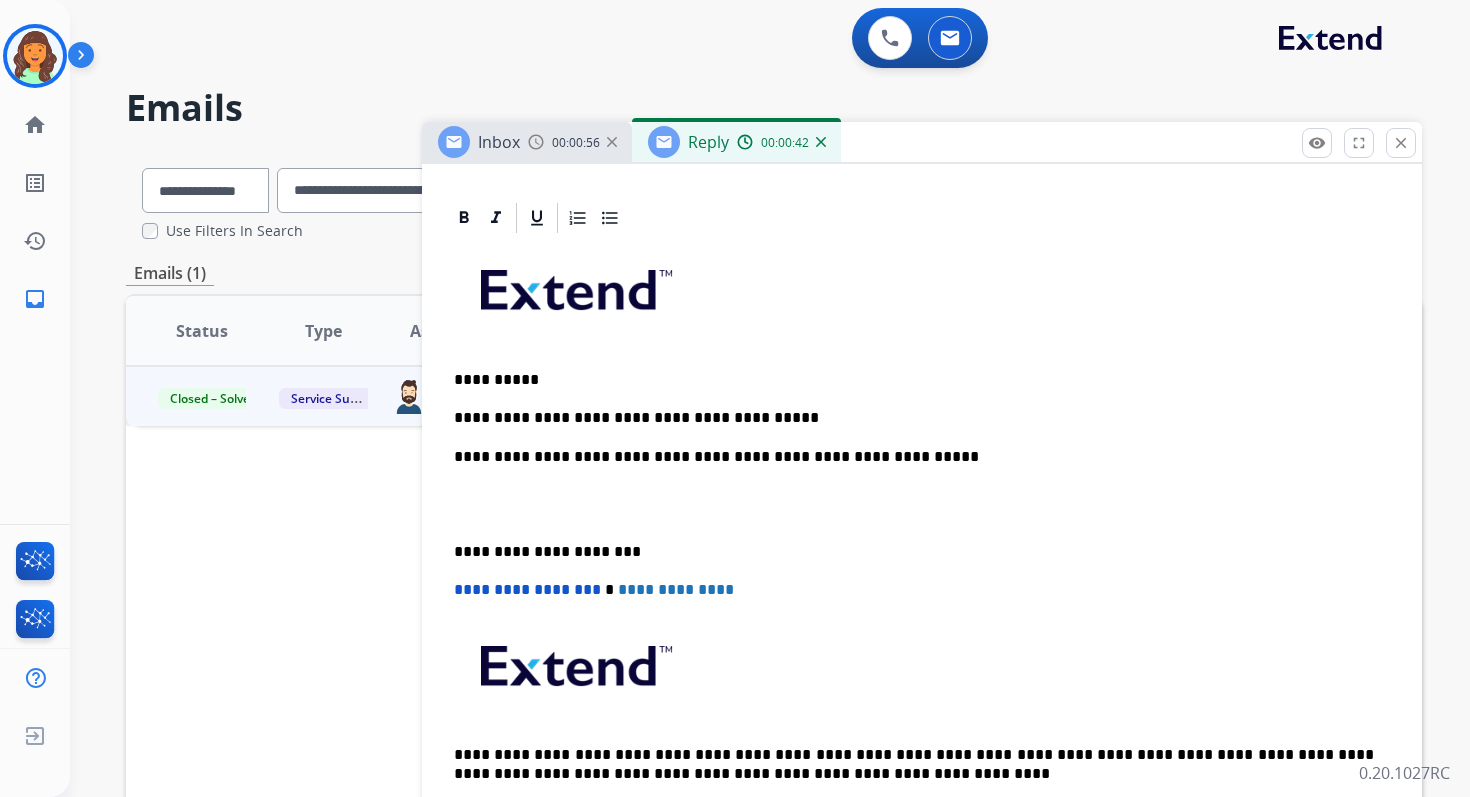 click on "**********" at bounding box center [914, 457] 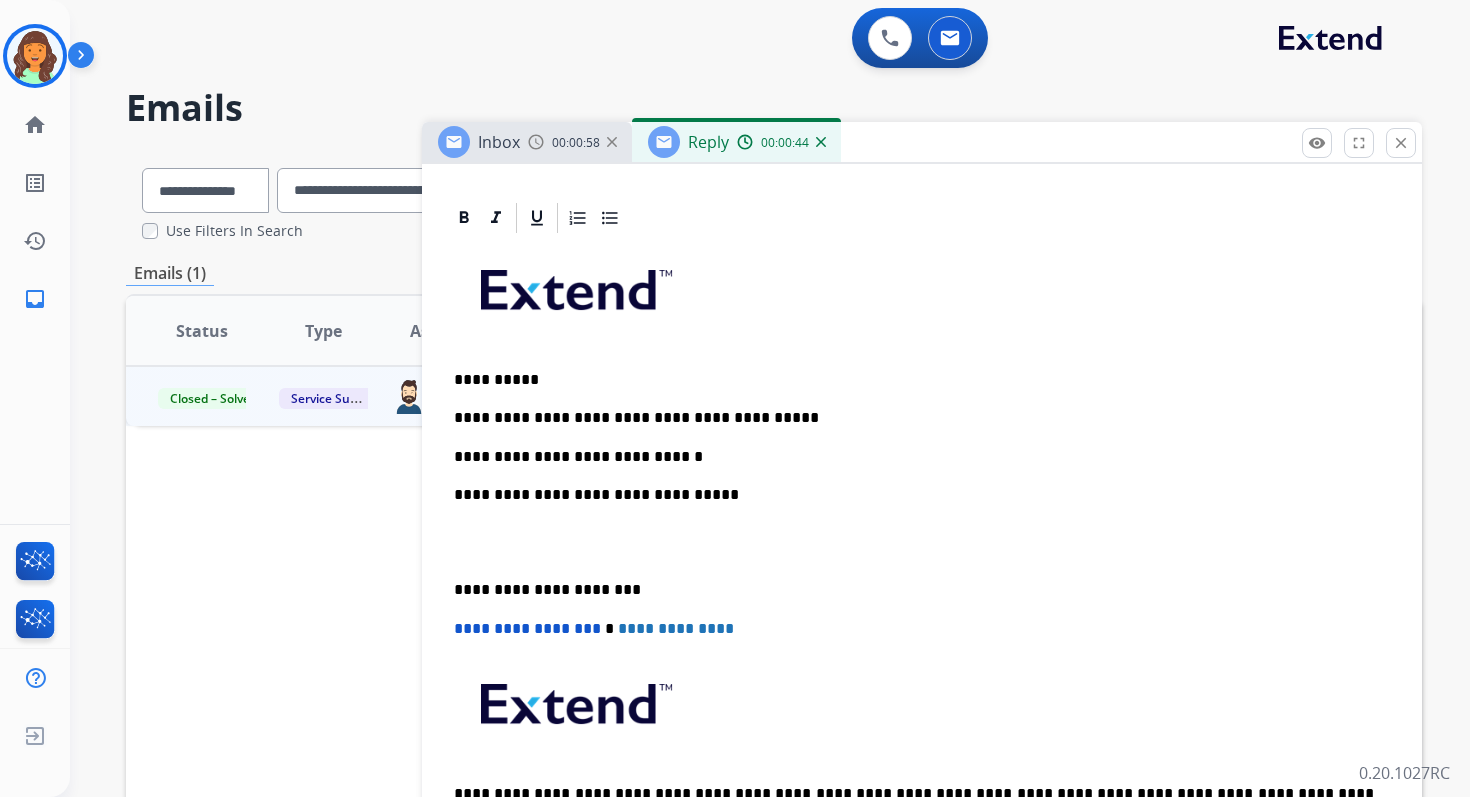 click on "**********" at bounding box center [914, 590] 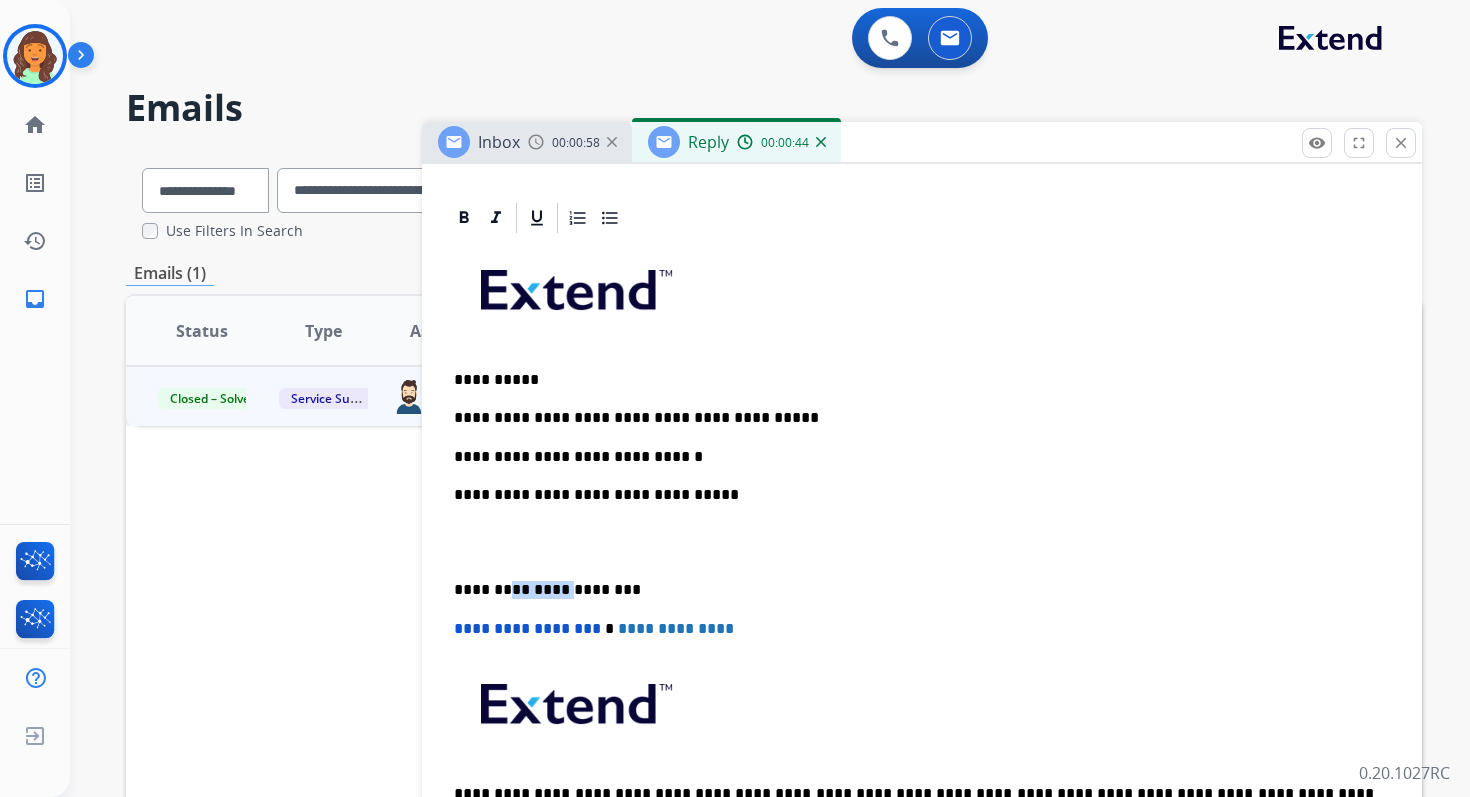 click on "**********" at bounding box center (914, 590) 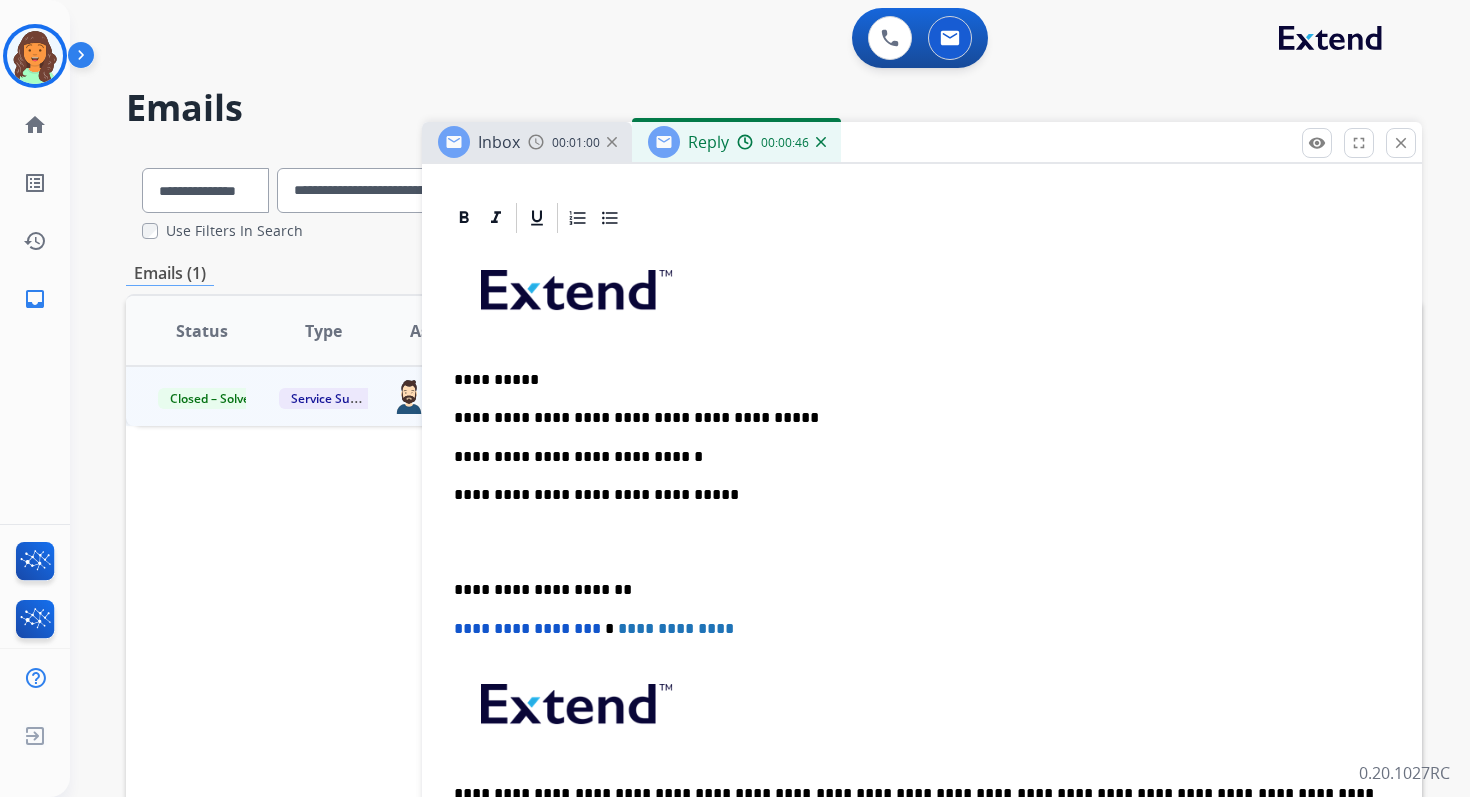 click on "**********" at bounding box center (527, 628) 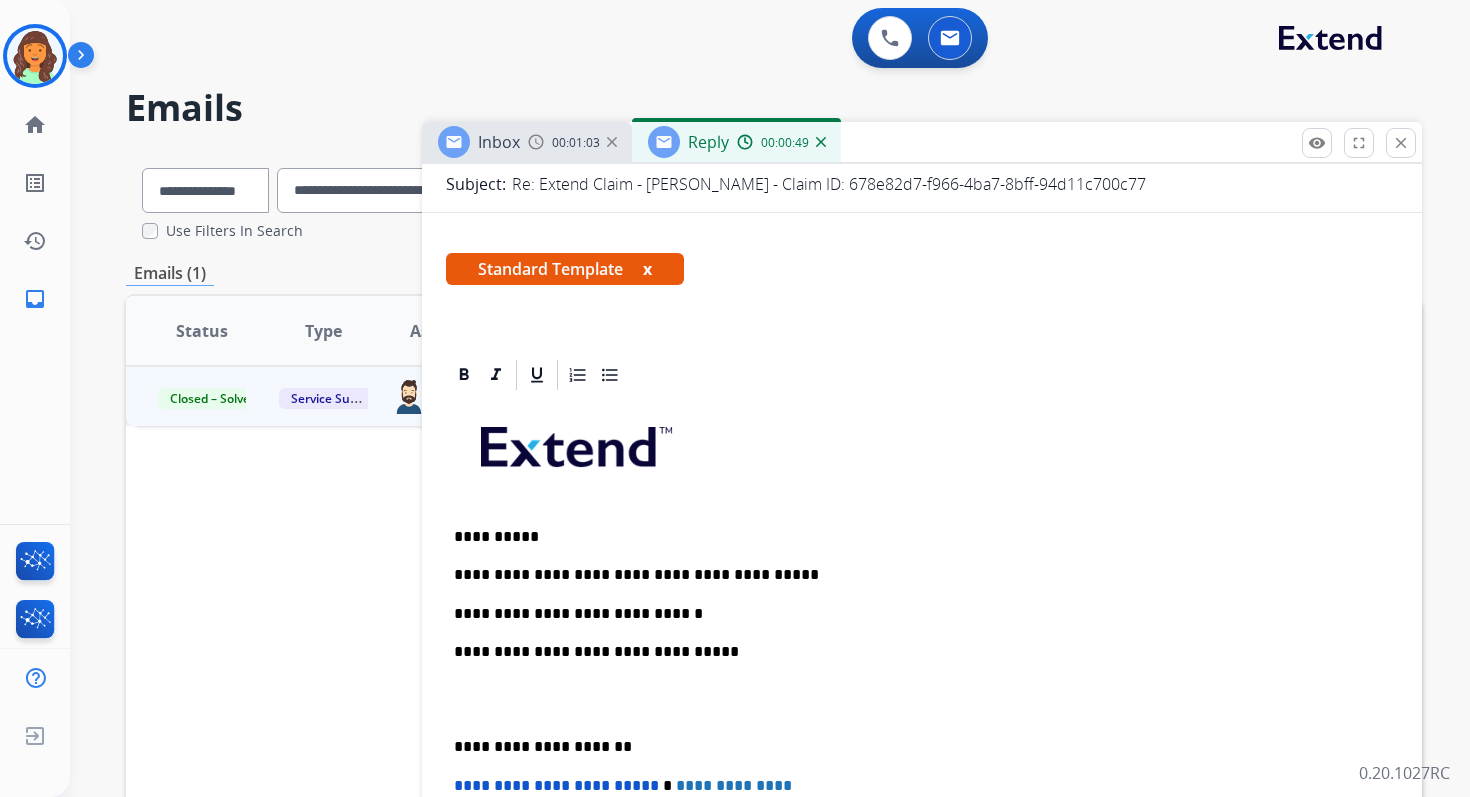 scroll, scrollTop: 293, scrollLeft: 0, axis: vertical 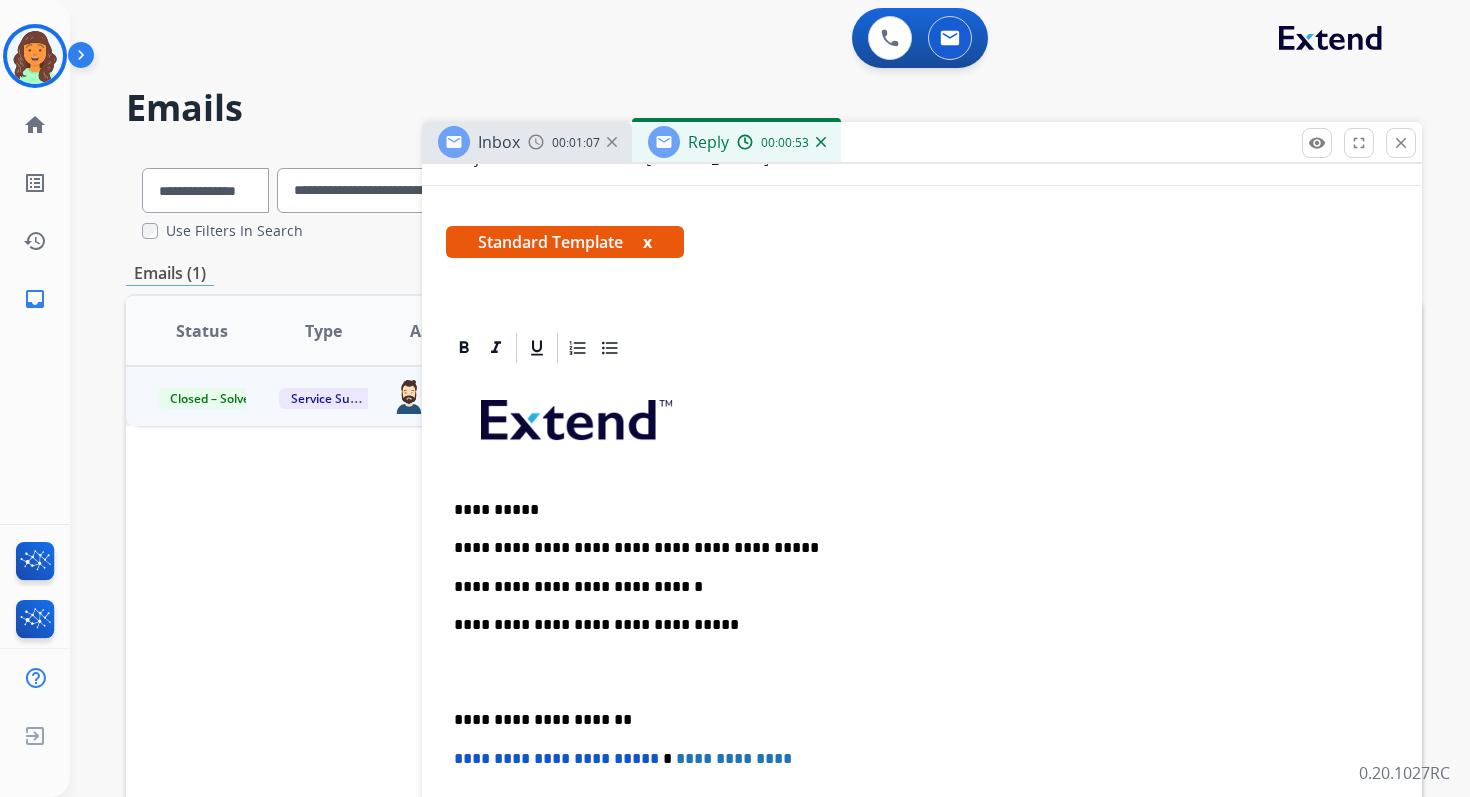 click on "**********" at bounding box center (914, 510) 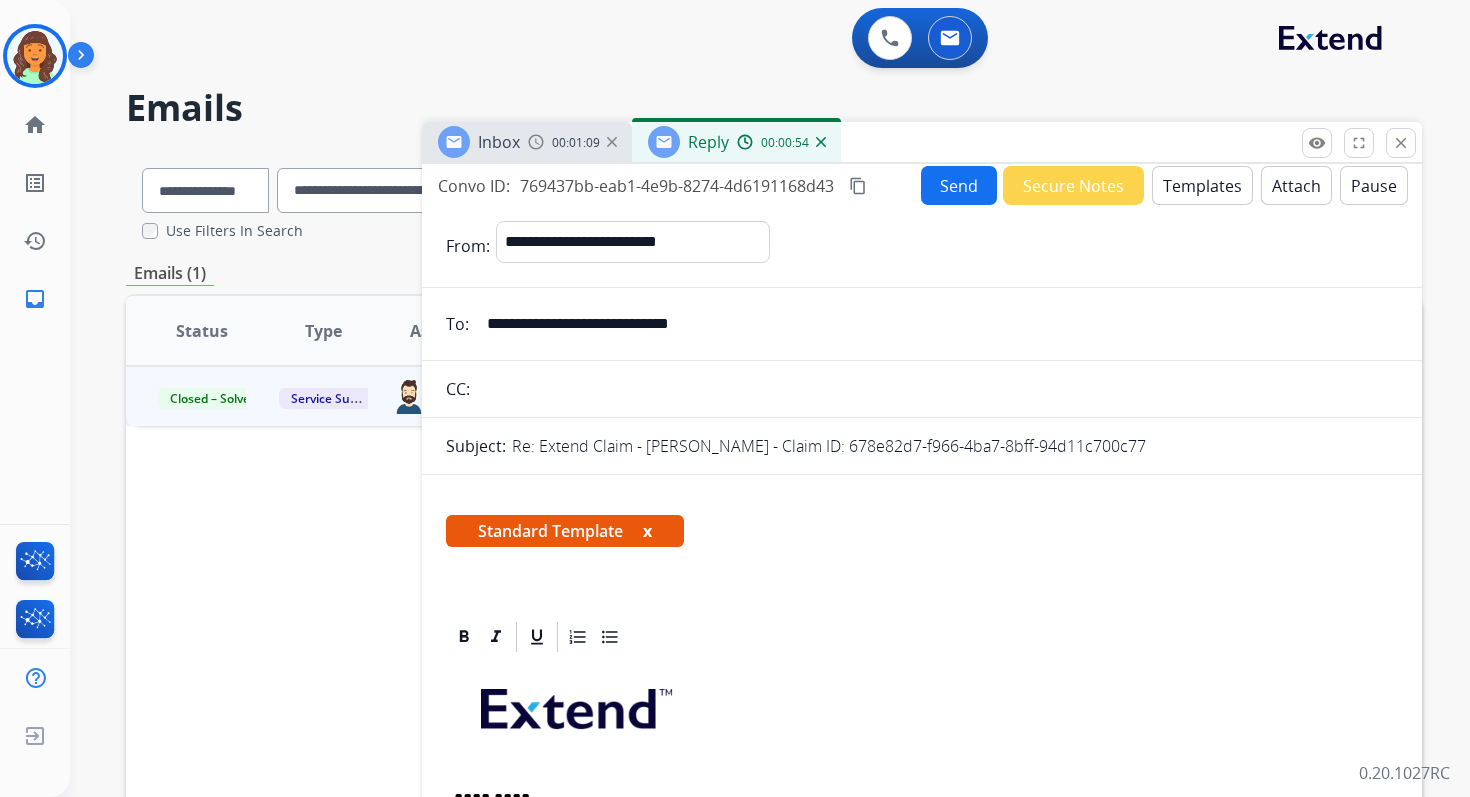 scroll, scrollTop: 0, scrollLeft: 0, axis: both 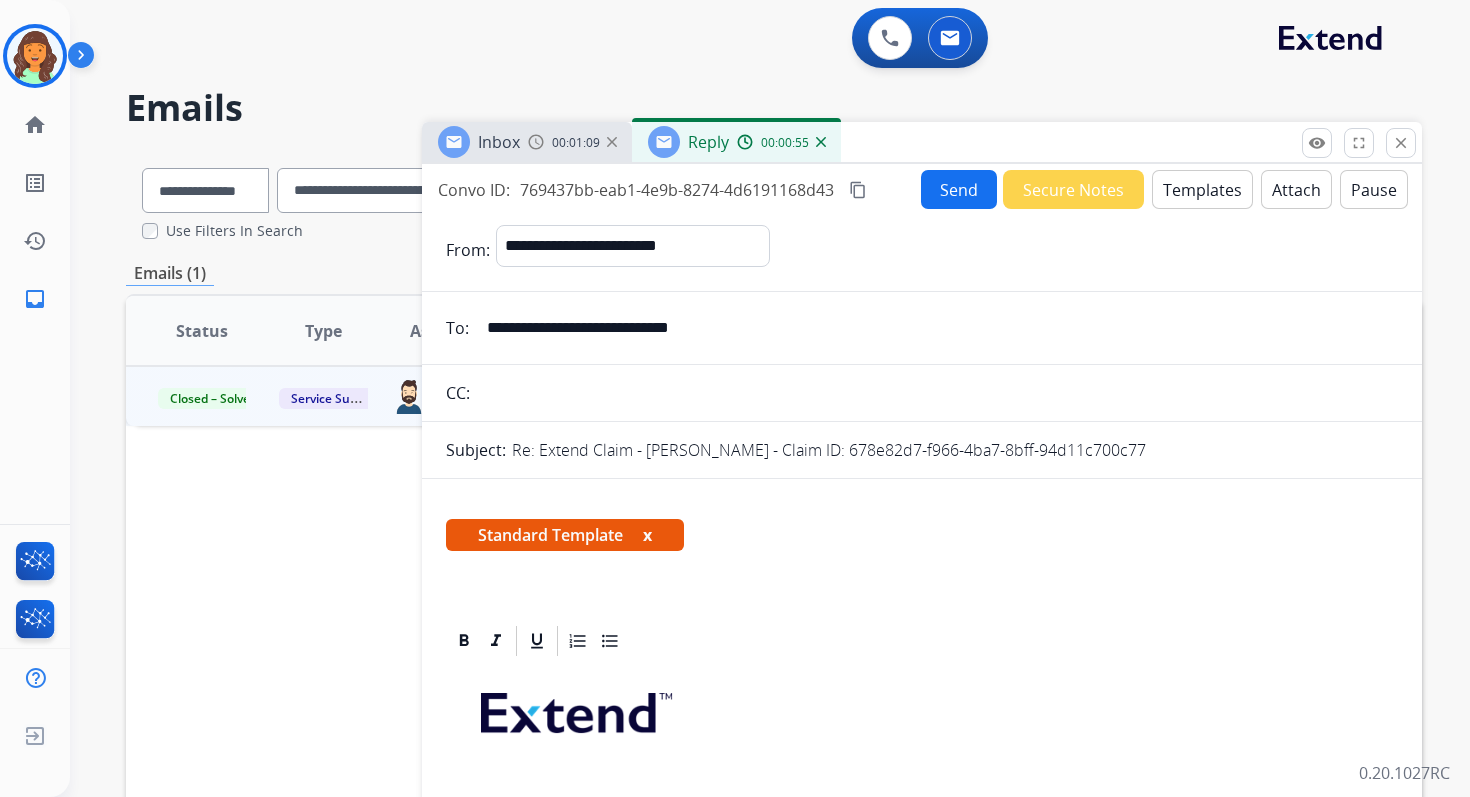 click on "content_copy" at bounding box center [858, 190] 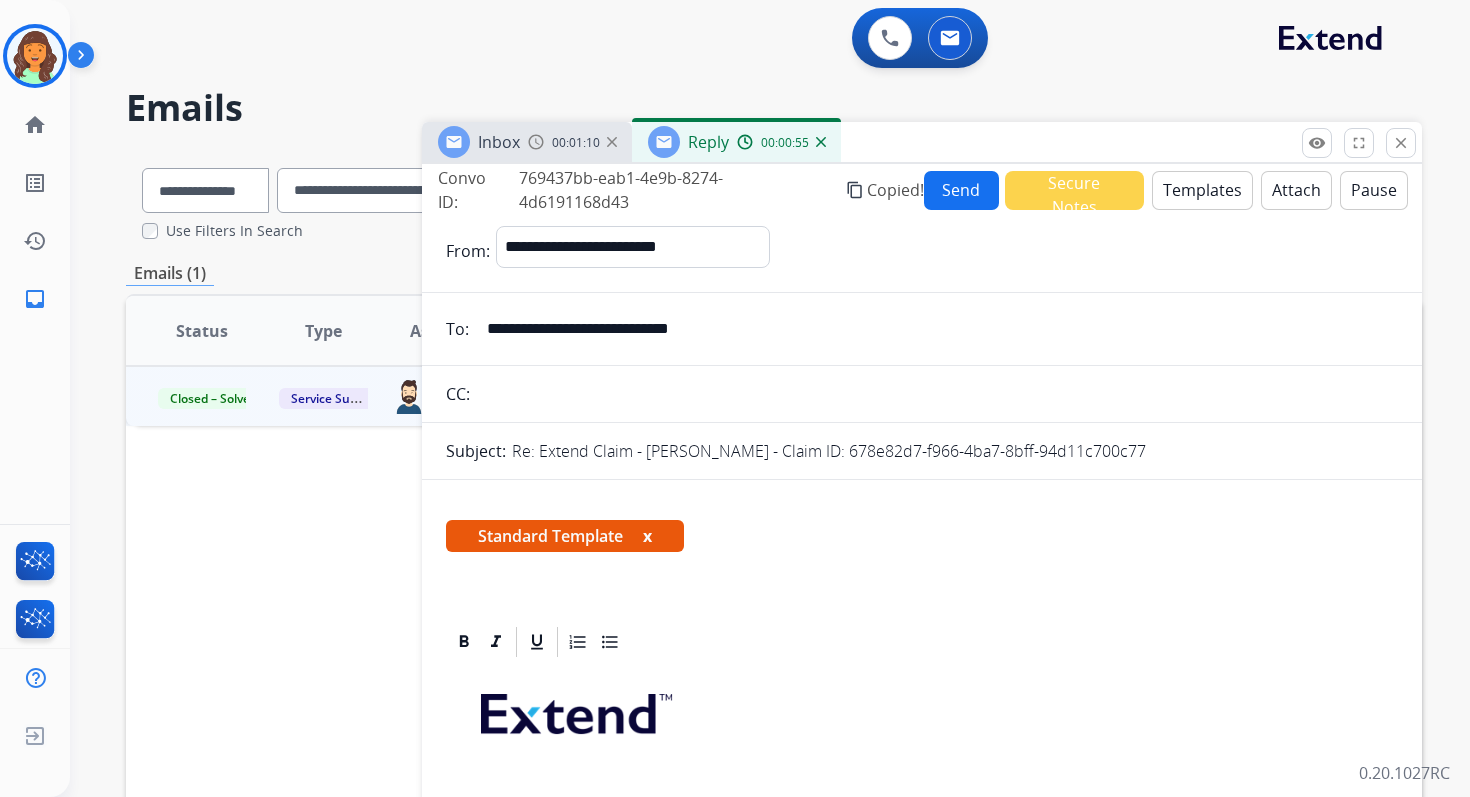 click on "Send" at bounding box center (961, 190) 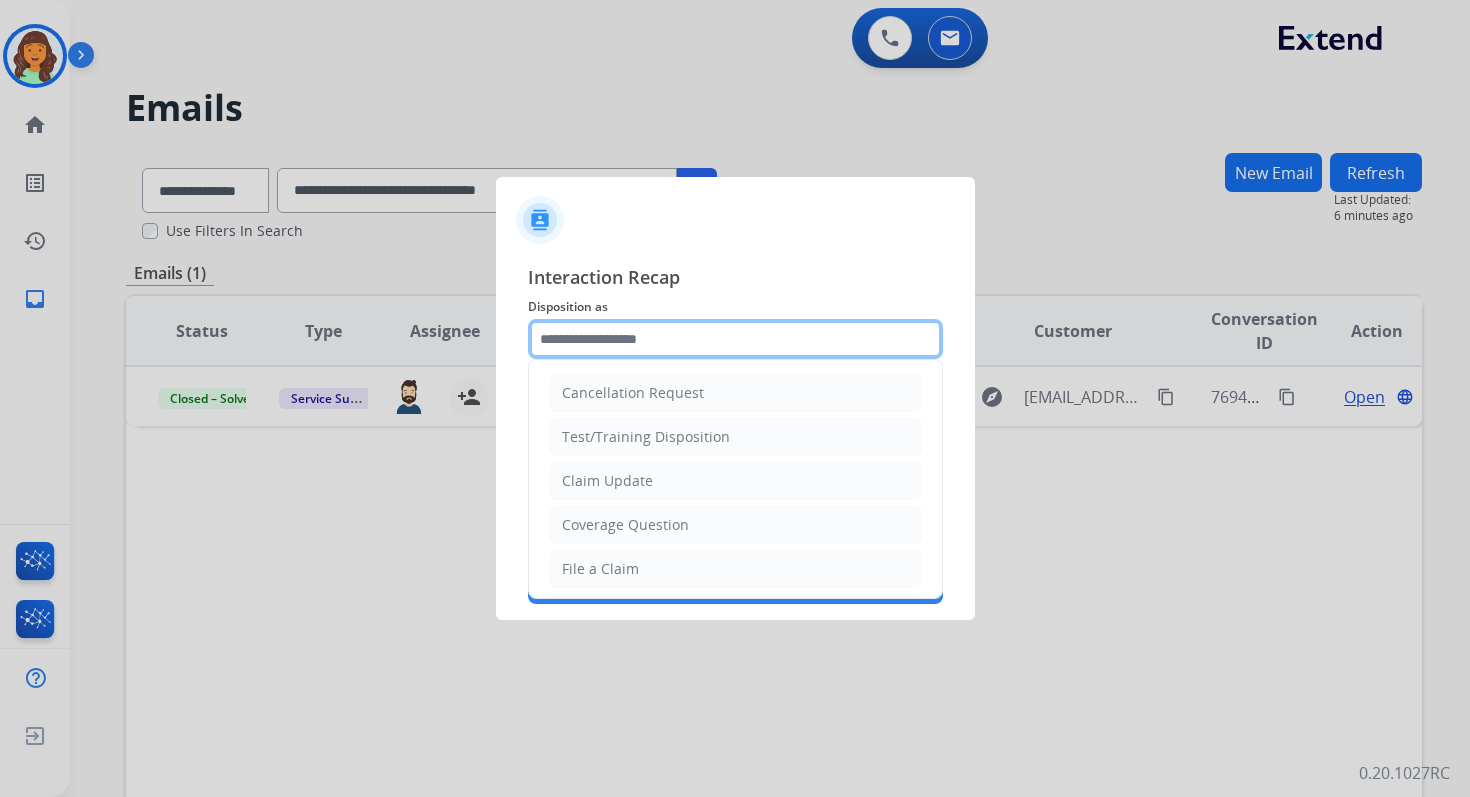 click 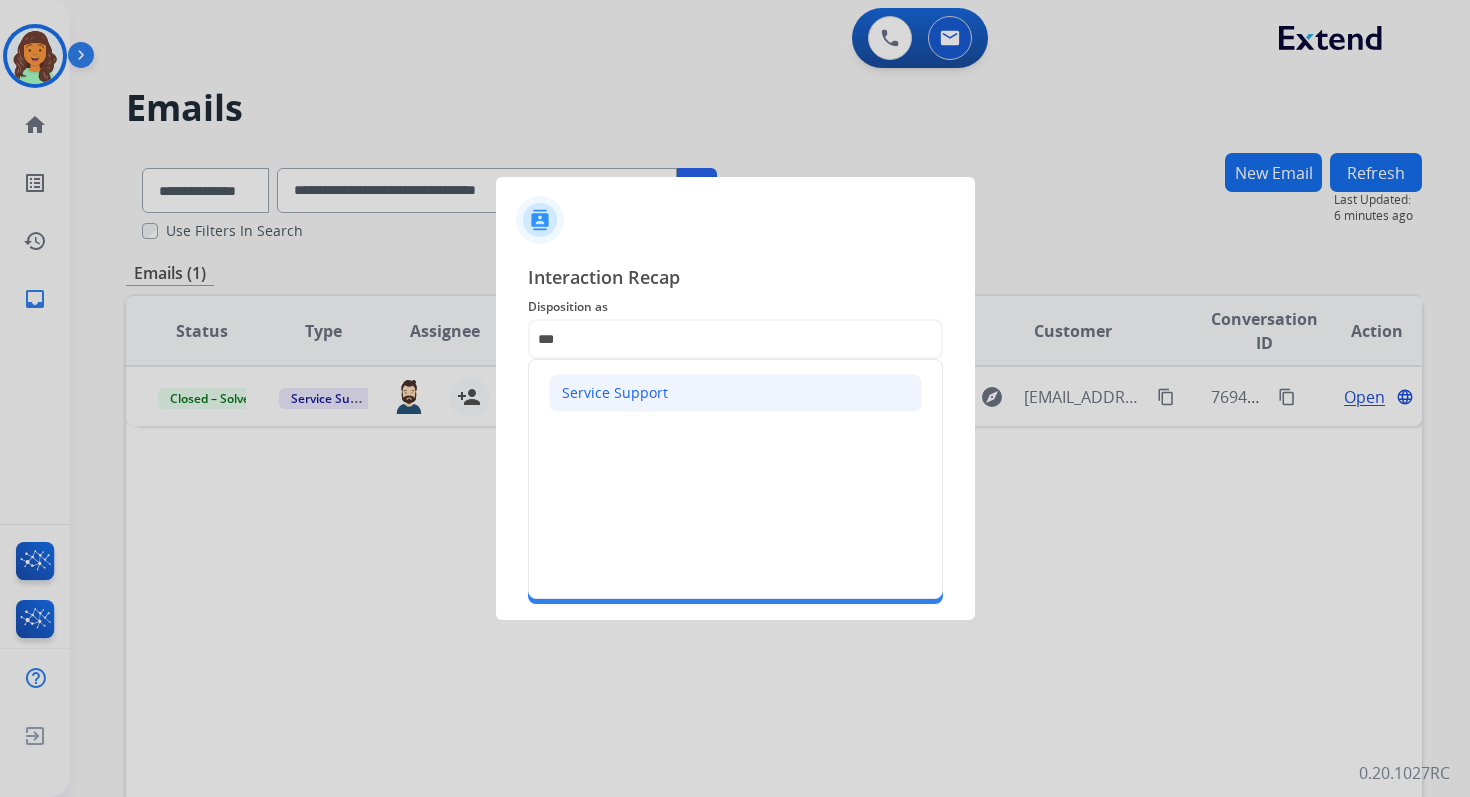 click on "Service Support" 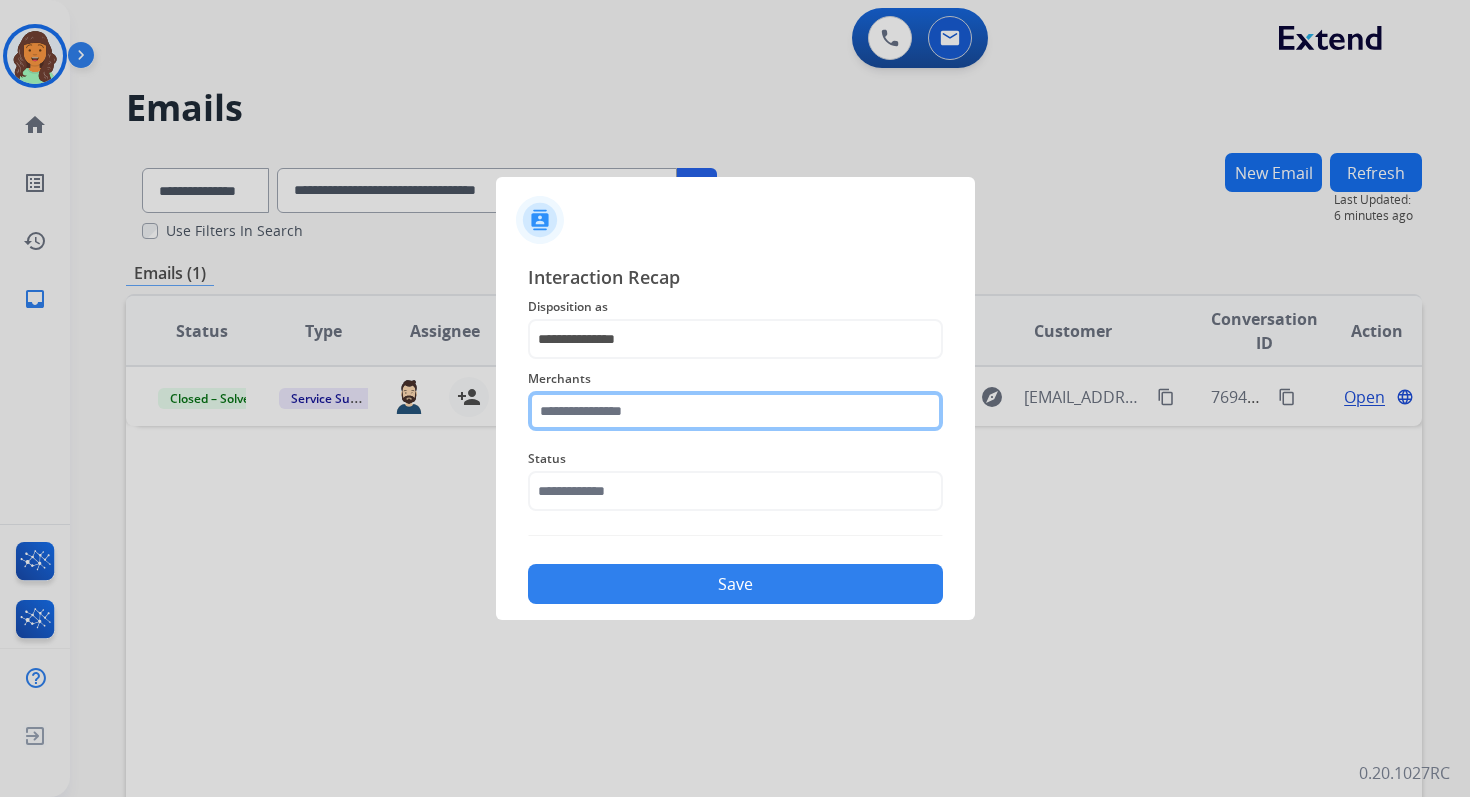 click 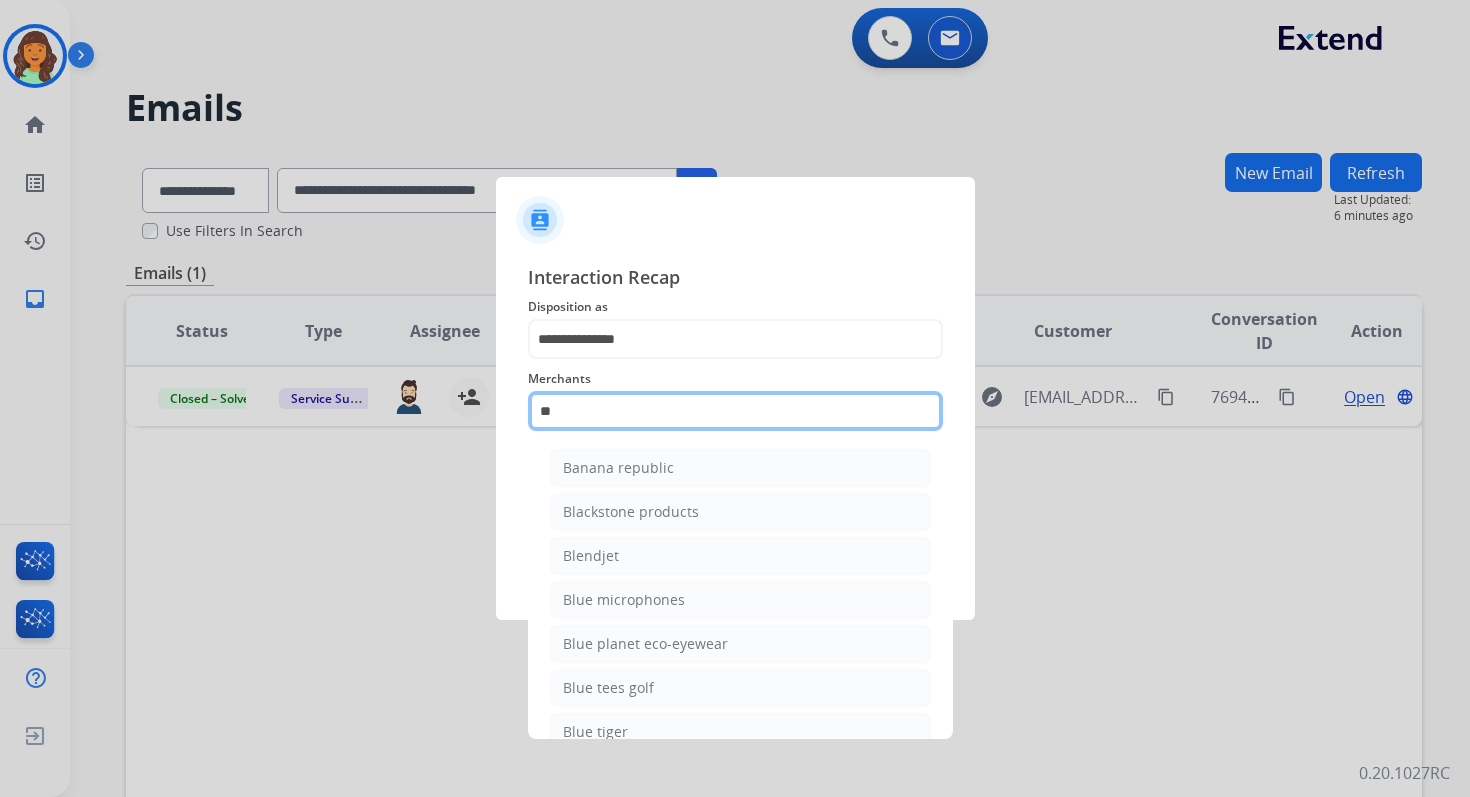 type on "*" 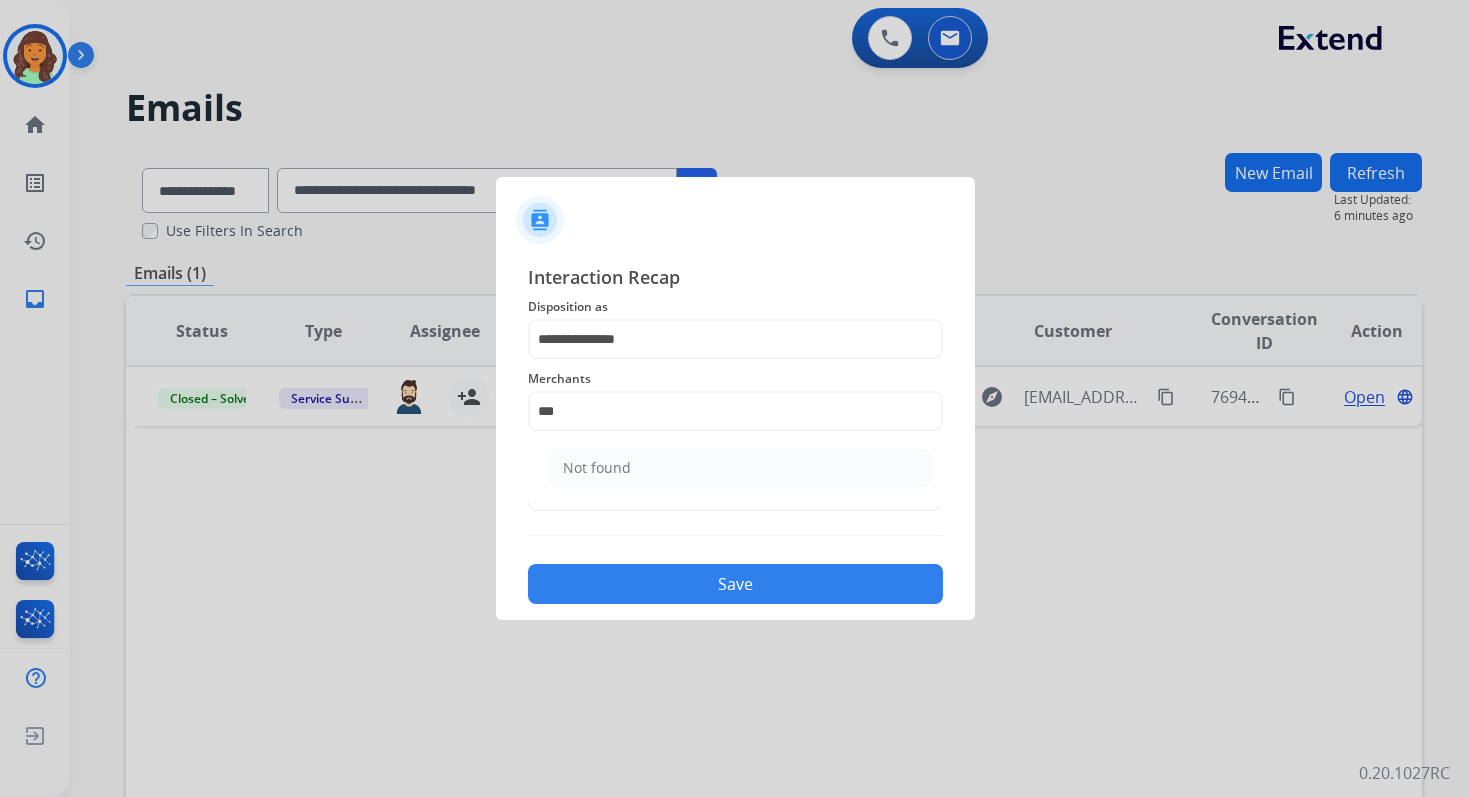 click on "Not found" 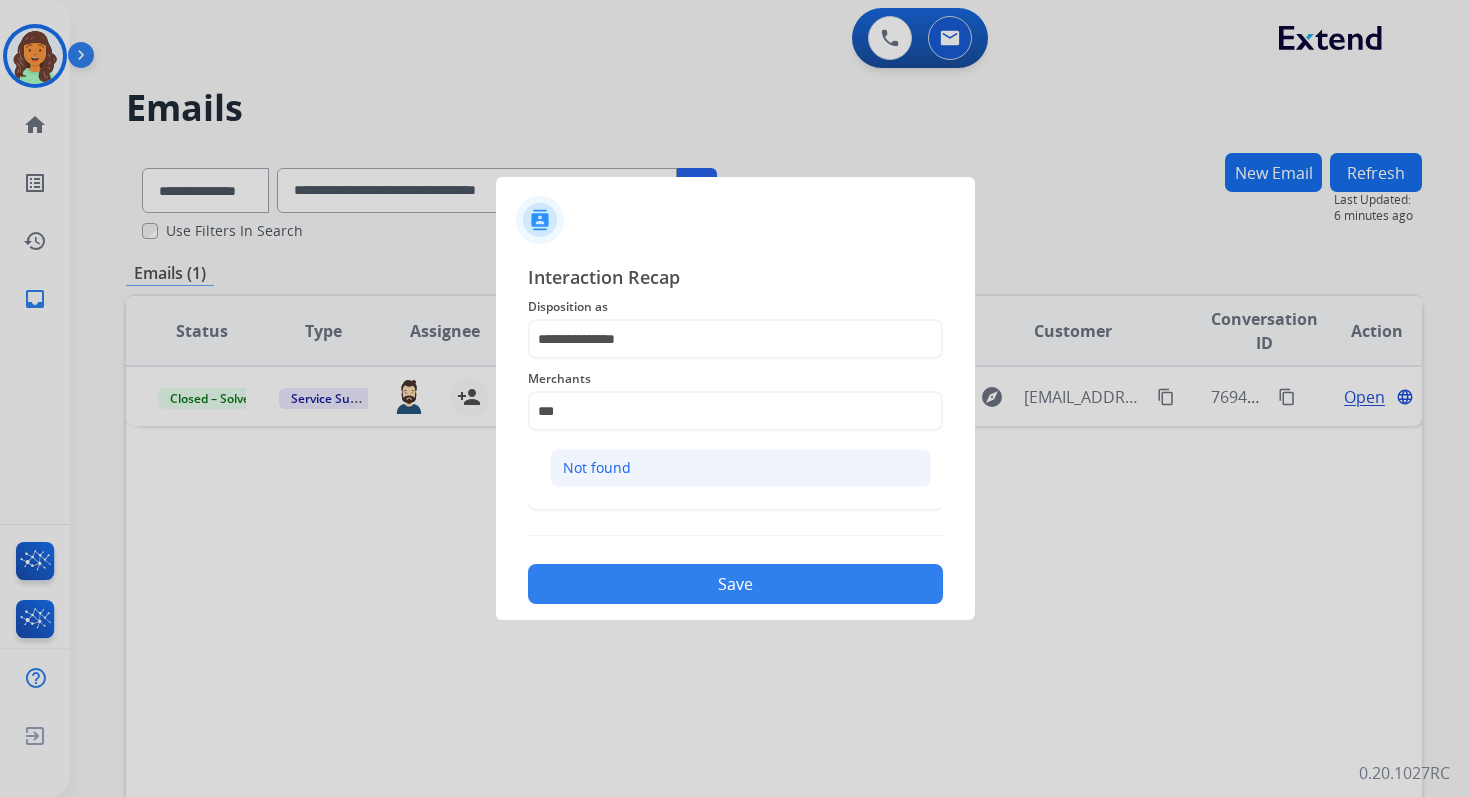 click on "Not found" 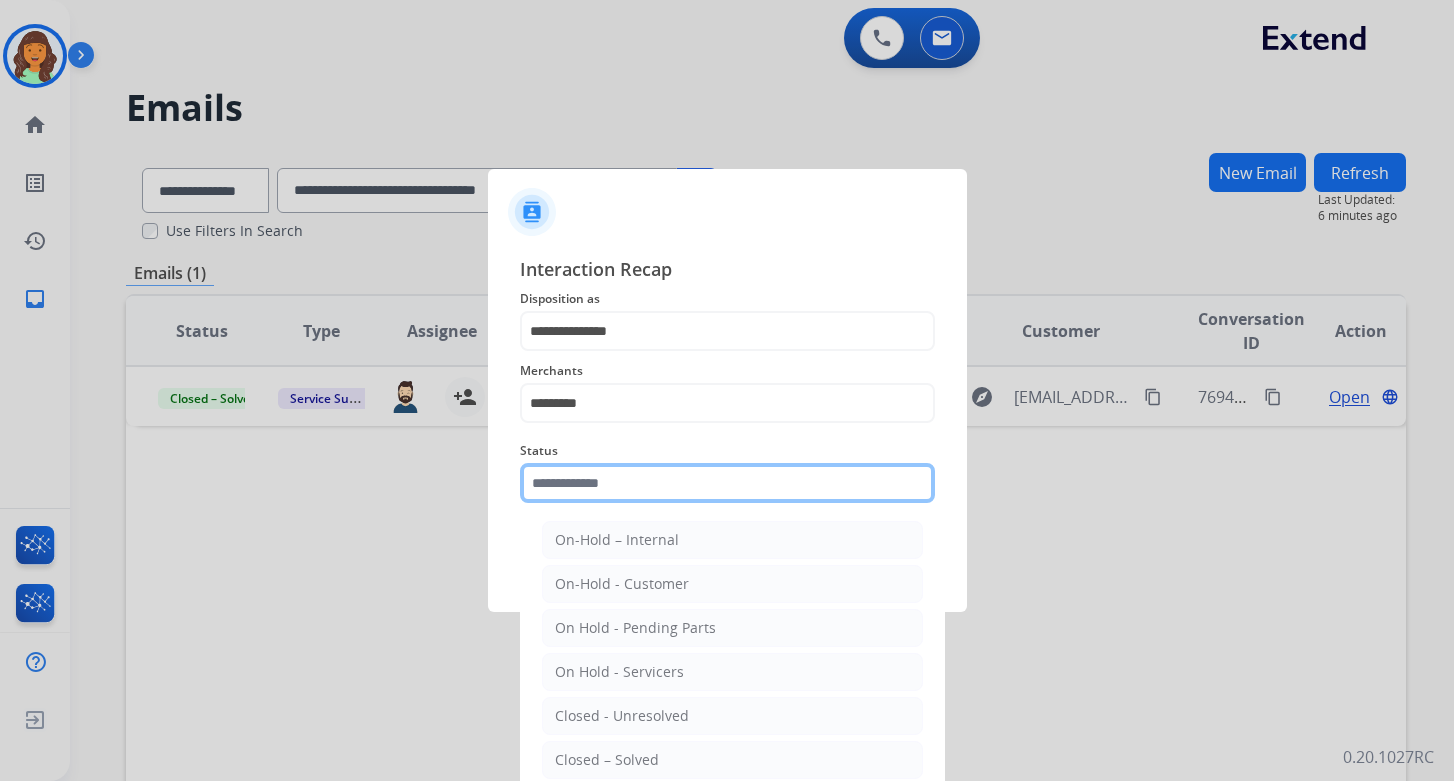 click 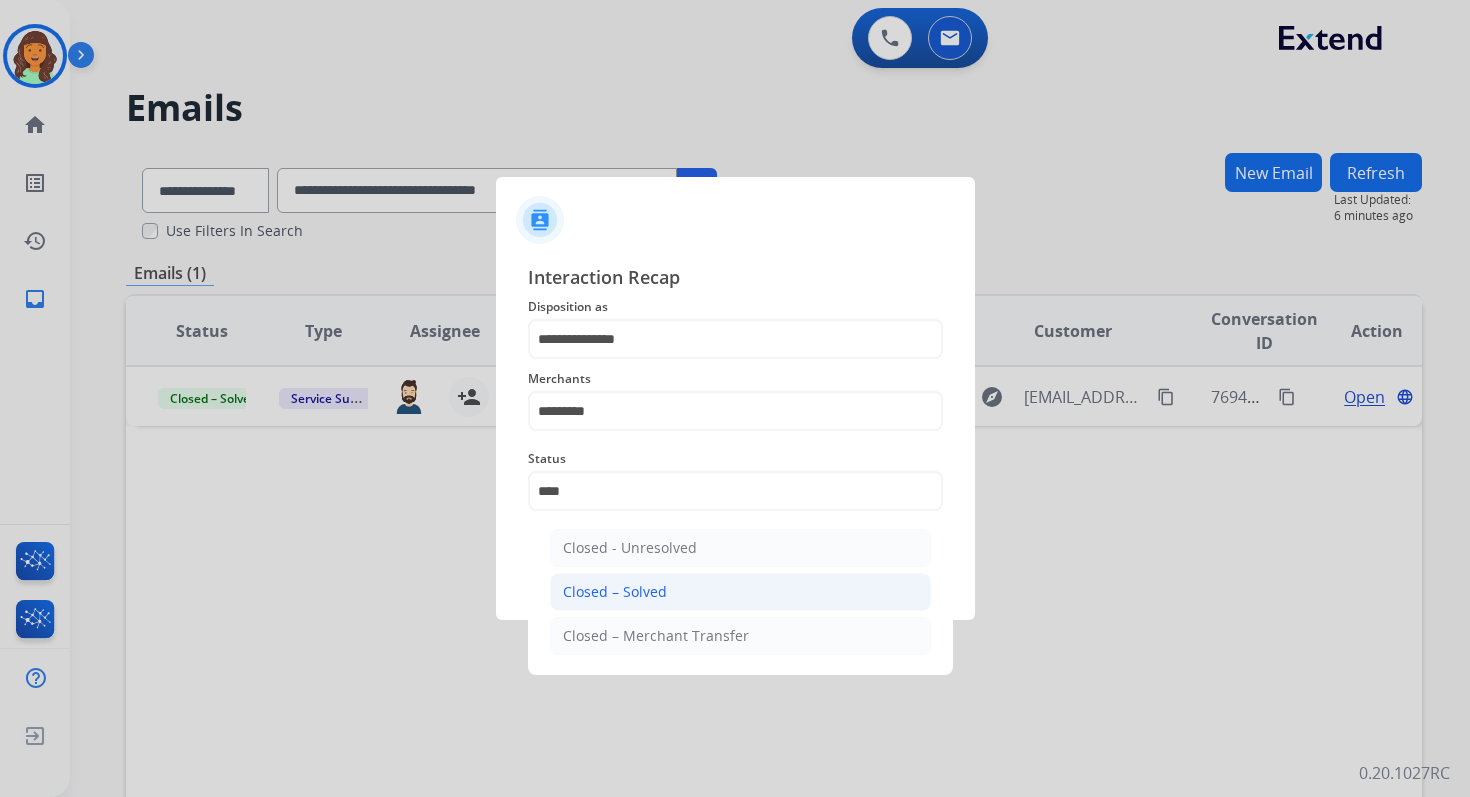 click on "Closed – Solved" 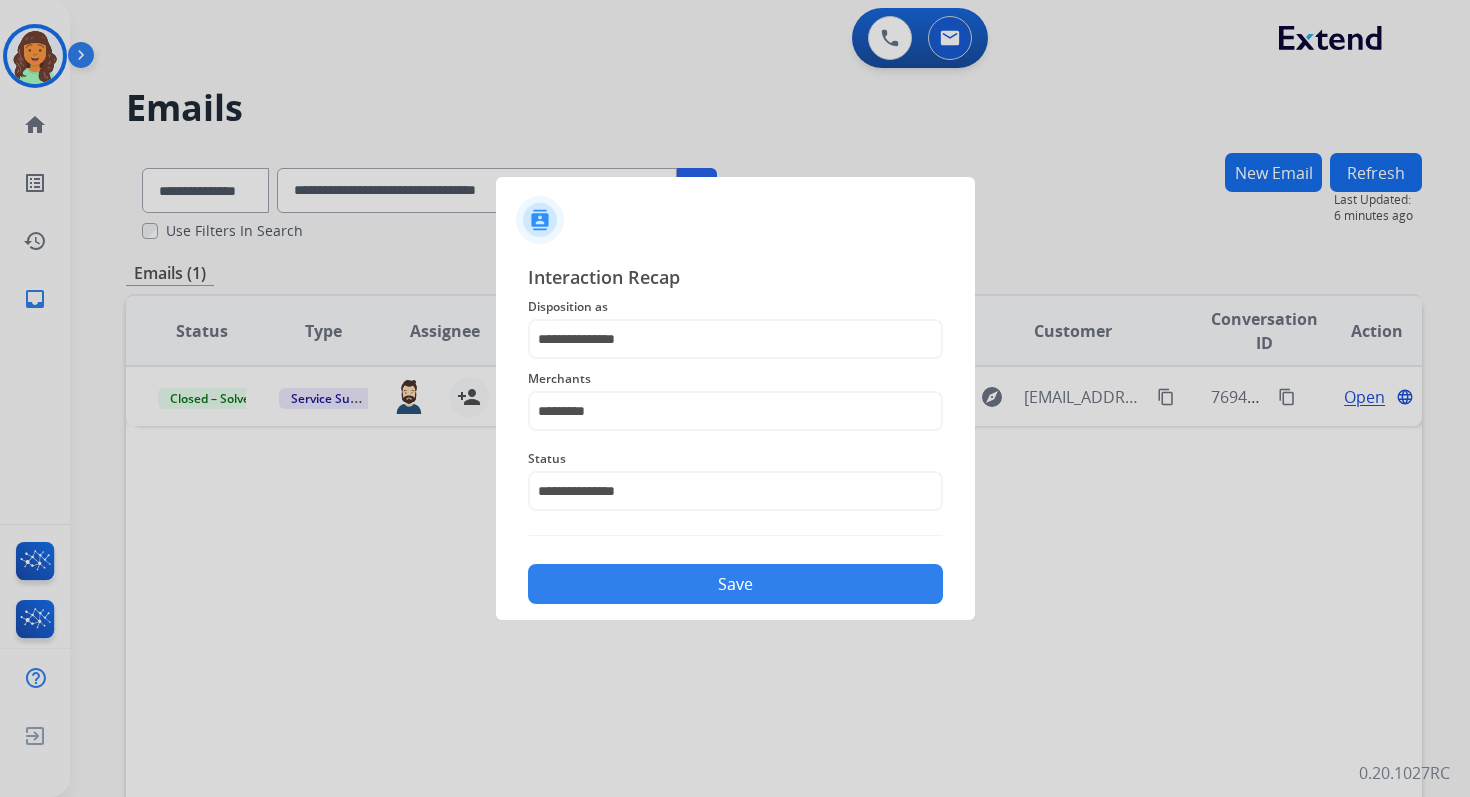 click on "Save" 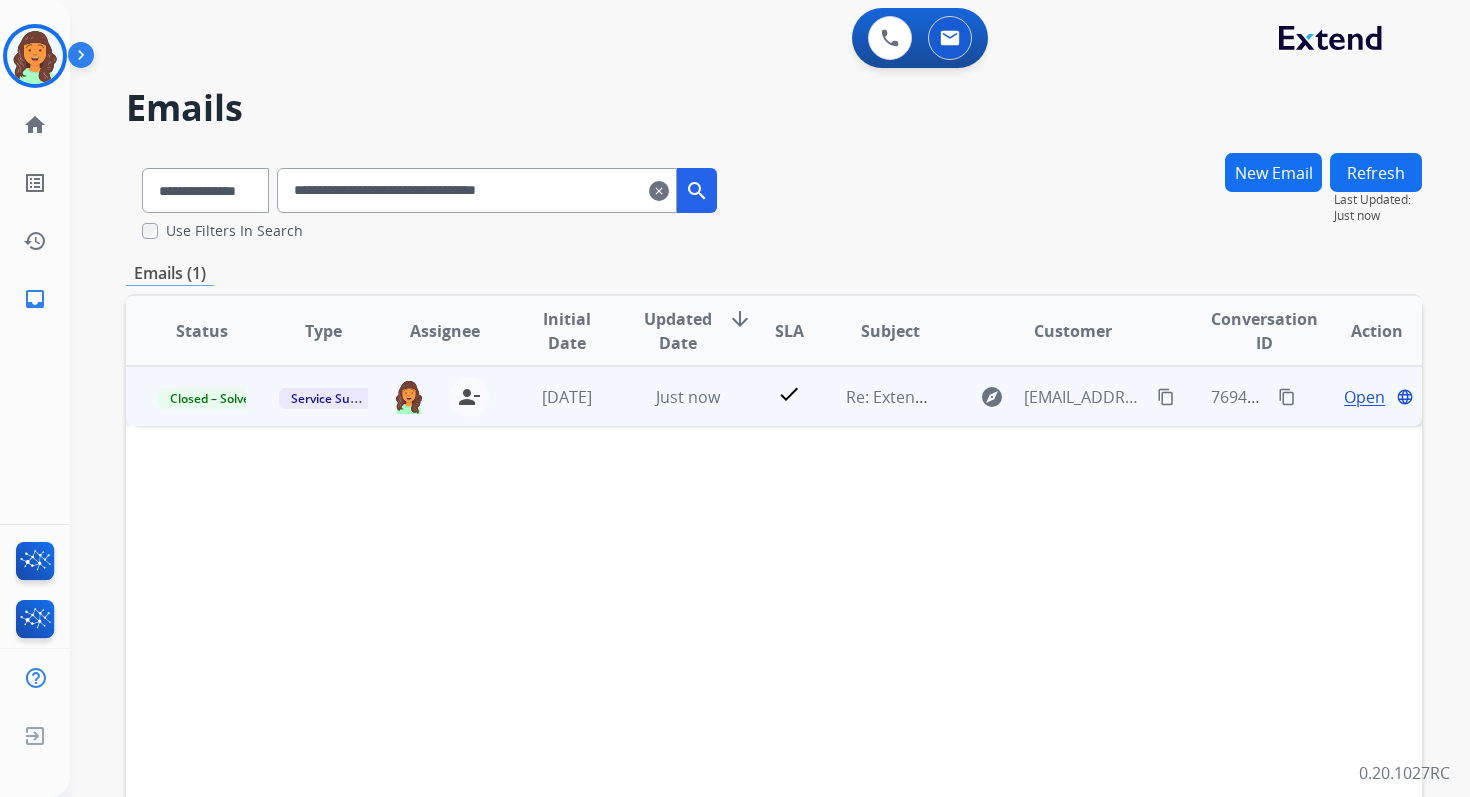 click on "Open" at bounding box center (1364, 397) 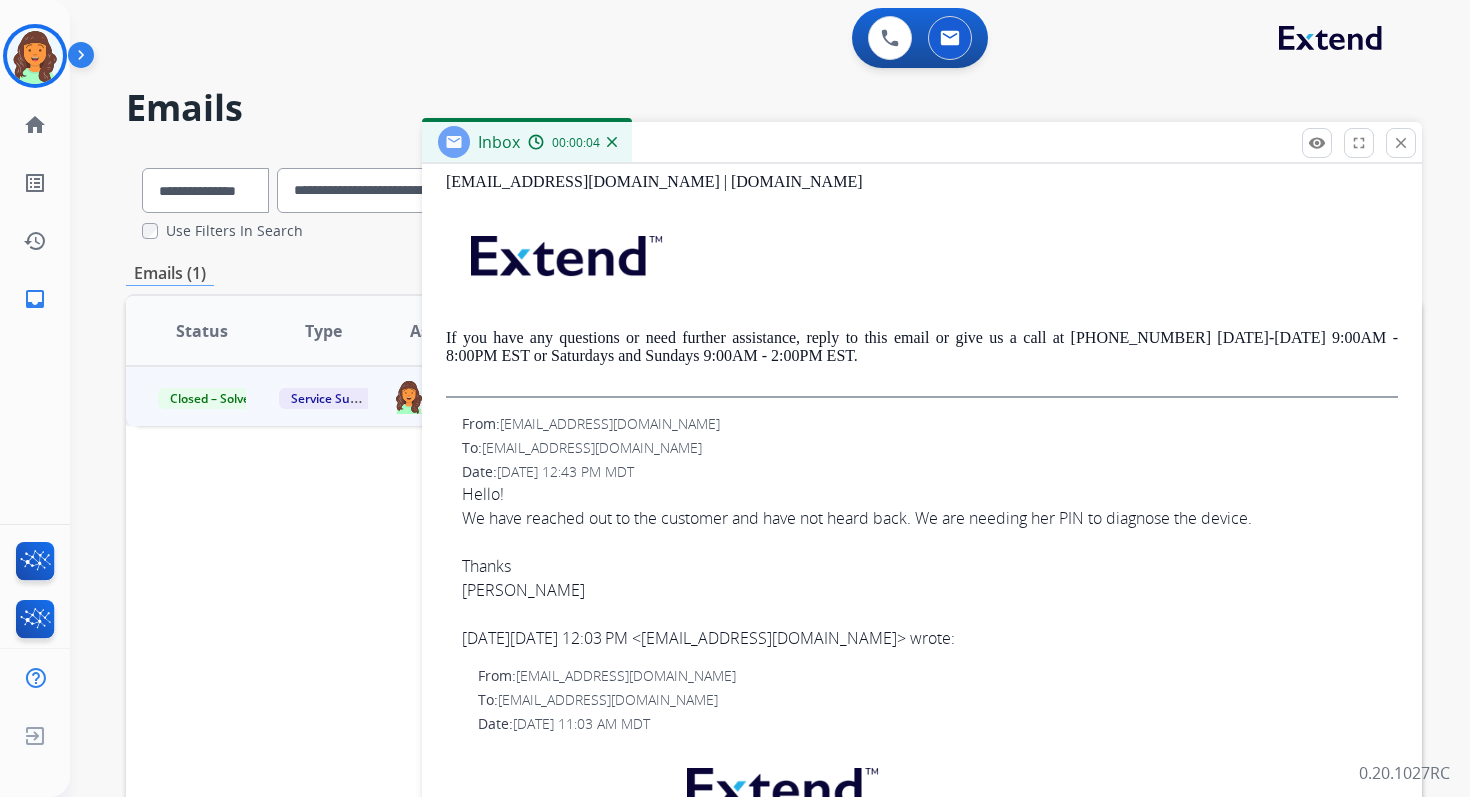 scroll, scrollTop: 431, scrollLeft: 0, axis: vertical 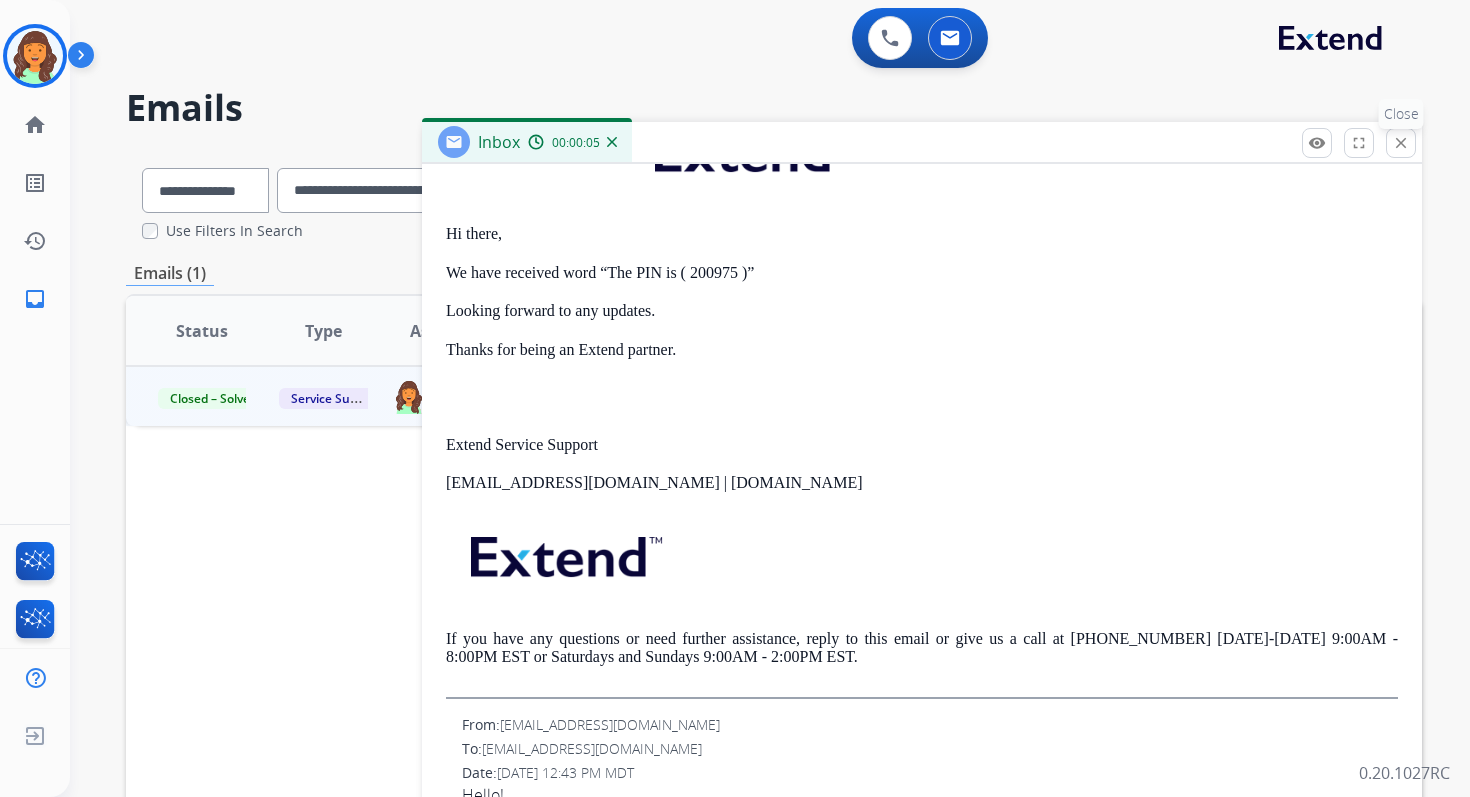 click on "close" at bounding box center [1401, 143] 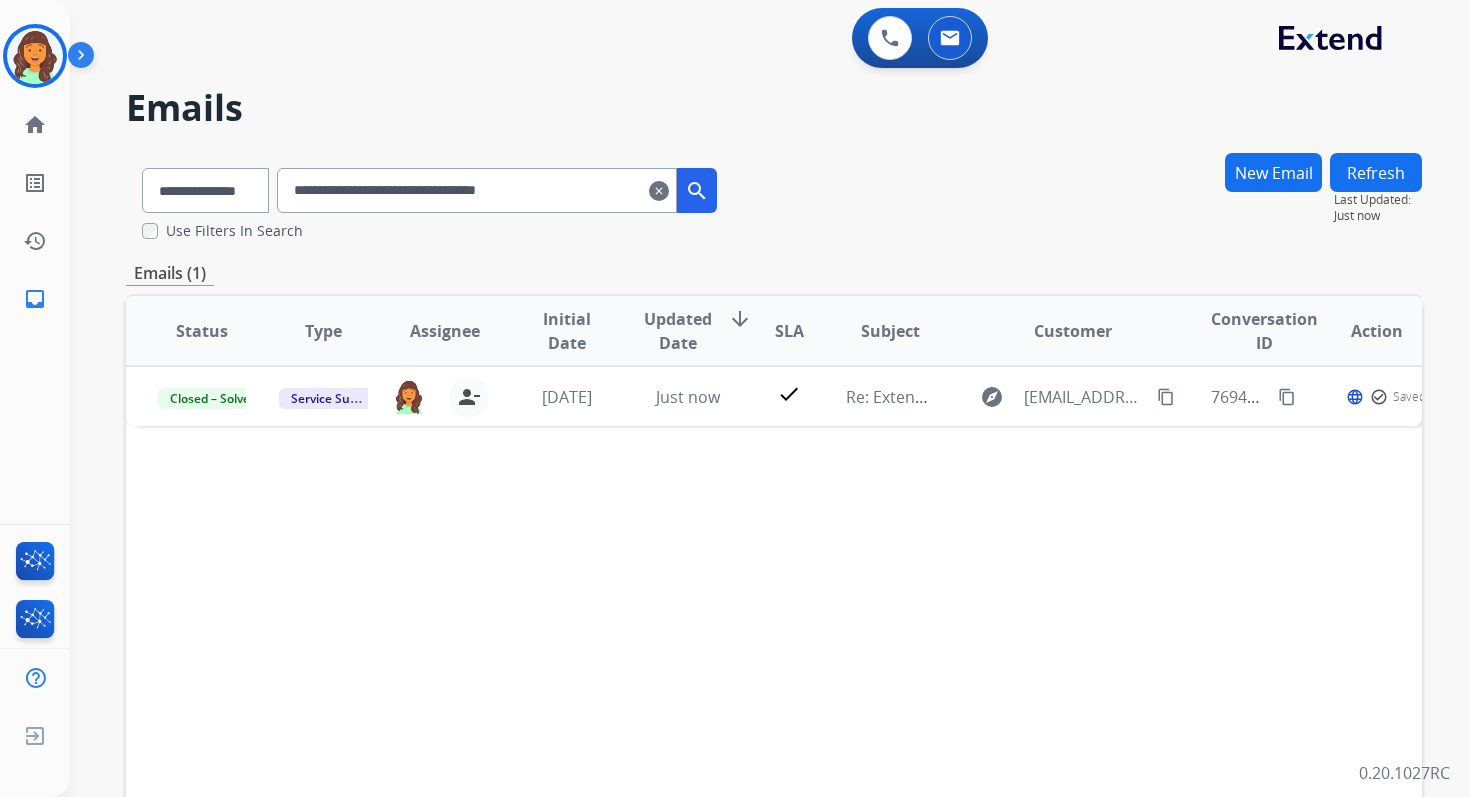 click on "**********" at bounding box center [477, 190] 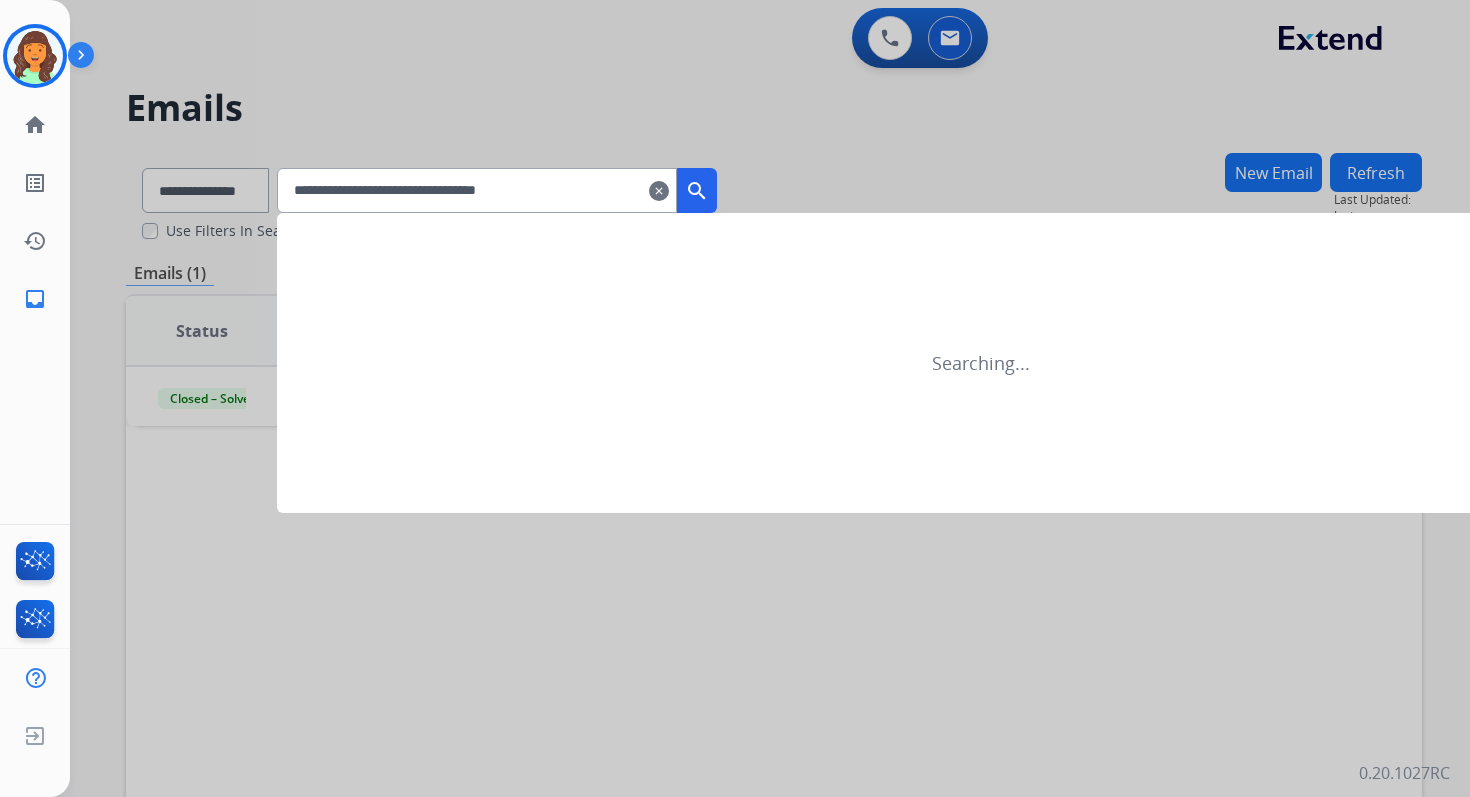 type on "**********" 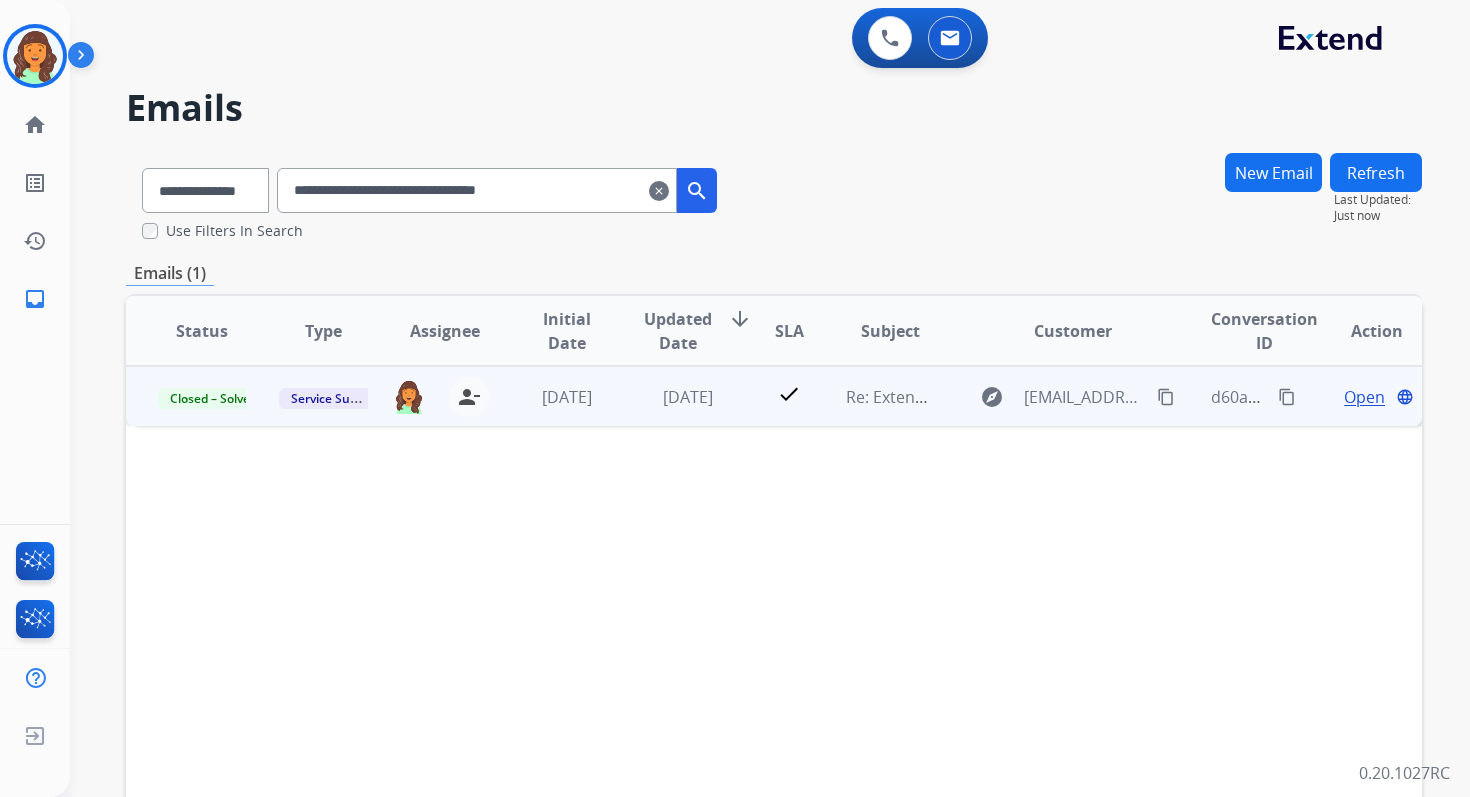 click on "Open" at bounding box center [1364, 397] 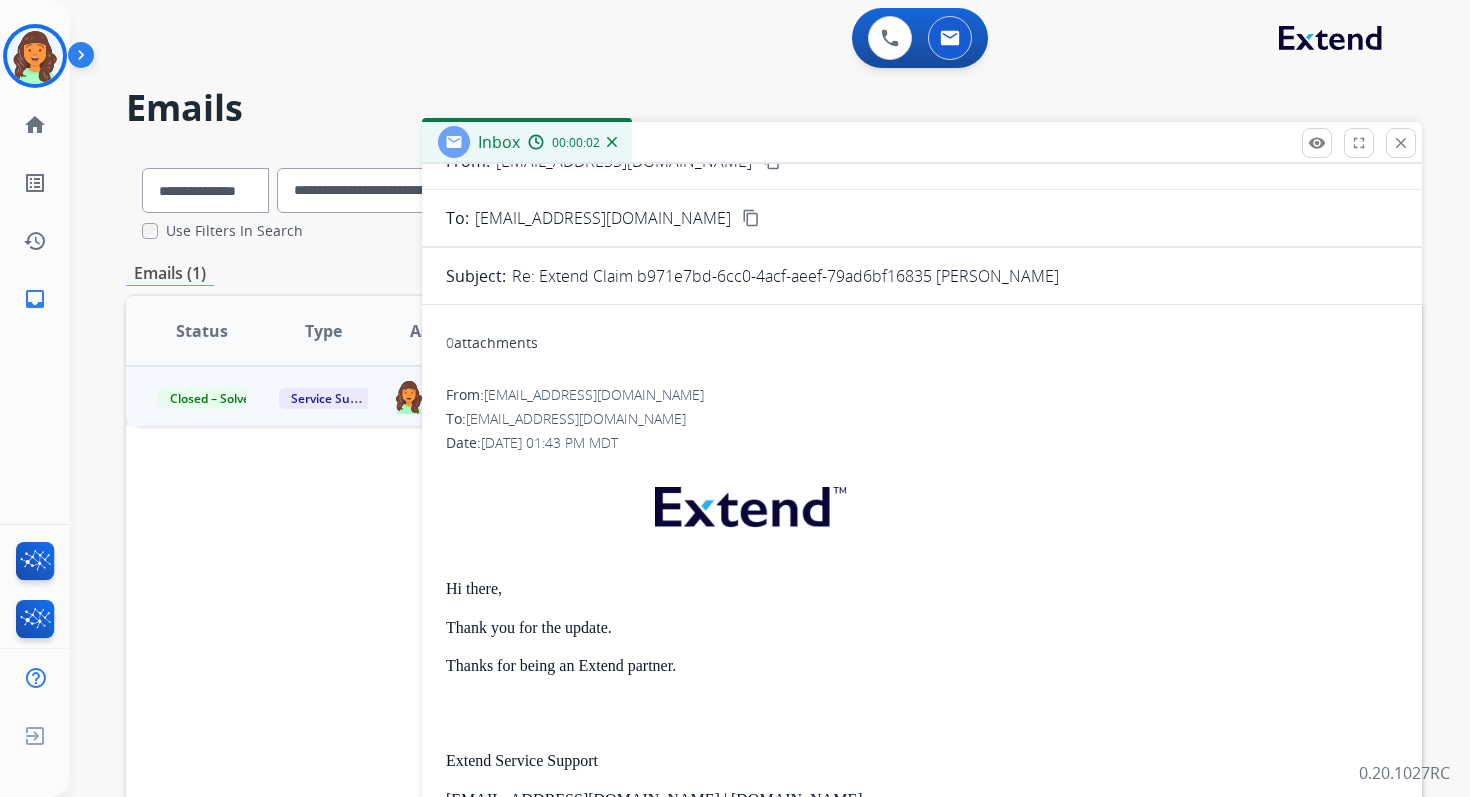 scroll, scrollTop: 0, scrollLeft: 0, axis: both 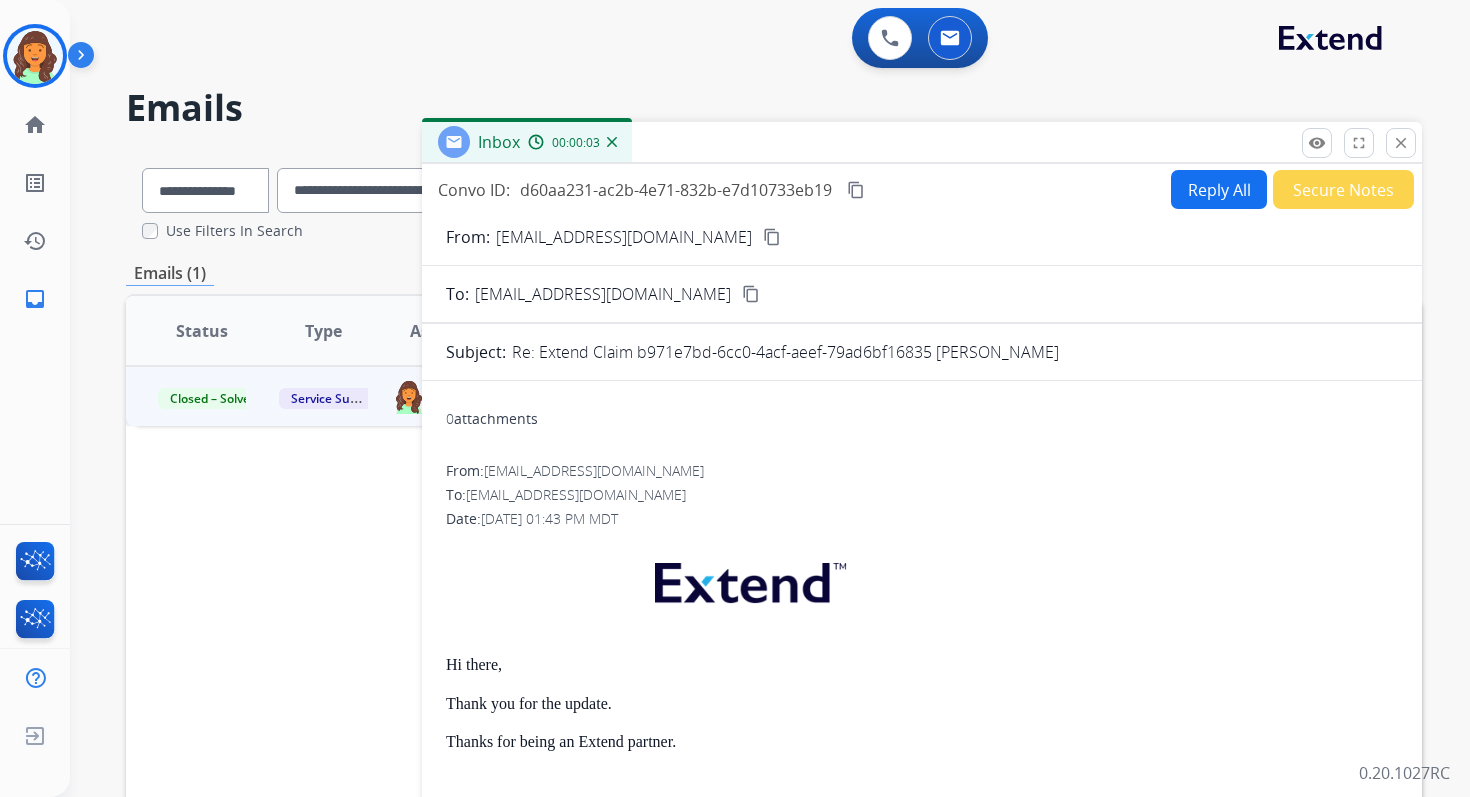 click on "Reply All" at bounding box center (1219, 189) 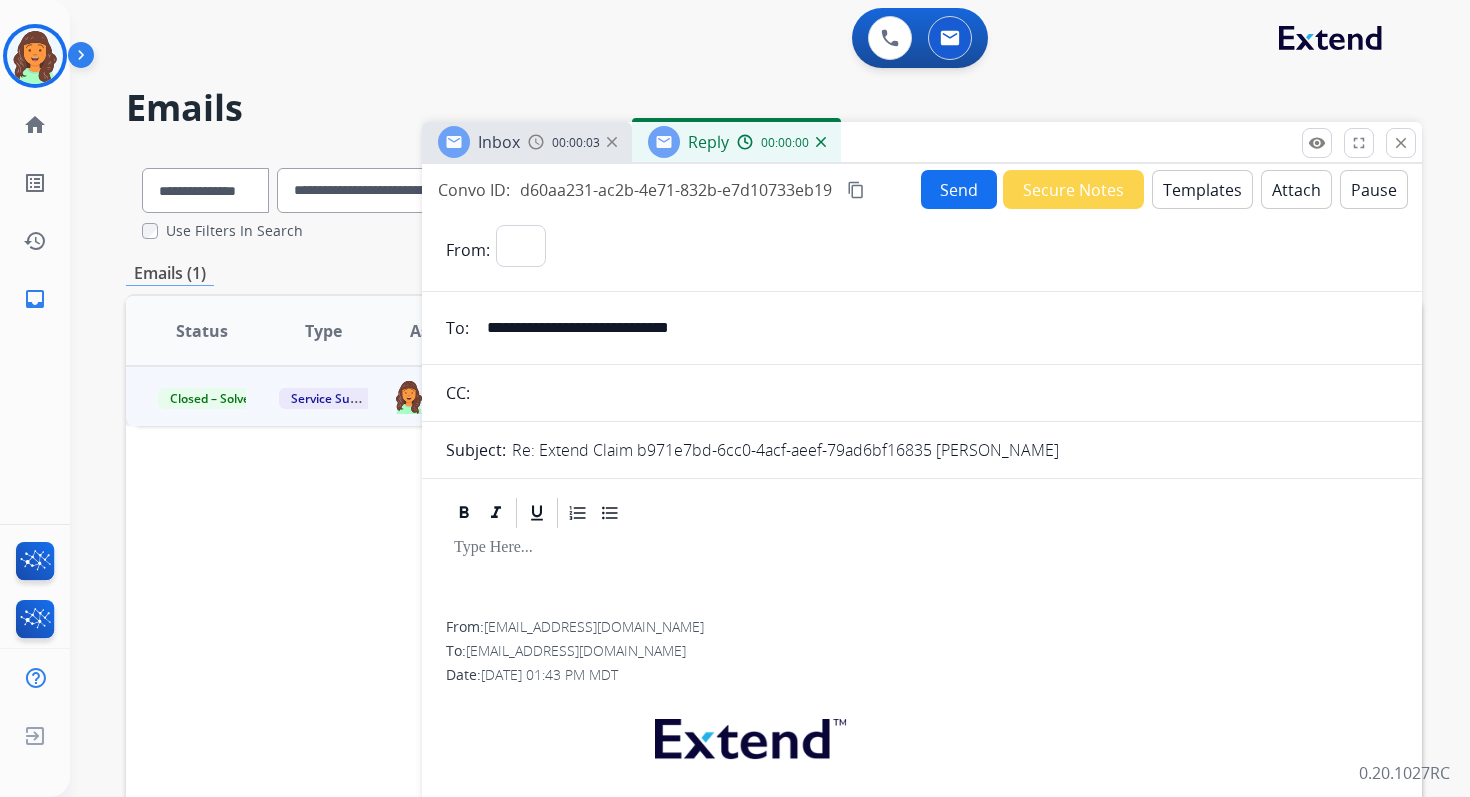 select on "**********" 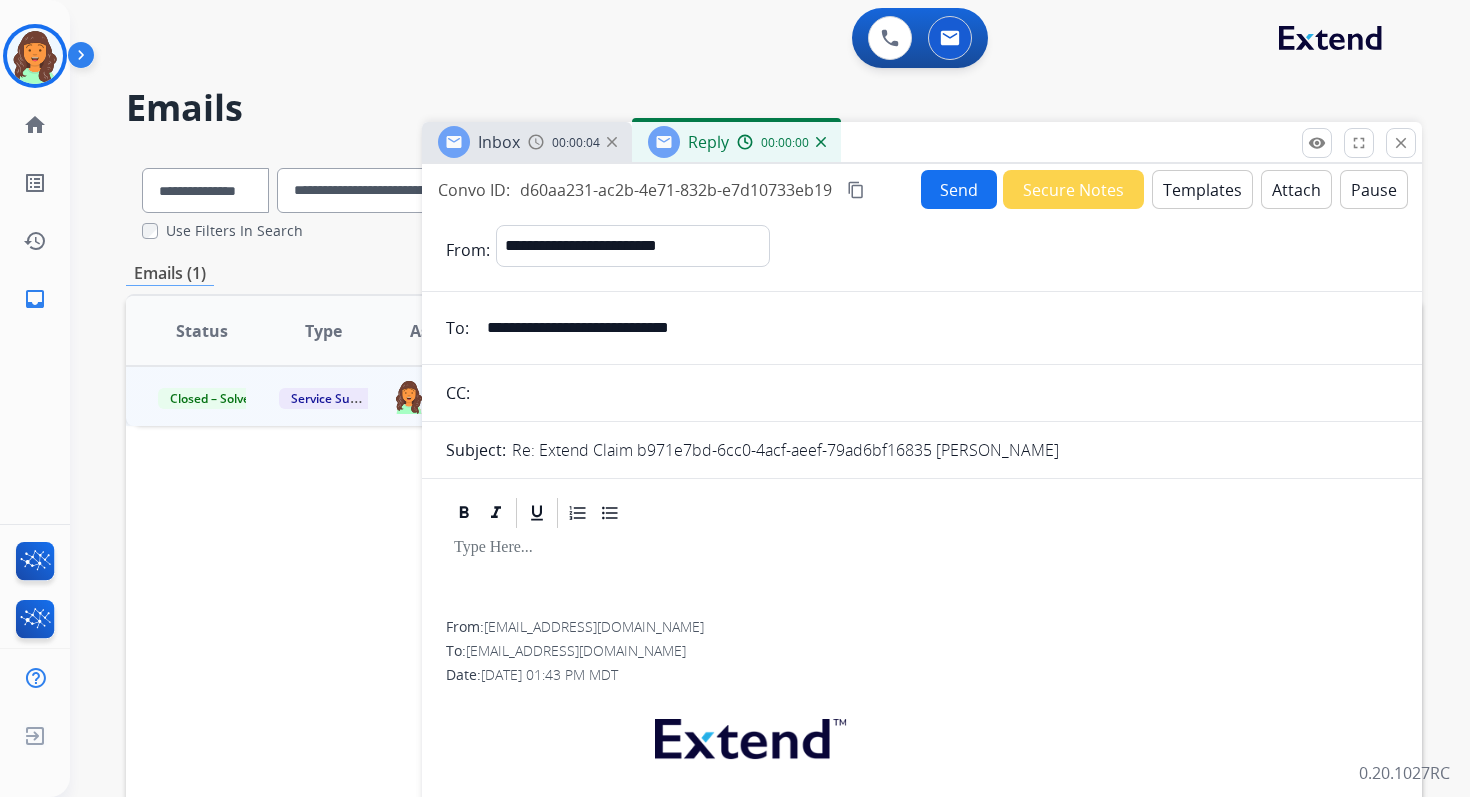 click on "Templates" at bounding box center (1202, 189) 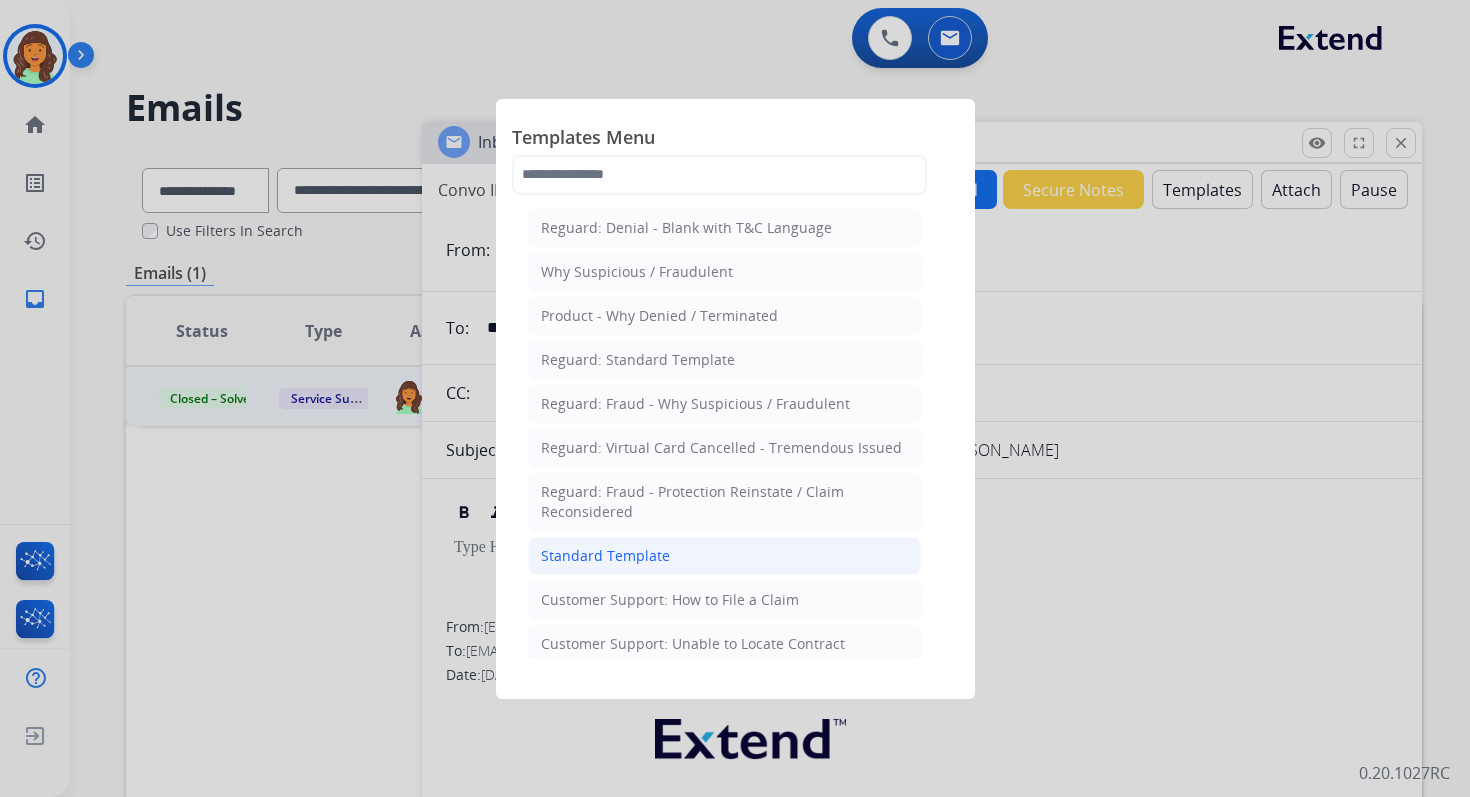 click on "Standard Template" 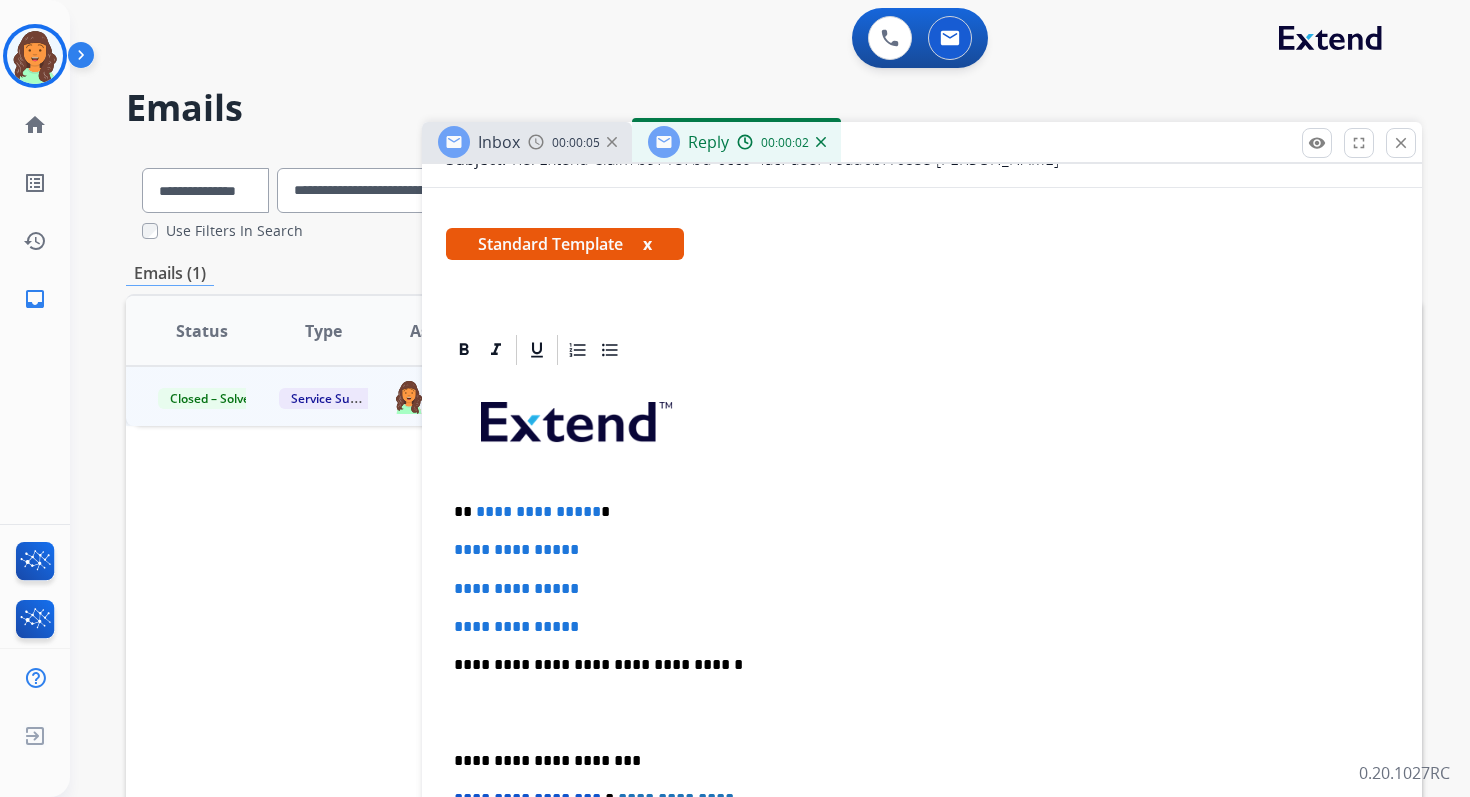 scroll, scrollTop: 474, scrollLeft: 0, axis: vertical 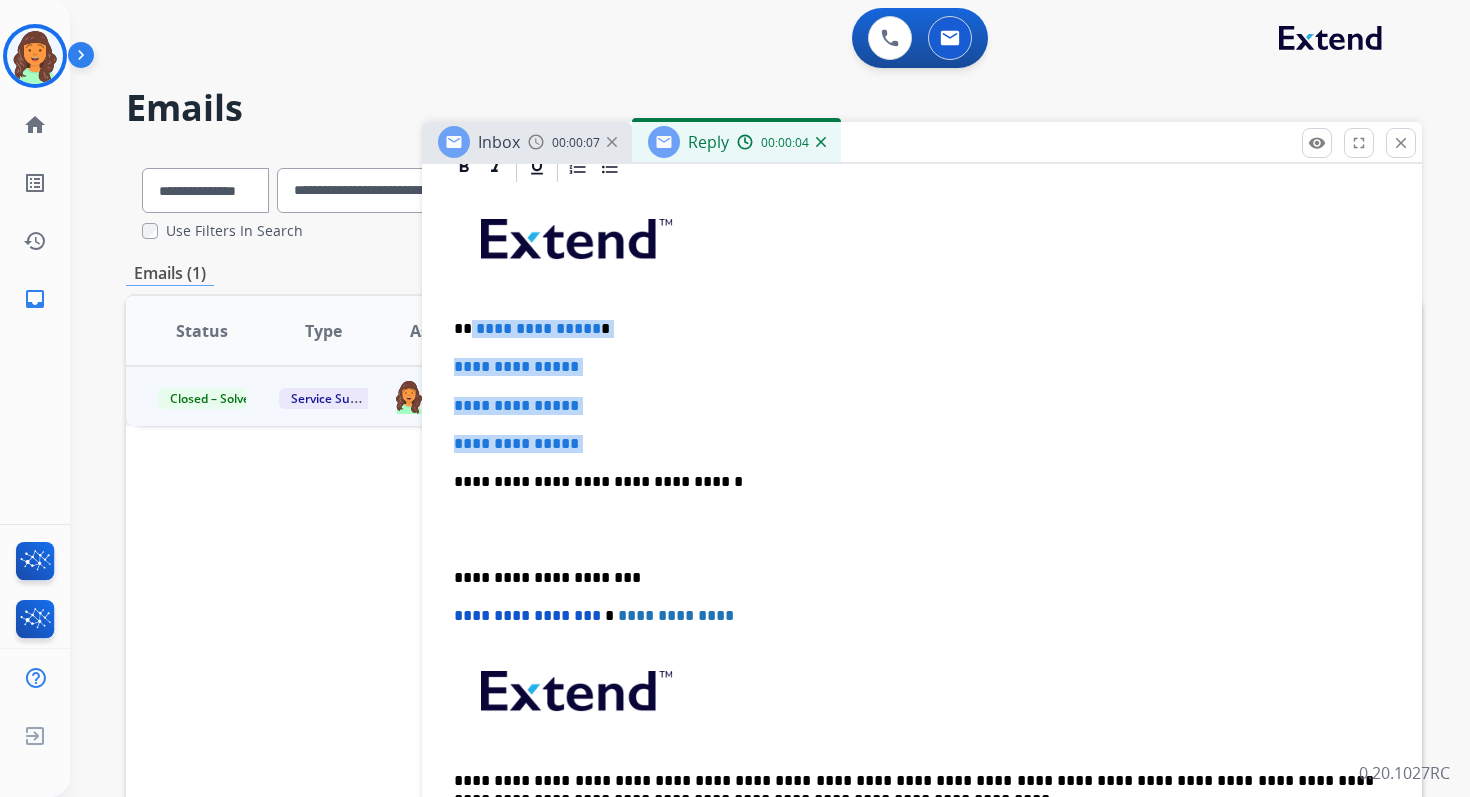 drag, startPoint x: 470, startPoint y: 331, endPoint x: 619, endPoint y: 456, distance: 194.48907 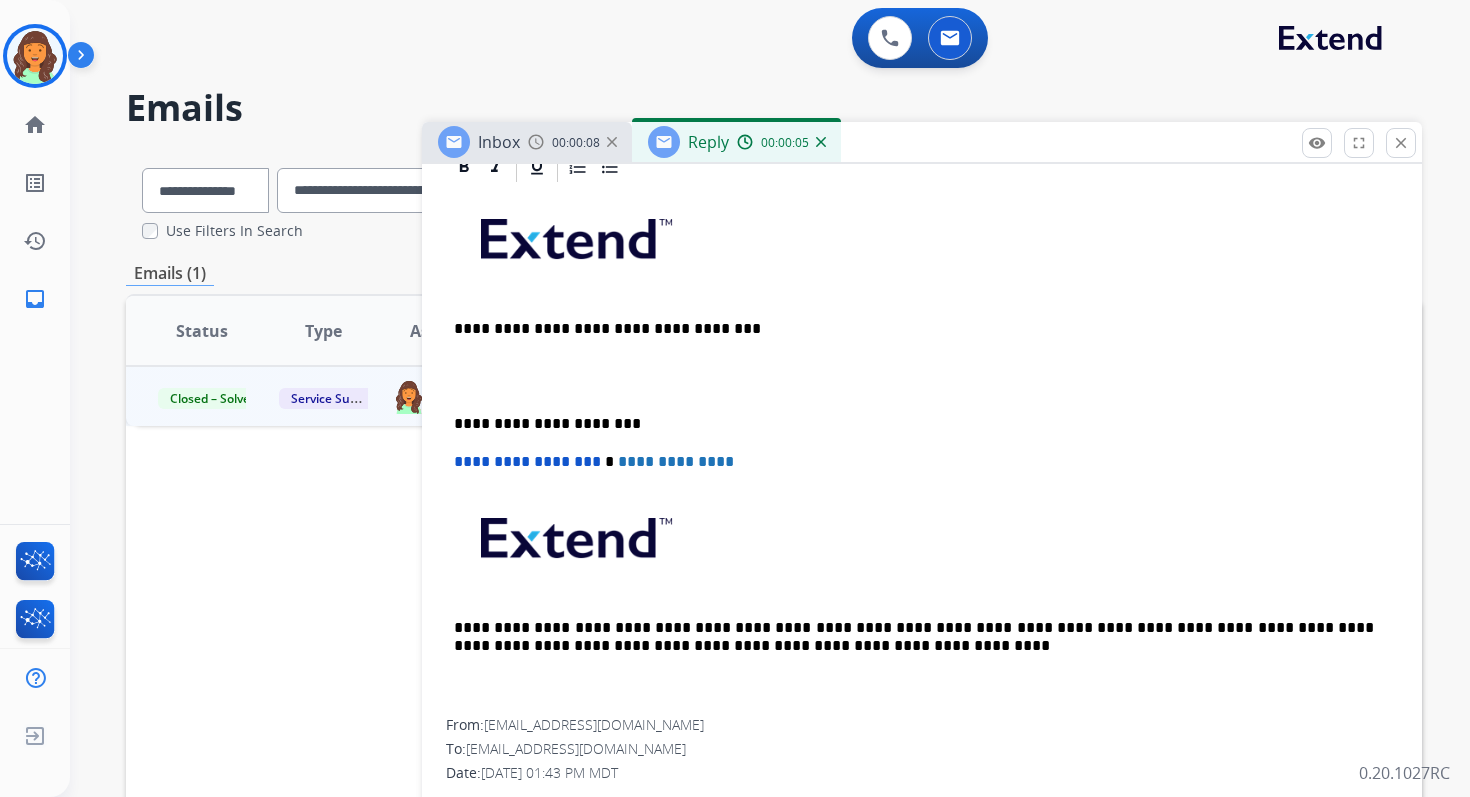 type 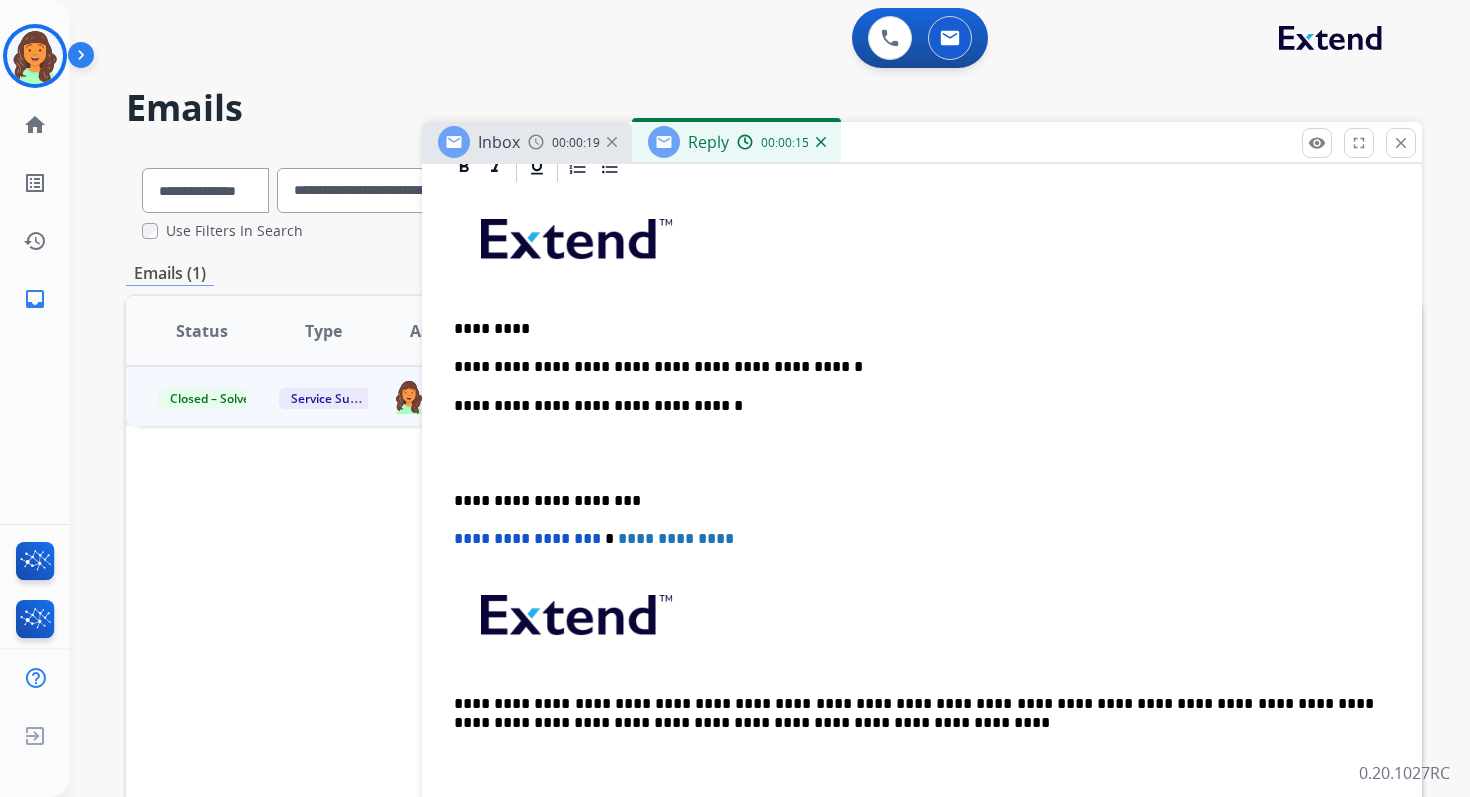click on "**********" at bounding box center [914, 406] 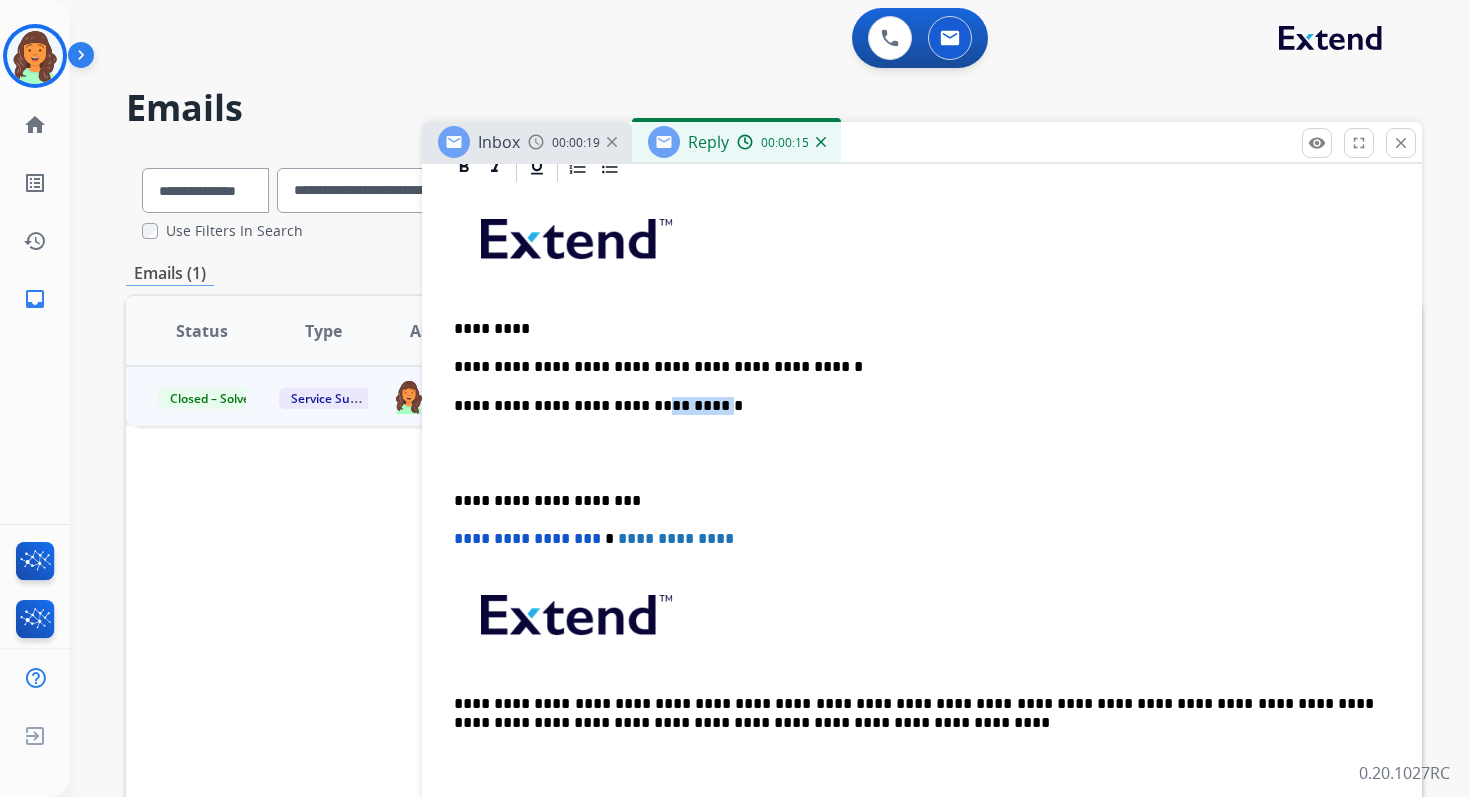 click on "**********" at bounding box center (914, 406) 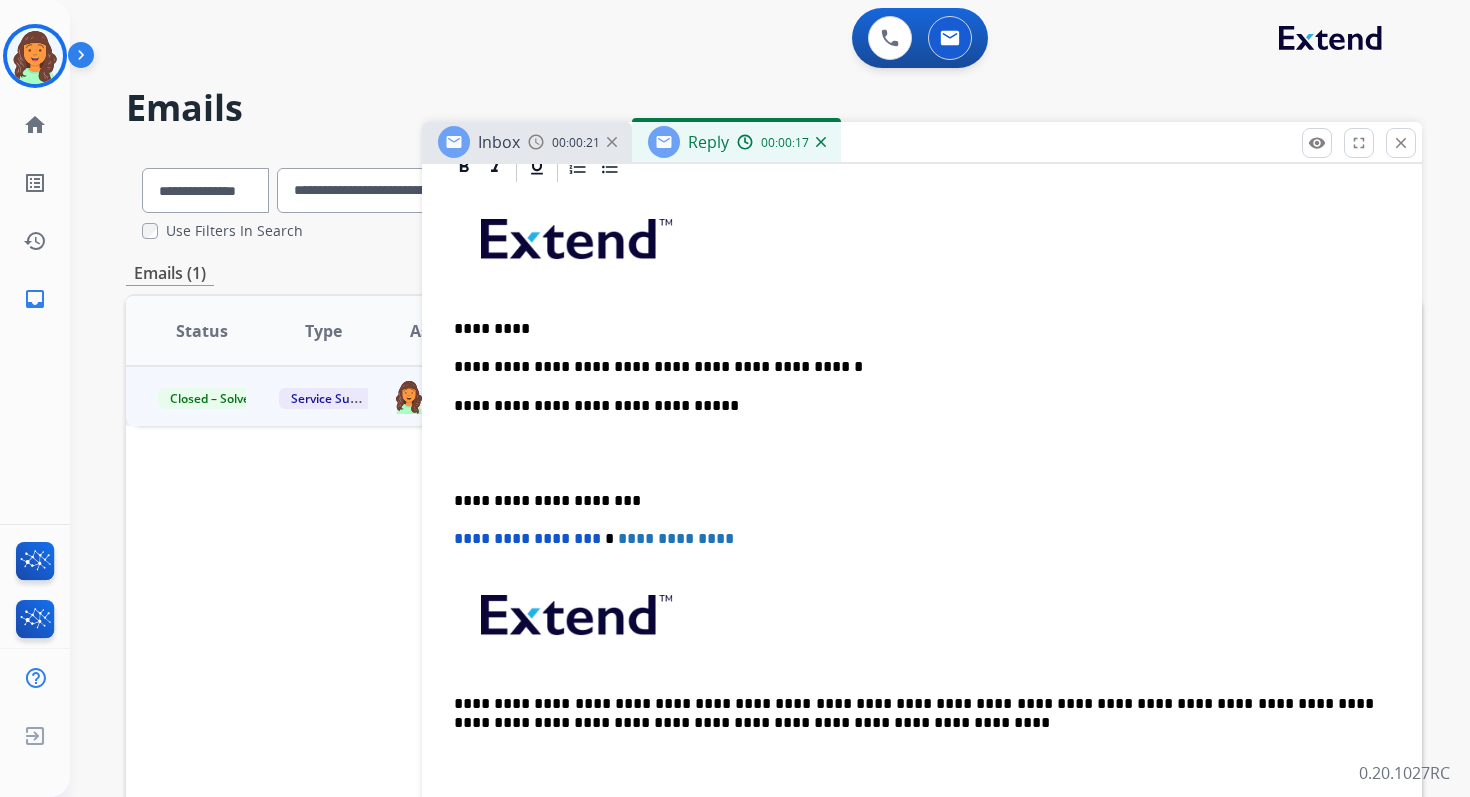 click on "**********" at bounding box center [914, 501] 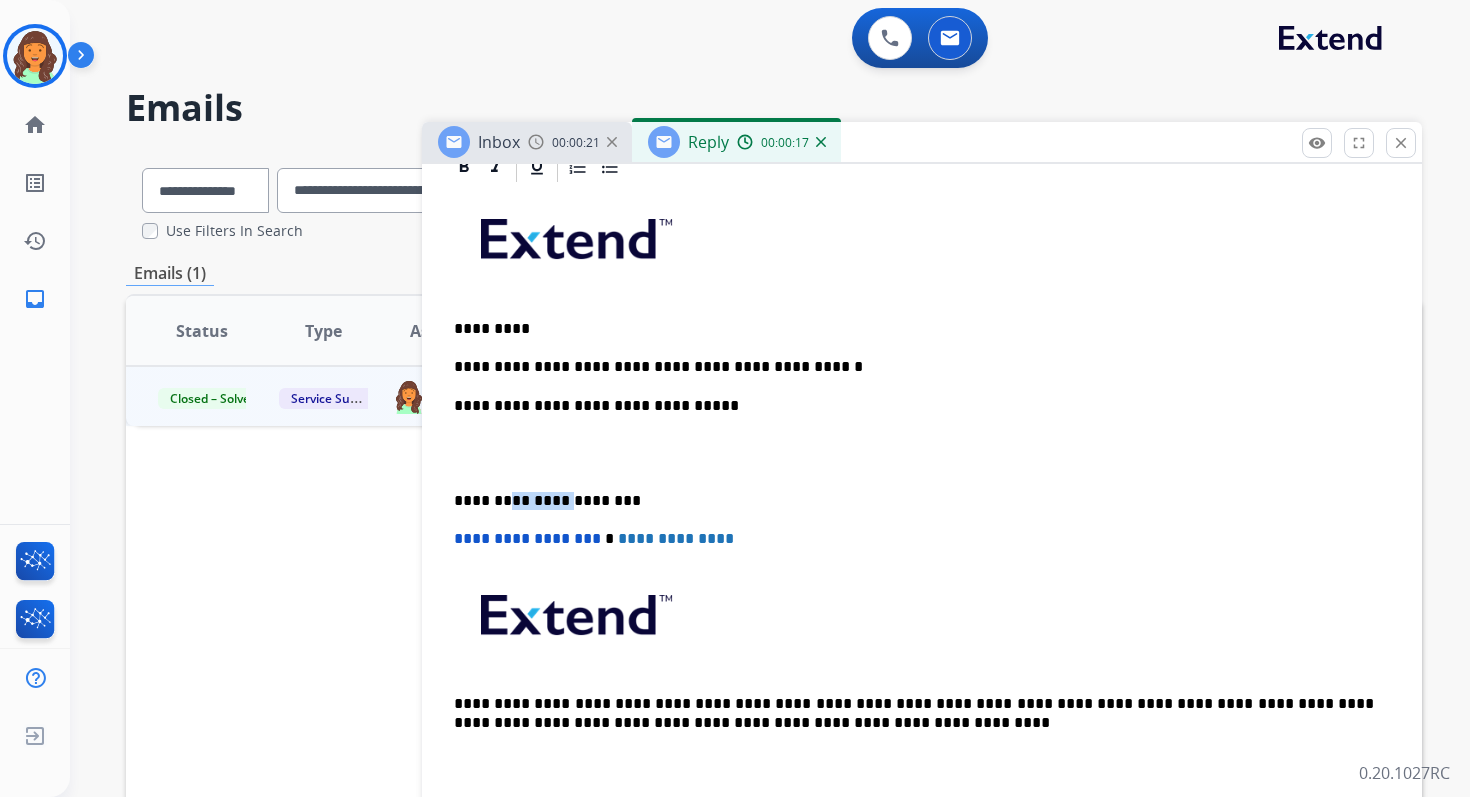 click on "**********" at bounding box center [914, 501] 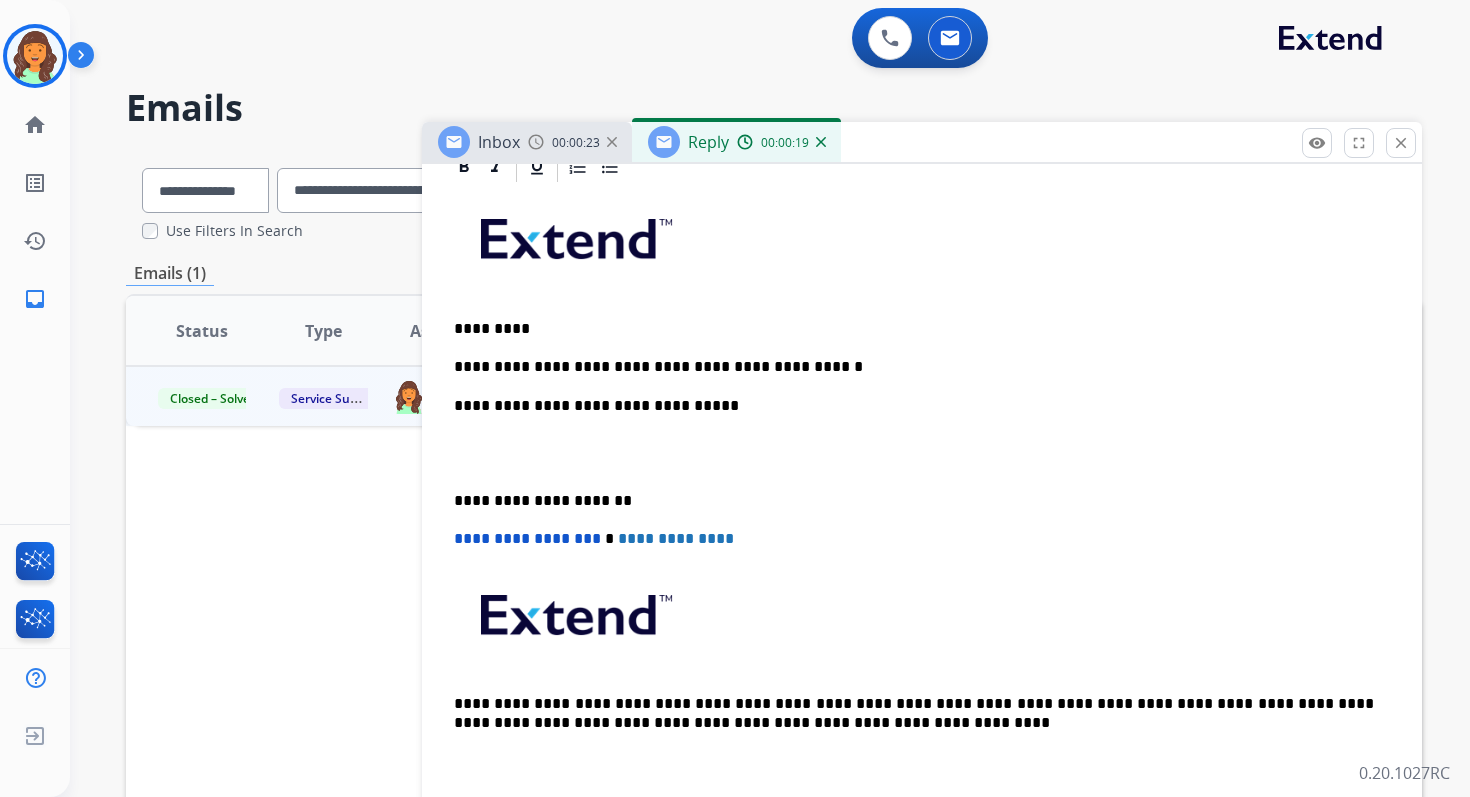 click on "**********" at bounding box center (527, 538) 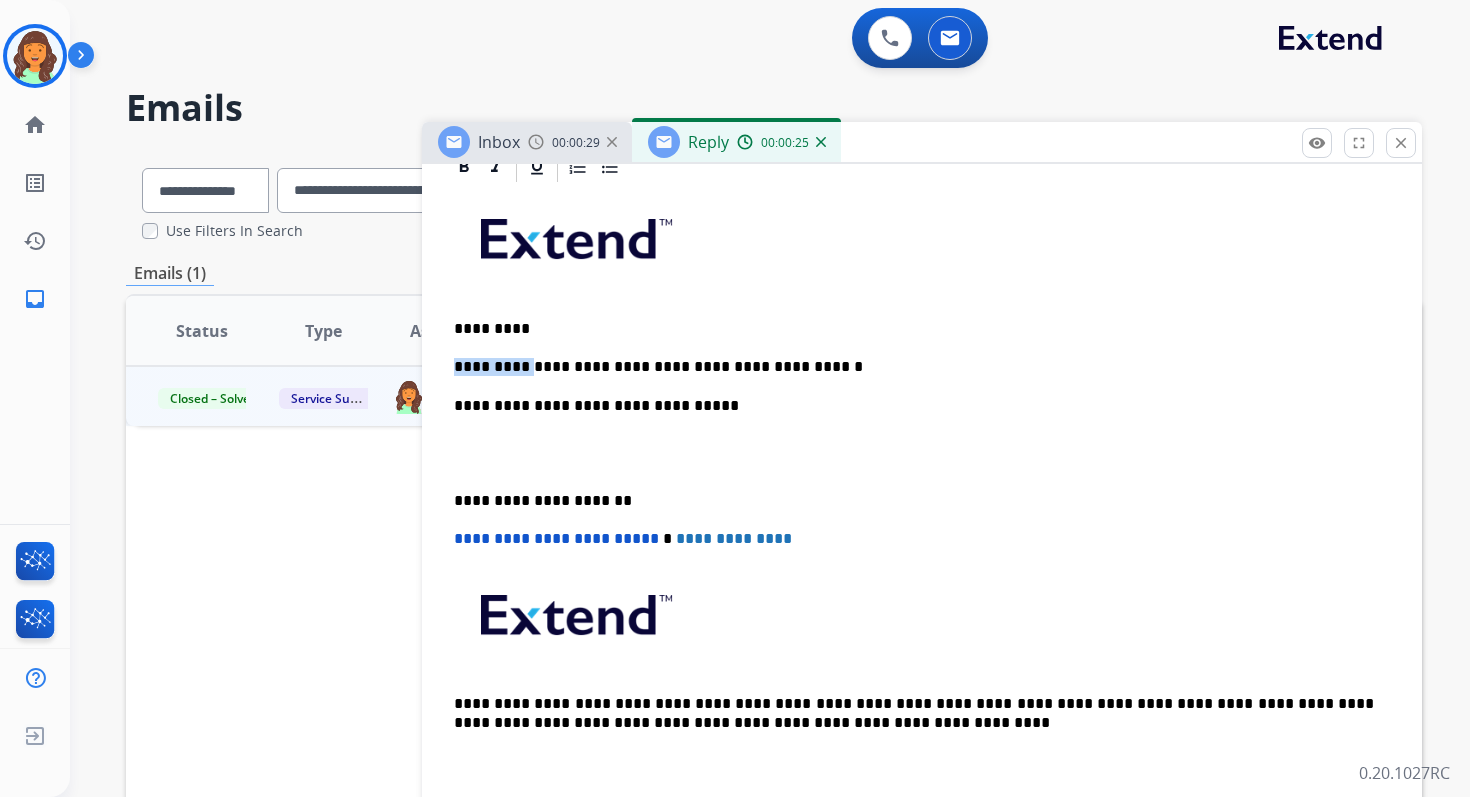 drag, startPoint x: 530, startPoint y: 367, endPoint x: 457, endPoint y: 365, distance: 73.02739 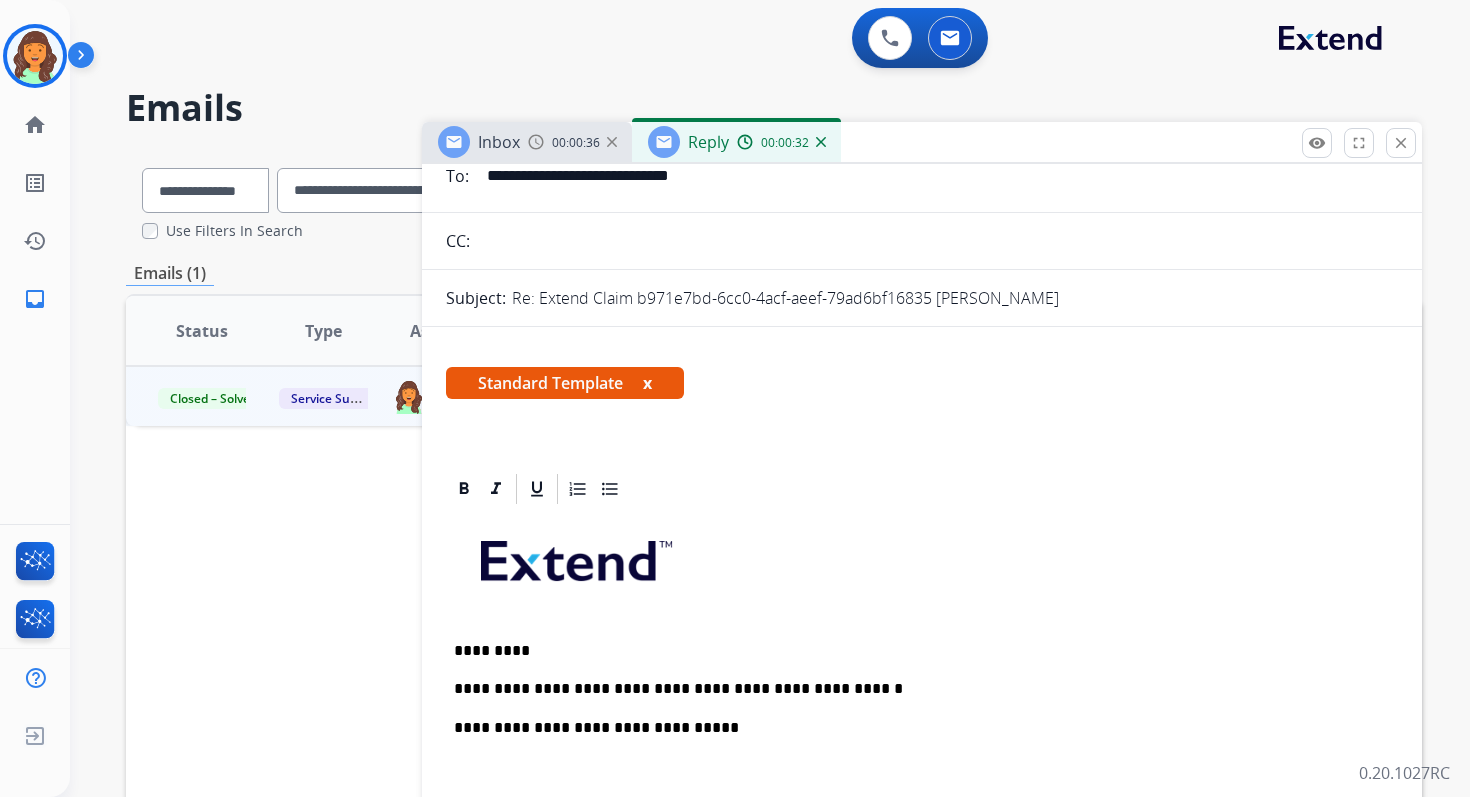scroll, scrollTop: 0, scrollLeft: 0, axis: both 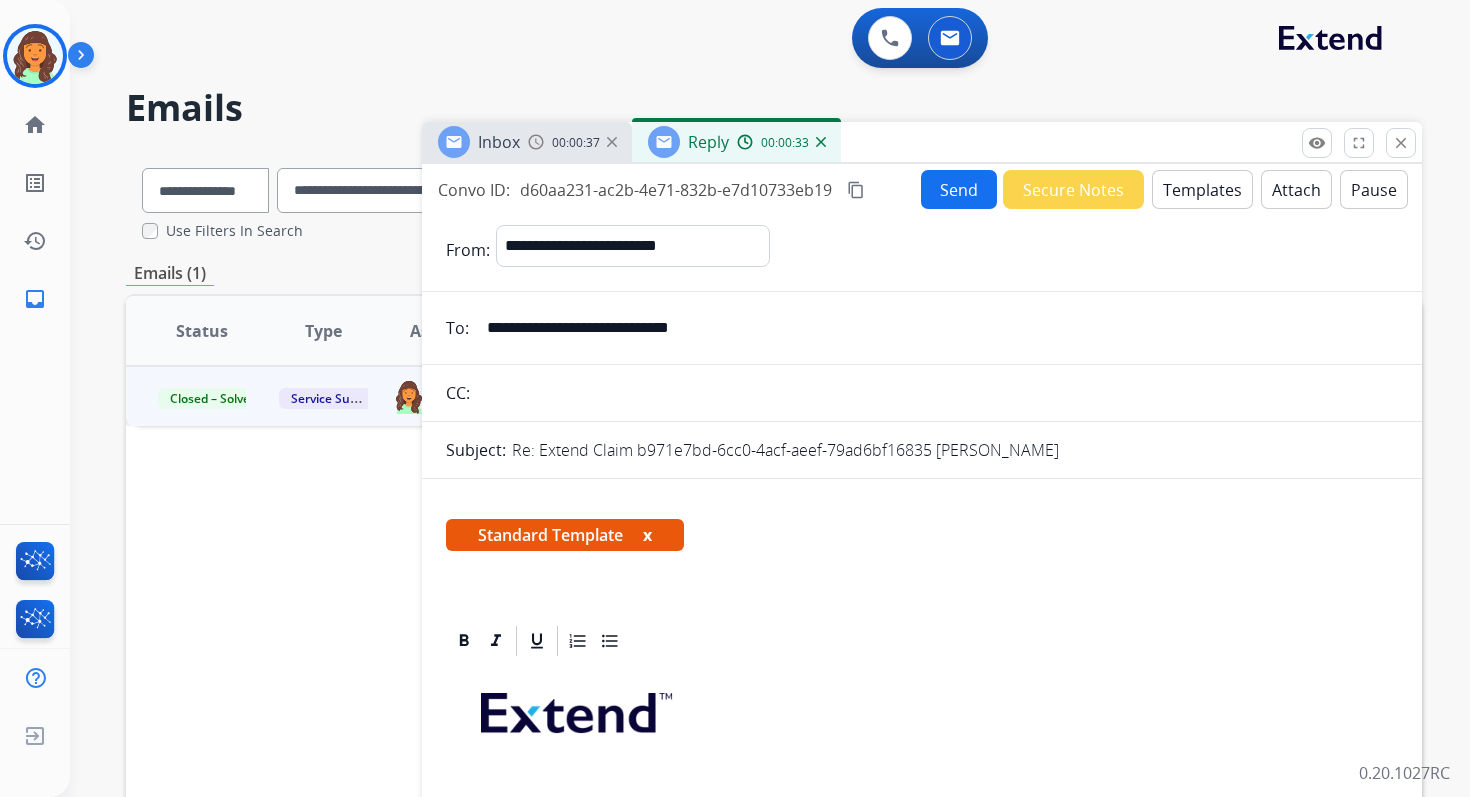 click on "content_copy" at bounding box center (856, 190) 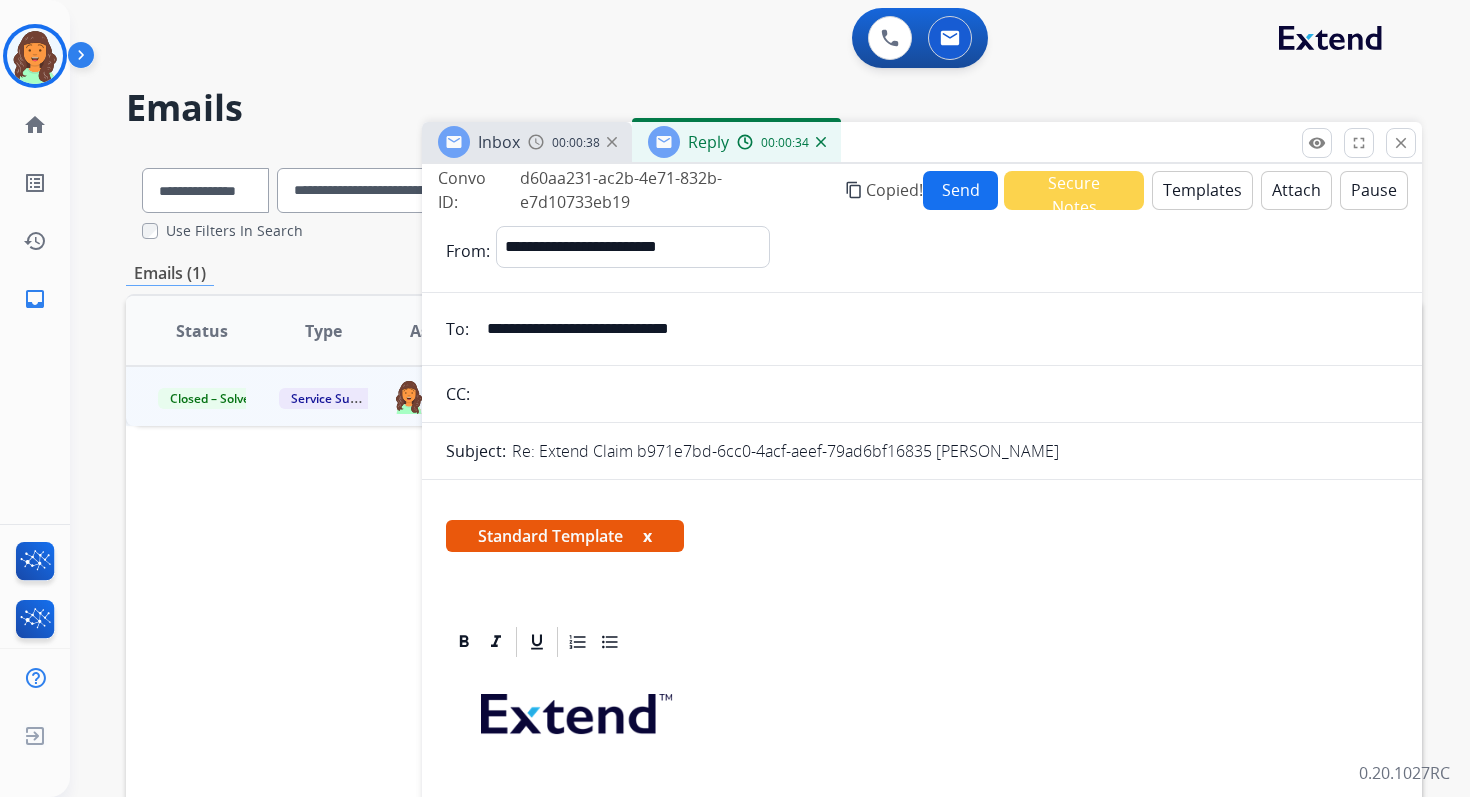 click on "Send" at bounding box center (960, 190) 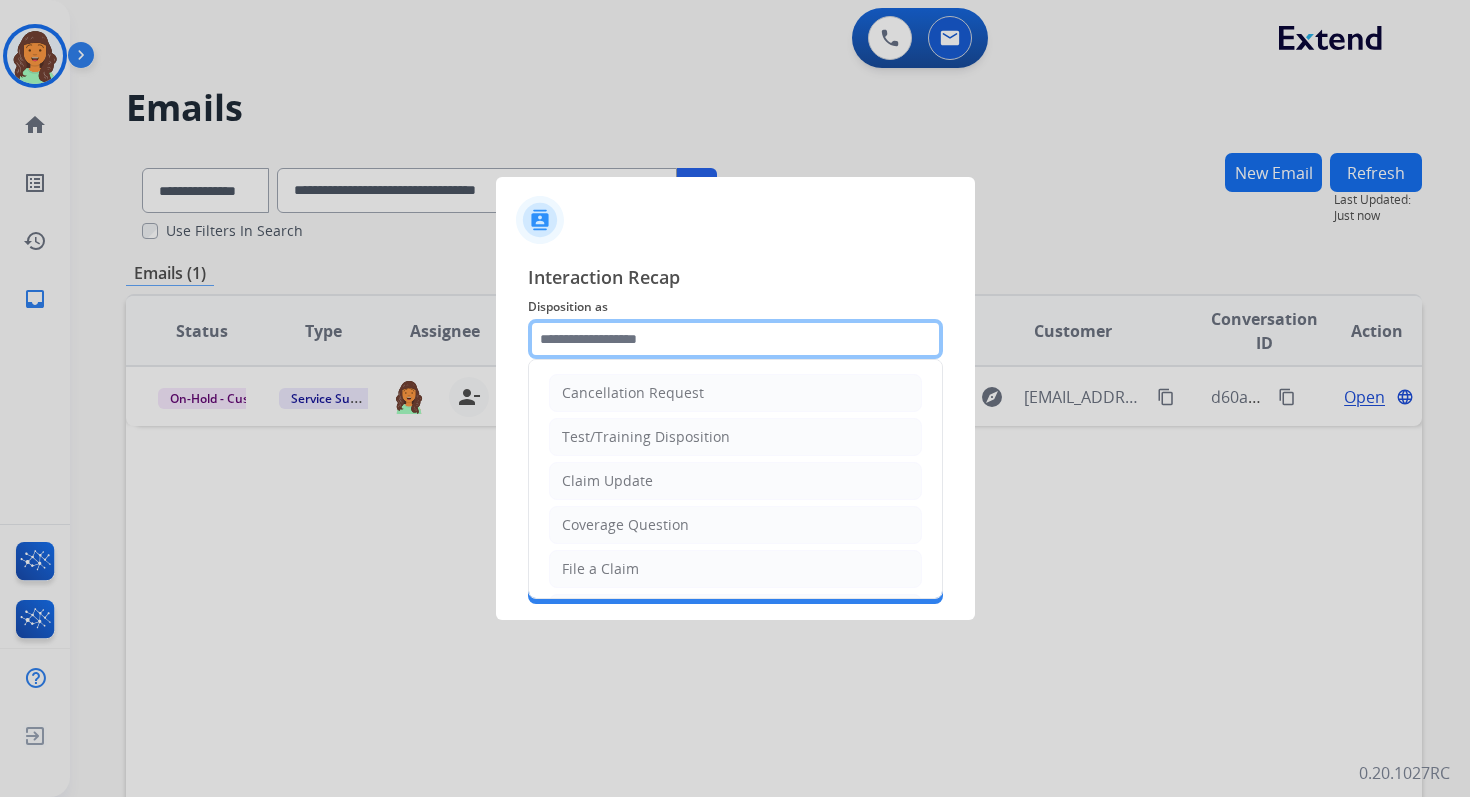 click 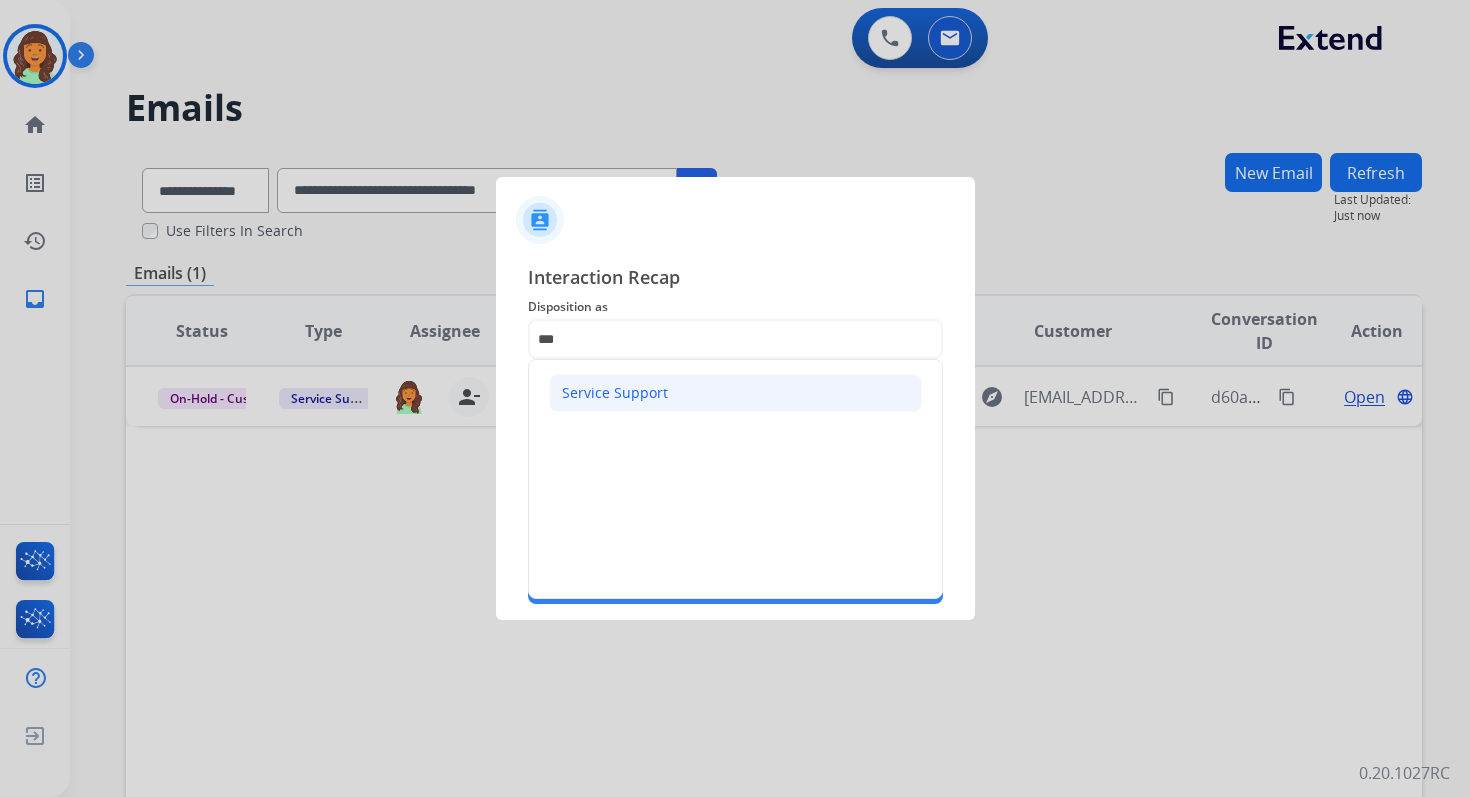 click on "Service Support" 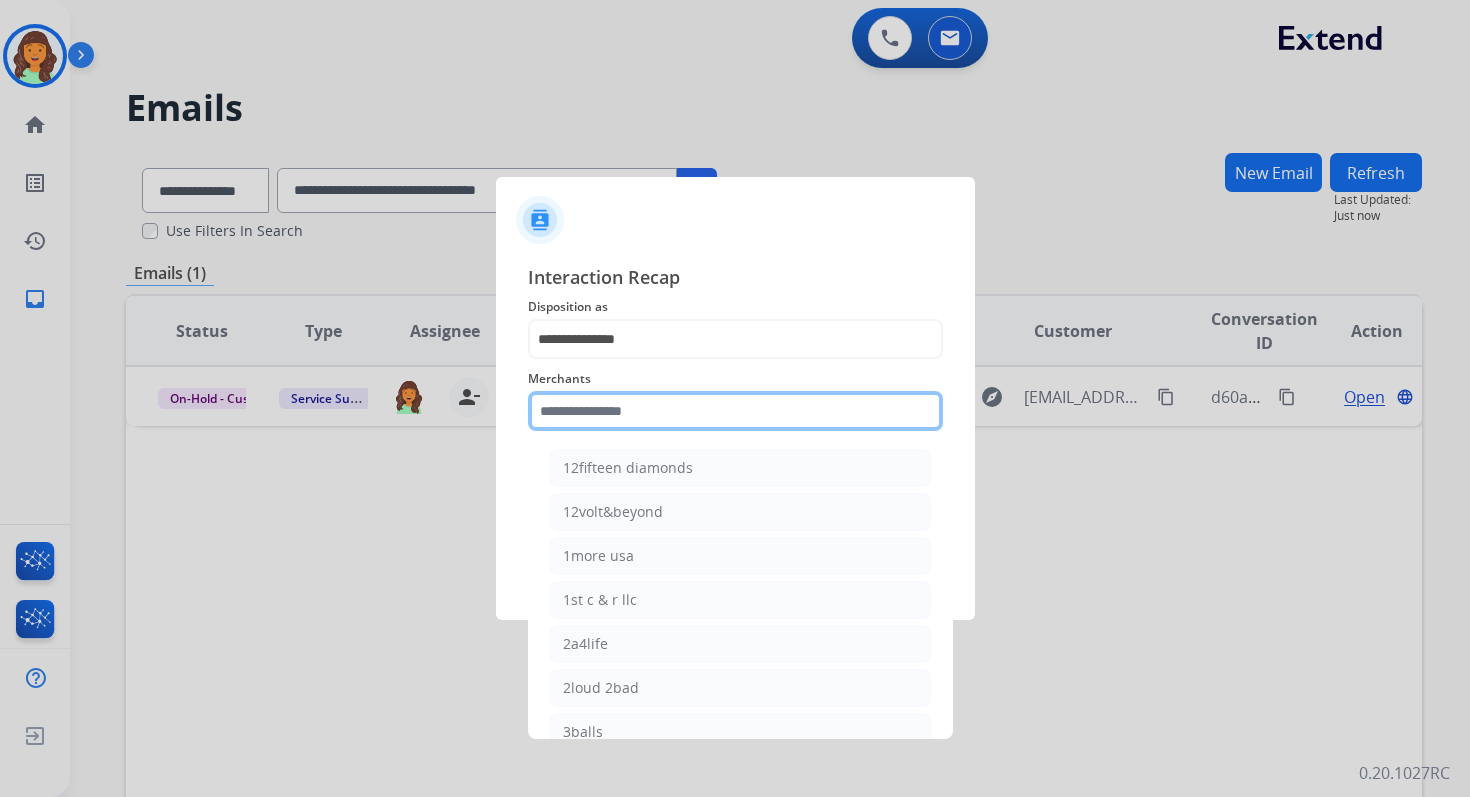 click 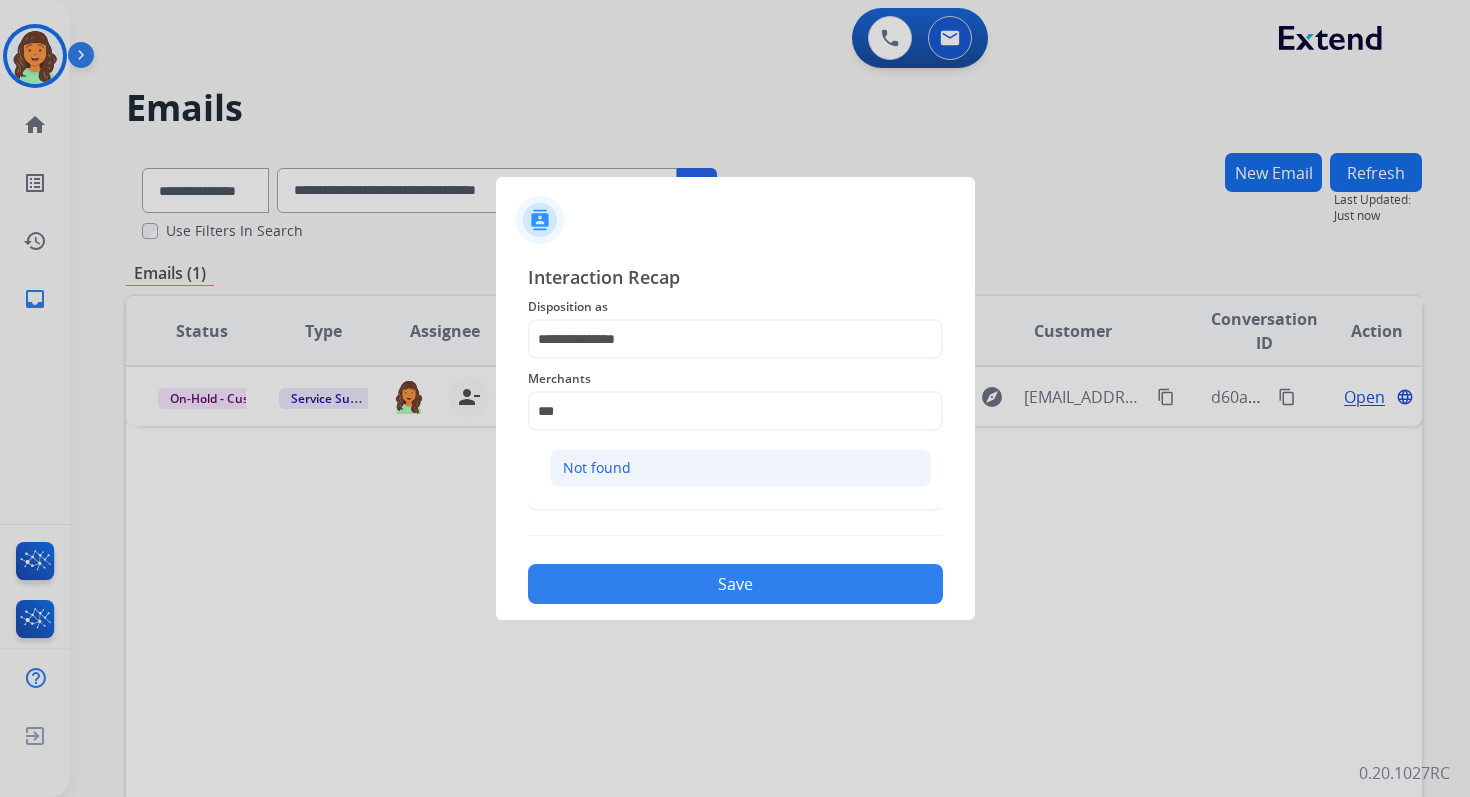 click on "Not found" 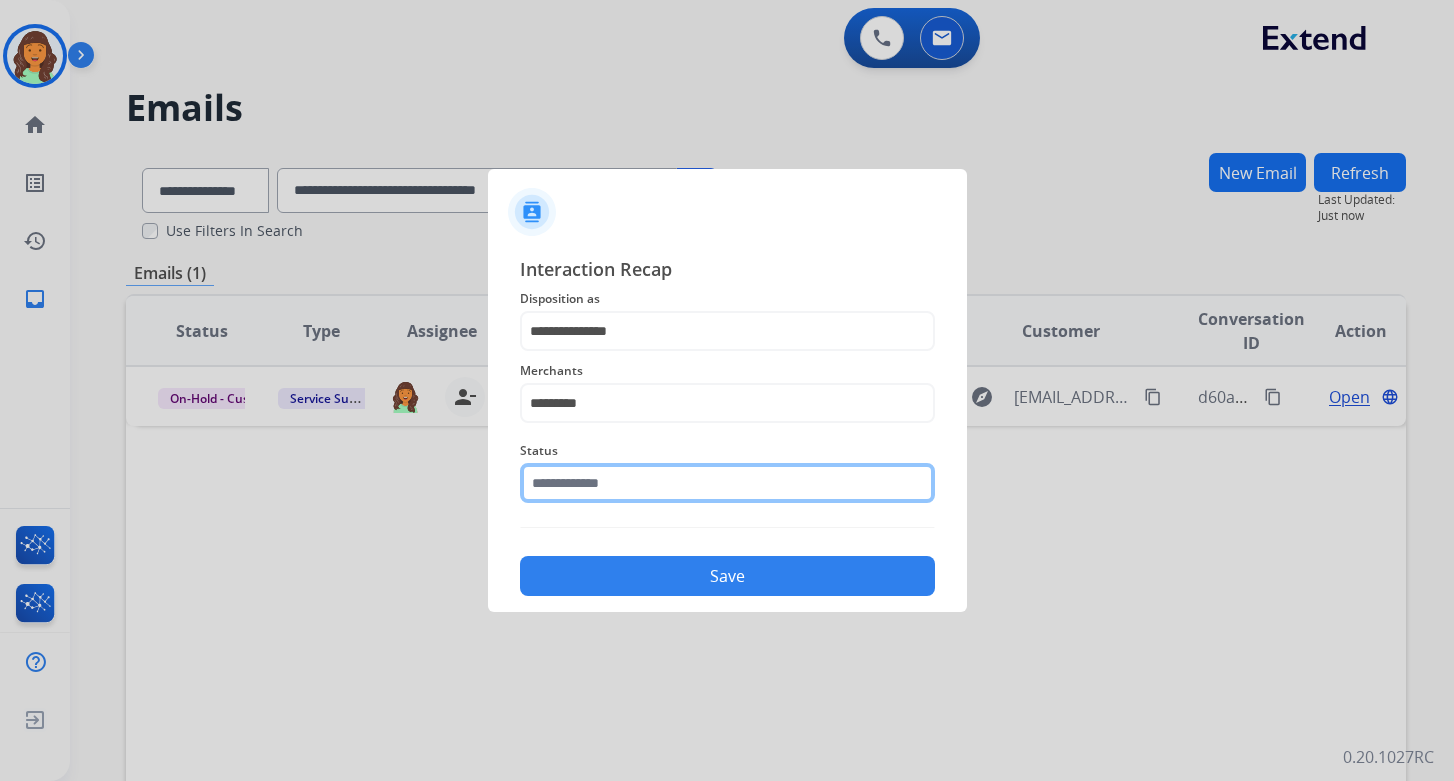 click 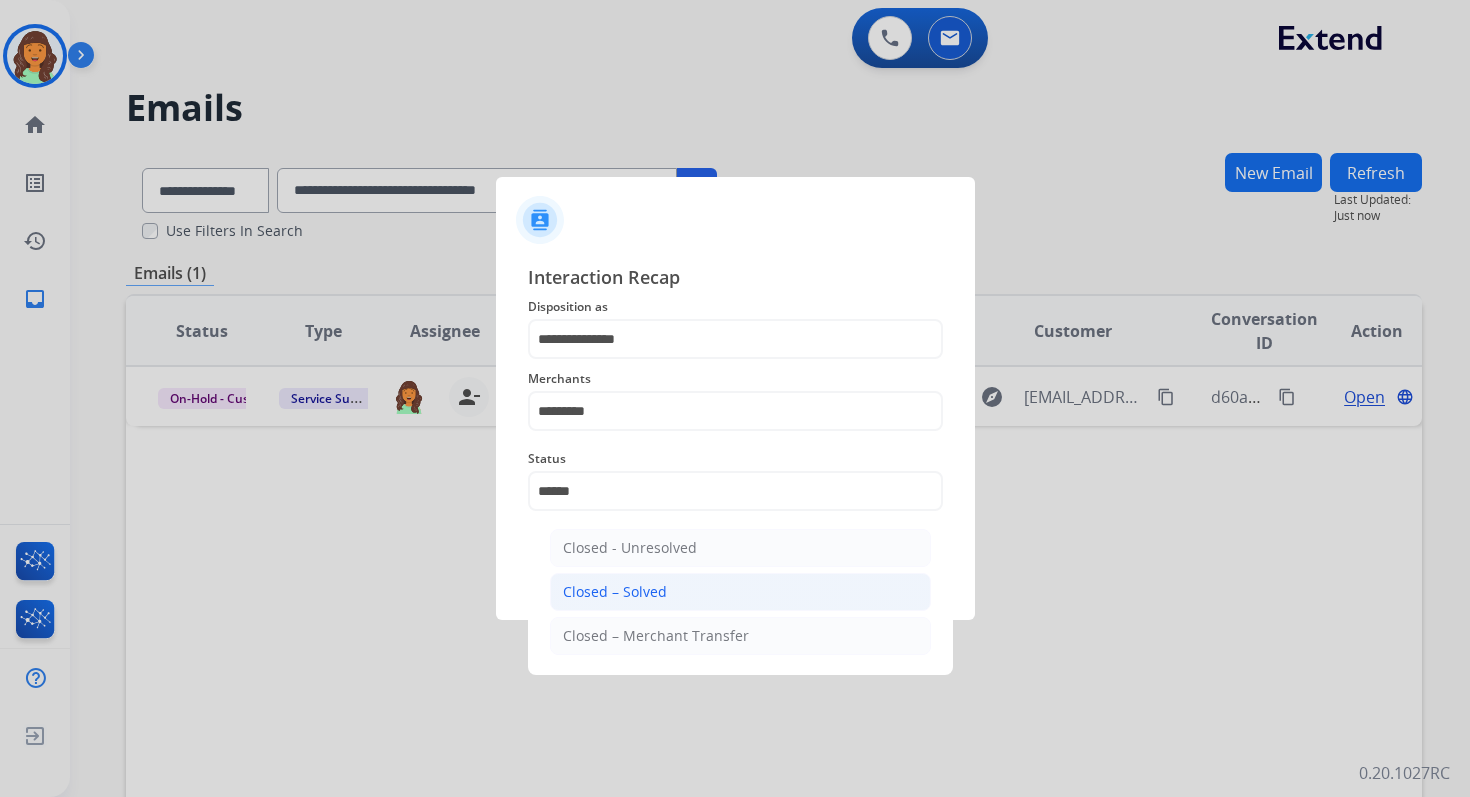 click on "Closed – Solved" 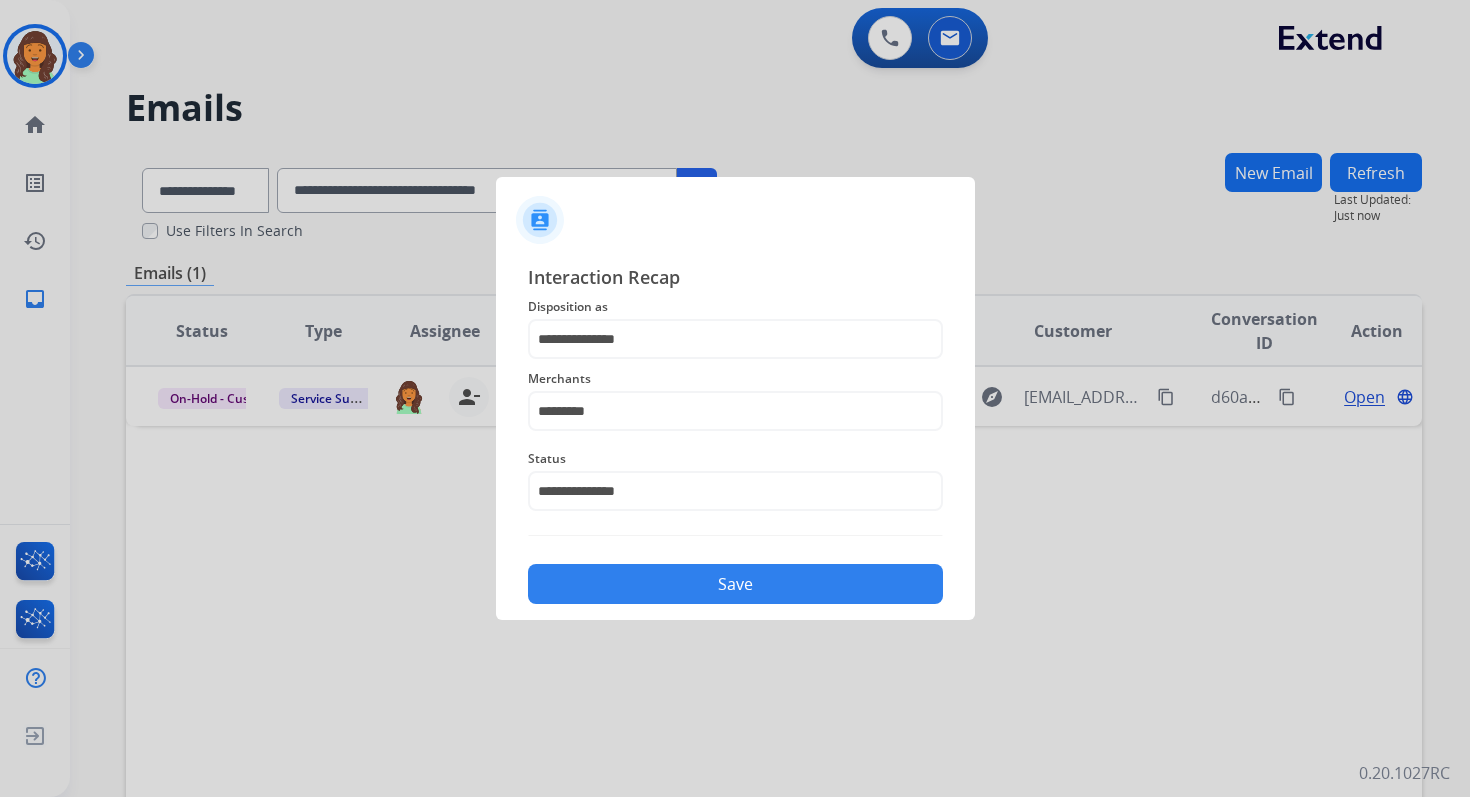 click on "Save" 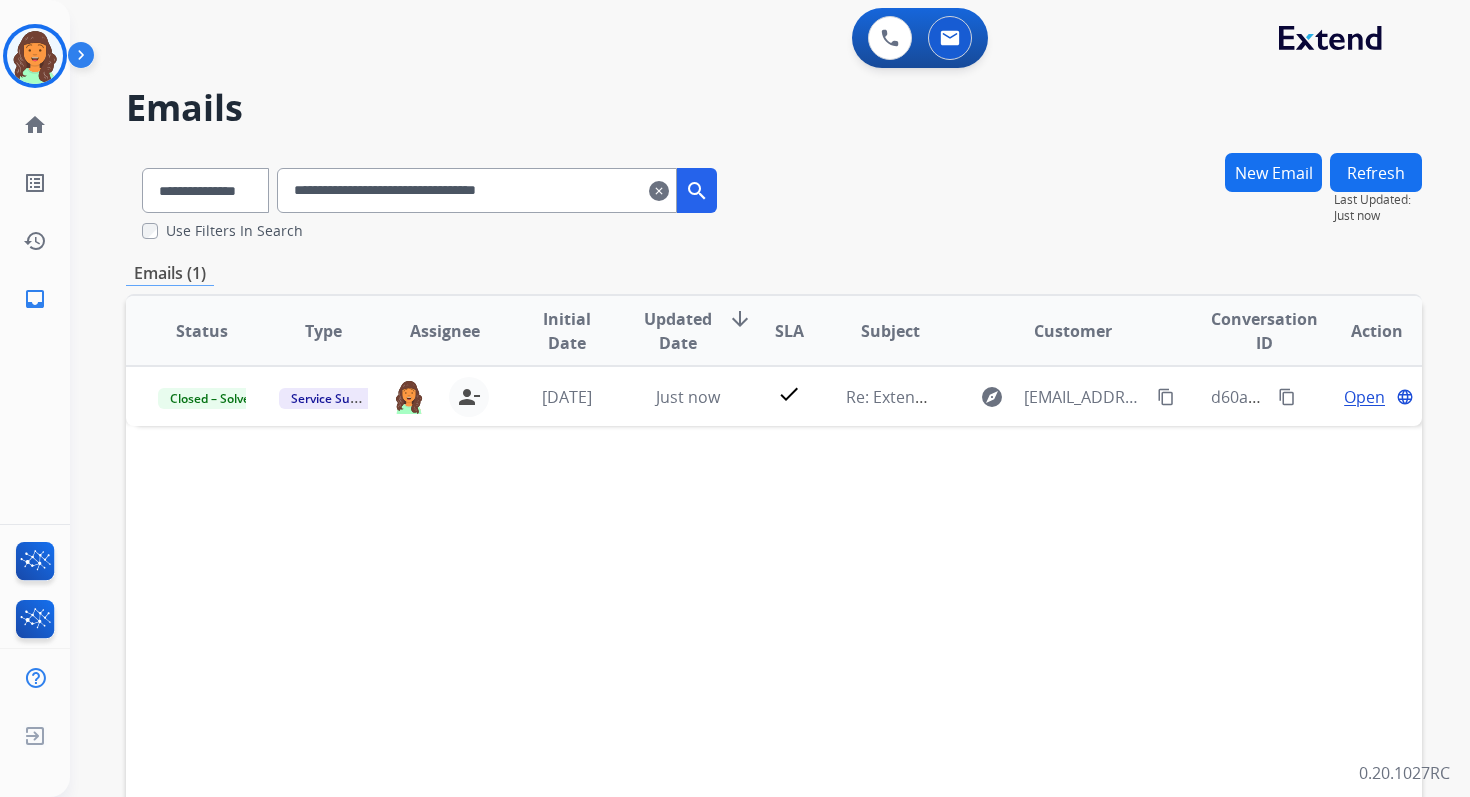 click on "clear" at bounding box center [659, 191] 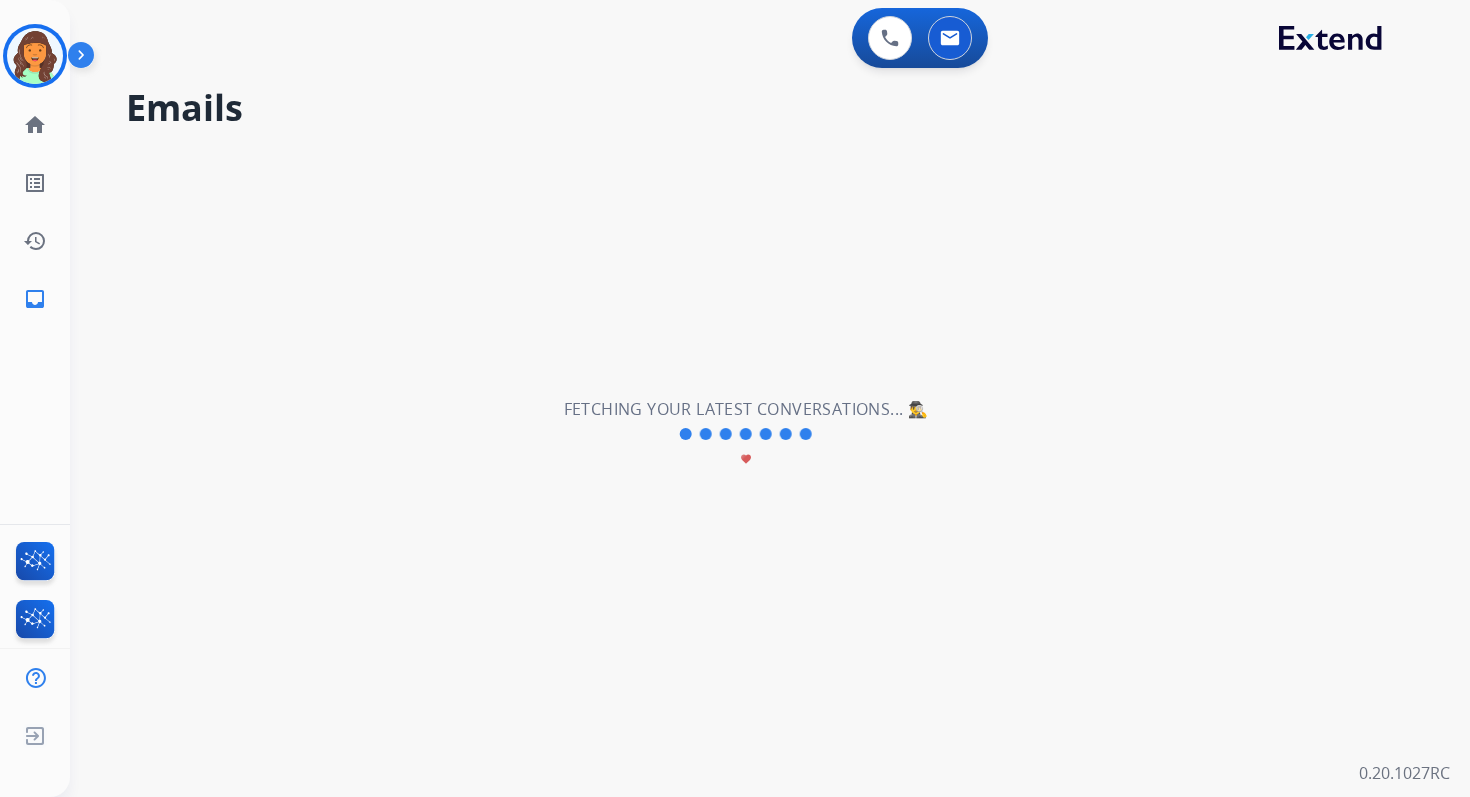 select on "**********" 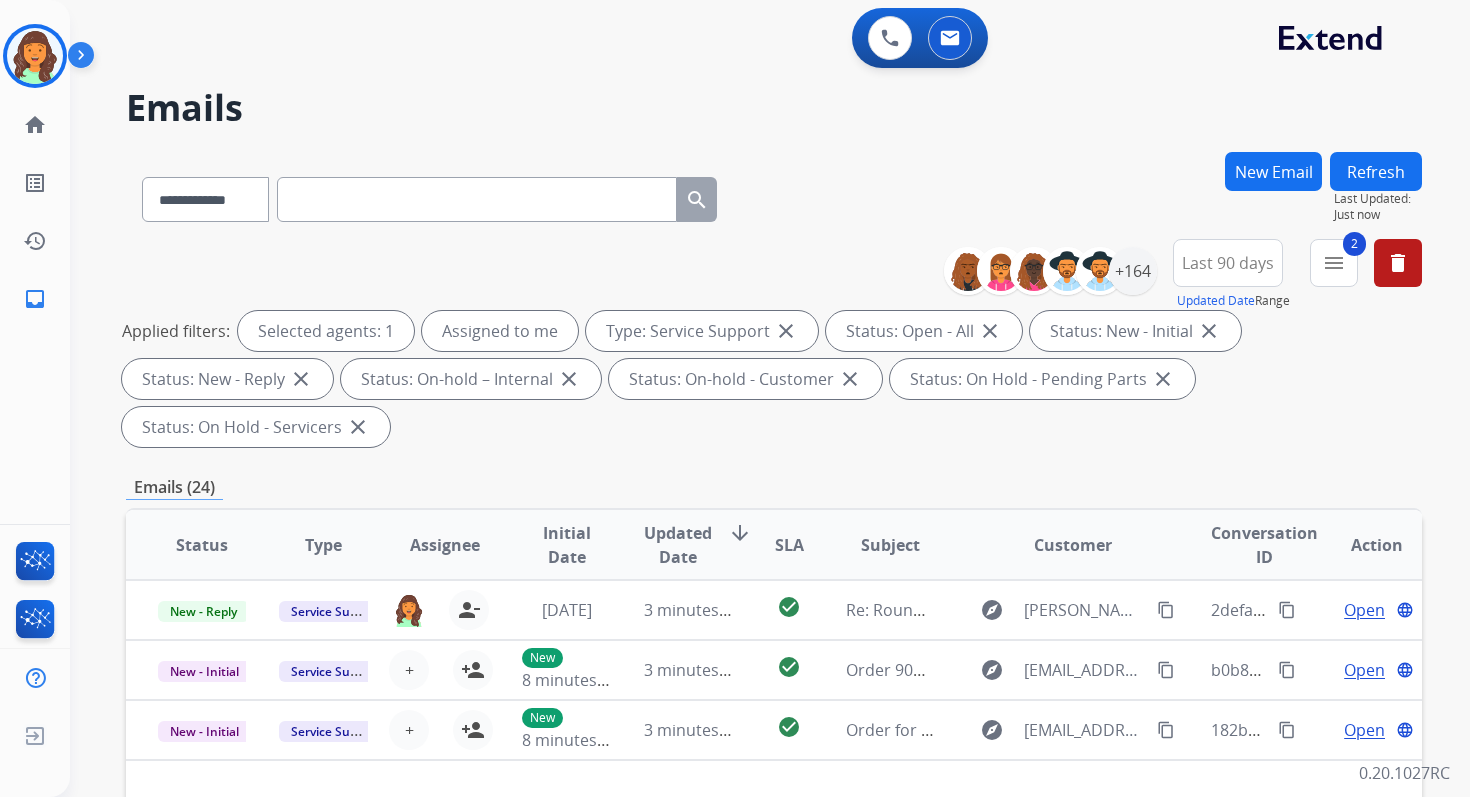 click at bounding box center [477, 199] 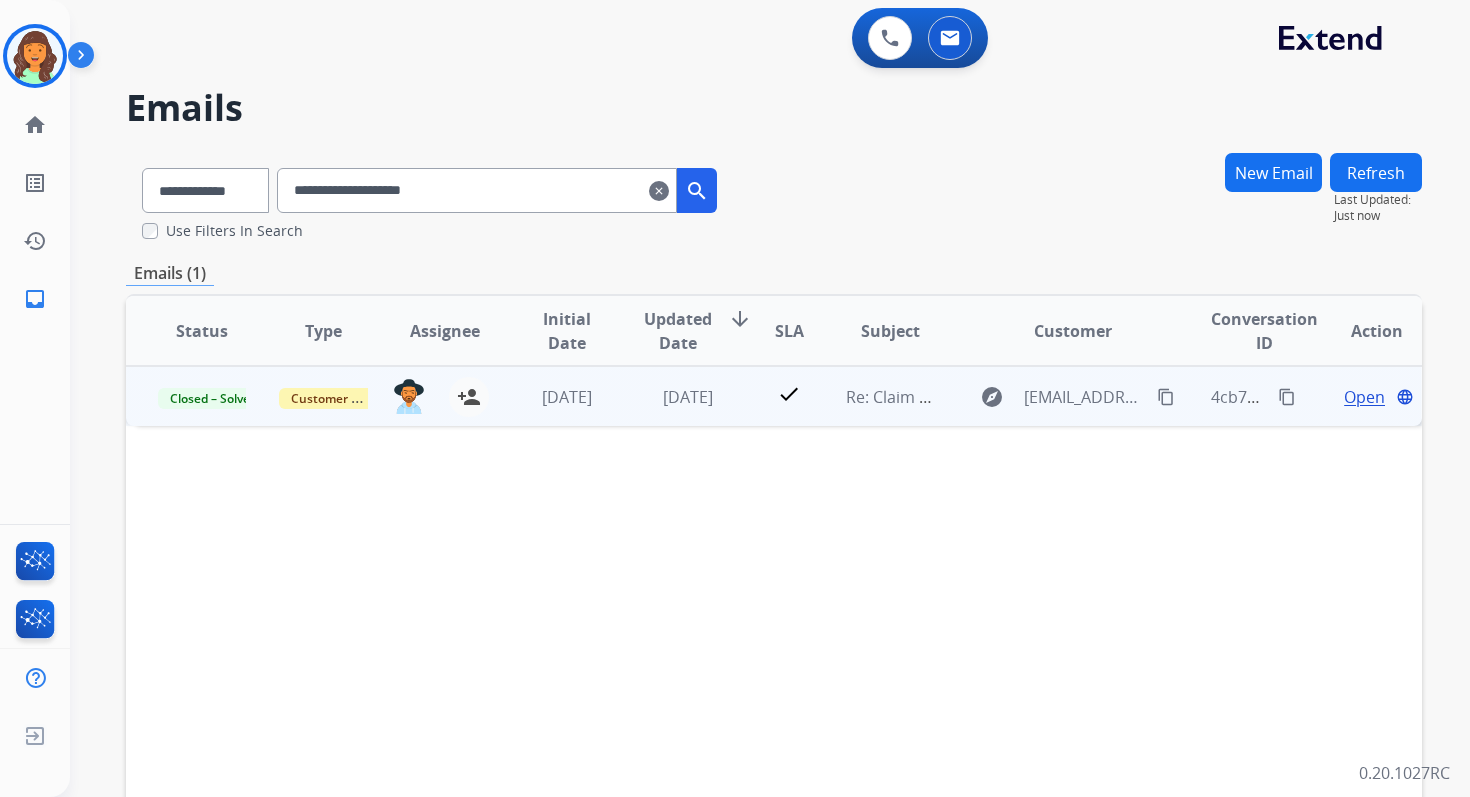 click on "Open" at bounding box center (1364, 397) 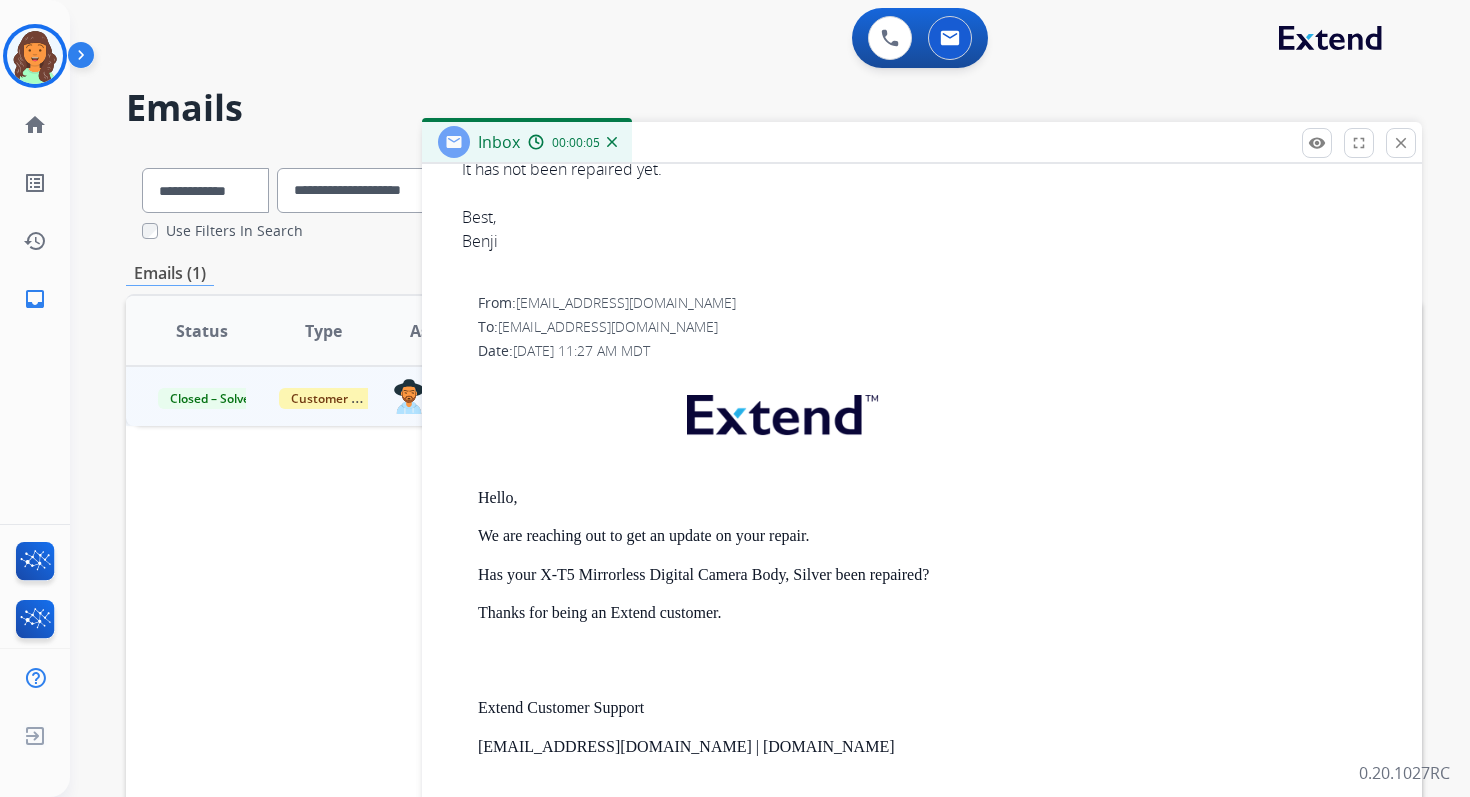 scroll, scrollTop: 1327, scrollLeft: 0, axis: vertical 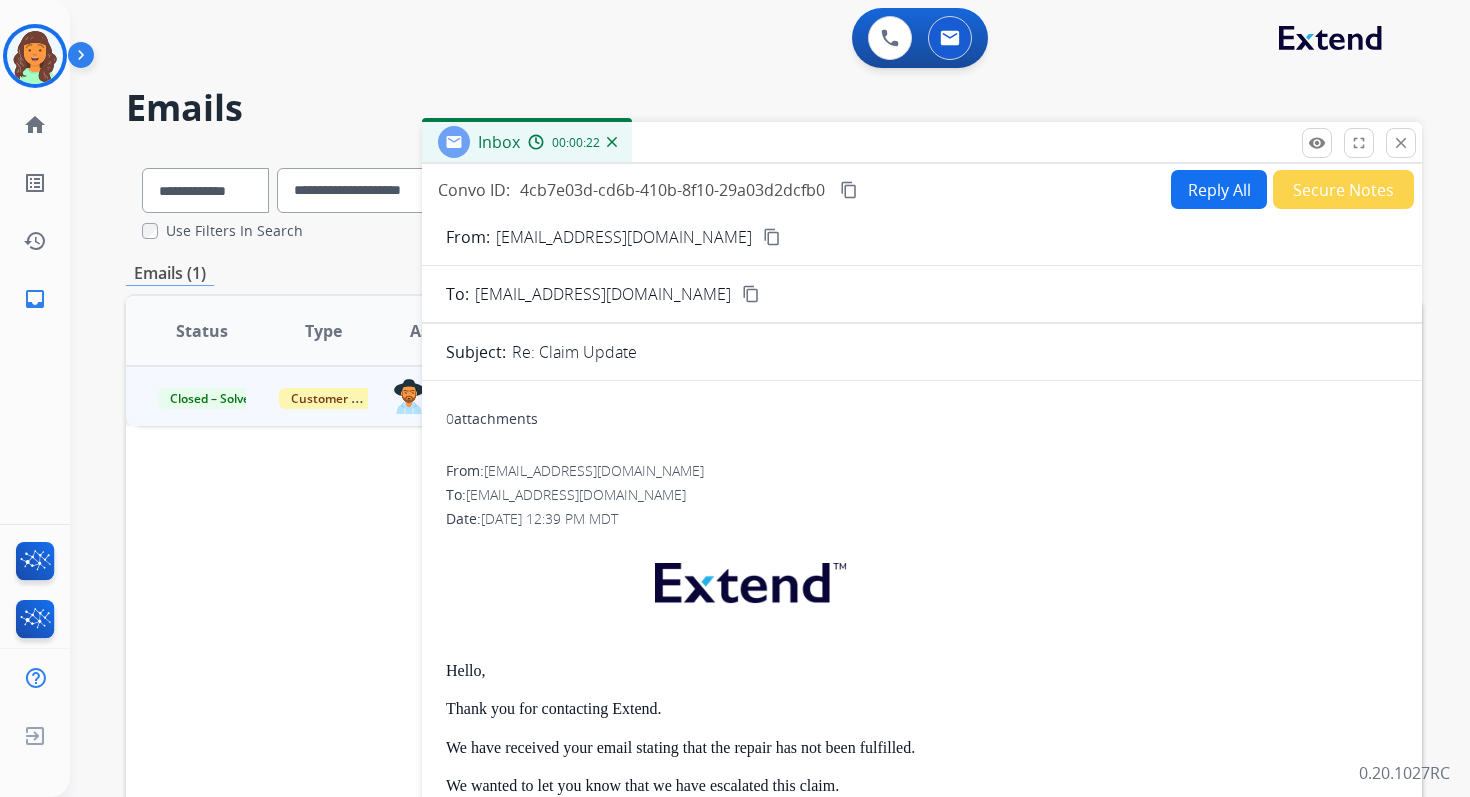 click on "Reply All" at bounding box center (1219, 189) 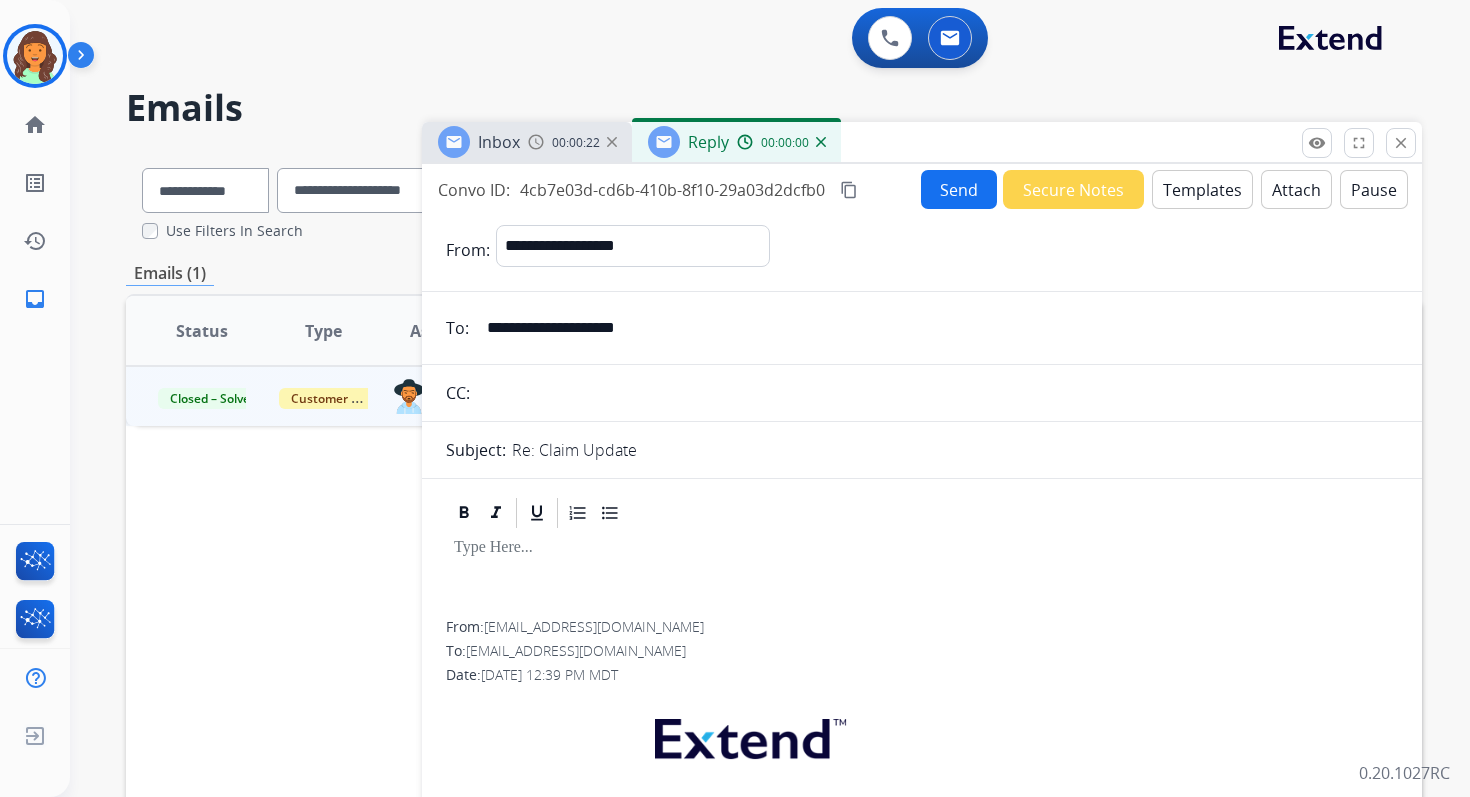 click on "Templates" at bounding box center [1202, 189] 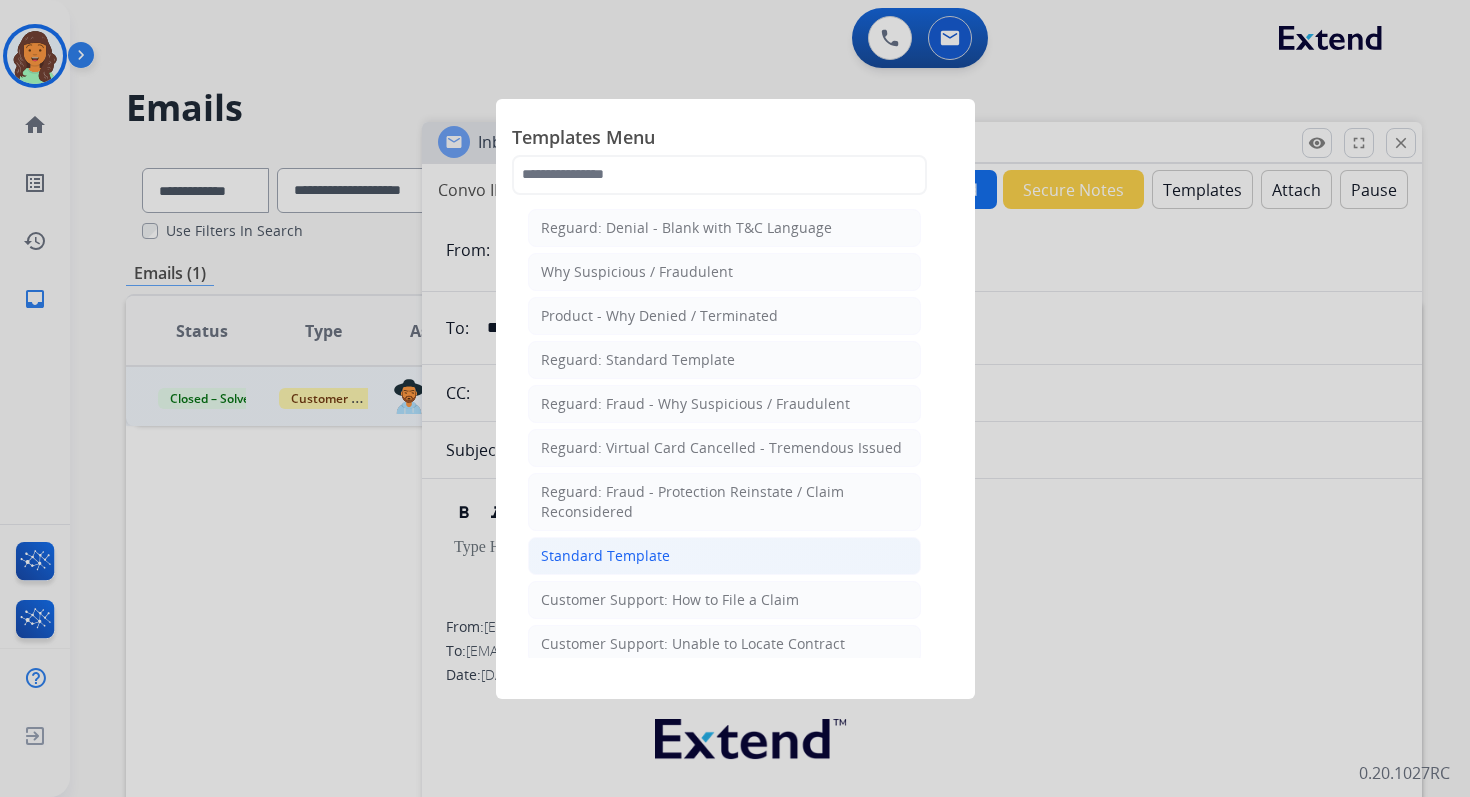 click on "Standard Template" 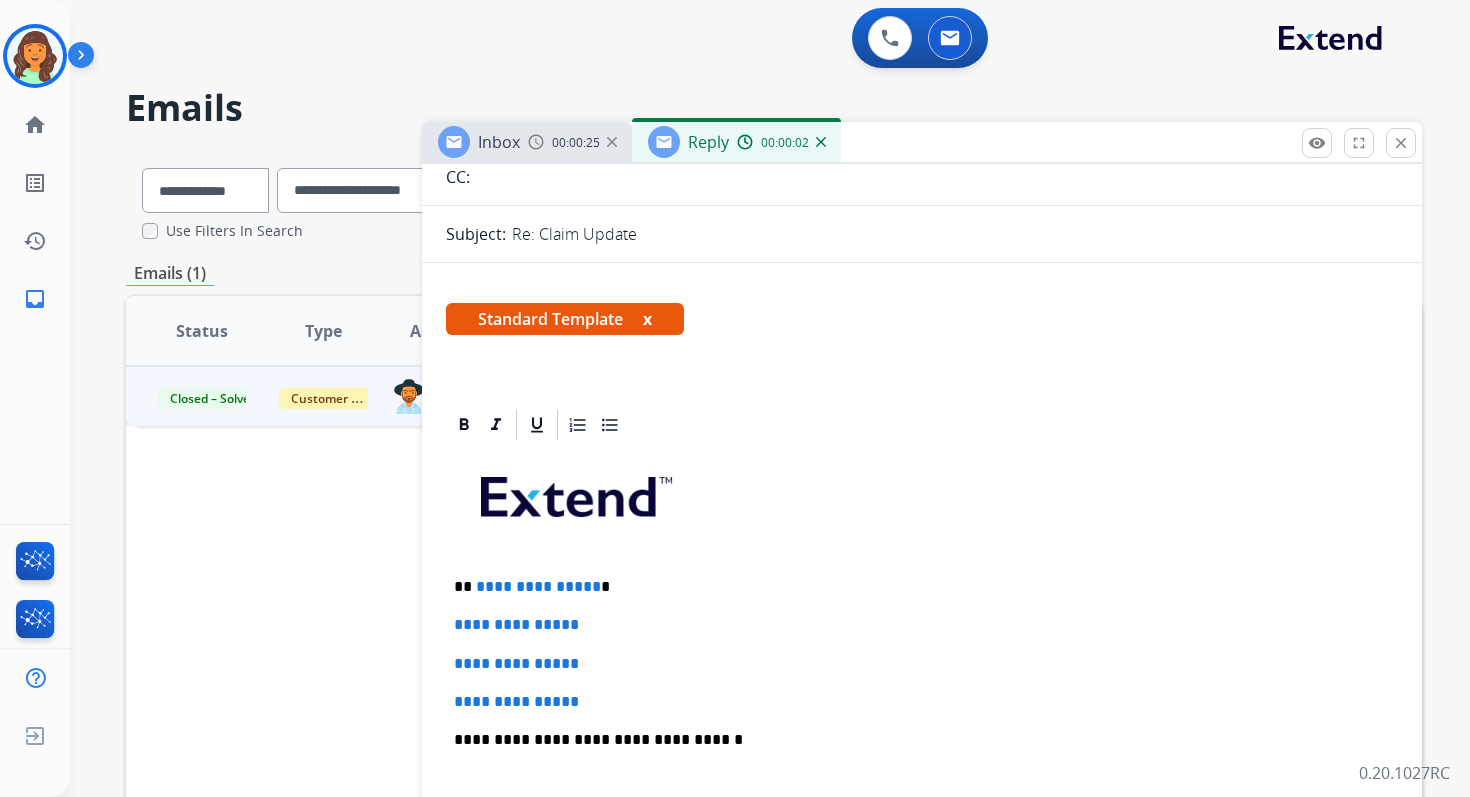 scroll, scrollTop: 333, scrollLeft: 0, axis: vertical 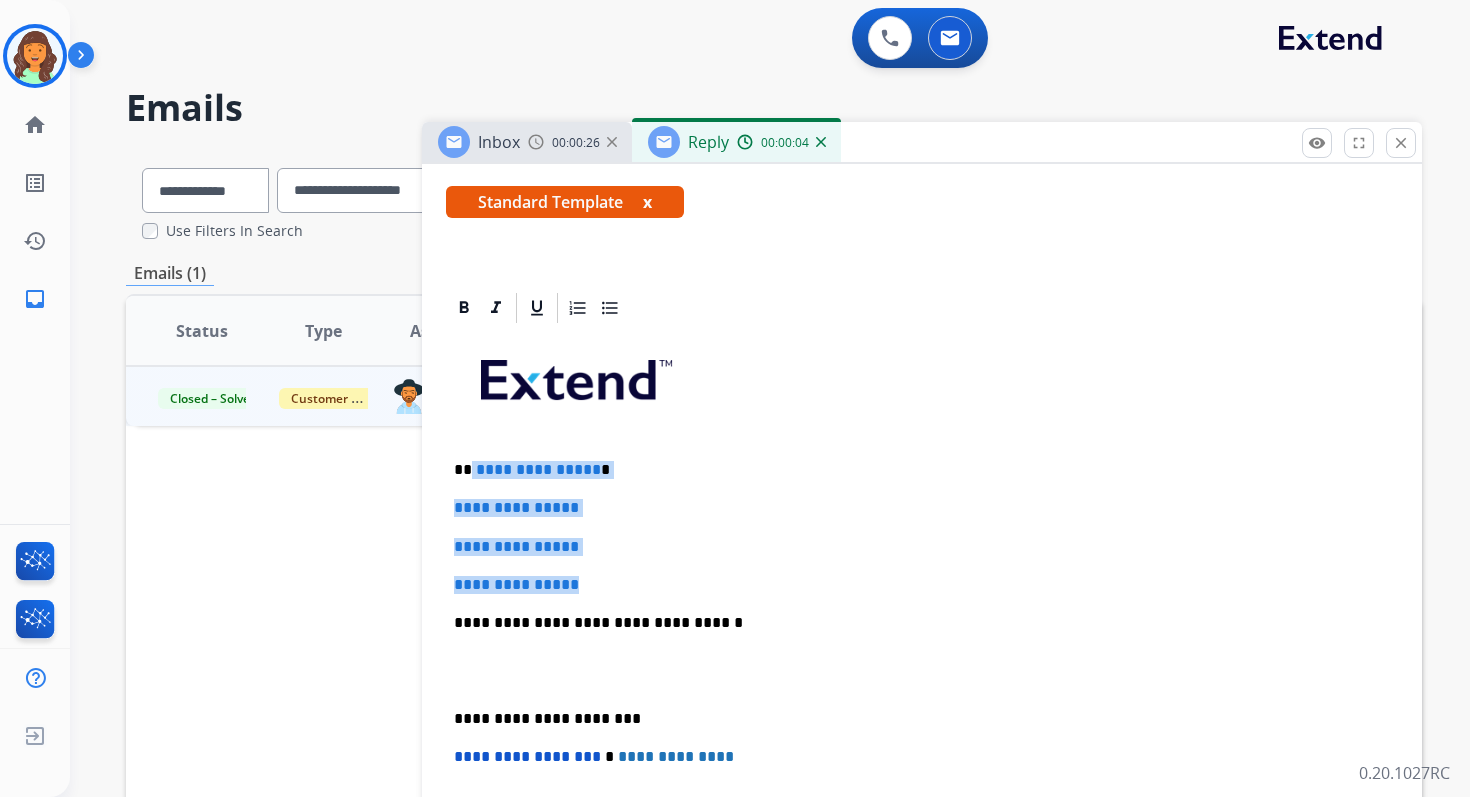 drag, startPoint x: 470, startPoint y: 467, endPoint x: 607, endPoint y: 587, distance: 182.12358 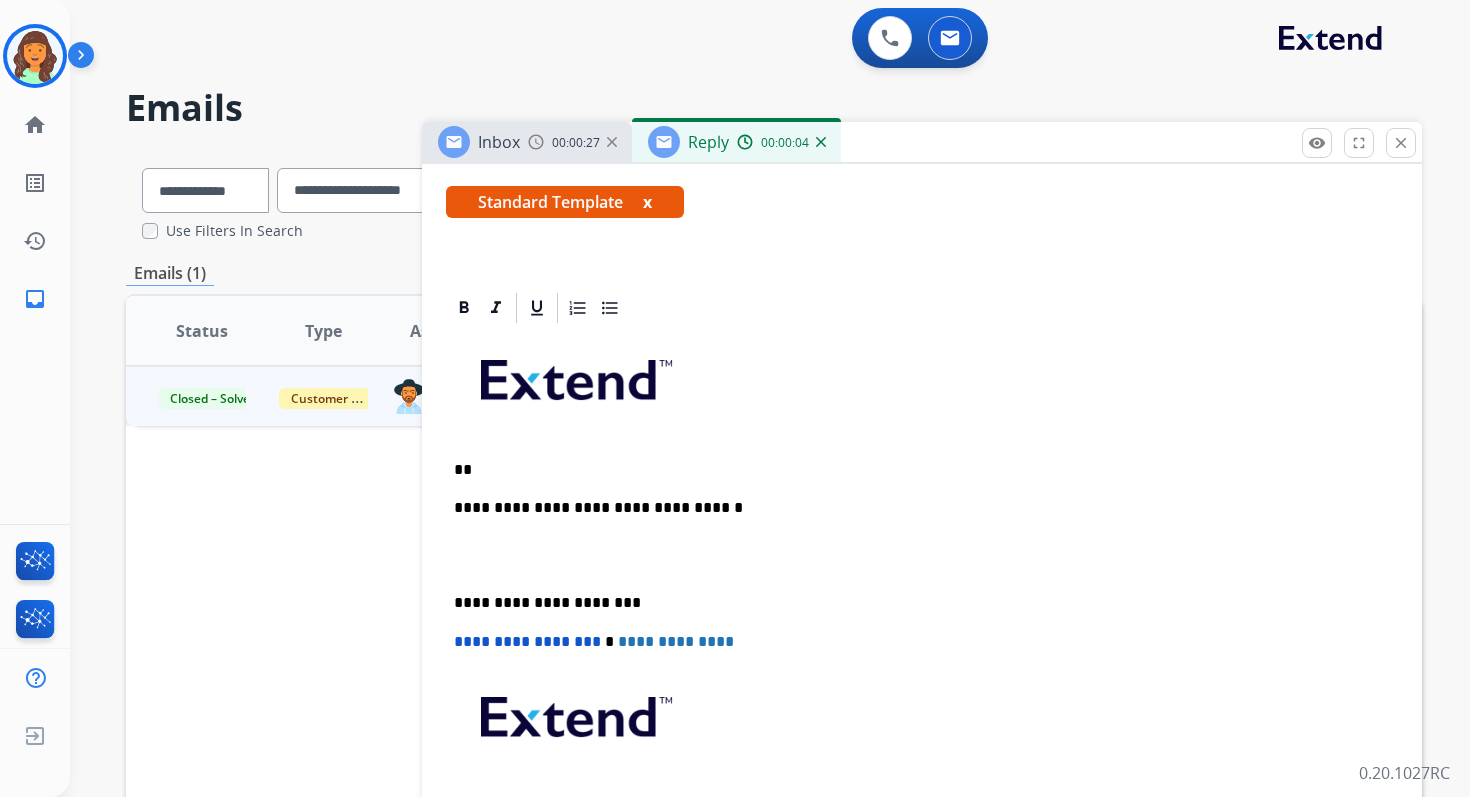 type 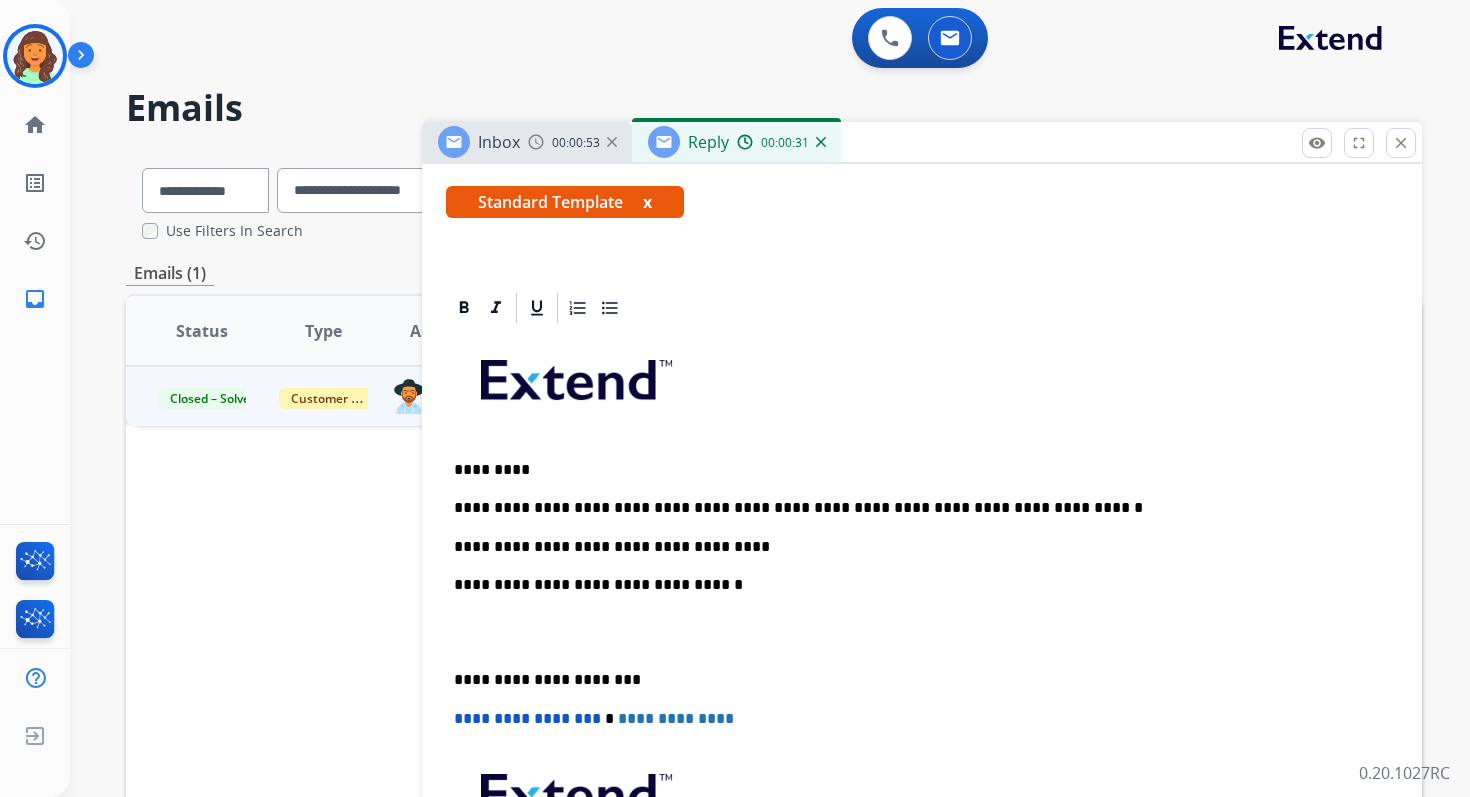 click on "**********" at bounding box center (914, 585) 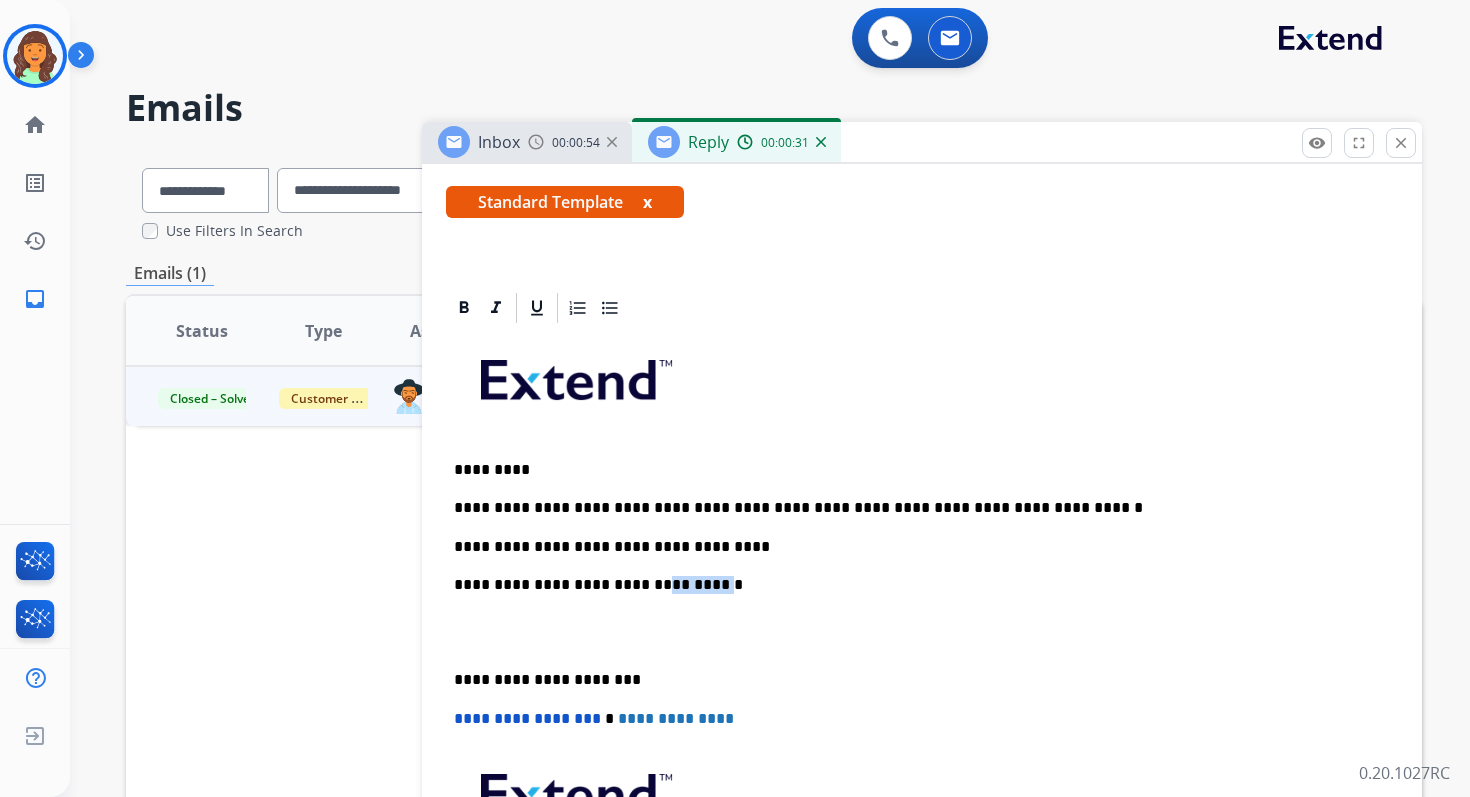 click on "**********" at bounding box center (914, 585) 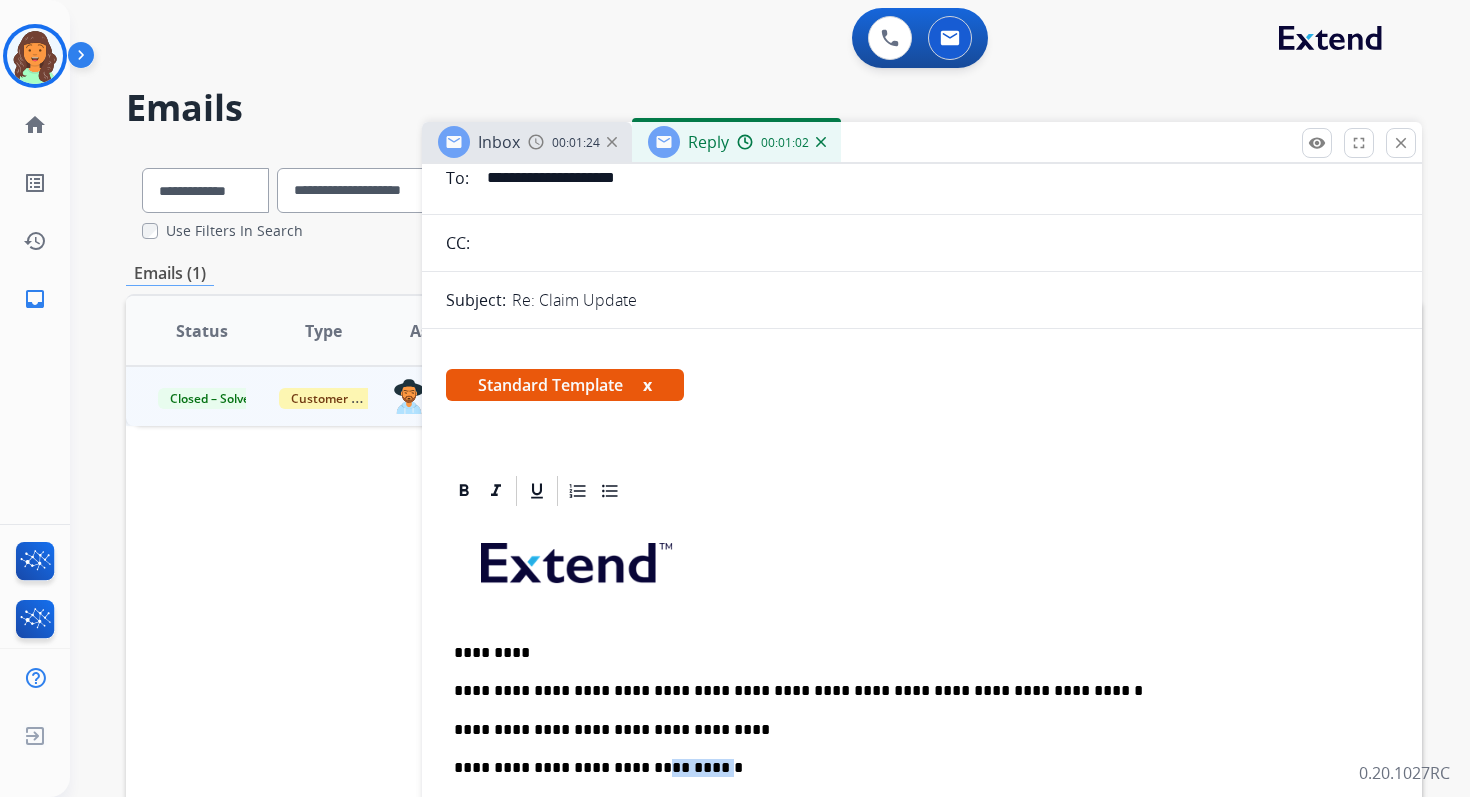 scroll, scrollTop: 0, scrollLeft: 0, axis: both 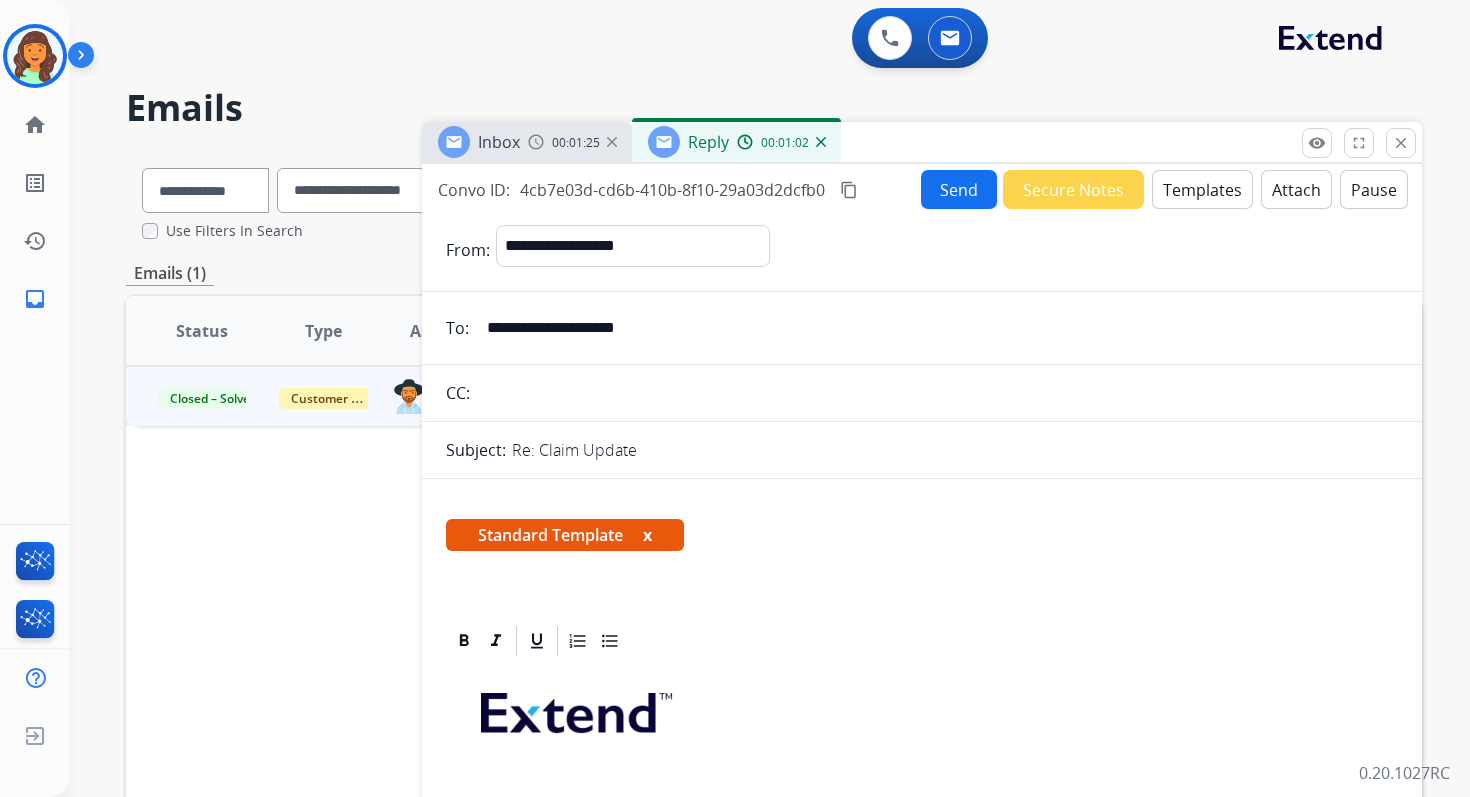 click on "Attach" at bounding box center [1296, 189] 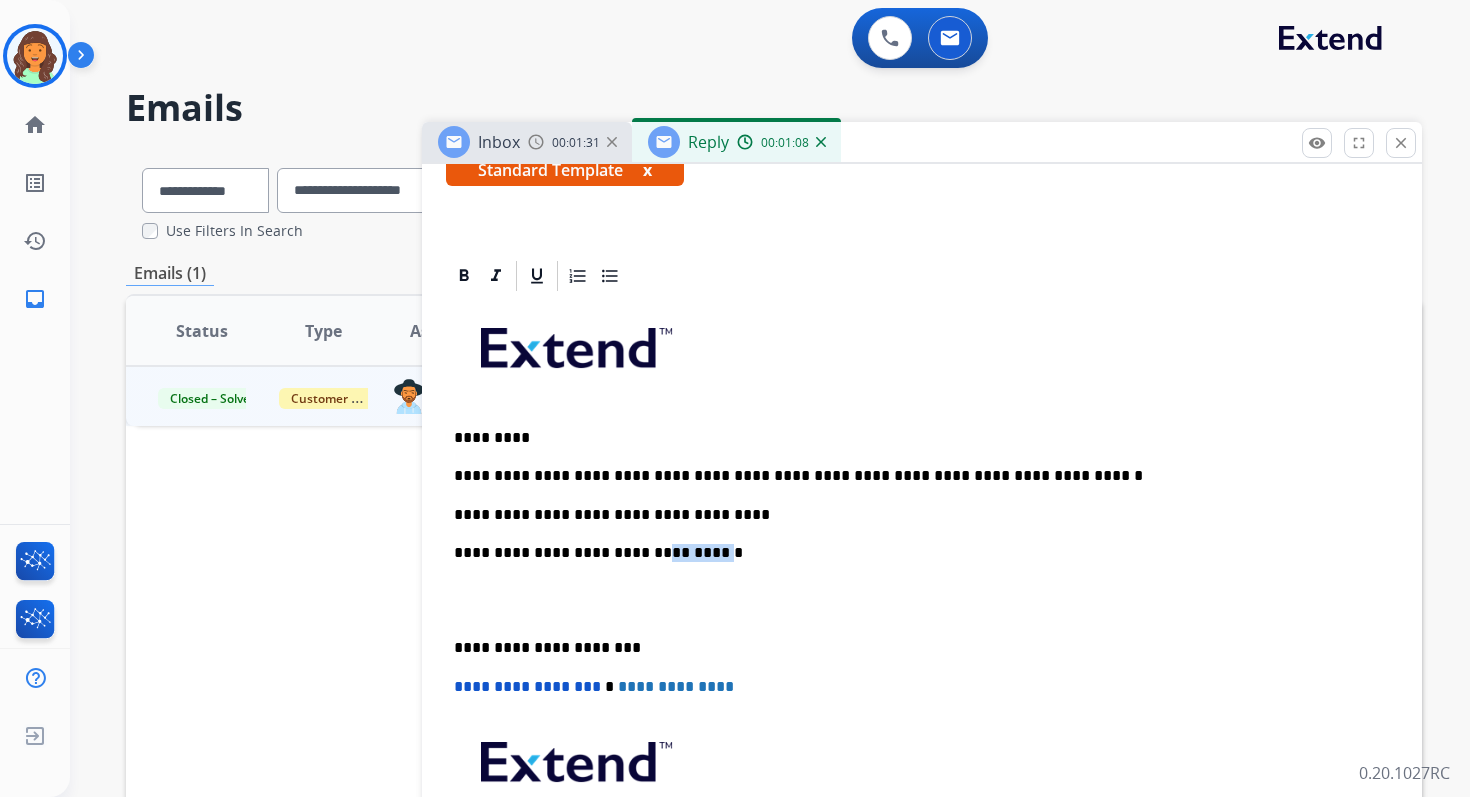 scroll, scrollTop: 428, scrollLeft: 0, axis: vertical 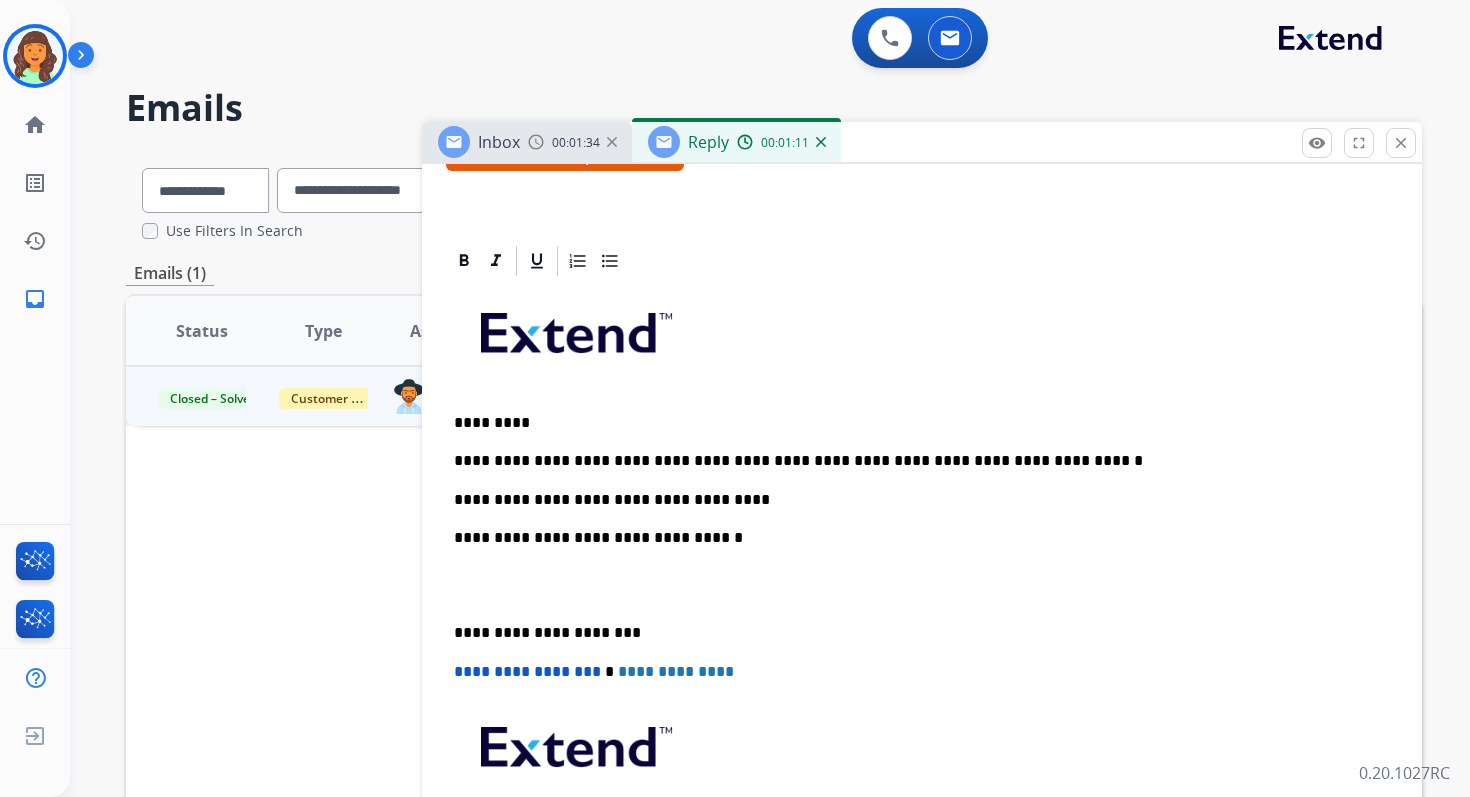 click on "**********" at bounding box center [914, 500] 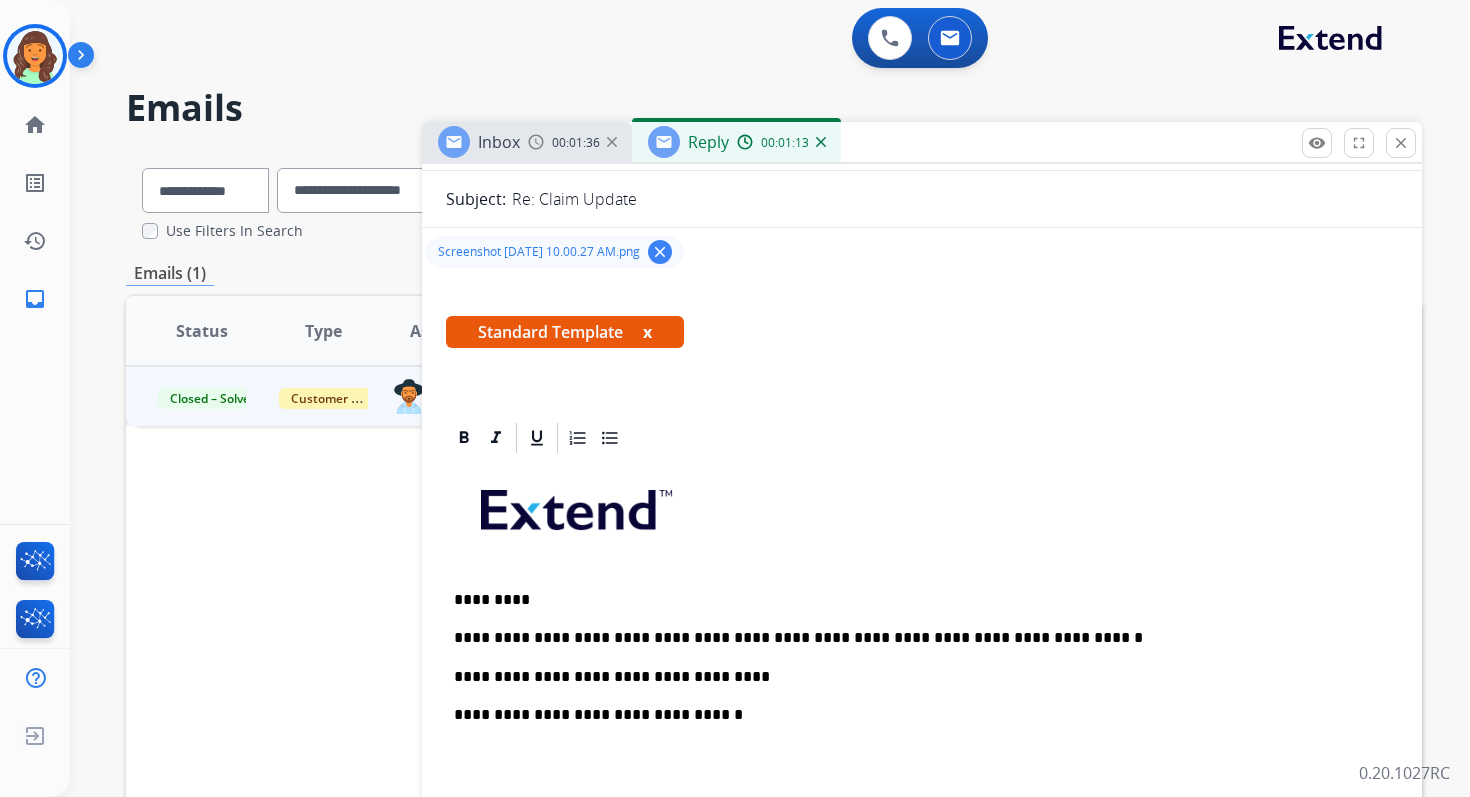 scroll, scrollTop: 313, scrollLeft: 0, axis: vertical 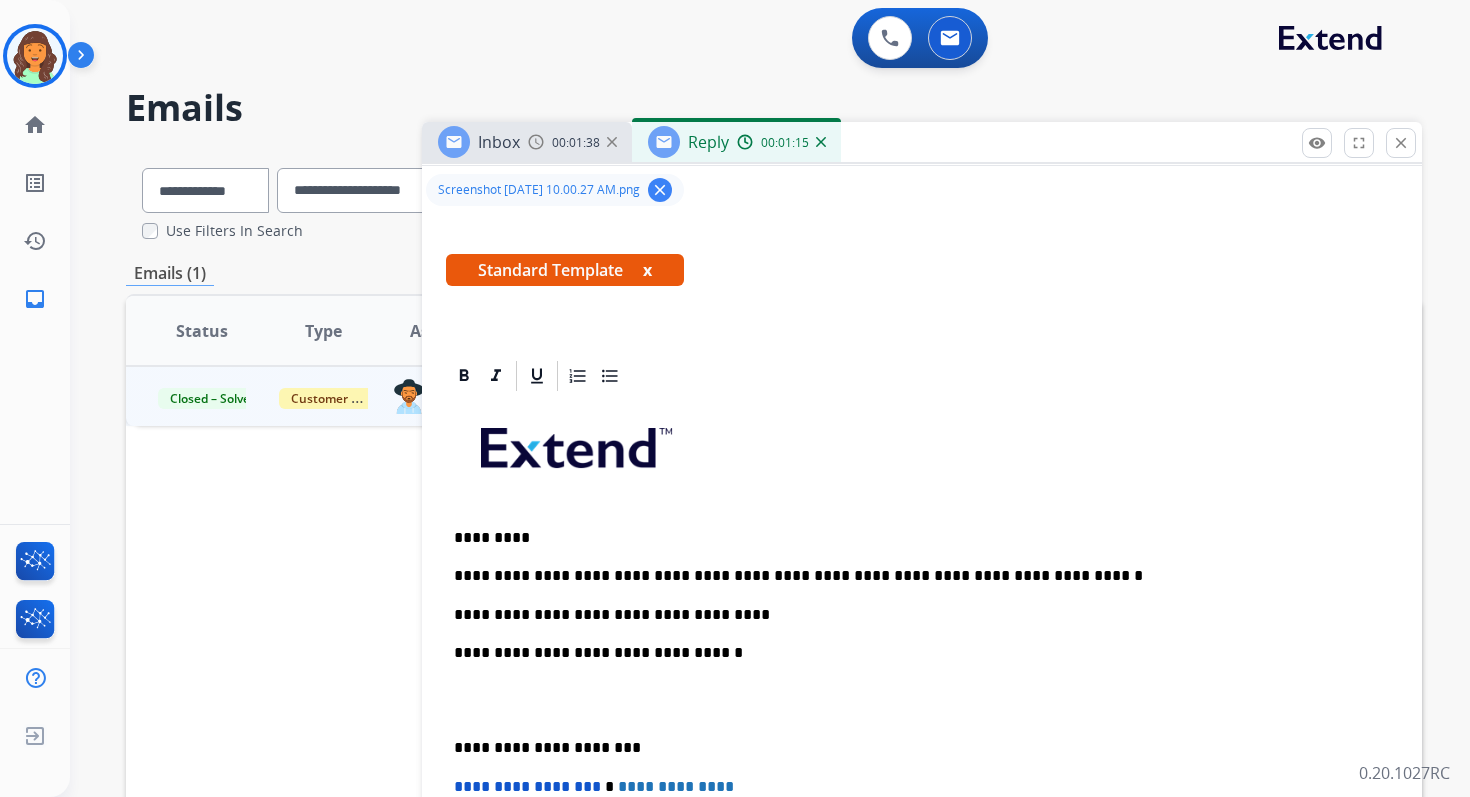 click on "**********" at bounding box center (914, 576) 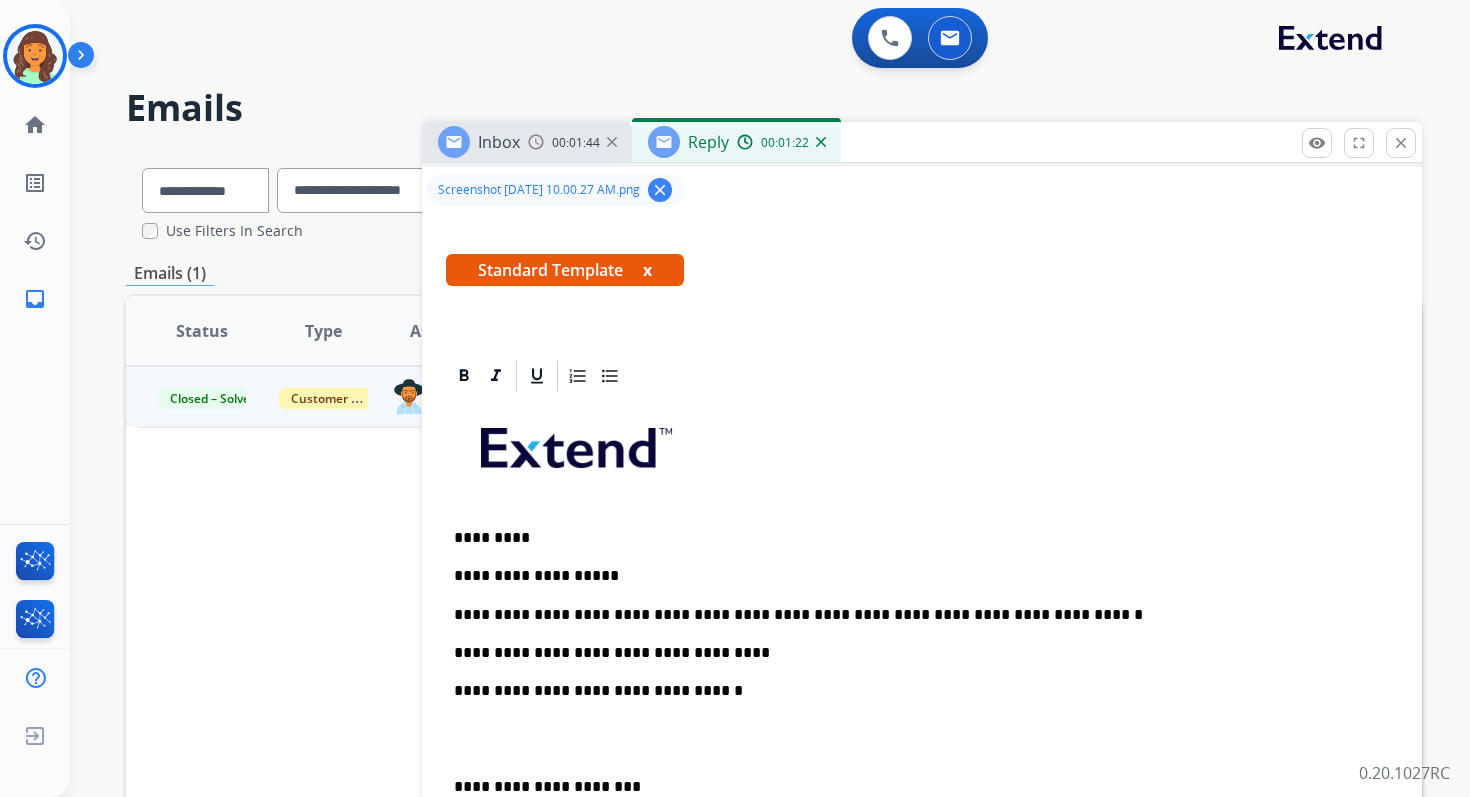 scroll, scrollTop: 0, scrollLeft: 0, axis: both 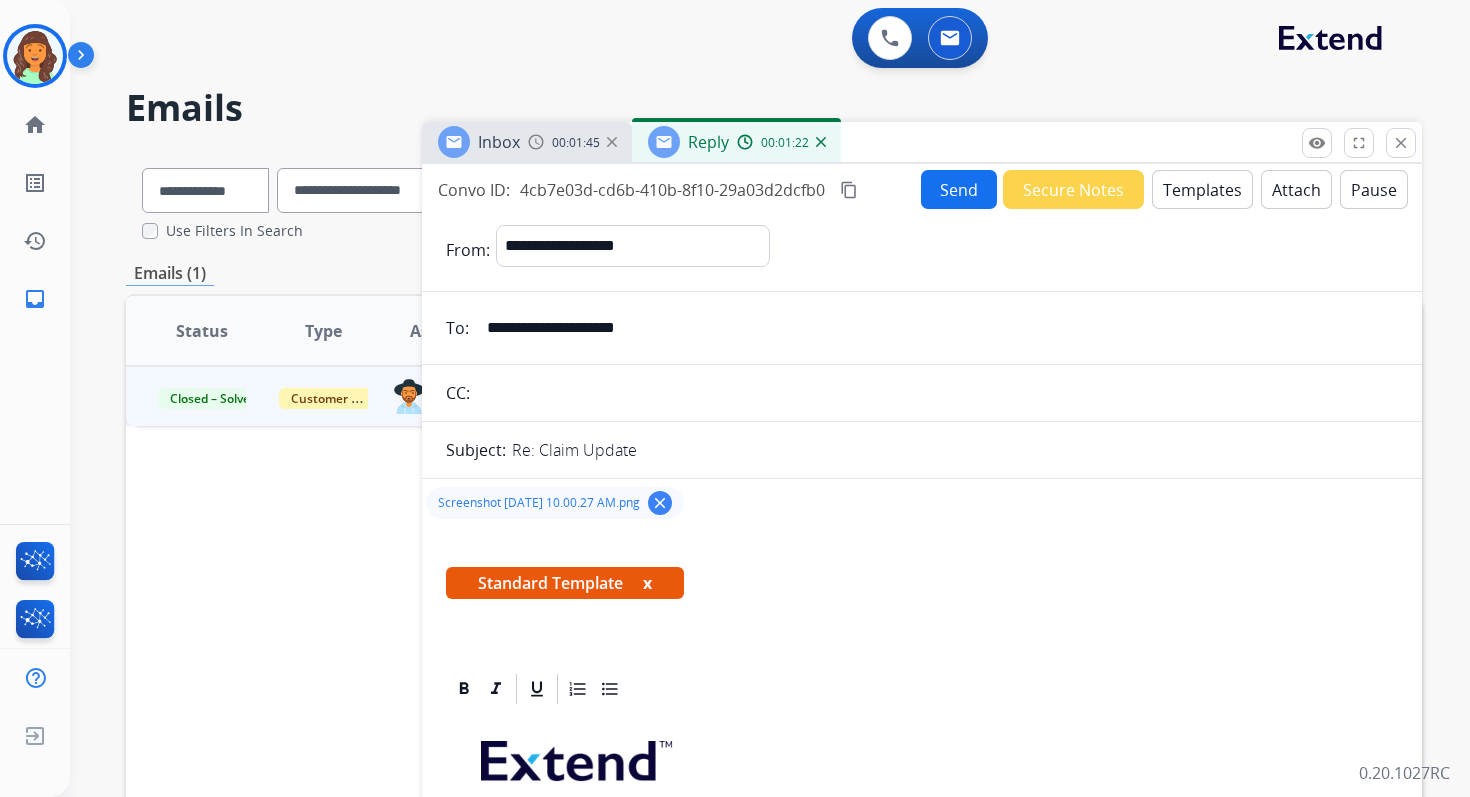 click on "Send" at bounding box center (959, 189) 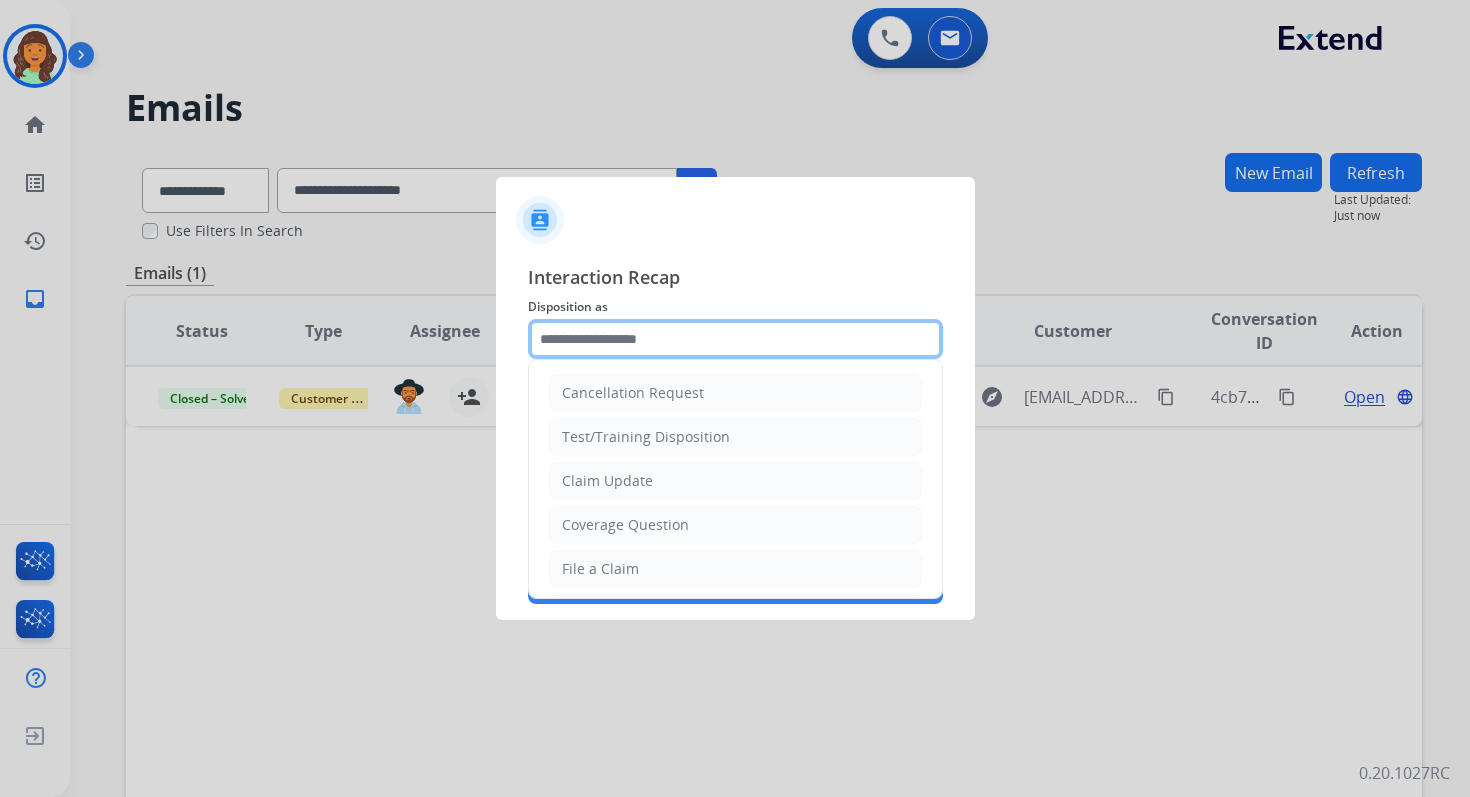 click 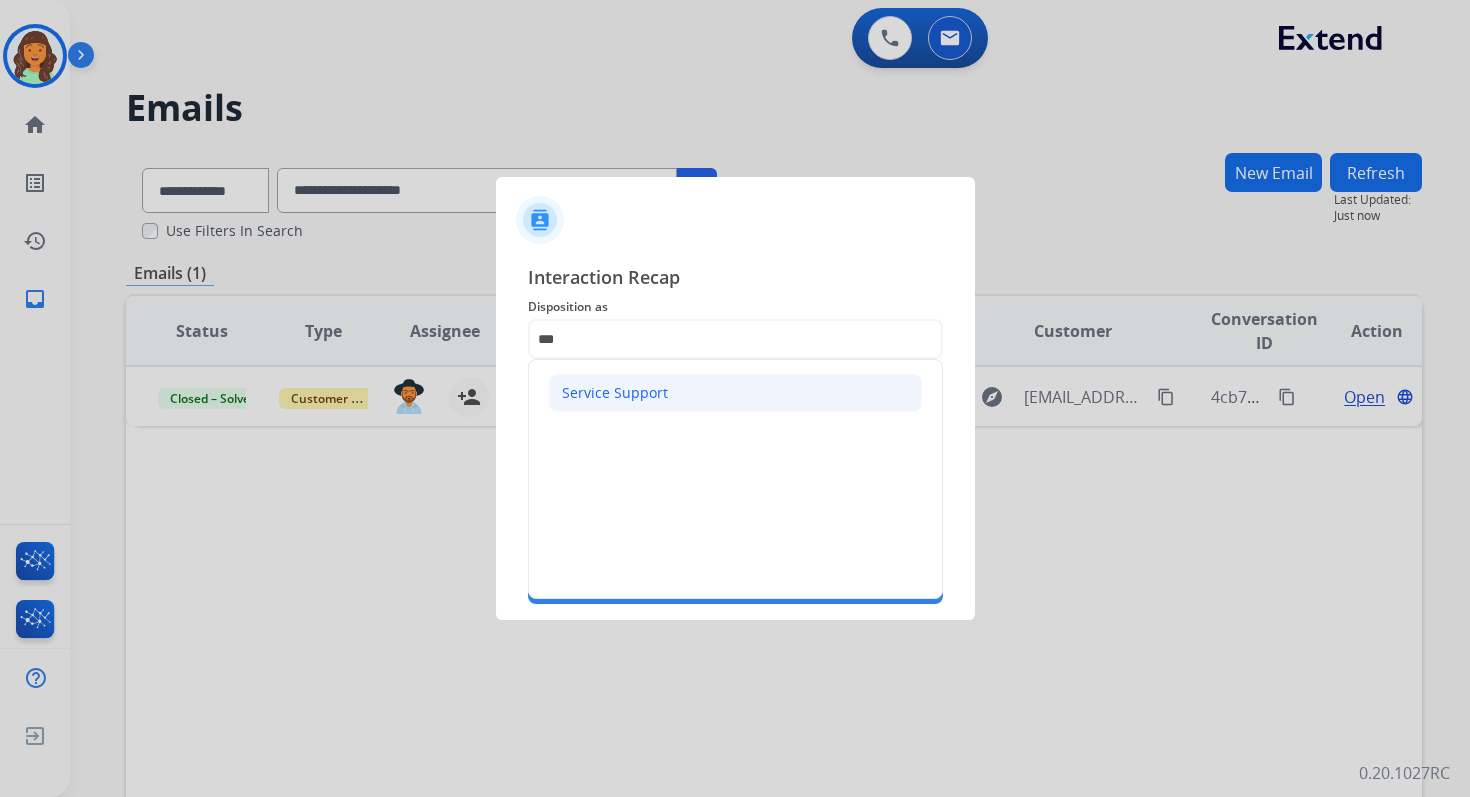 click on "Service Support" 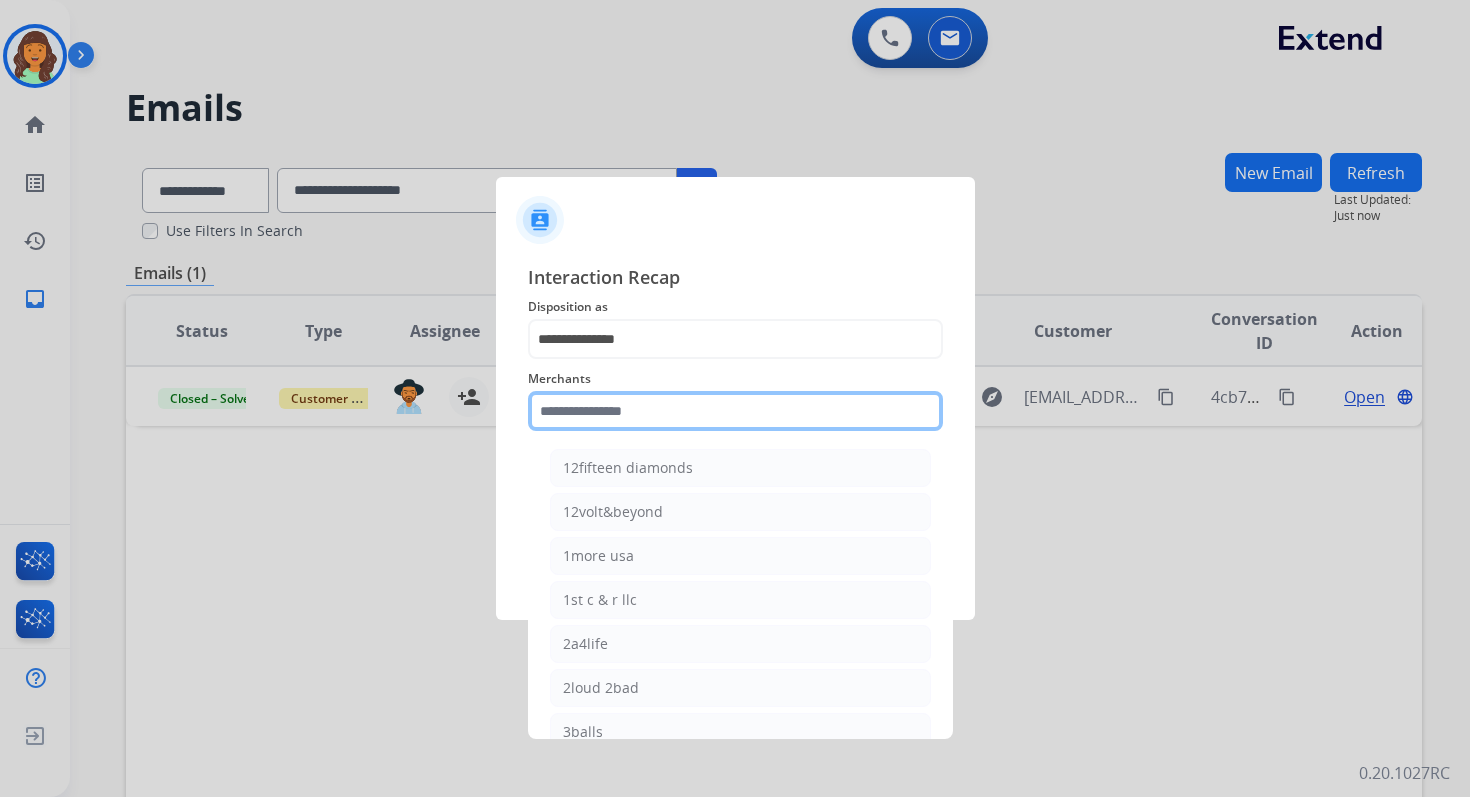 click 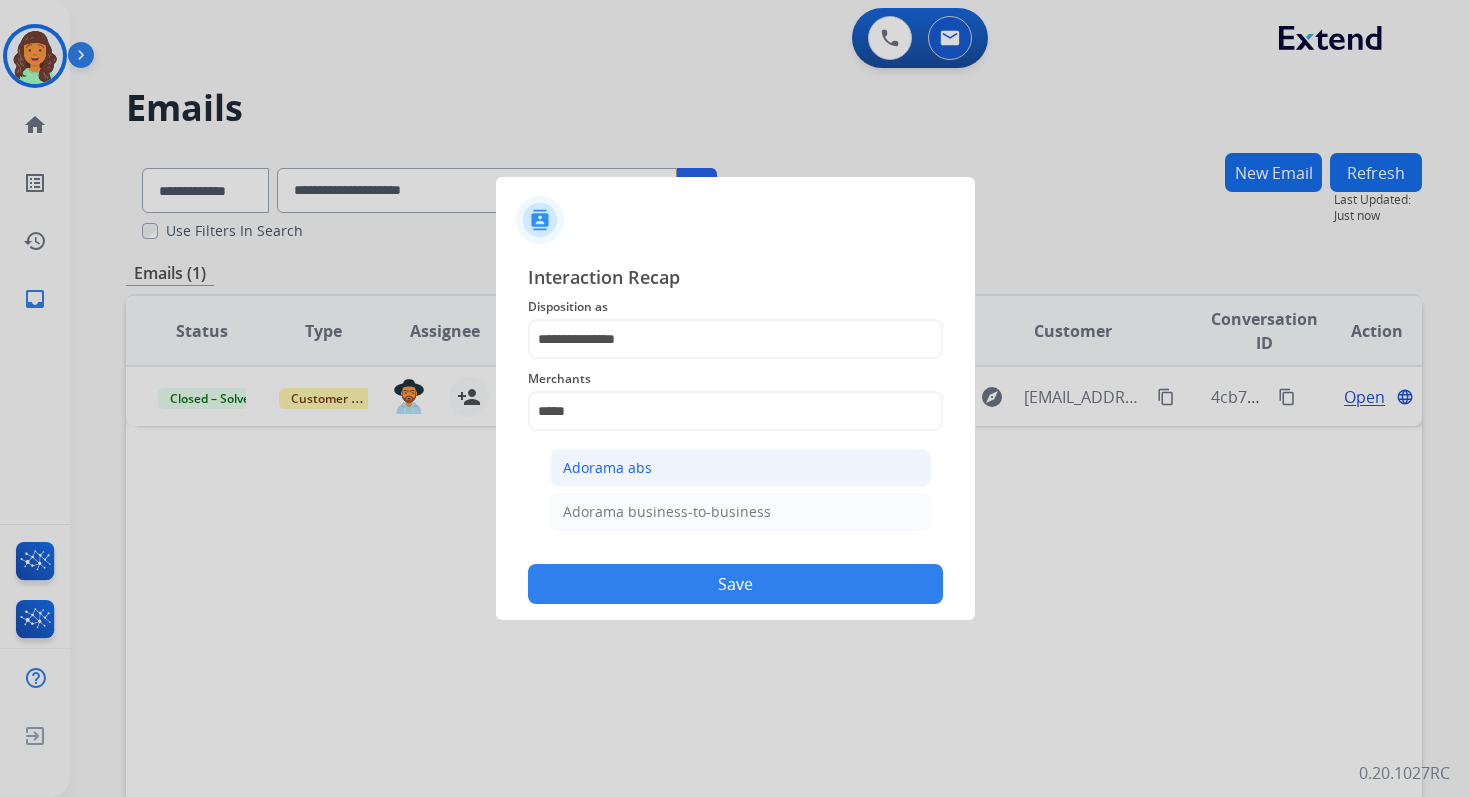 click on "Adorama abs" 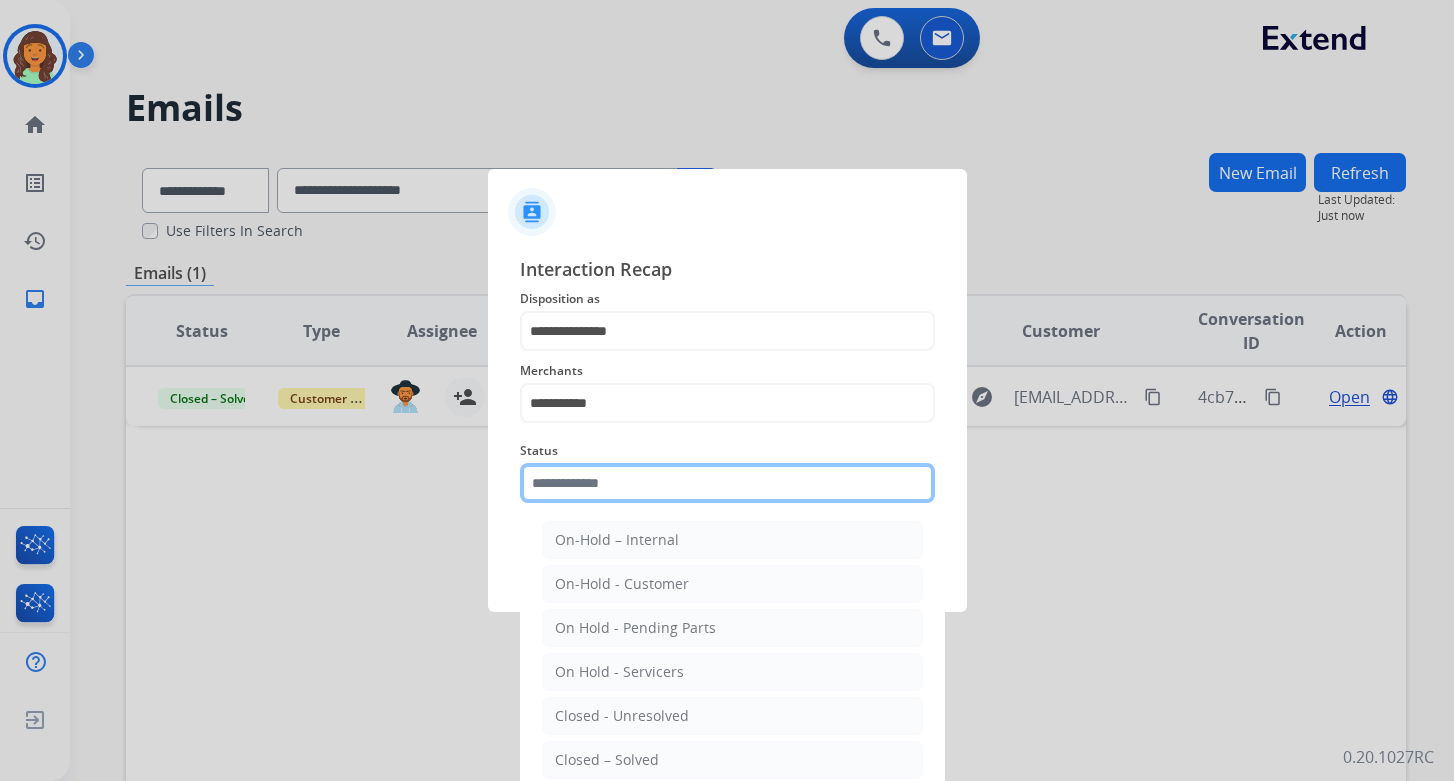 click 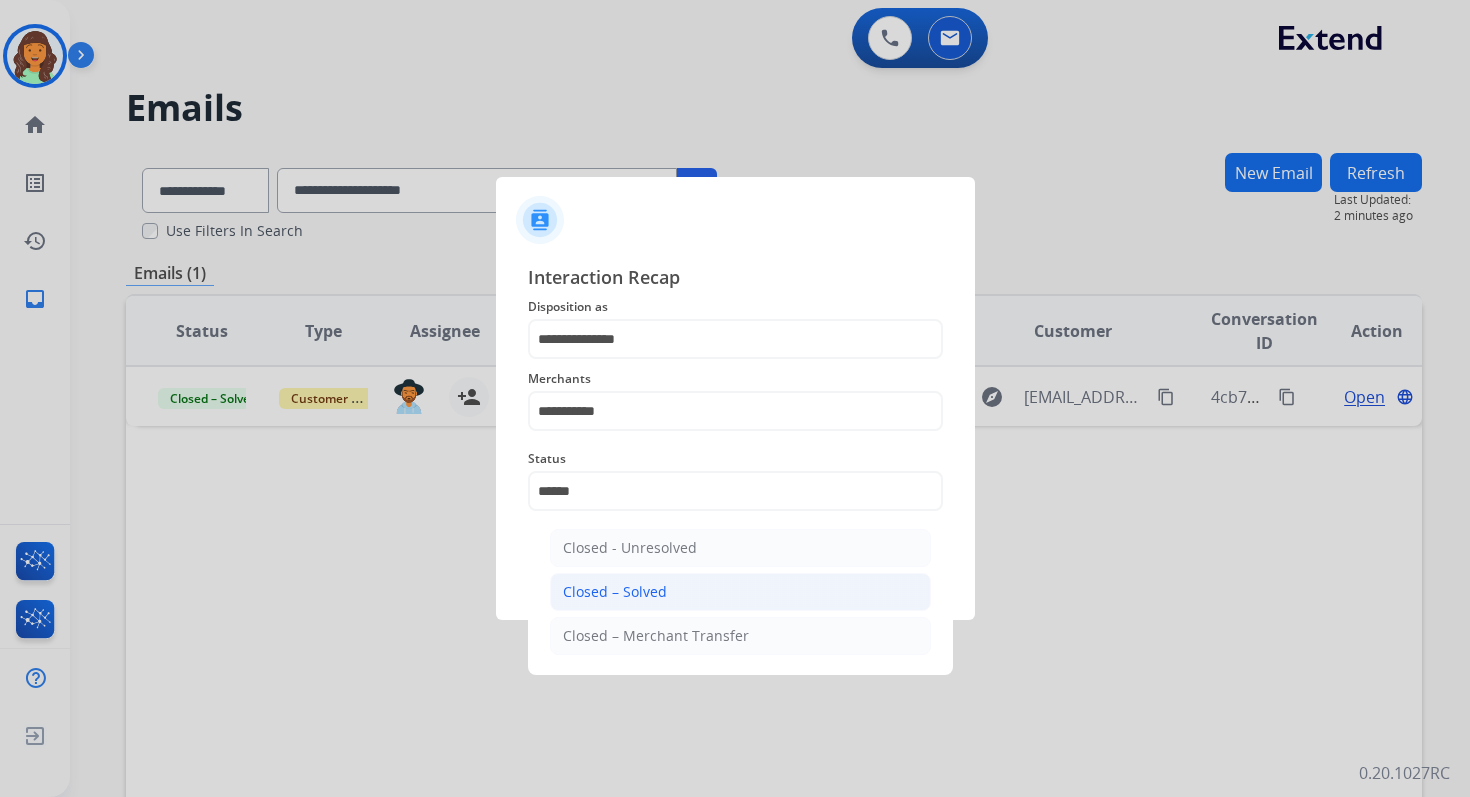click on "Closed – Solved" 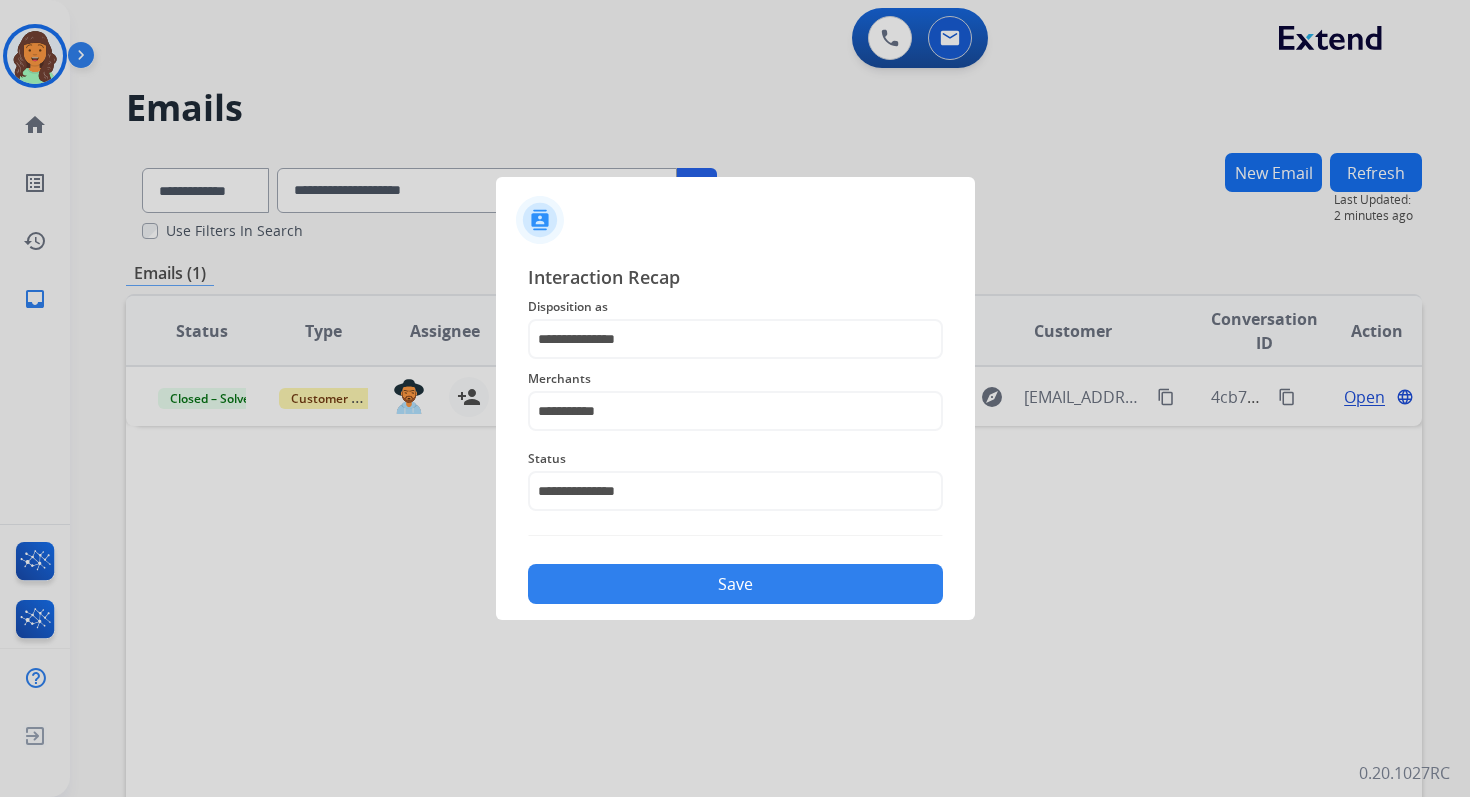 click on "Save" 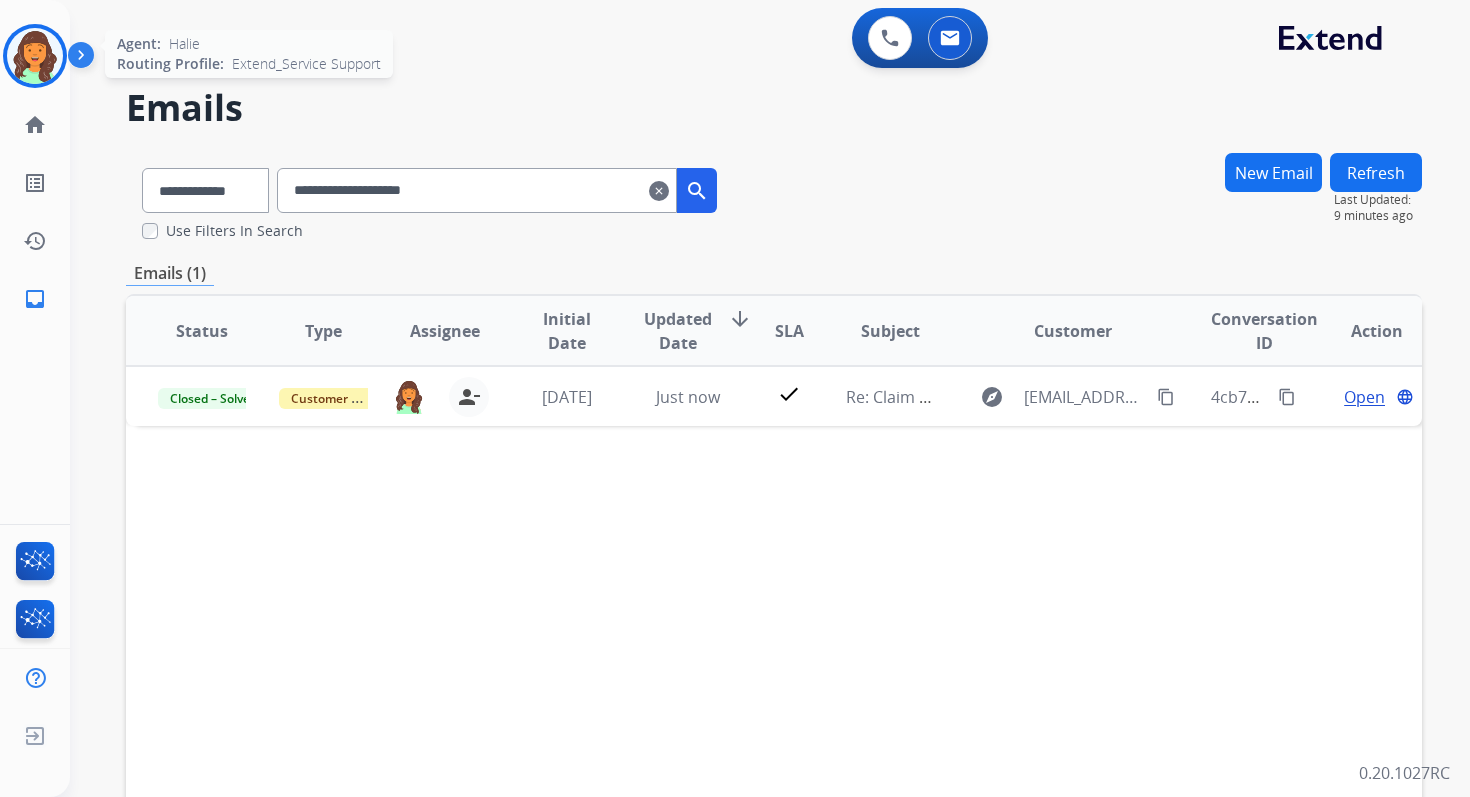 click at bounding box center (35, 56) 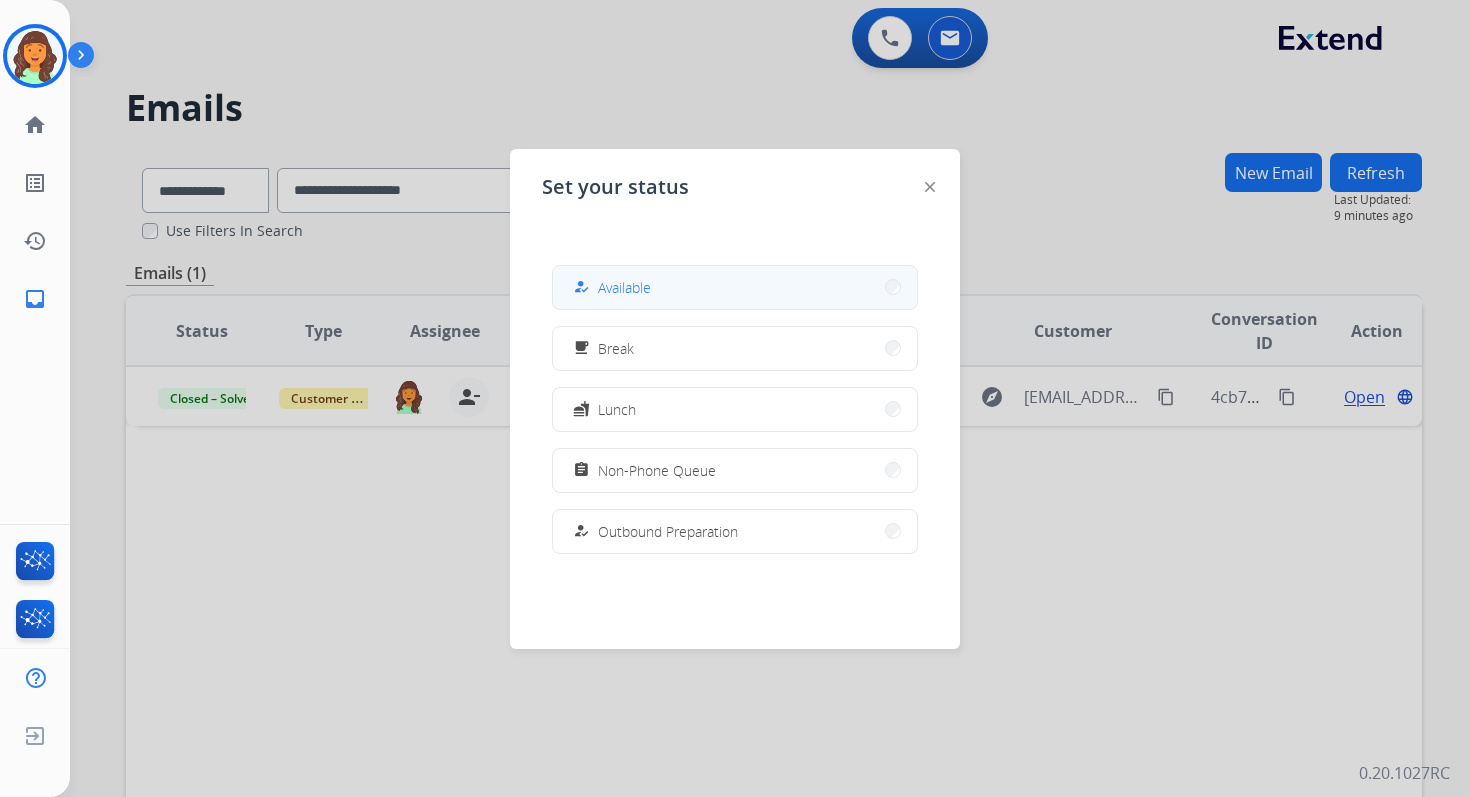 click on "how_to_reg Available" at bounding box center (735, 287) 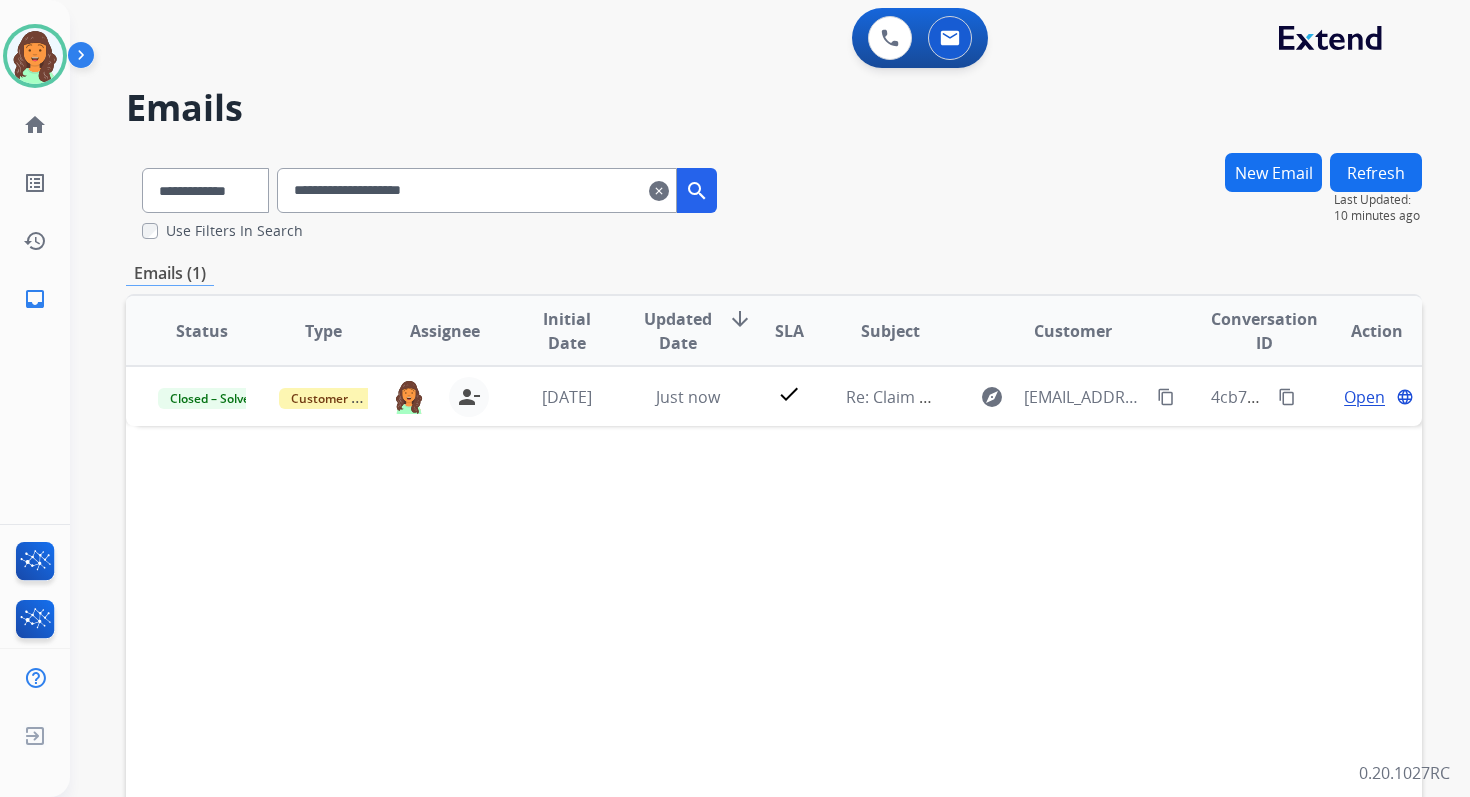 click on "**********" at bounding box center [477, 190] 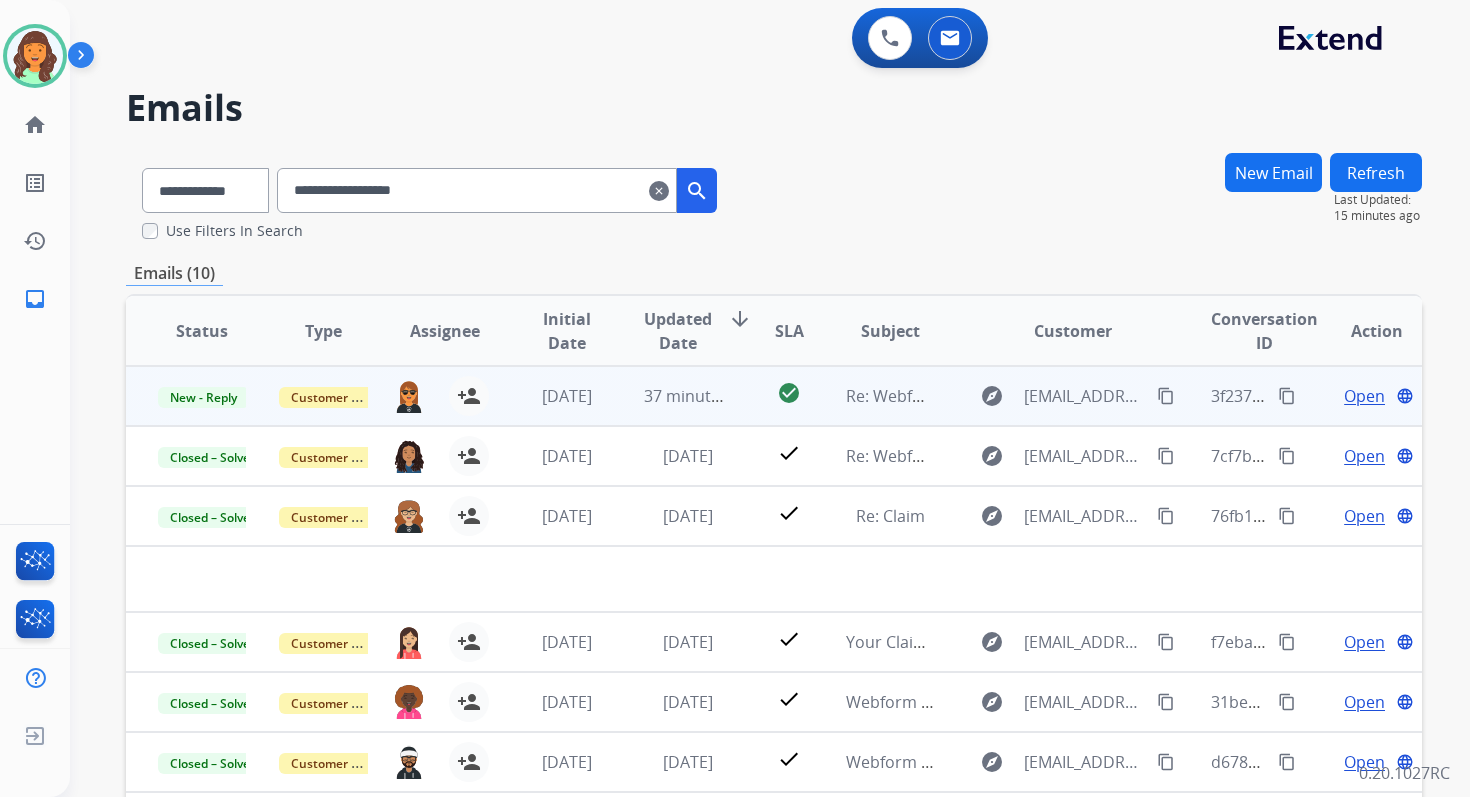 click on "Open" at bounding box center (1364, 396) 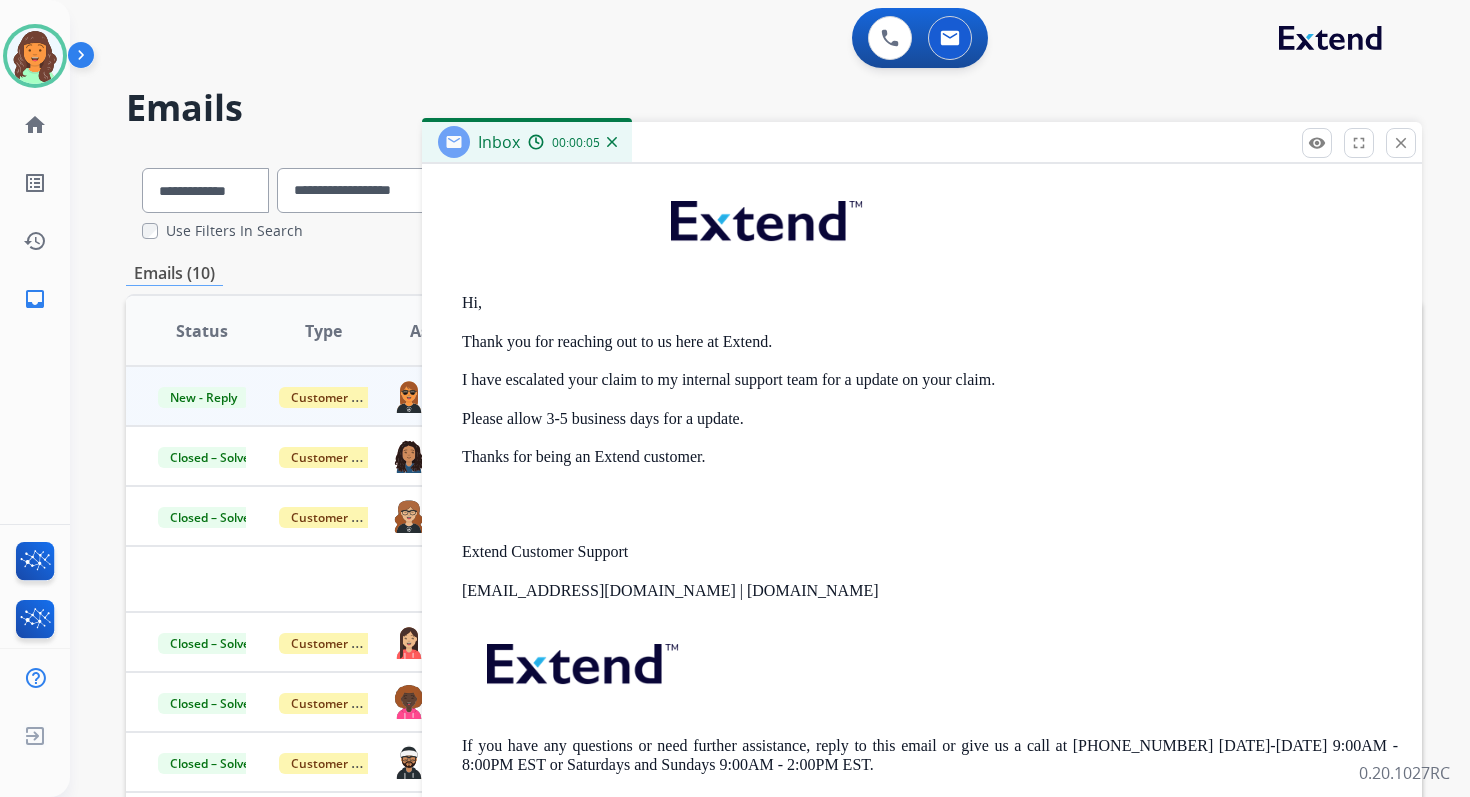 scroll, scrollTop: 0, scrollLeft: 0, axis: both 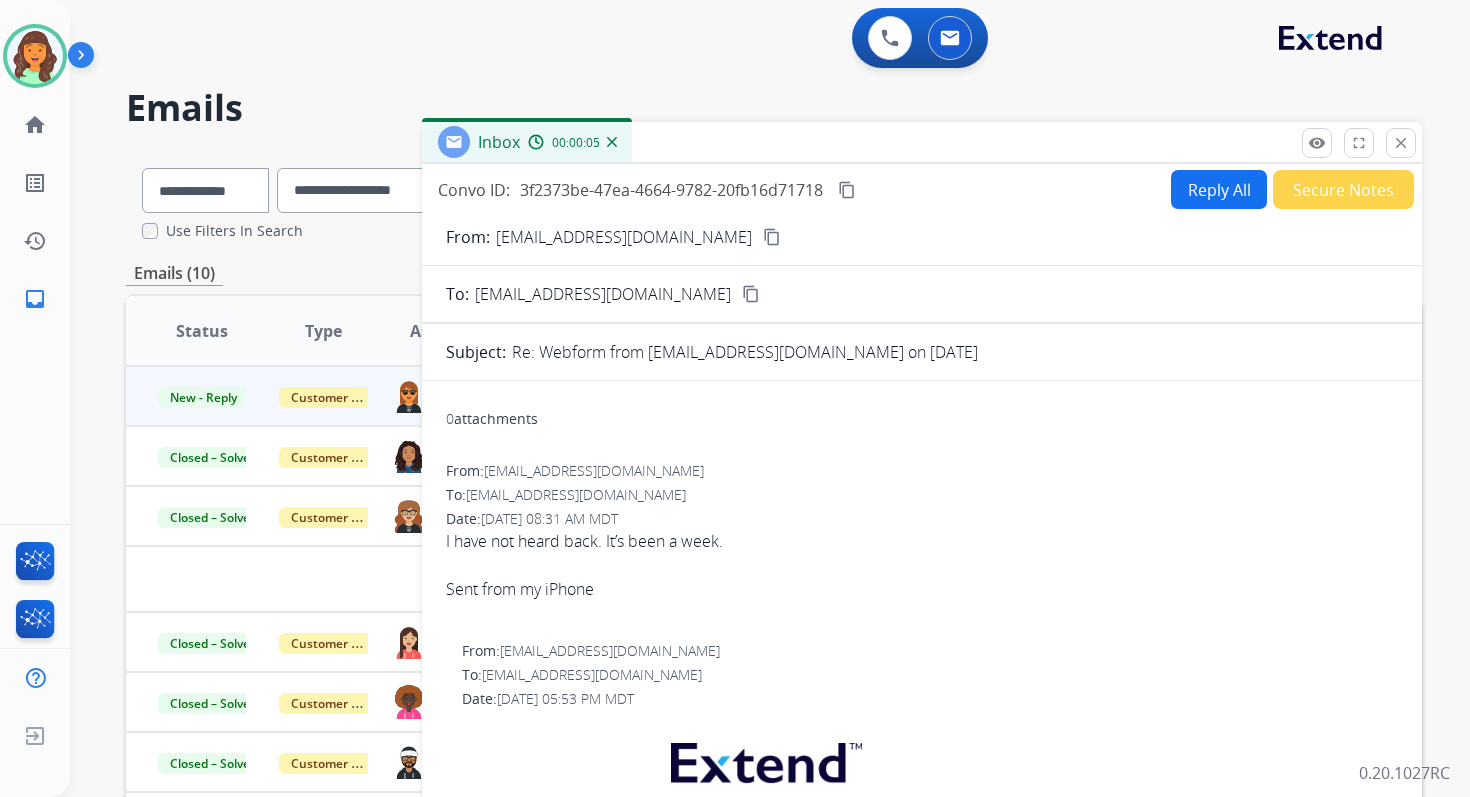 click on "Reply All" at bounding box center [1219, 189] 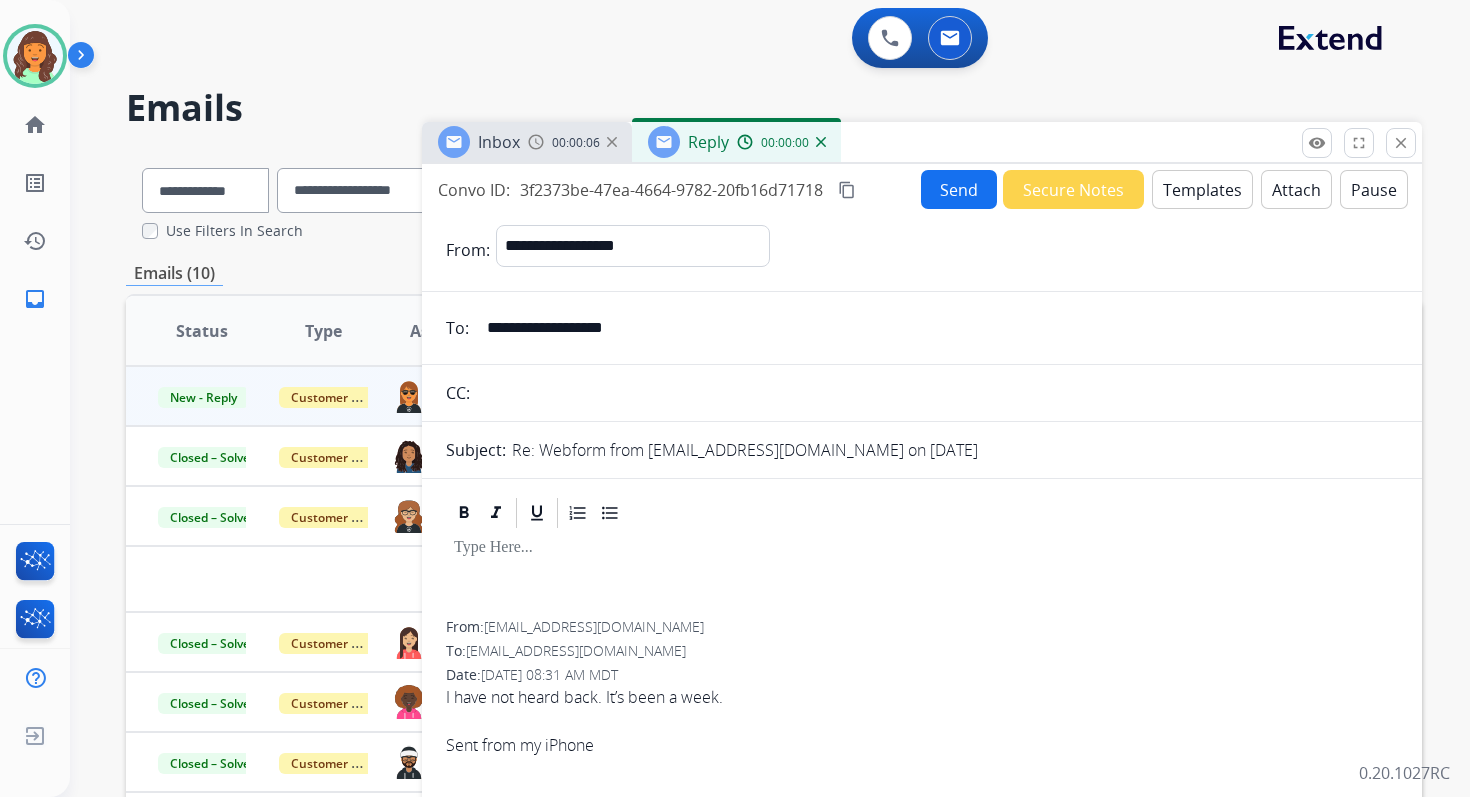 click on "Templates" at bounding box center [1202, 189] 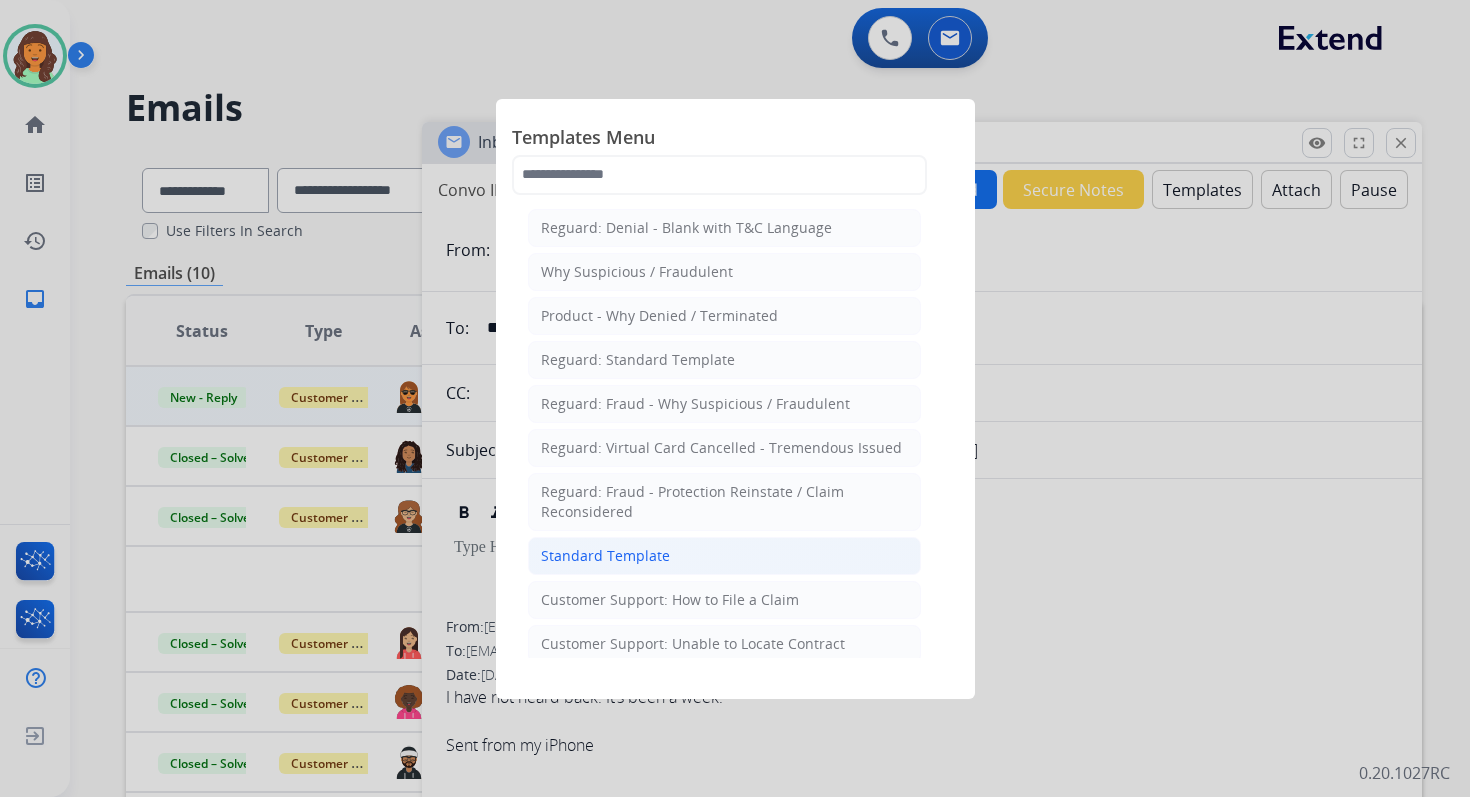 click on "Standard Template" 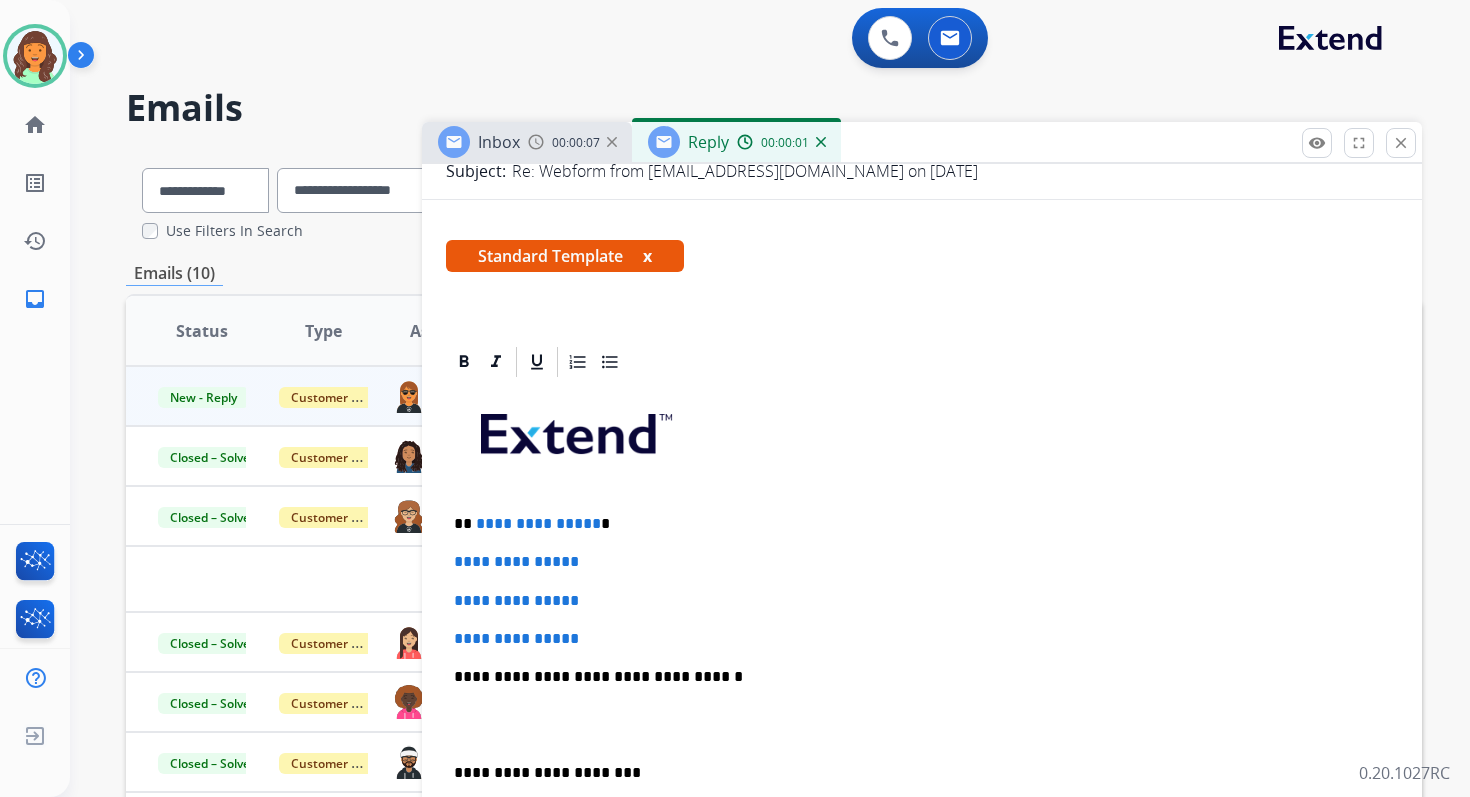 scroll, scrollTop: 366, scrollLeft: 0, axis: vertical 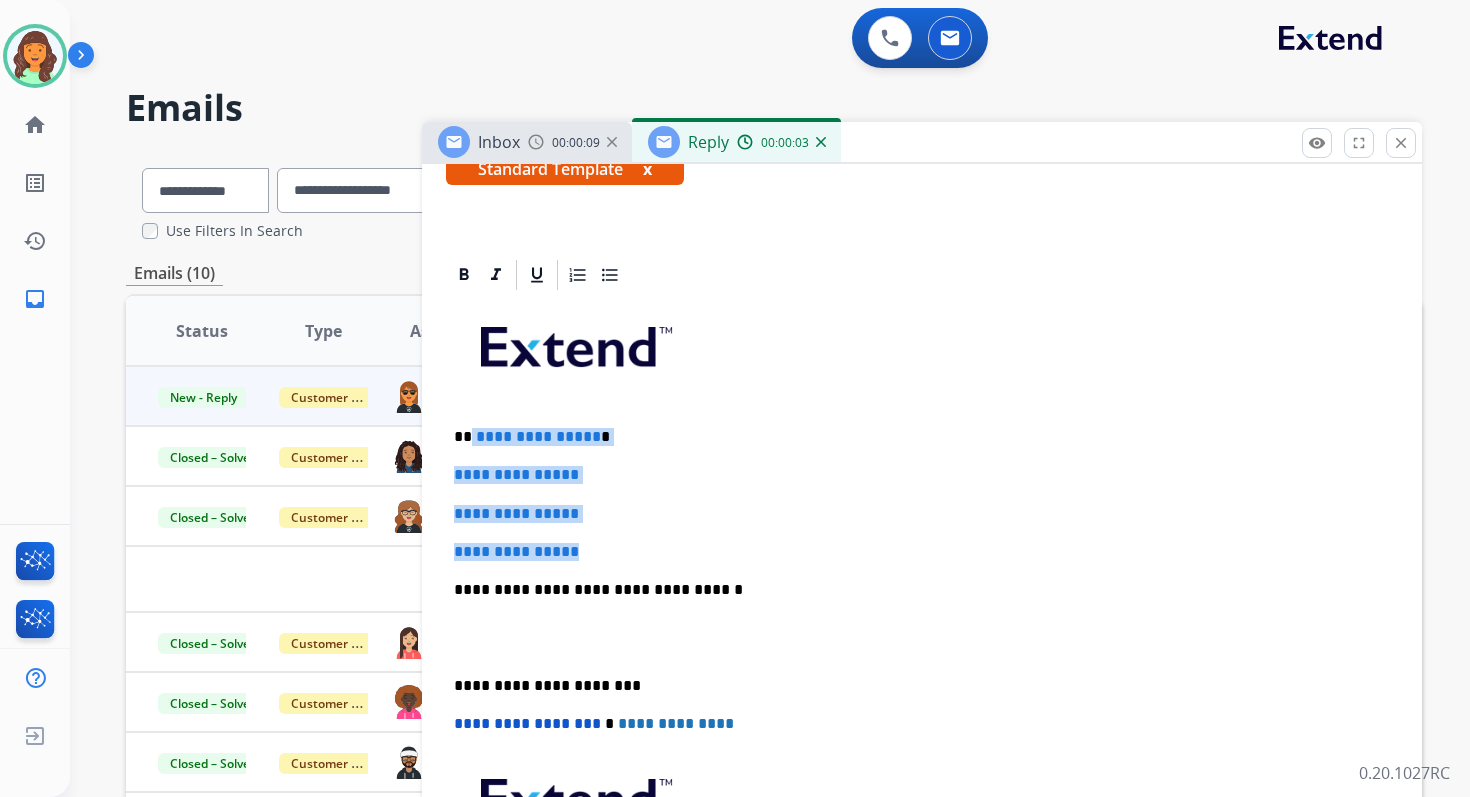 drag, startPoint x: 468, startPoint y: 437, endPoint x: 613, endPoint y: 555, distance: 186.94652 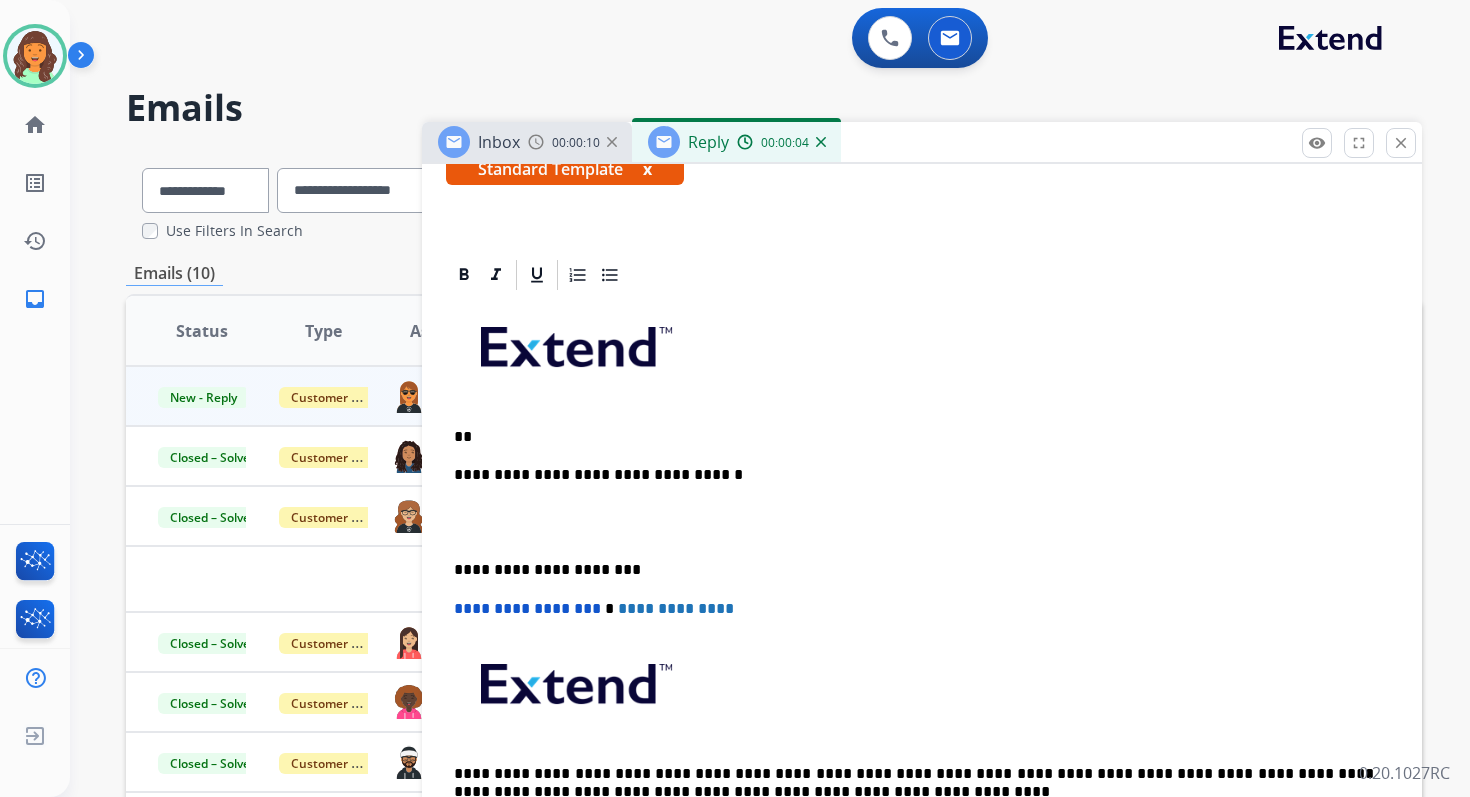 type 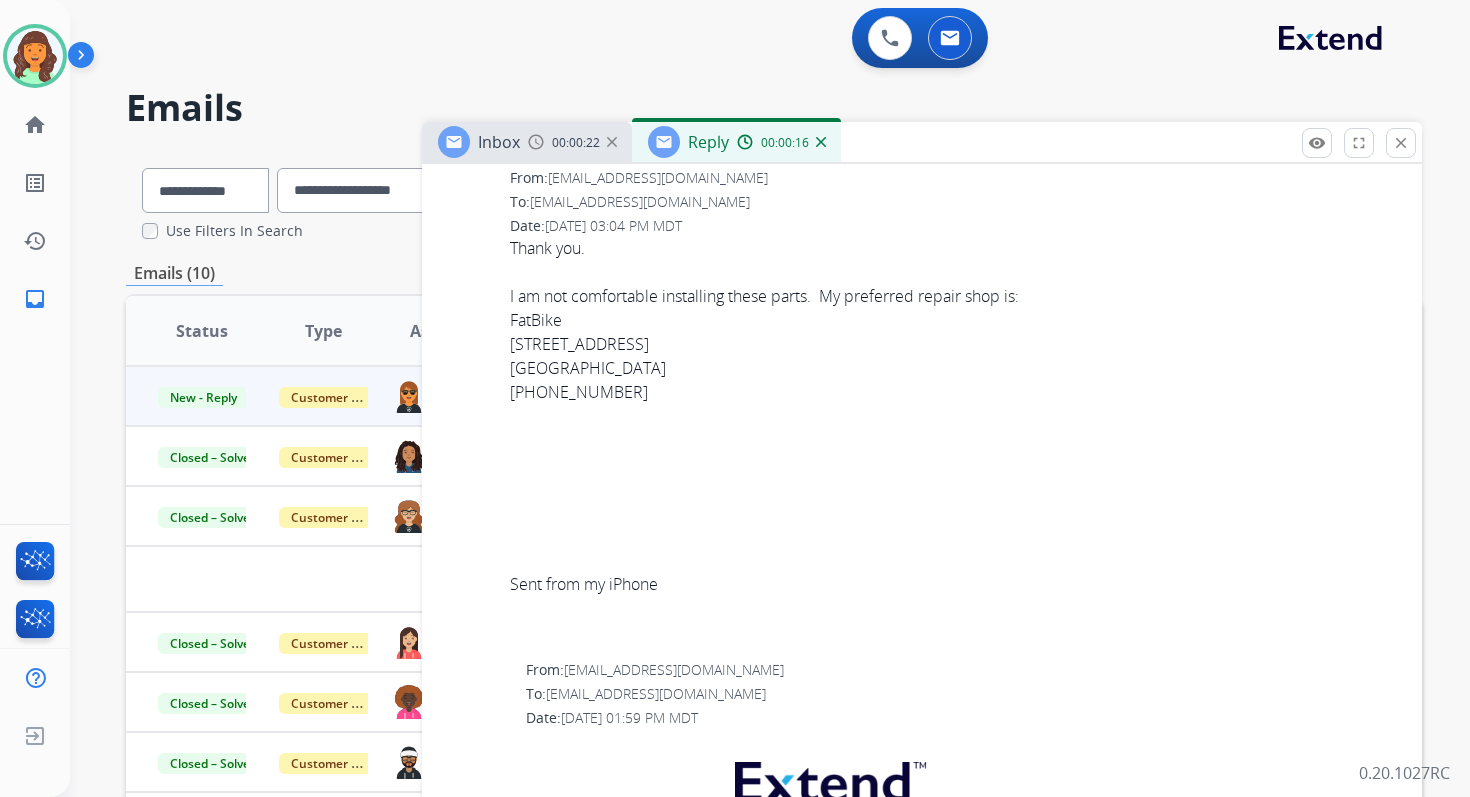 scroll, scrollTop: 3062, scrollLeft: 0, axis: vertical 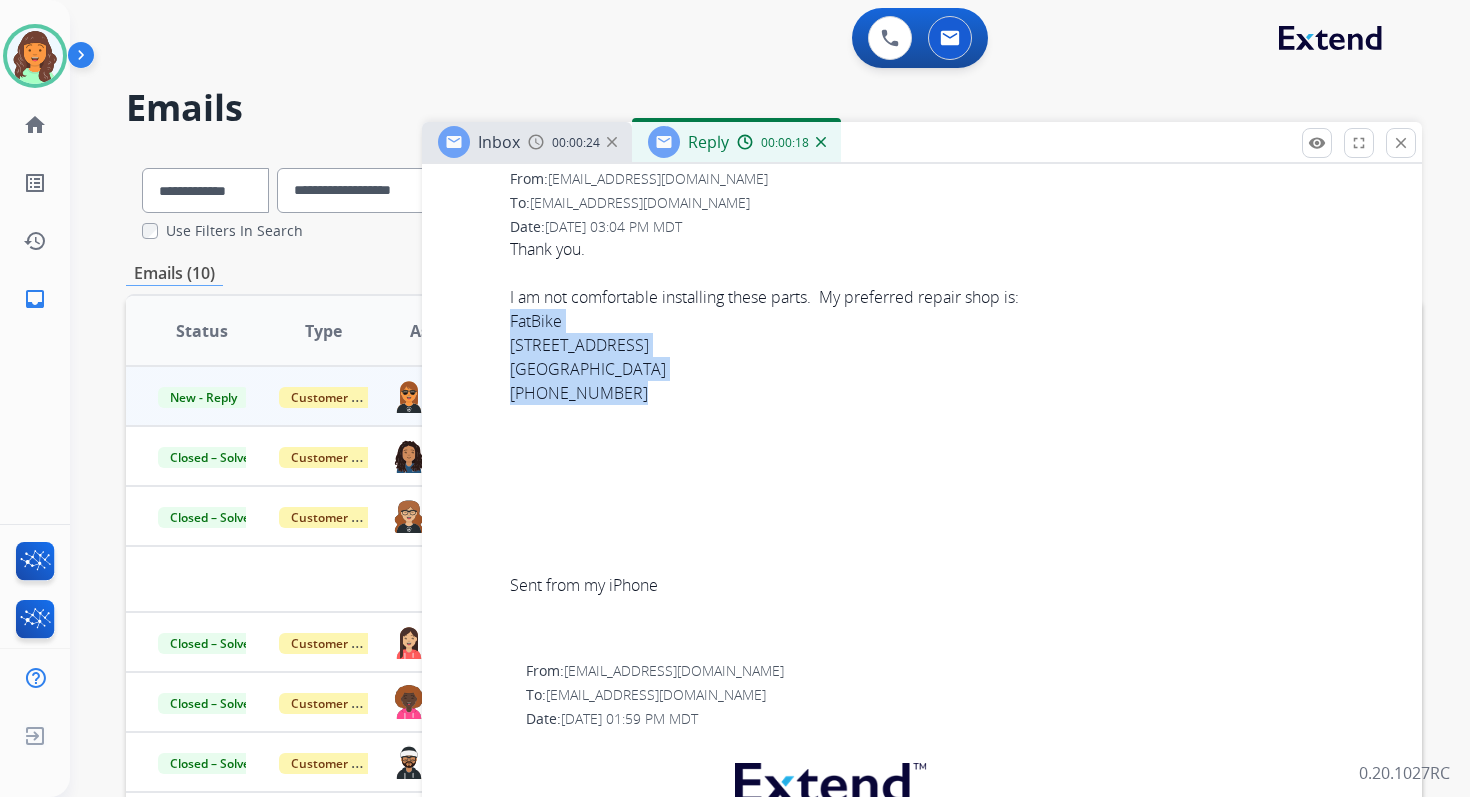 drag, startPoint x: 511, startPoint y: 319, endPoint x: 731, endPoint y: 390, distance: 231.1731 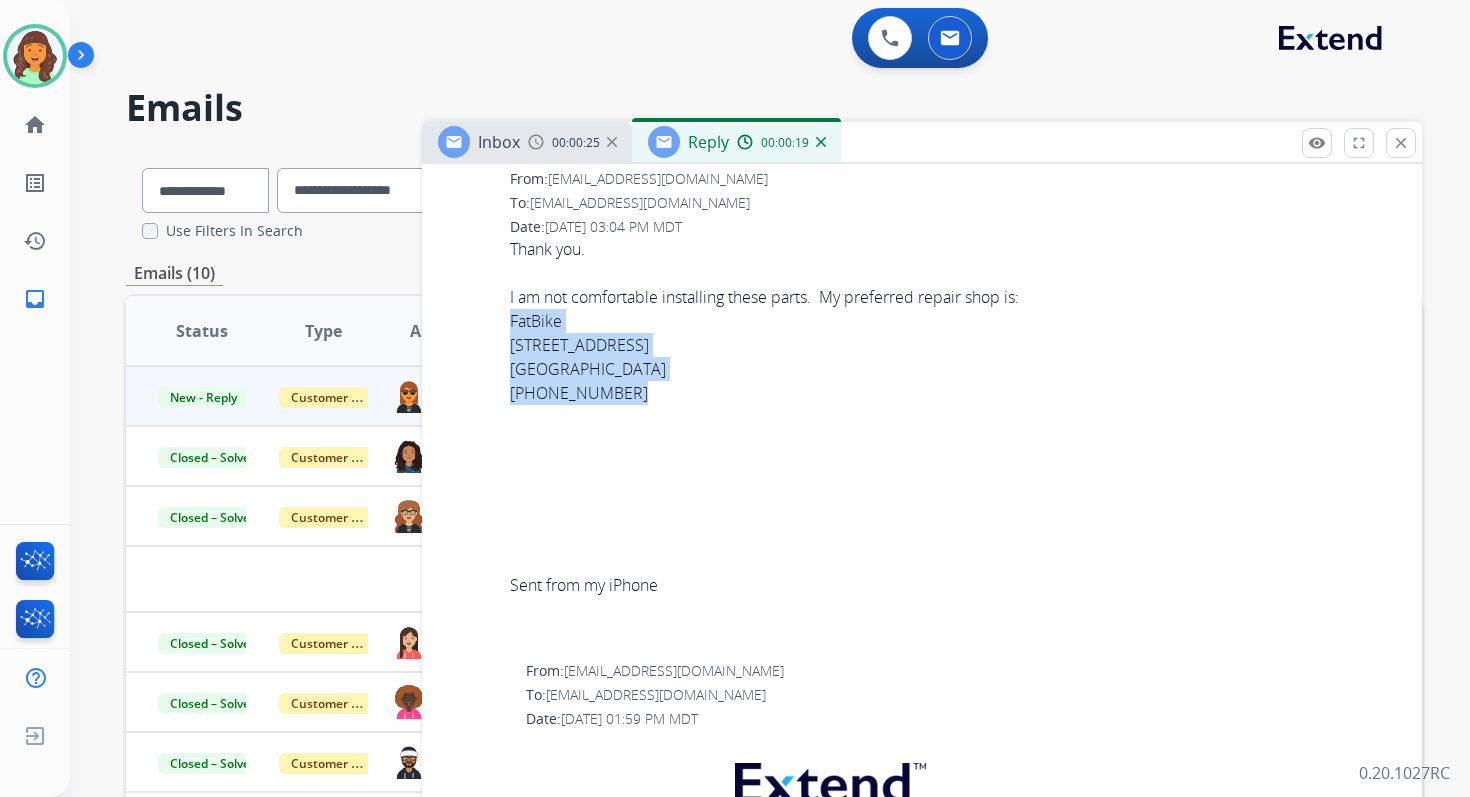 copy on "FatBike
[STREET_ADDRESS]
[PHONE_NUMBER]" 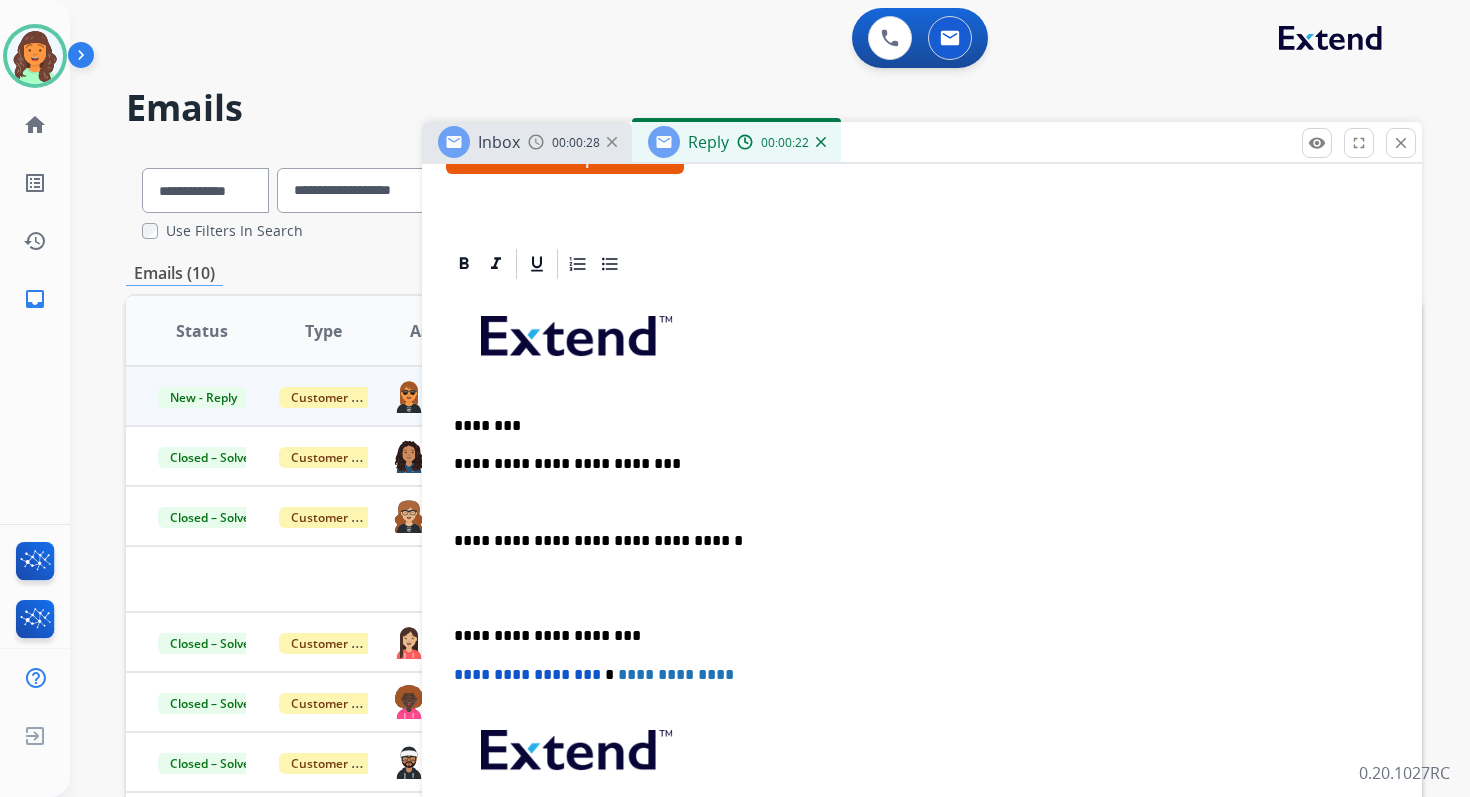 scroll, scrollTop: 456, scrollLeft: 0, axis: vertical 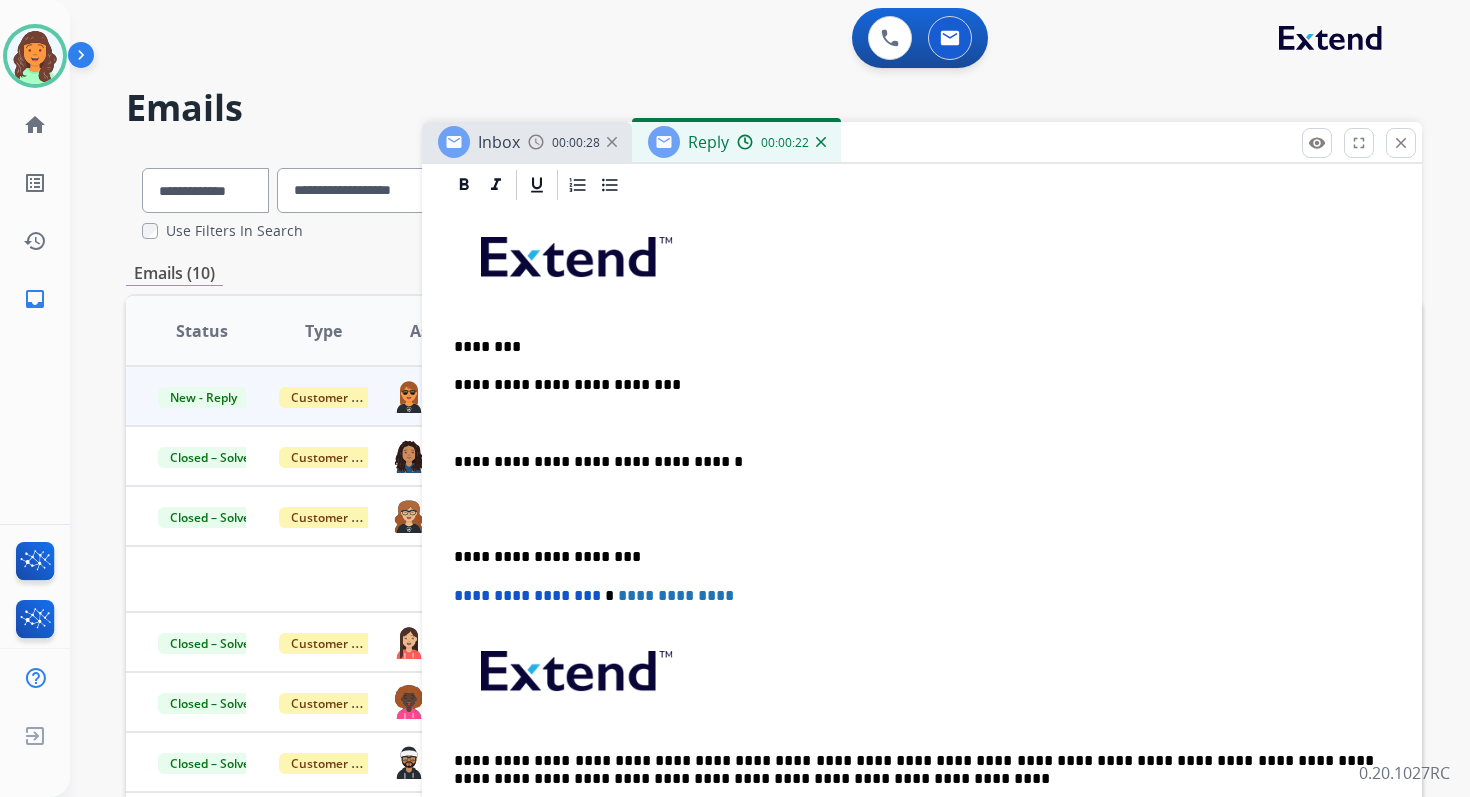 click on "**********" at bounding box center (914, 385) 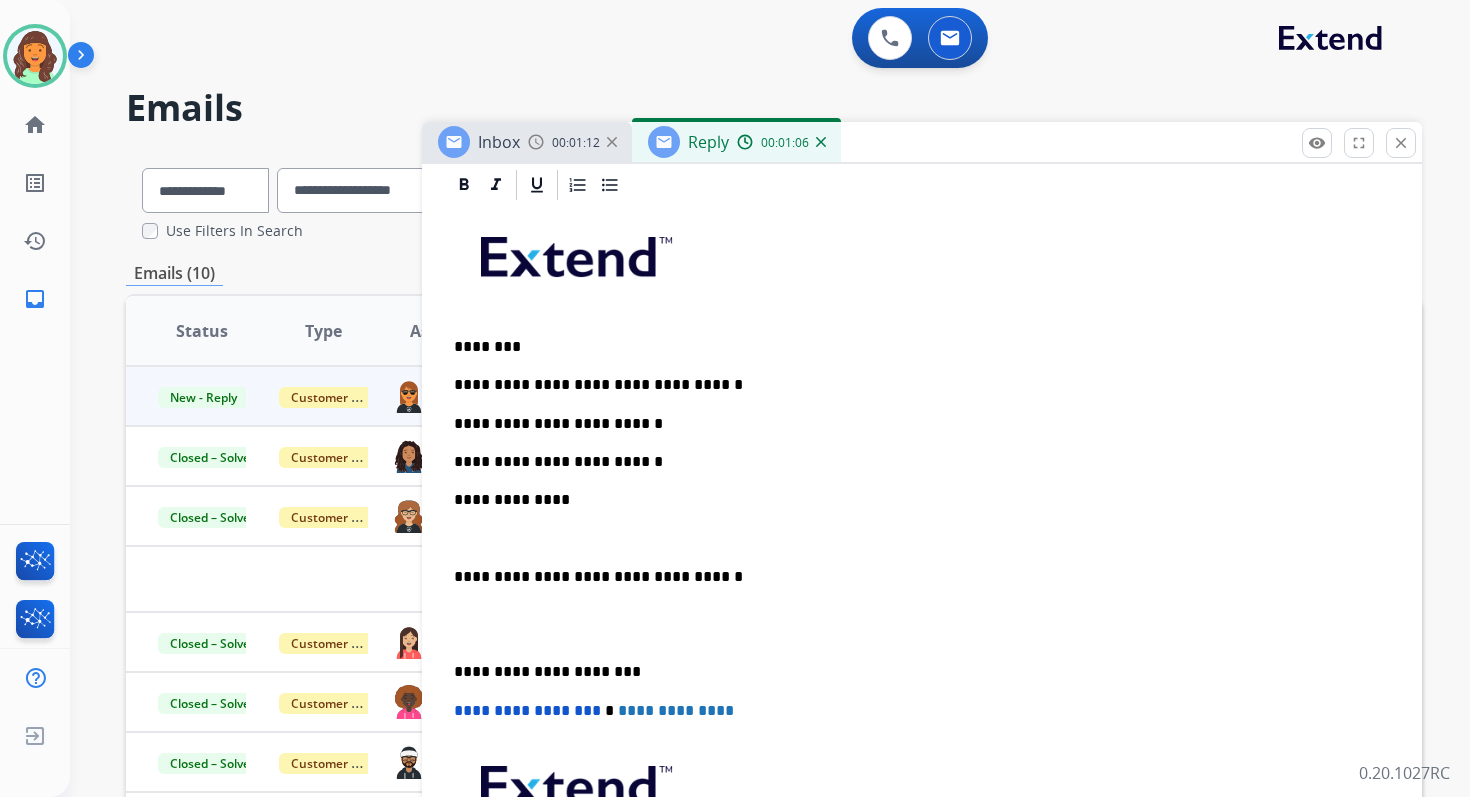 click on "**********" at bounding box center [914, 385] 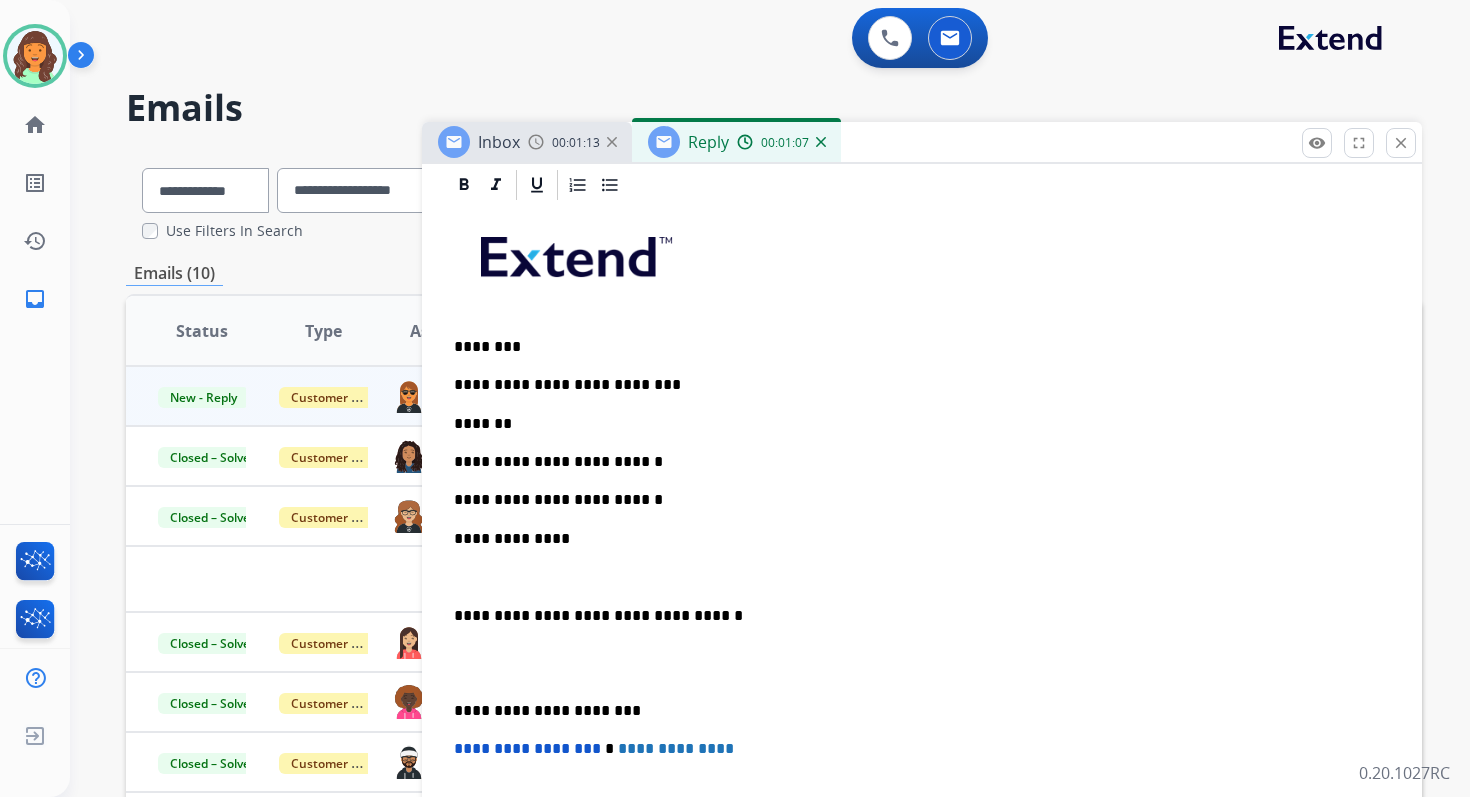 click on "**********" at bounding box center (914, 385) 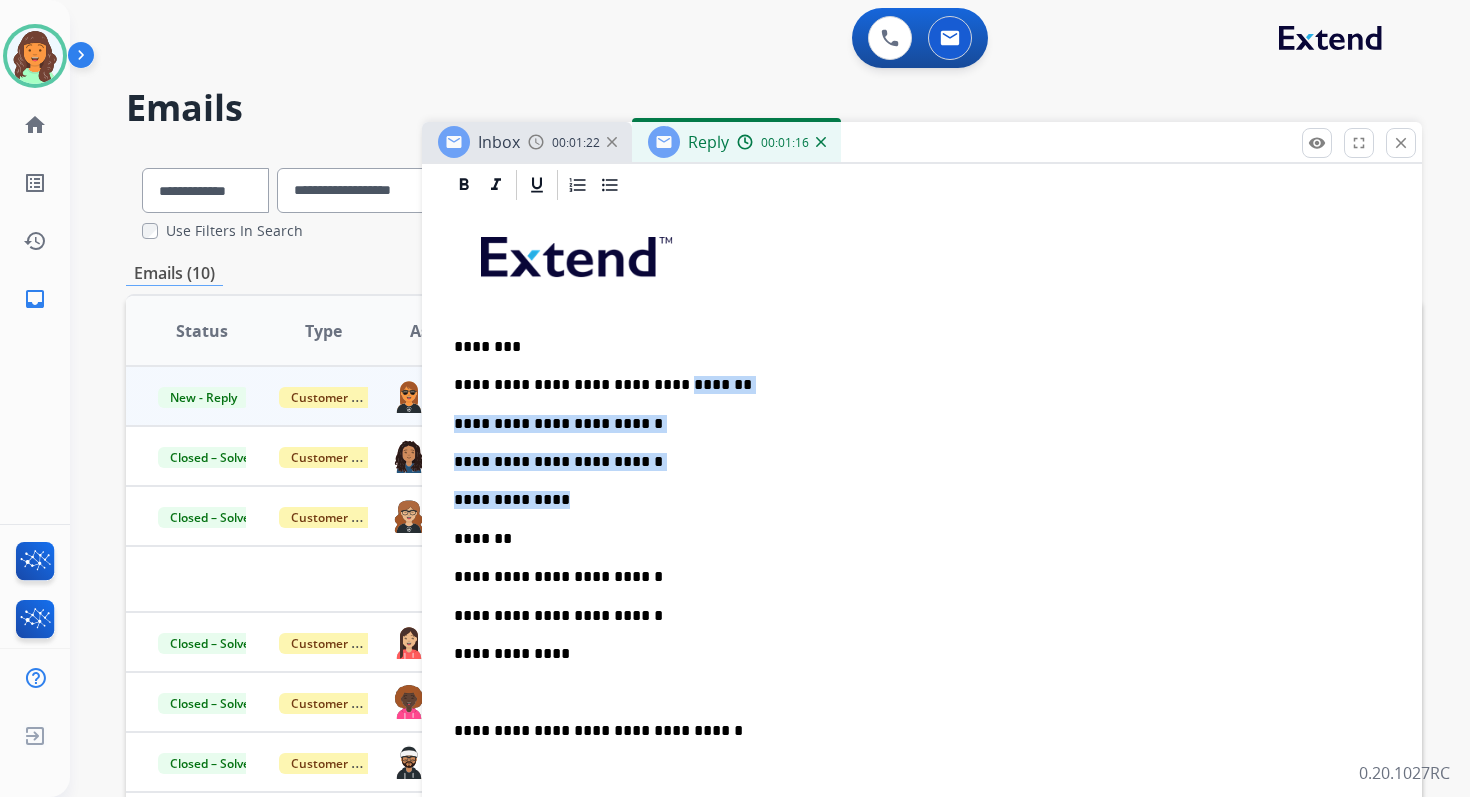 drag, startPoint x: 649, startPoint y: 381, endPoint x: 744, endPoint y: 504, distance: 155.41557 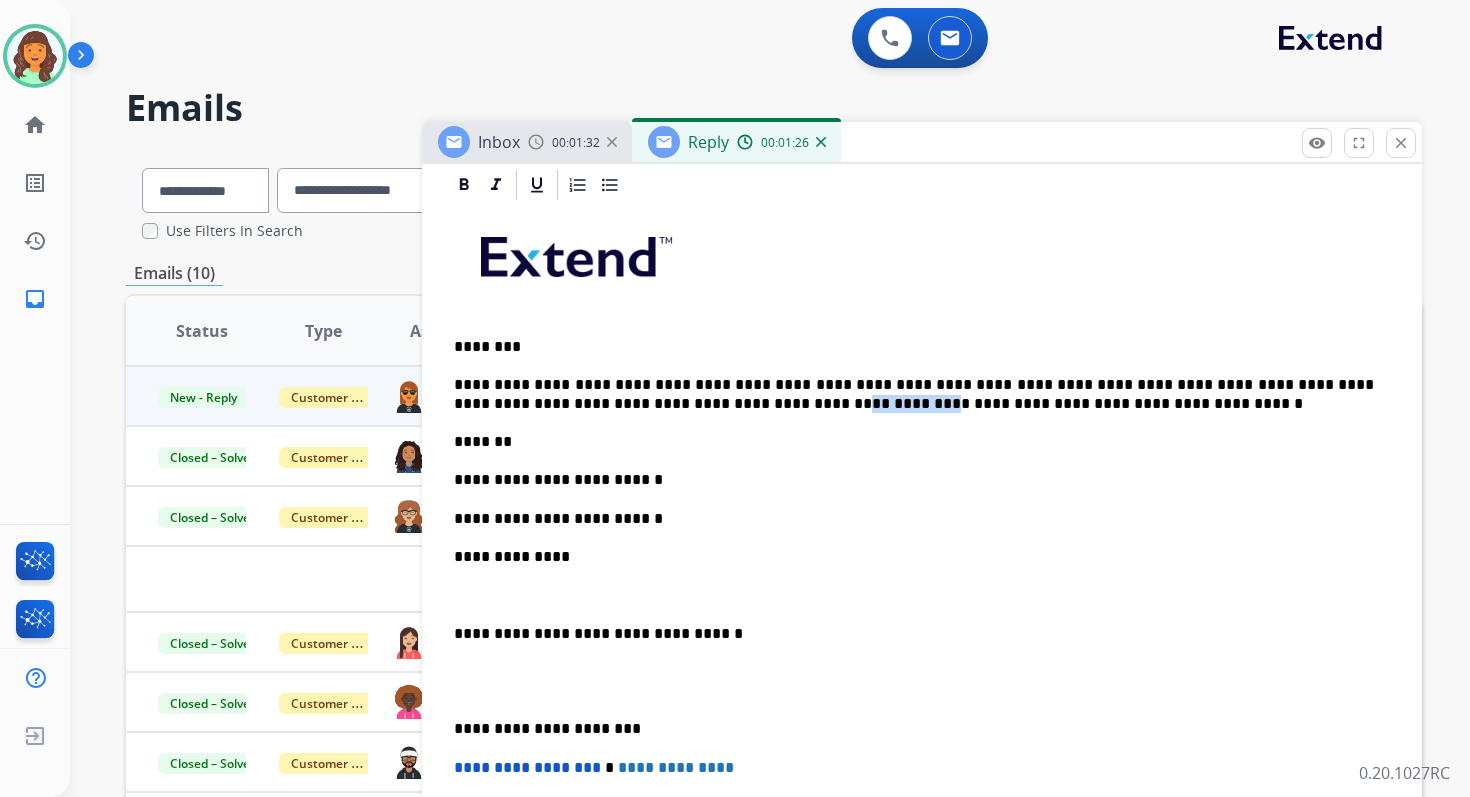 drag, startPoint x: 802, startPoint y: 405, endPoint x: 729, endPoint y: 405, distance: 73 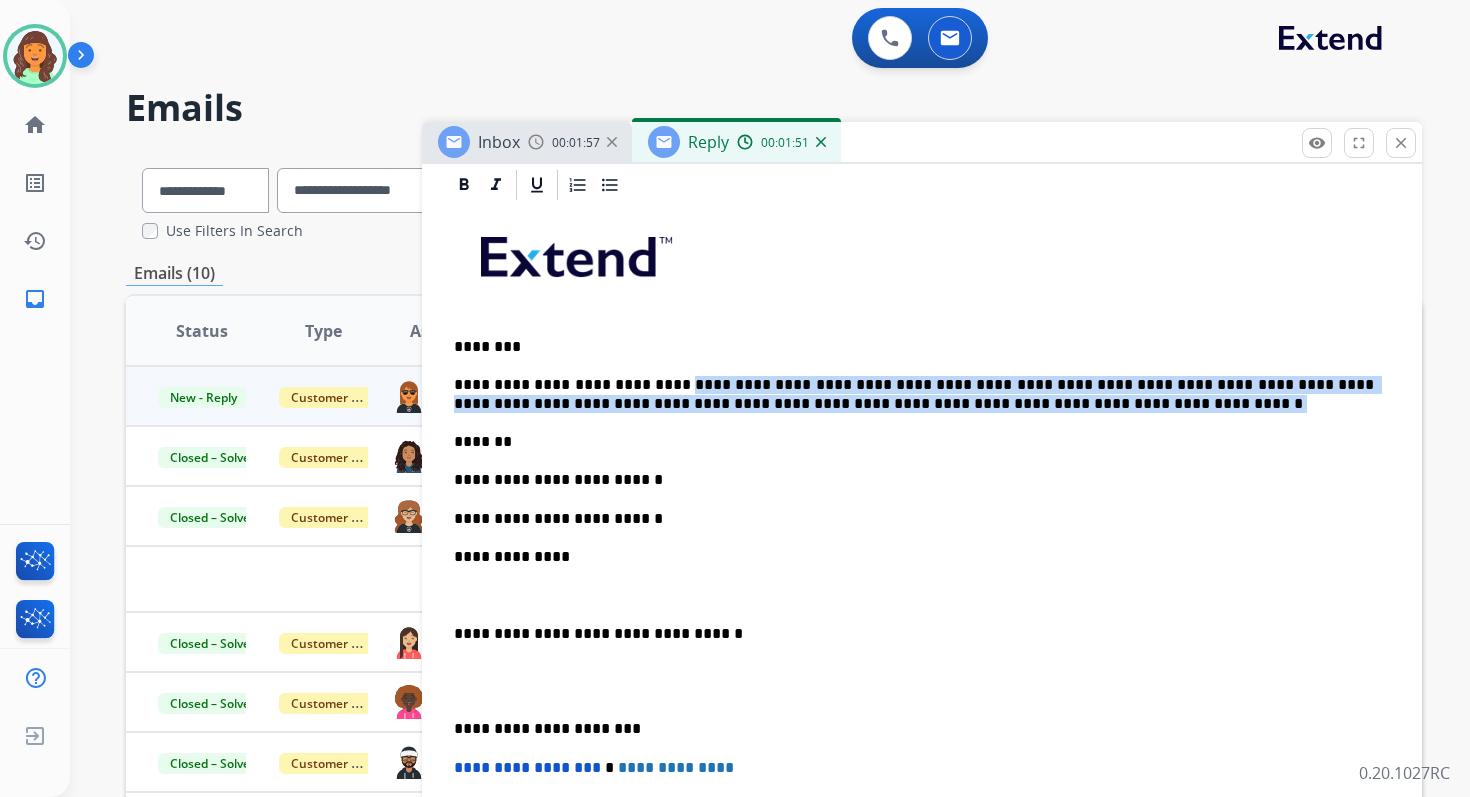 drag, startPoint x: 675, startPoint y: 384, endPoint x: 1125, endPoint y: 419, distance: 451.35907 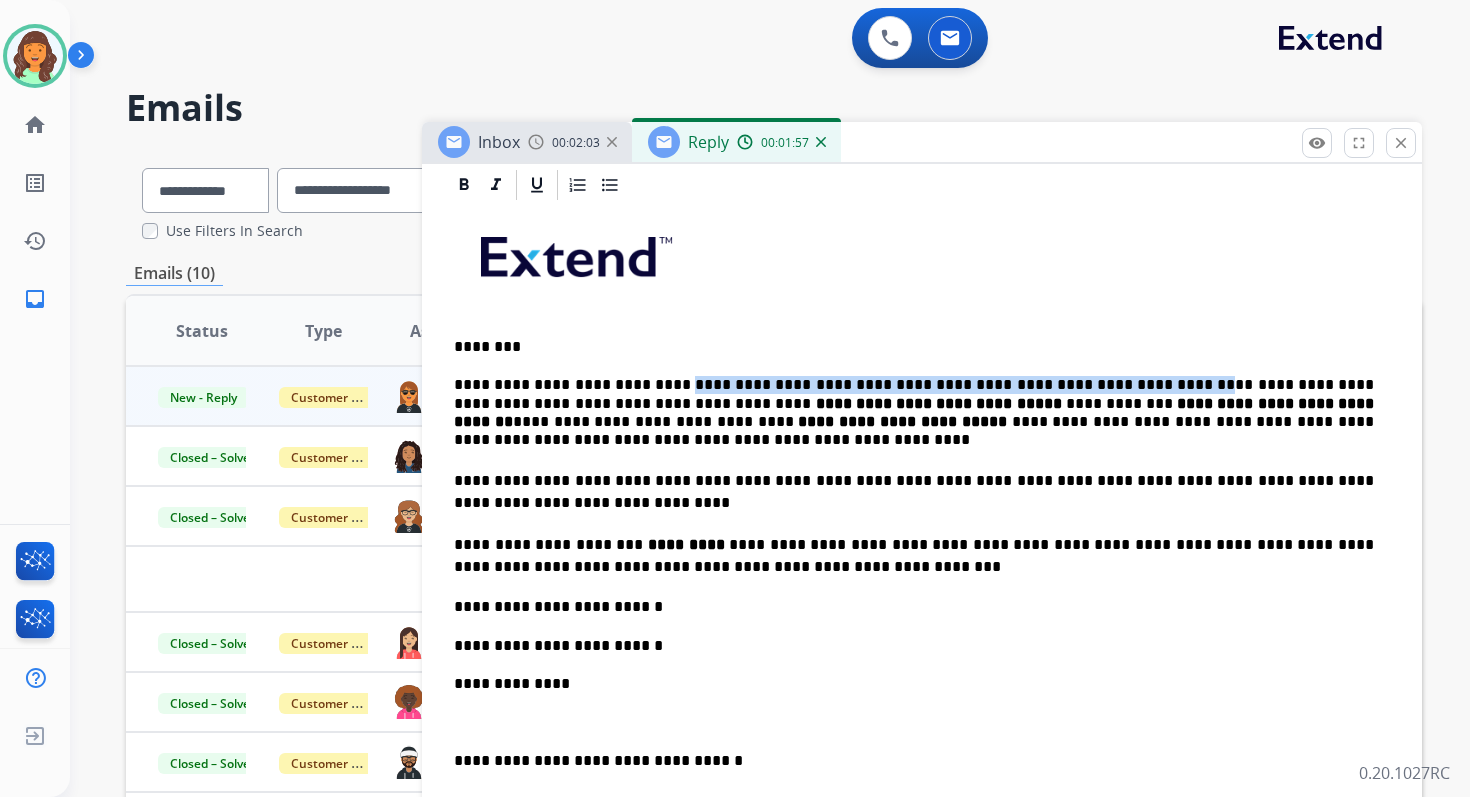 drag, startPoint x: 1119, startPoint y: 377, endPoint x: 667, endPoint y: 384, distance: 452.0542 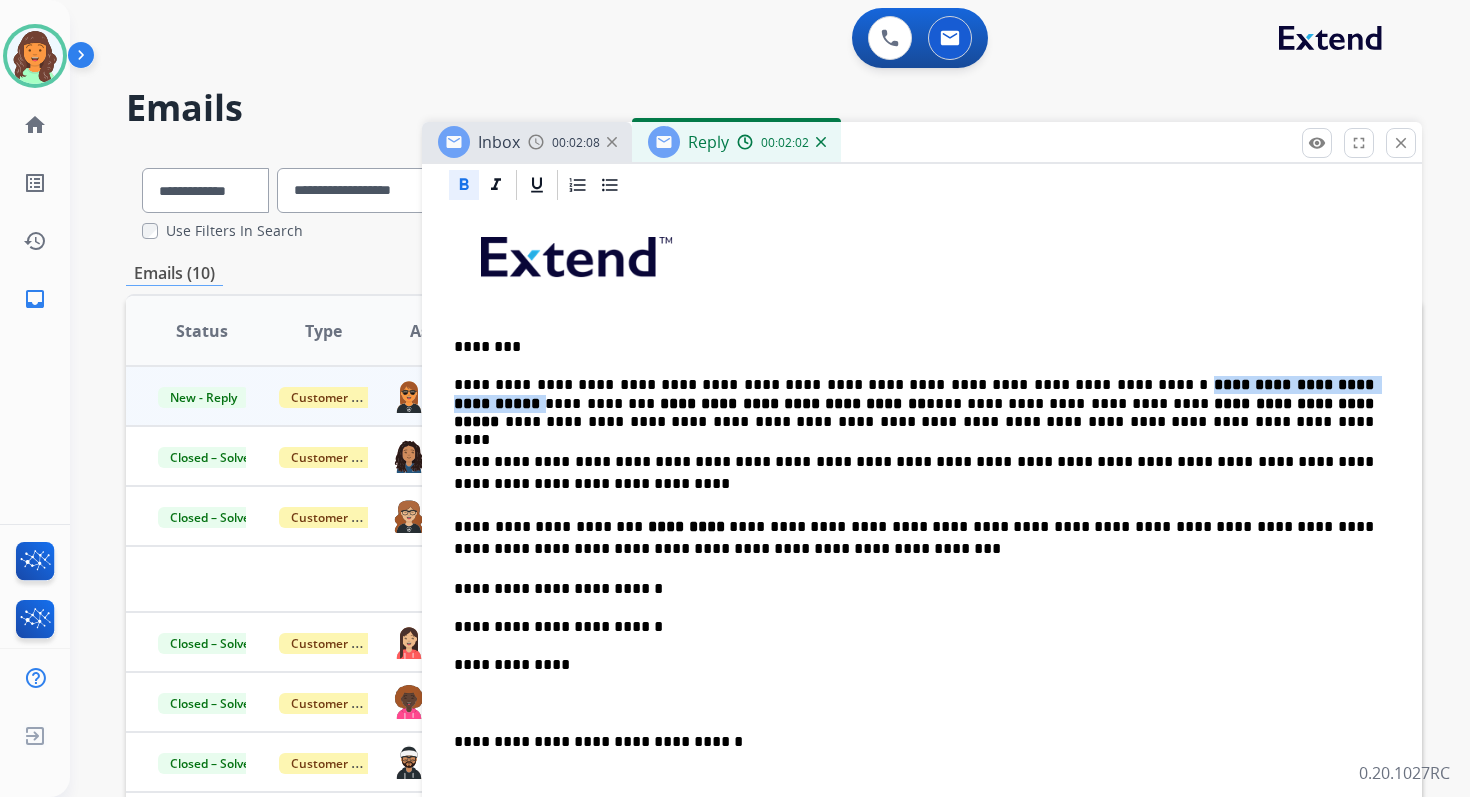 drag, startPoint x: 1378, startPoint y: 385, endPoint x: 1081, endPoint y: 382, distance: 297.01514 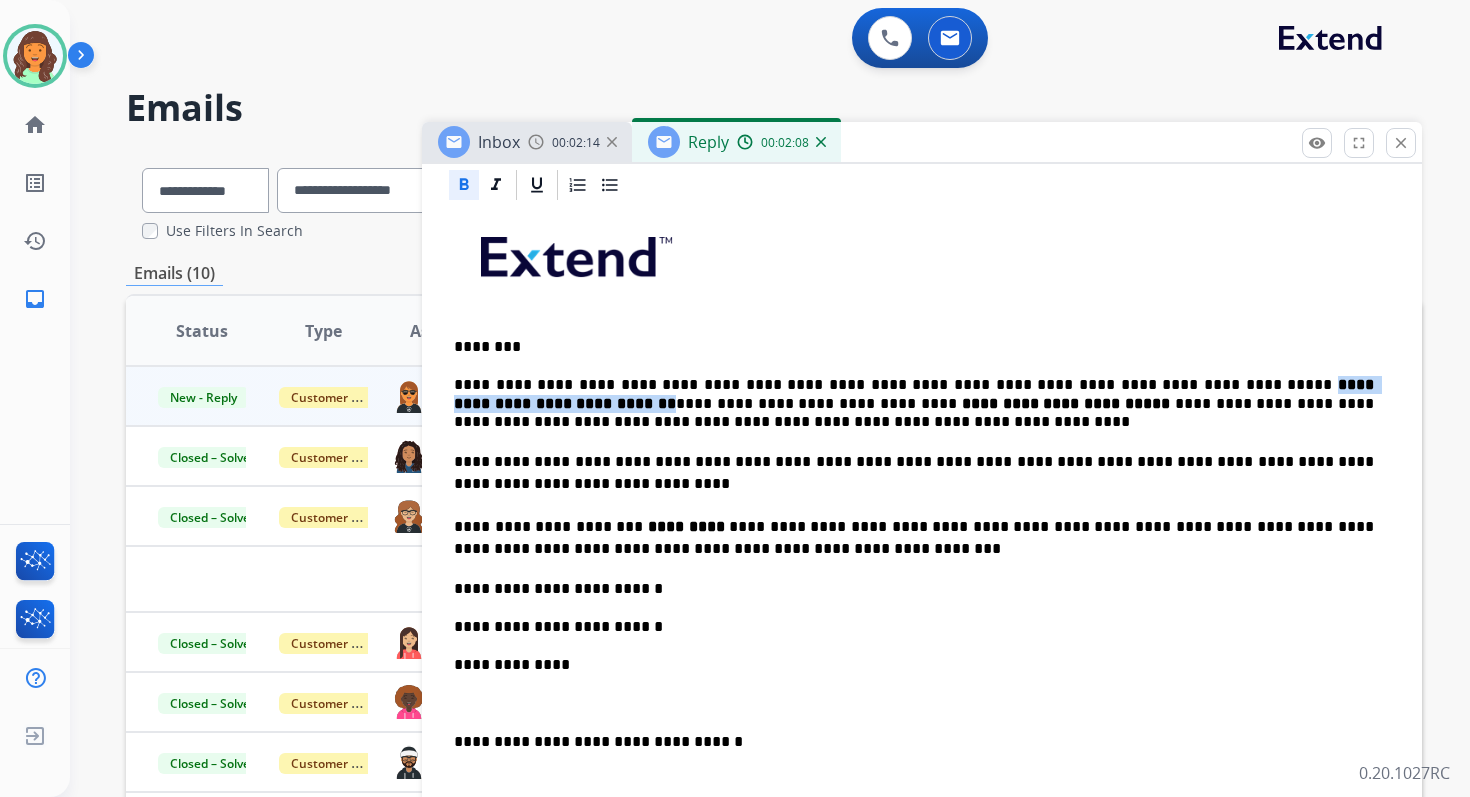 drag, startPoint x: 505, startPoint y: 401, endPoint x: 1139, endPoint y: 381, distance: 634.31537 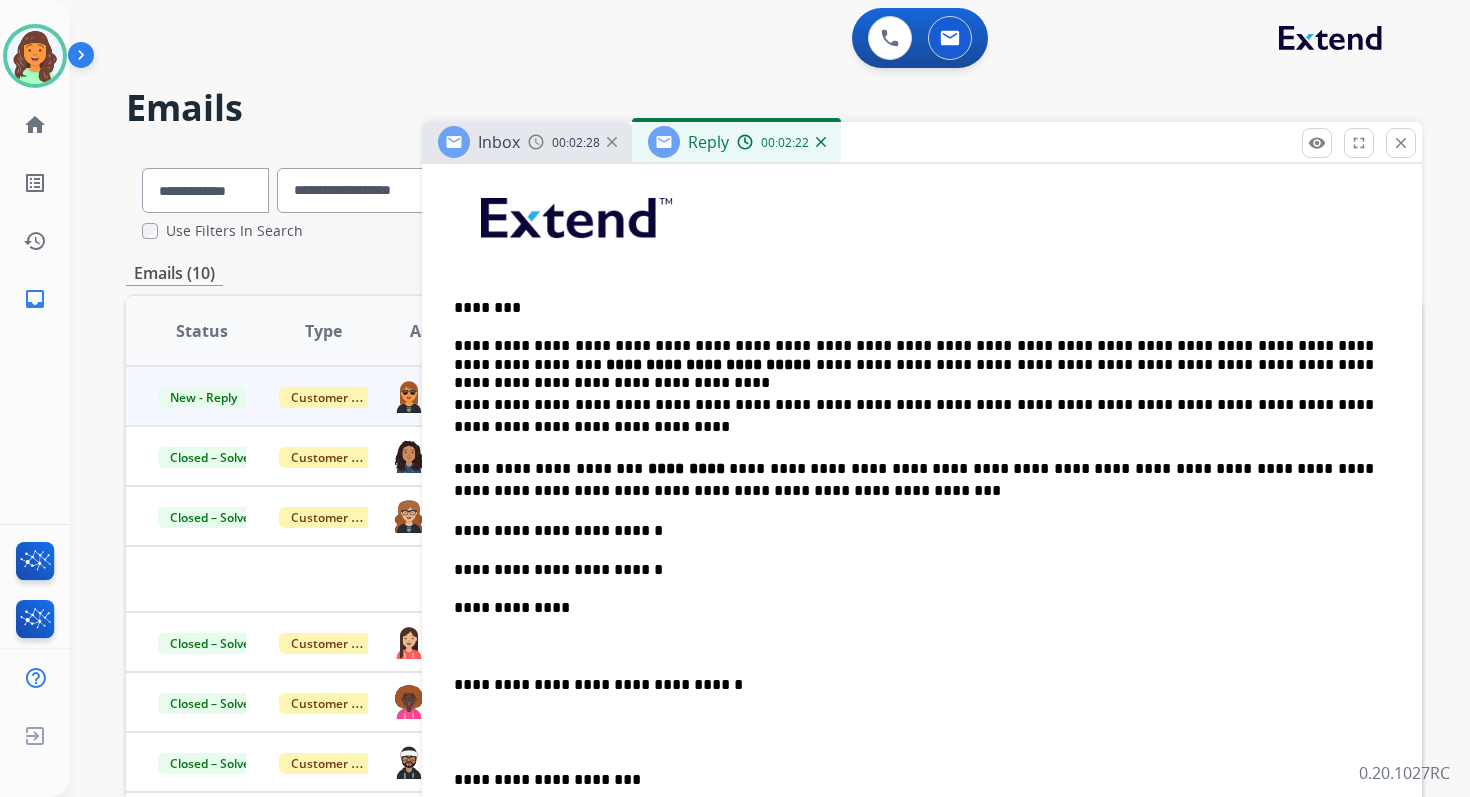 scroll, scrollTop: 500, scrollLeft: 0, axis: vertical 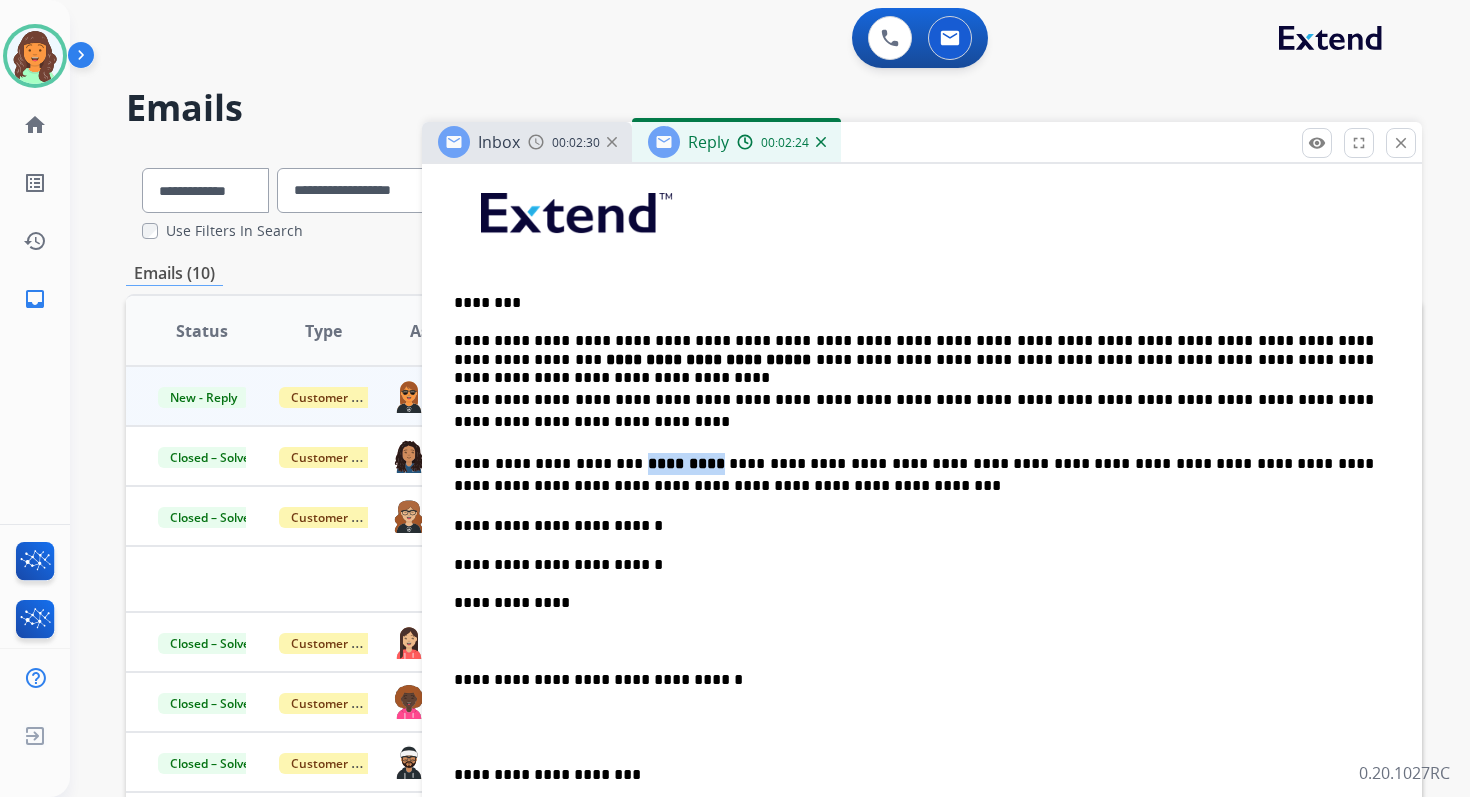 drag, startPoint x: 703, startPoint y: 463, endPoint x: 612, endPoint y: 467, distance: 91.08787 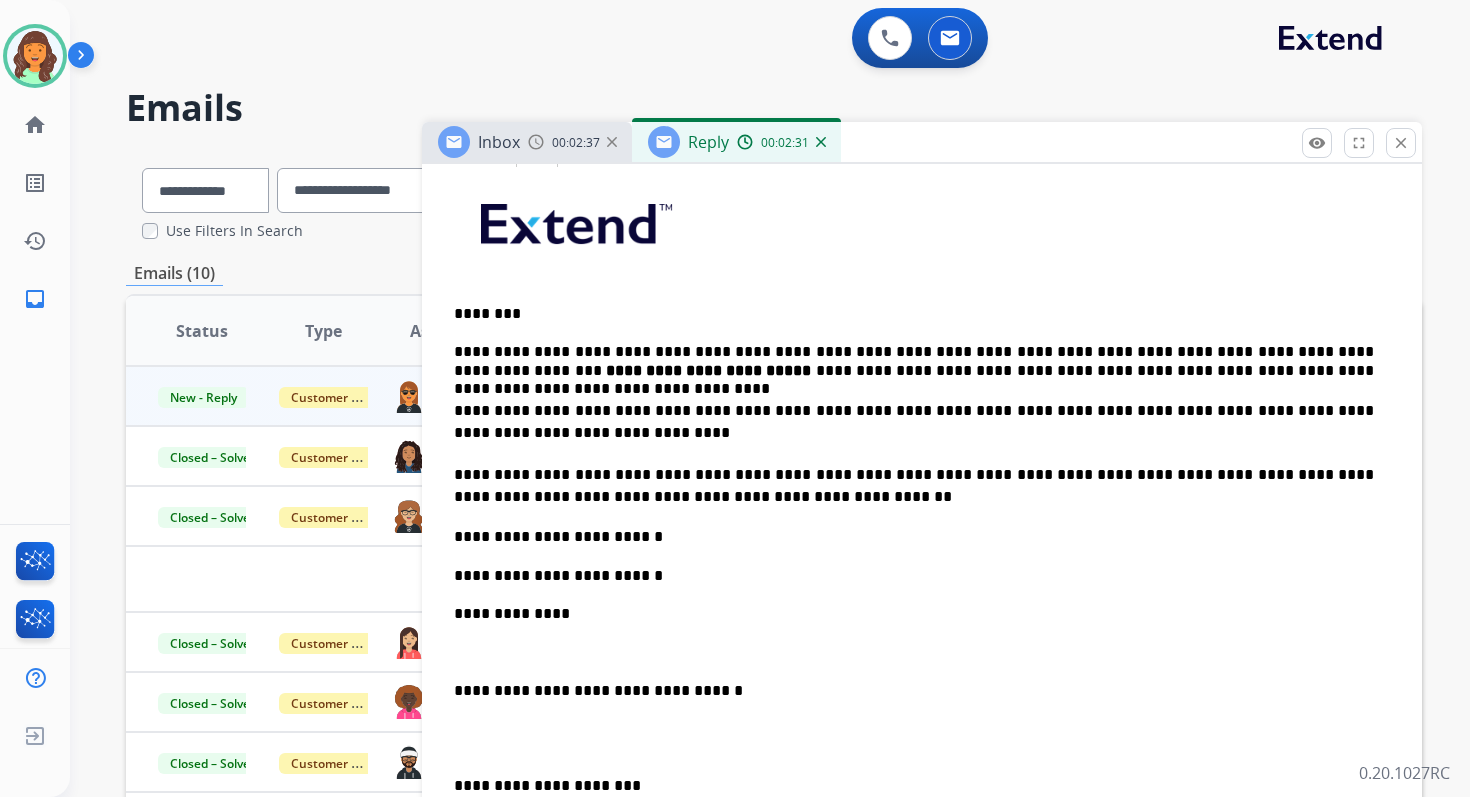 scroll, scrollTop: 468, scrollLeft: 0, axis: vertical 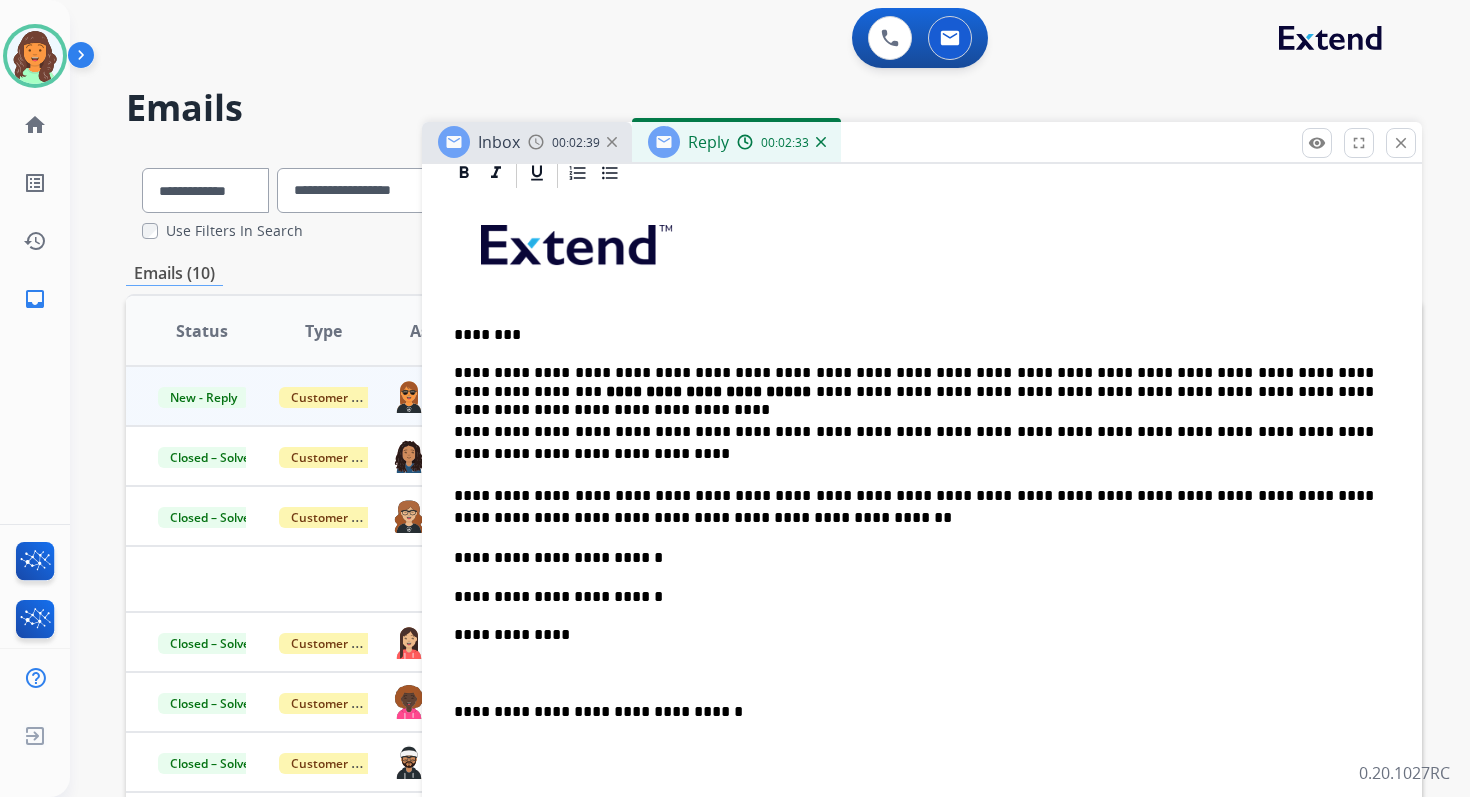 click on "**********" at bounding box center (914, 382) 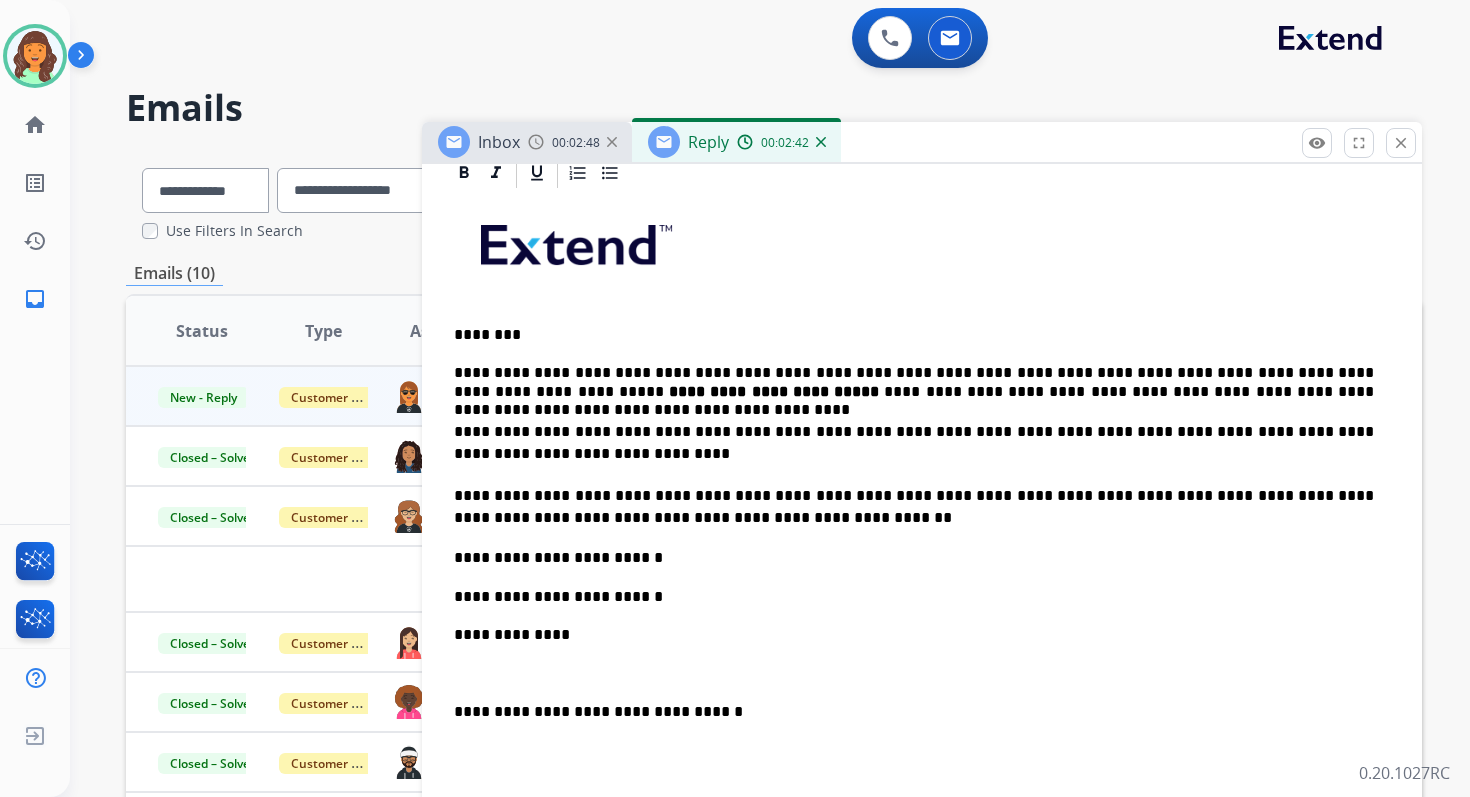 click on "**********" at bounding box center (914, 507) 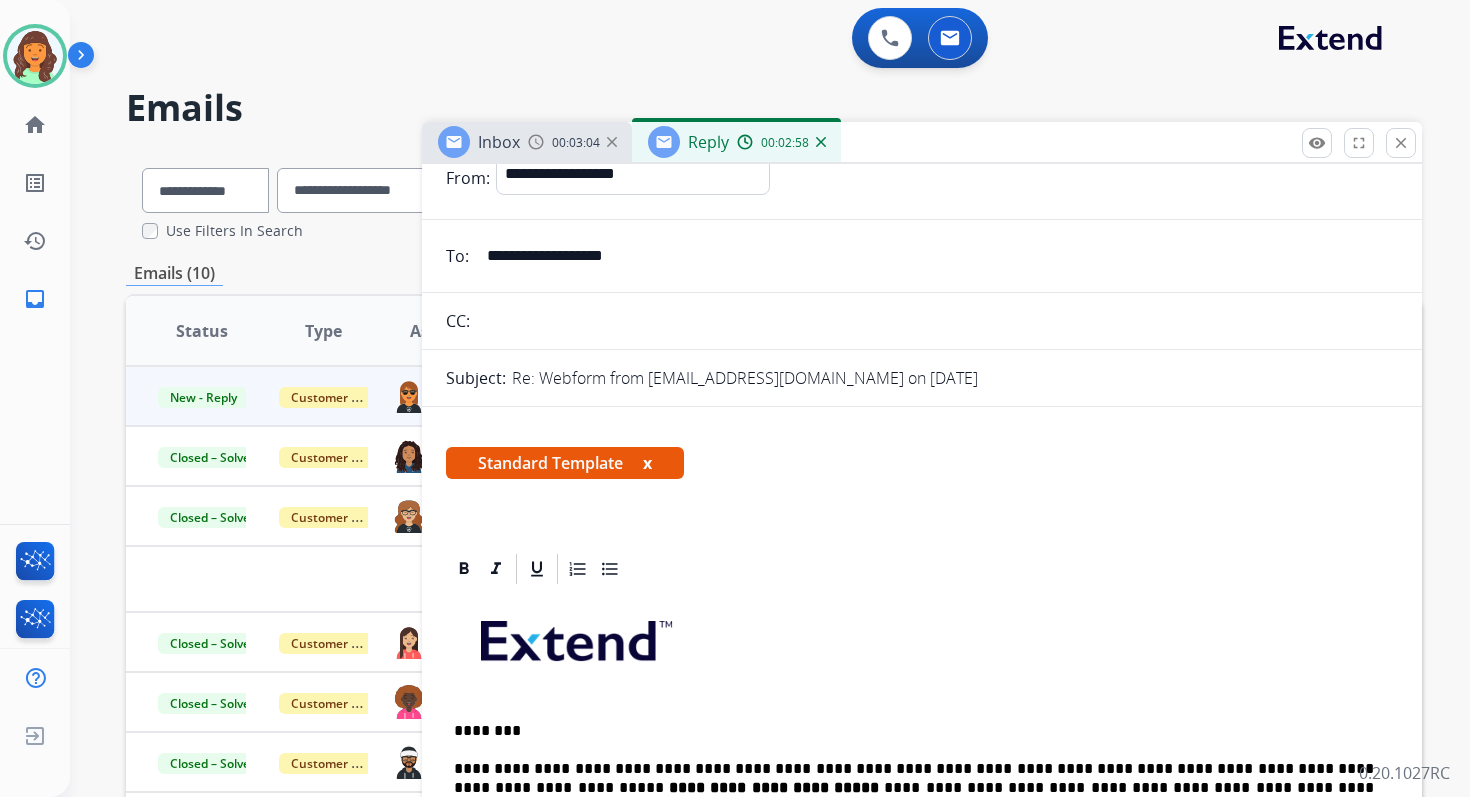 scroll, scrollTop: 0, scrollLeft: 0, axis: both 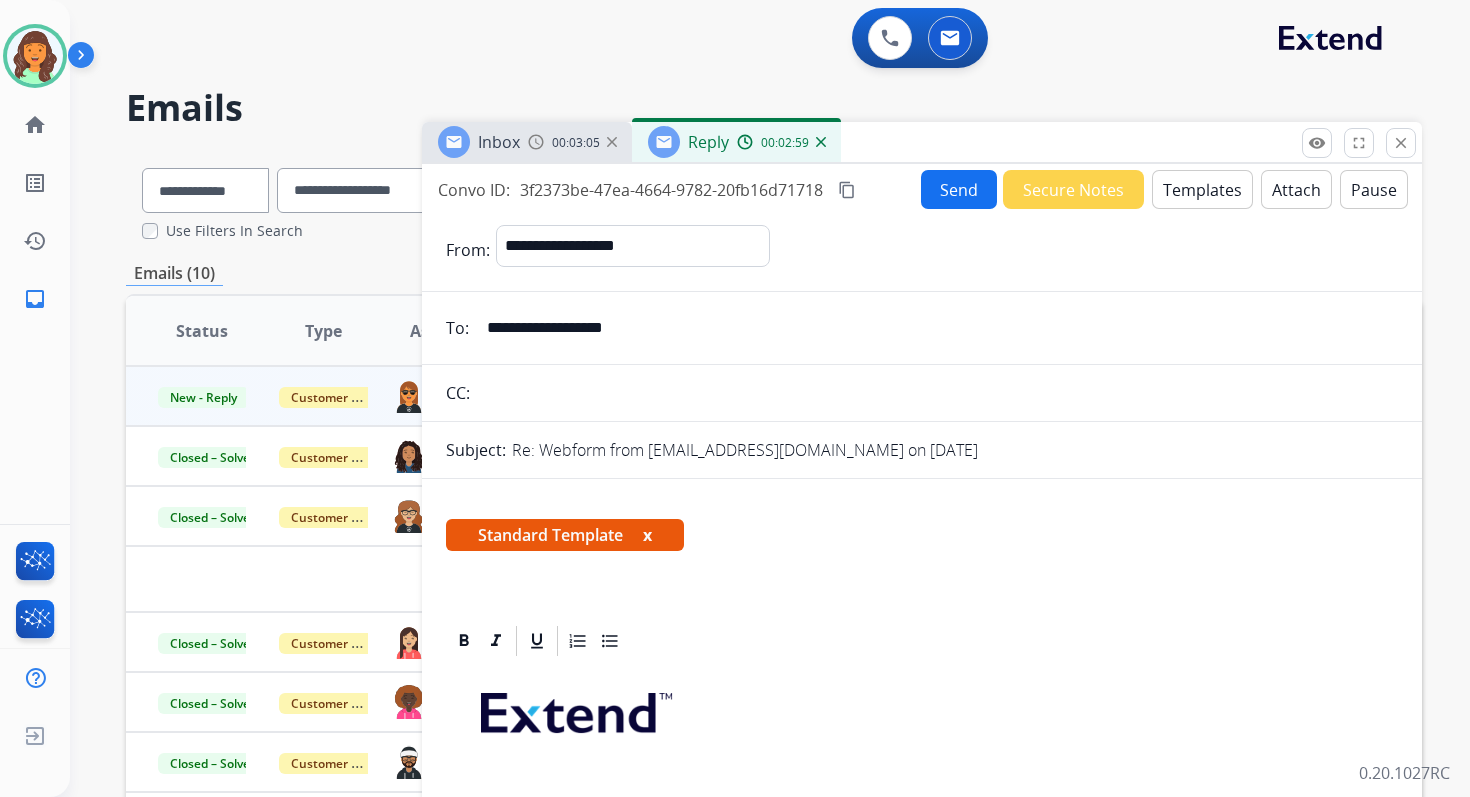click on "content_copy" at bounding box center (847, 190) 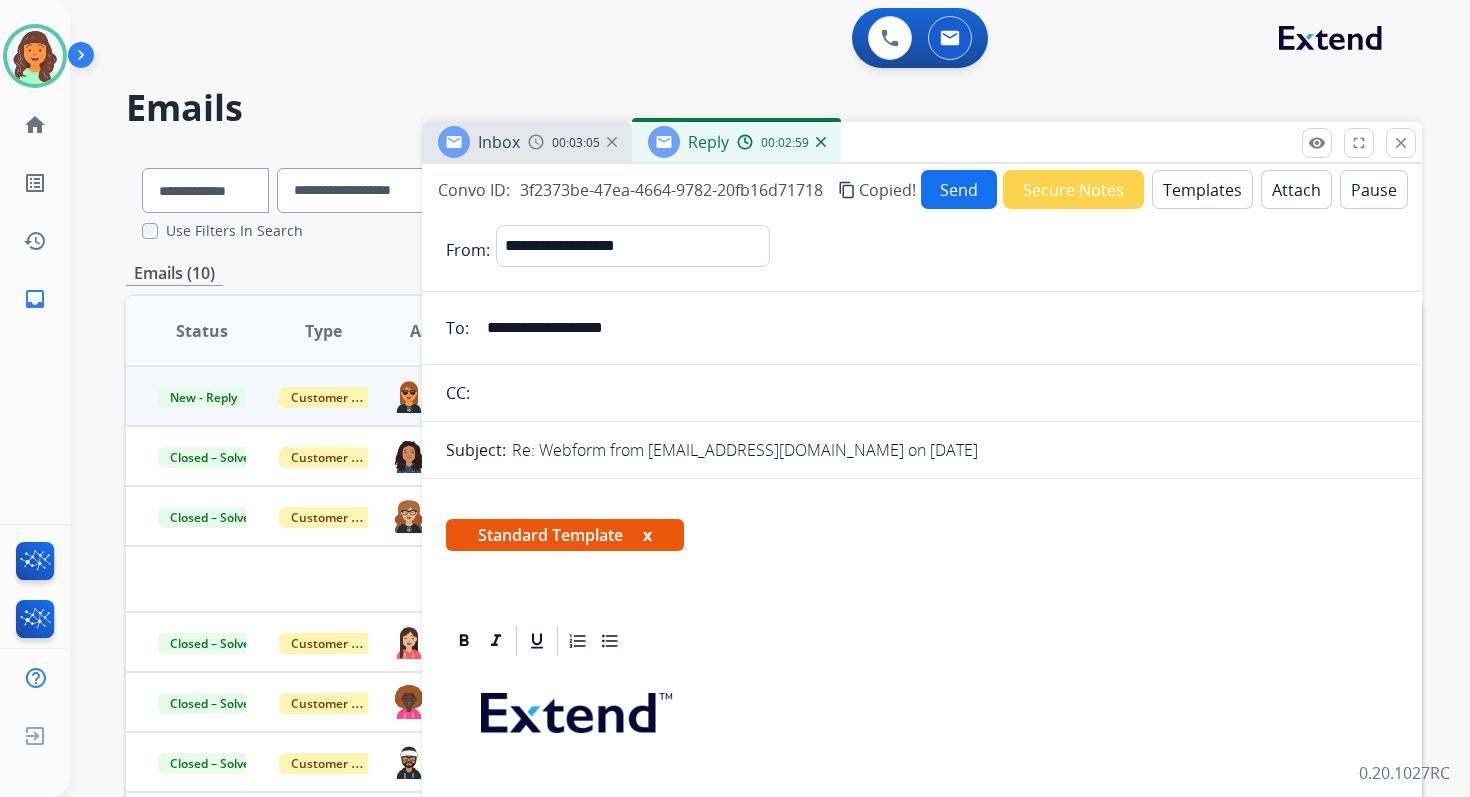 click on "Send" at bounding box center (959, 189) 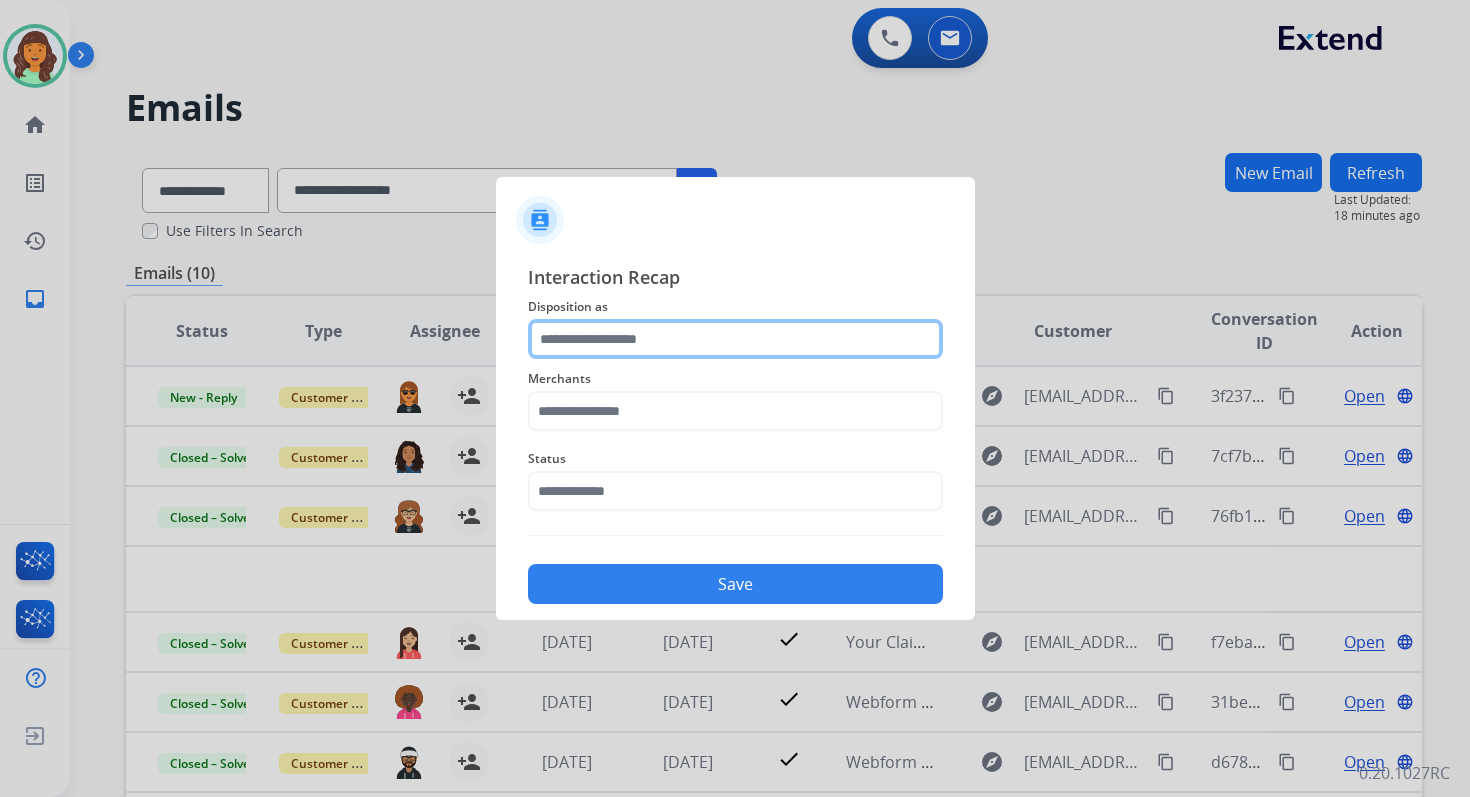 click 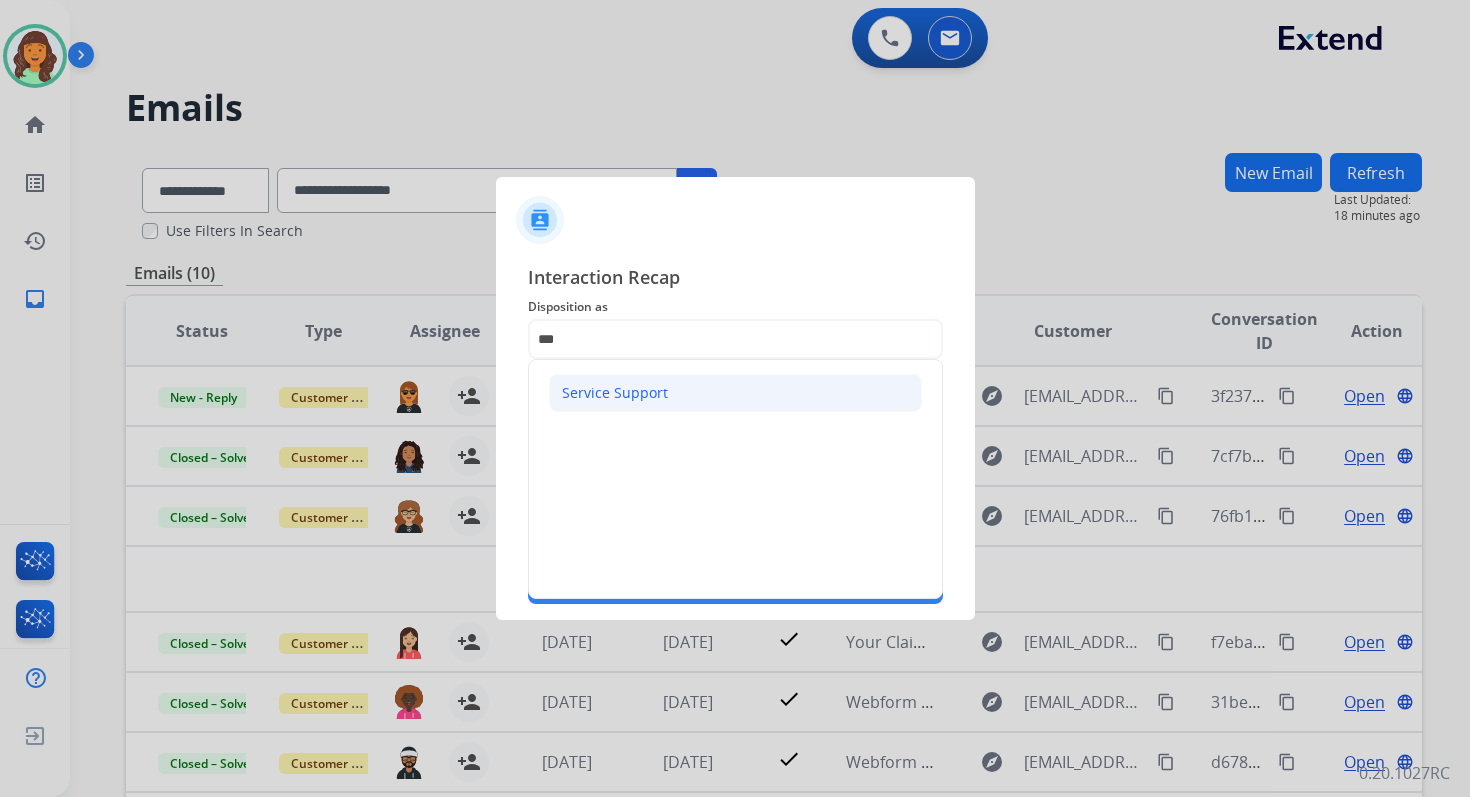 click on "Service Support" 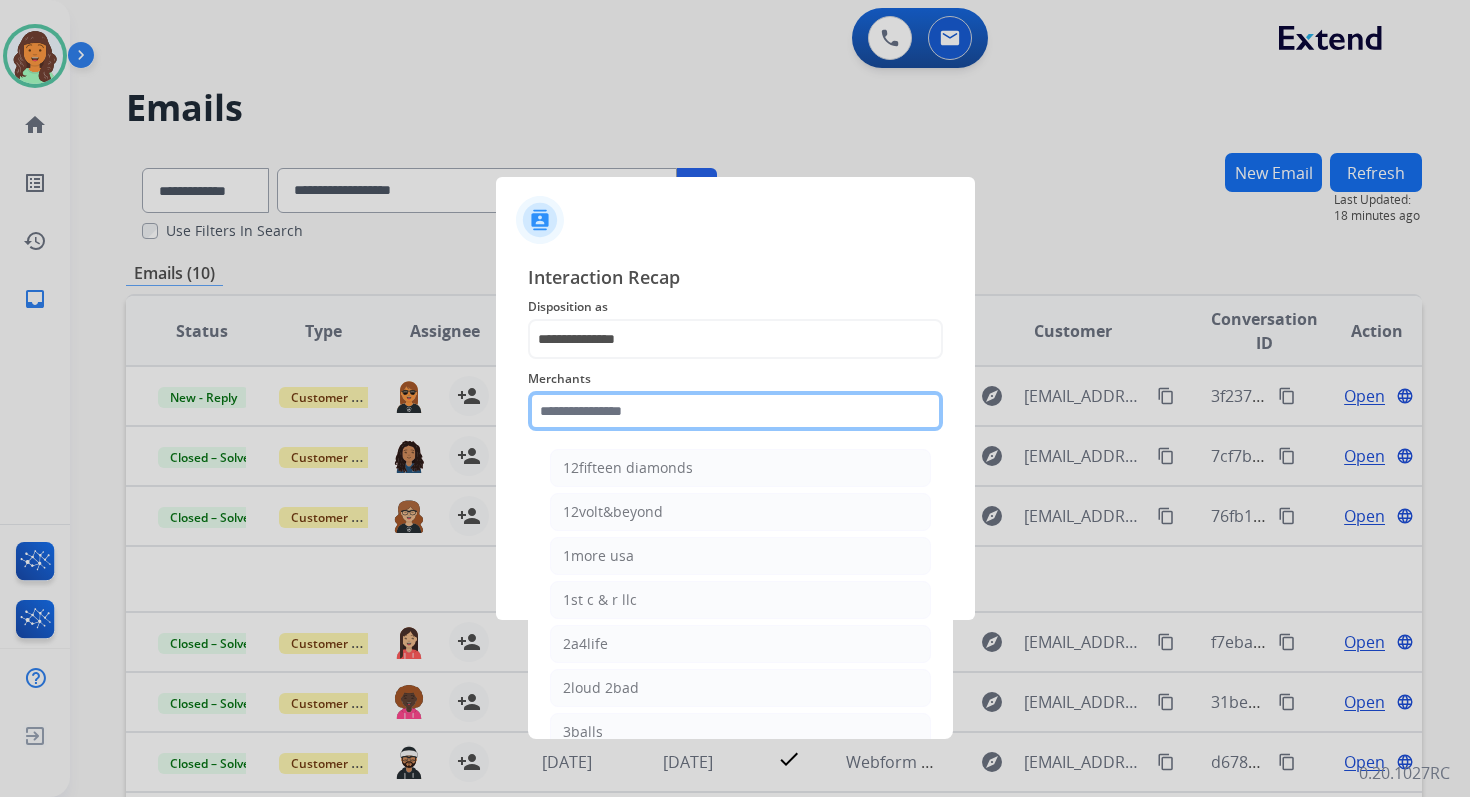 click 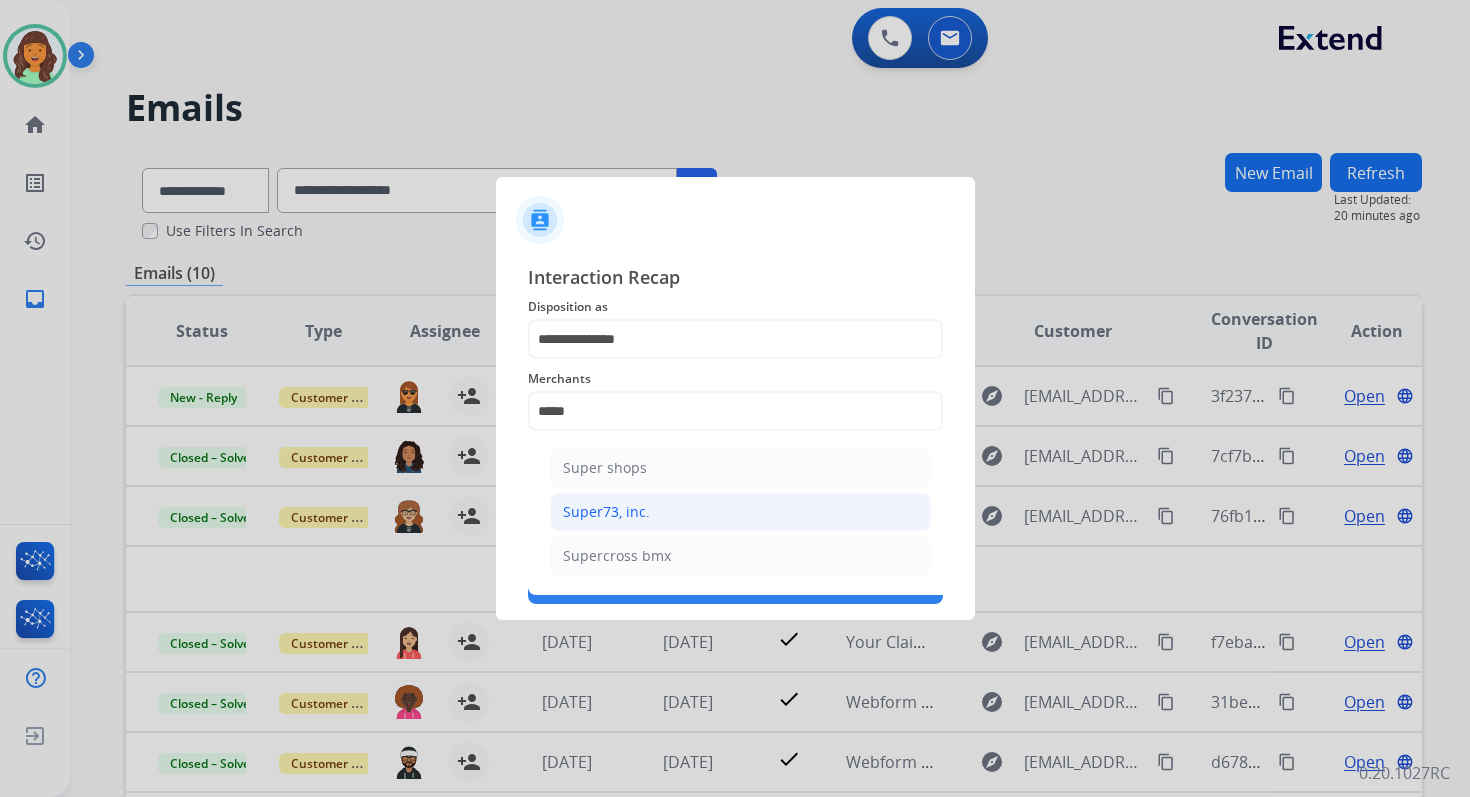 click on "Super73, inc." 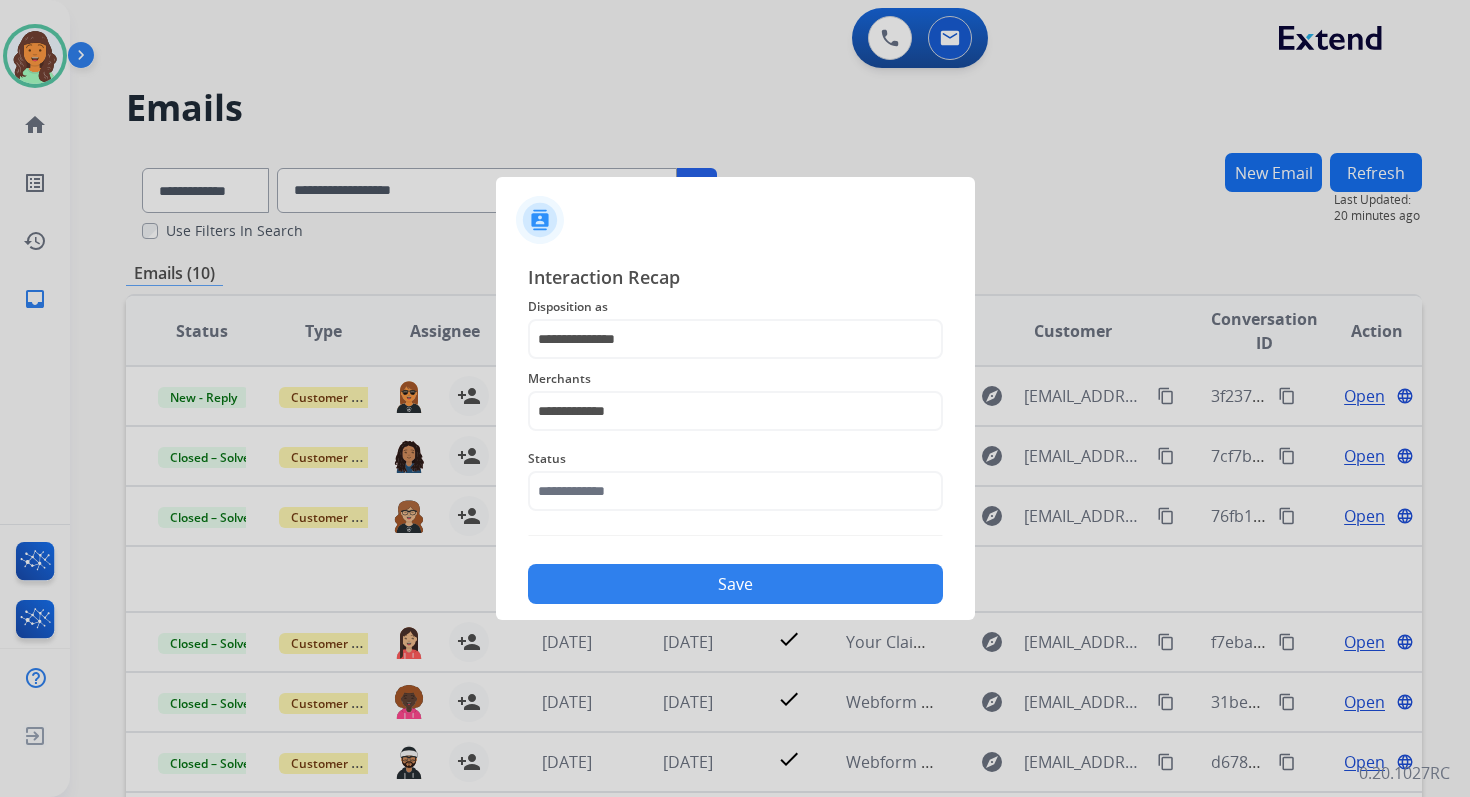 click on "Status" 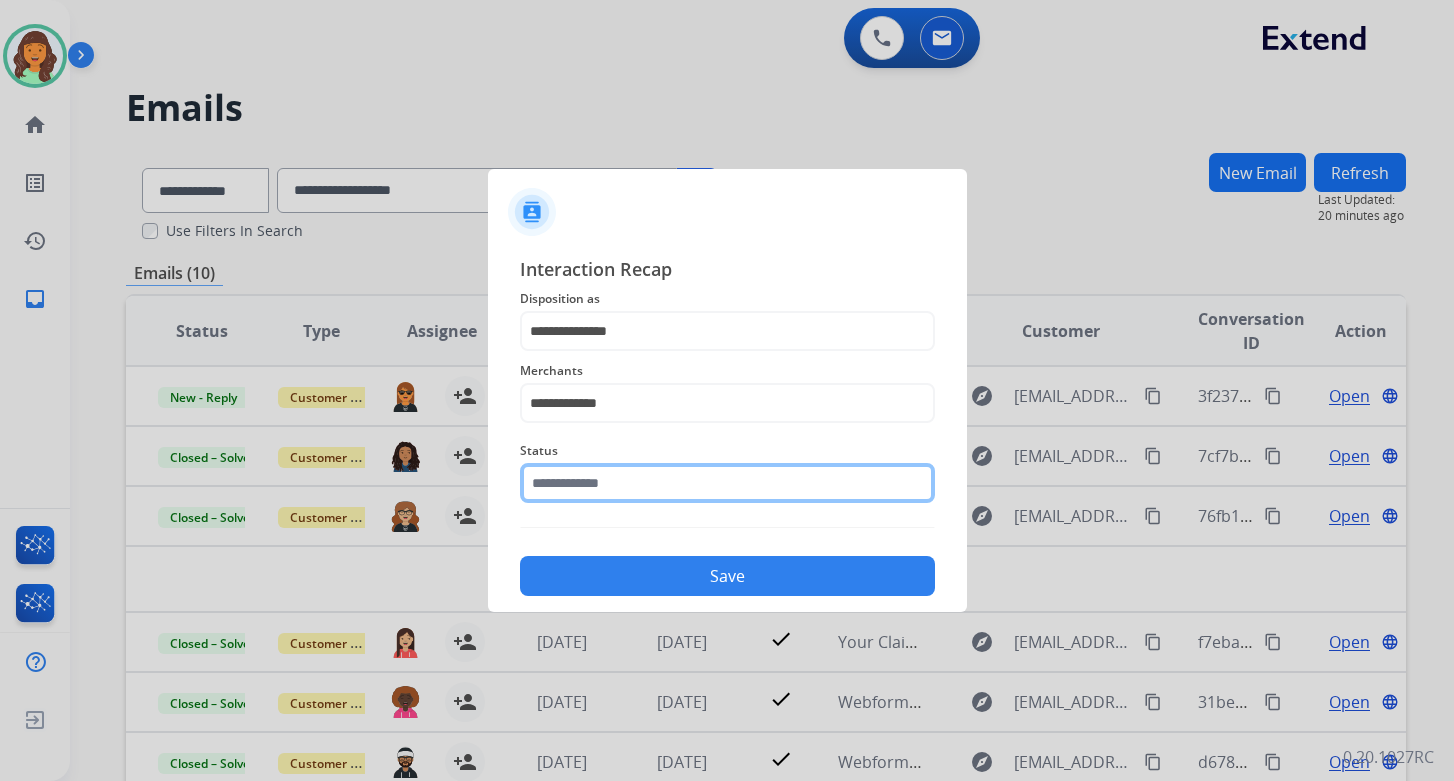 click on "Status" 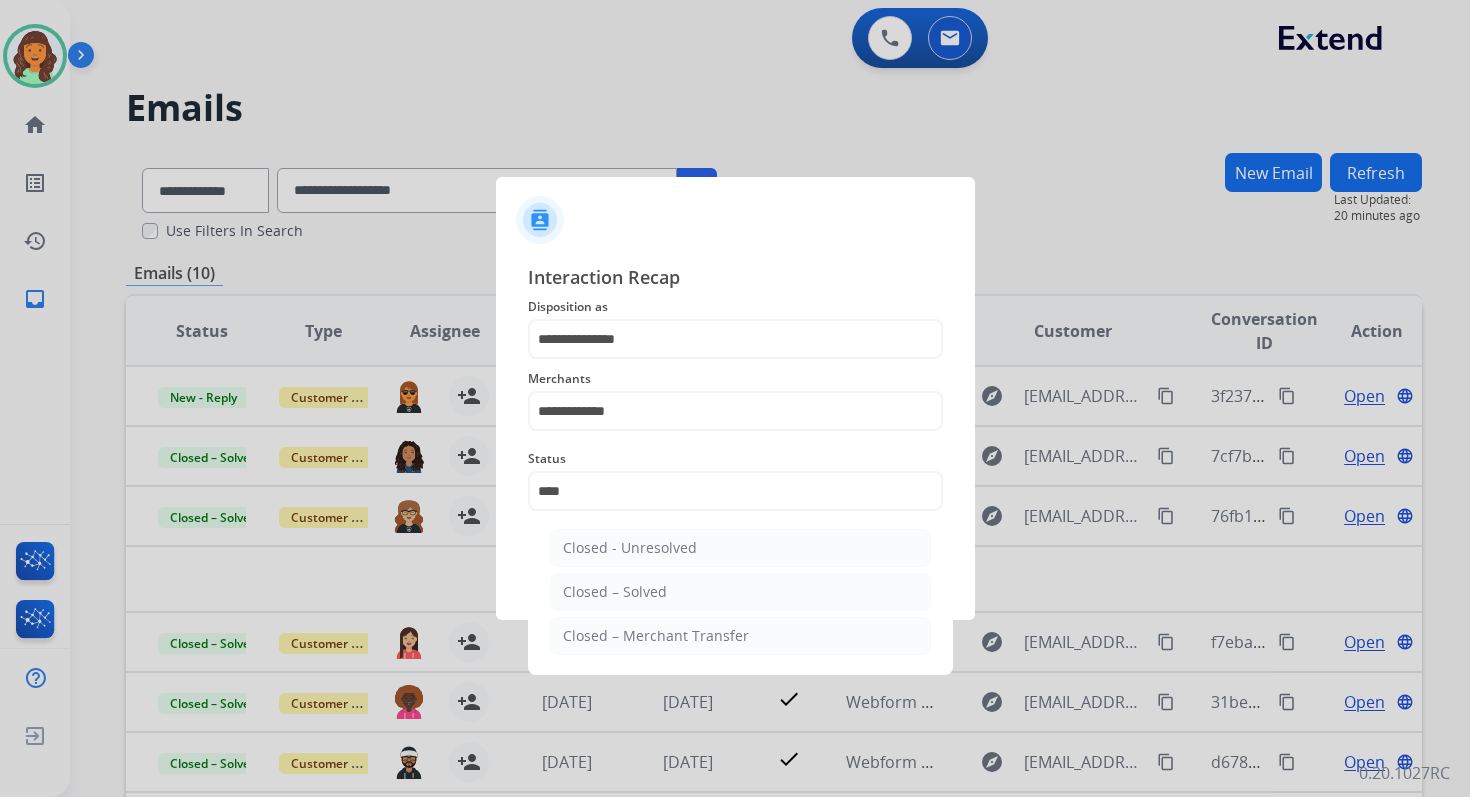 click on "Closed - Unresolved   Closed – Solved   Closed – Merchant Transfer" 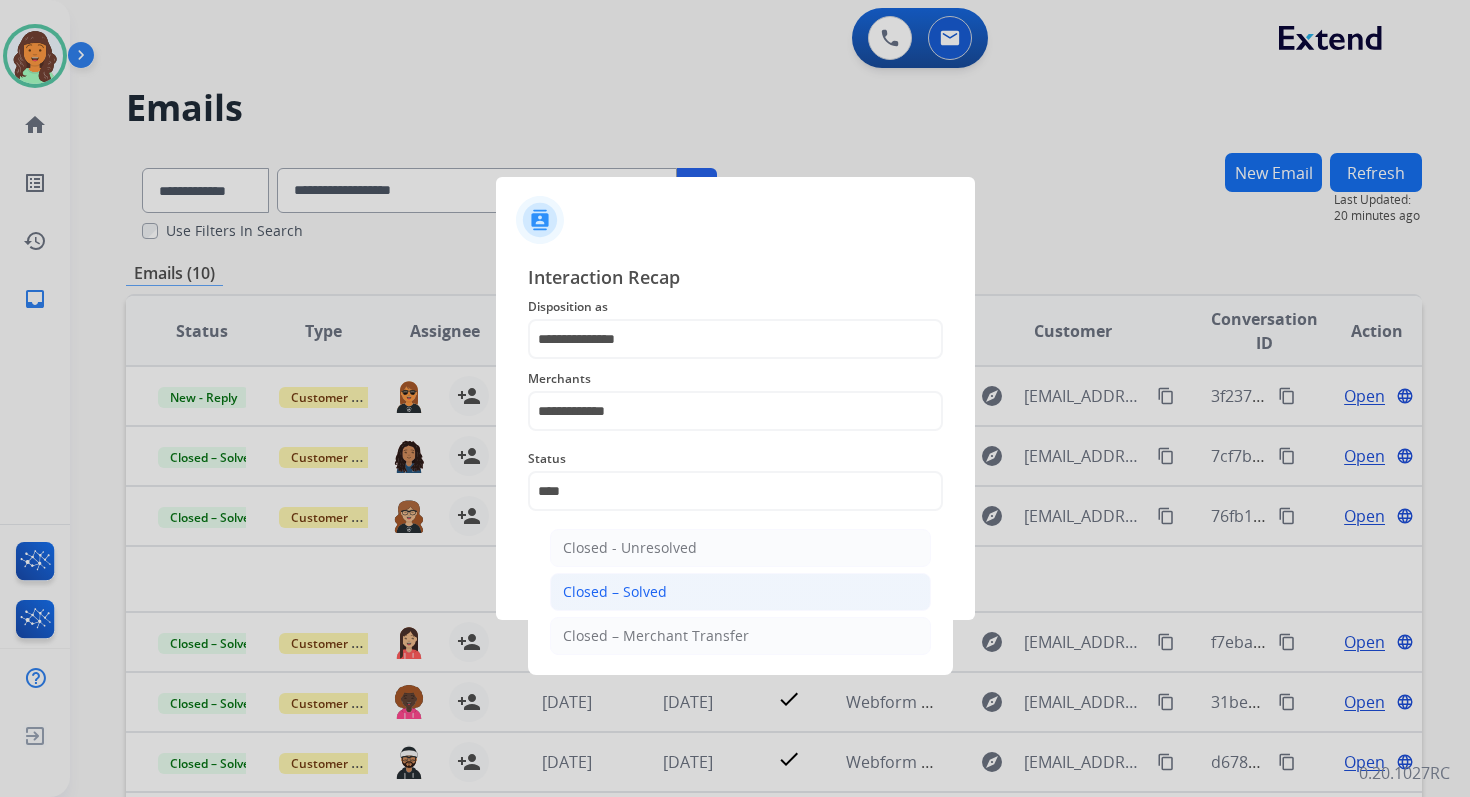 click on "Closed – Solved" 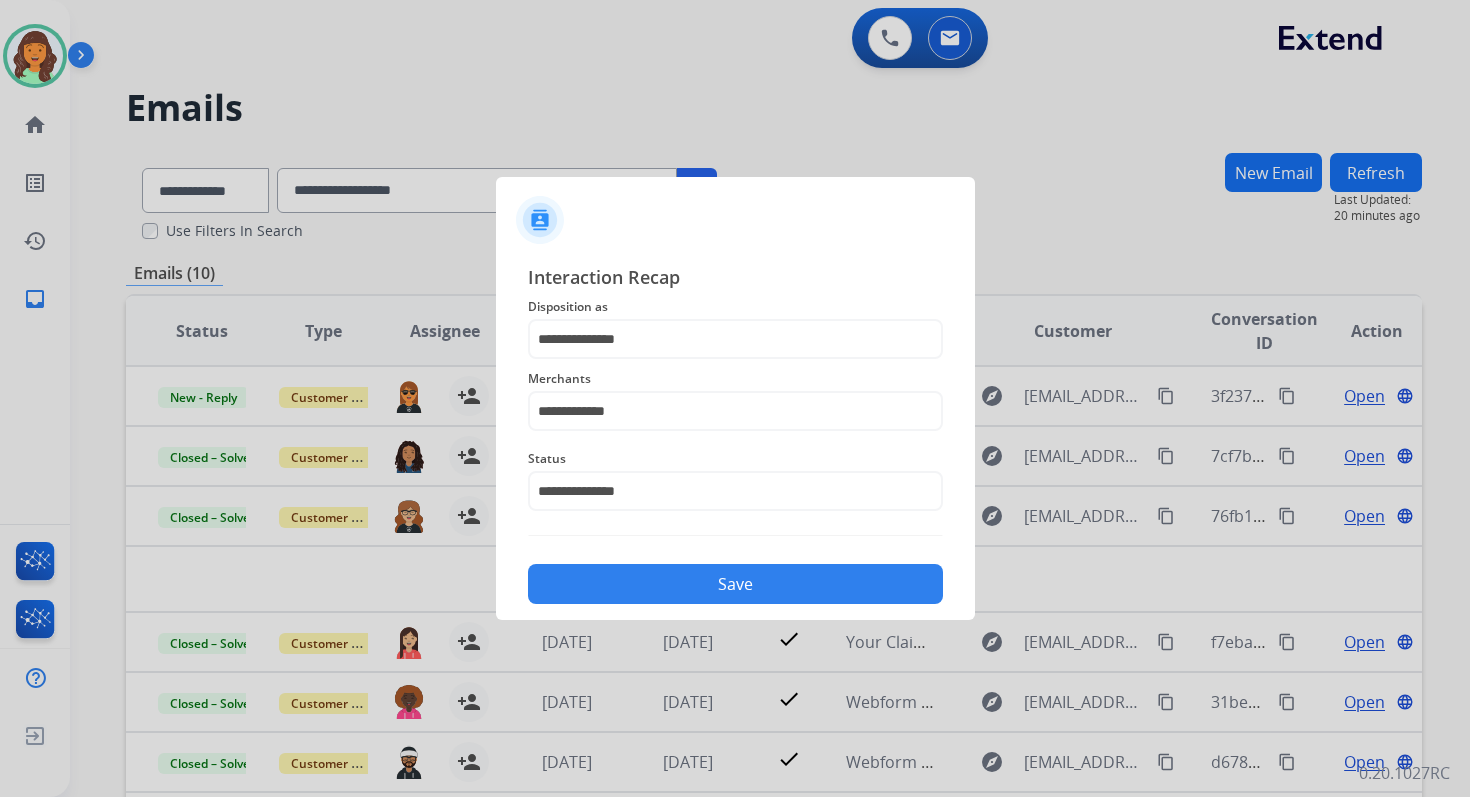 click on "Save" 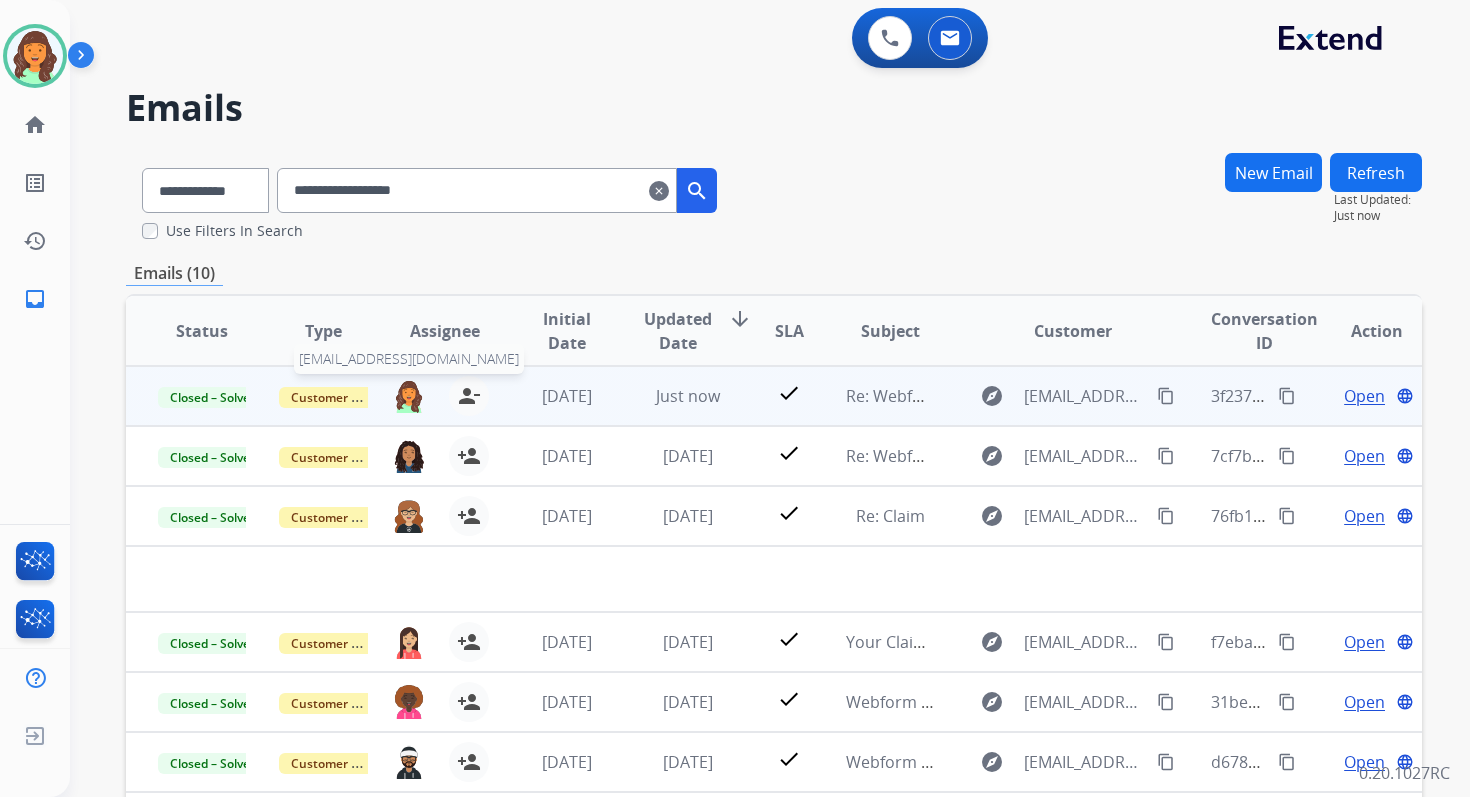 click at bounding box center [409, 396] 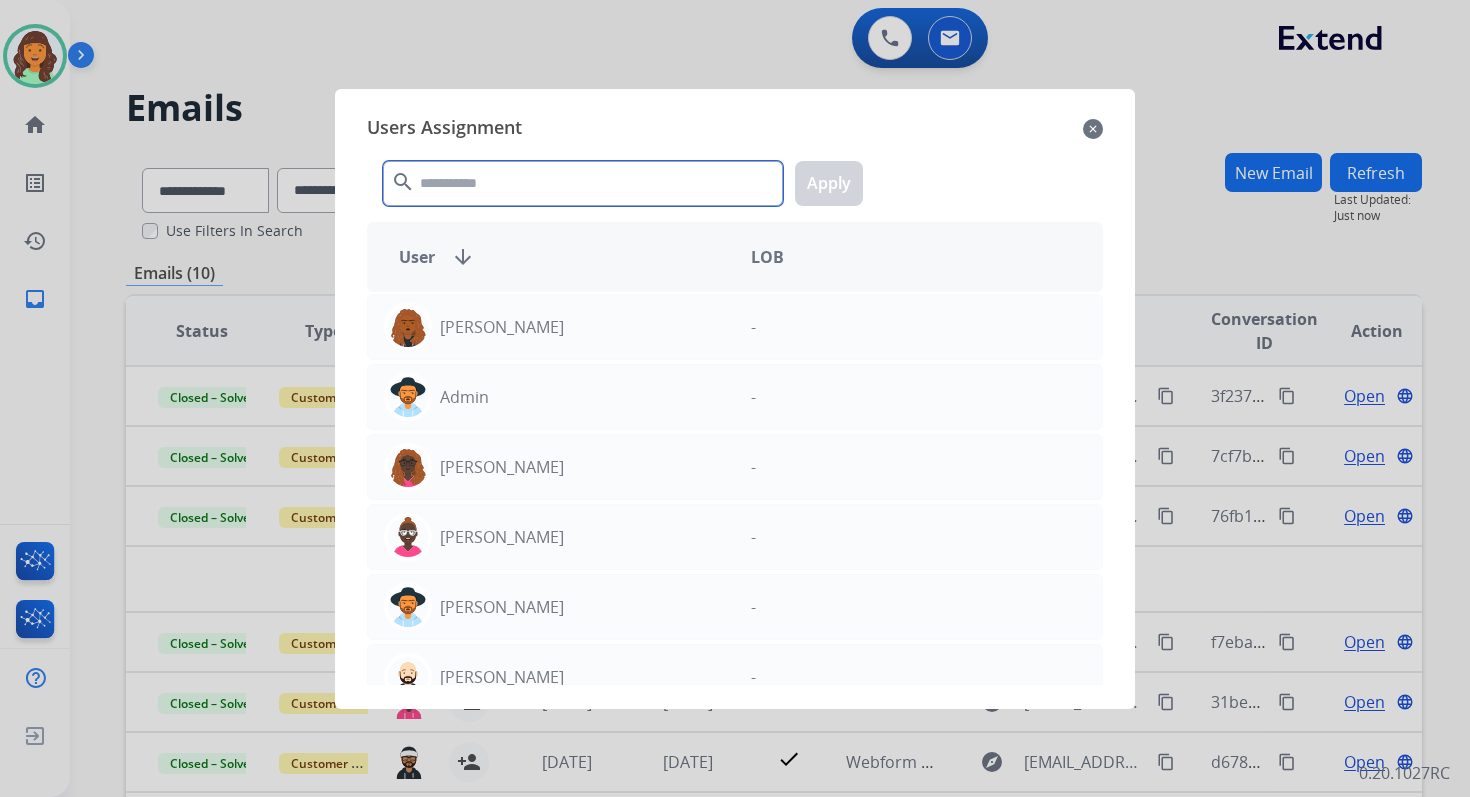 click 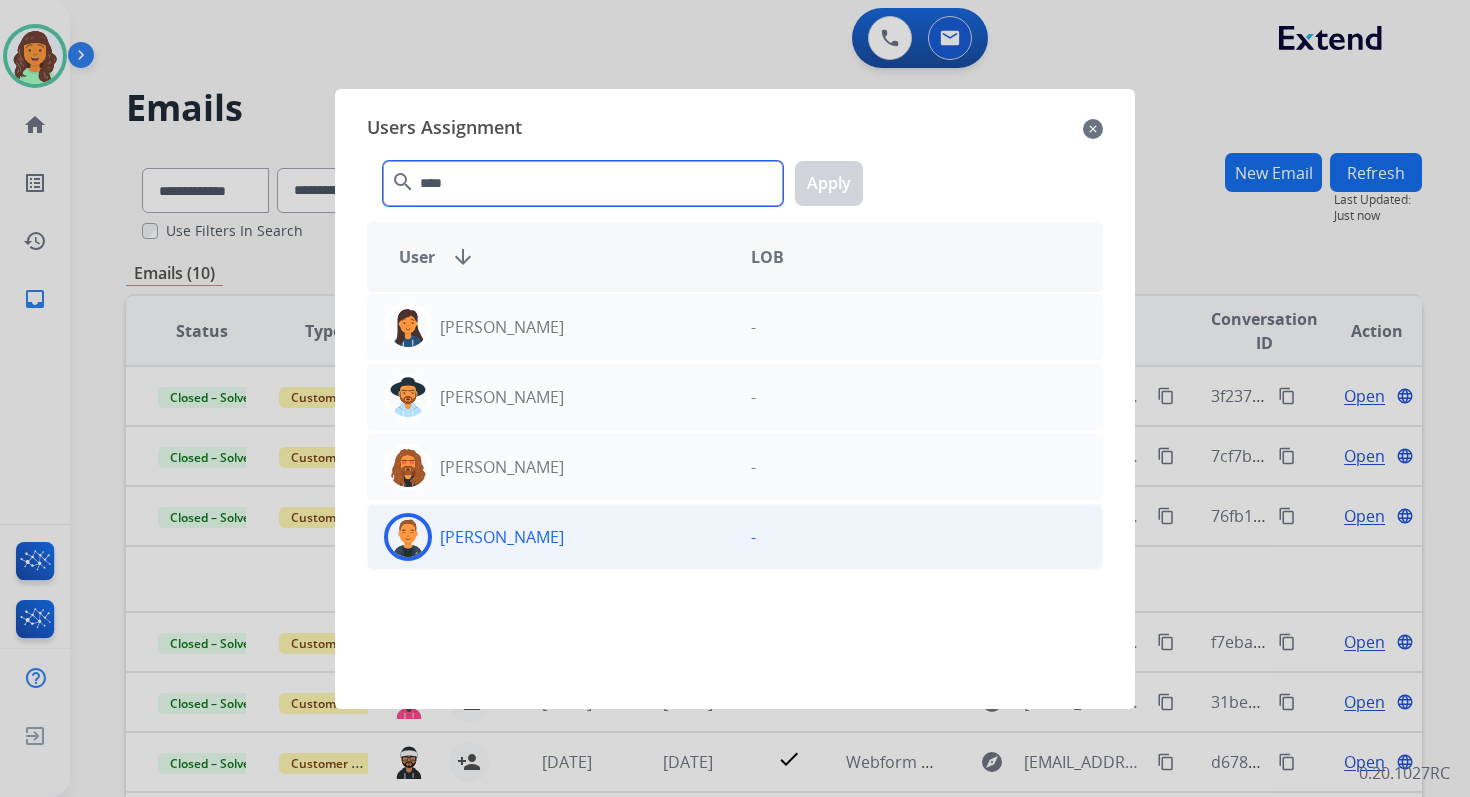 type on "****" 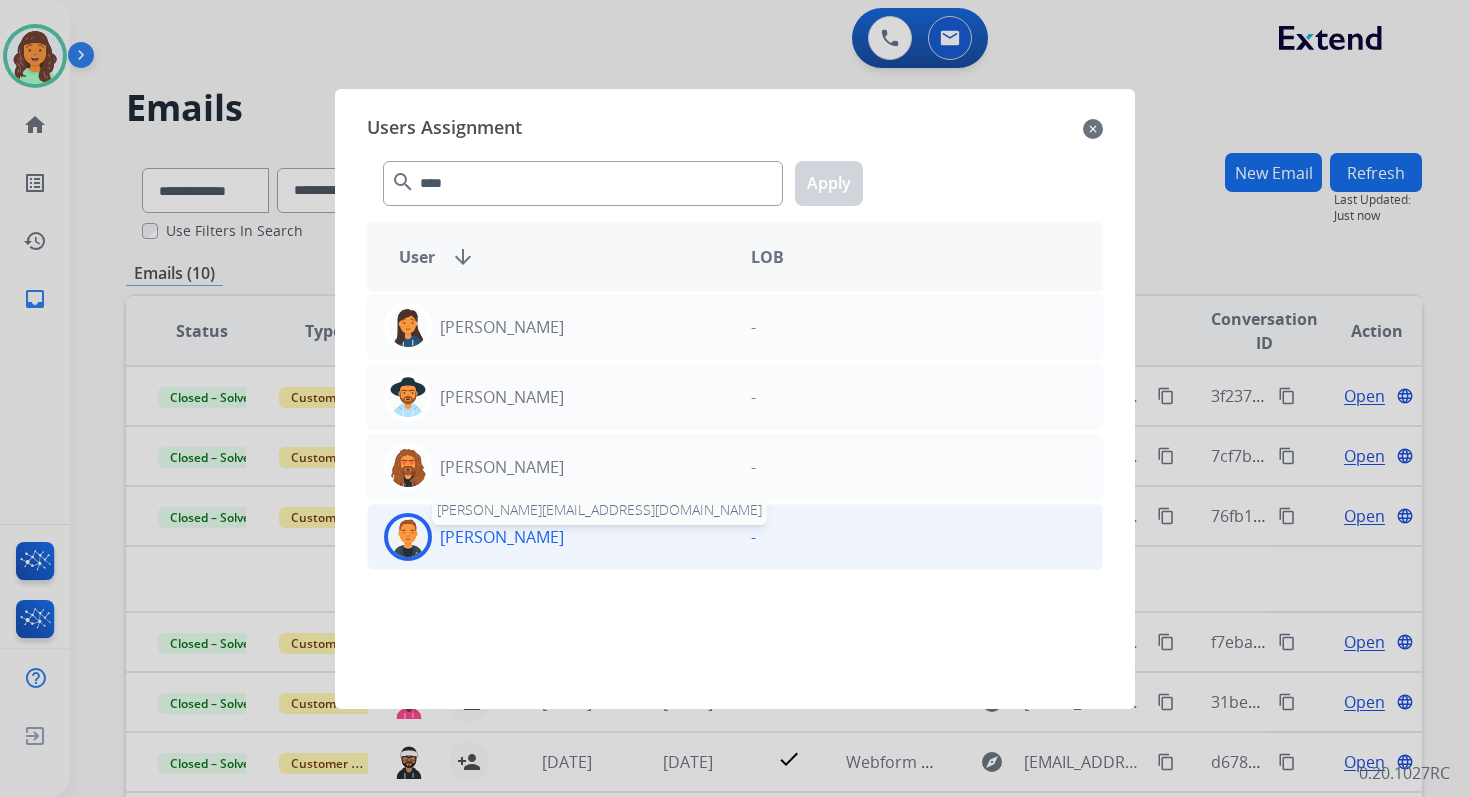 click on "[PERSON_NAME]" 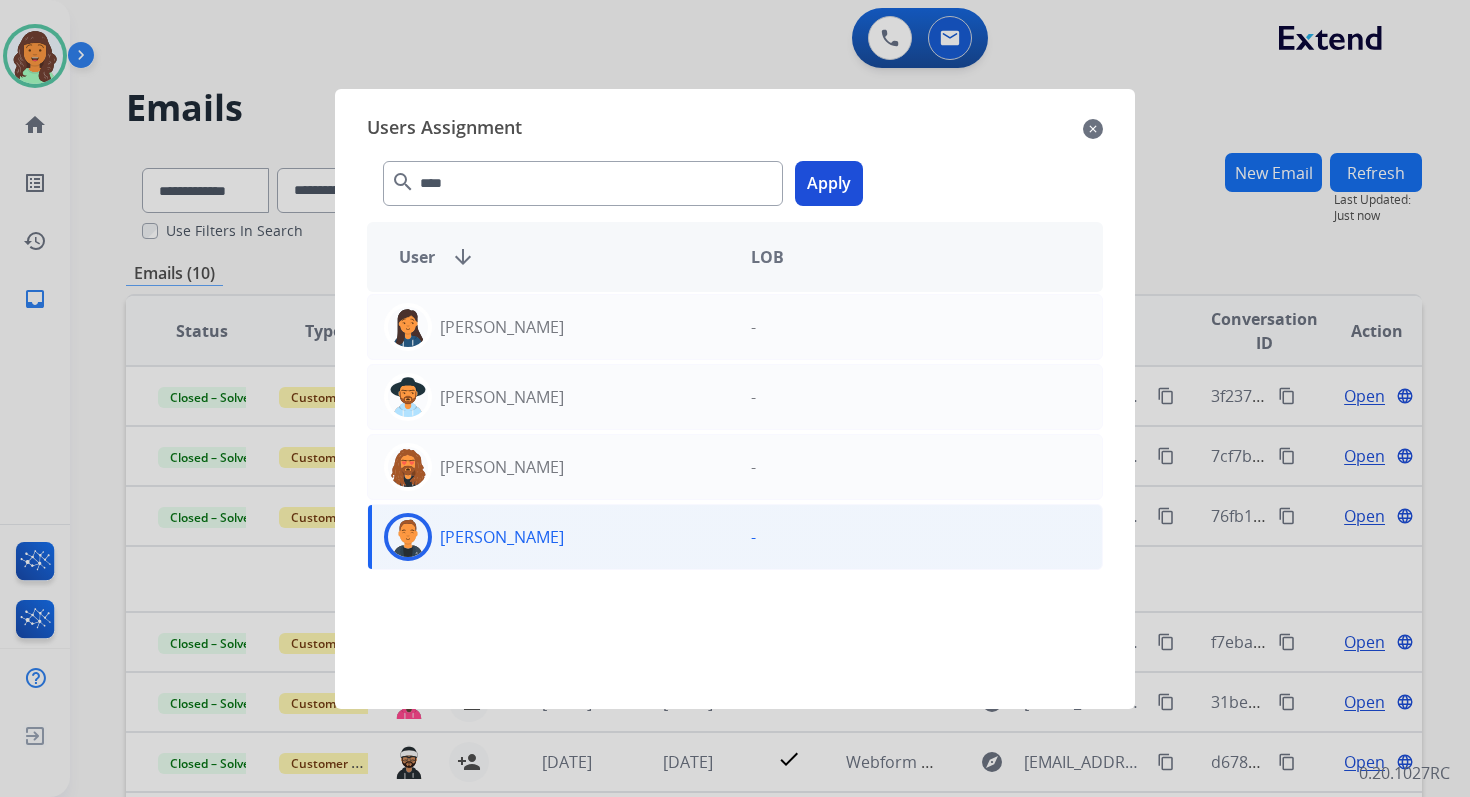 click on "Apply" 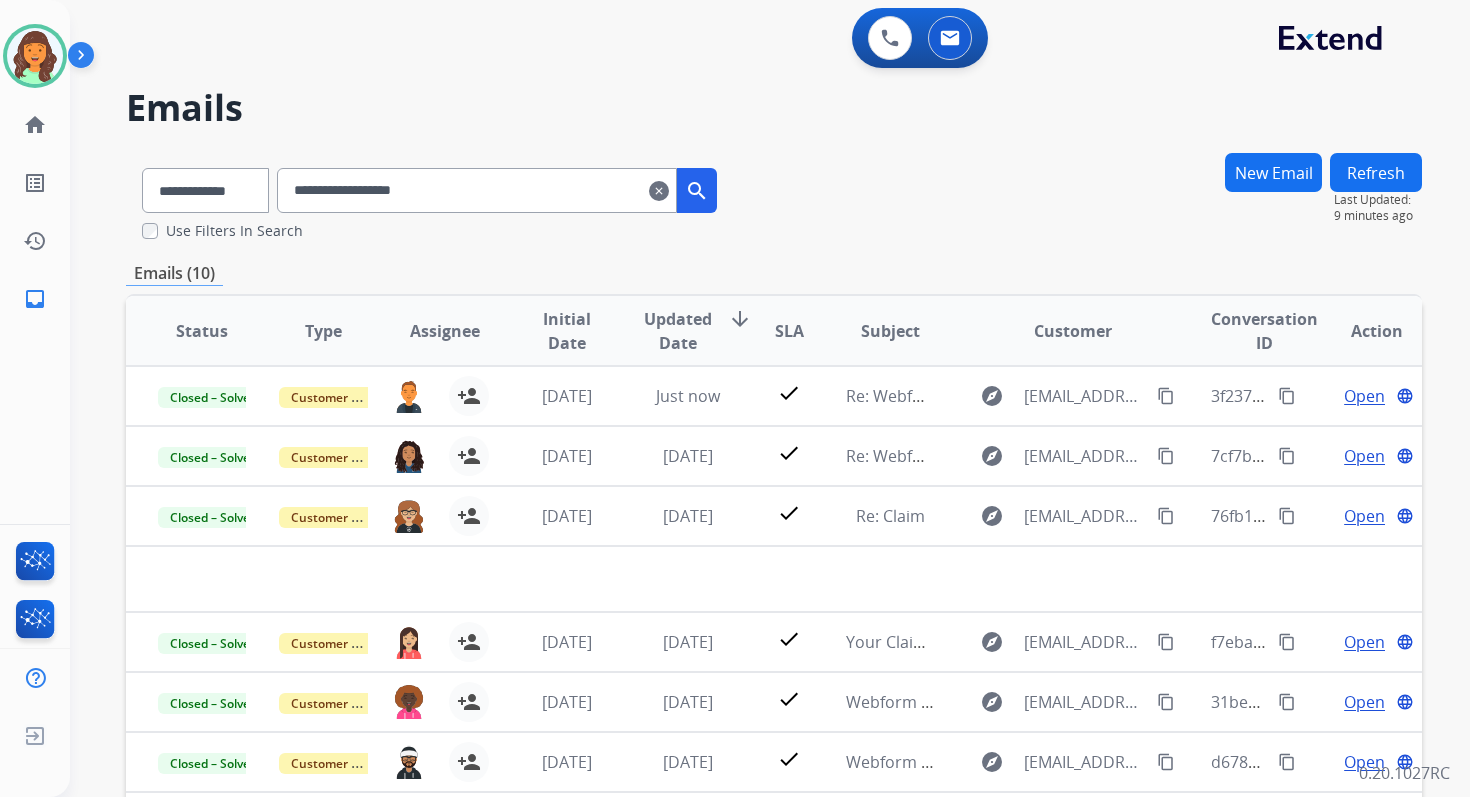 click on "clear" at bounding box center (659, 191) 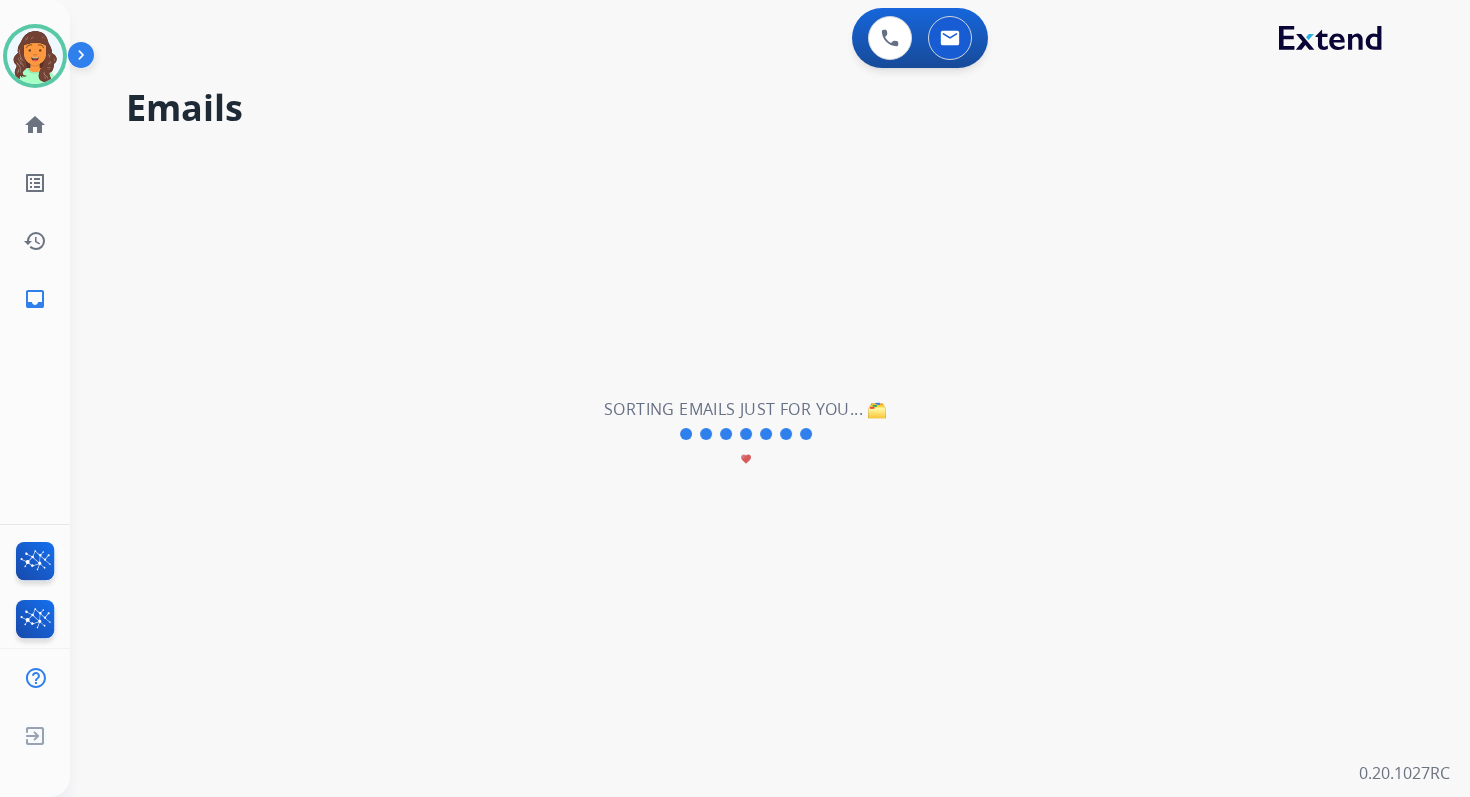 type 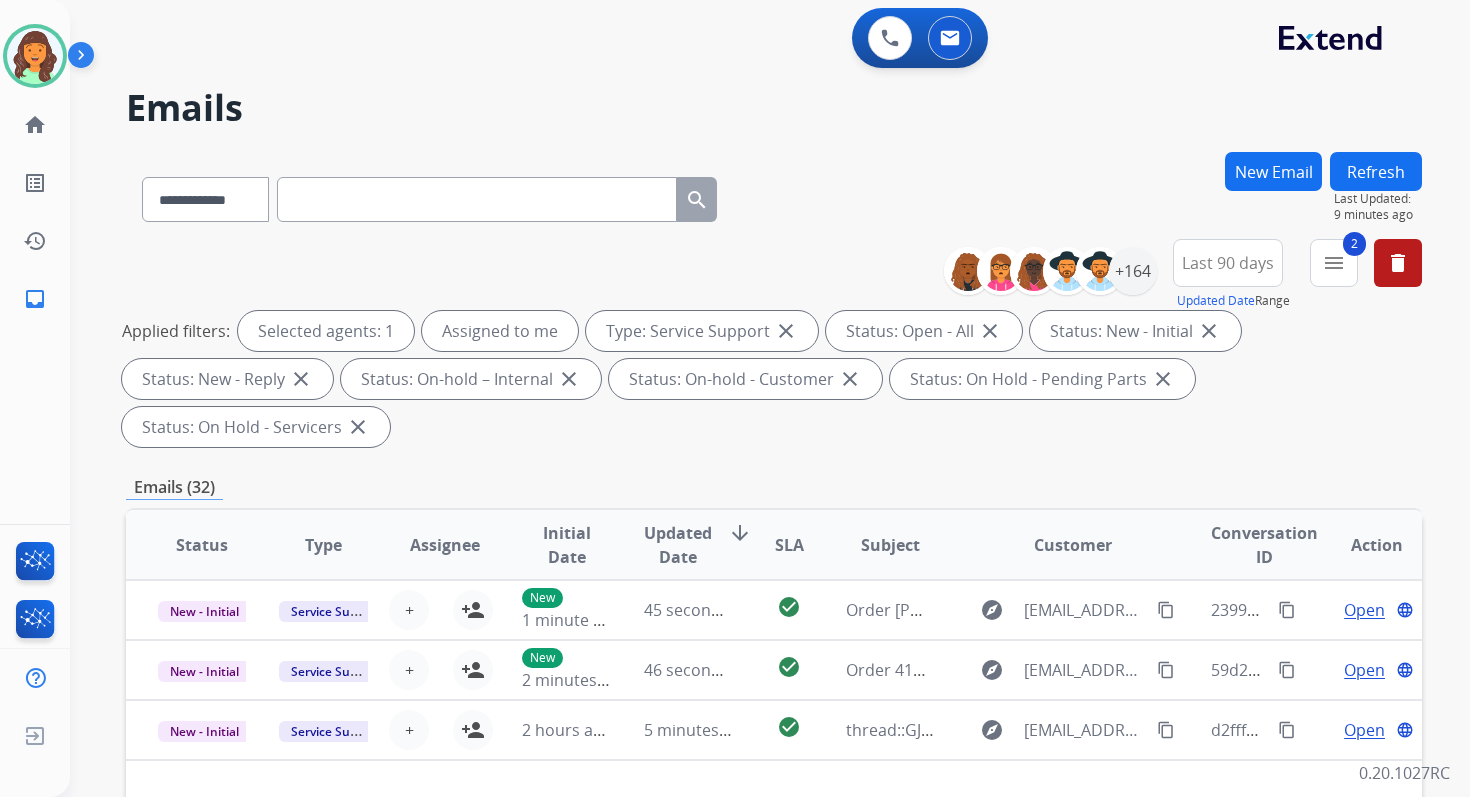 click on "New Email" at bounding box center [1273, 171] 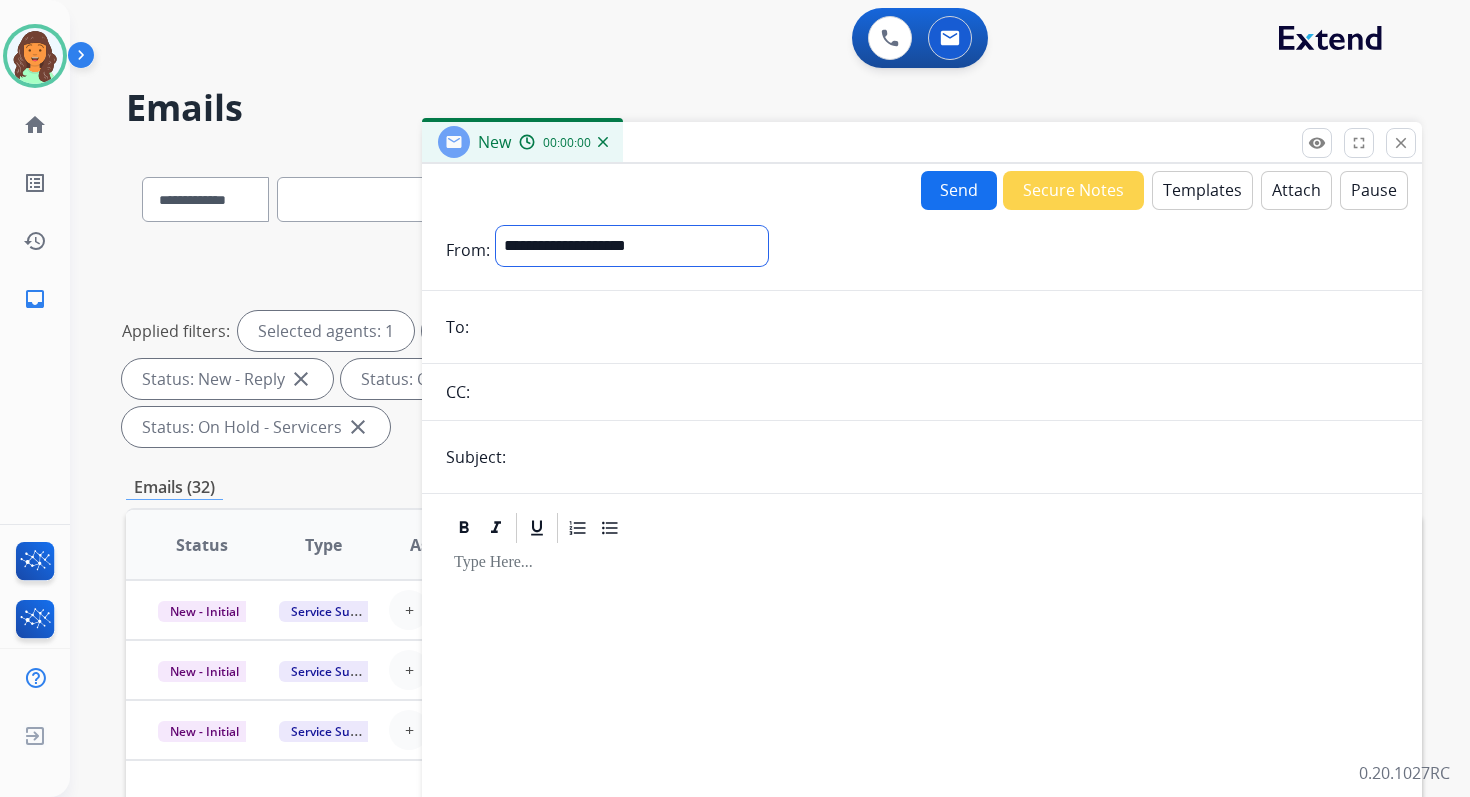 click on "**********" at bounding box center (632, 246) 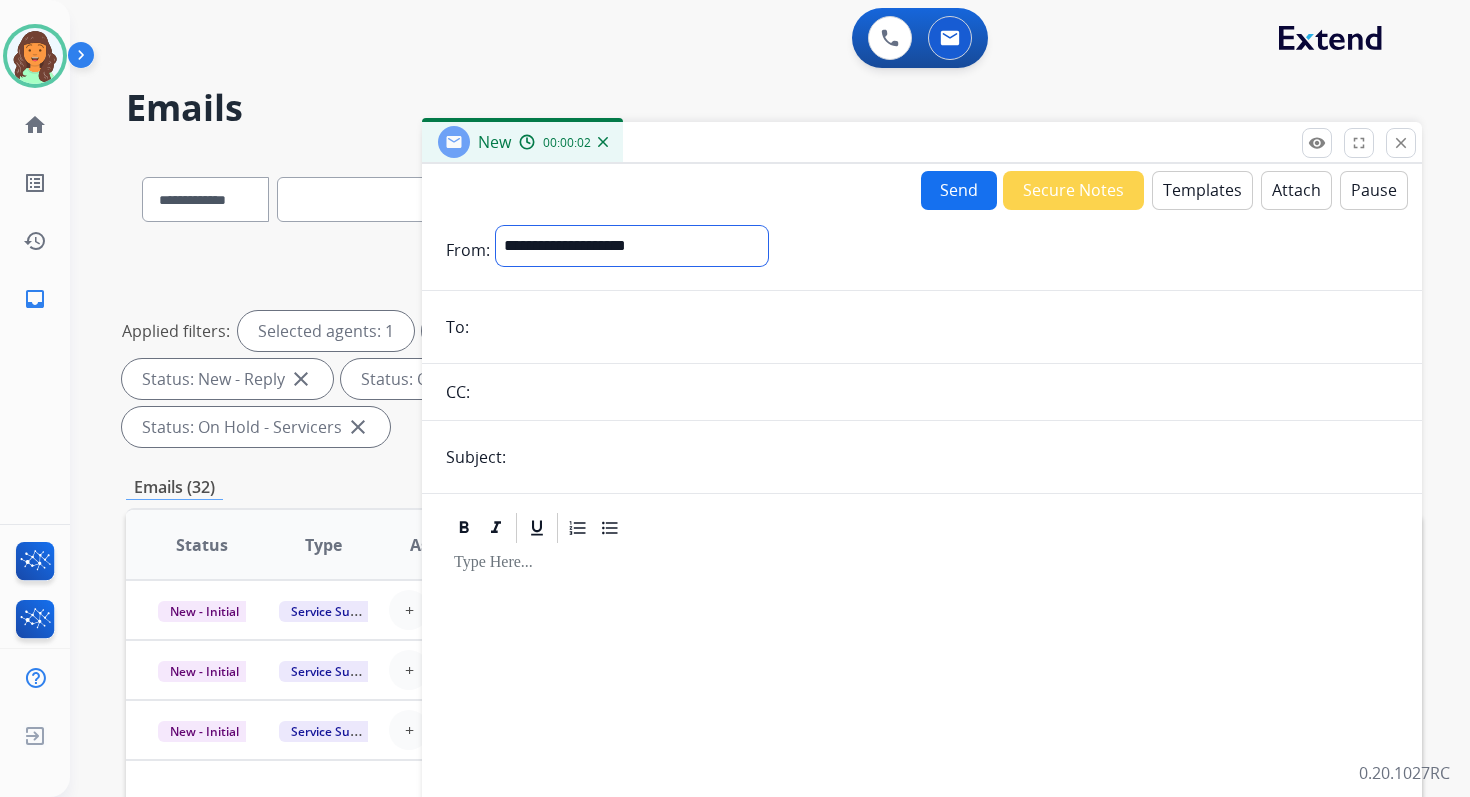 select on "**********" 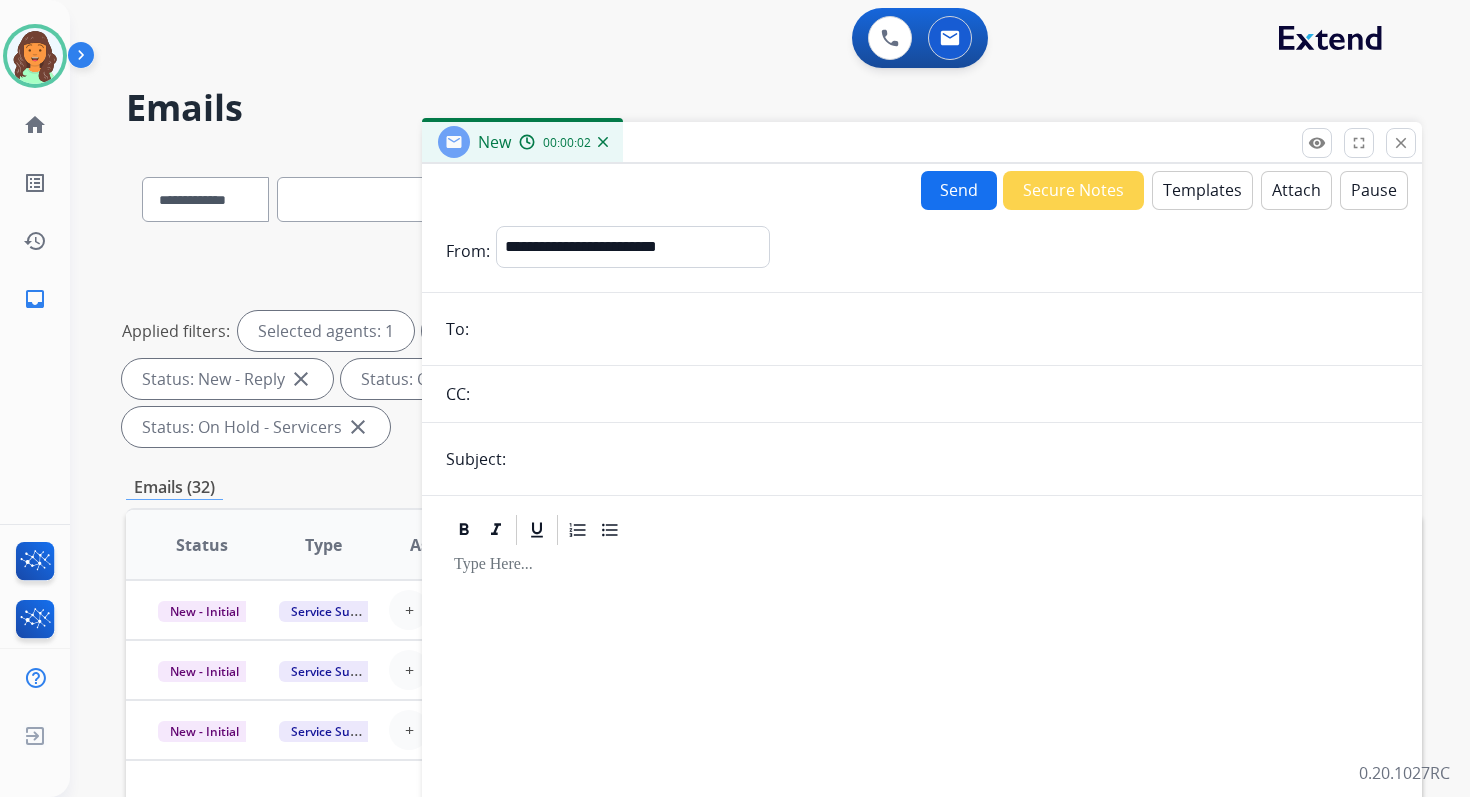 click at bounding box center (936, 329) 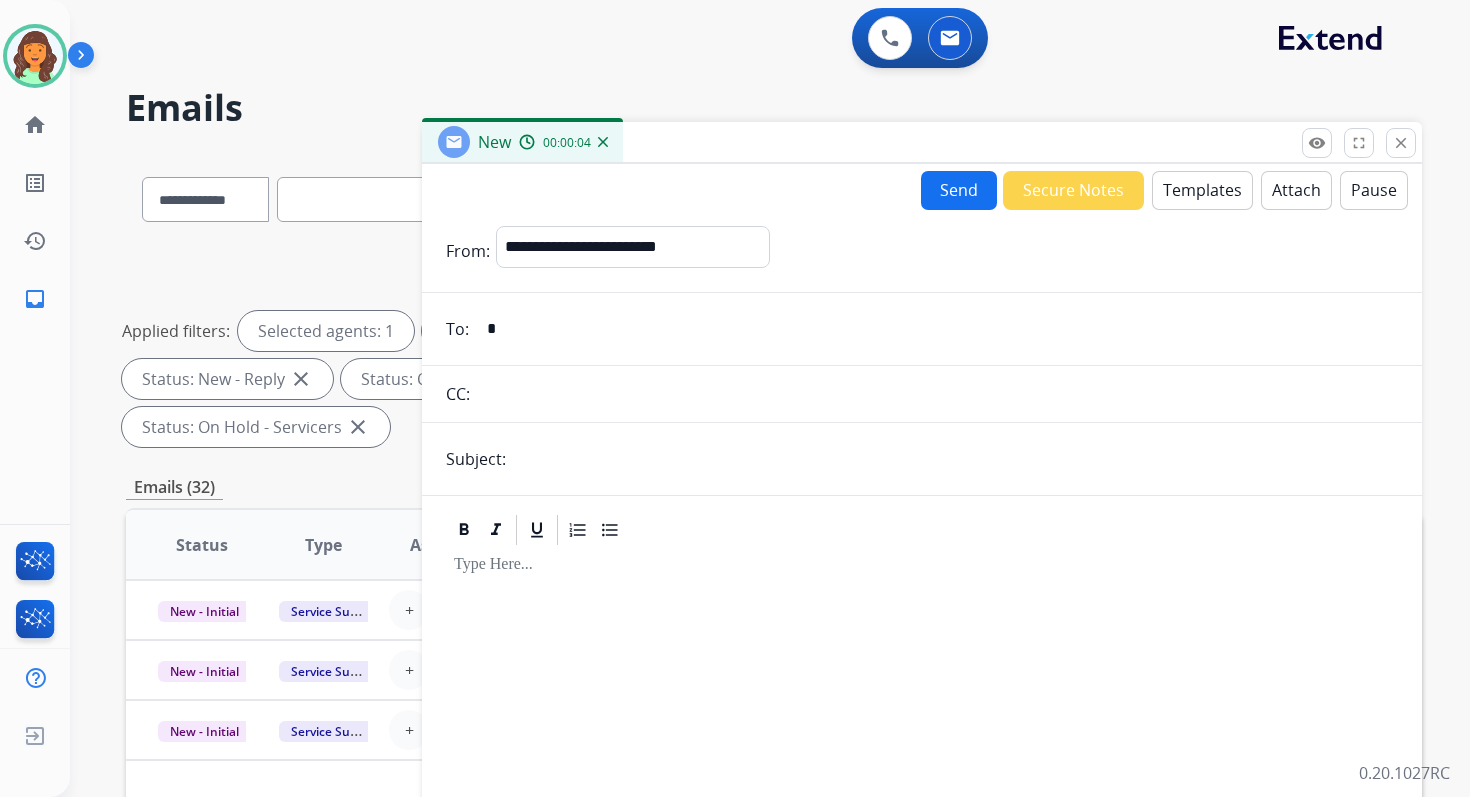 type on "**********" 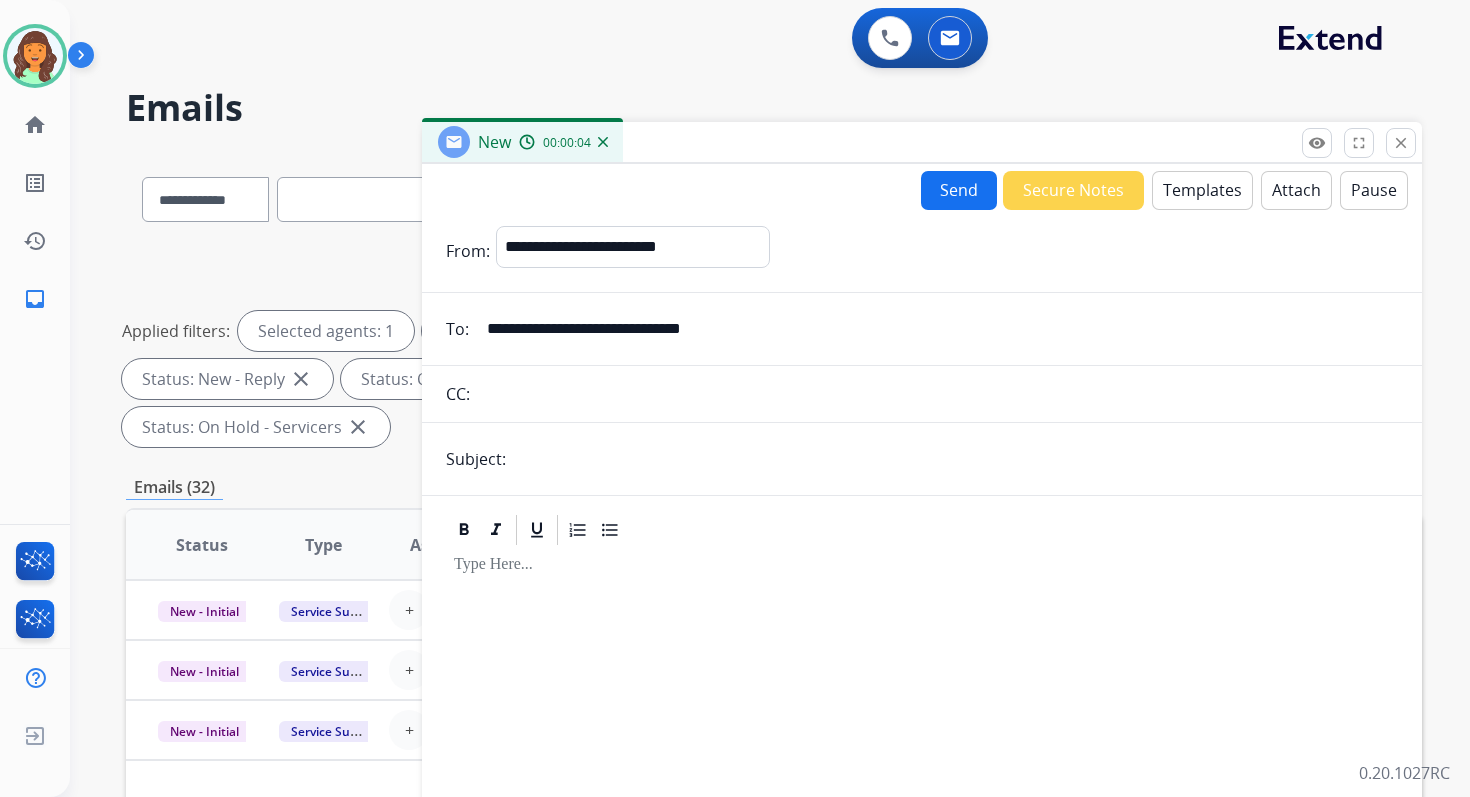 click at bounding box center (955, 459) 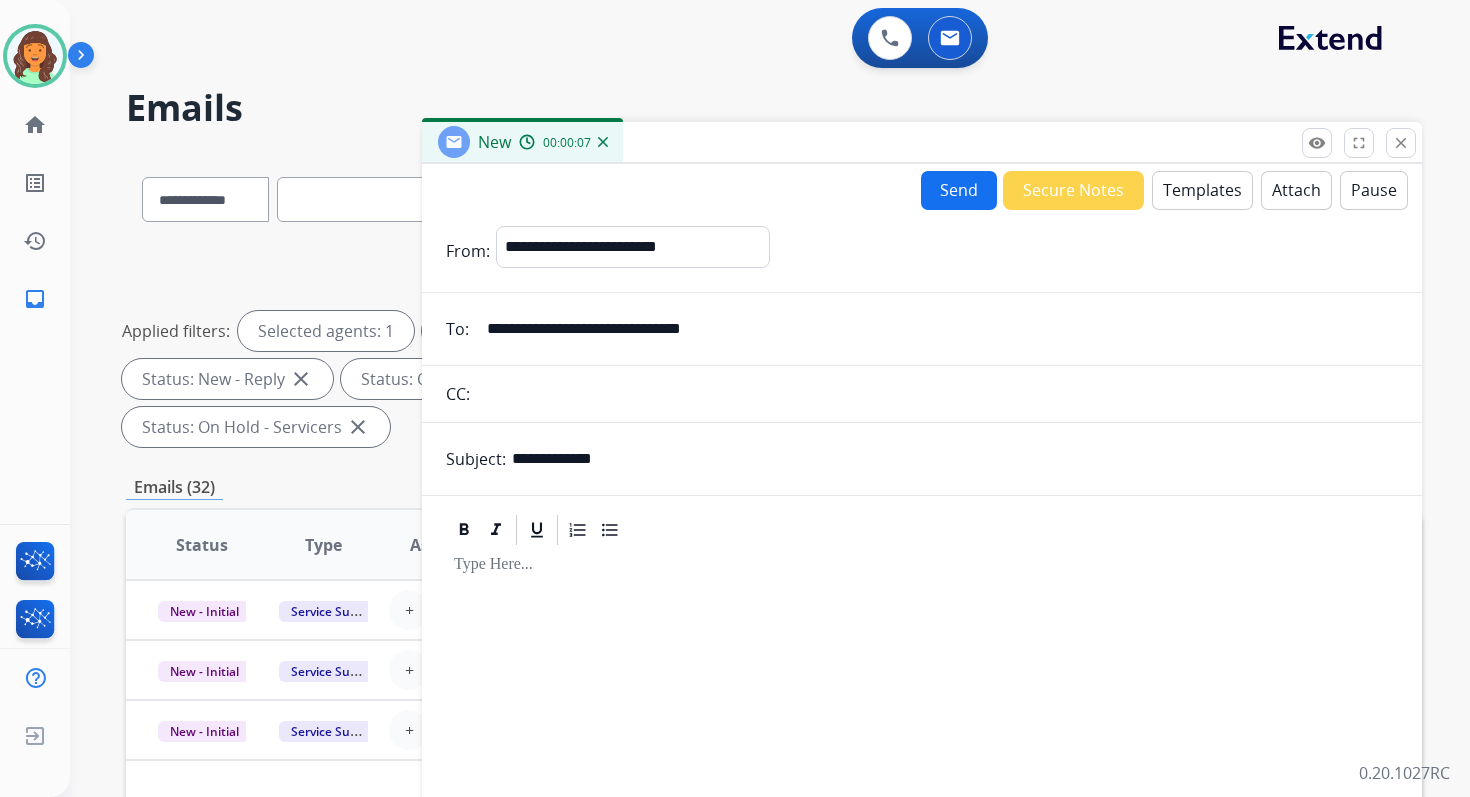 type on "**********" 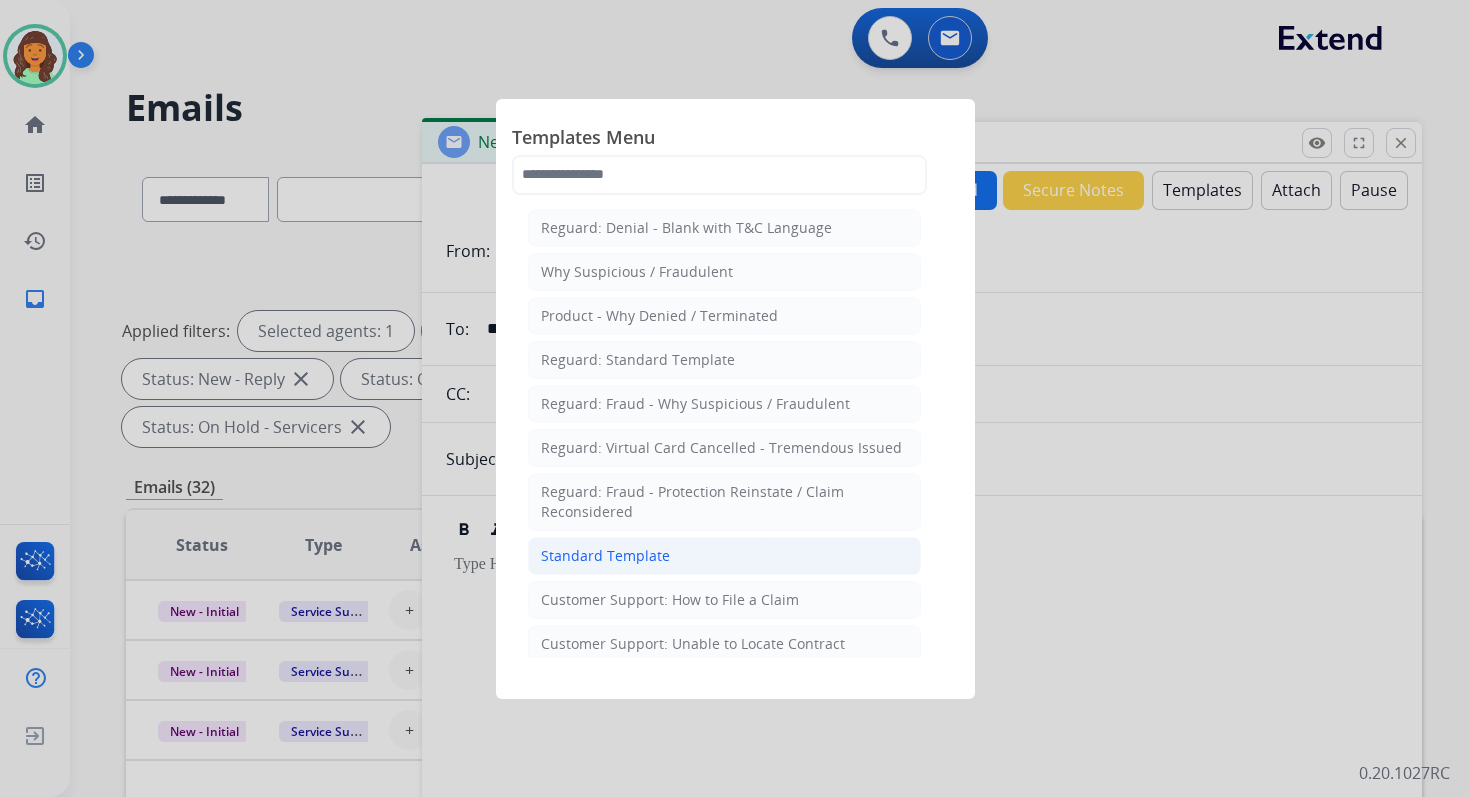click on "Standard Template" 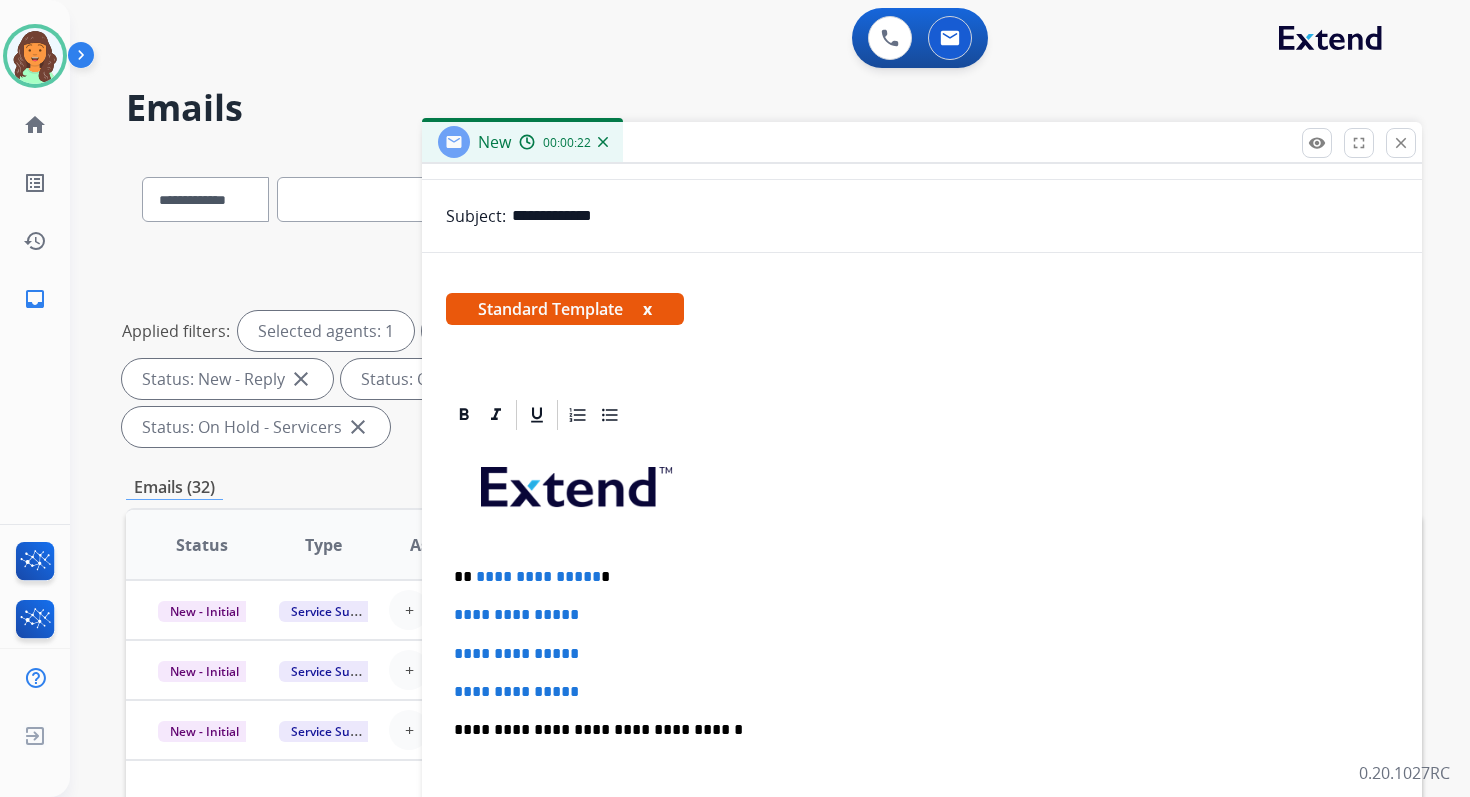 scroll, scrollTop: 344, scrollLeft: 0, axis: vertical 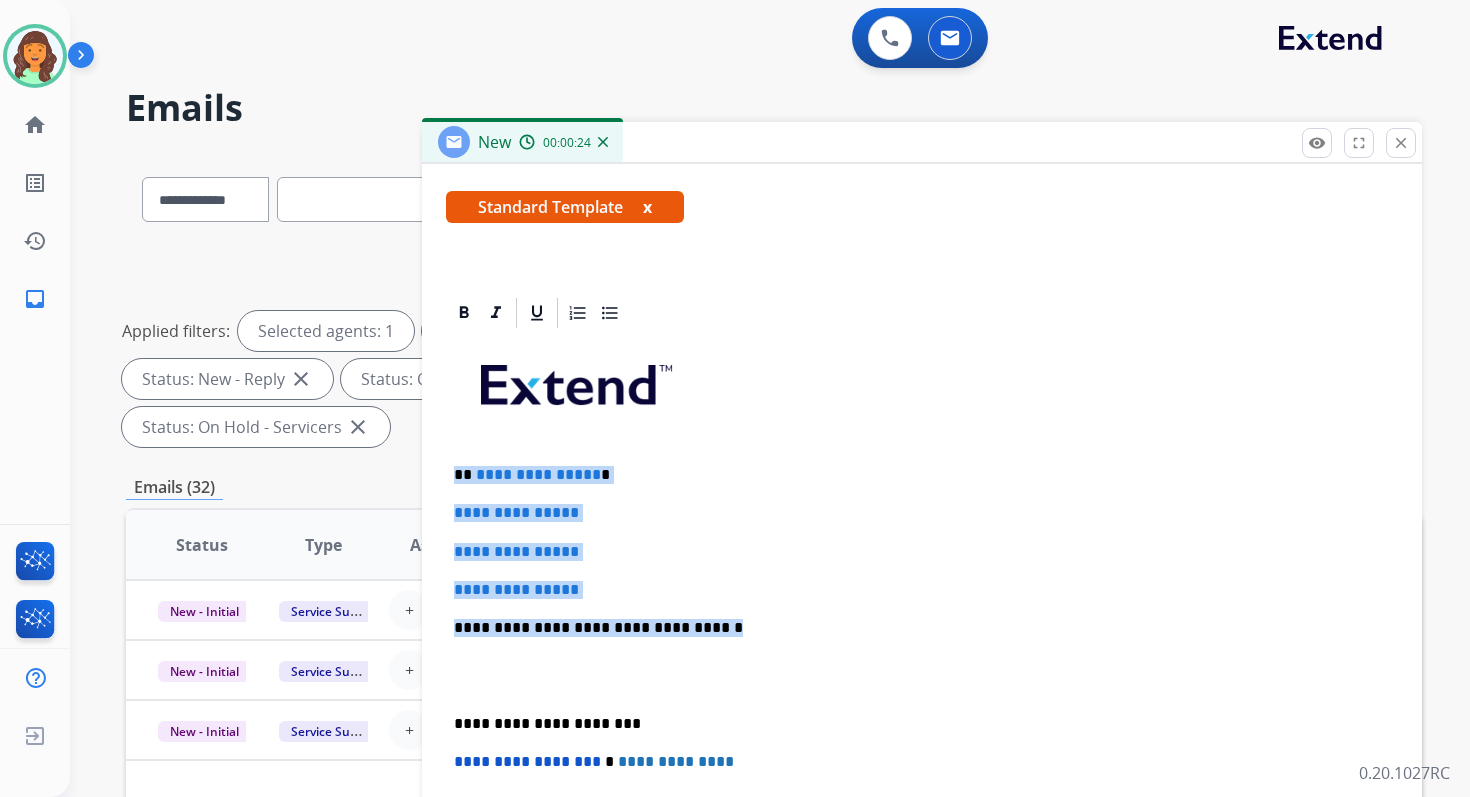 drag, startPoint x: 454, startPoint y: 474, endPoint x: 743, endPoint y: 622, distance: 324.69217 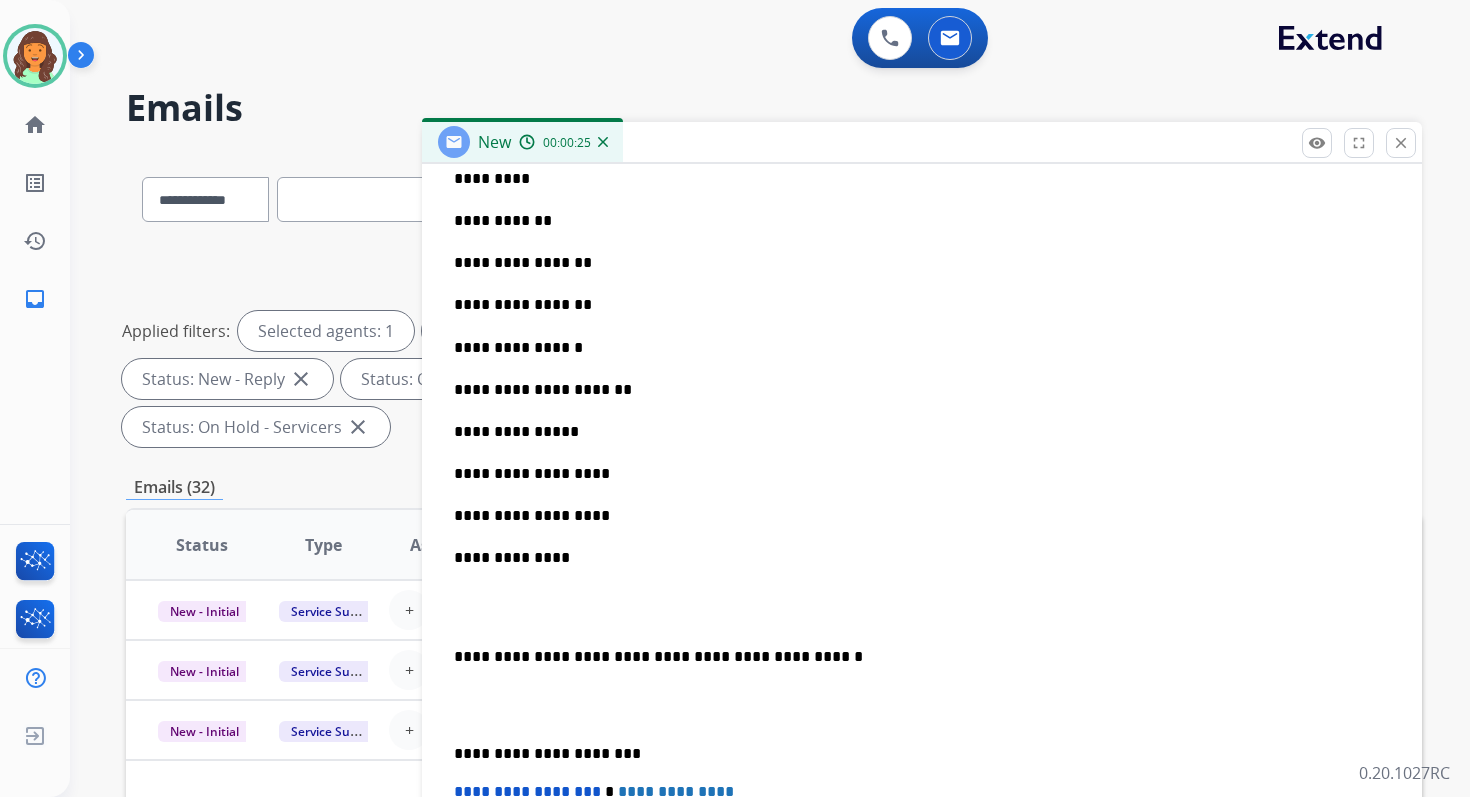 scroll, scrollTop: 997, scrollLeft: 0, axis: vertical 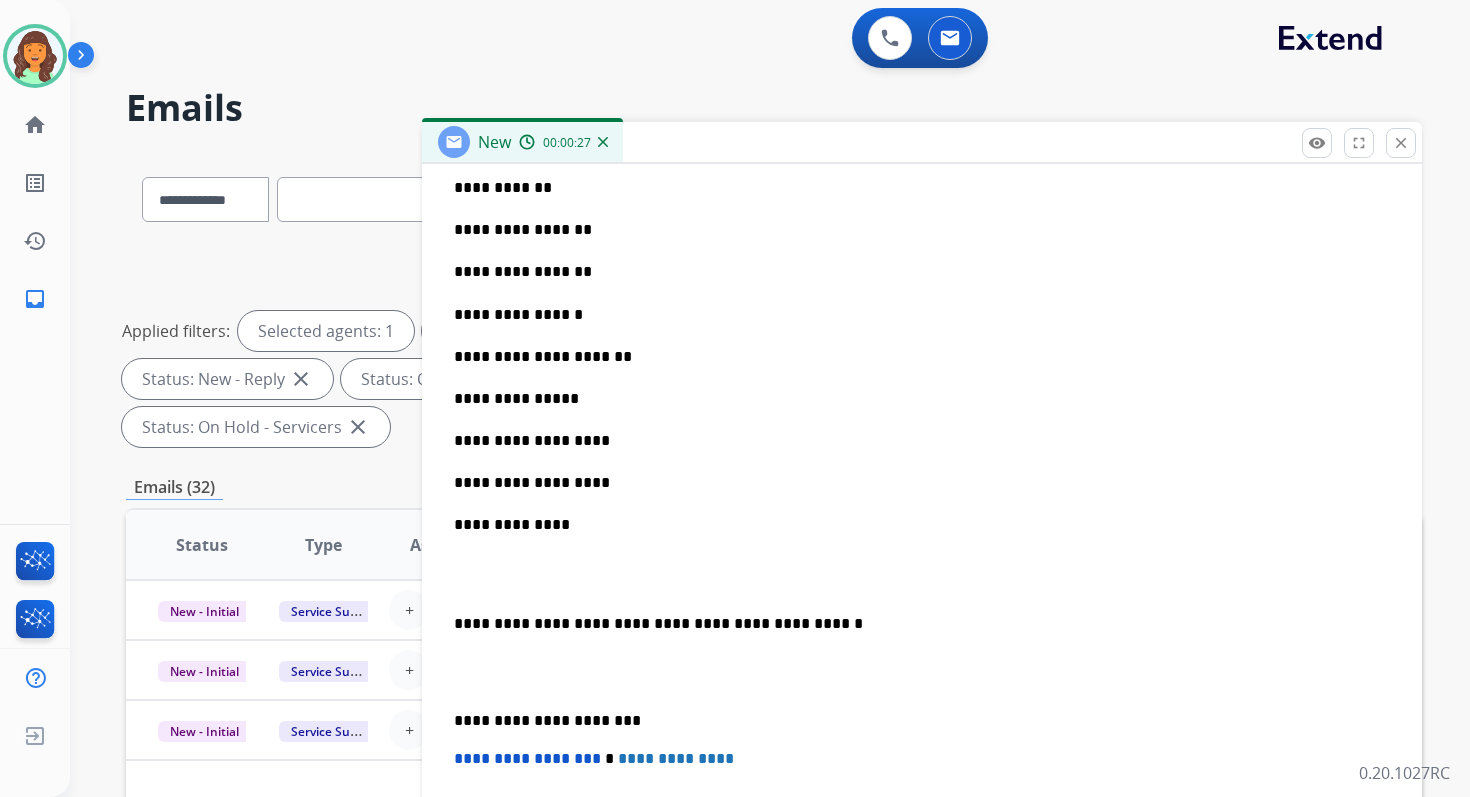 click on "**********" at bounding box center (914, 721) 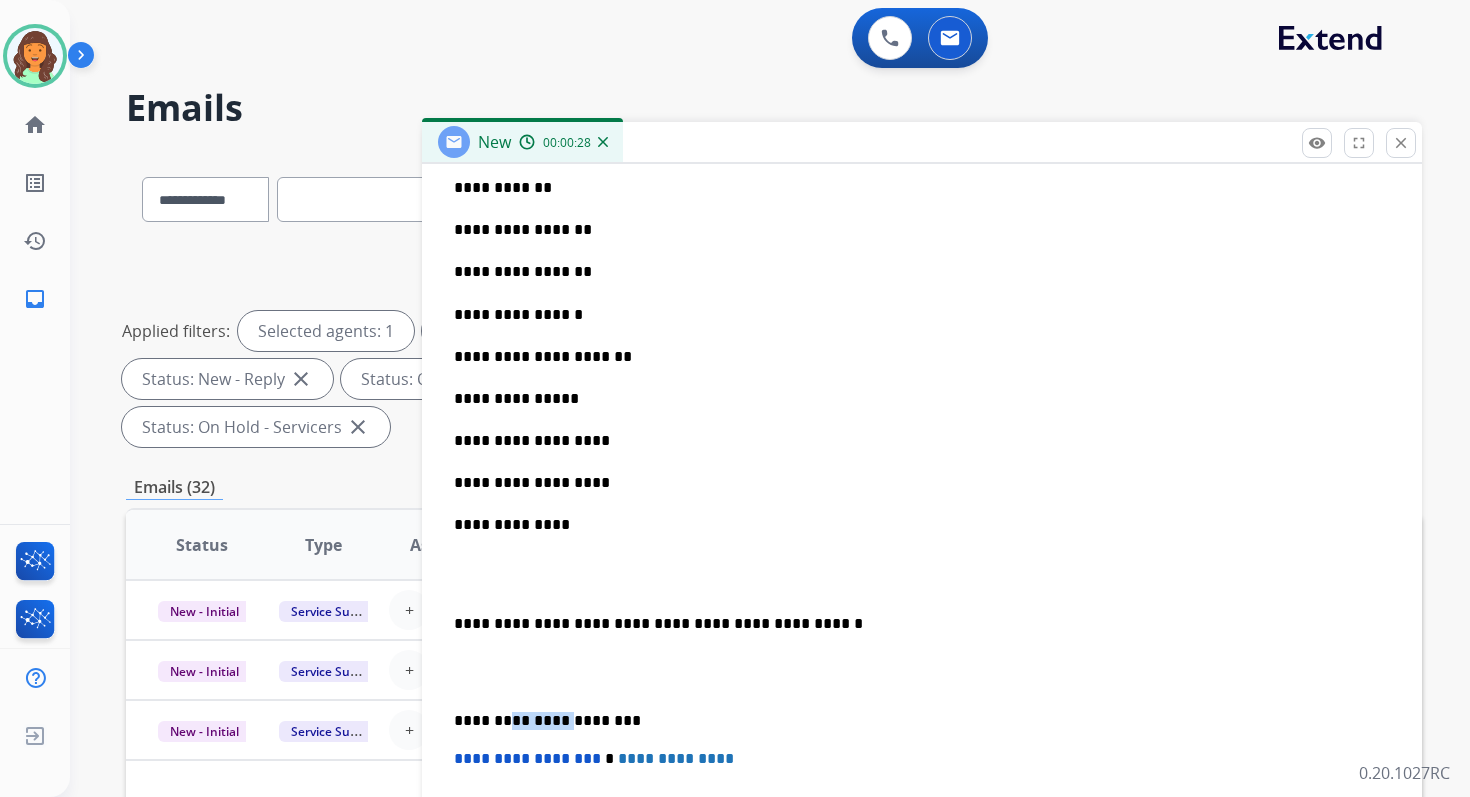 click on "**********" at bounding box center [914, 721] 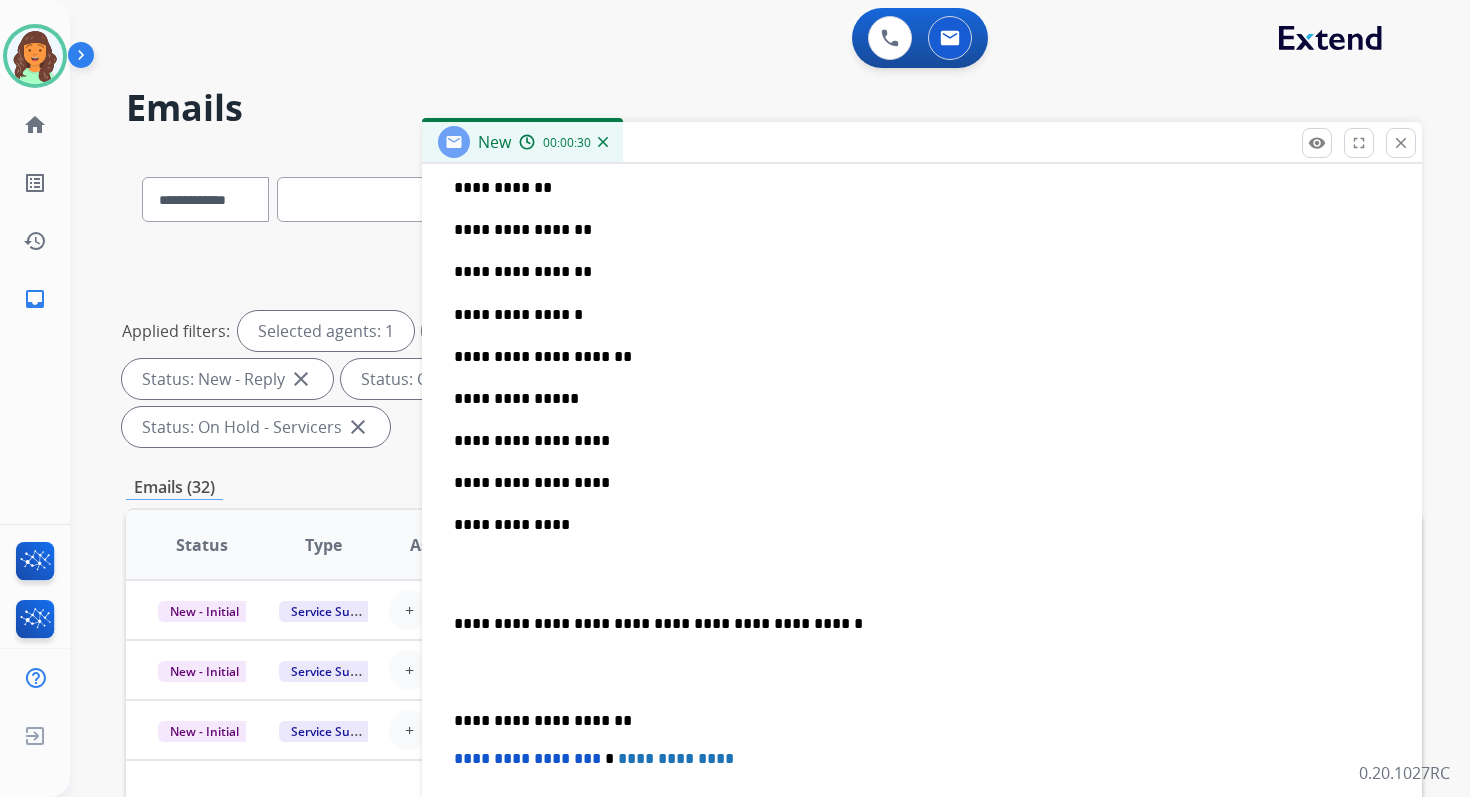 click on "**********" at bounding box center [527, 758] 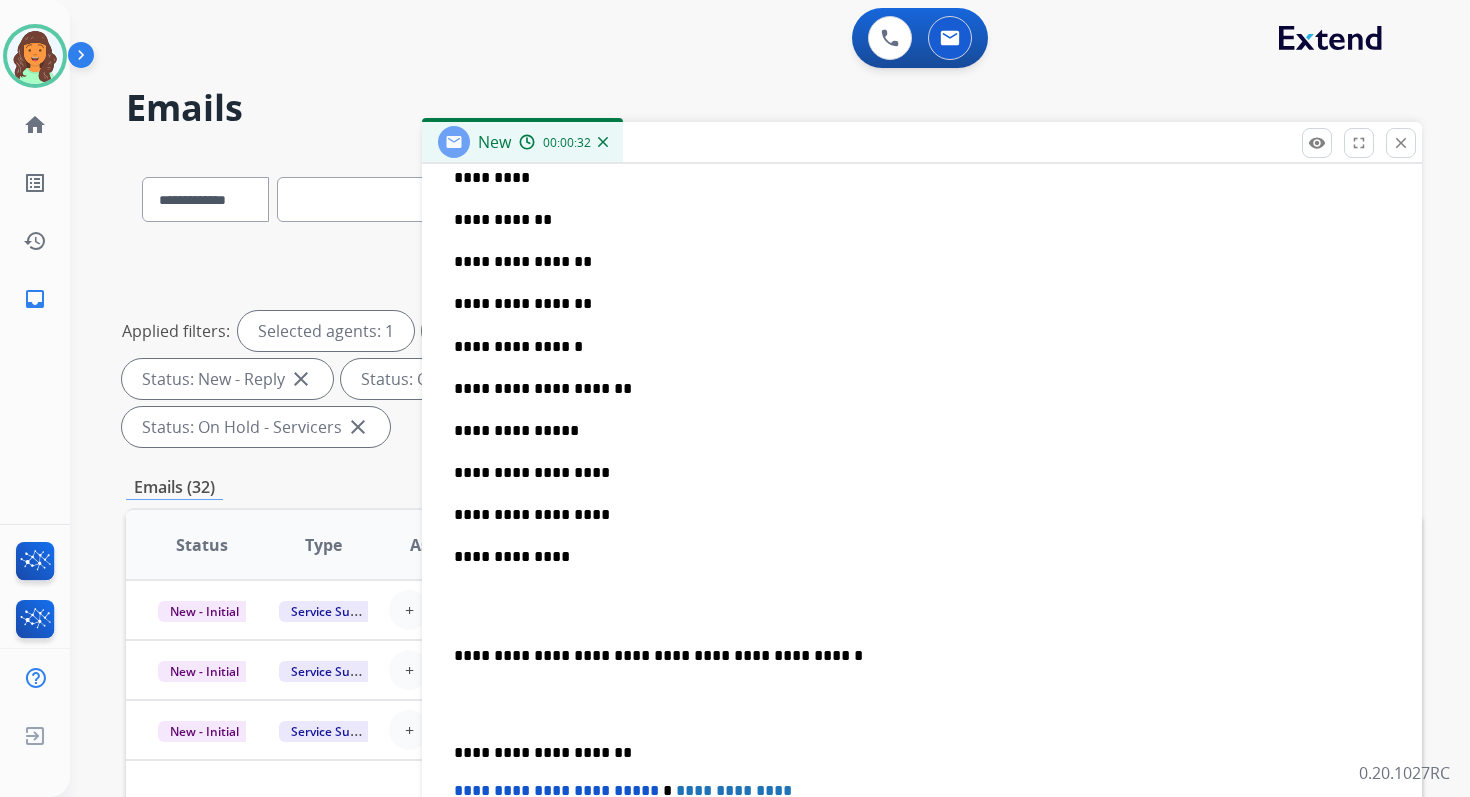 scroll, scrollTop: 955, scrollLeft: 0, axis: vertical 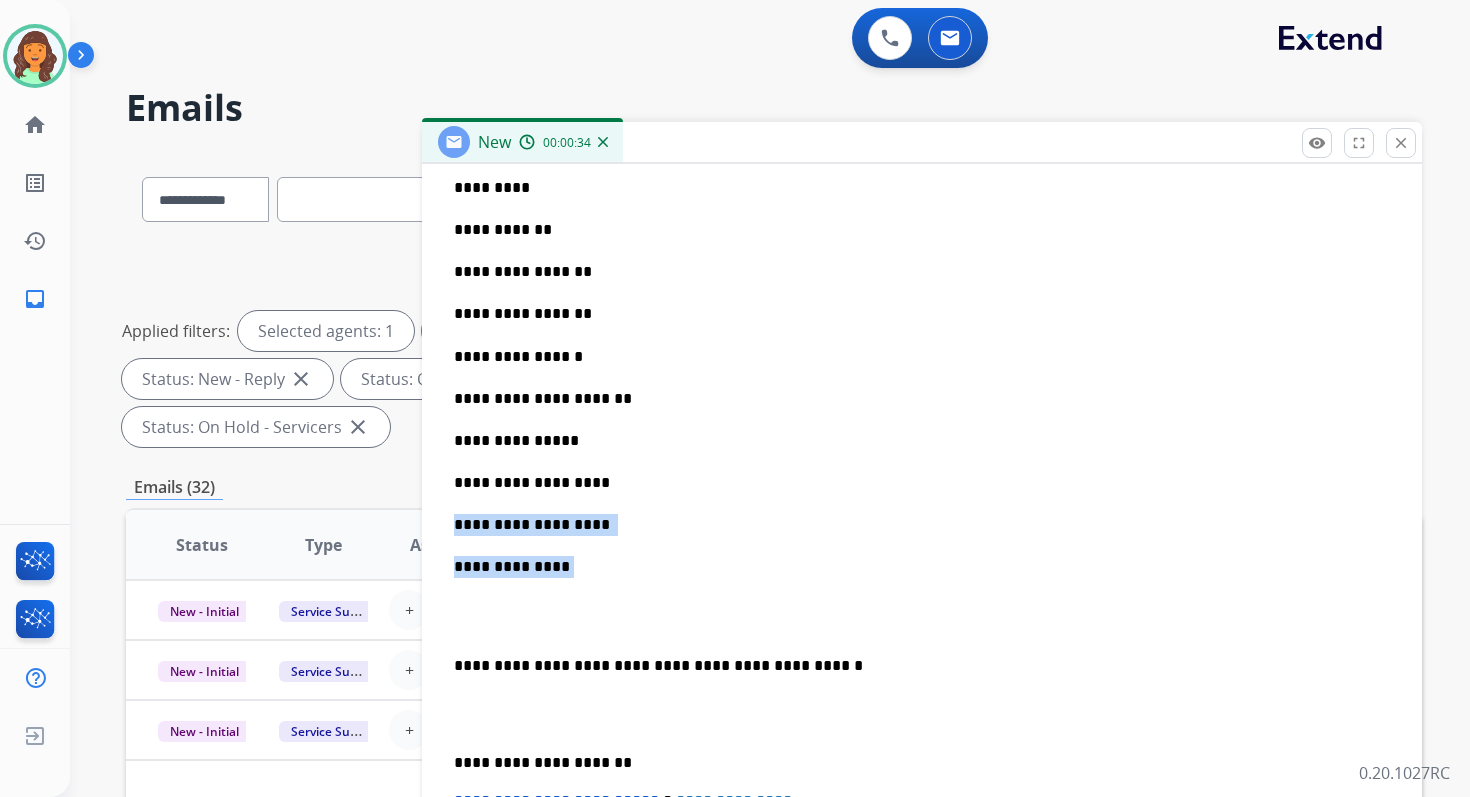 drag, startPoint x: 569, startPoint y: 560, endPoint x: 439, endPoint y: 524, distance: 134.89255 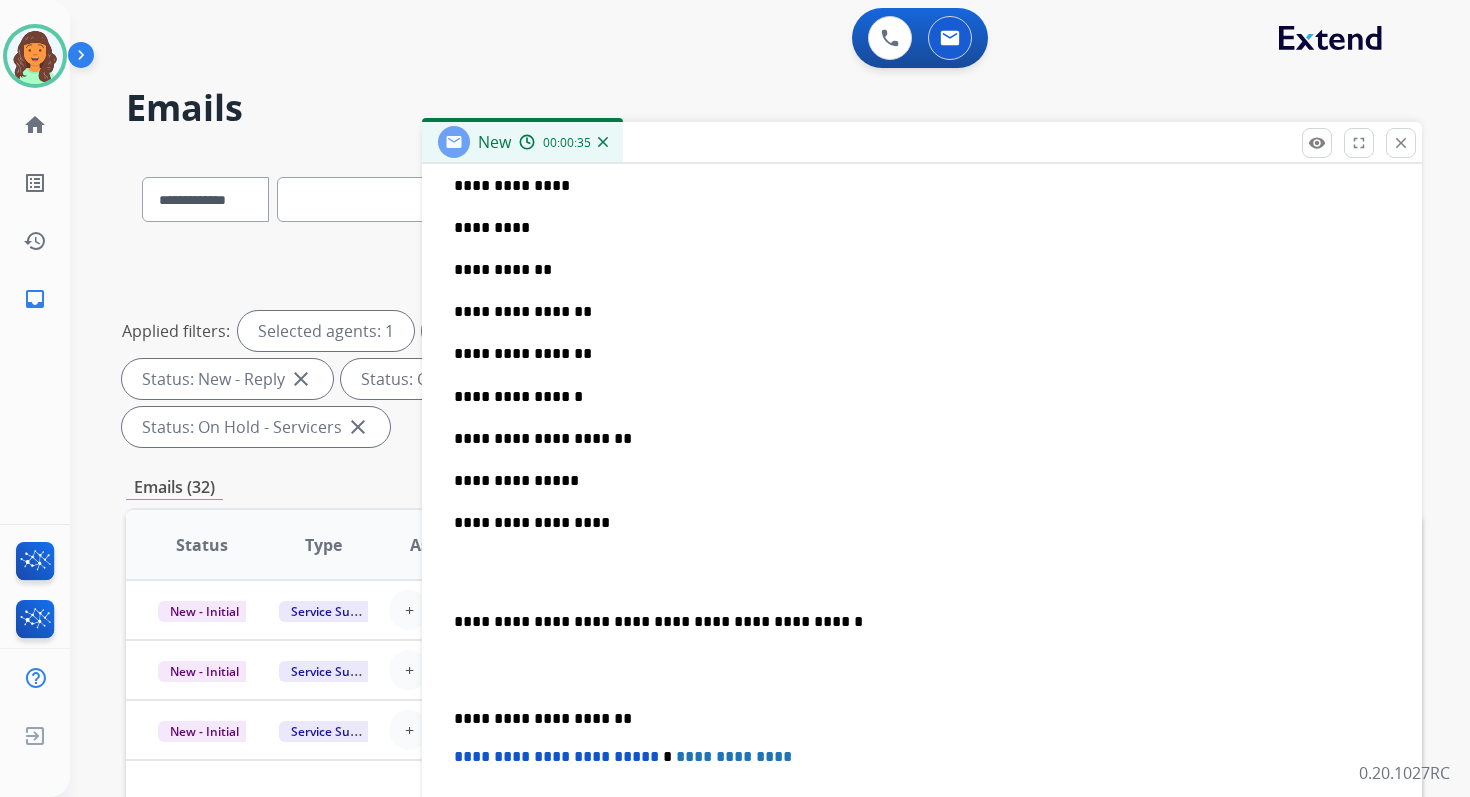 scroll, scrollTop: 913, scrollLeft: 0, axis: vertical 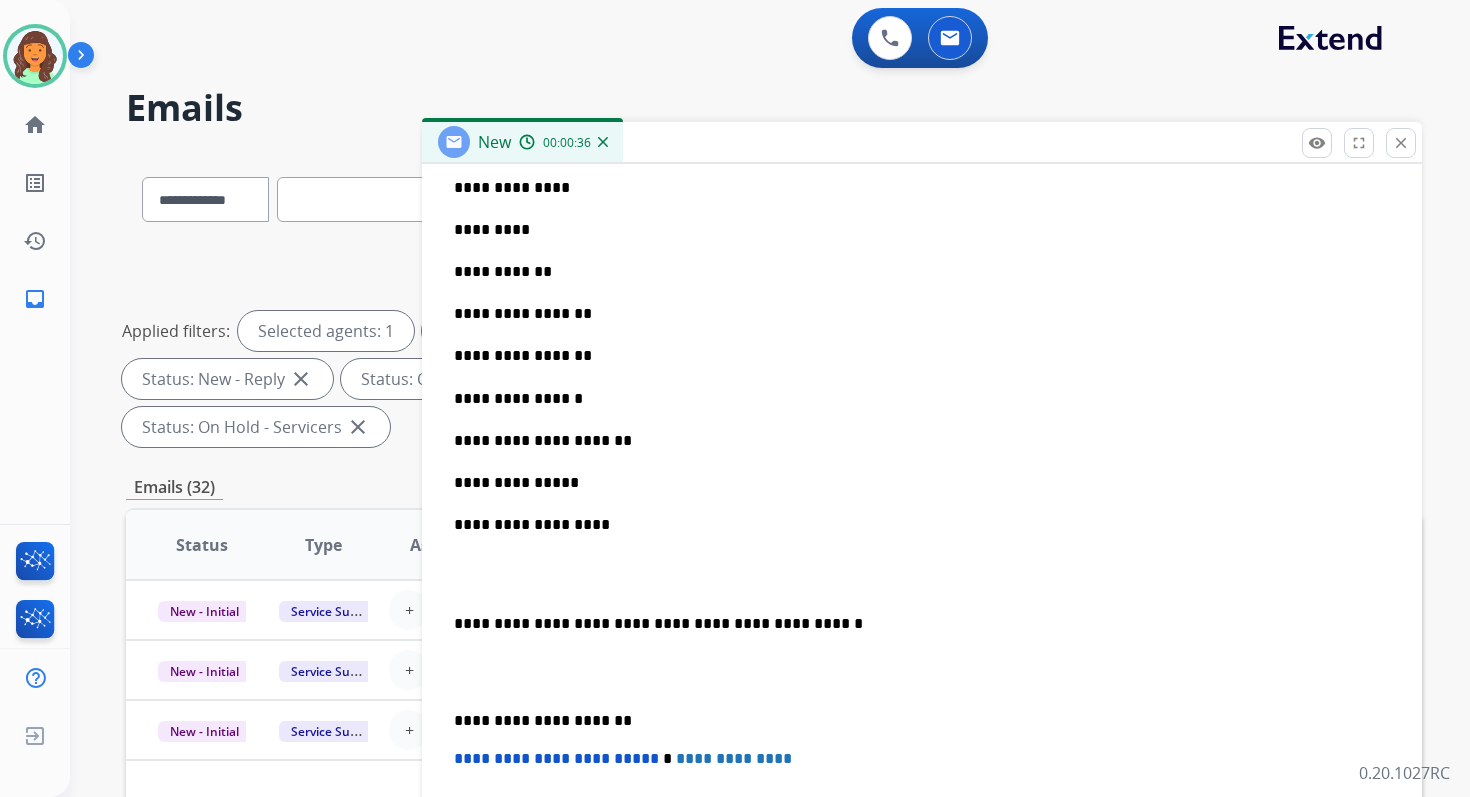 click at bounding box center [922, 574] 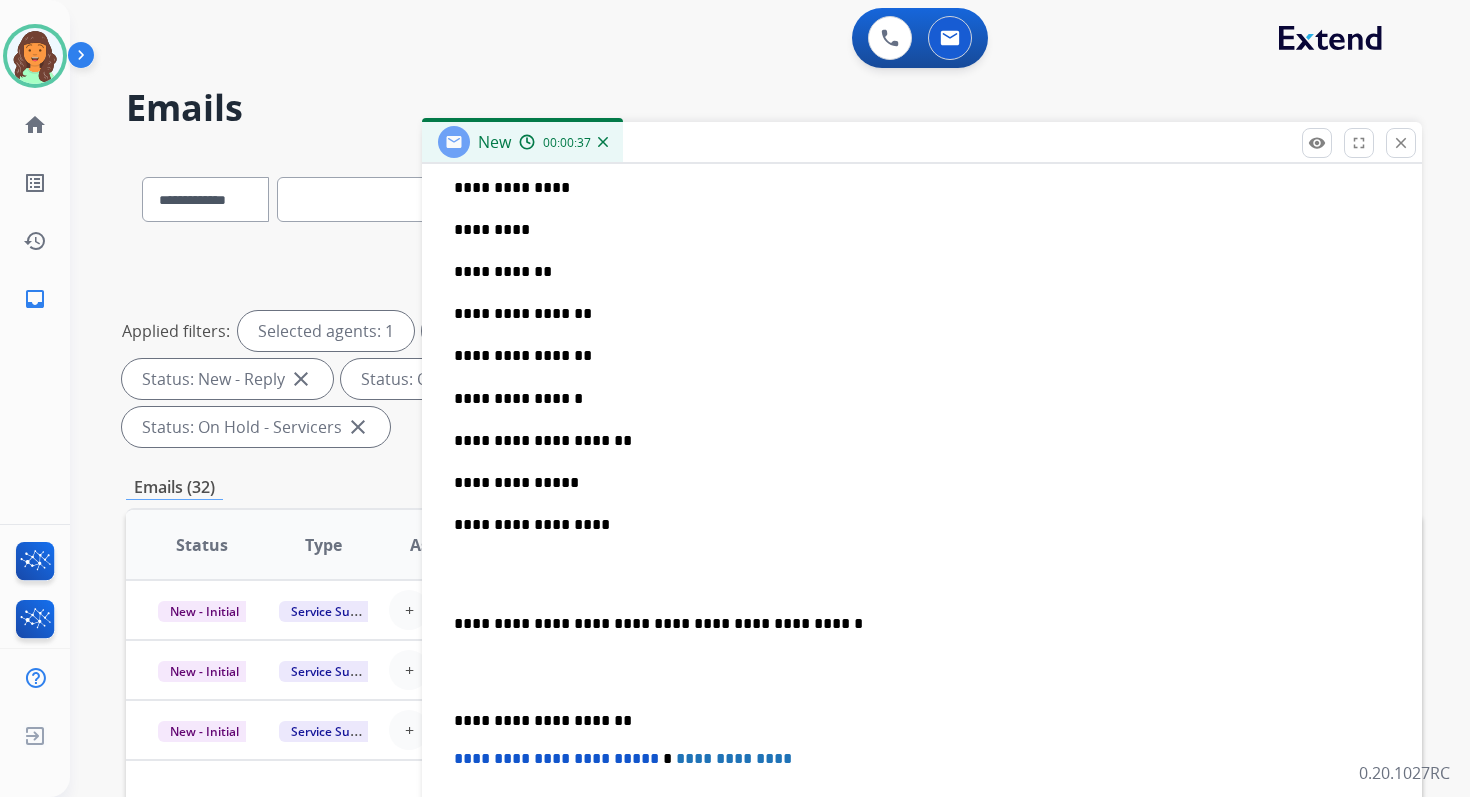 scroll, scrollTop: 878, scrollLeft: 0, axis: vertical 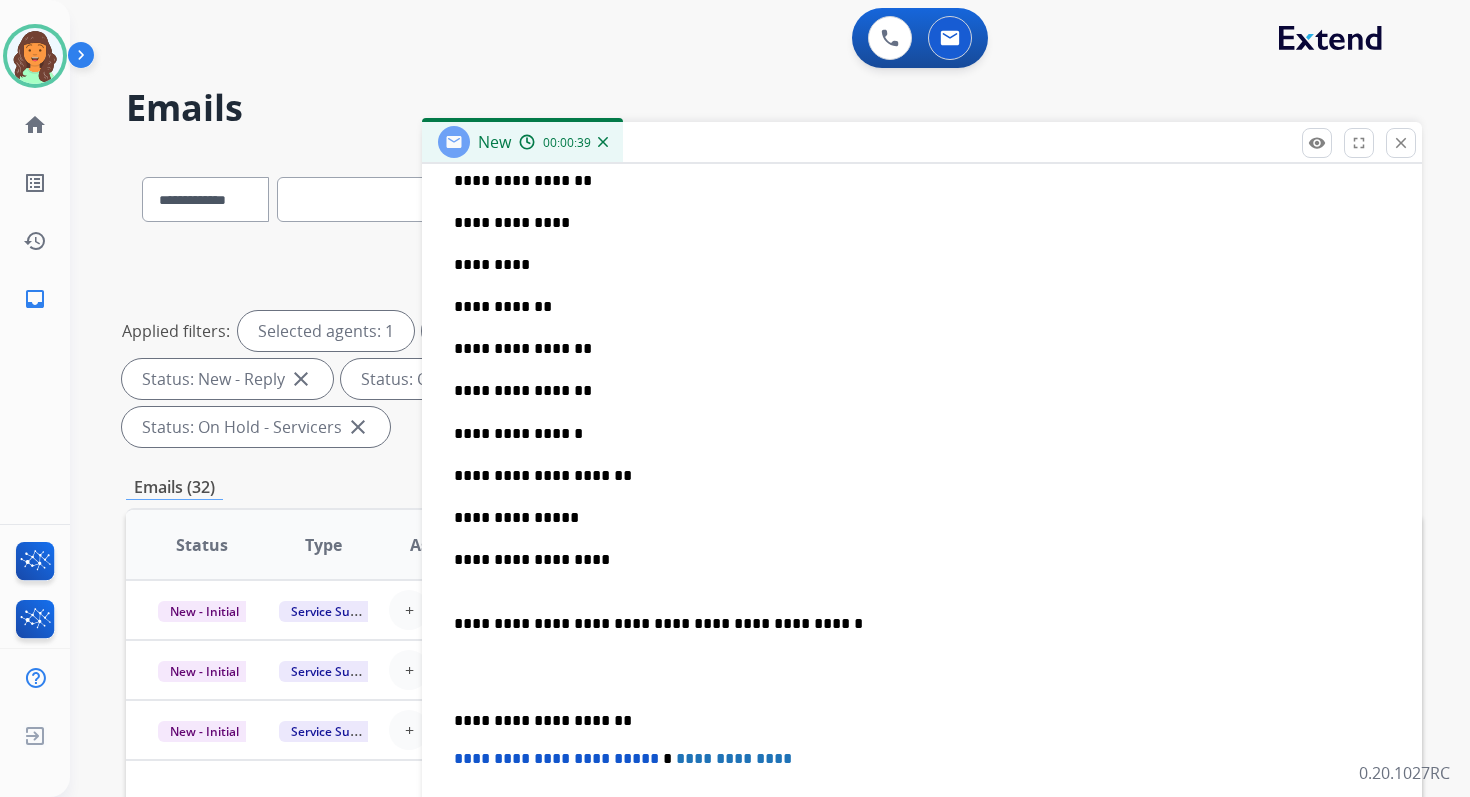 click on "**********" at bounding box center (914, 349) 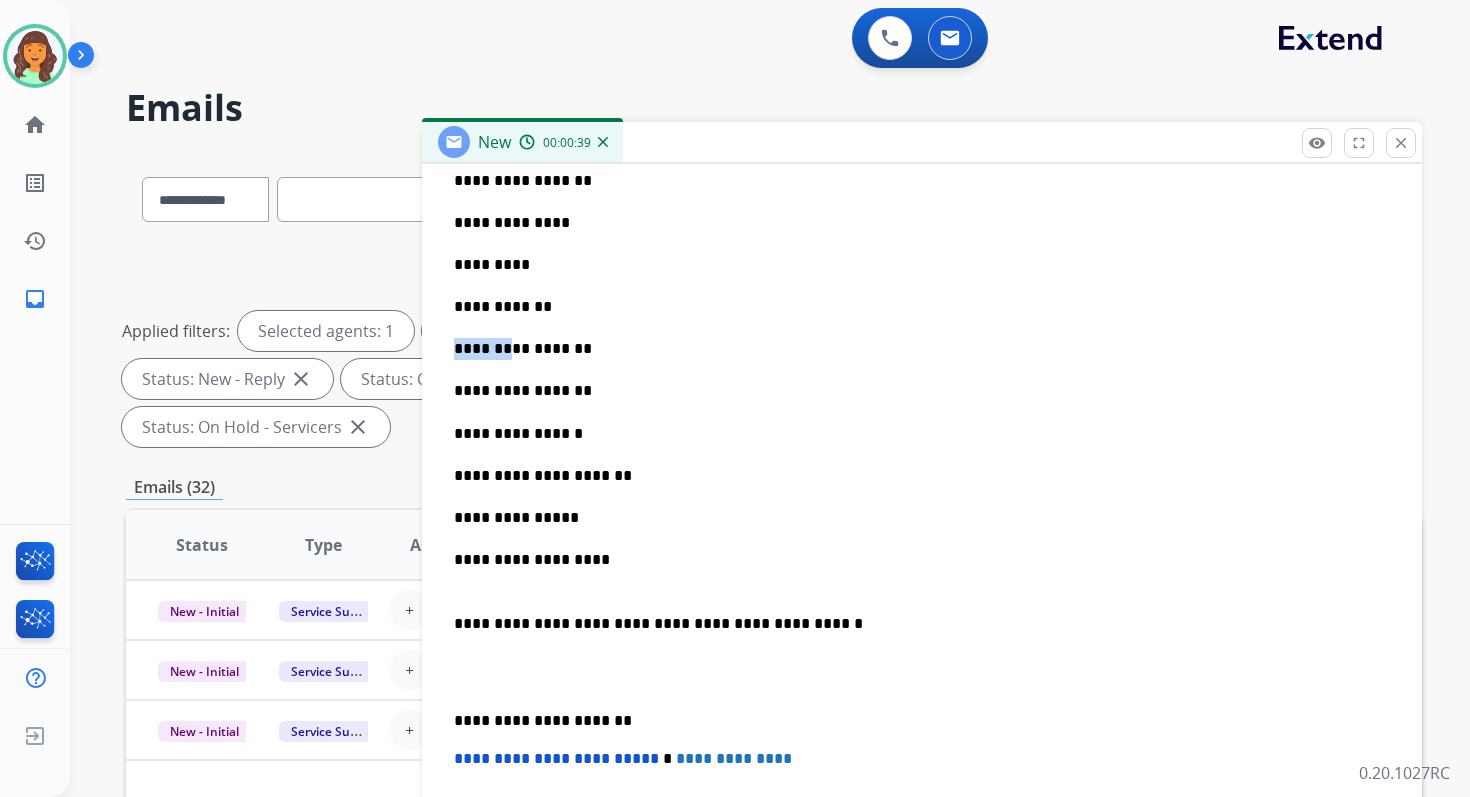 click on "**********" at bounding box center [914, 349] 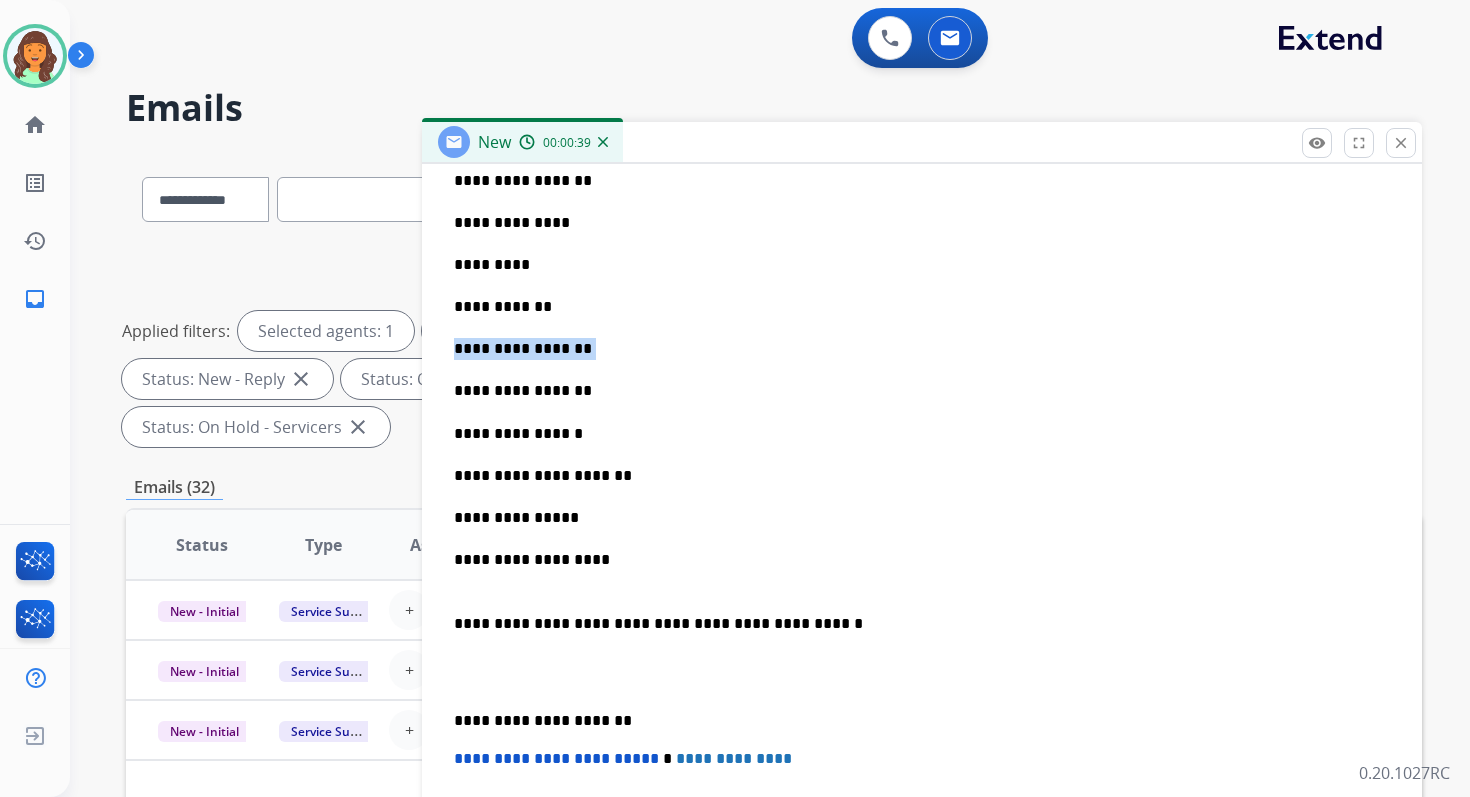 click on "**********" at bounding box center (914, 349) 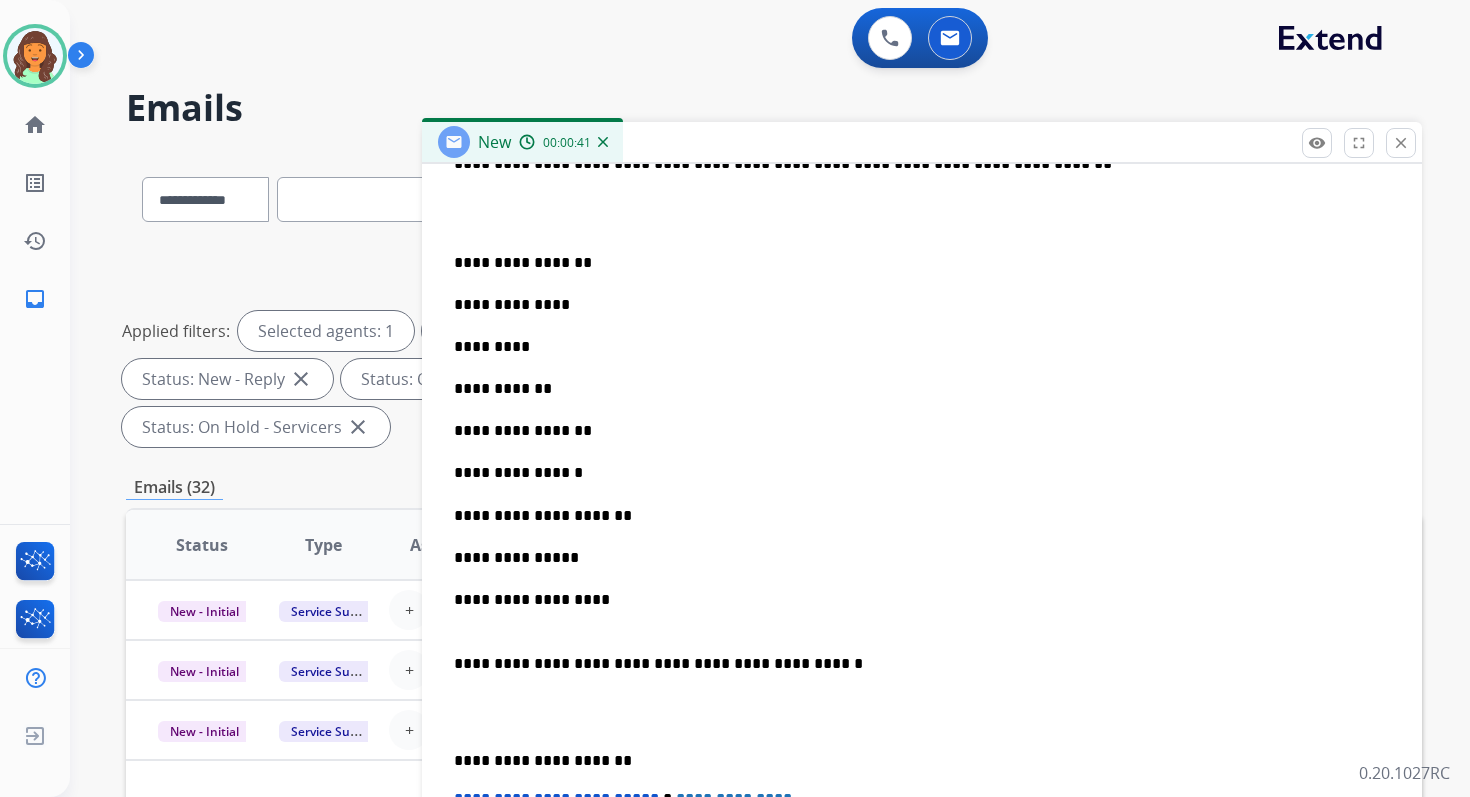 scroll, scrollTop: 741, scrollLeft: 0, axis: vertical 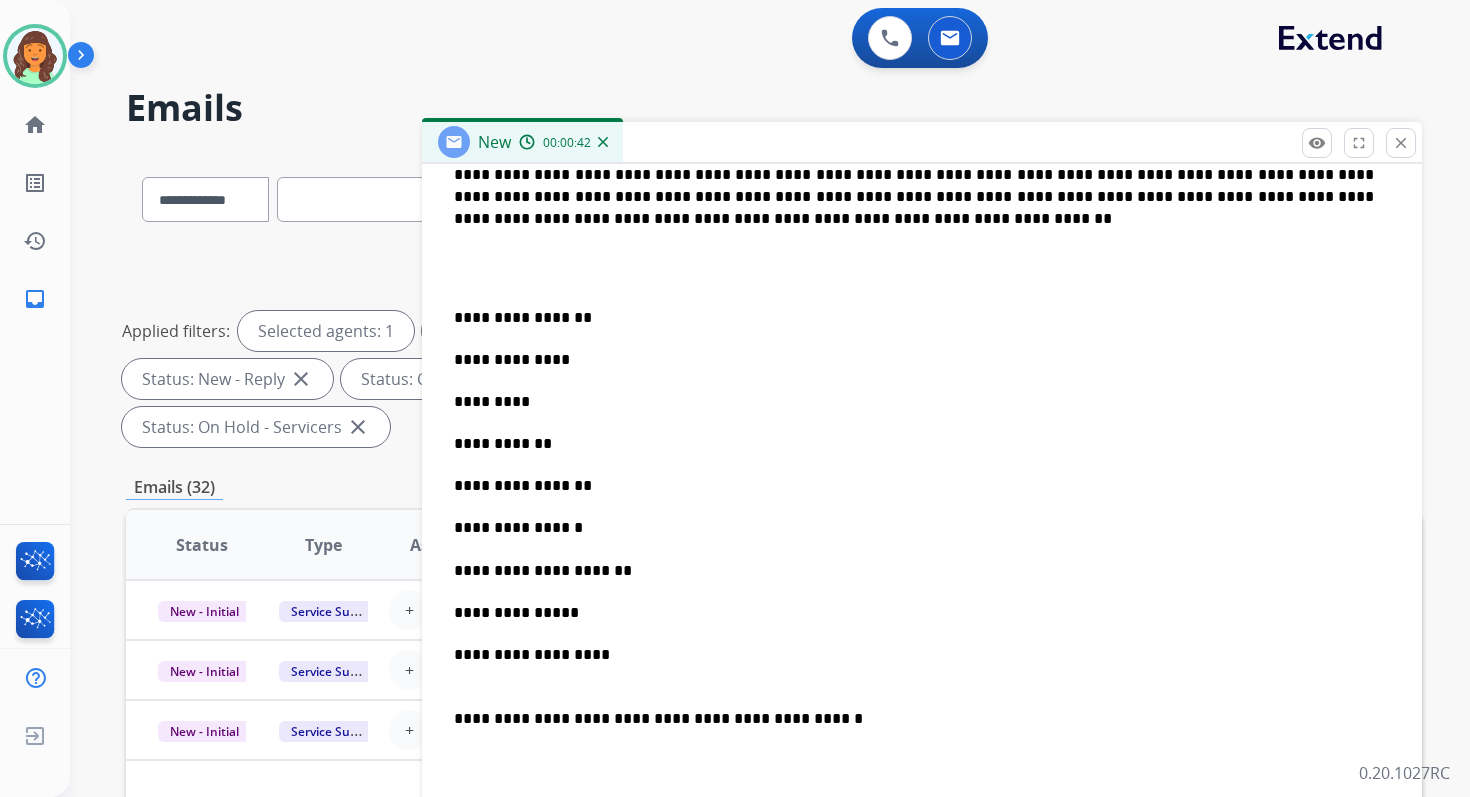 click at bounding box center (922, 268) 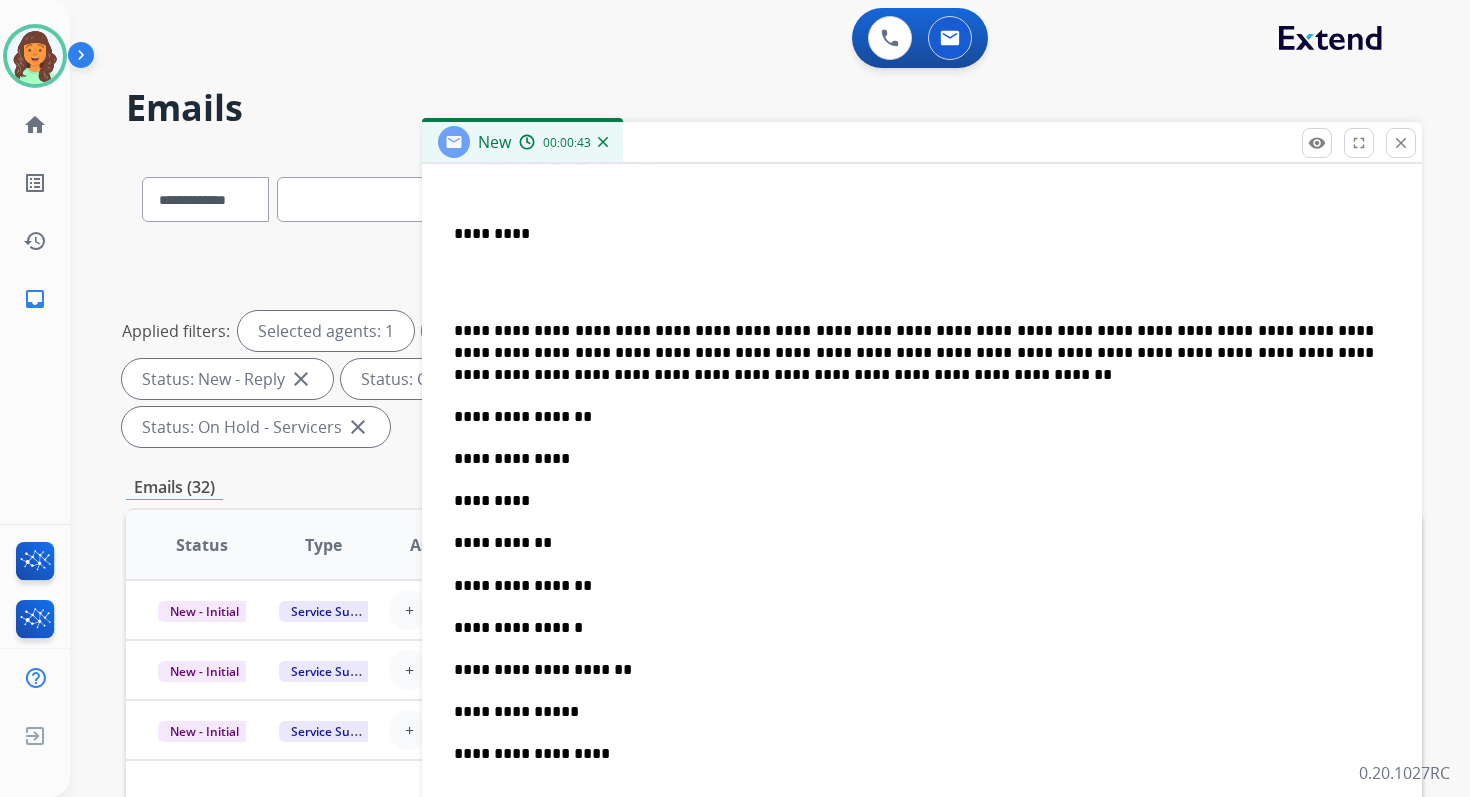 scroll, scrollTop: 492, scrollLeft: 0, axis: vertical 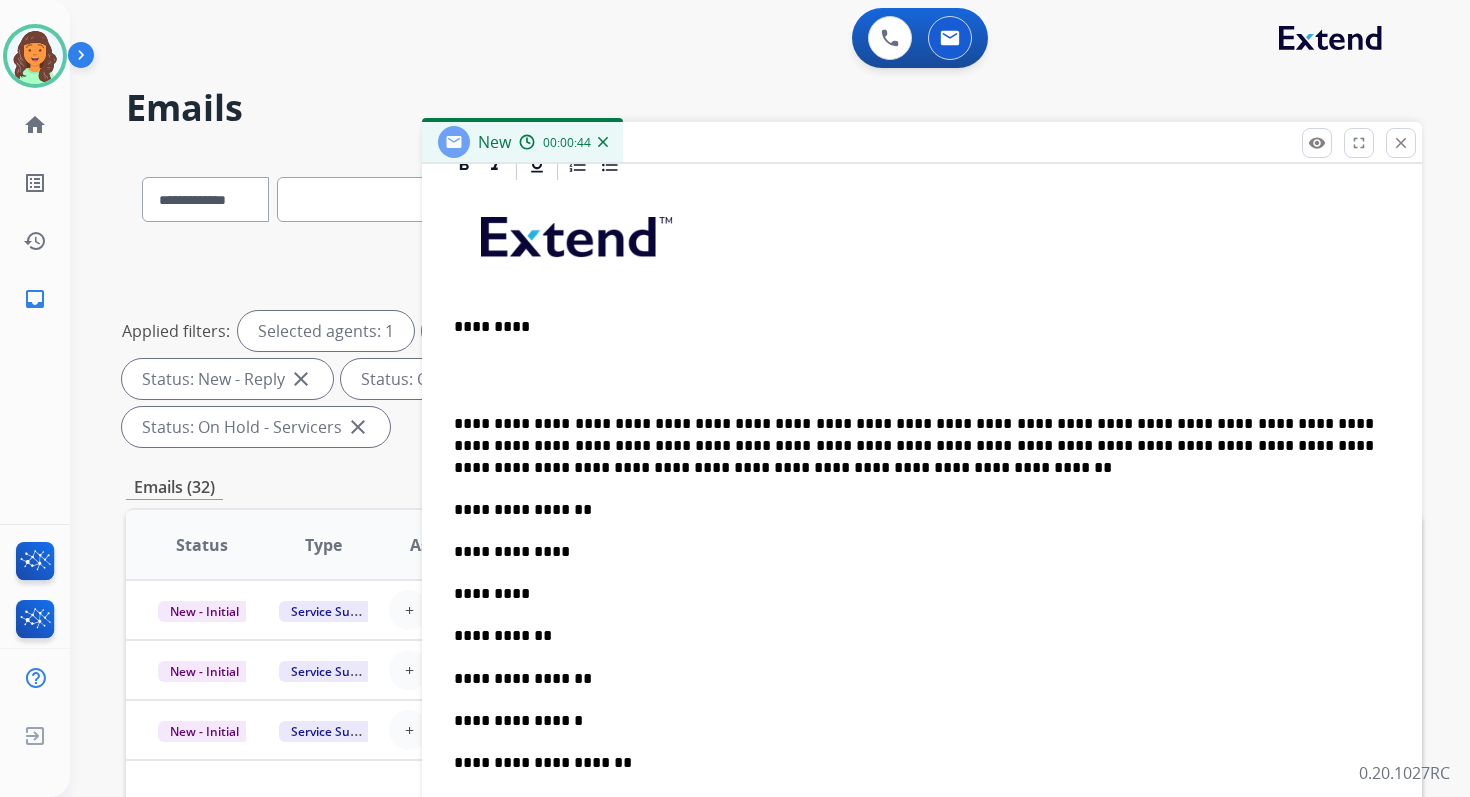 click at bounding box center (922, 374) 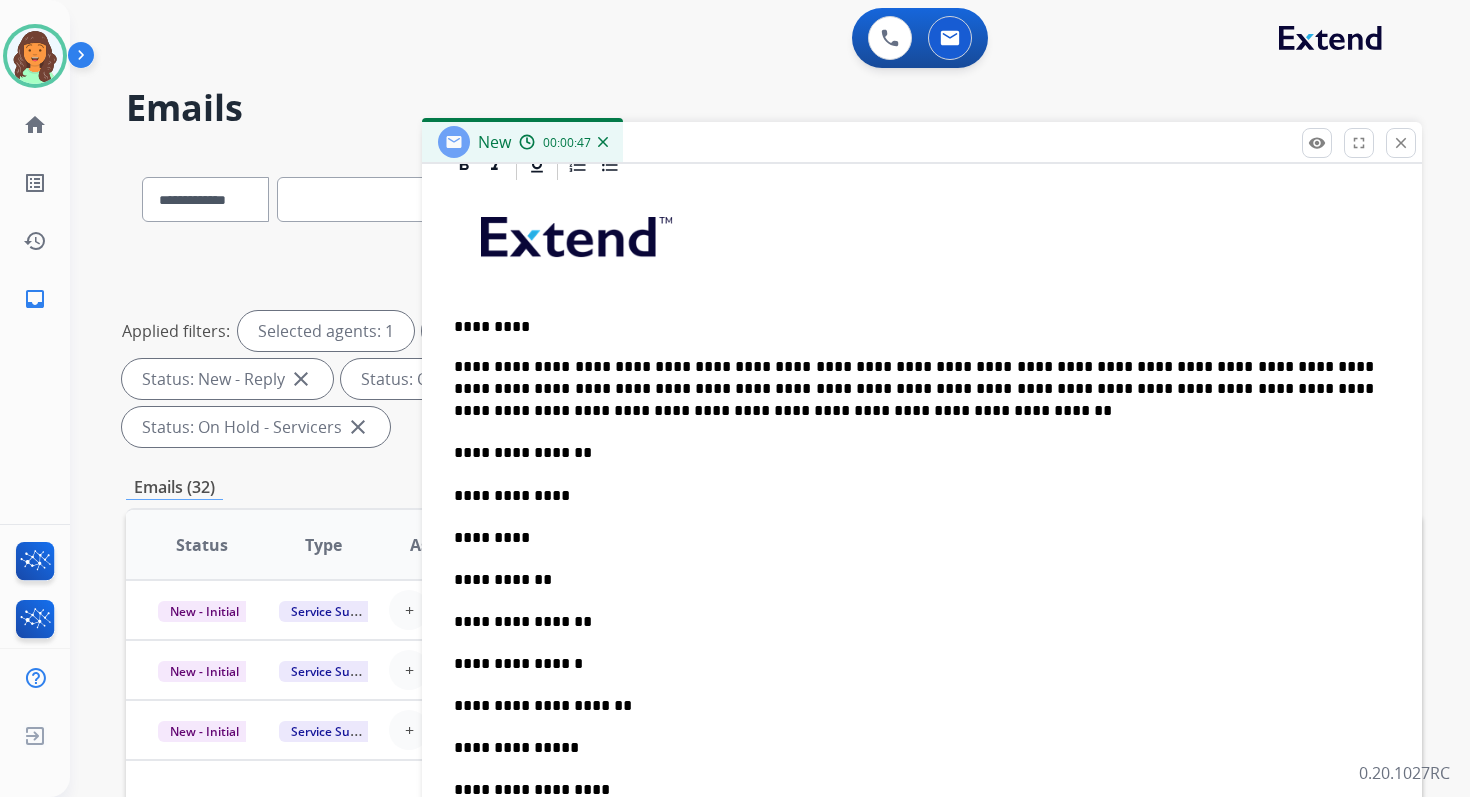 click on "**********" at bounding box center (914, 496) 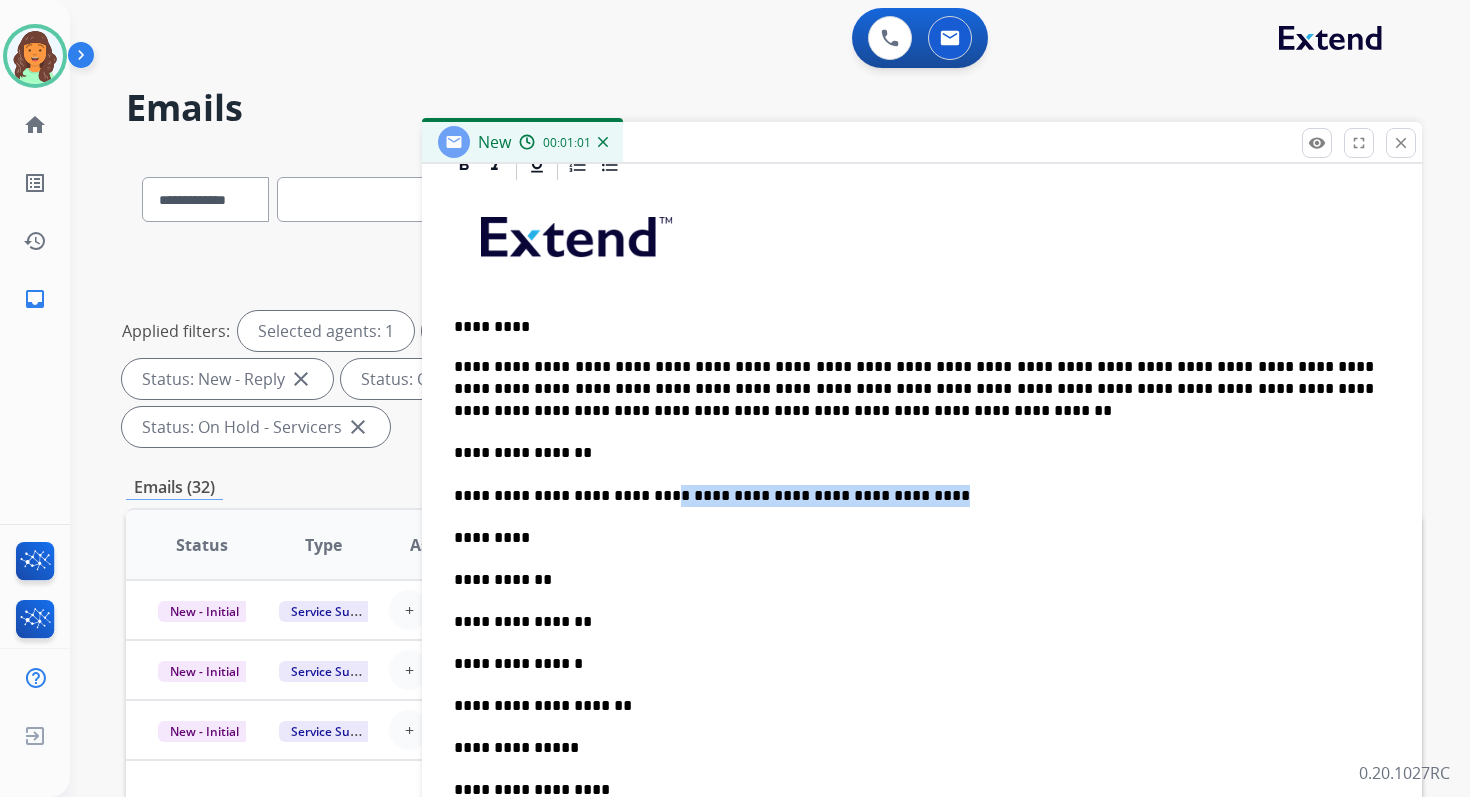 drag, startPoint x: 661, startPoint y: 494, endPoint x: 954, endPoint y: 493, distance: 293.0017 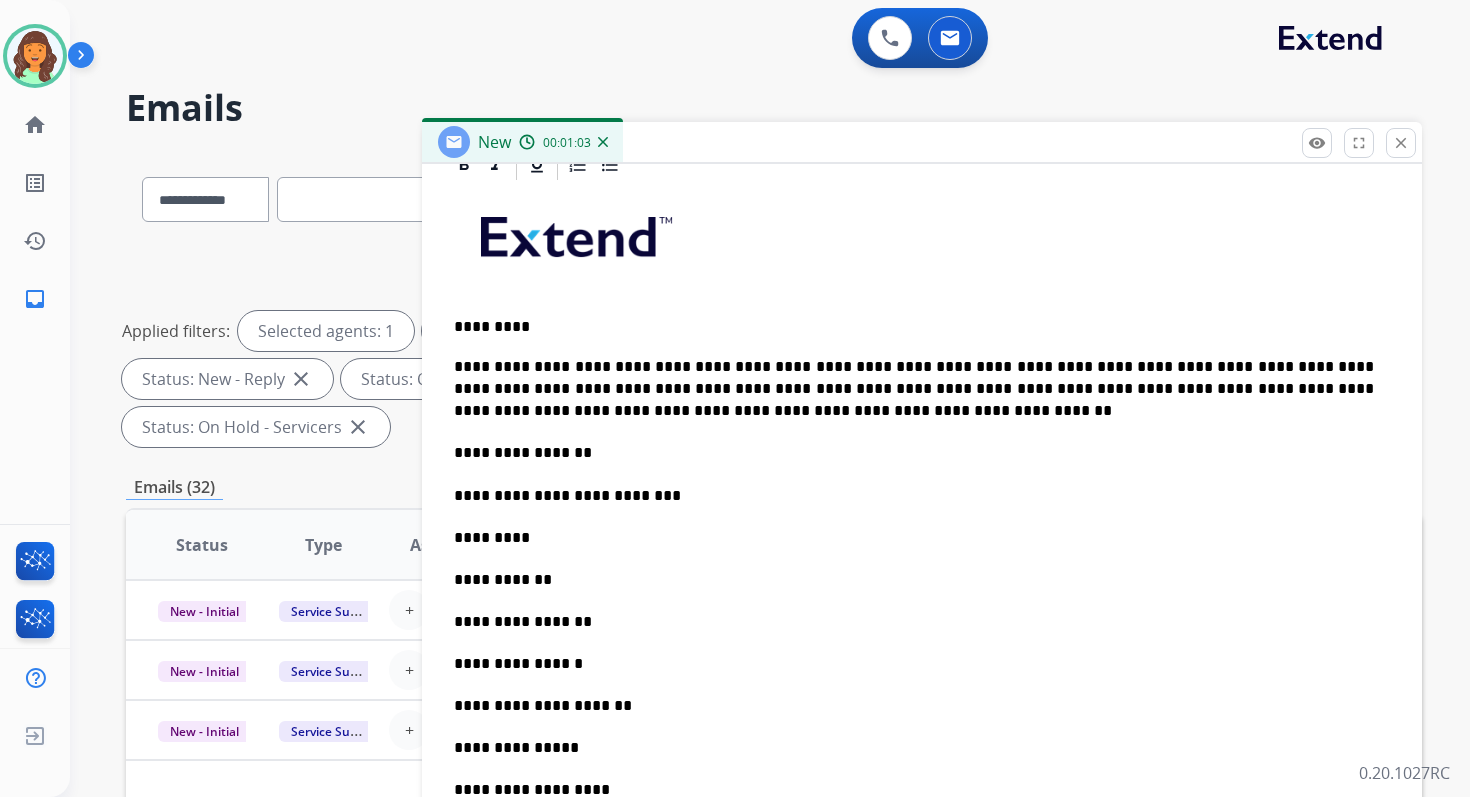 click on "*********" at bounding box center (914, 538) 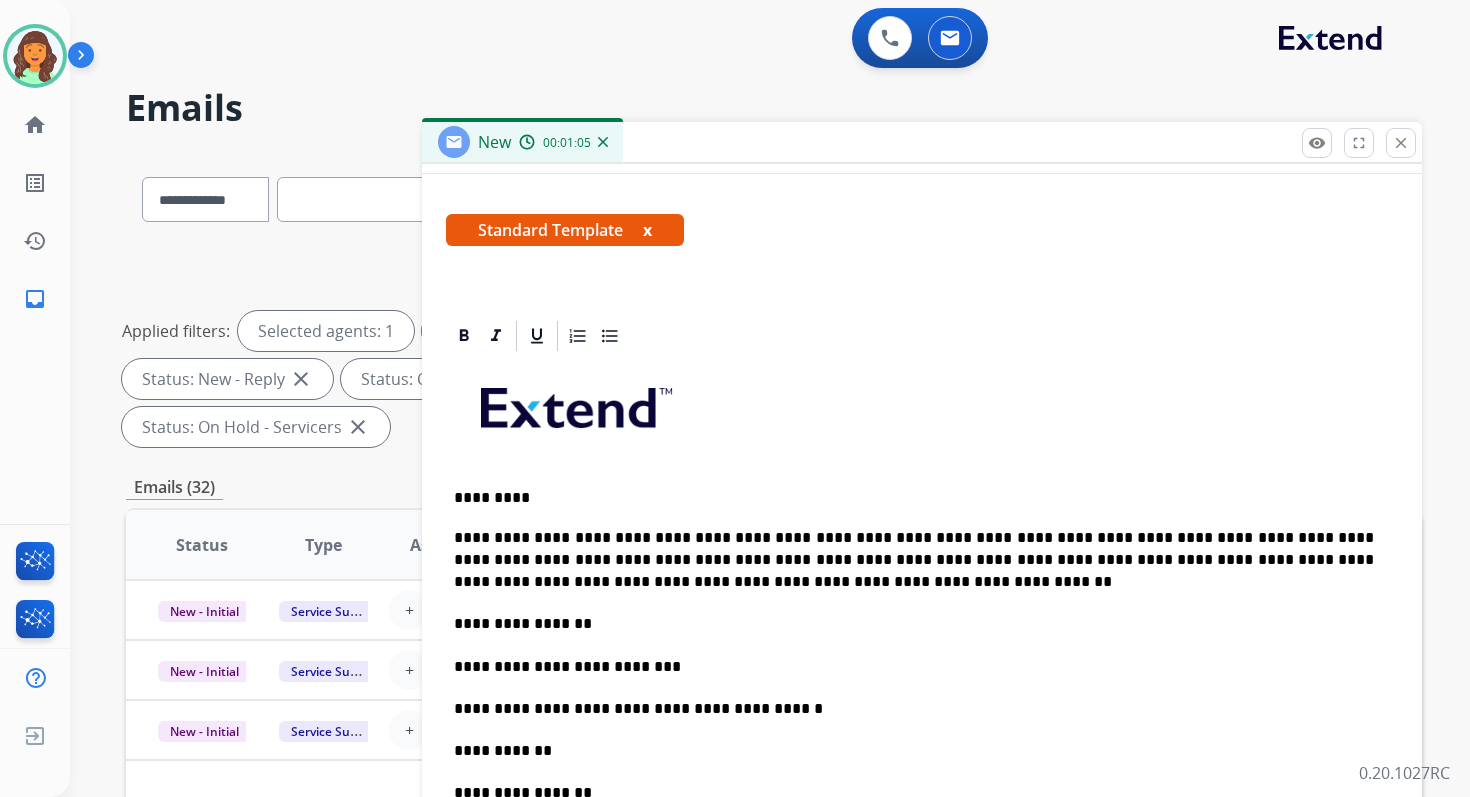 scroll, scrollTop: 268, scrollLeft: 0, axis: vertical 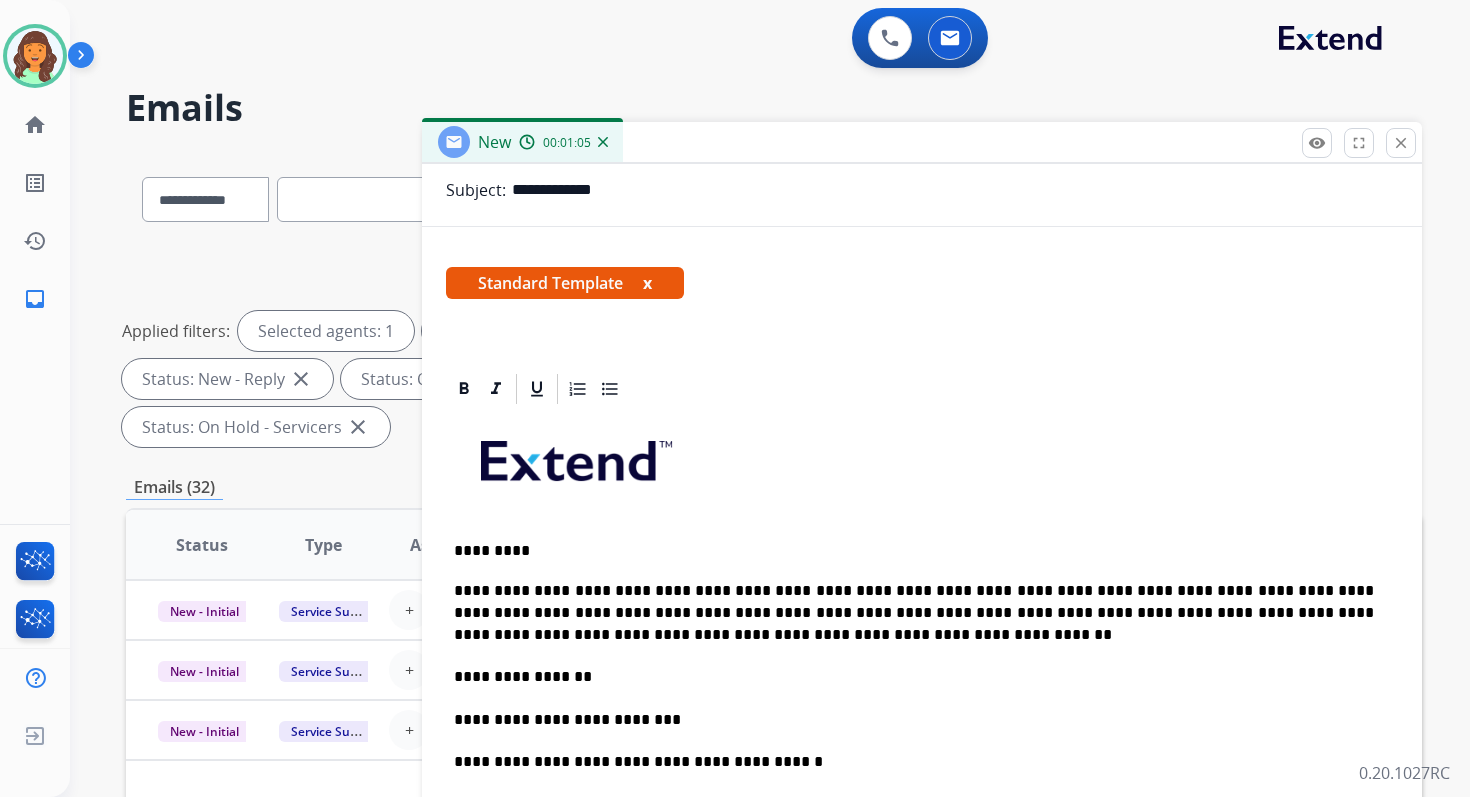 click on "**********" at bounding box center (955, 190) 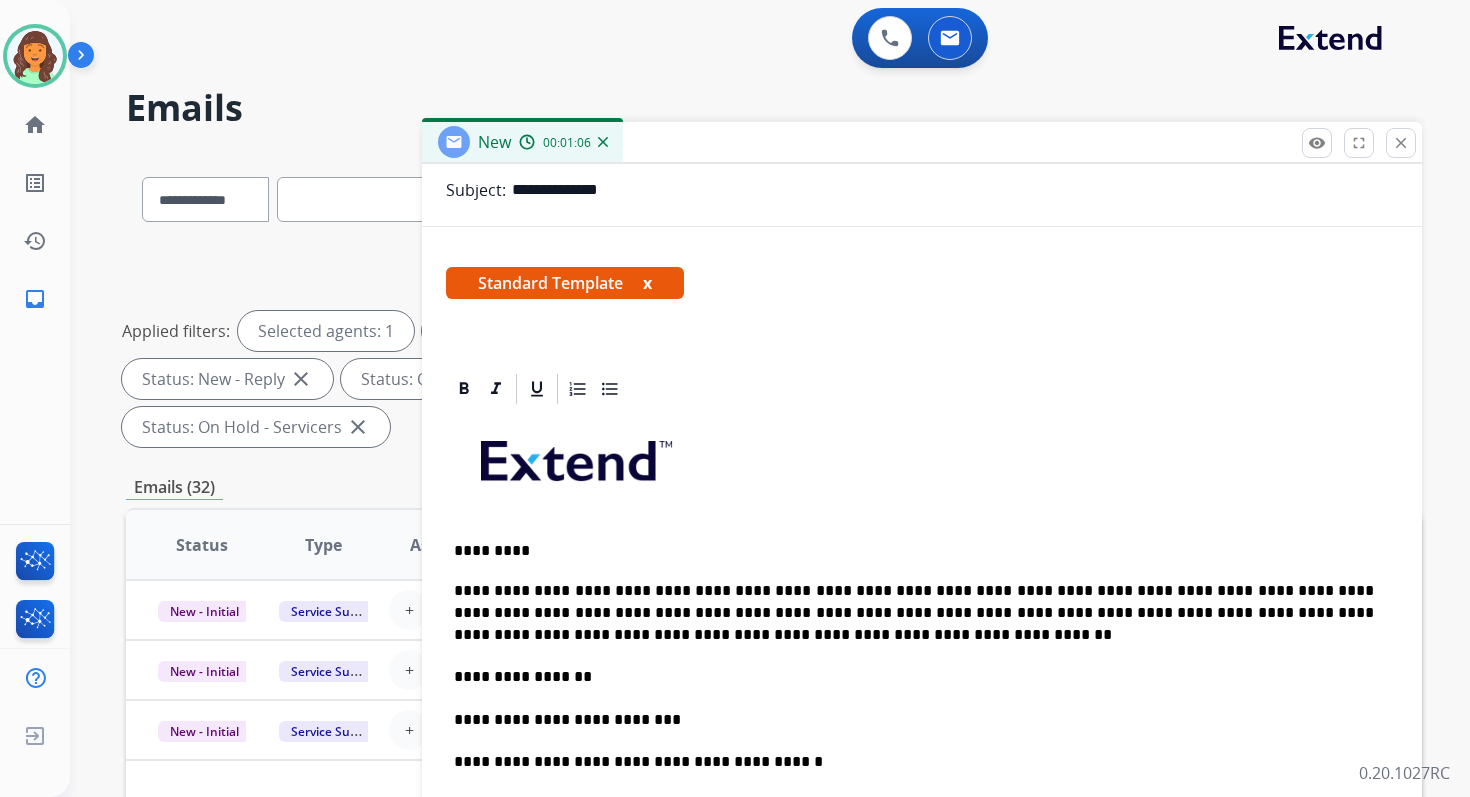 paste on "**********" 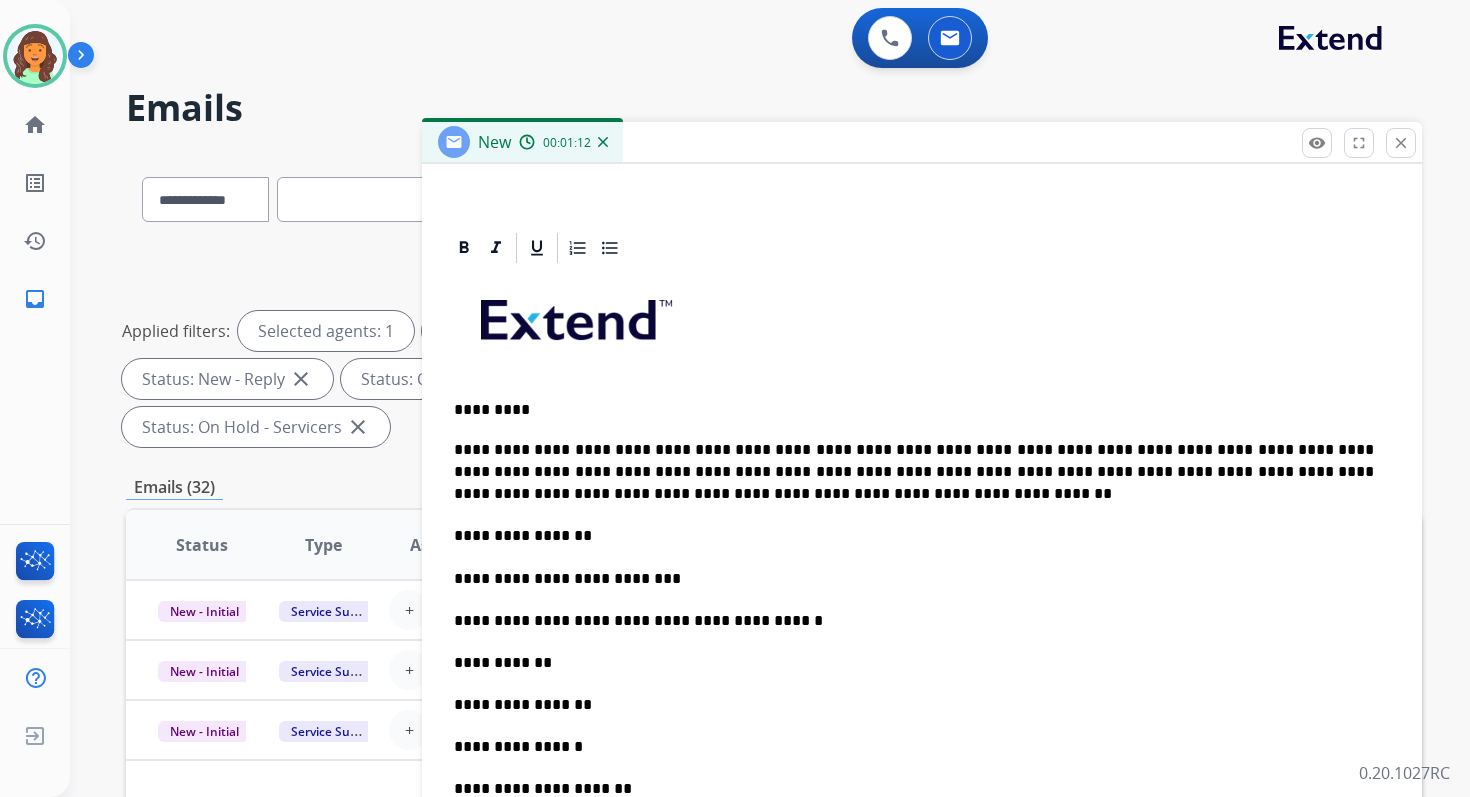 scroll, scrollTop: 471, scrollLeft: 0, axis: vertical 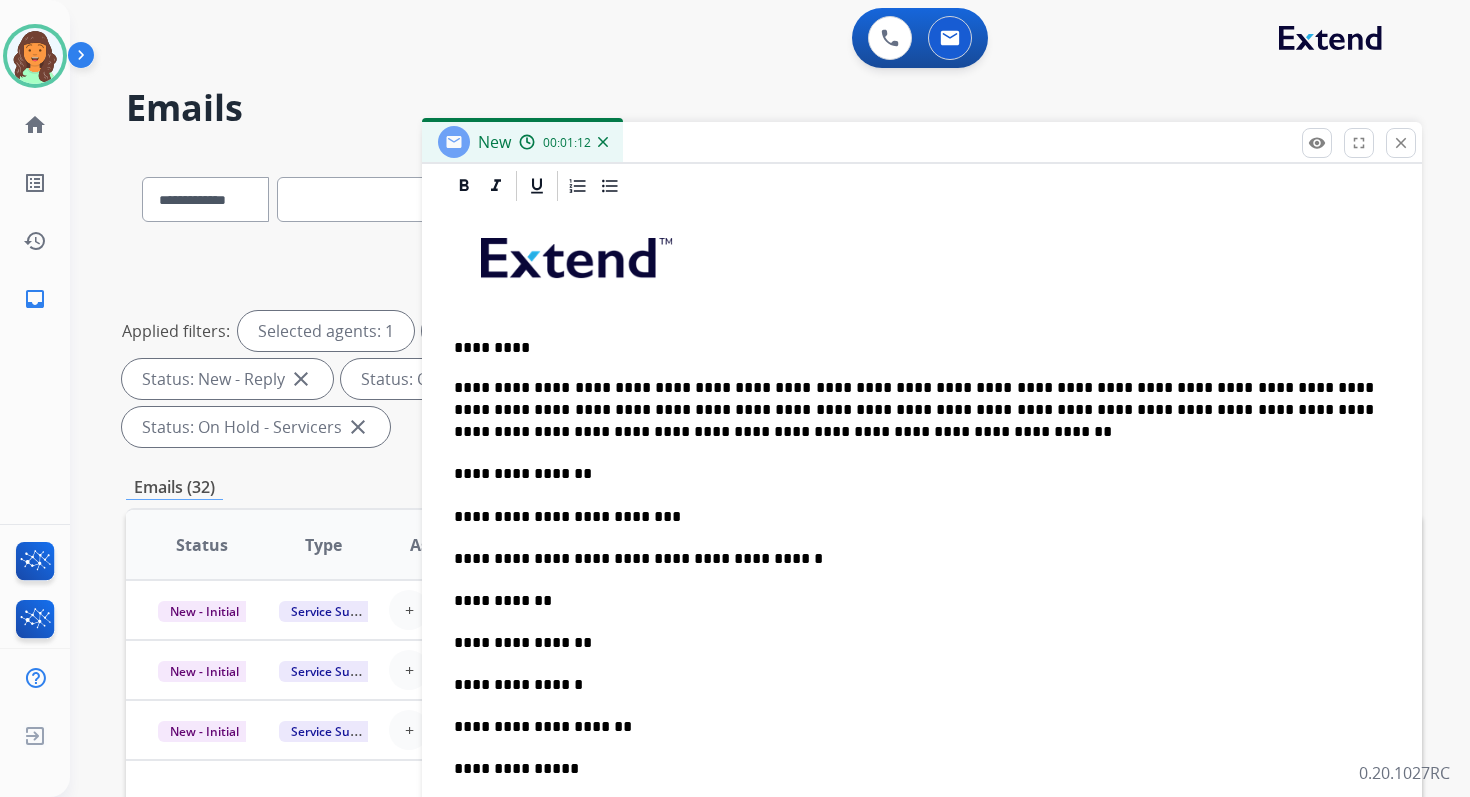 click on "**********" at bounding box center (914, 601) 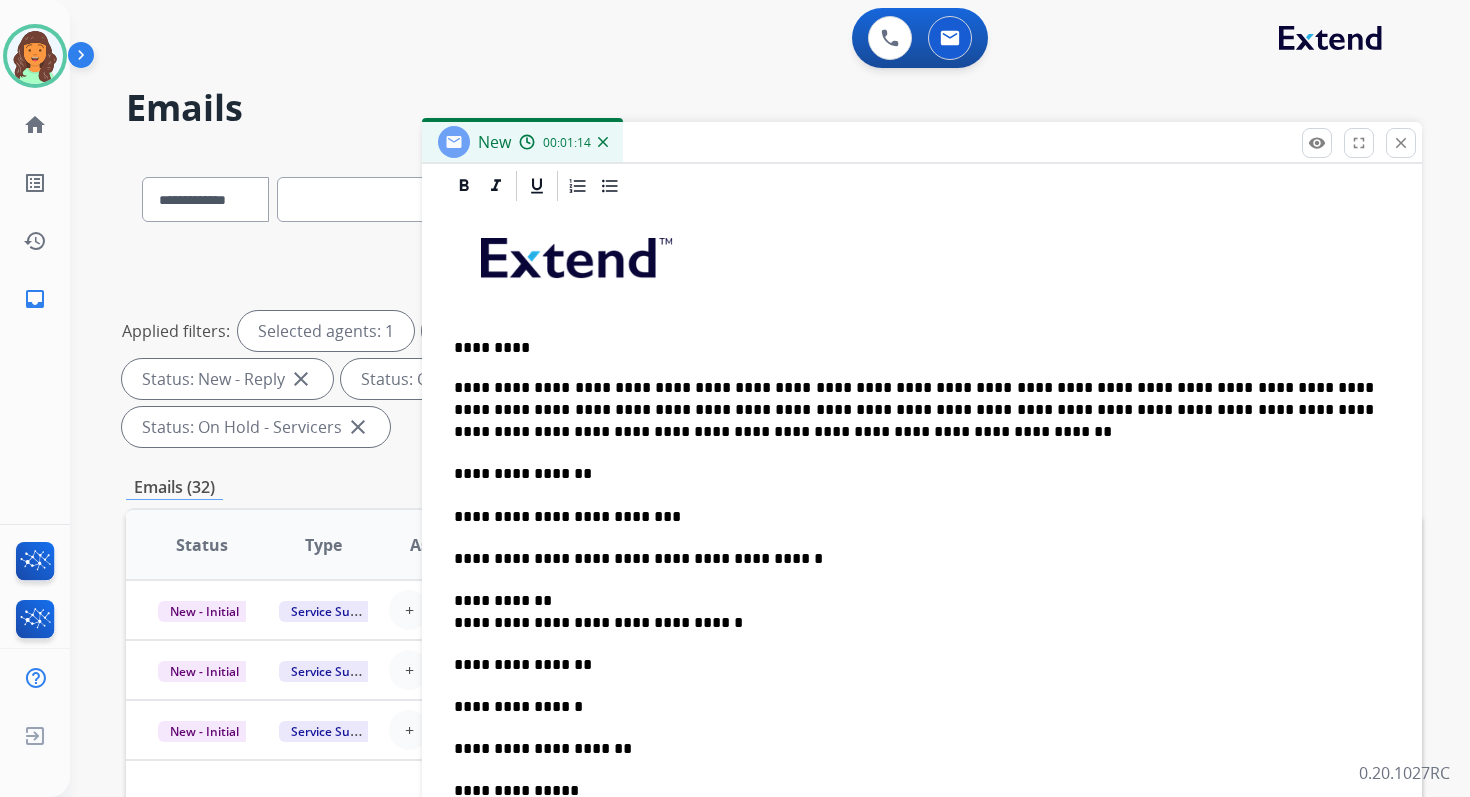 click on "**********" at bounding box center (914, 612) 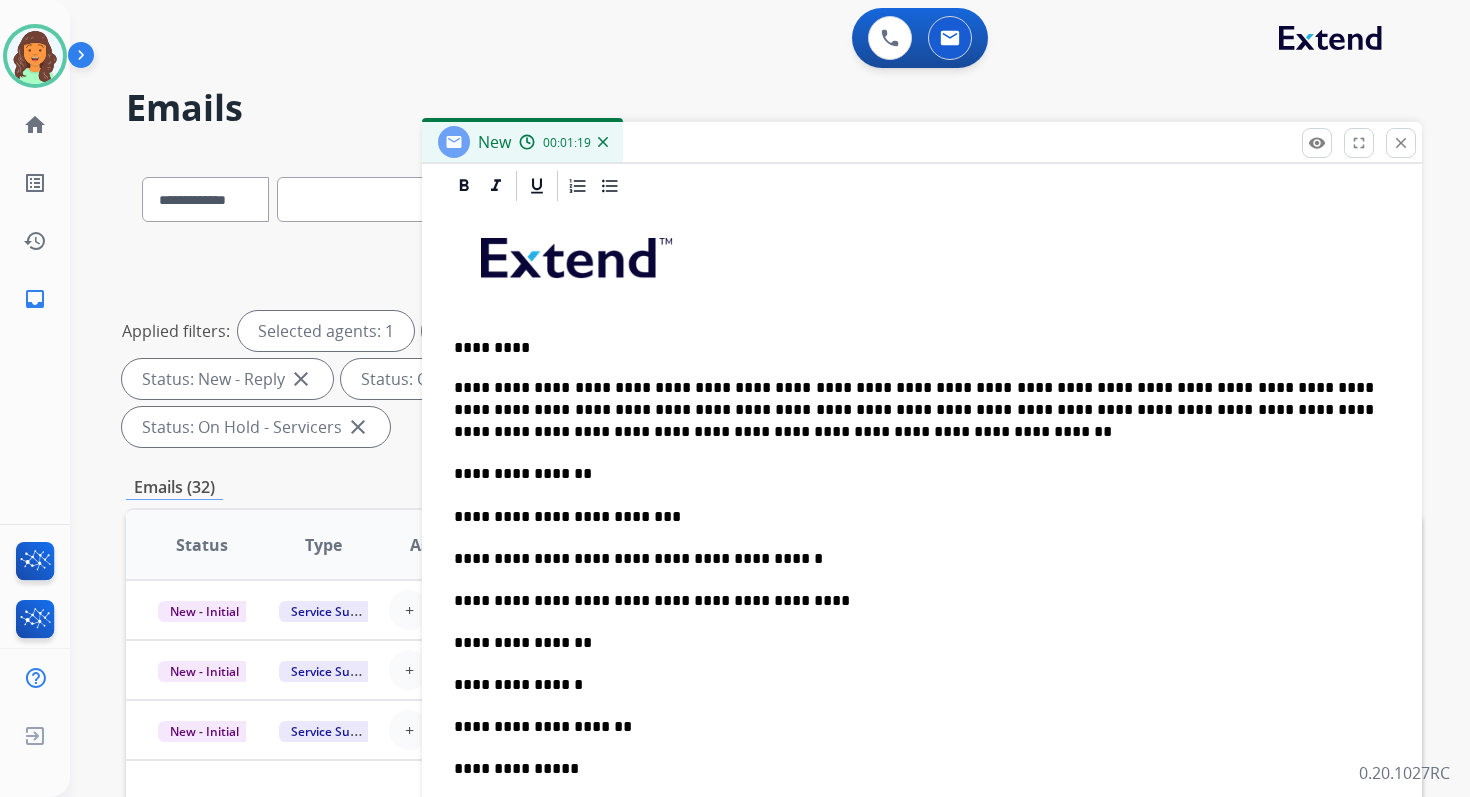 click on "**********" at bounding box center [914, 643] 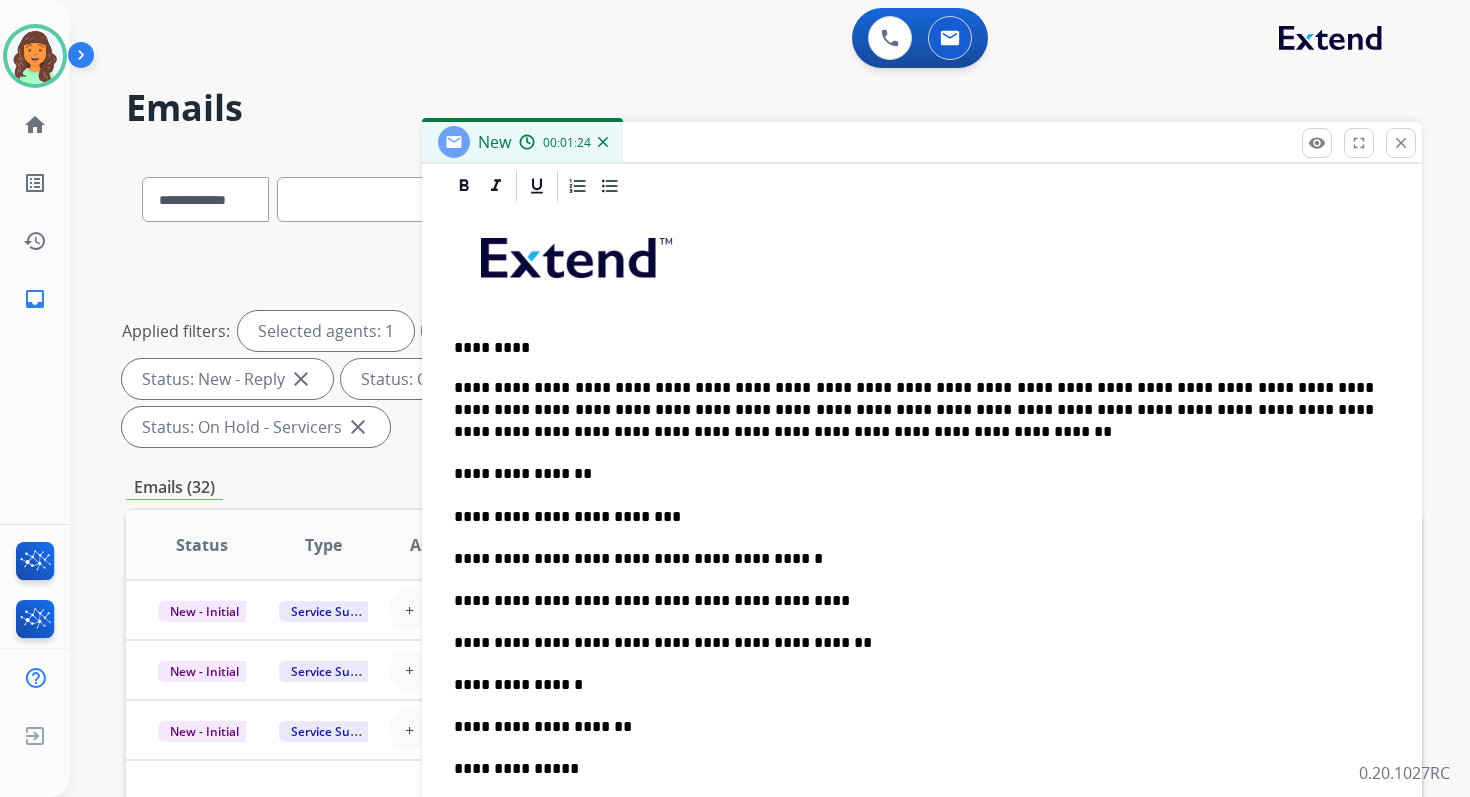 click on "**********" at bounding box center (914, 685) 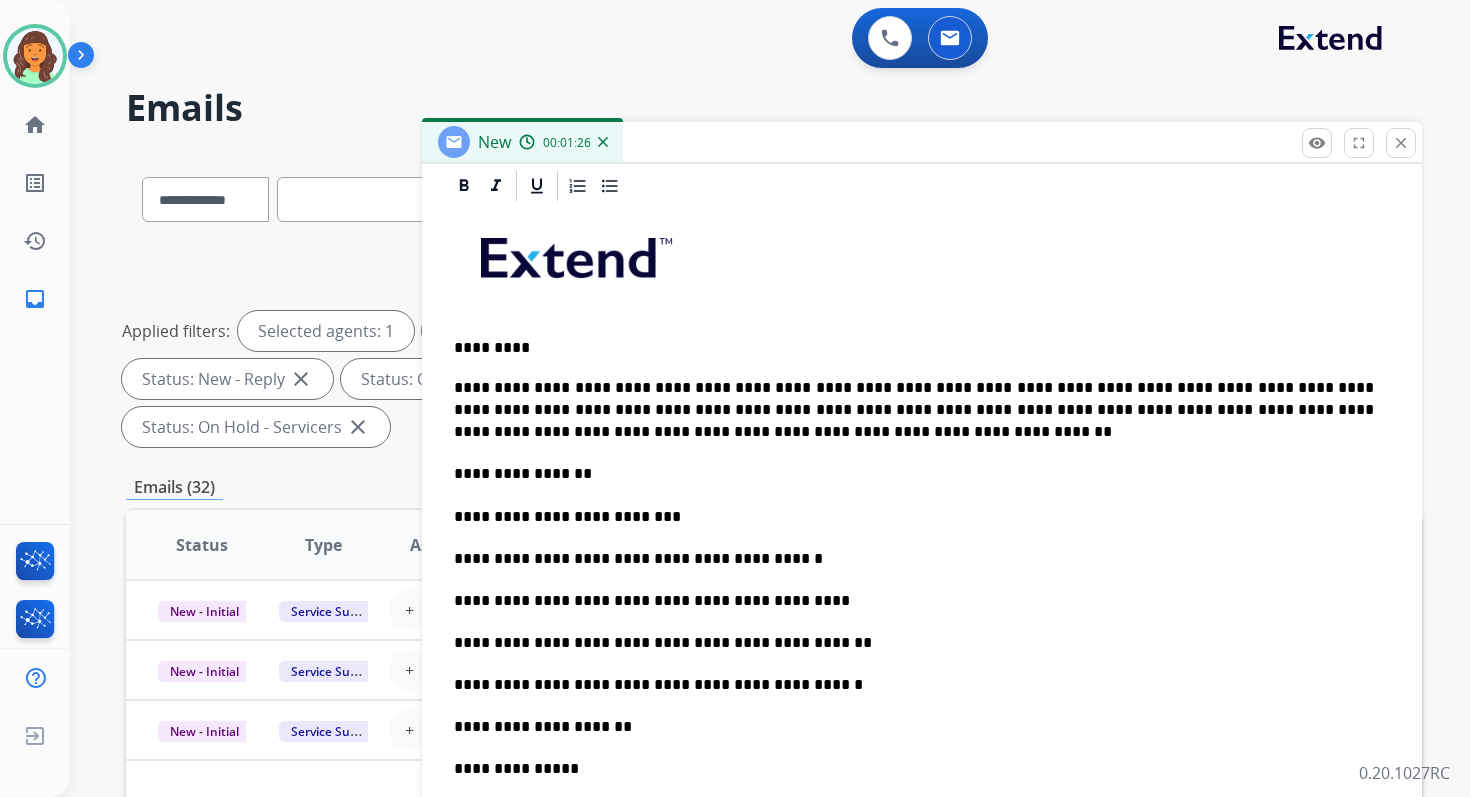 click on "**********" at bounding box center [914, 685] 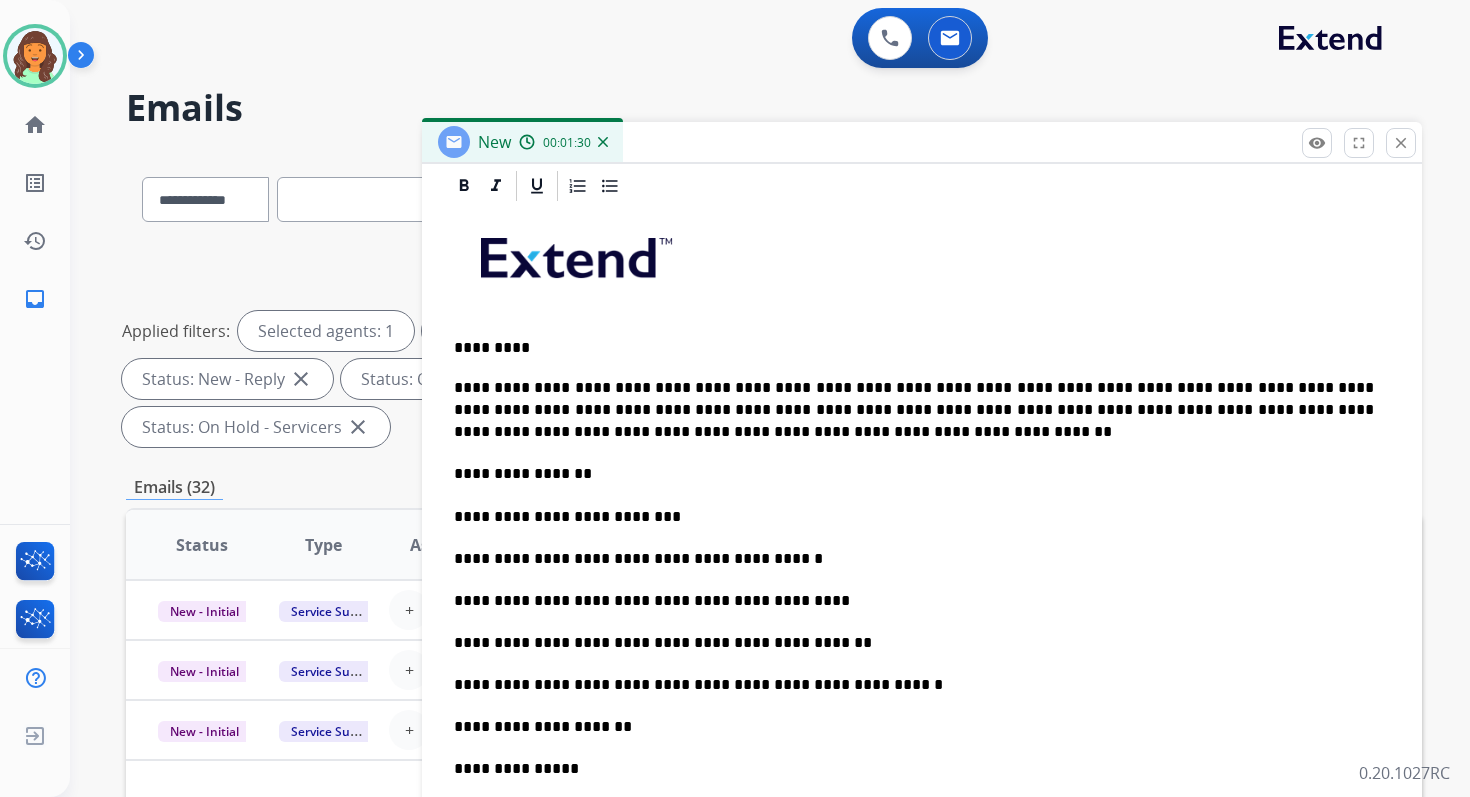 click on "**********" at bounding box center [914, 727] 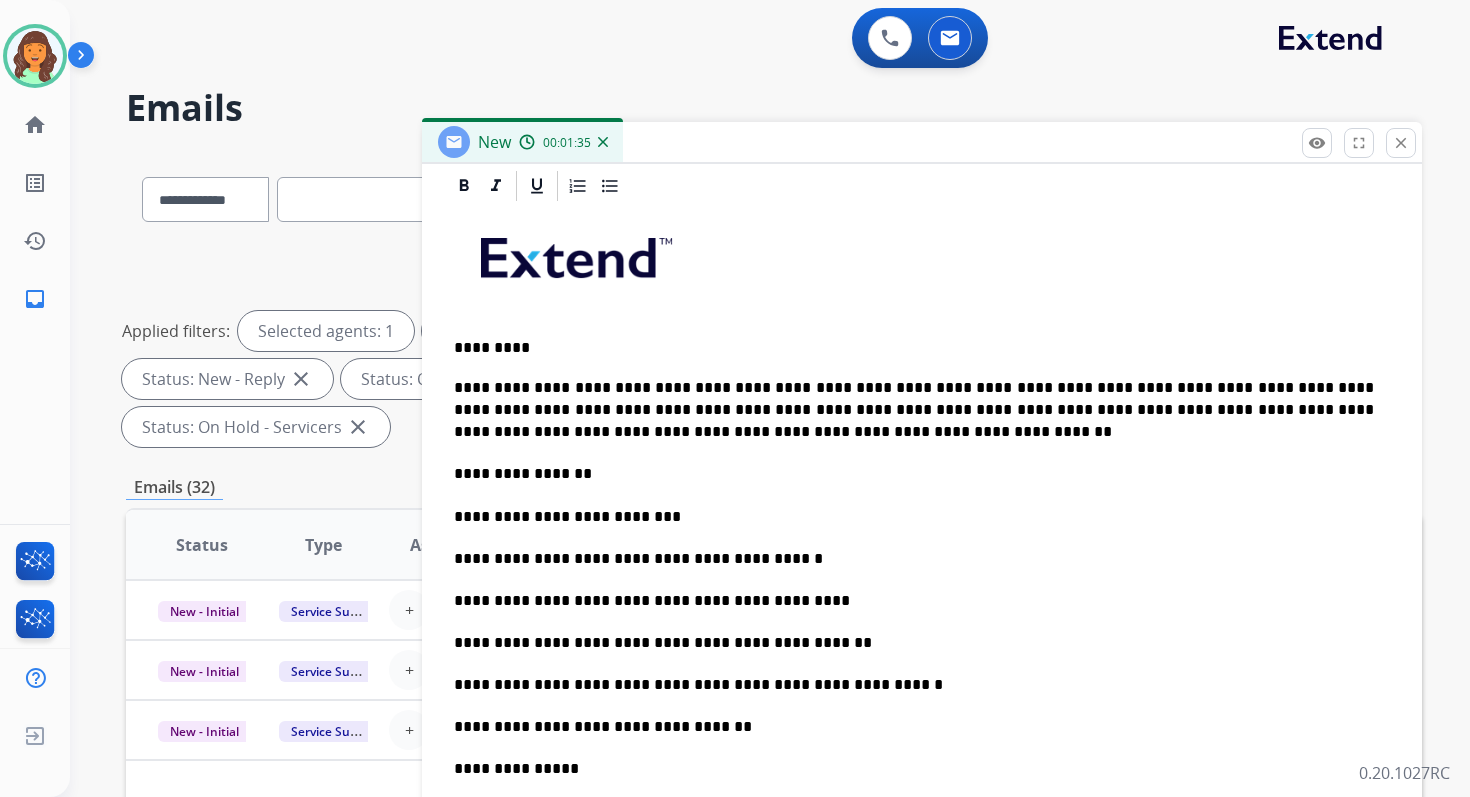 click on "**********" at bounding box center (914, 769) 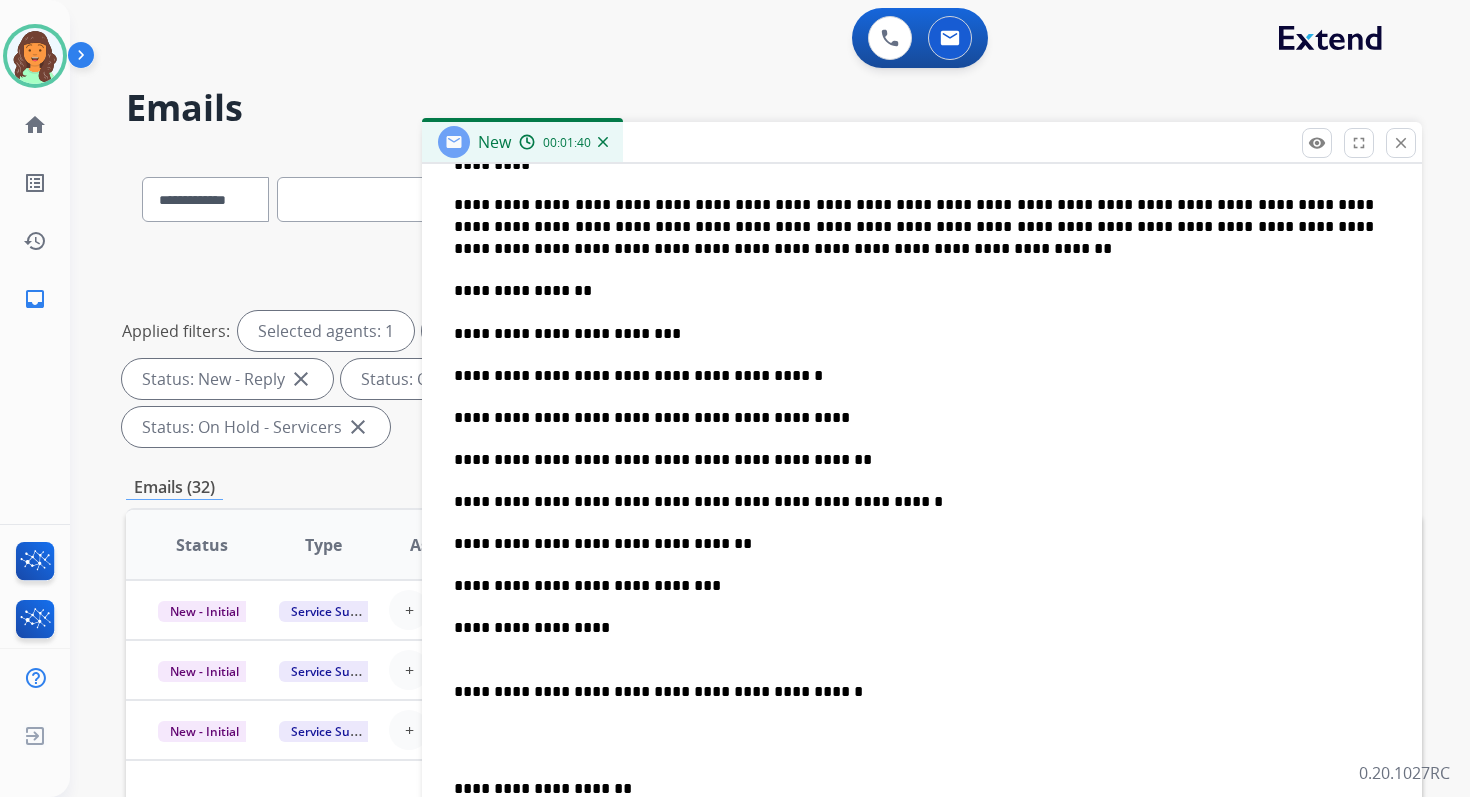 scroll, scrollTop: 722, scrollLeft: 0, axis: vertical 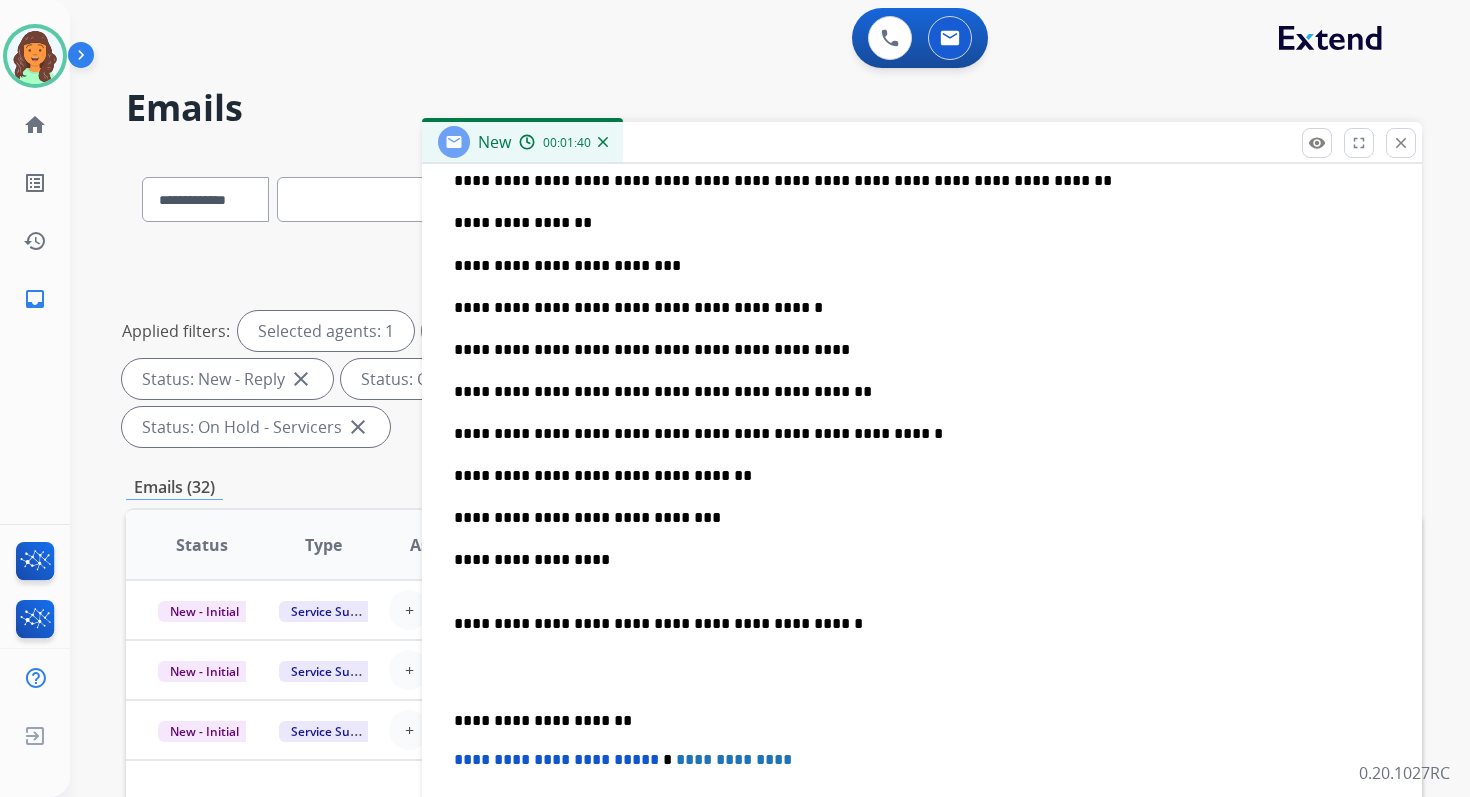 click on "**********" at bounding box center (914, 571) 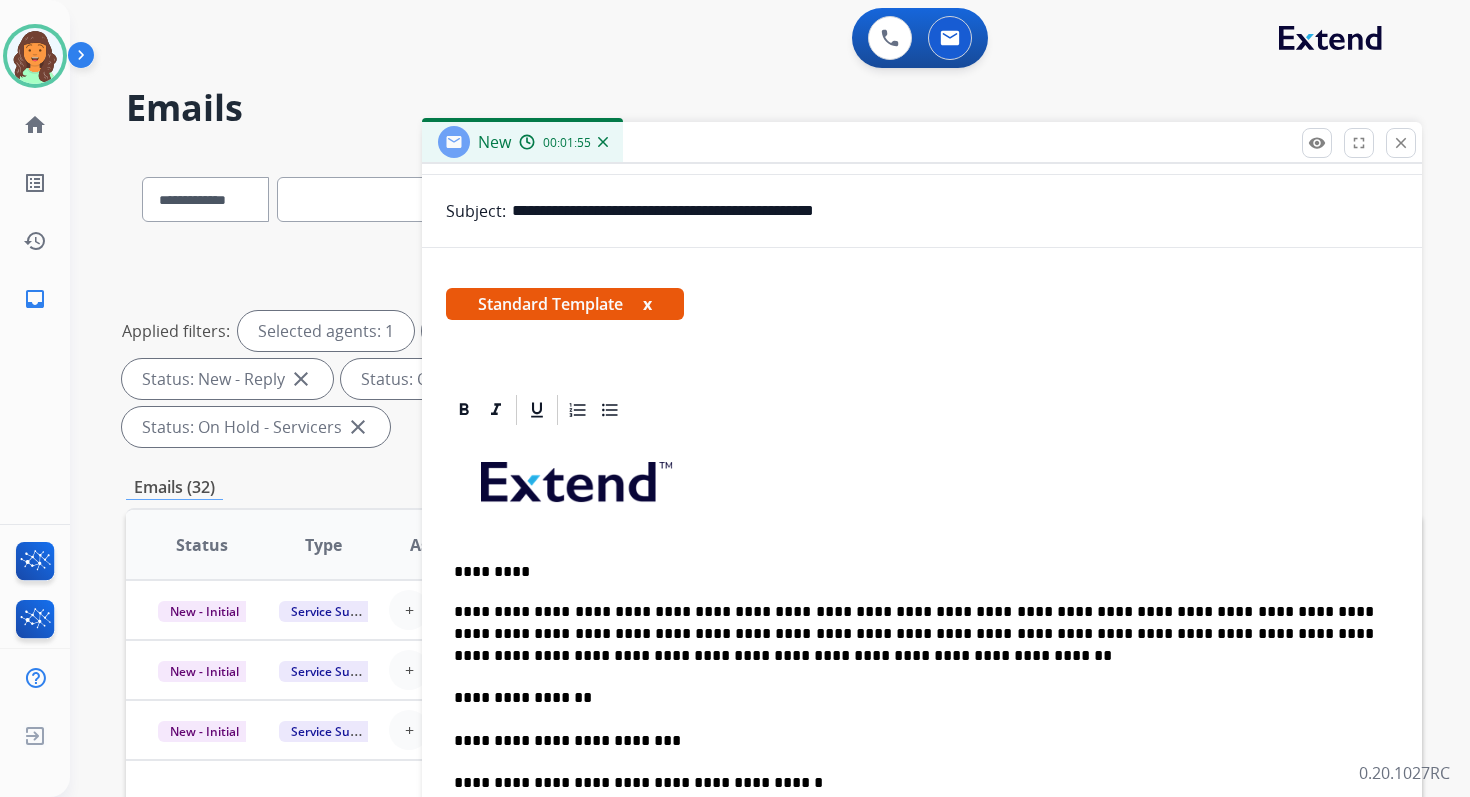 scroll, scrollTop: 459, scrollLeft: 0, axis: vertical 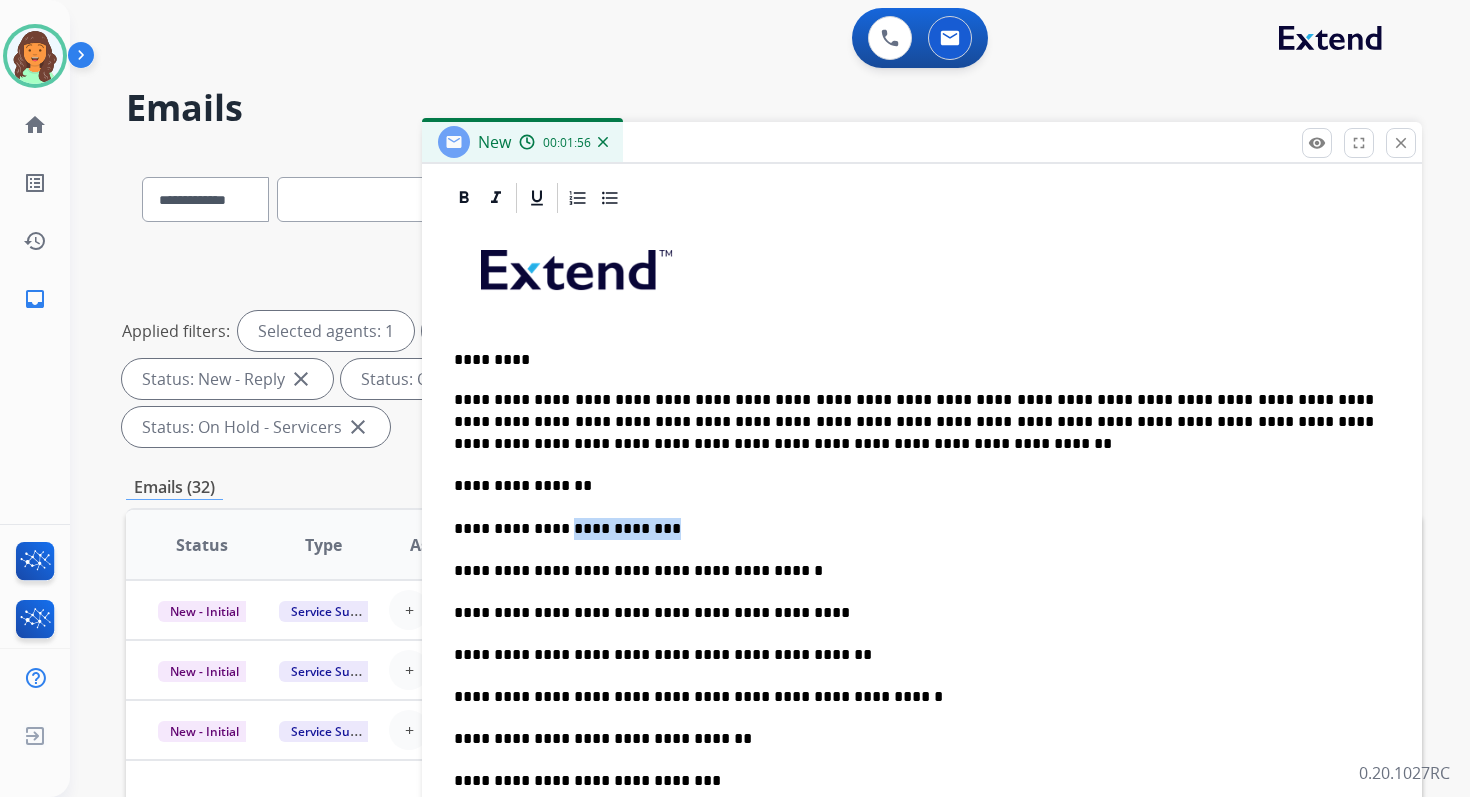 drag, startPoint x: 569, startPoint y: 527, endPoint x: 696, endPoint y: 528, distance: 127.00394 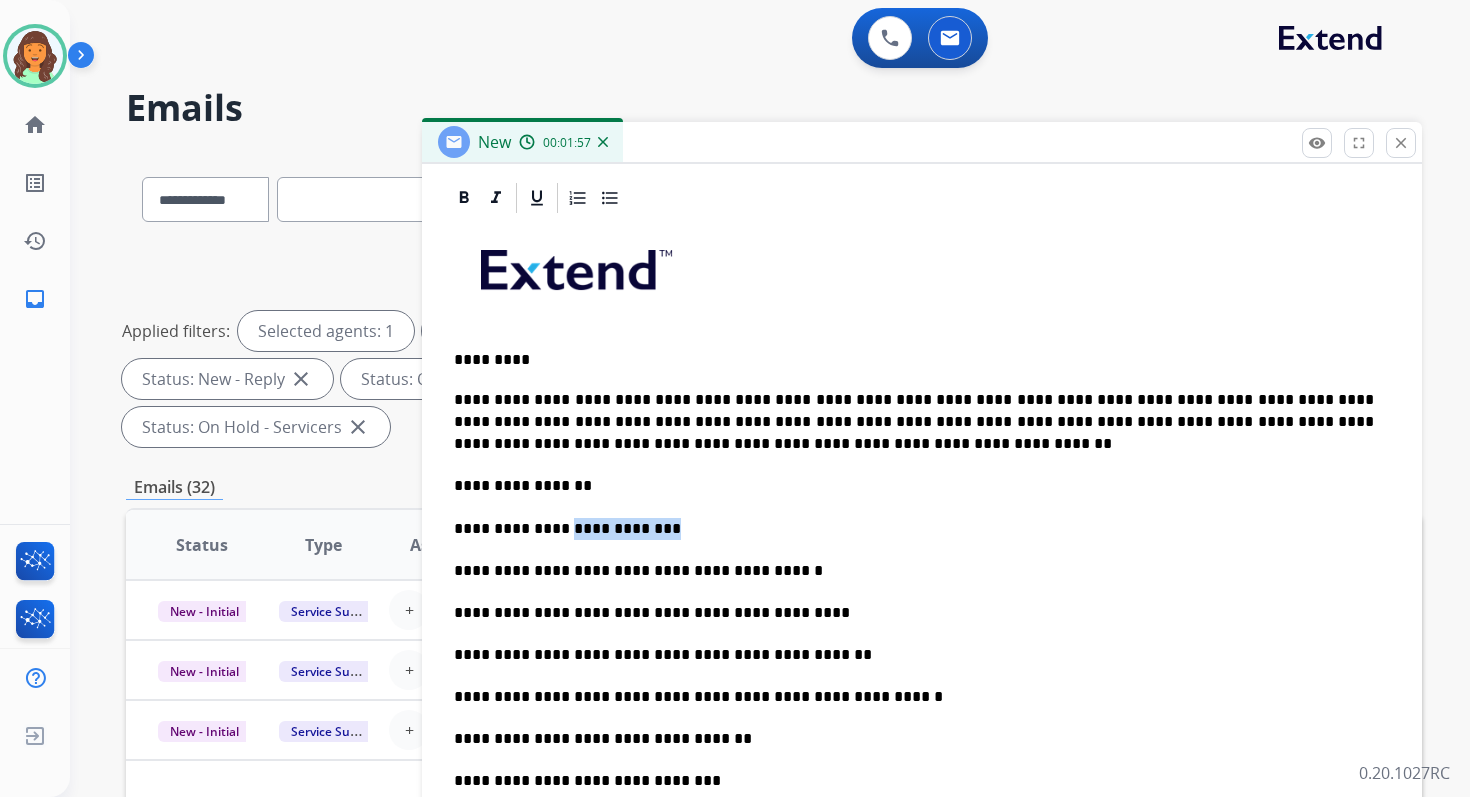 copy on "**********" 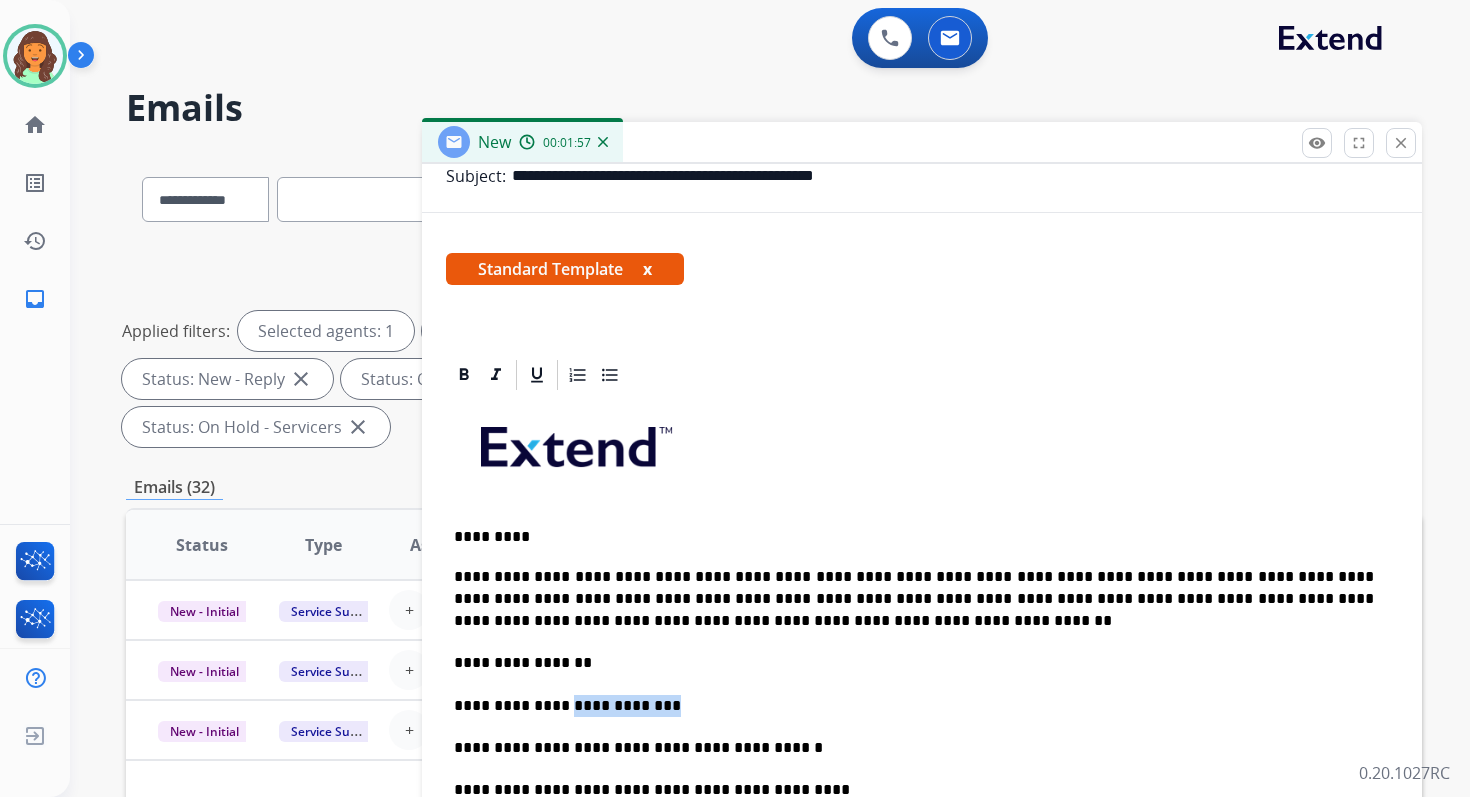 scroll, scrollTop: 242, scrollLeft: 0, axis: vertical 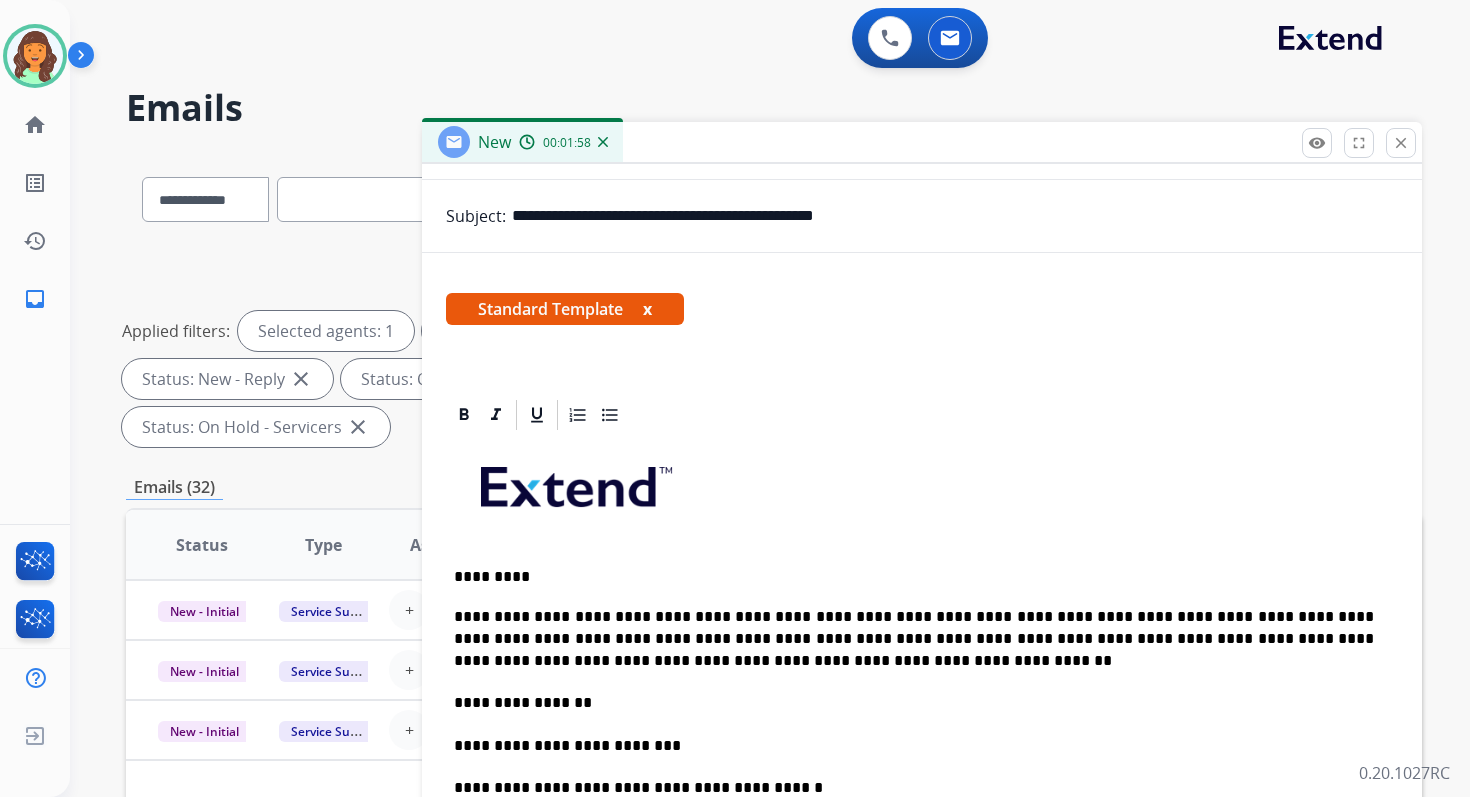click on "**********" at bounding box center [955, 216] 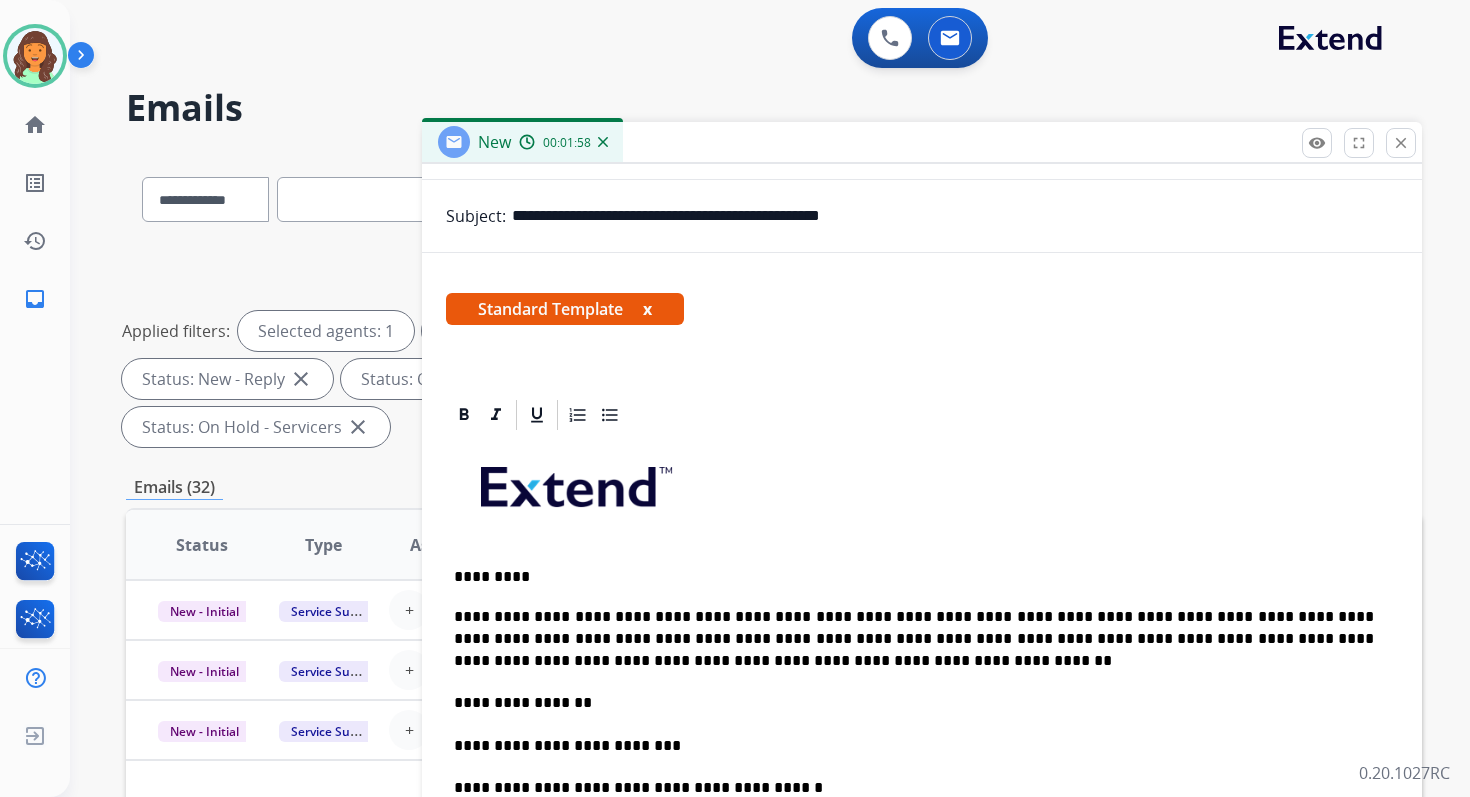 paste on "**********" 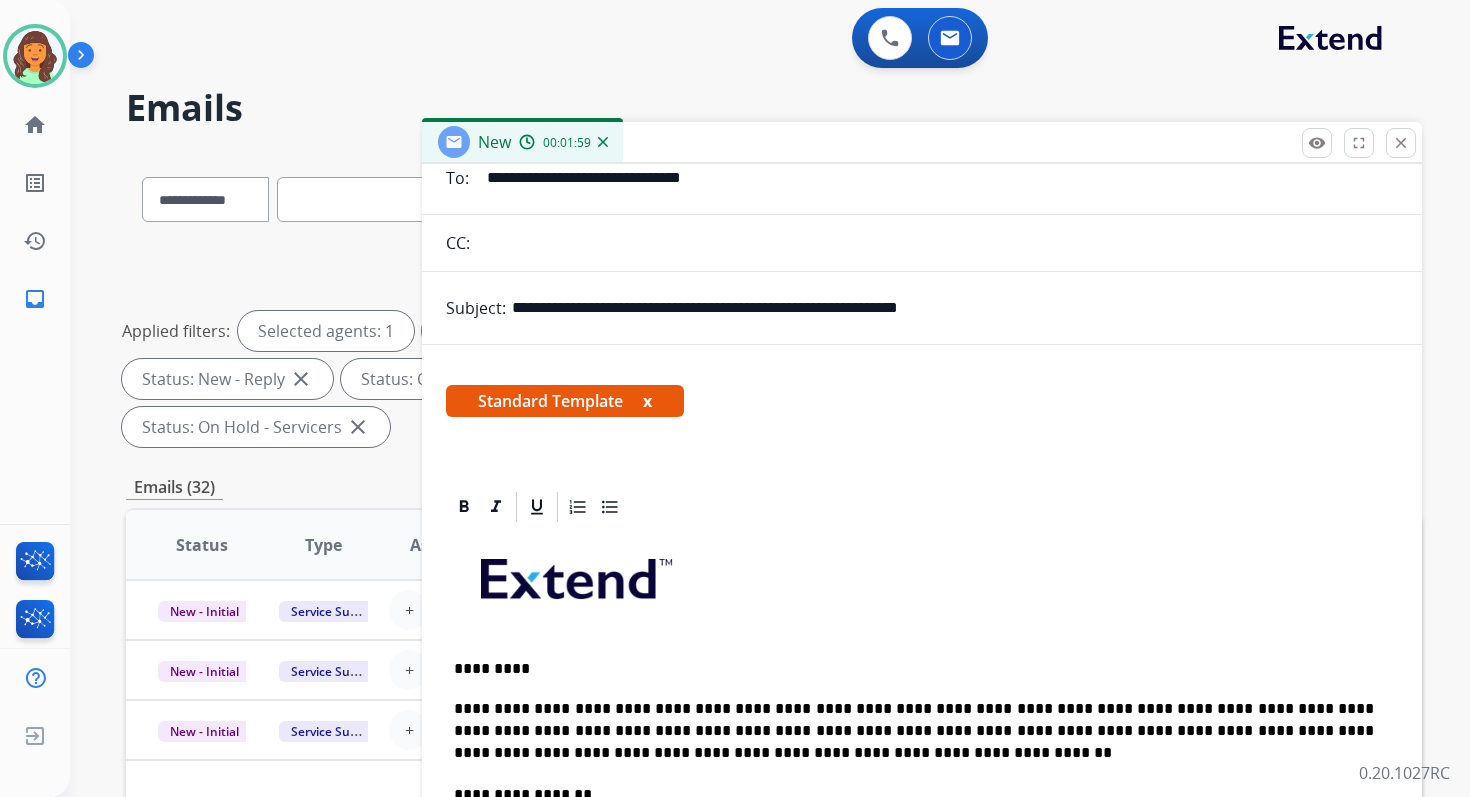 scroll, scrollTop: 0, scrollLeft: 0, axis: both 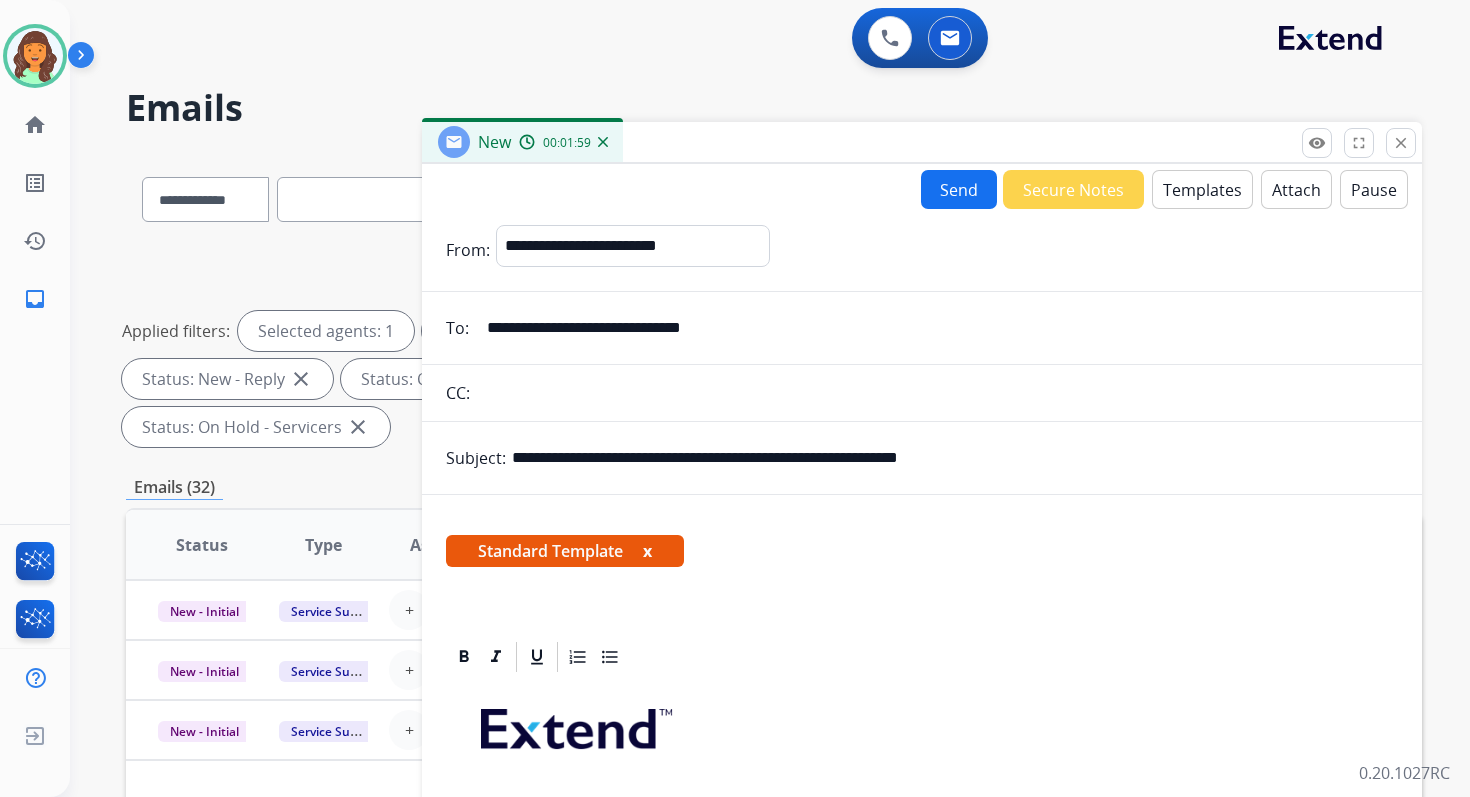 type on "**********" 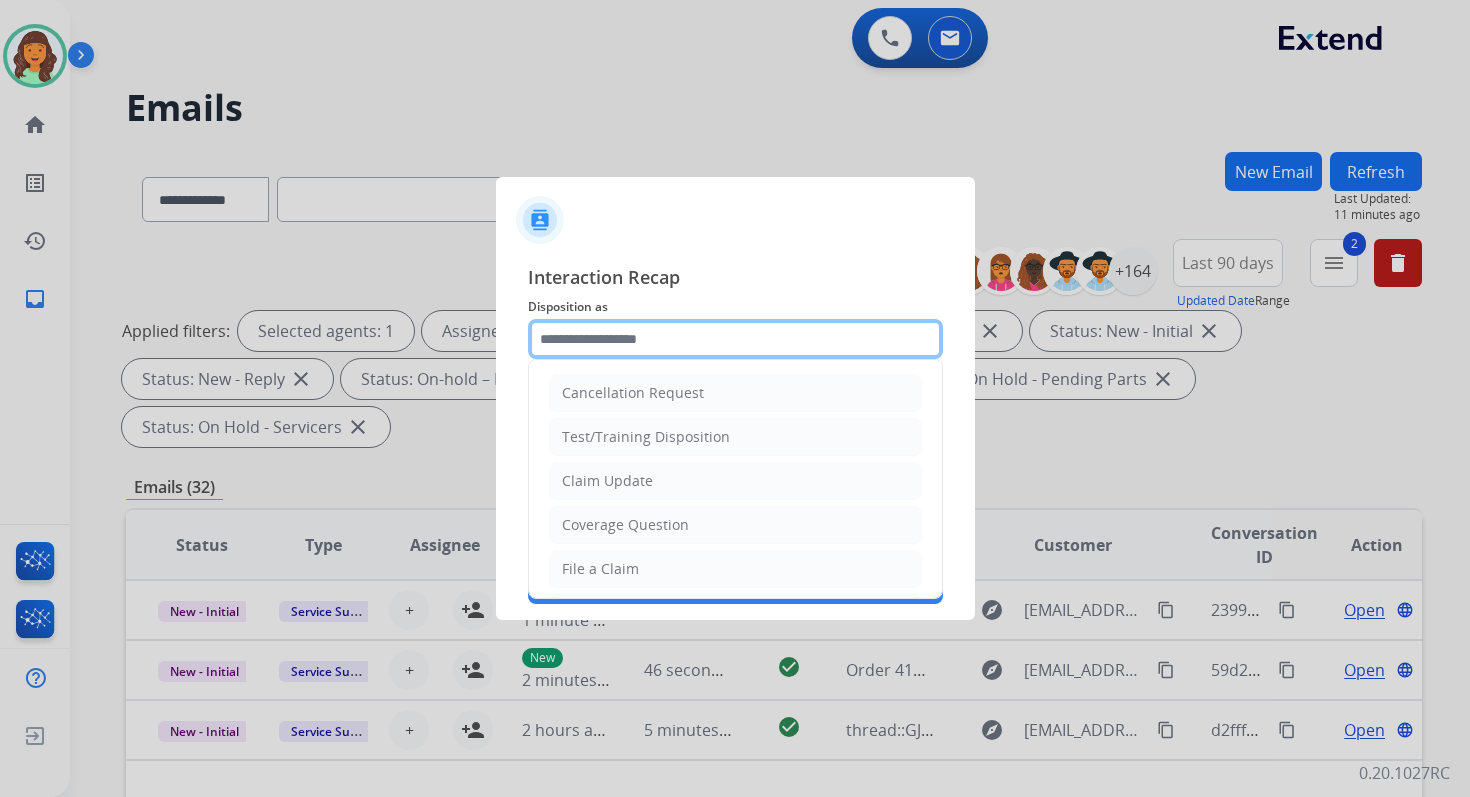 click 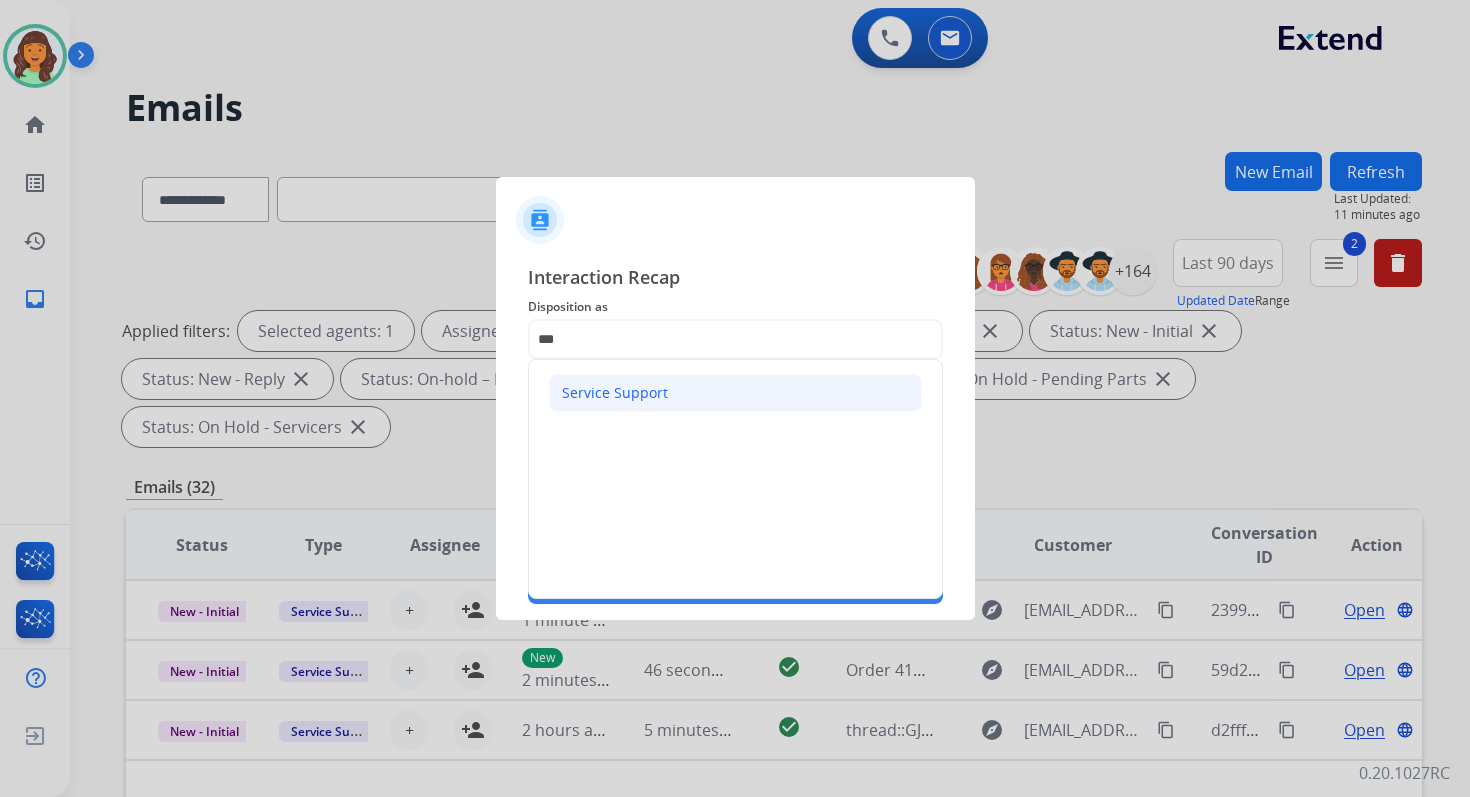 click on "Service Support" 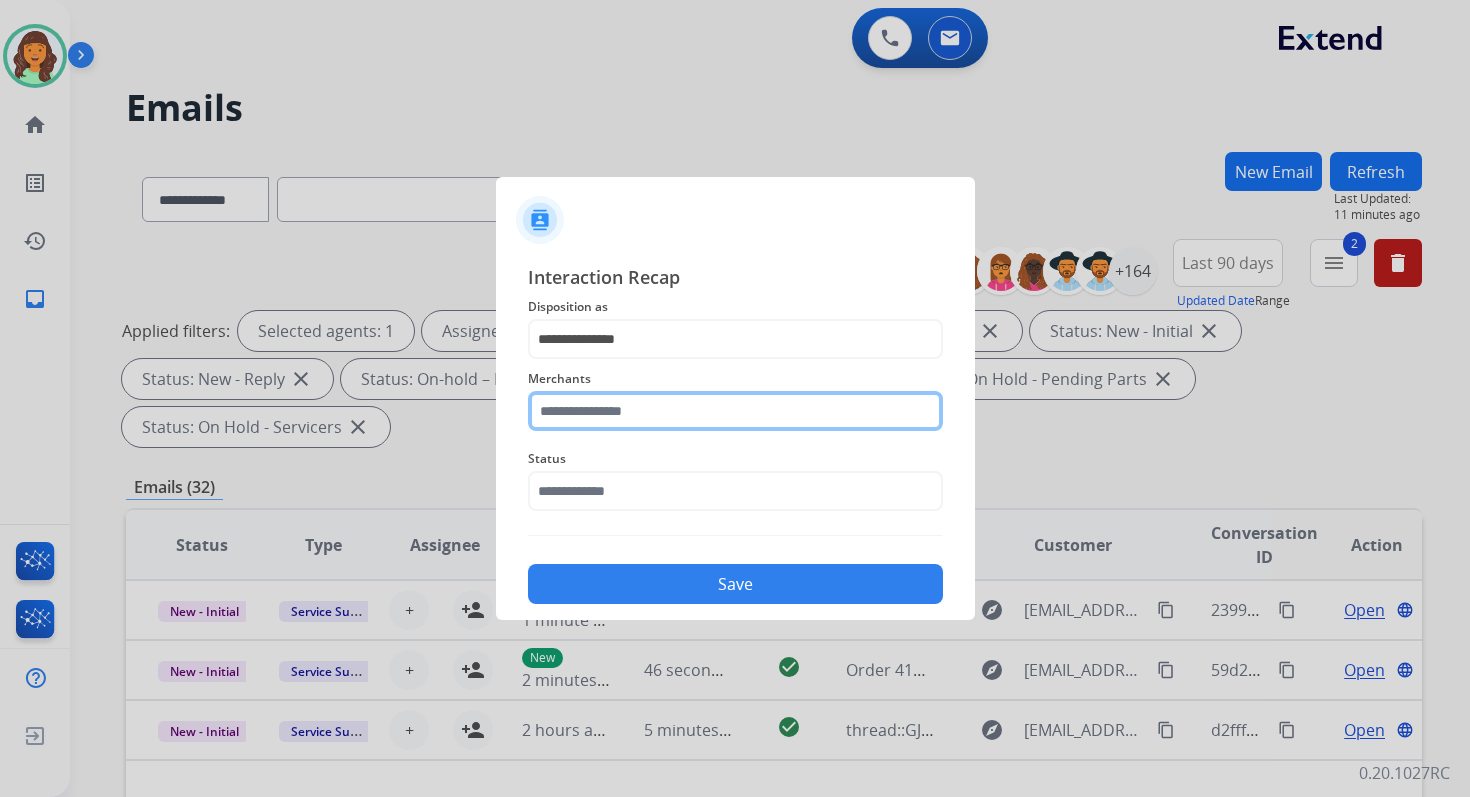 click 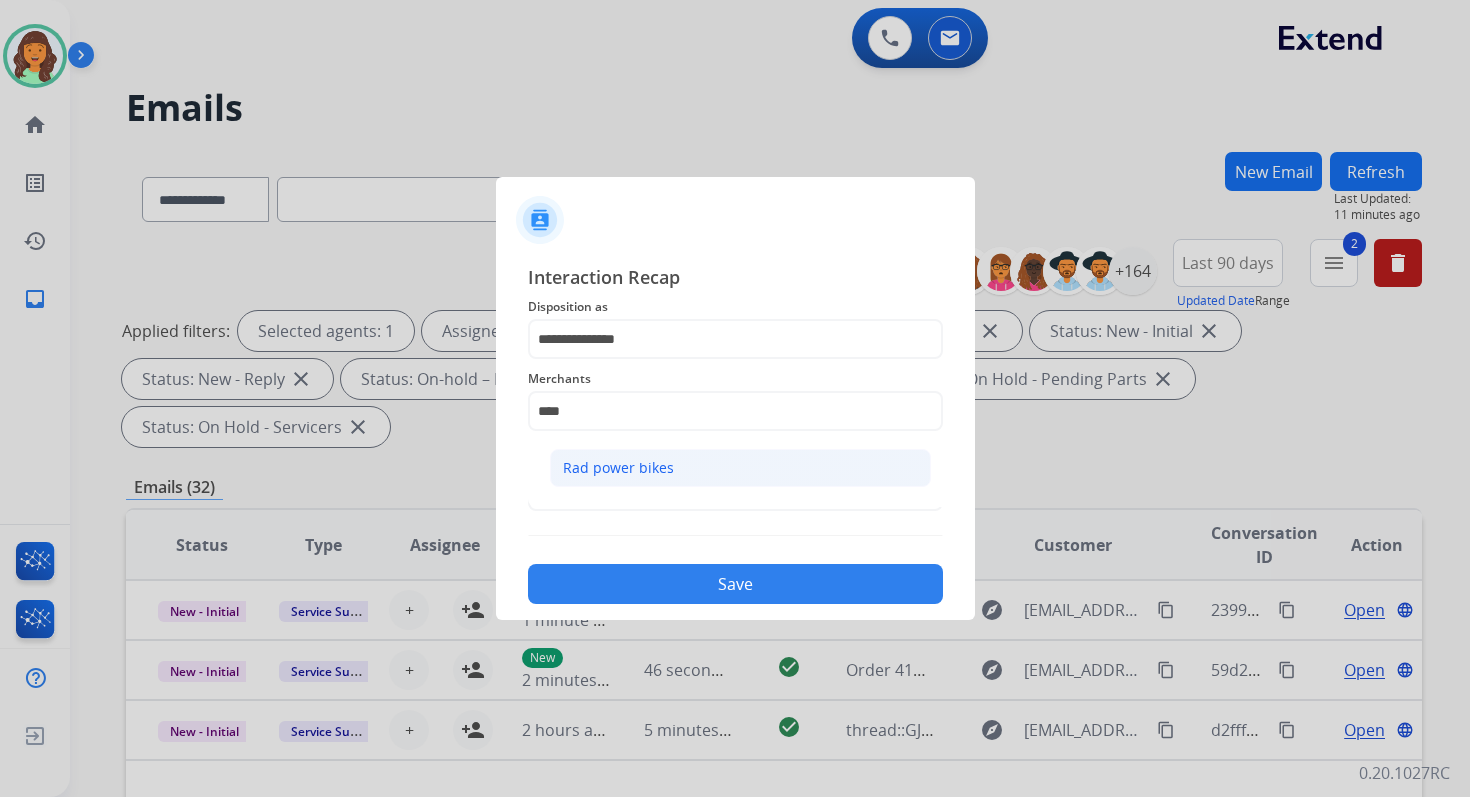 click on "Rad power bikes" 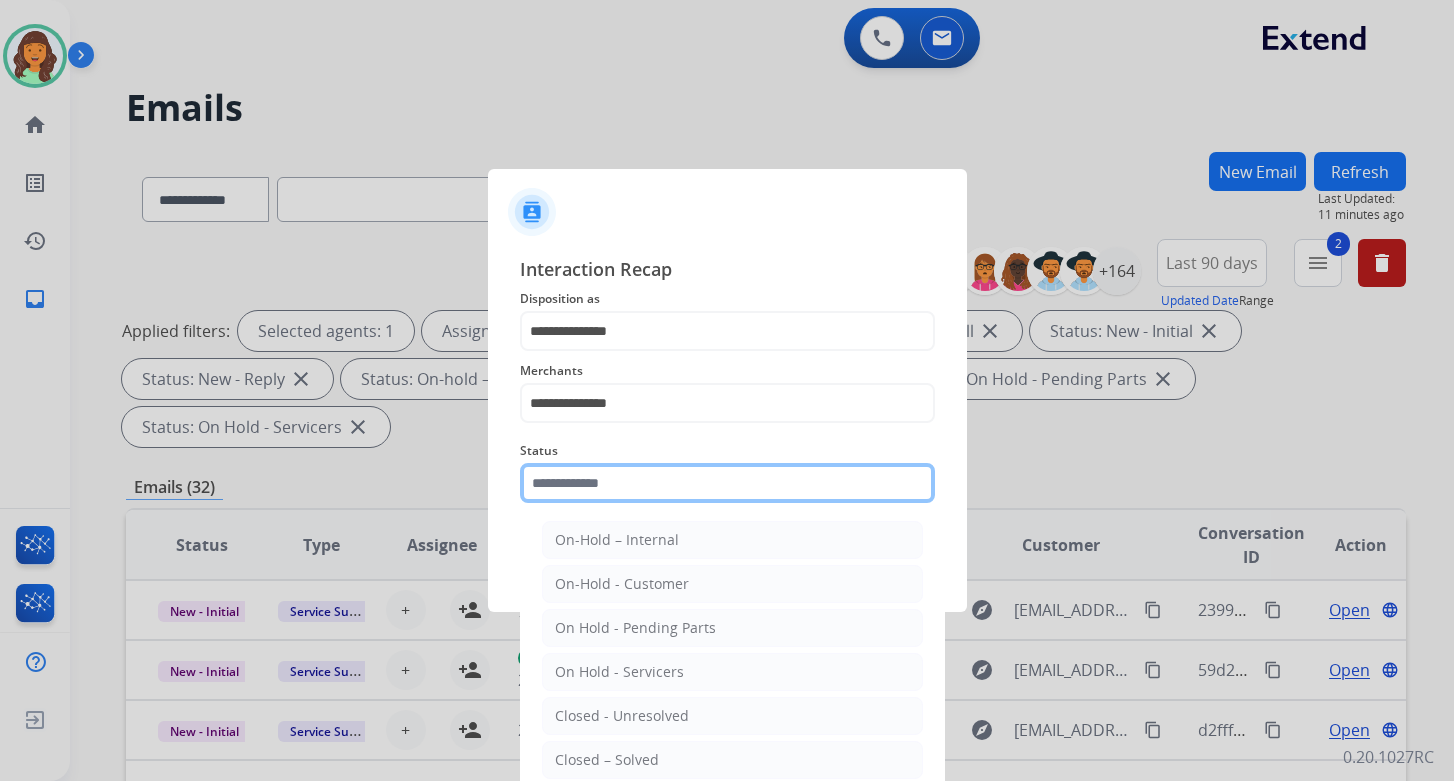 click 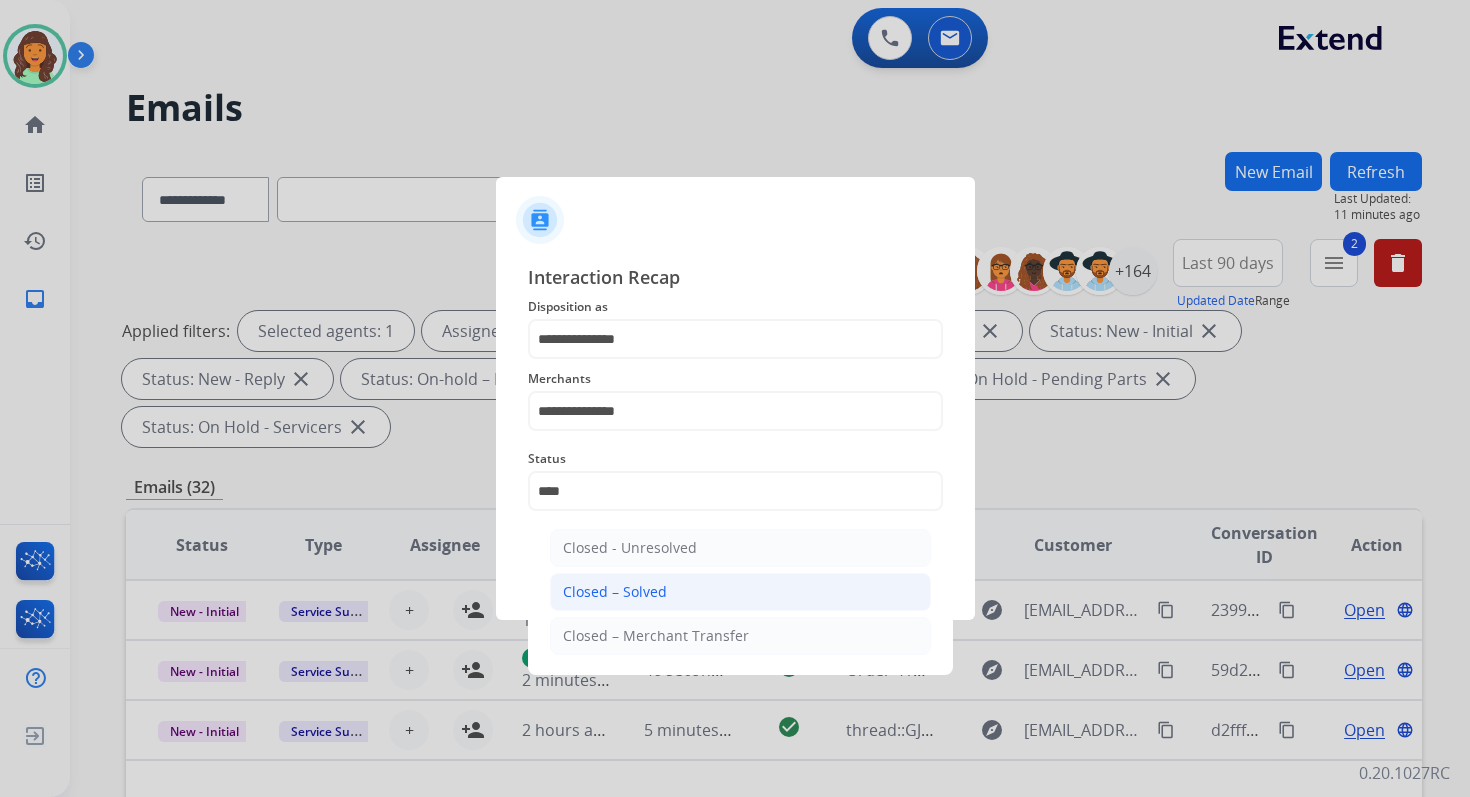 click on "Closed – Solved" 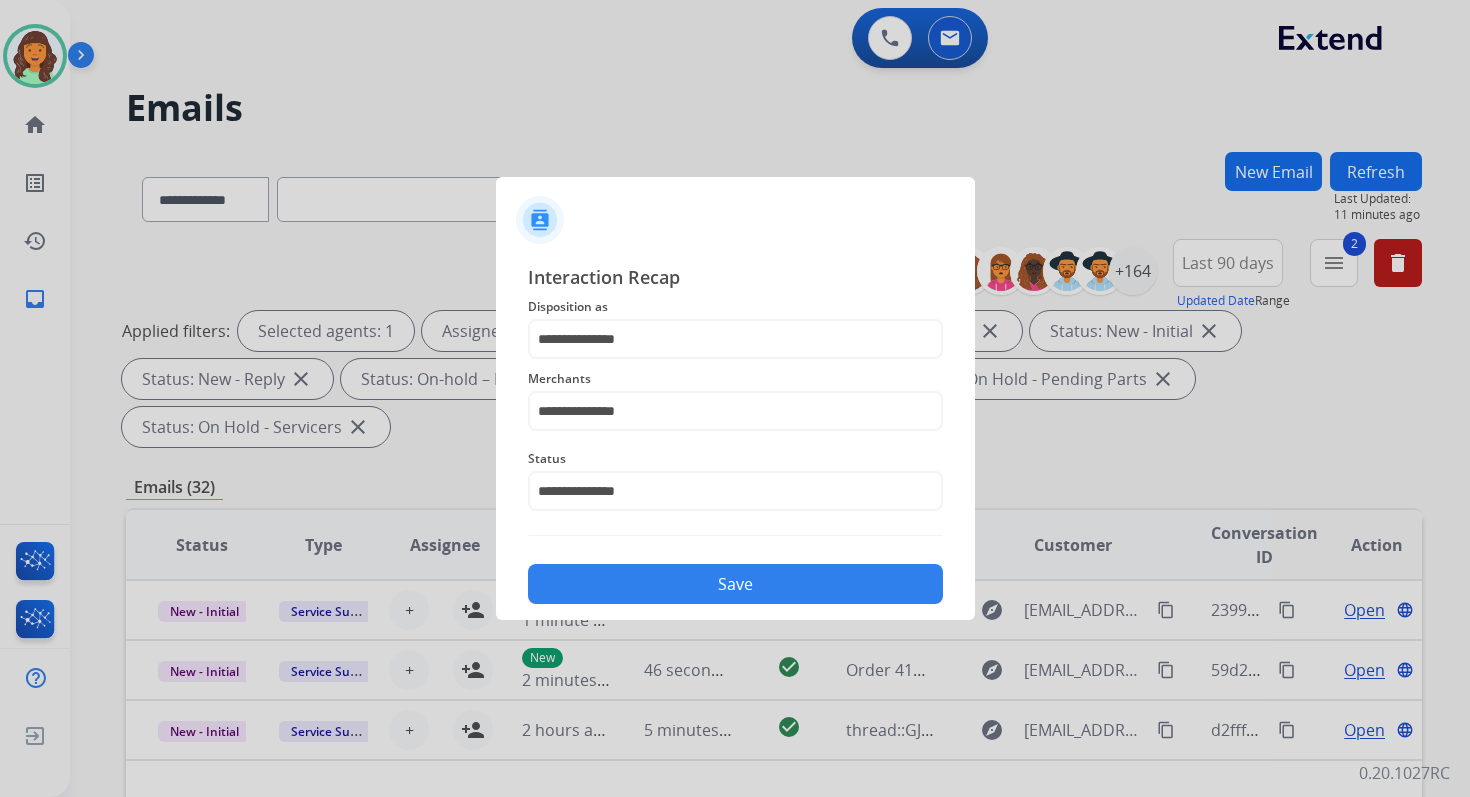 click on "Save" 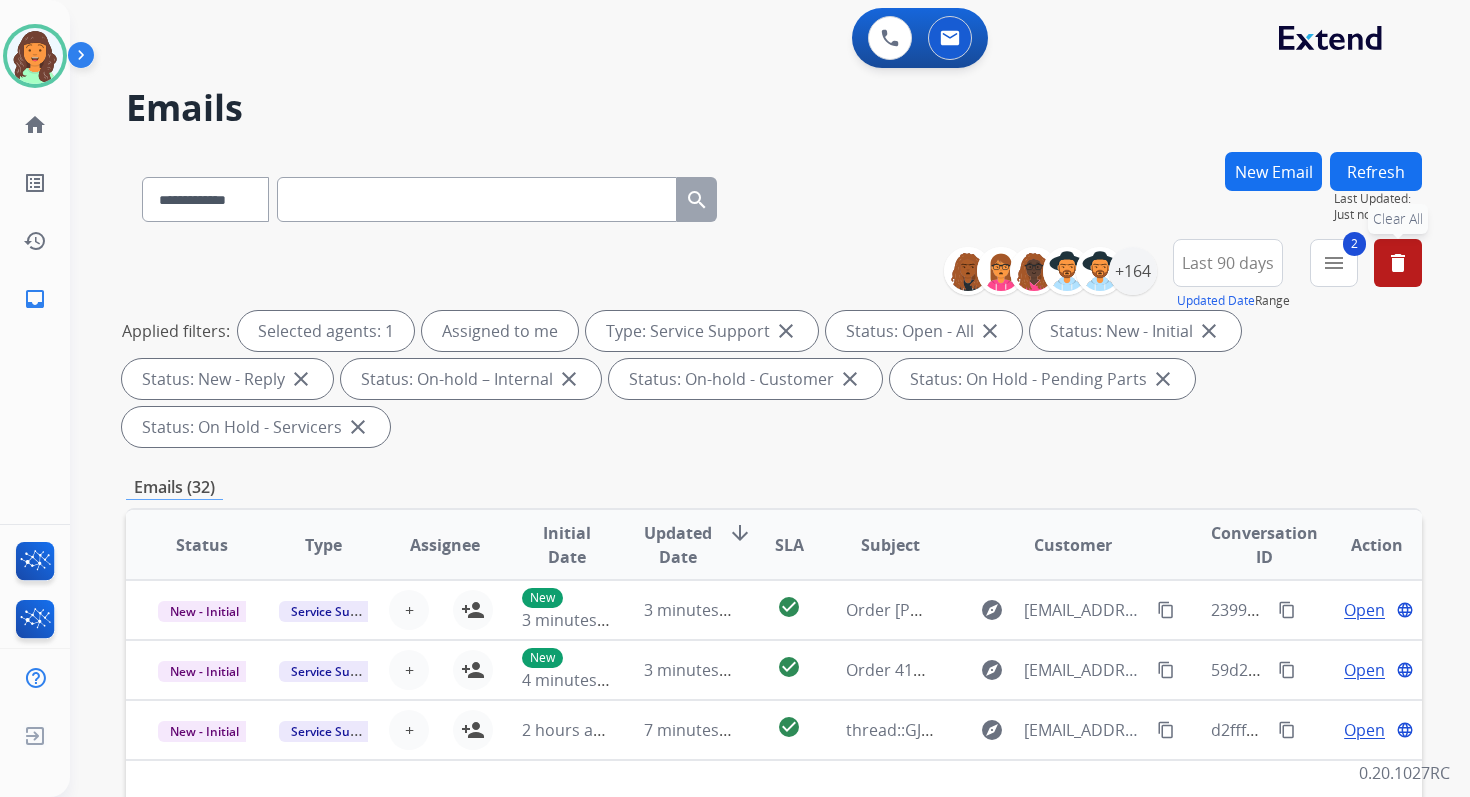 click on "delete  Clear All" at bounding box center [1398, 263] 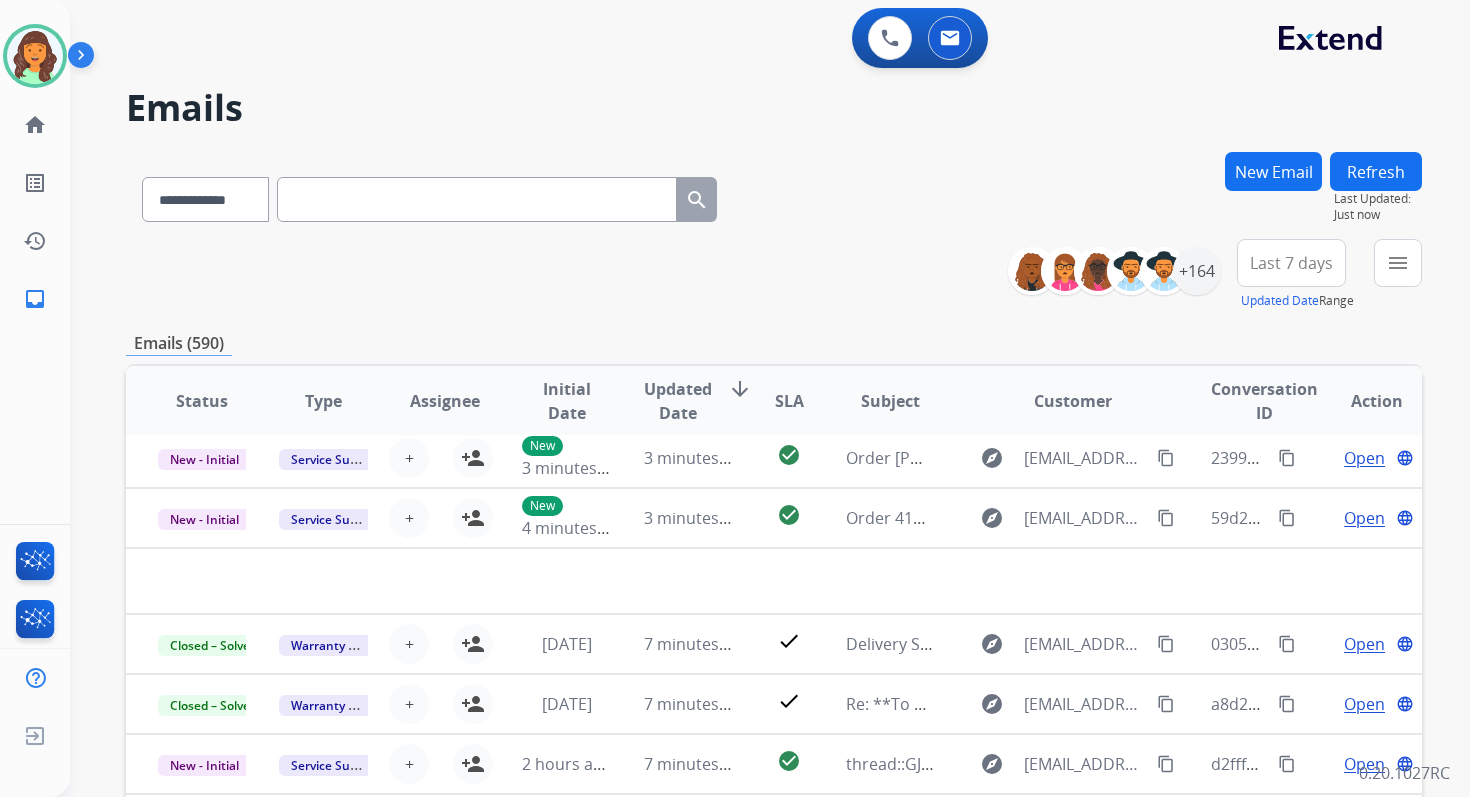 scroll, scrollTop: 0, scrollLeft: 0, axis: both 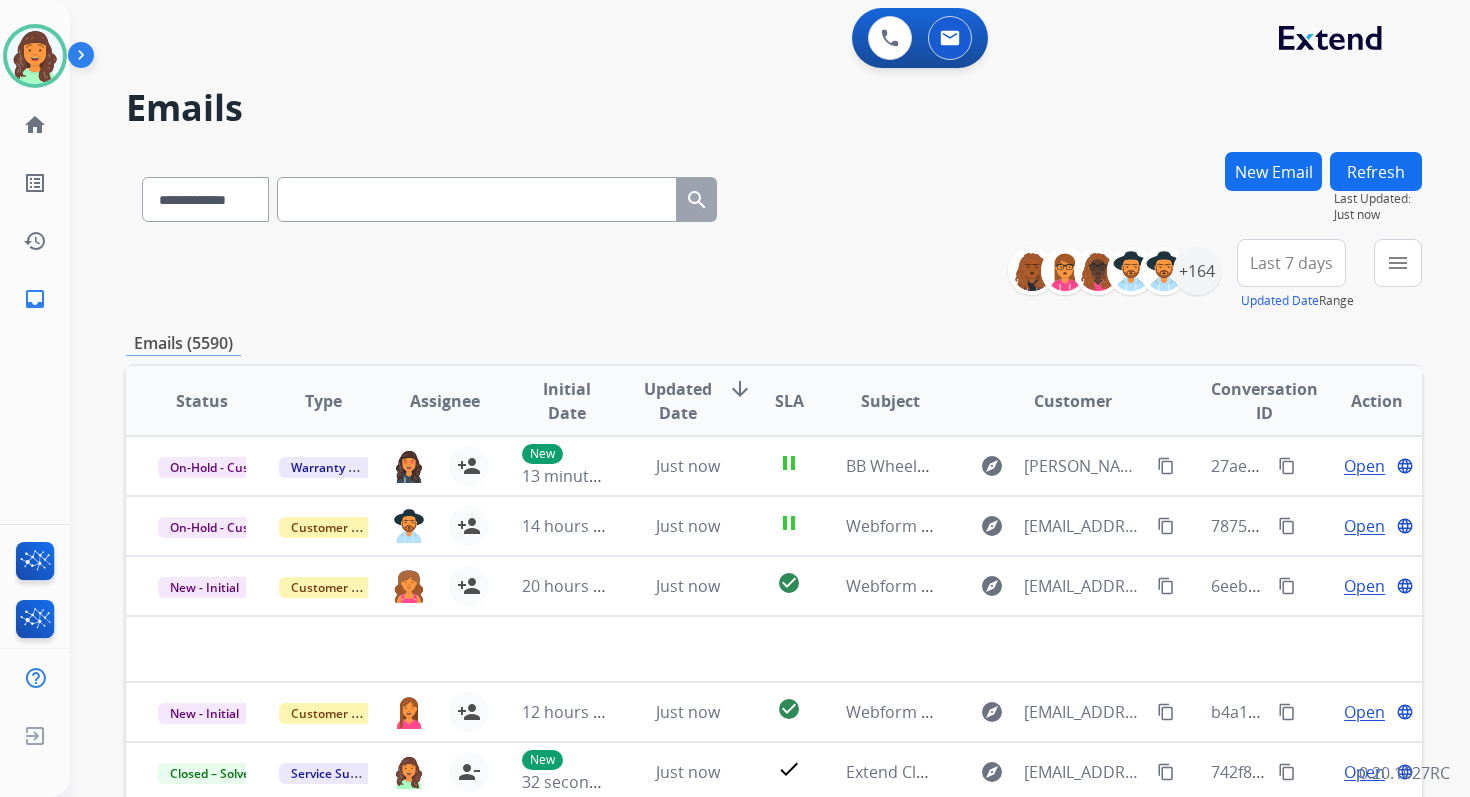 click on "content_copy" at bounding box center [1287, 466] 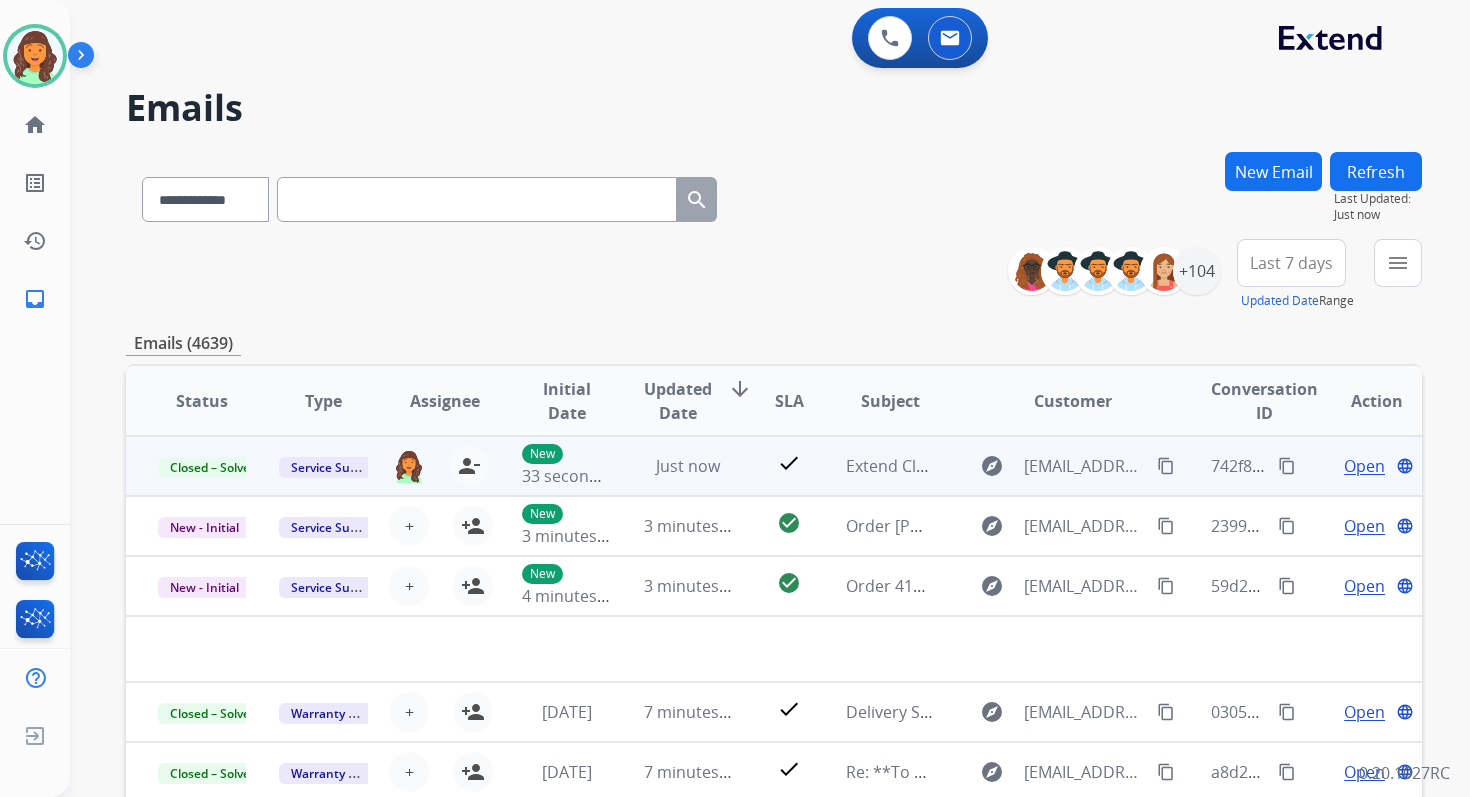 click on "content_copy" at bounding box center [1287, 466] 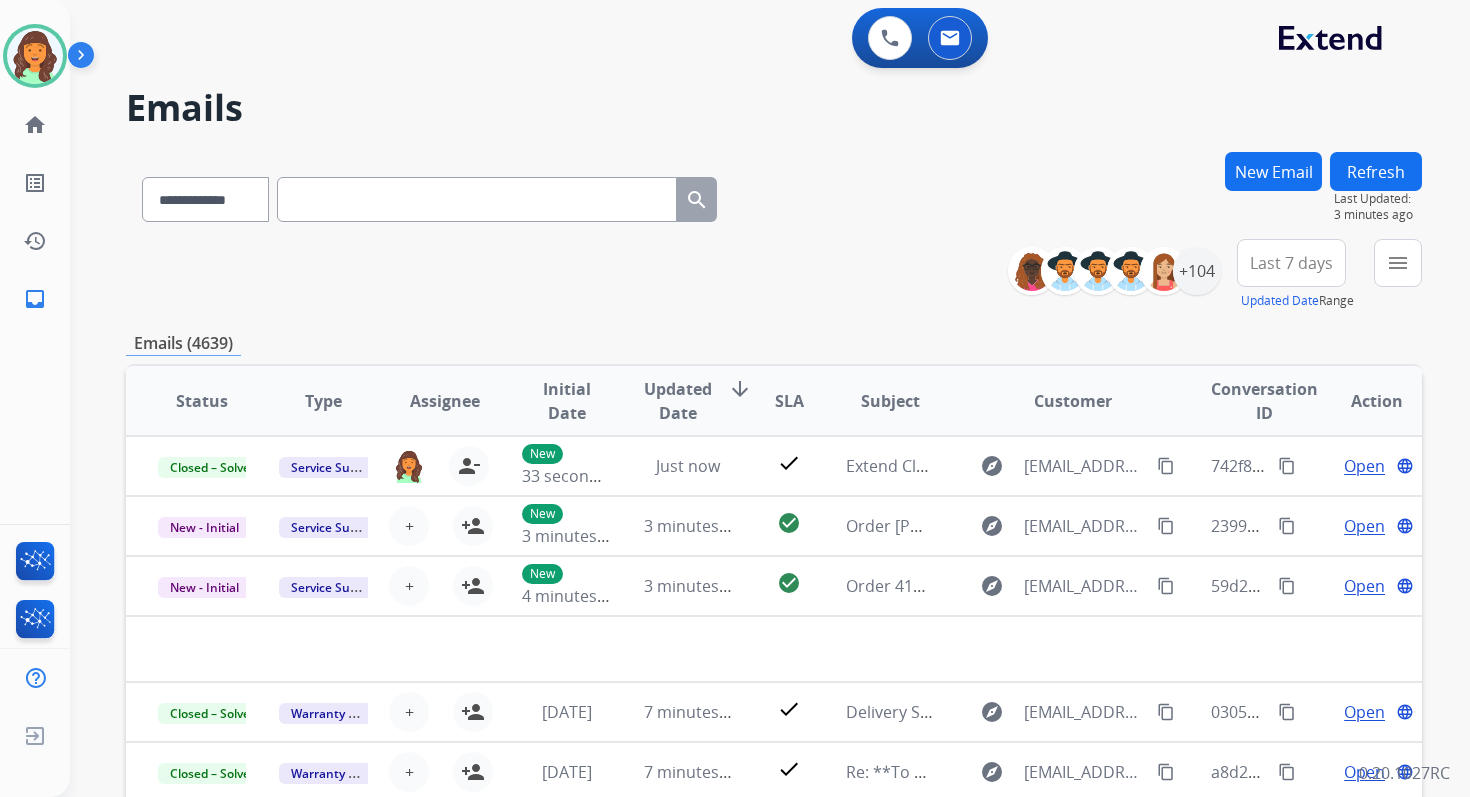 click at bounding box center (477, 199) 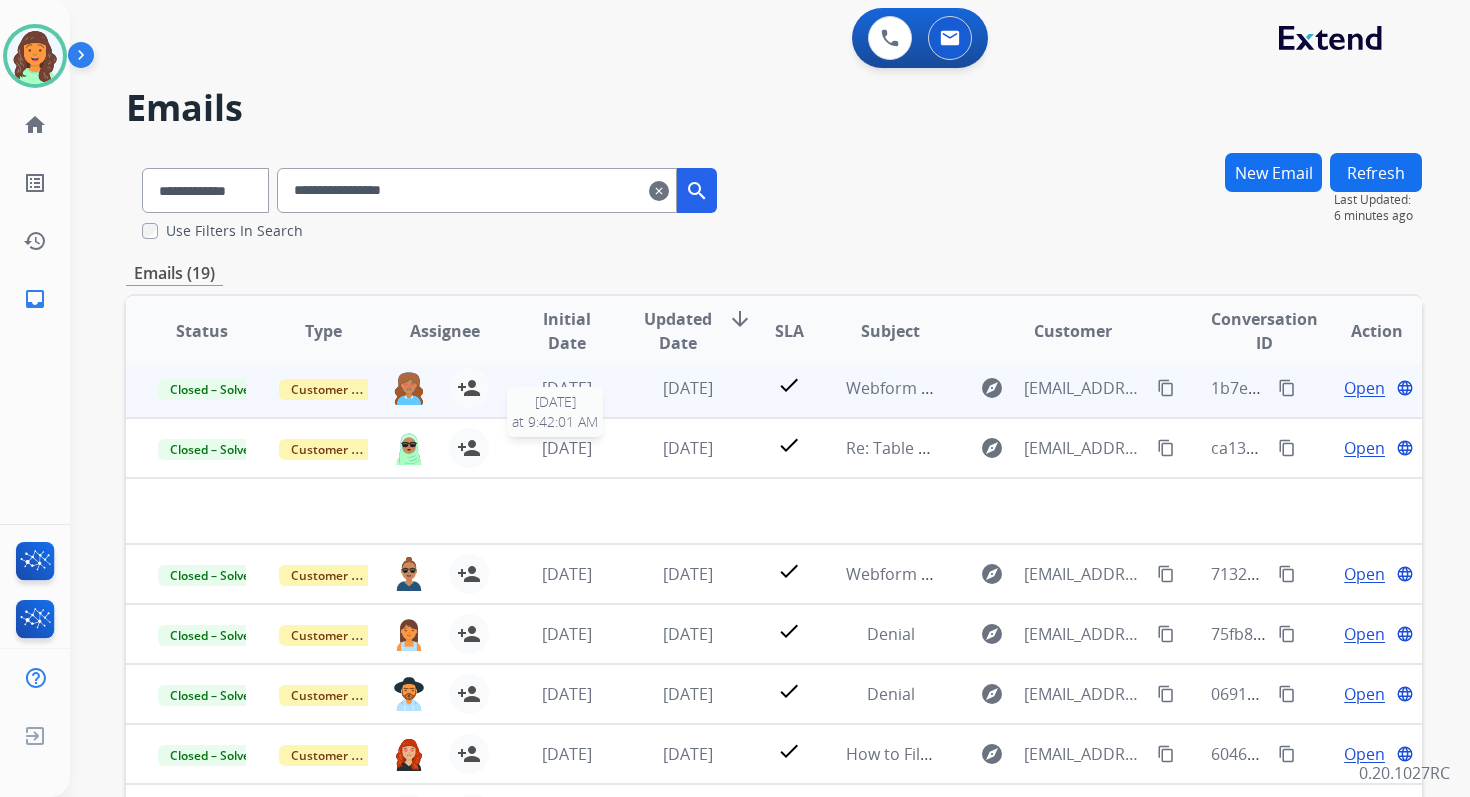 scroll, scrollTop: 0, scrollLeft: 0, axis: both 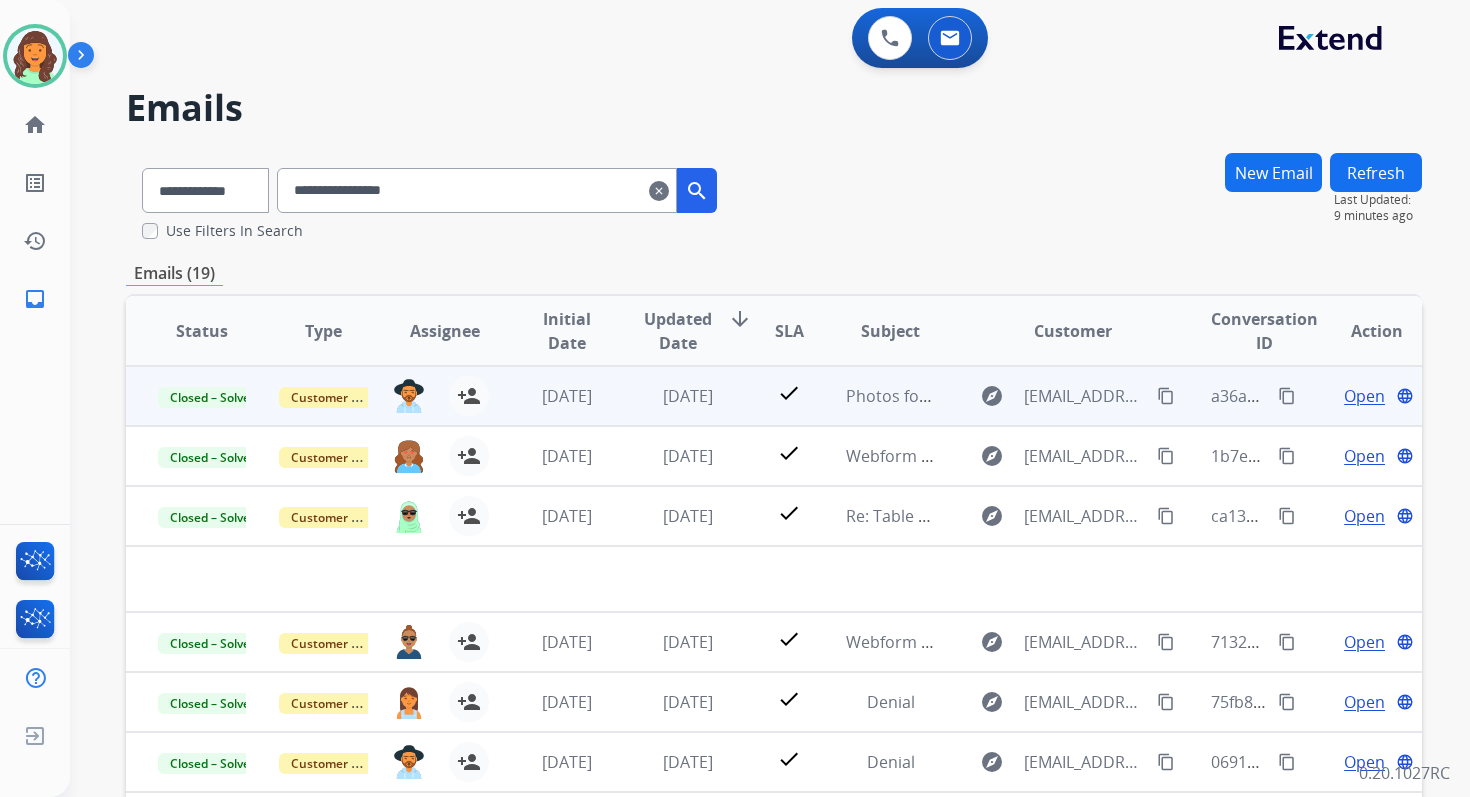 click on "Open" at bounding box center [1364, 396] 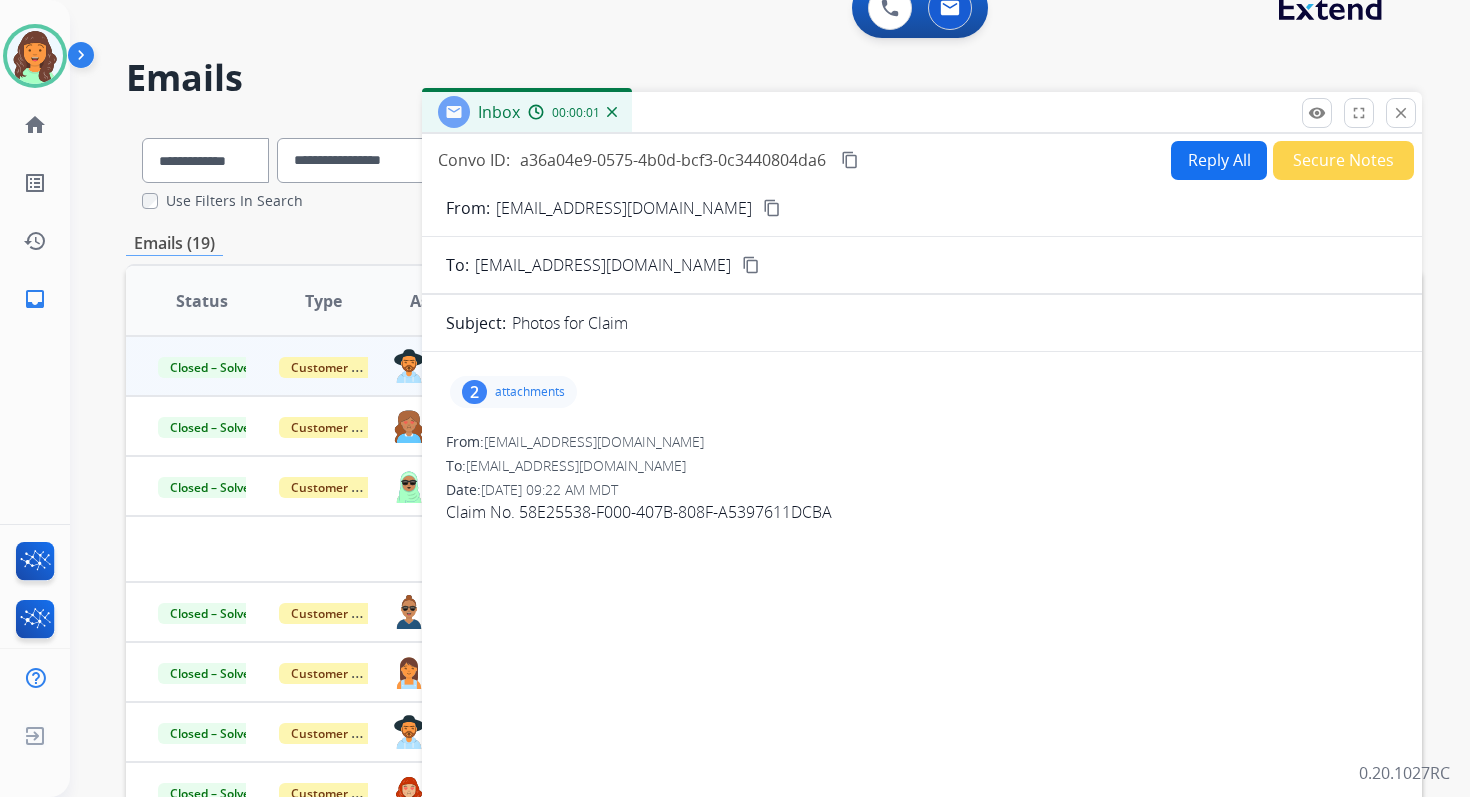 scroll, scrollTop: 33, scrollLeft: 0, axis: vertical 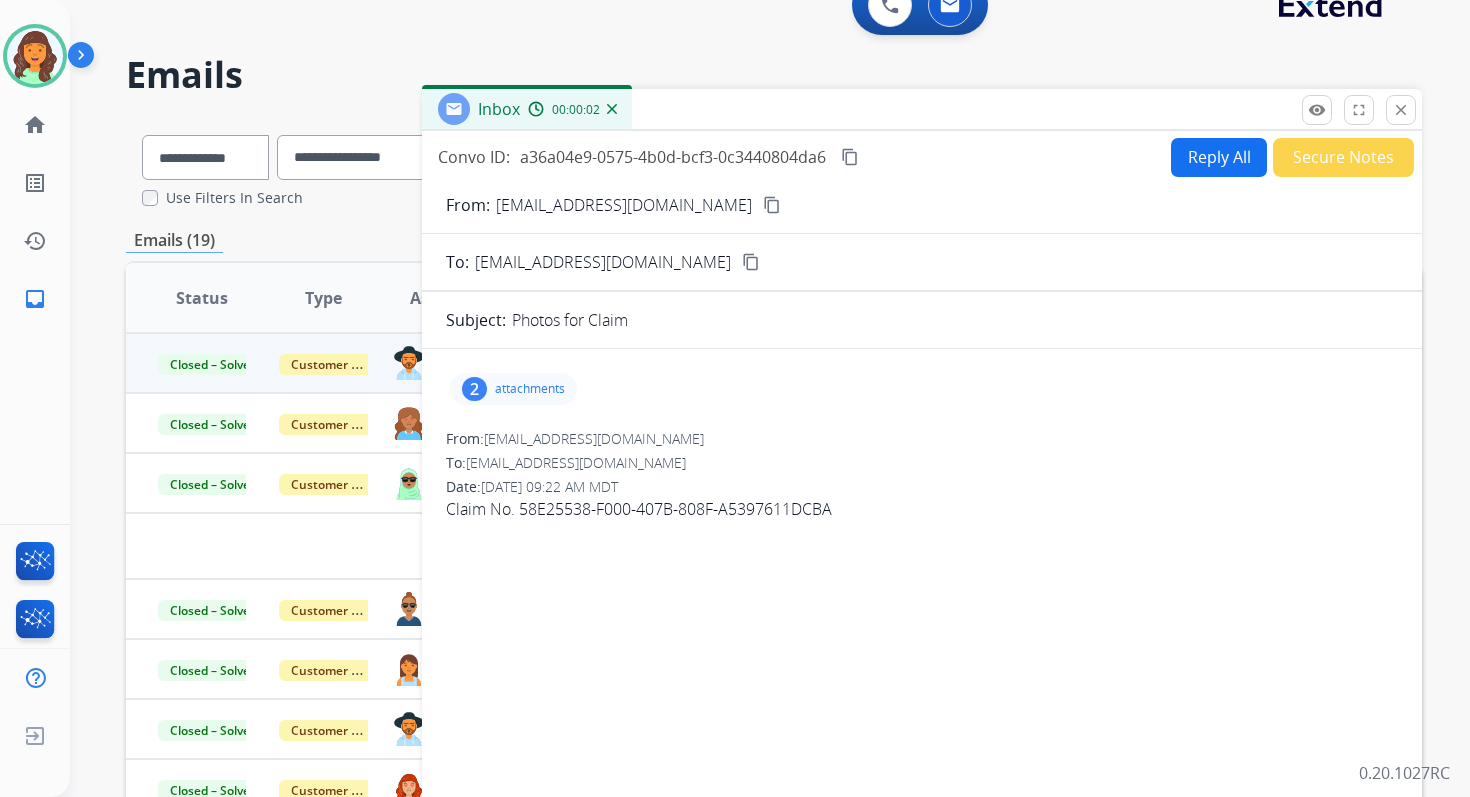click on "2 attachments" at bounding box center (513, 389) 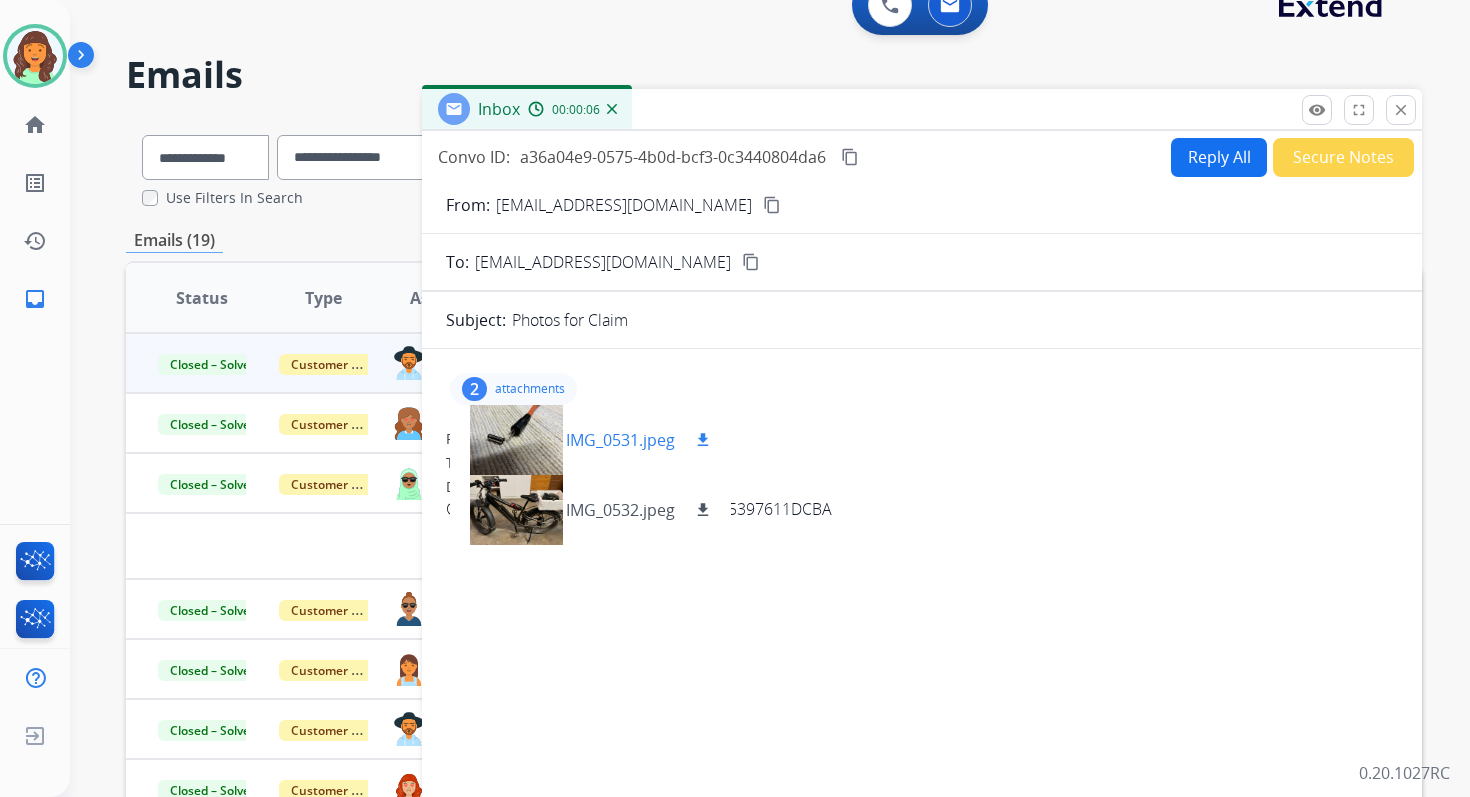 click at bounding box center [516, 440] 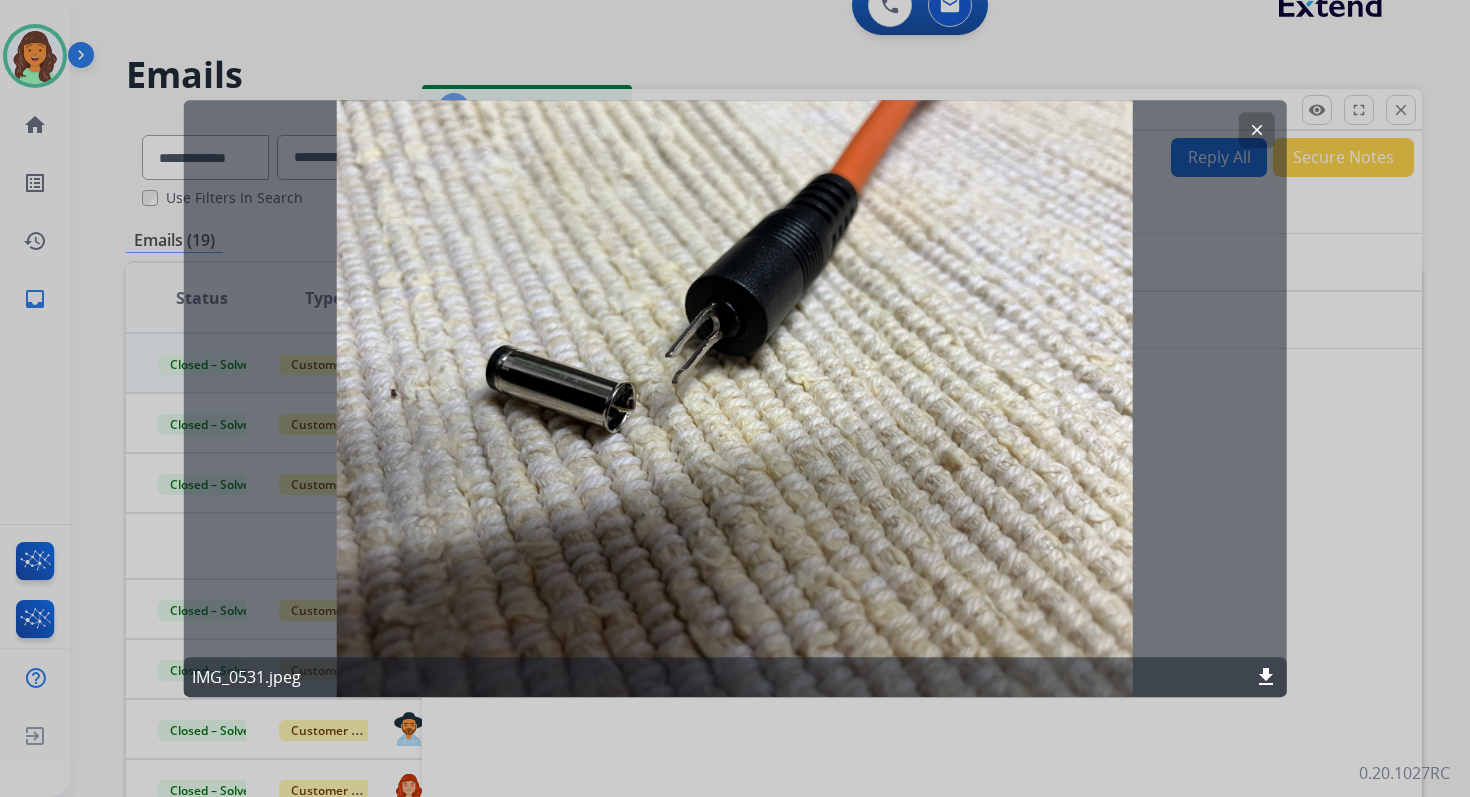 click on "clear" 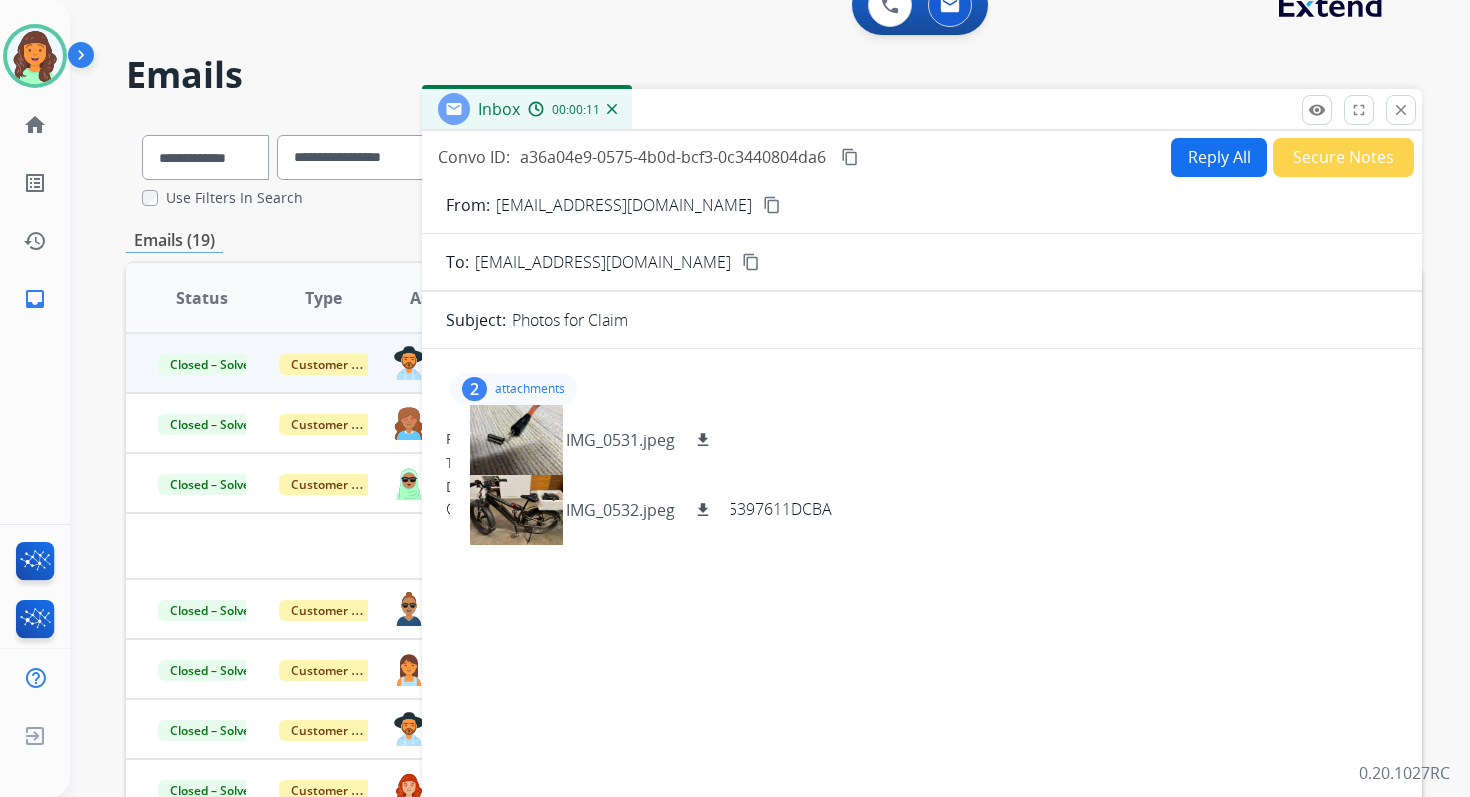 click on "Reply All" at bounding box center (1219, 157) 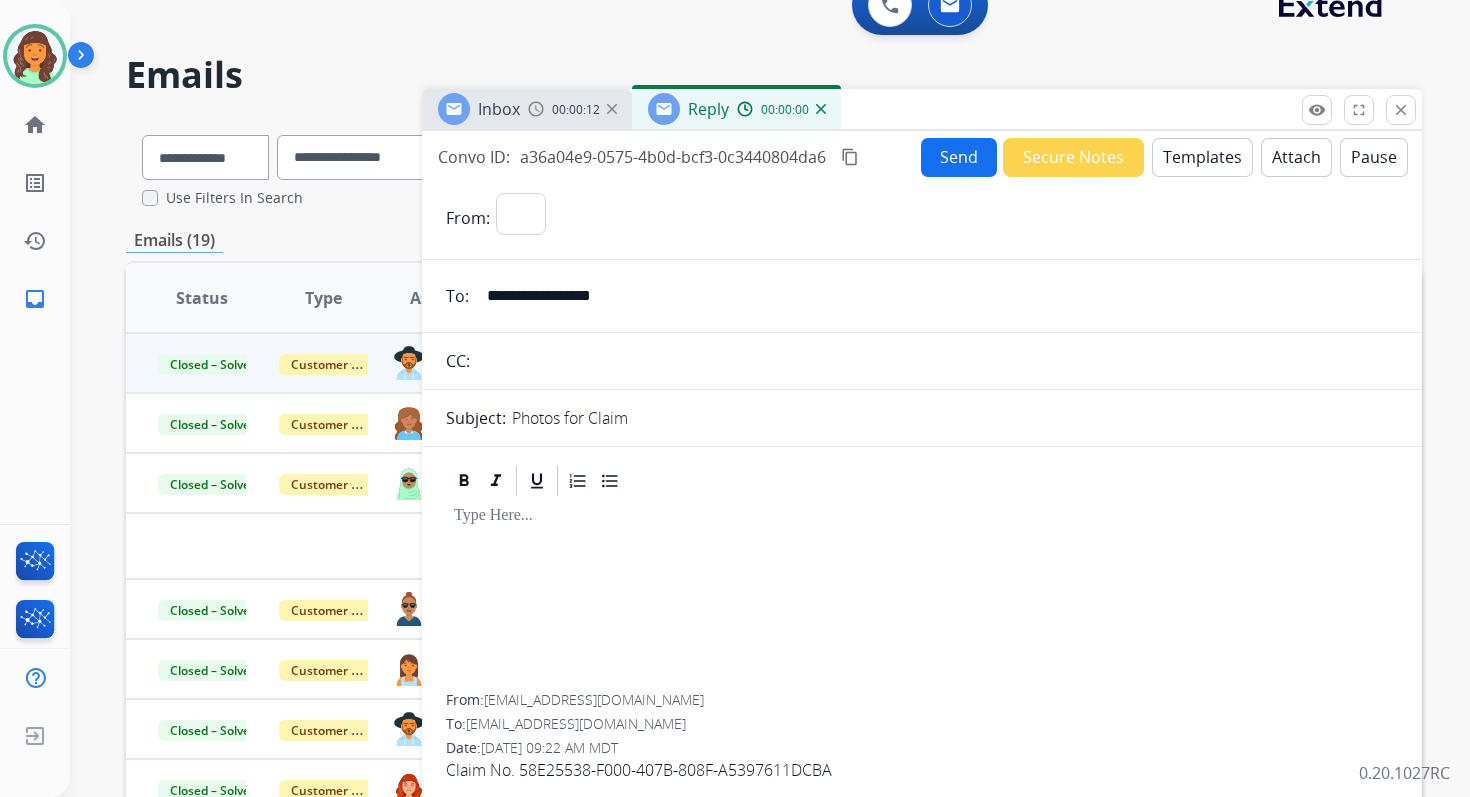 select on "**********" 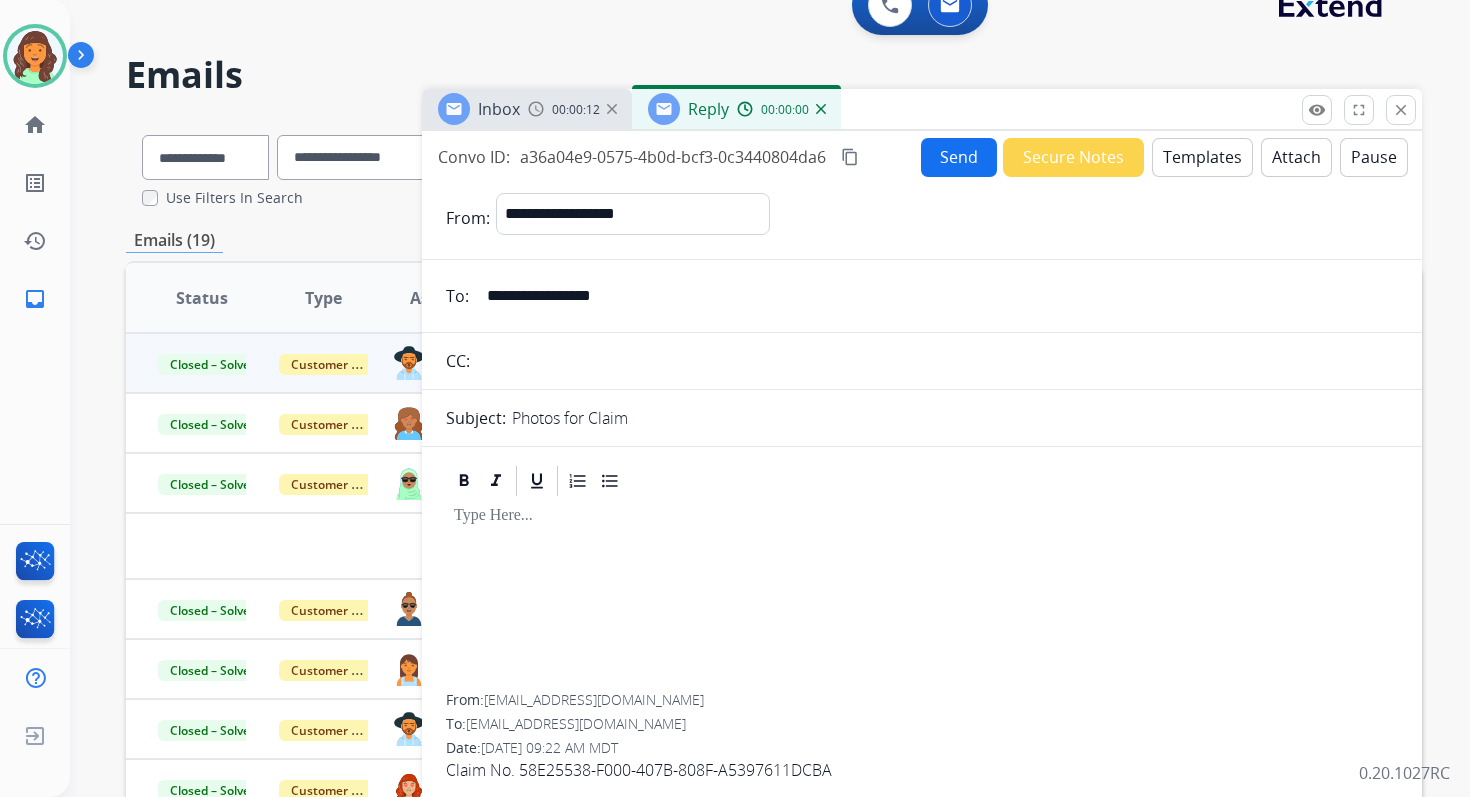 click on "Templates" at bounding box center [1202, 157] 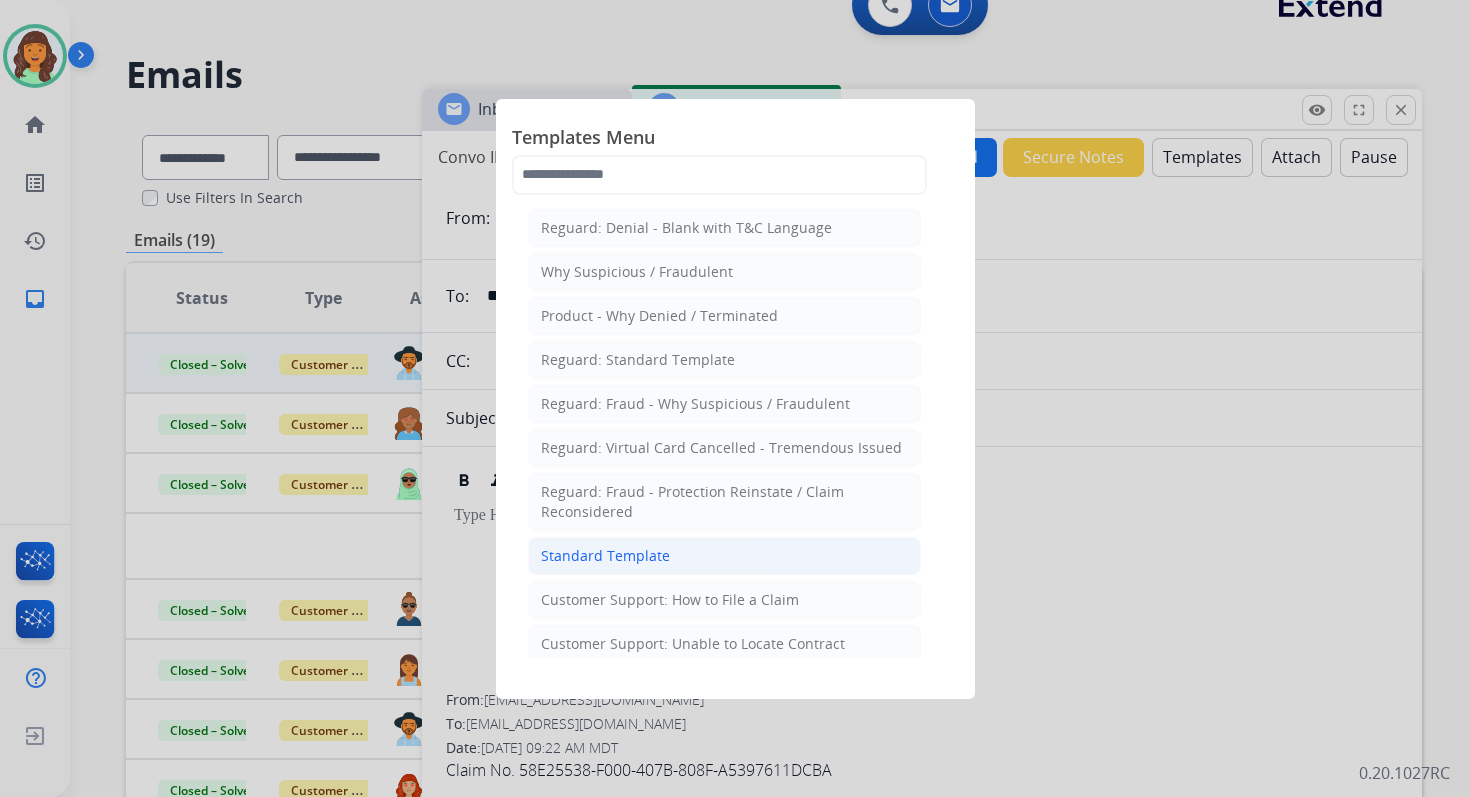 click on "Standard Template" 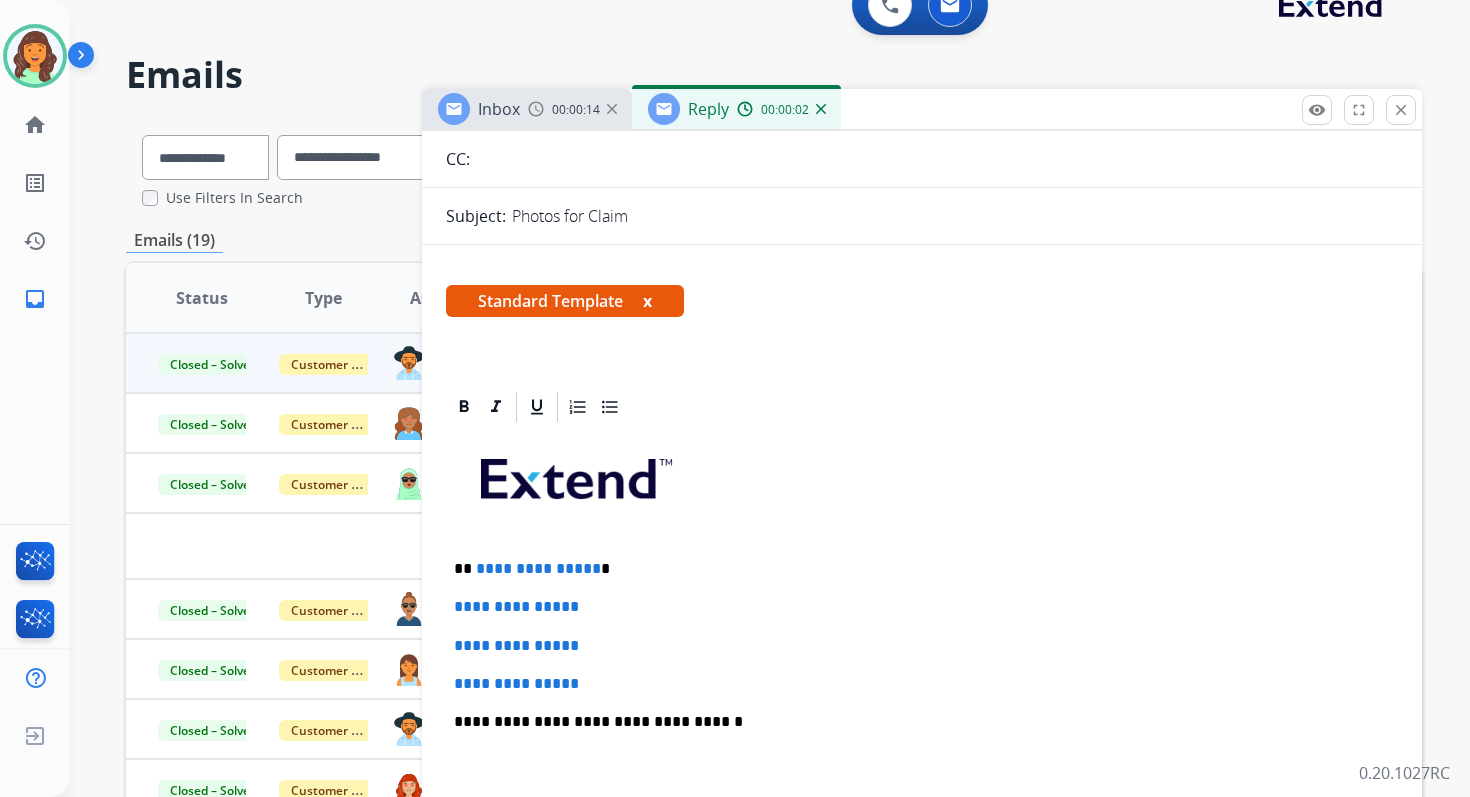 scroll, scrollTop: 394, scrollLeft: 0, axis: vertical 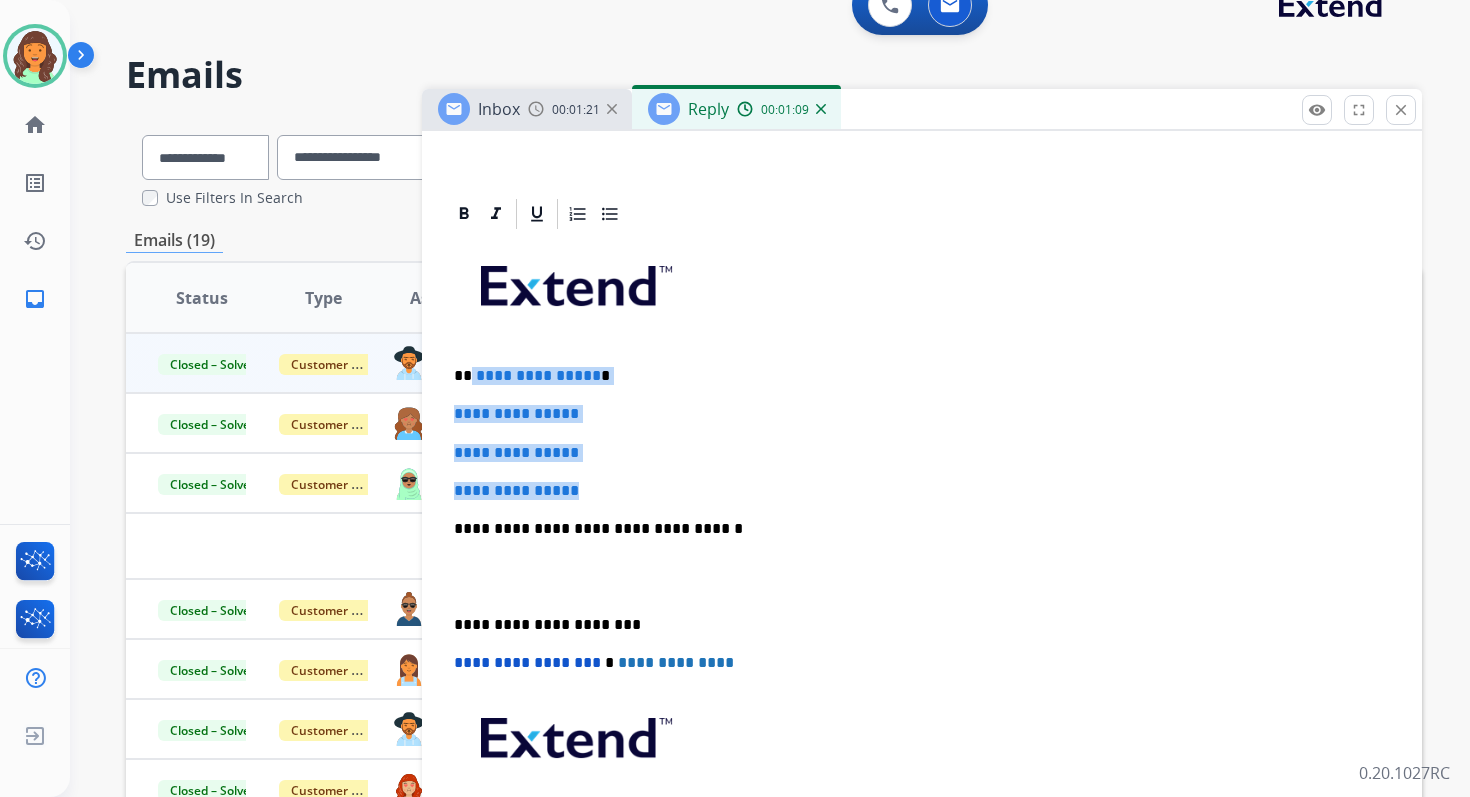 drag, startPoint x: 470, startPoint y: 374, endPoint x: 623, endPoint y: 492, distance: 193.2175 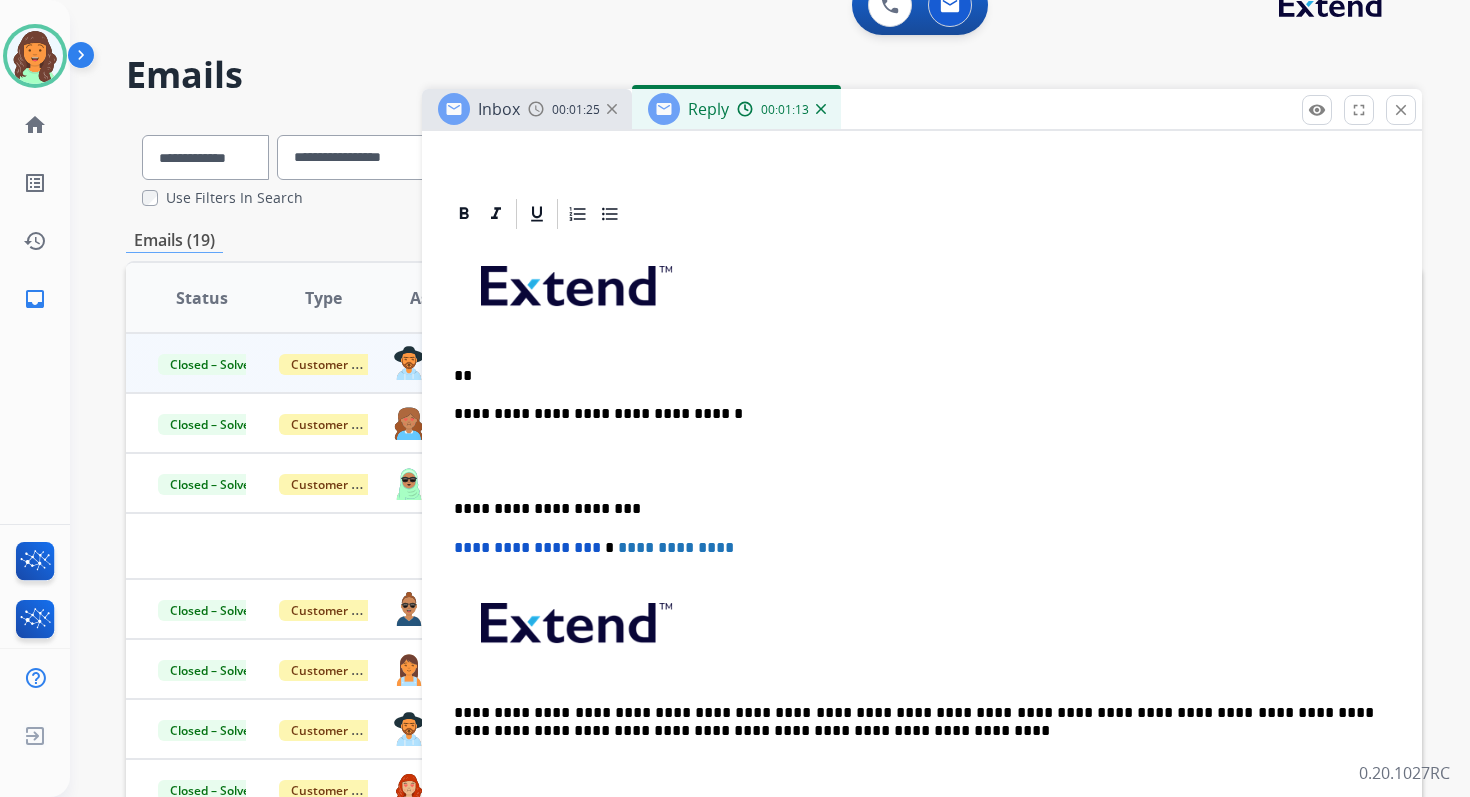 type 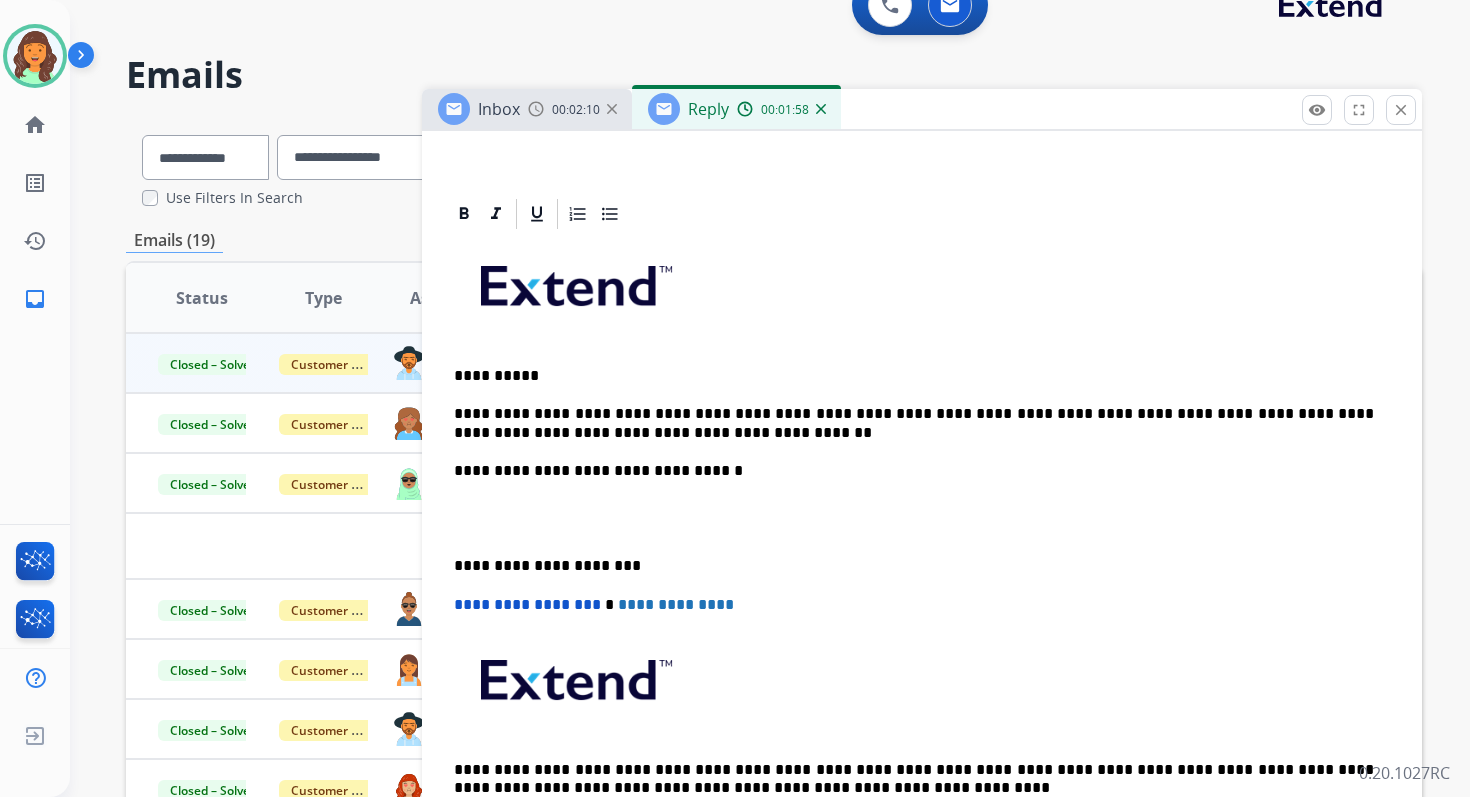 click on "**********" at bounding box center [914, 423] 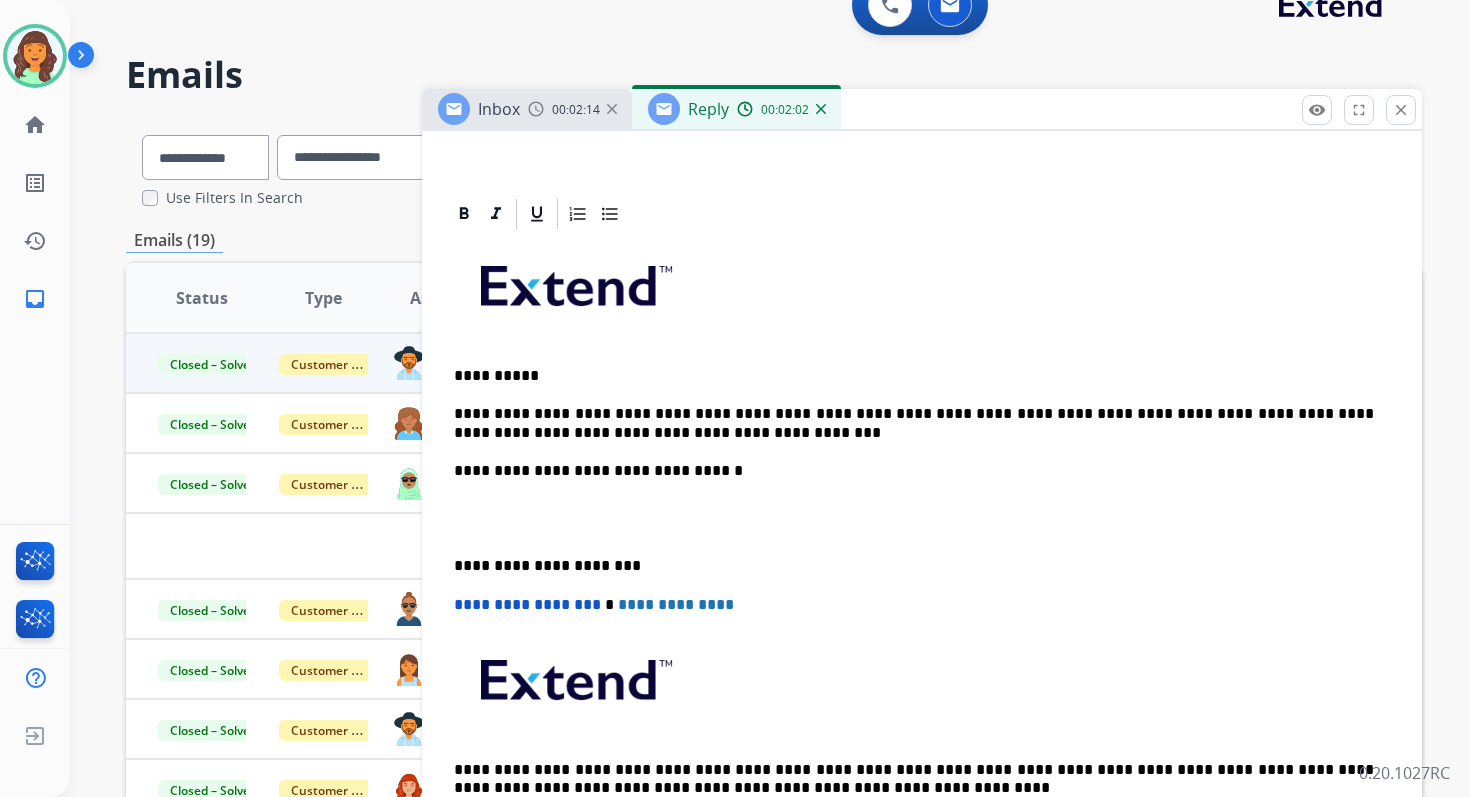 click on "**********" at bounding box center (914, 423) 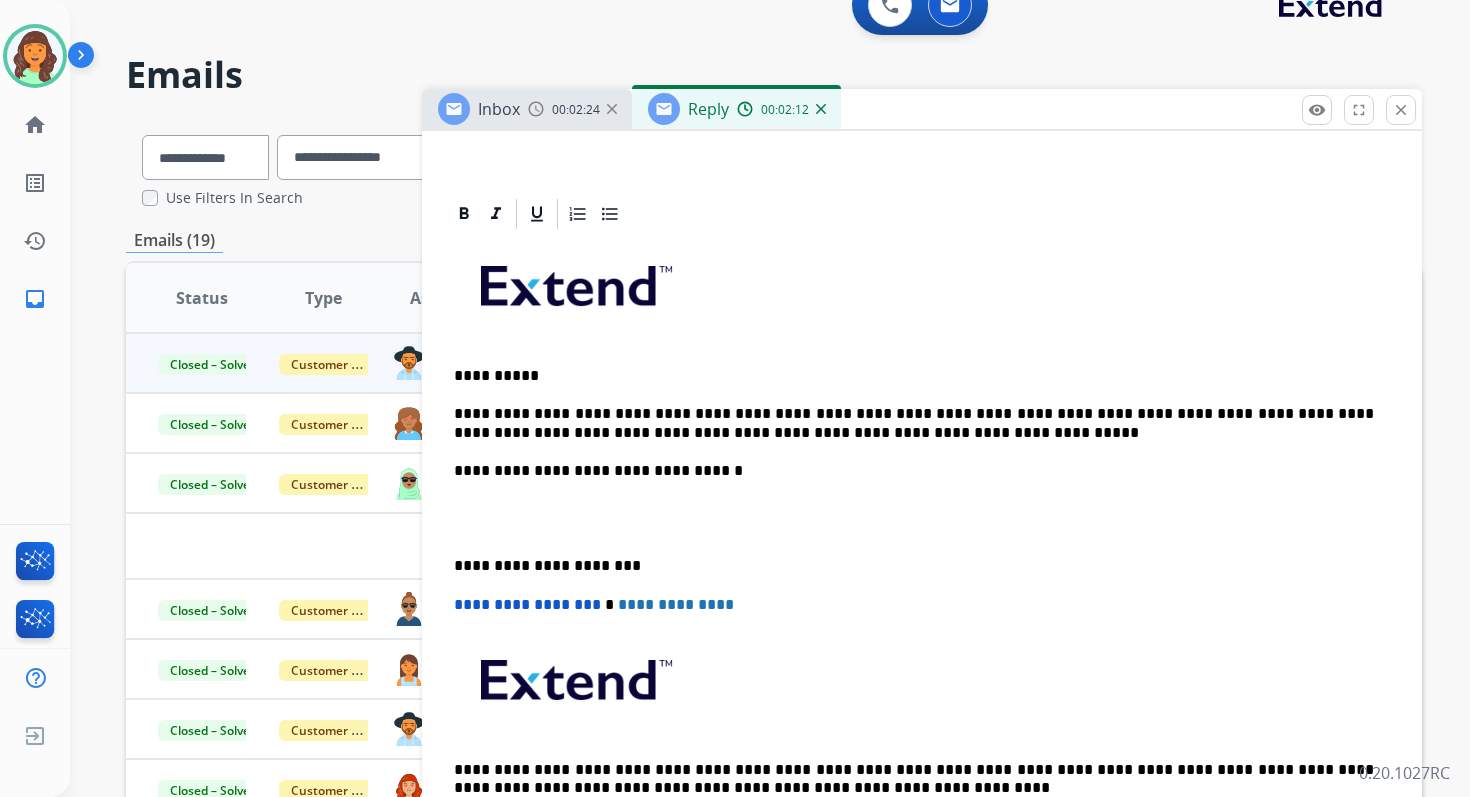 scroll, scrollTop: 0, scrollLeft: 0, axis: both 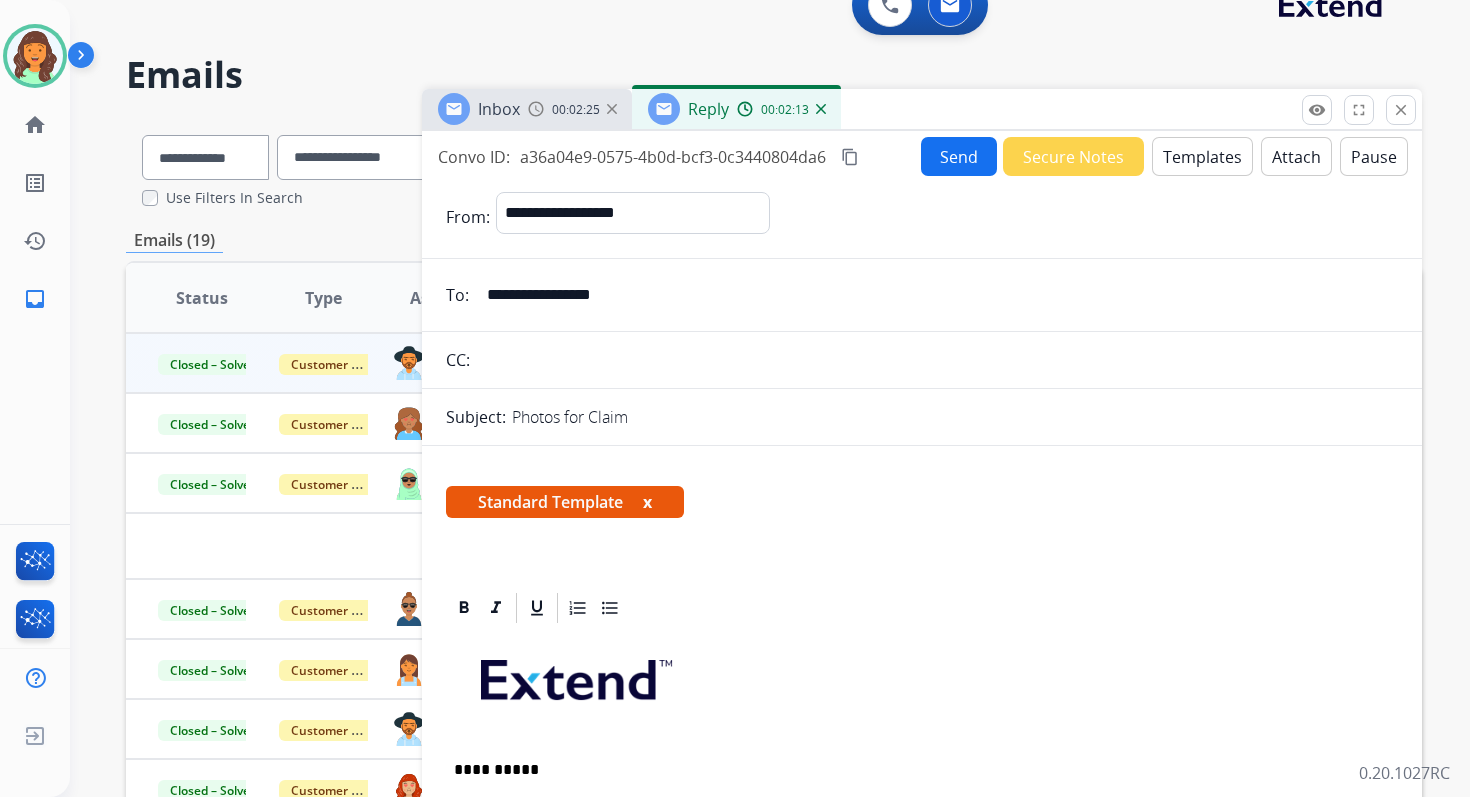 click on "Send" at bounding box center (959, 156) 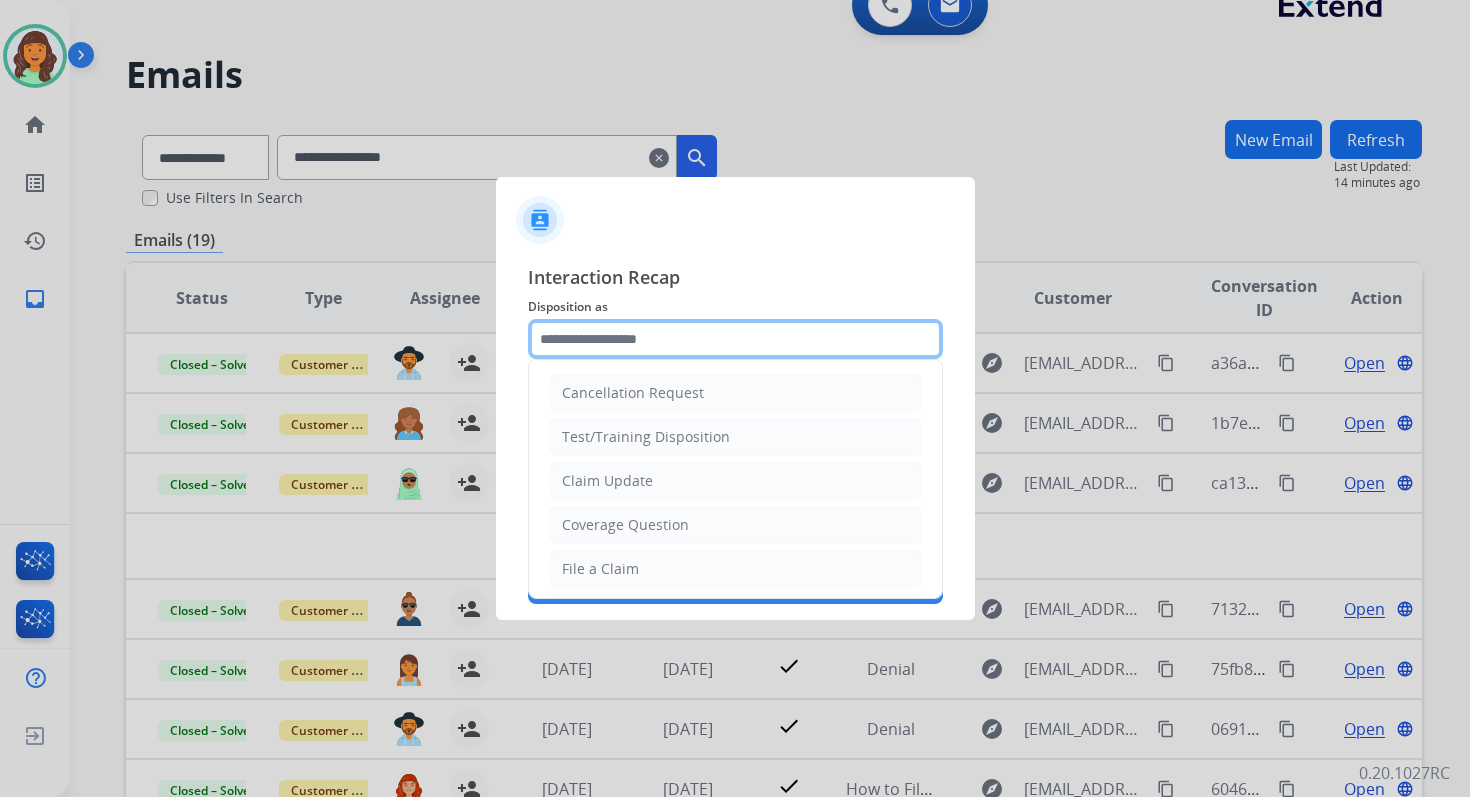 click 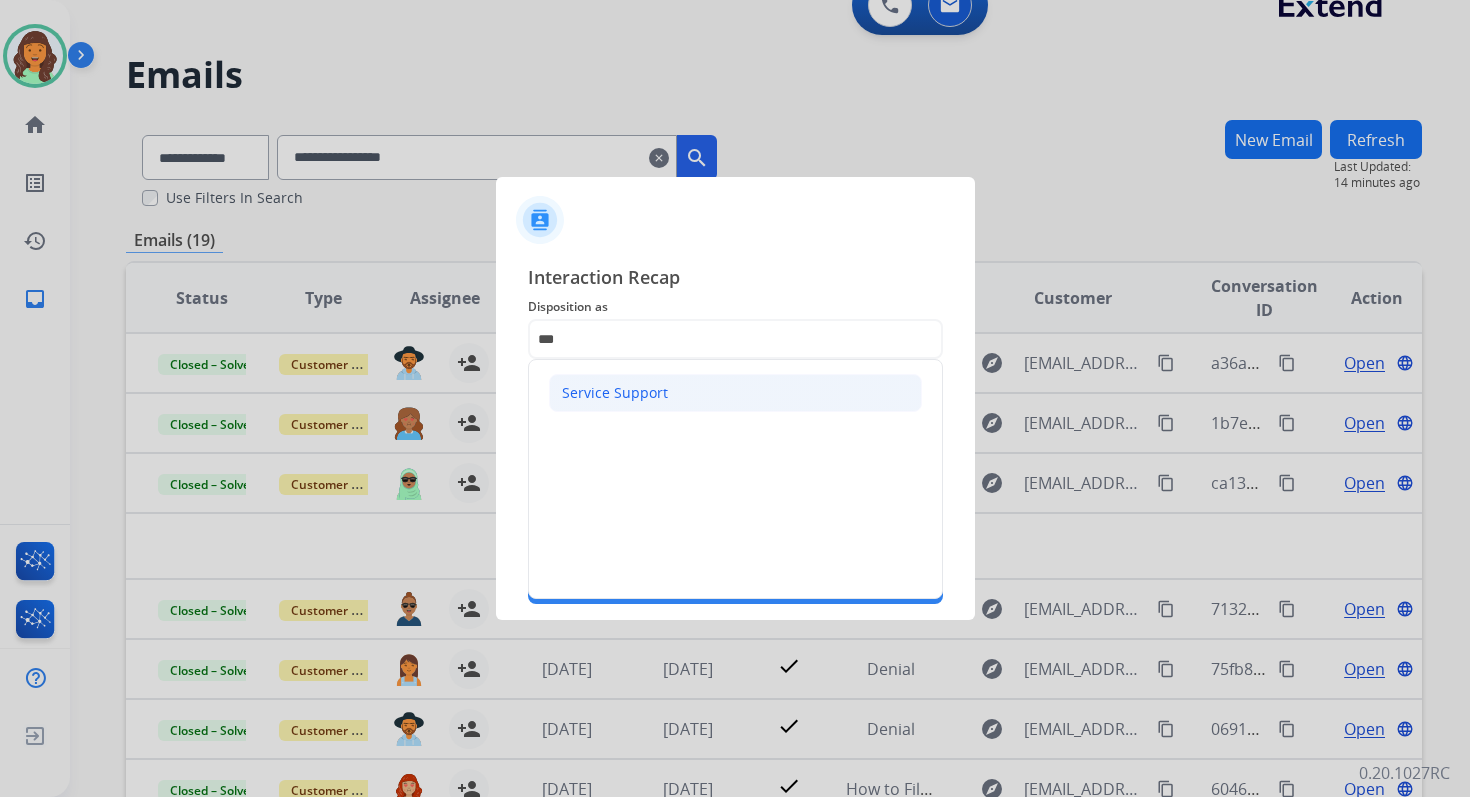 click on "Service Support" 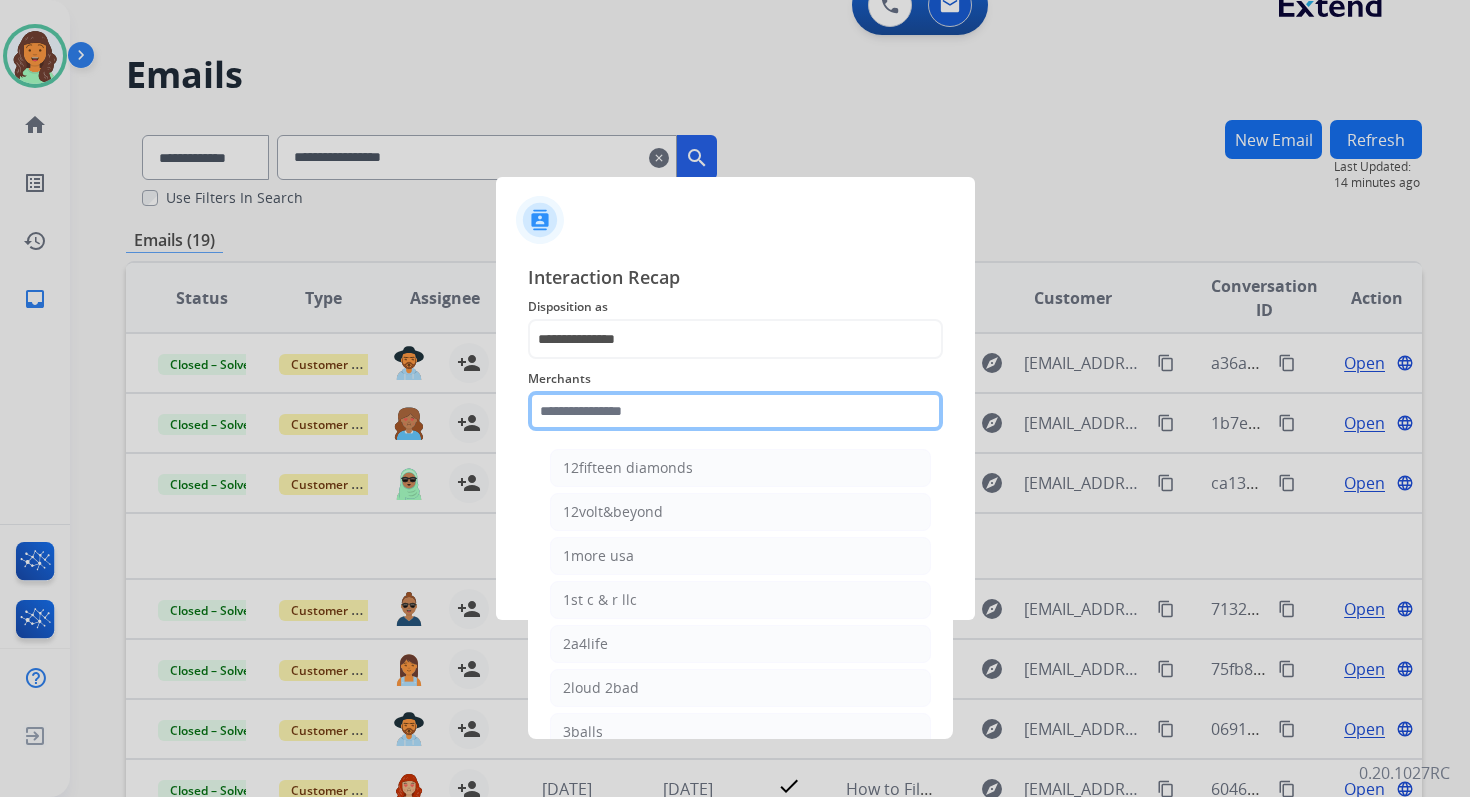 click 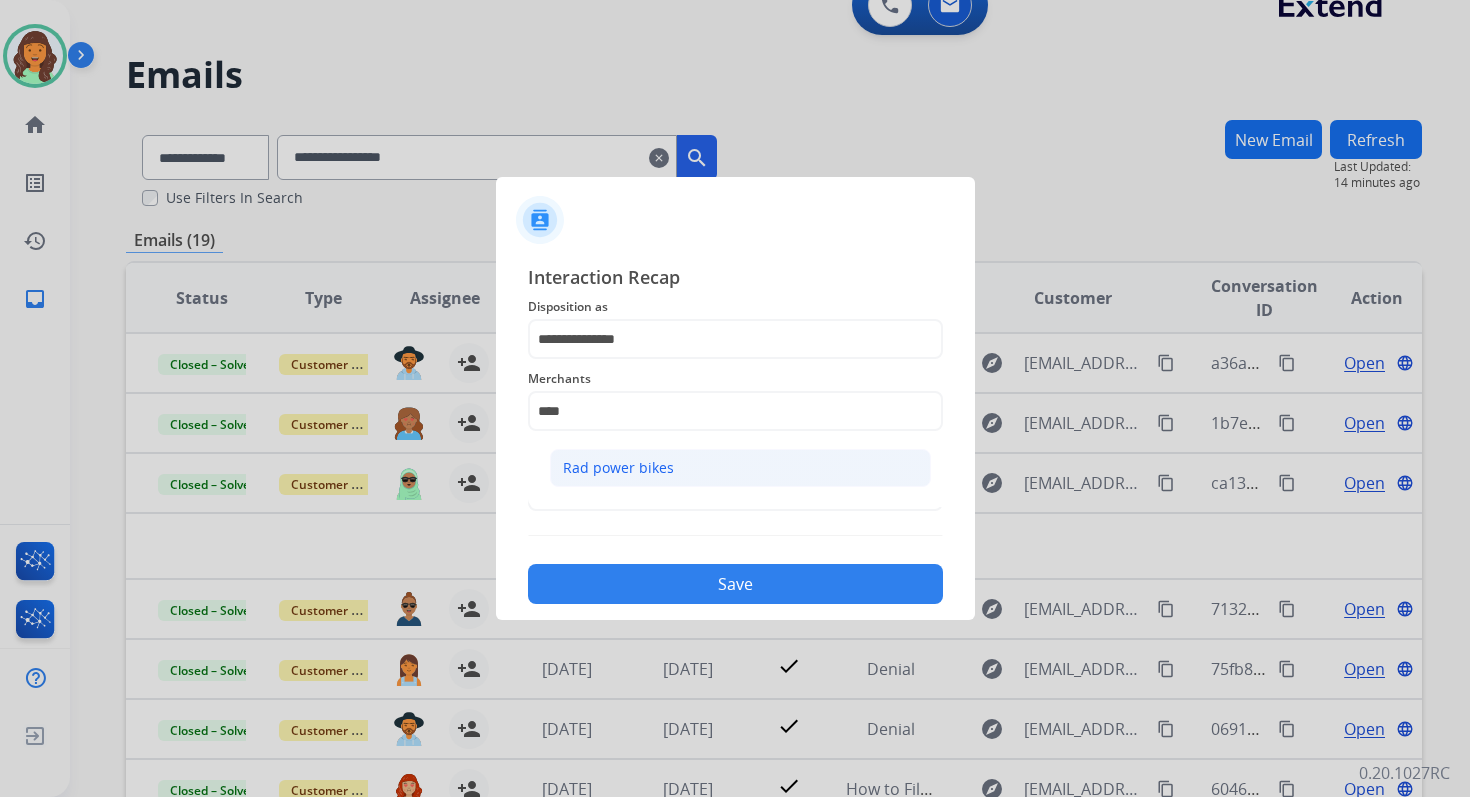 click on "Rad power bikes" 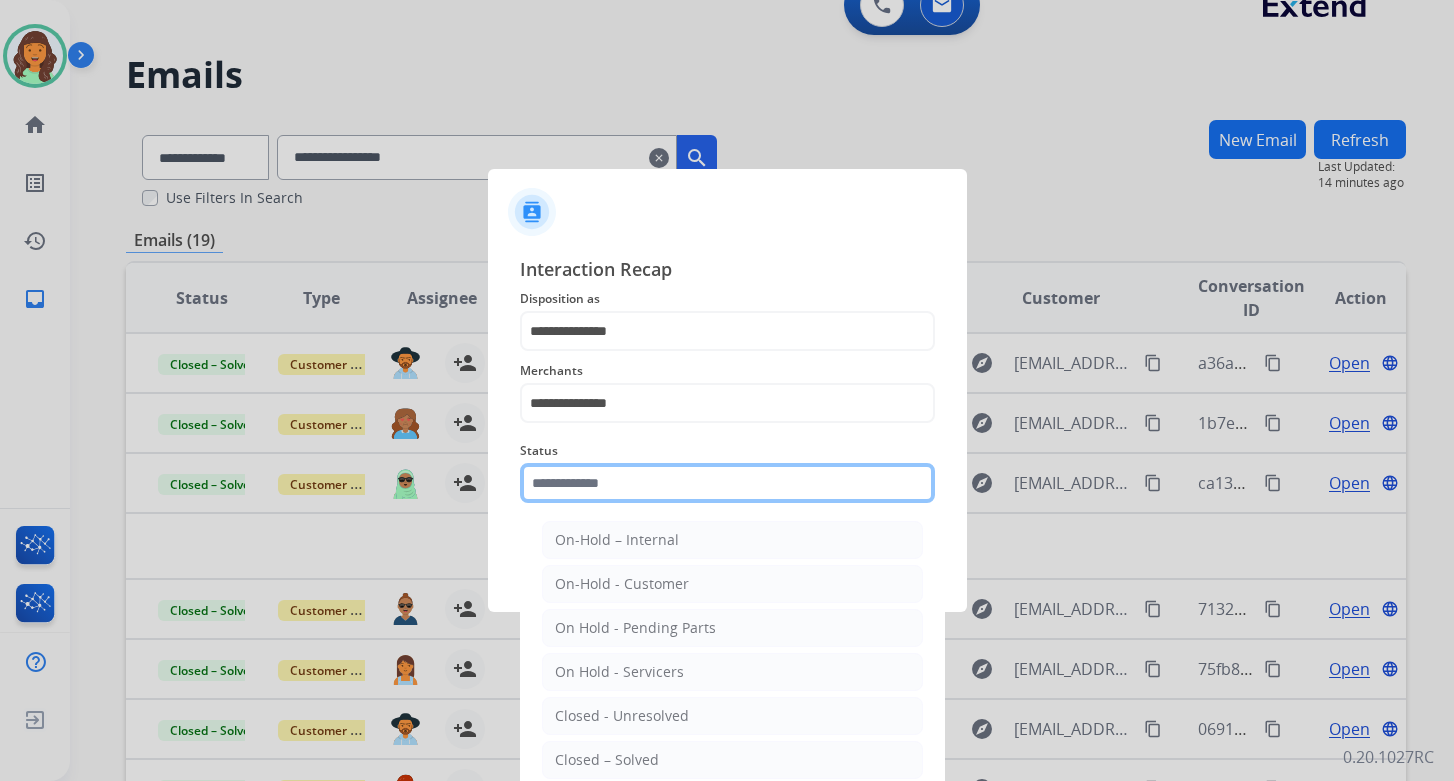 click 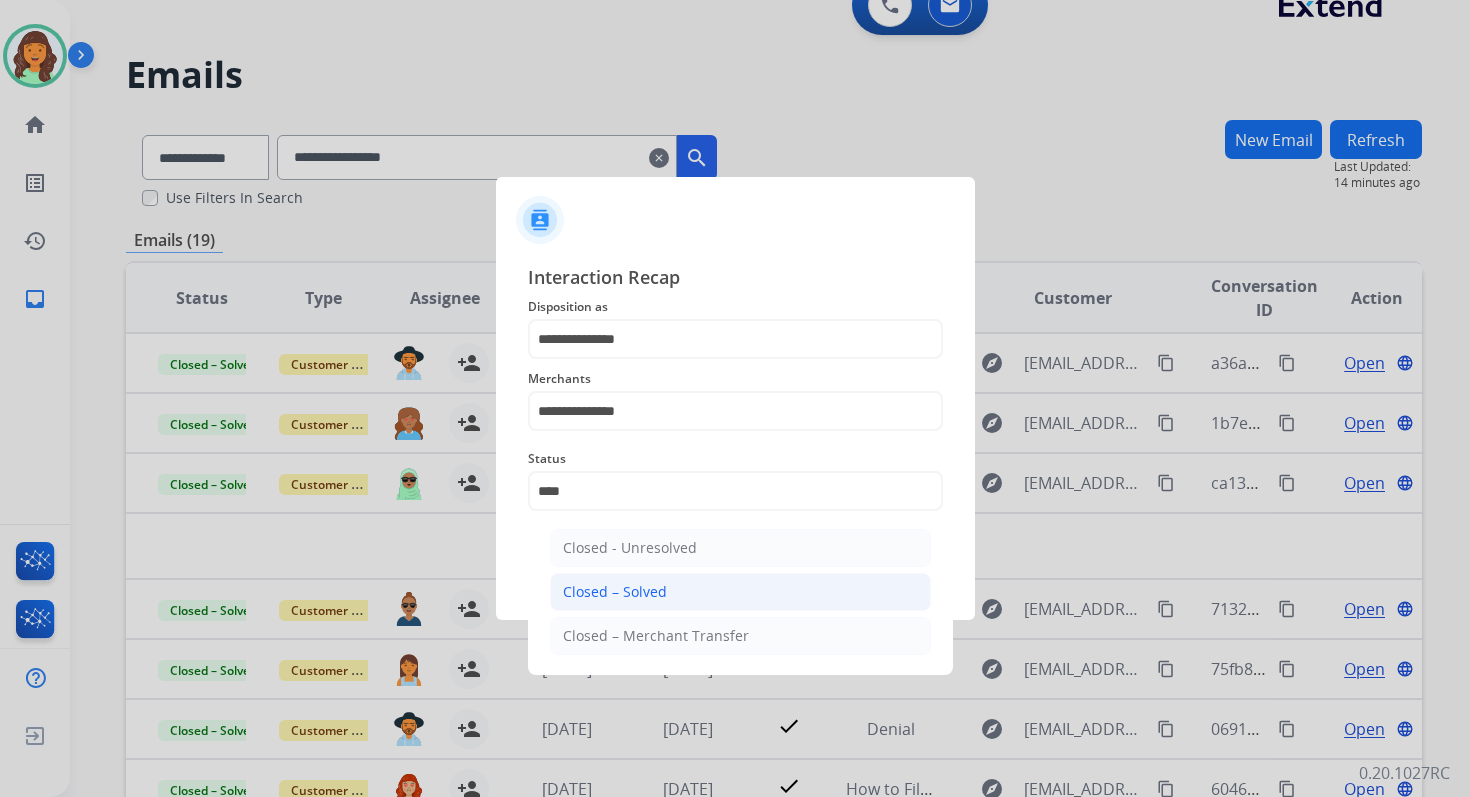 click on "Closed – Solved" 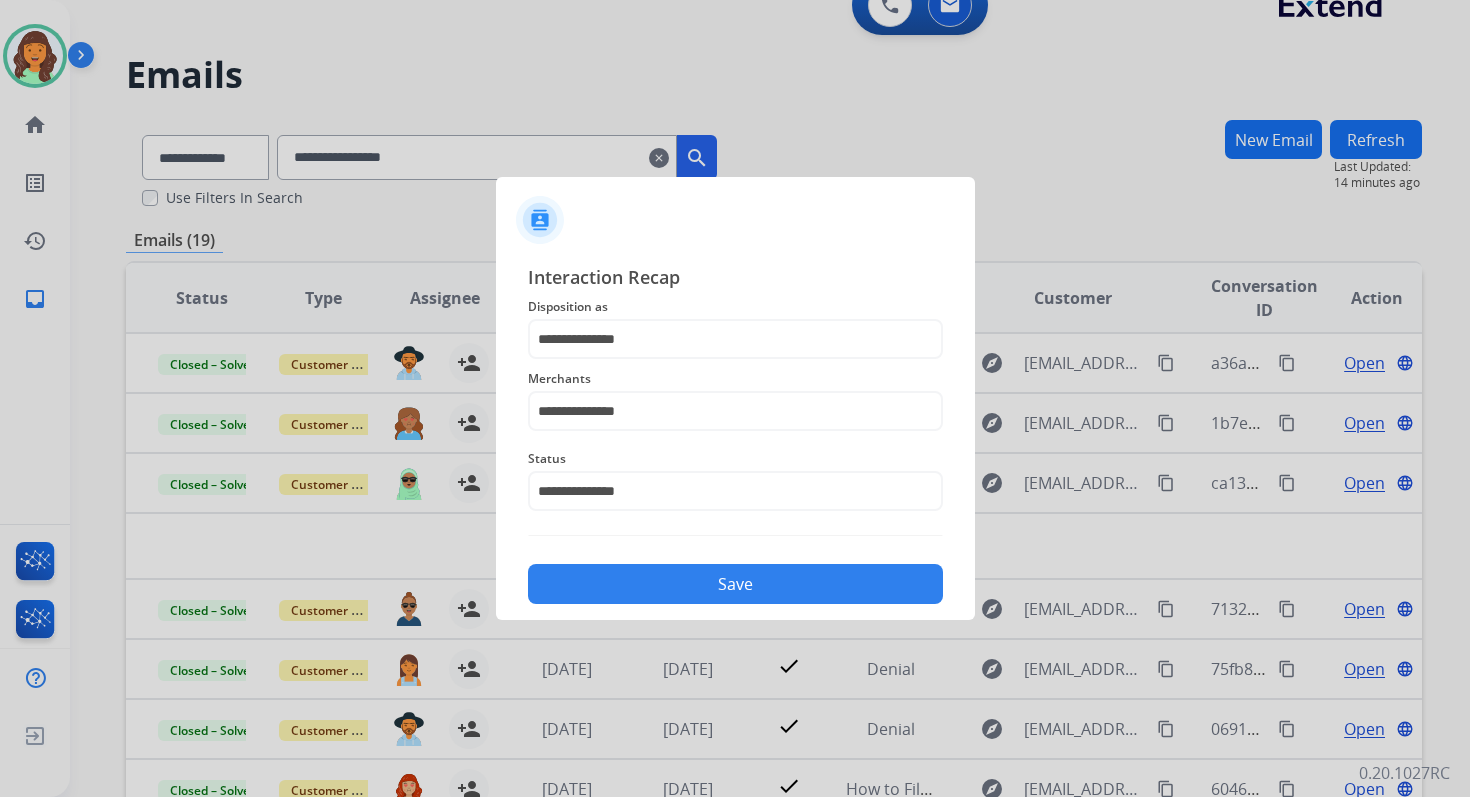 click on "Save" 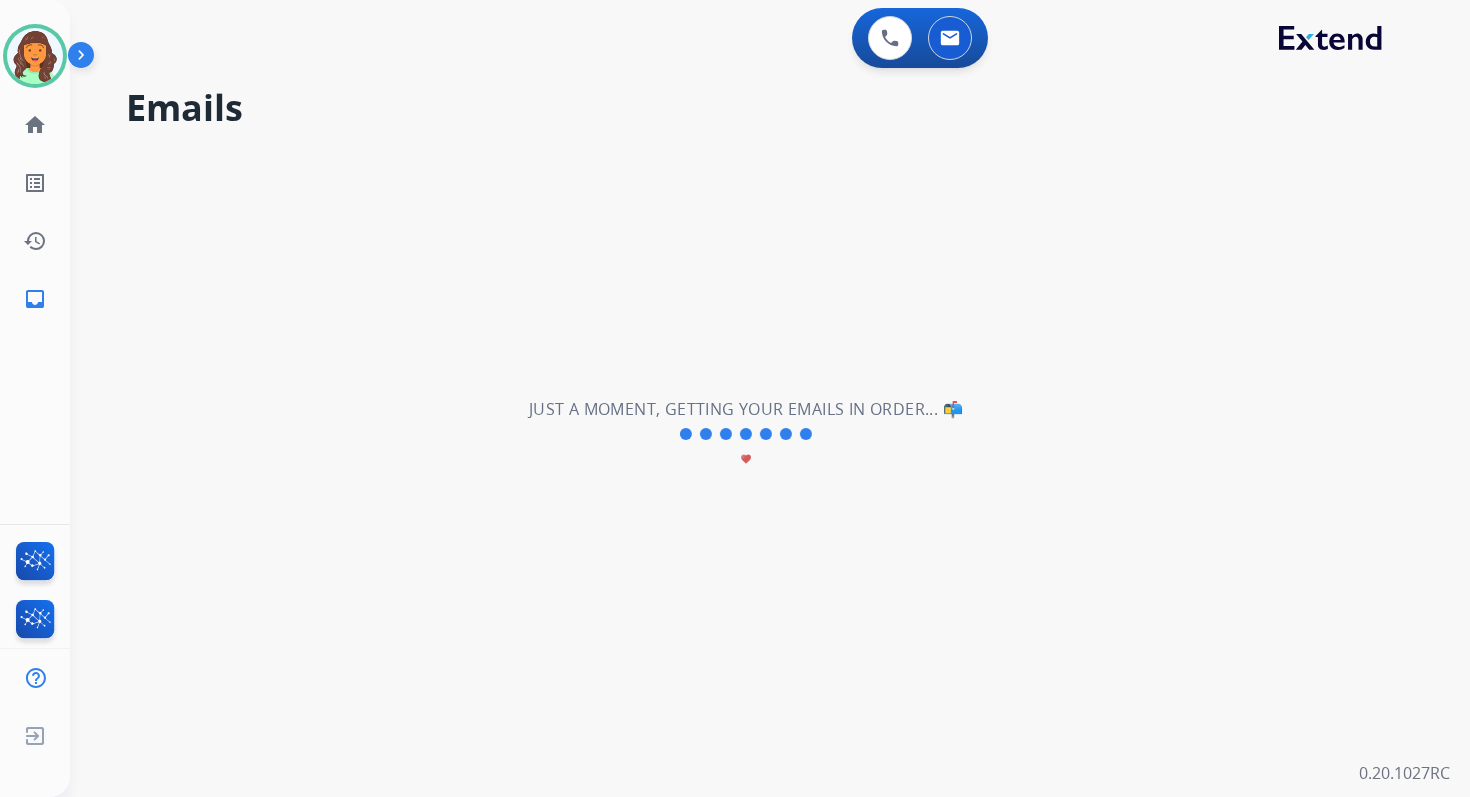 scroll, scrollTop: 0, scrollLeft: 0, axis: both 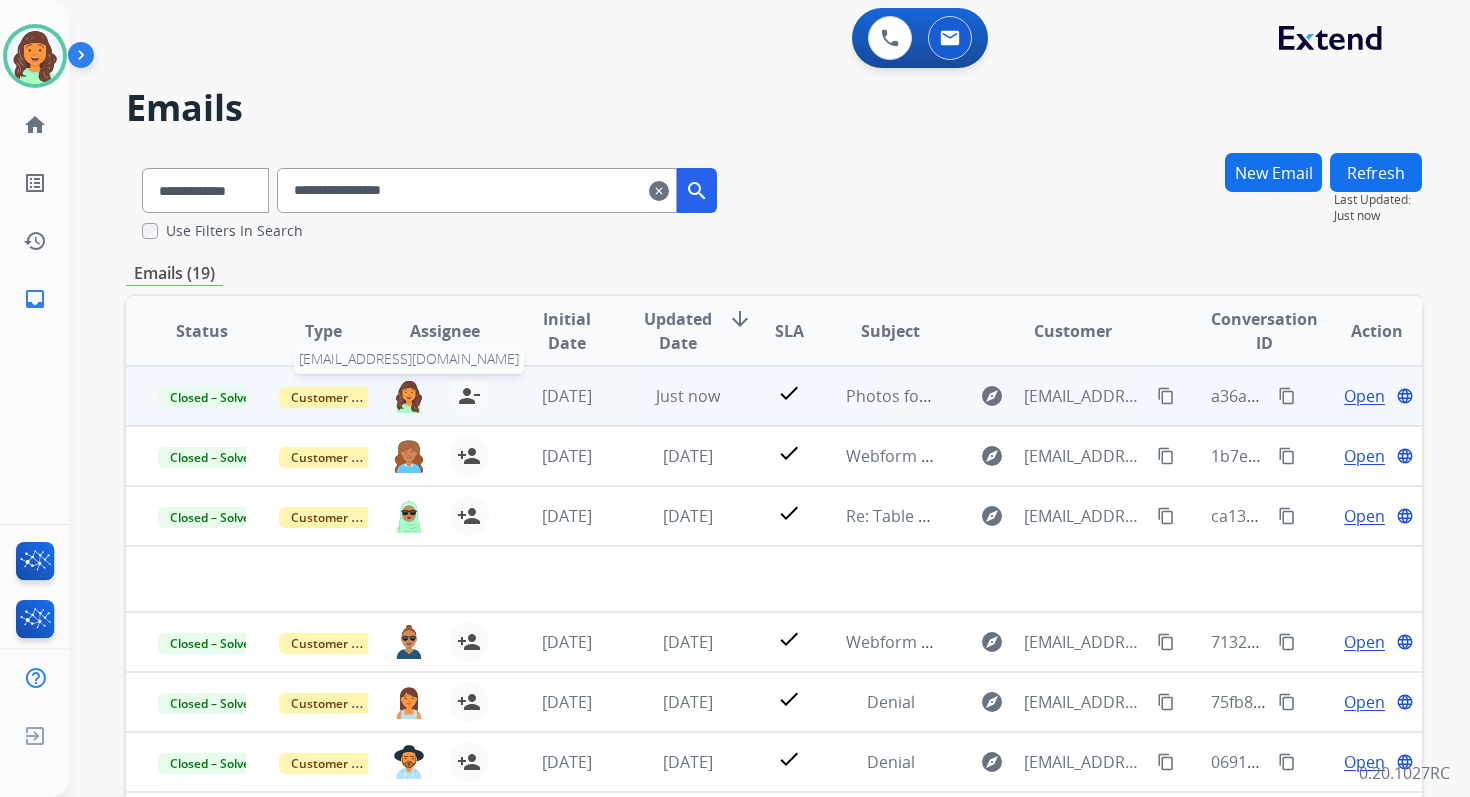 click at bounding box center (409, 396) 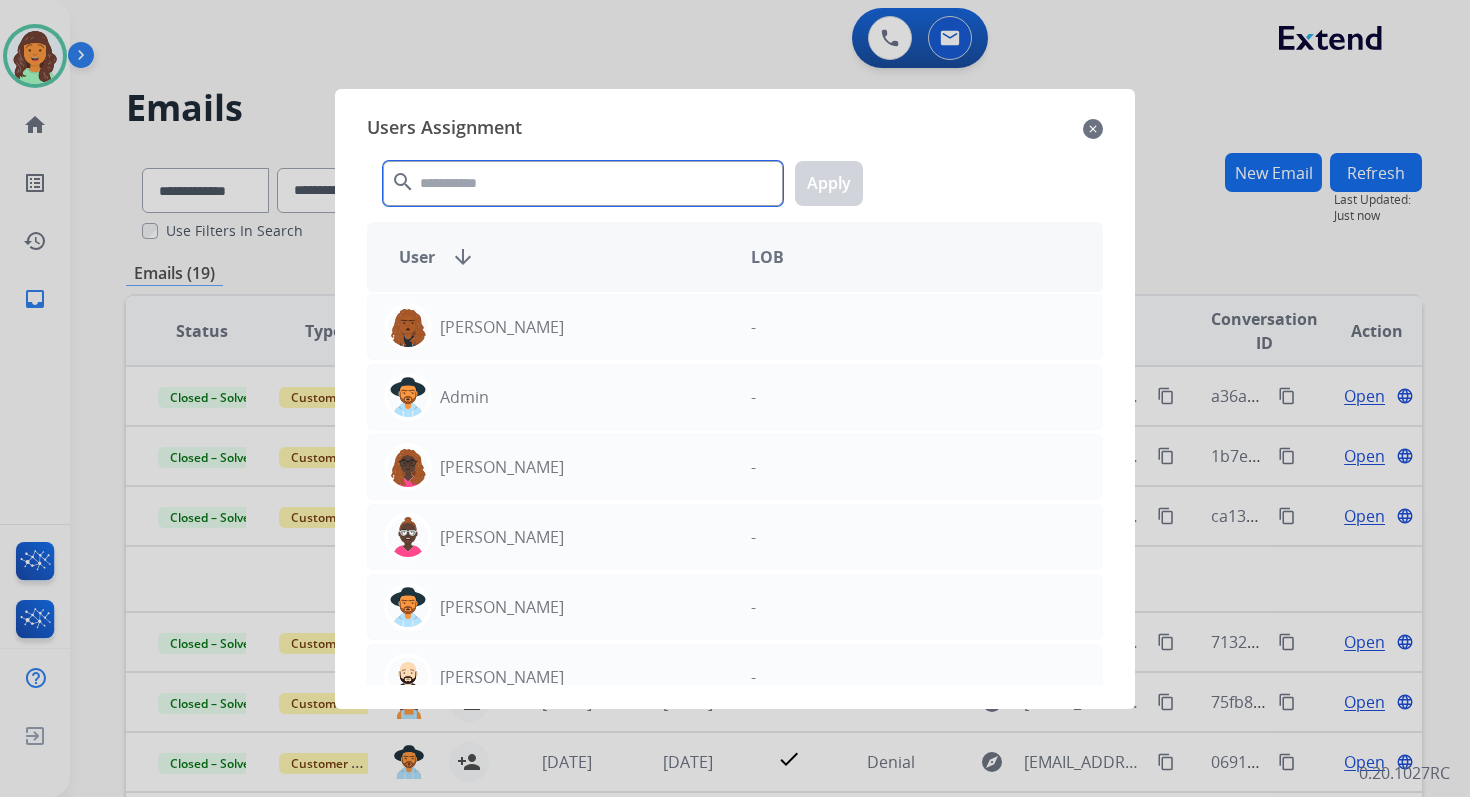 click 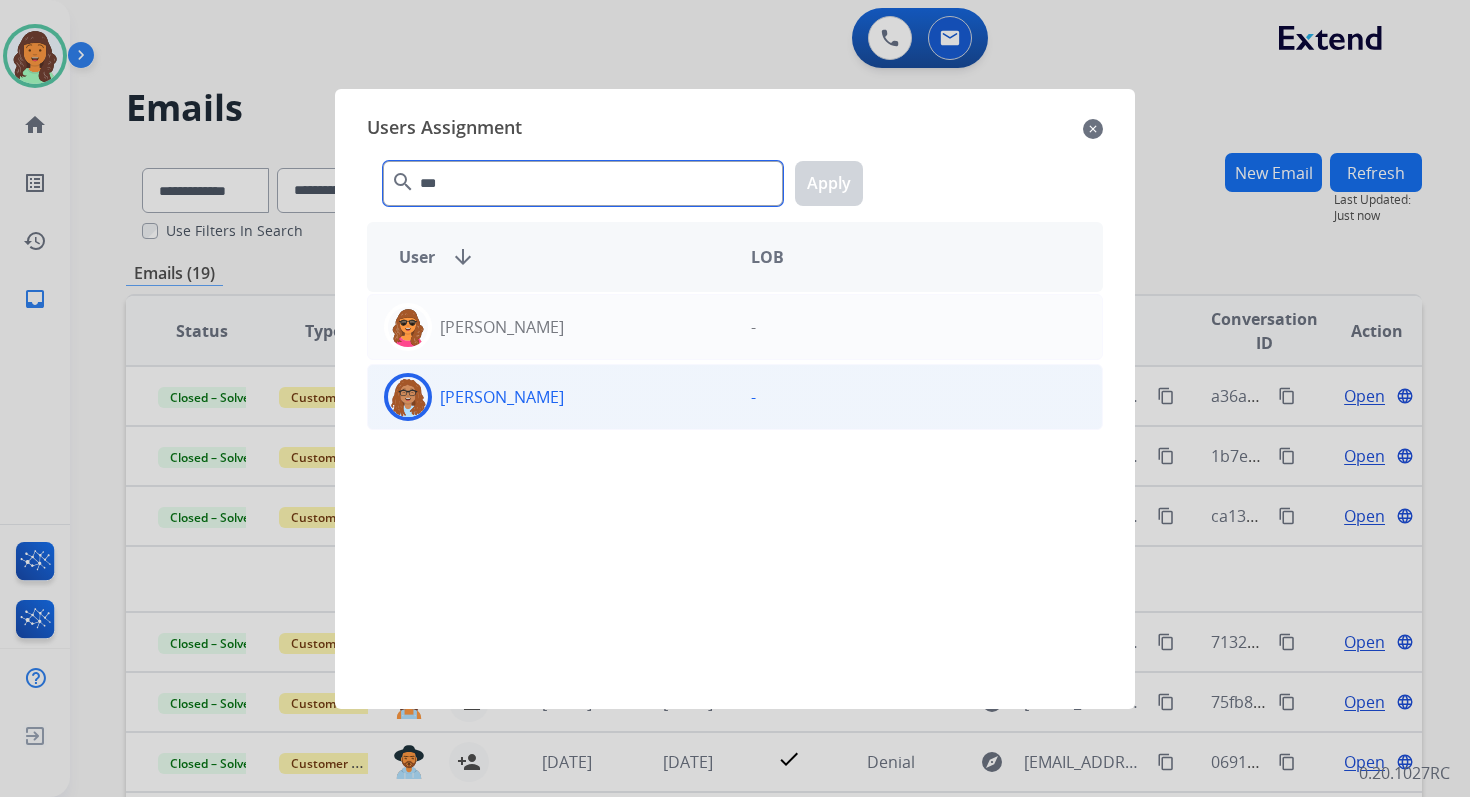 type on "***" 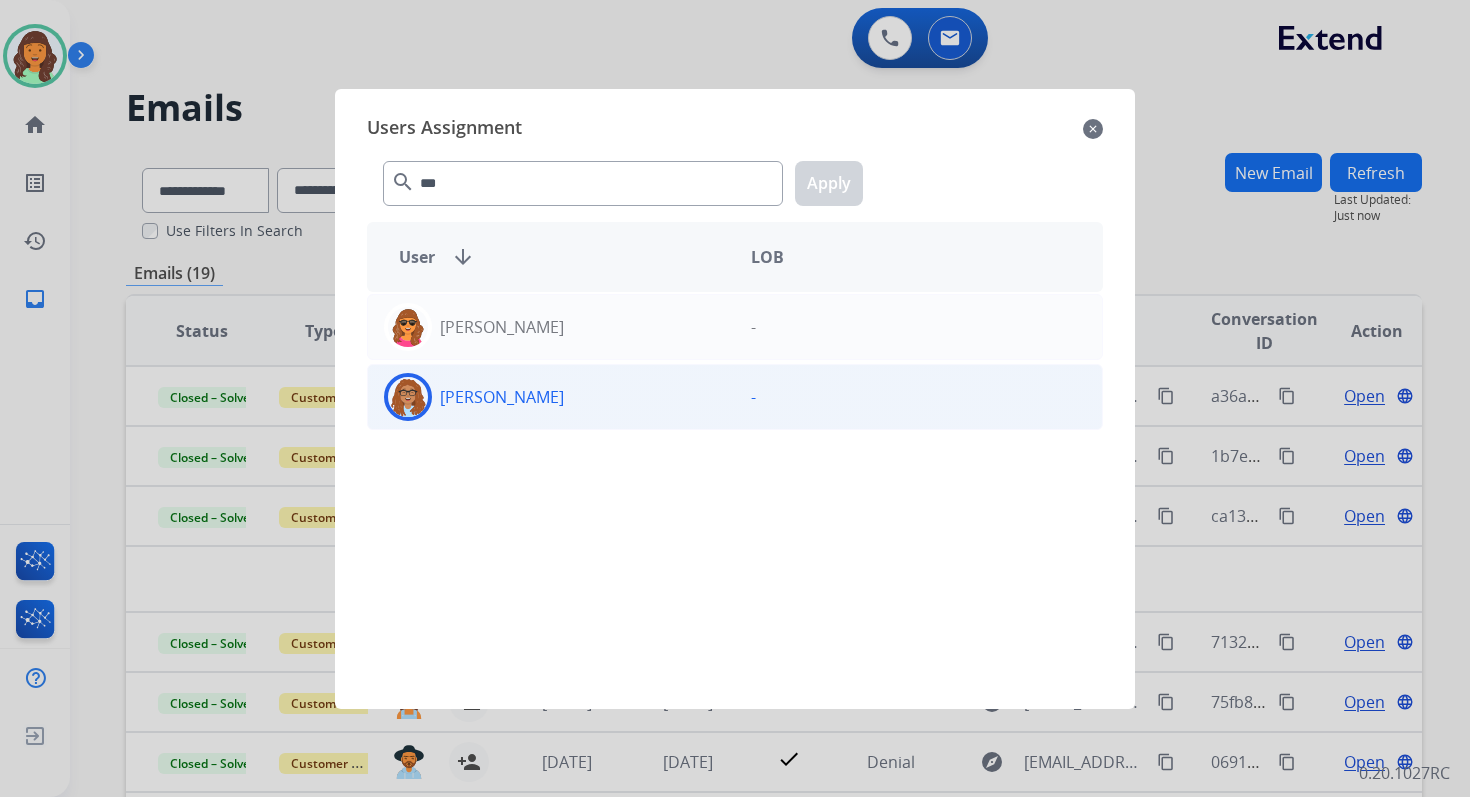 click on "[PERSON_NAME]" 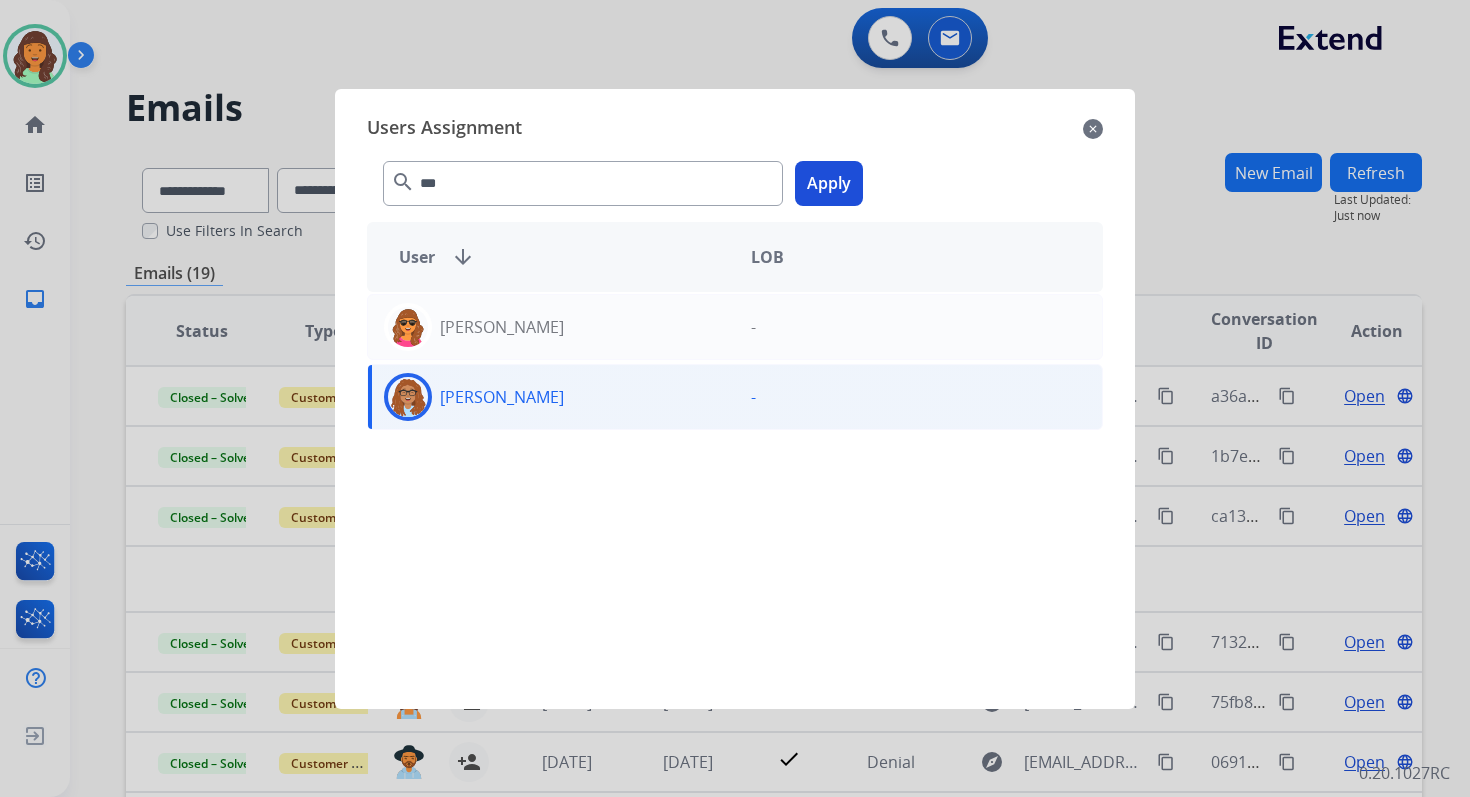 click on "Apply" 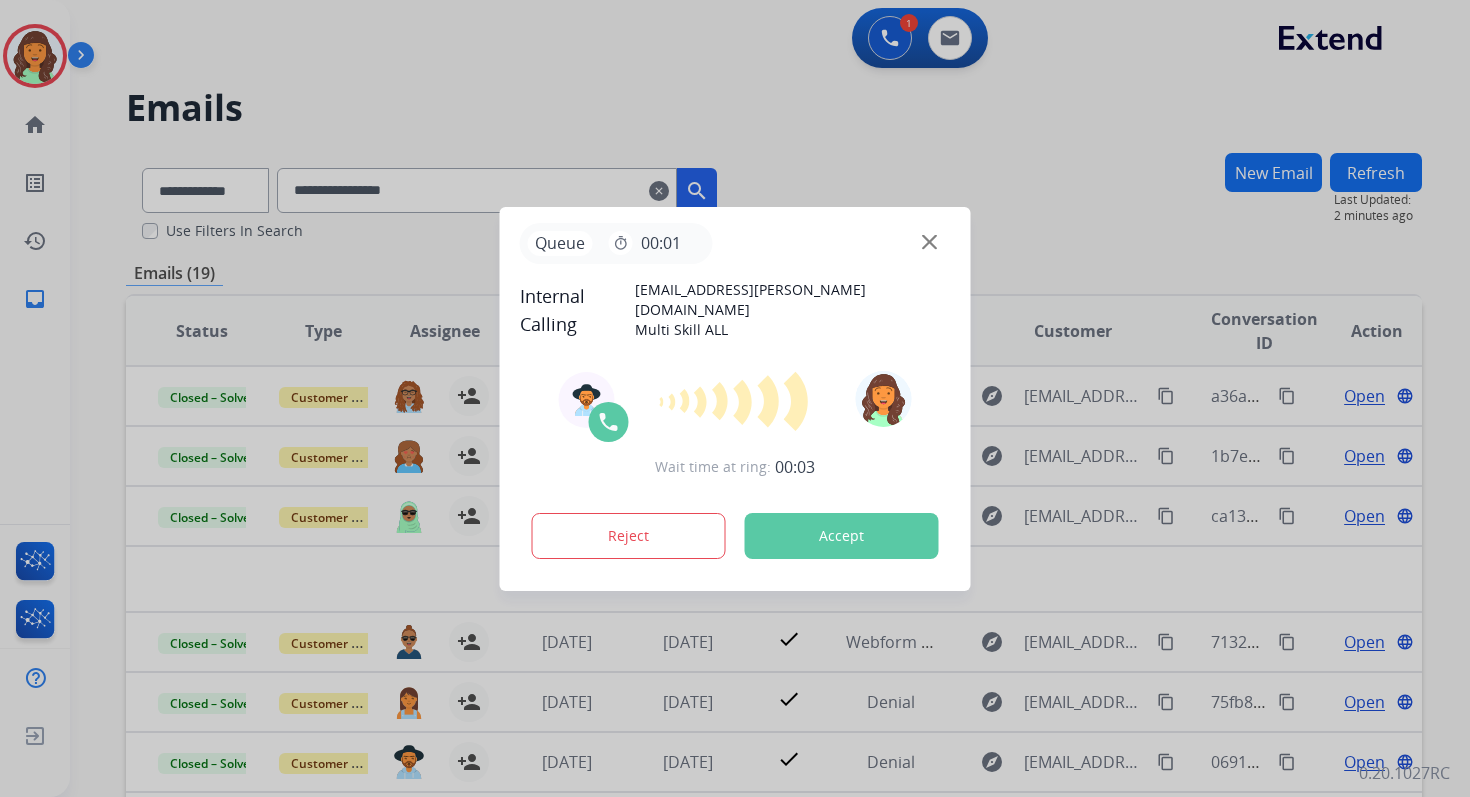 click on "Accept" at bounding box center [842, 536] 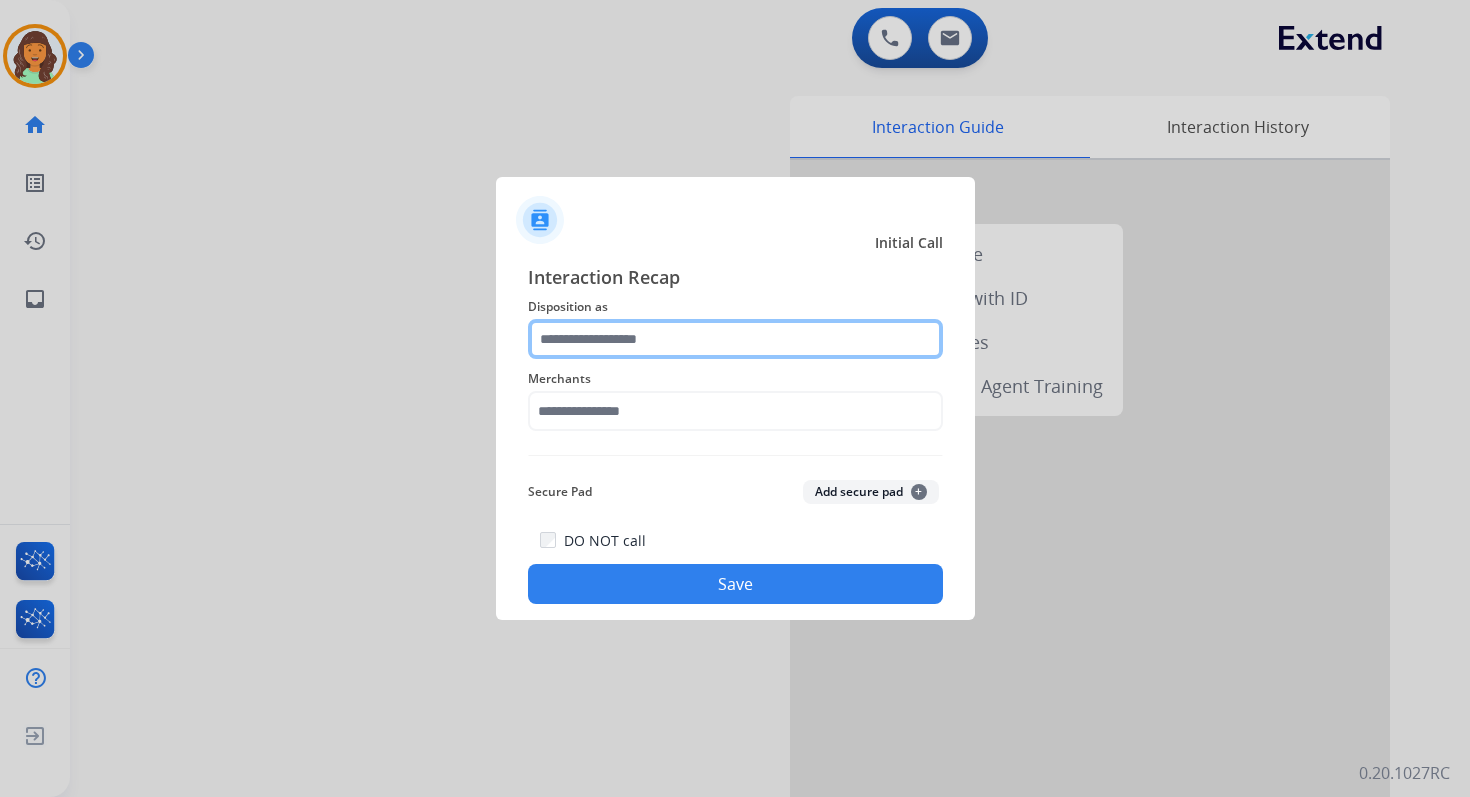click 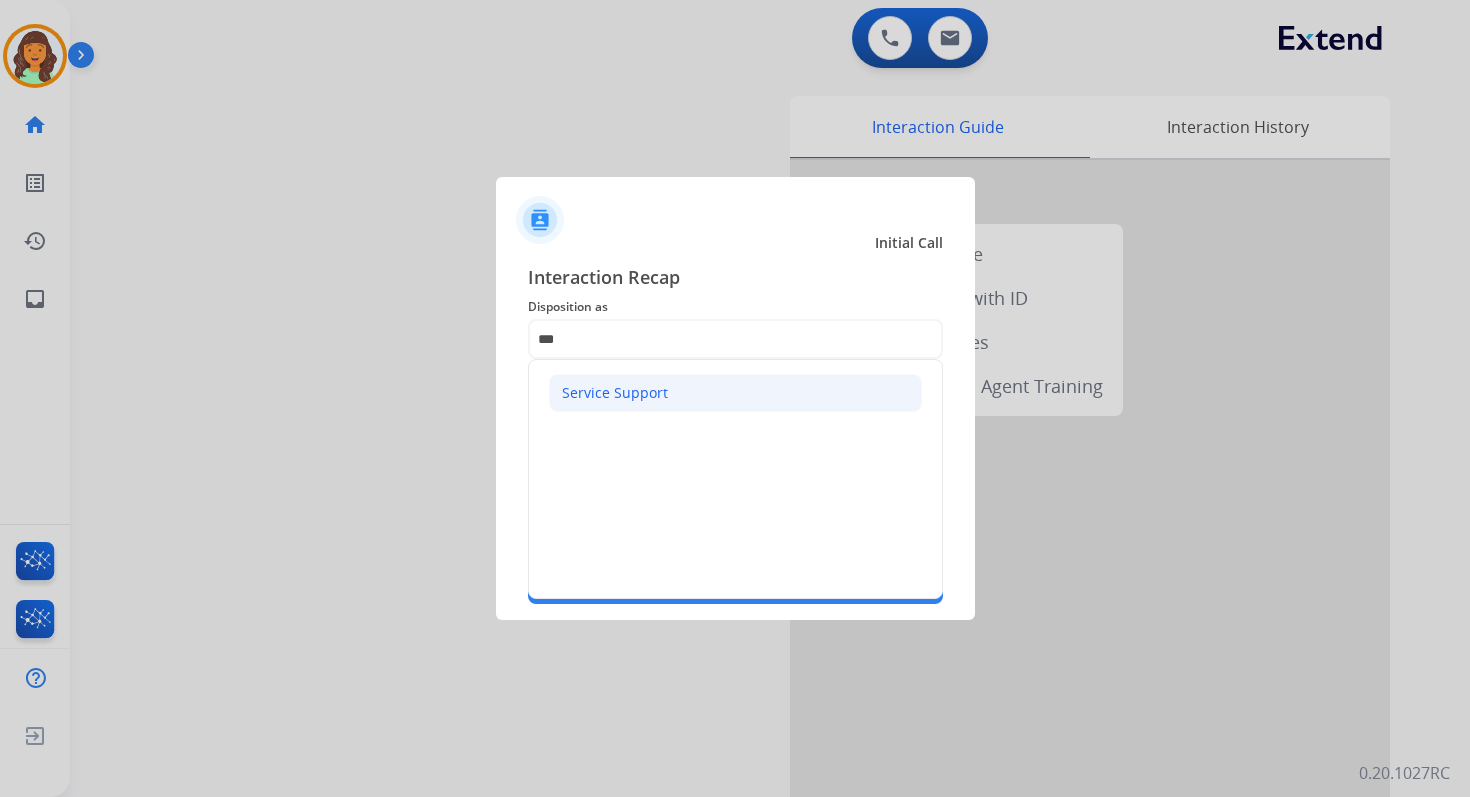 click on "Service Support" 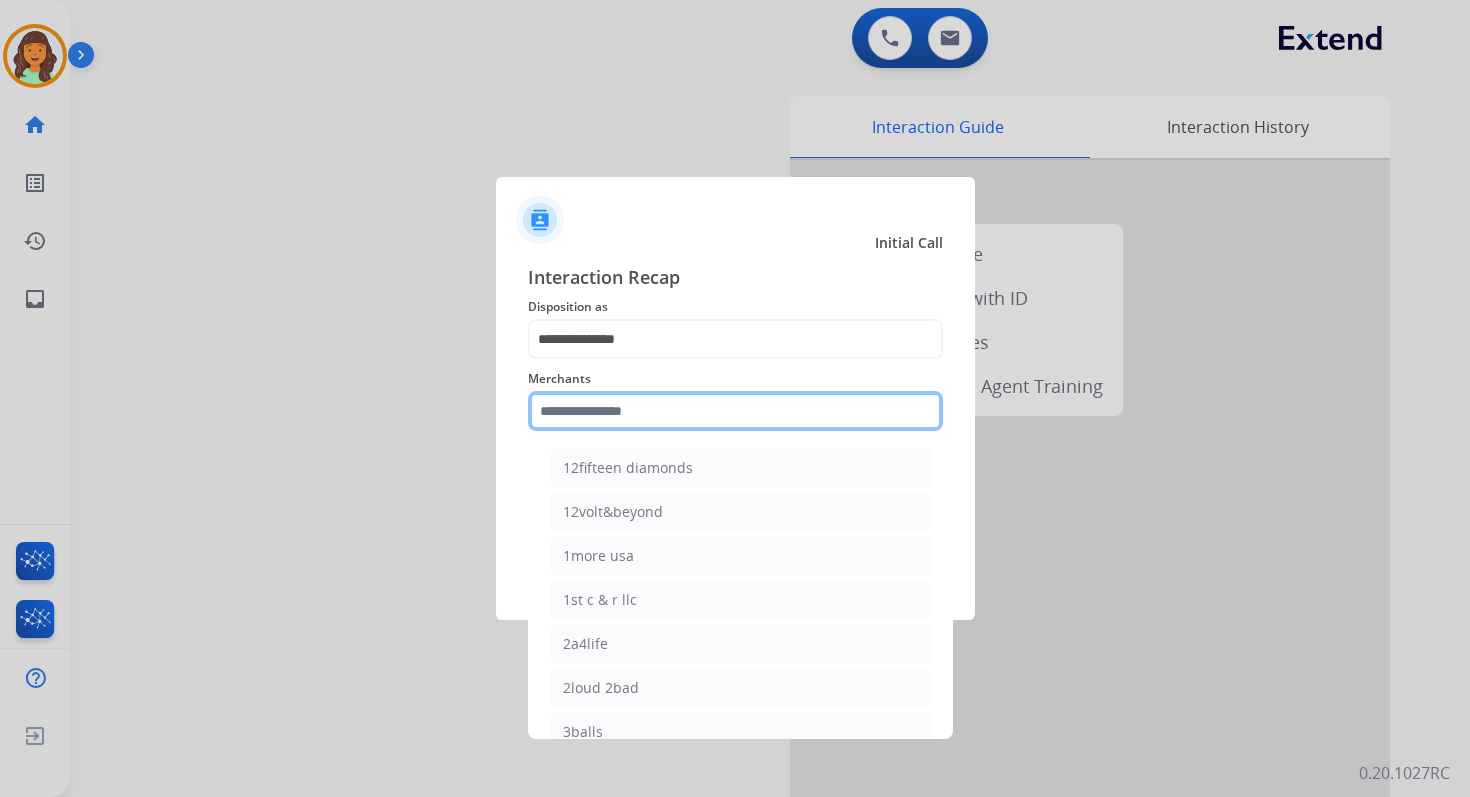 click 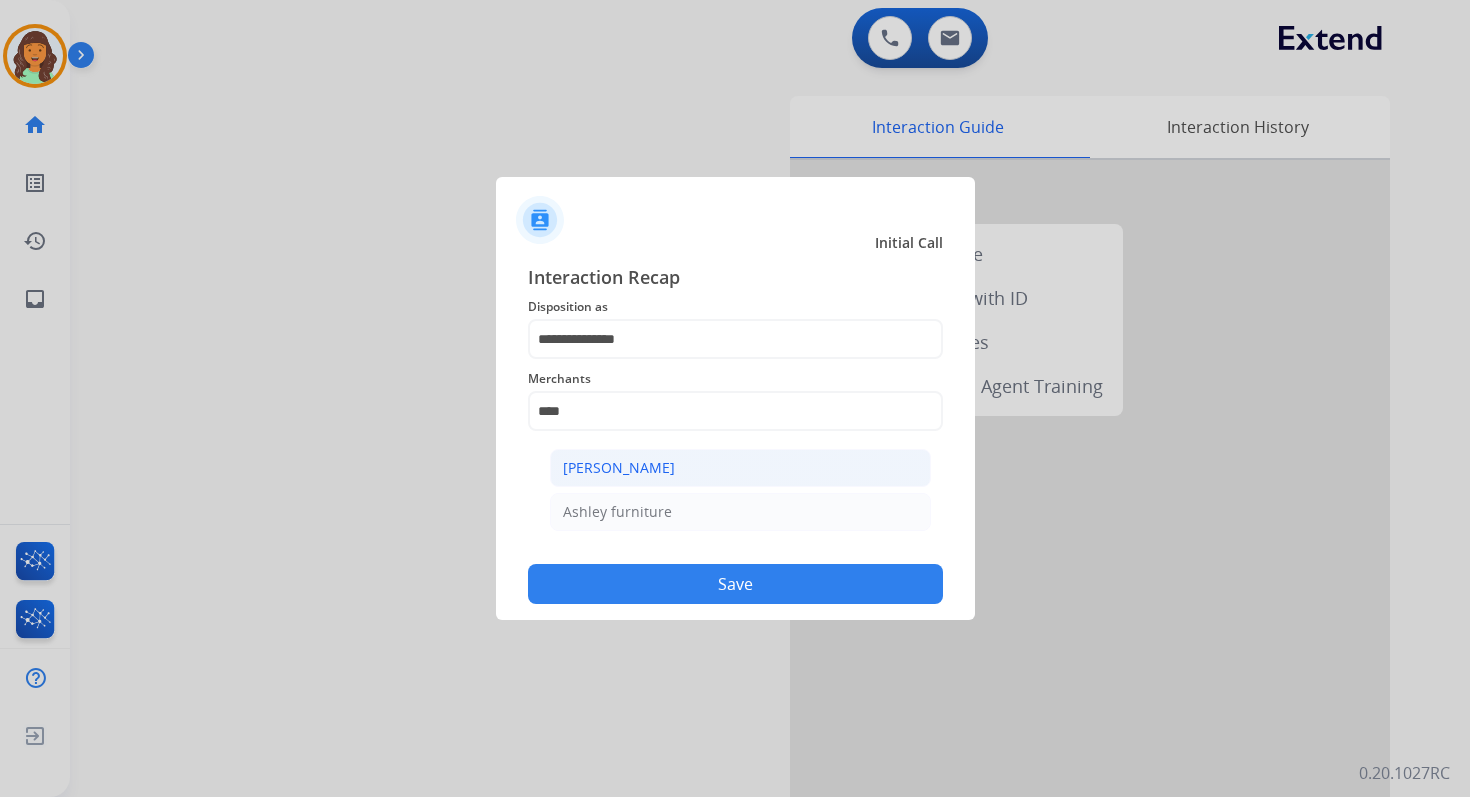 click on "[PERSON_NAME]" 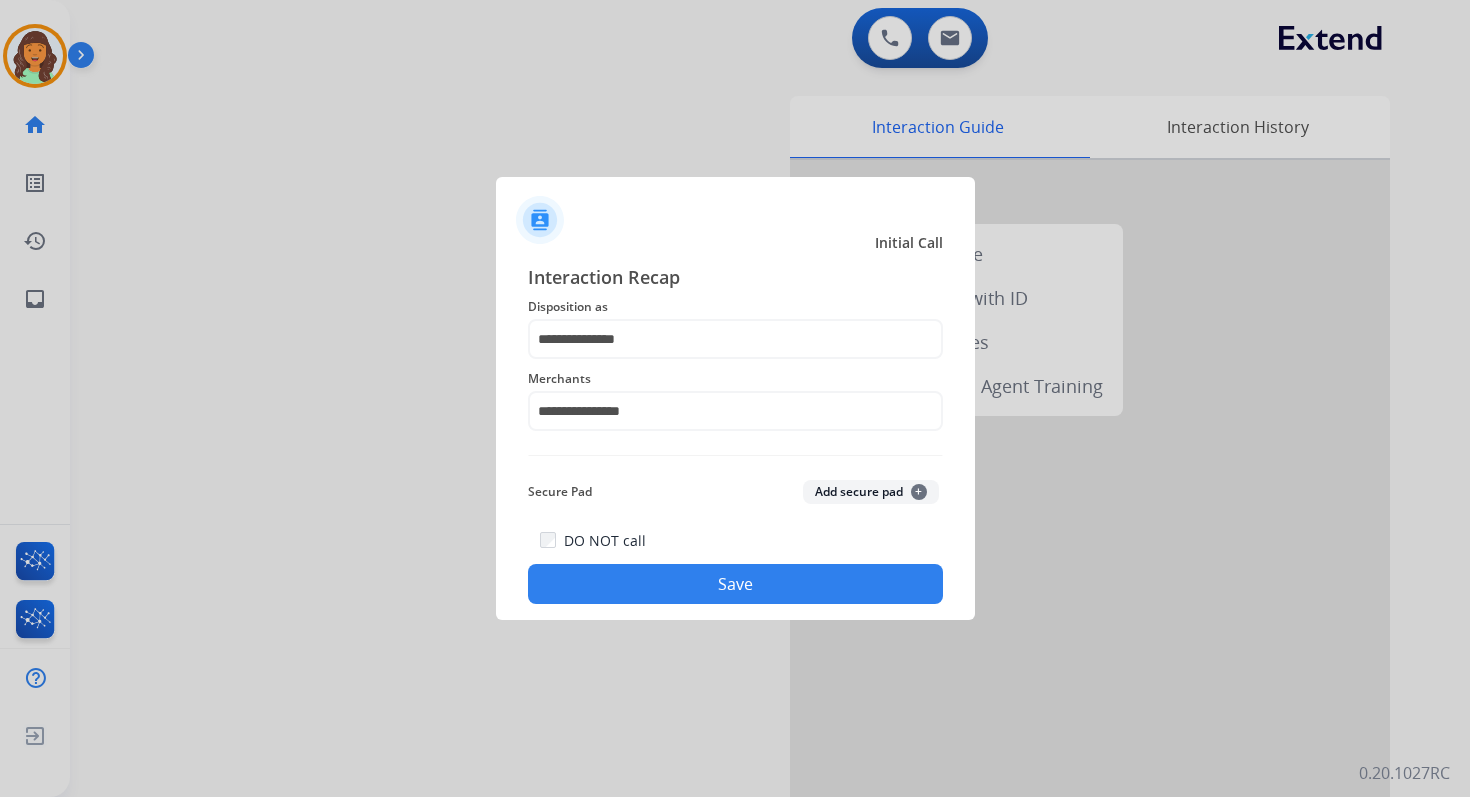 click on "Save" 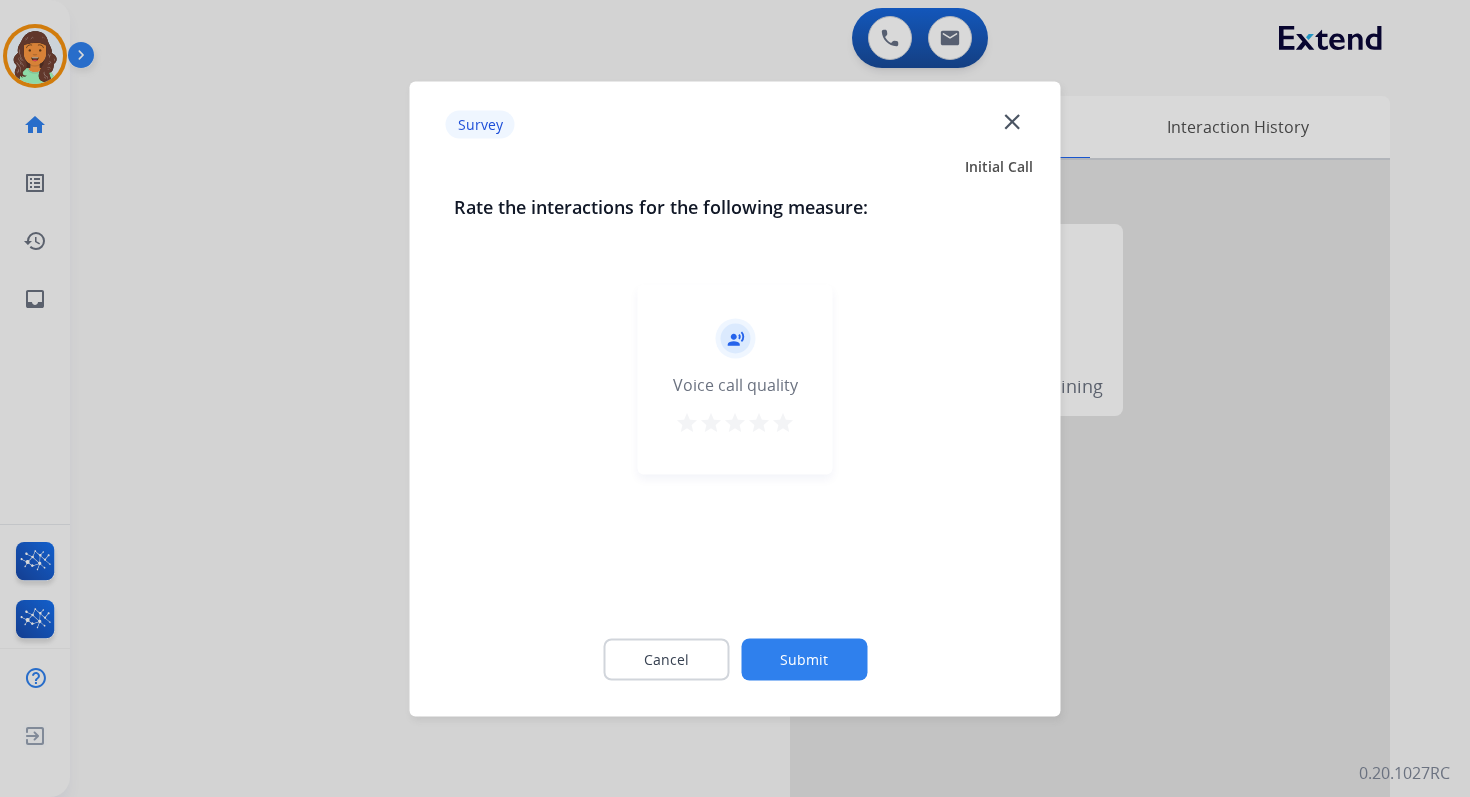 click on "close" 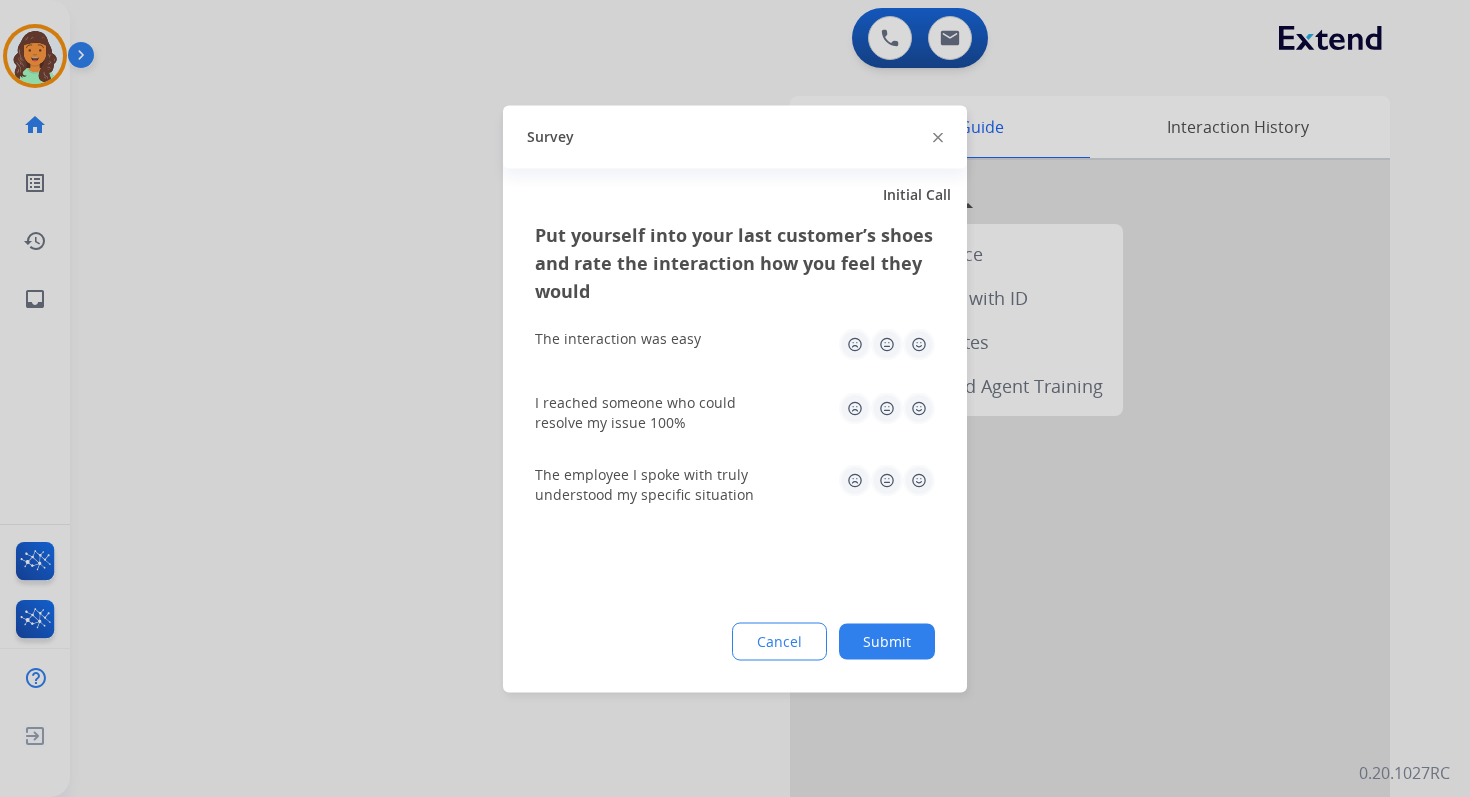 click on "Survey" 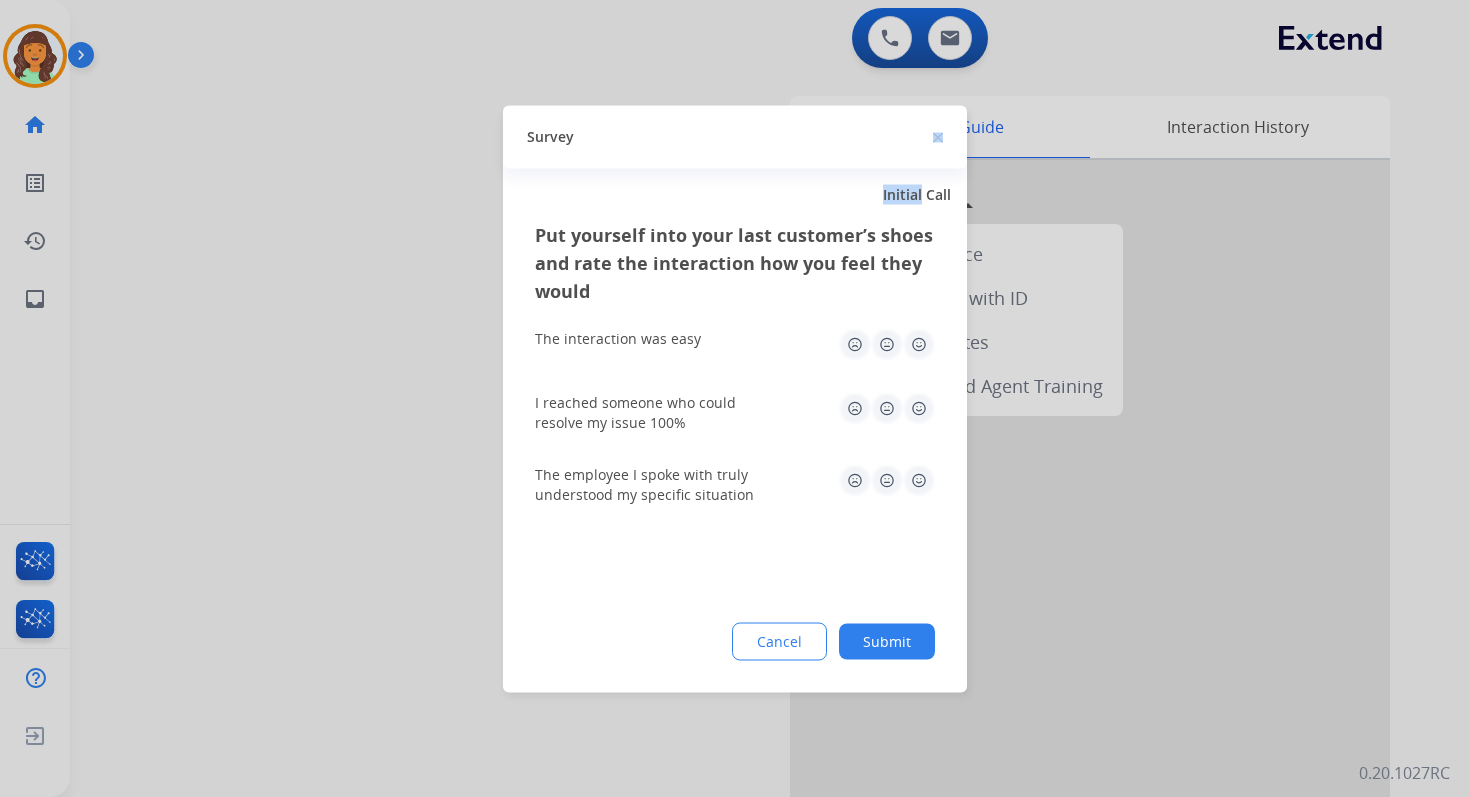 click 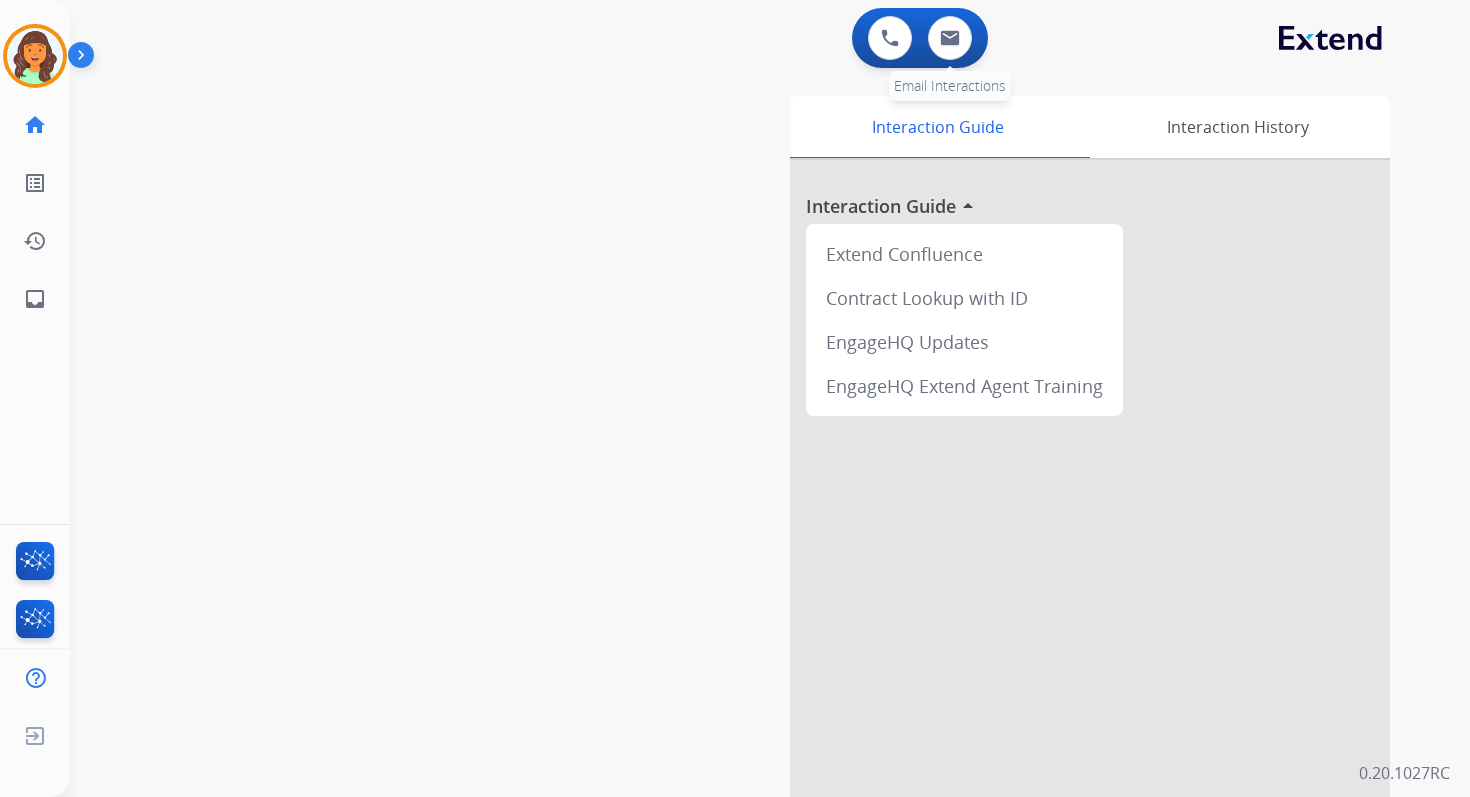 click on "0  Email Interactions" at bounding box center (950, 38) 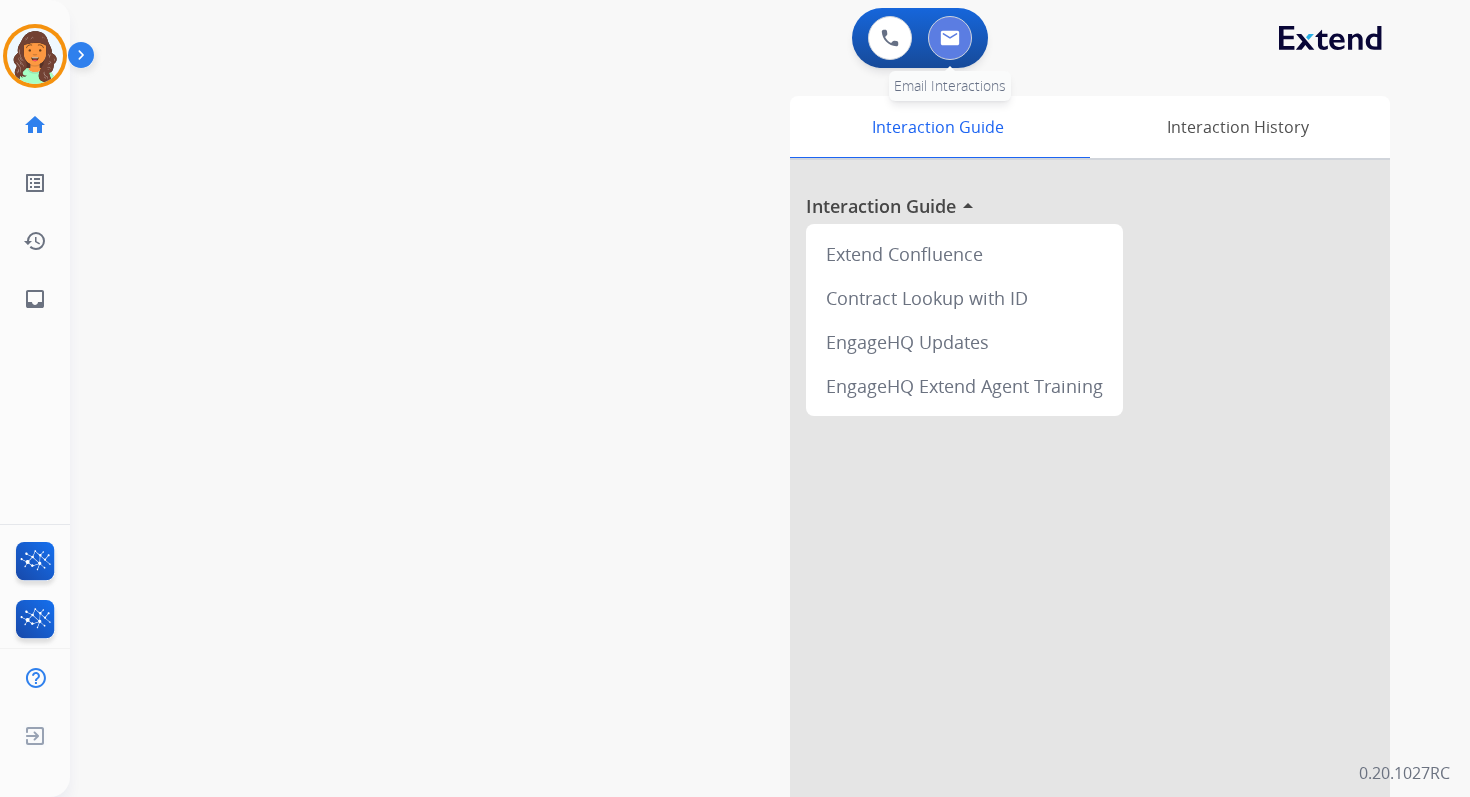 click at bounding box center [950, 38] 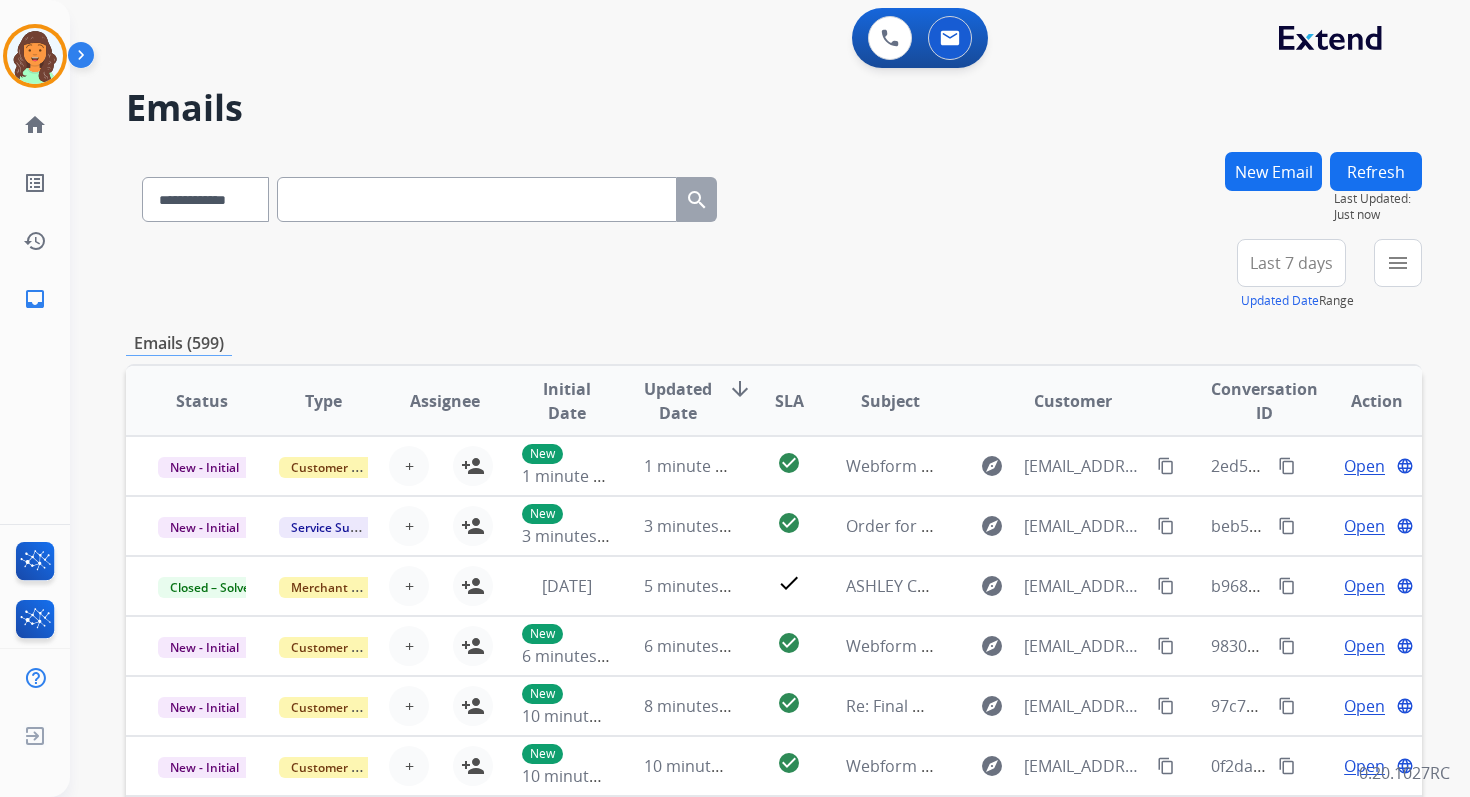 click at bounding box center [477, 199] 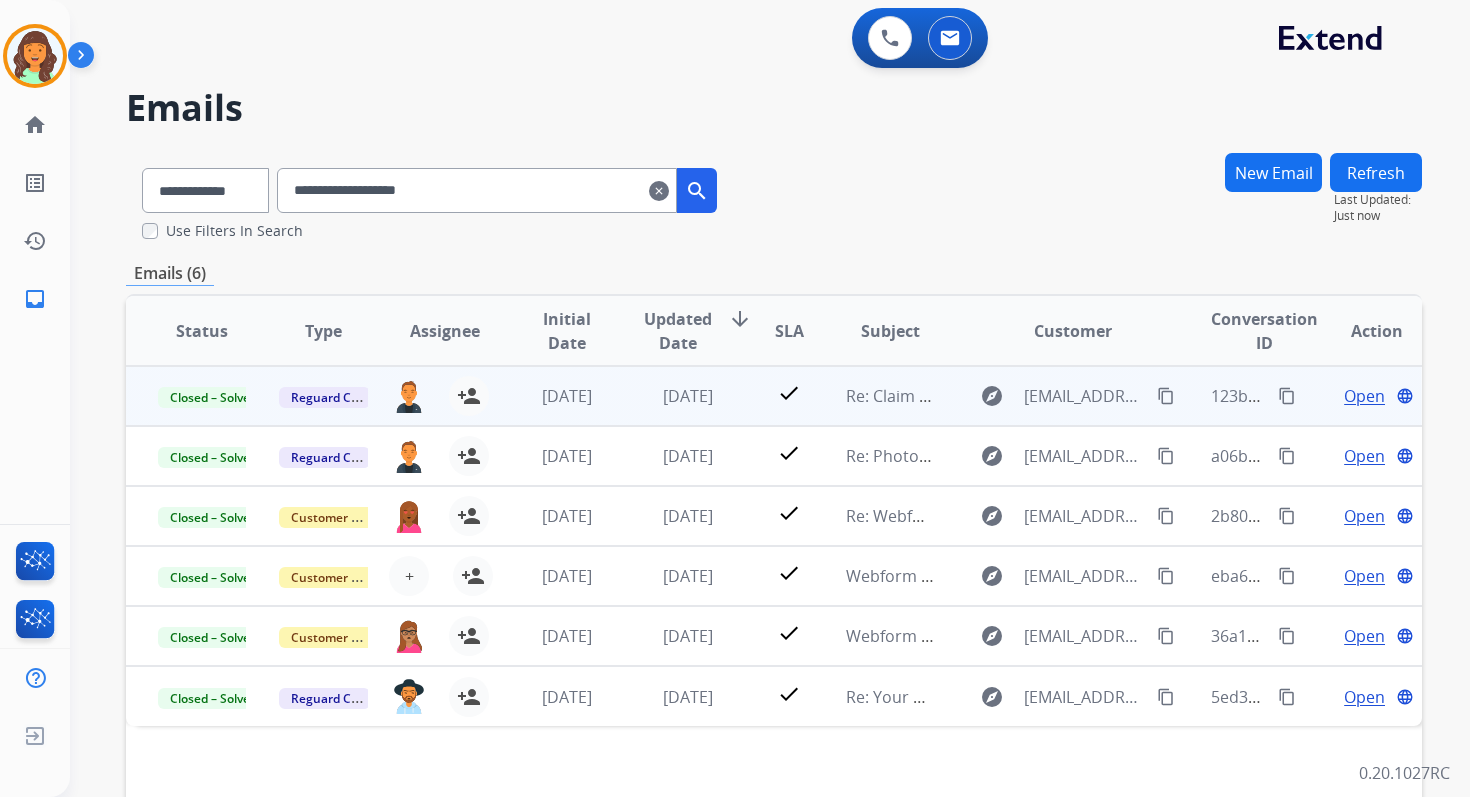 click on "Open" at bounding box center [1364, 396] 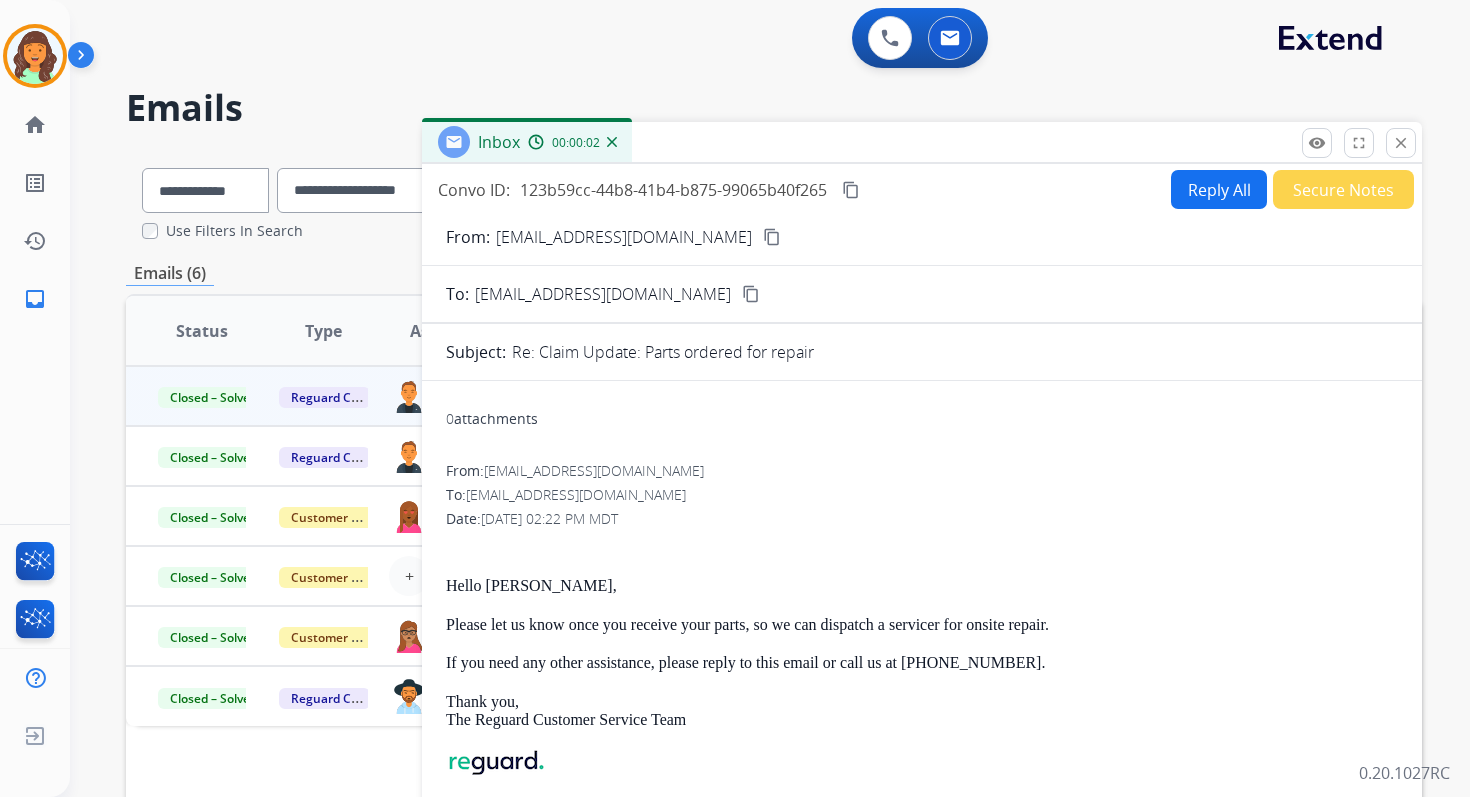 click on "Reply All" at bounding box center [1219, 189] 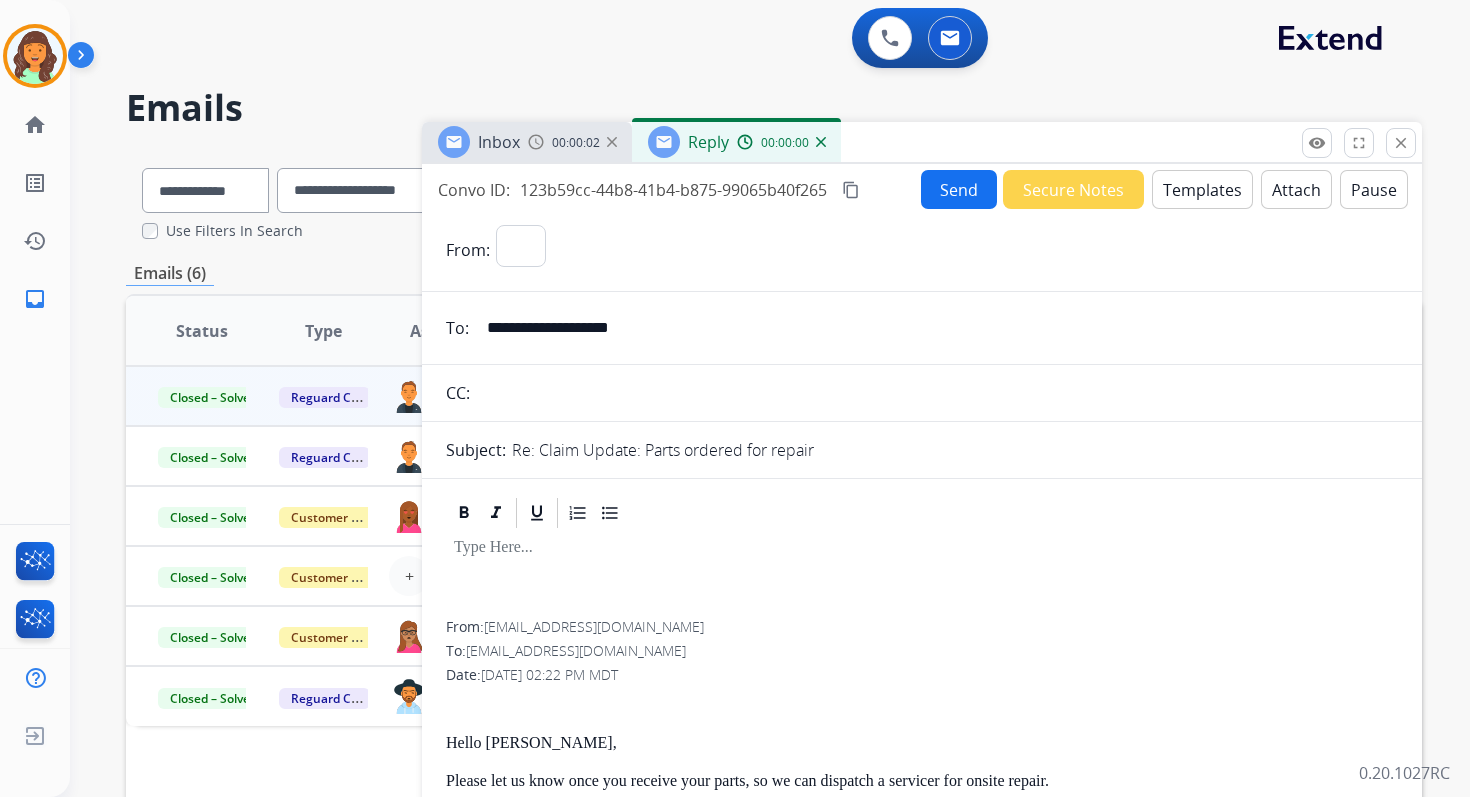 select on "**********" 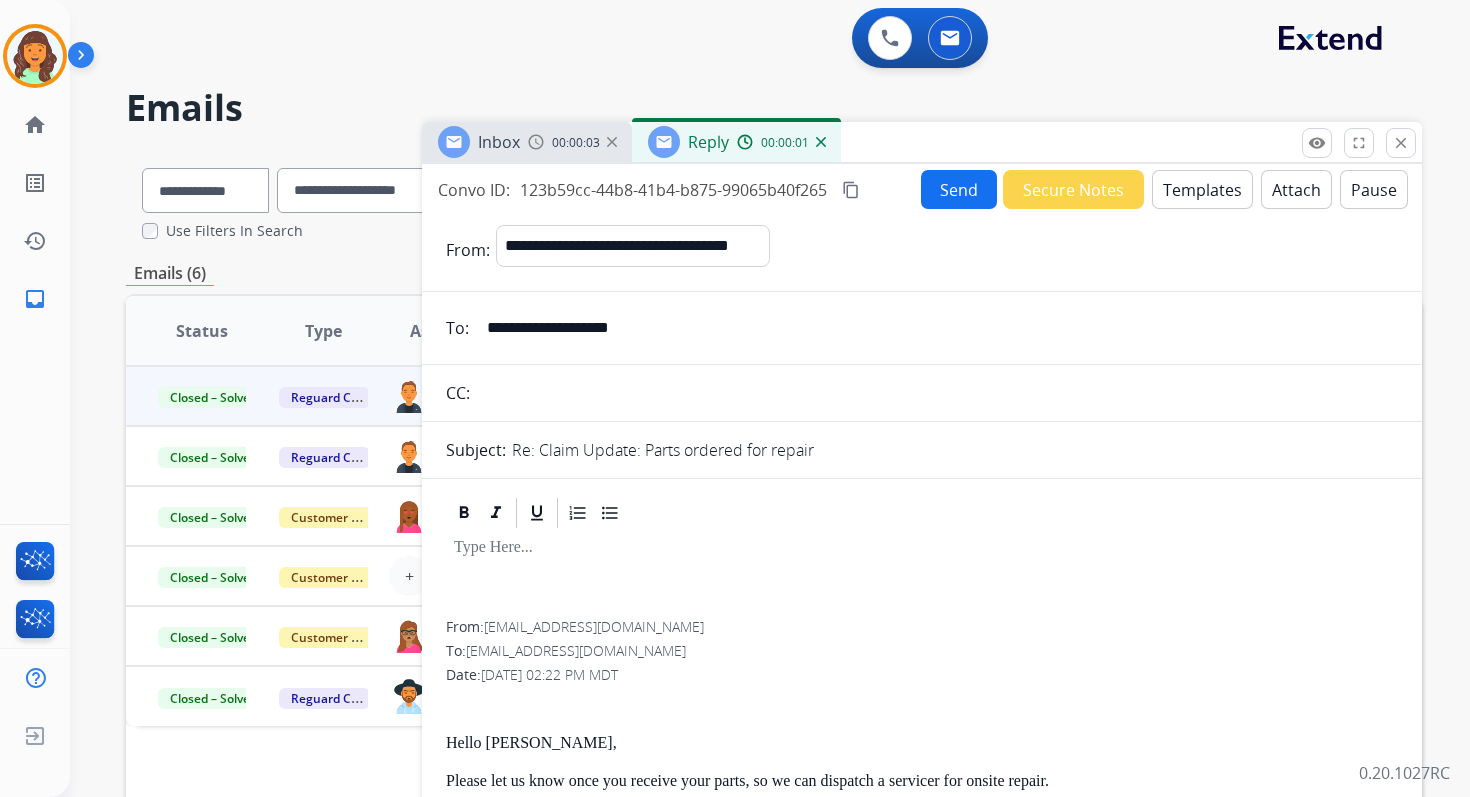 click on "Templates" at bounding box center [1202, 189] 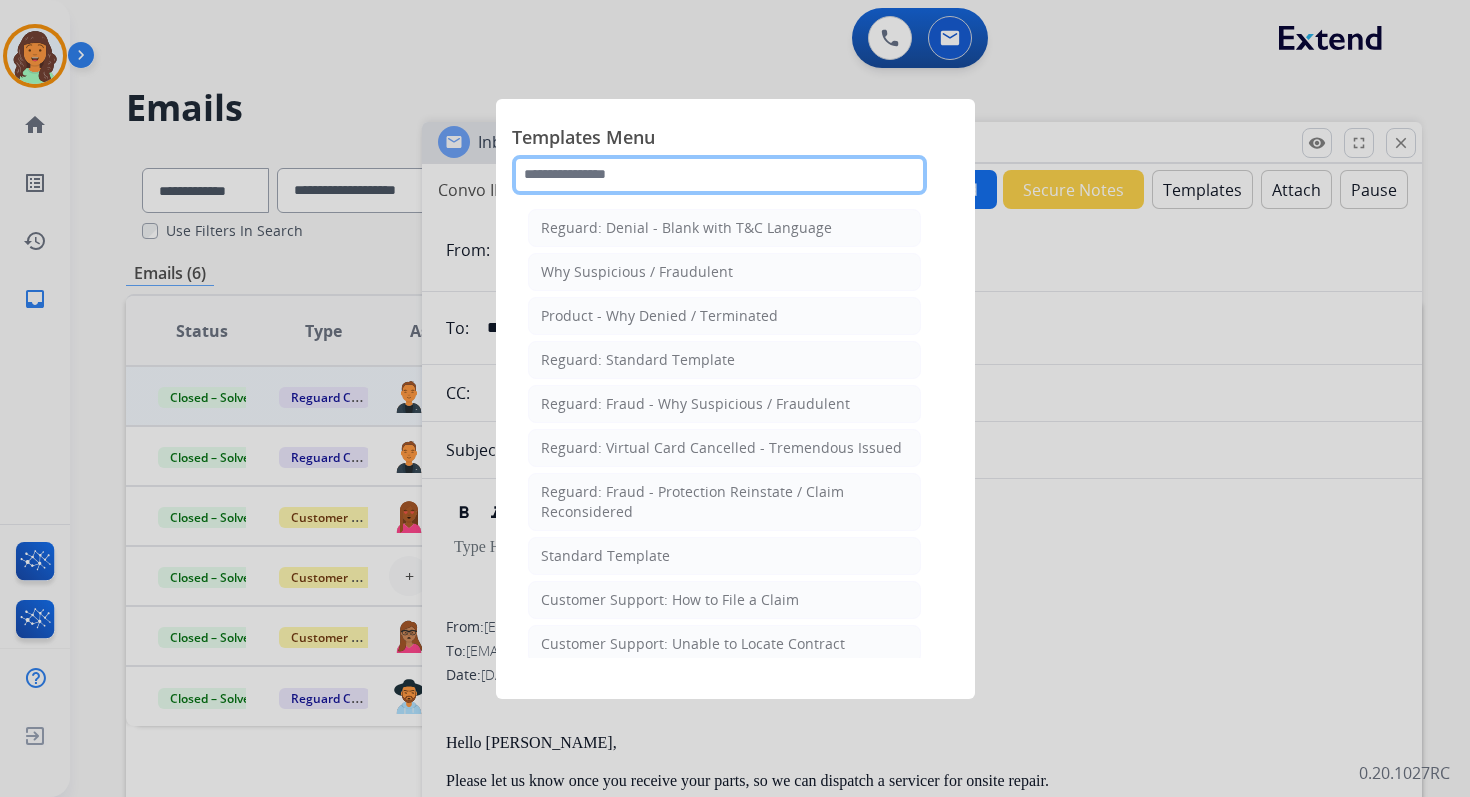 click 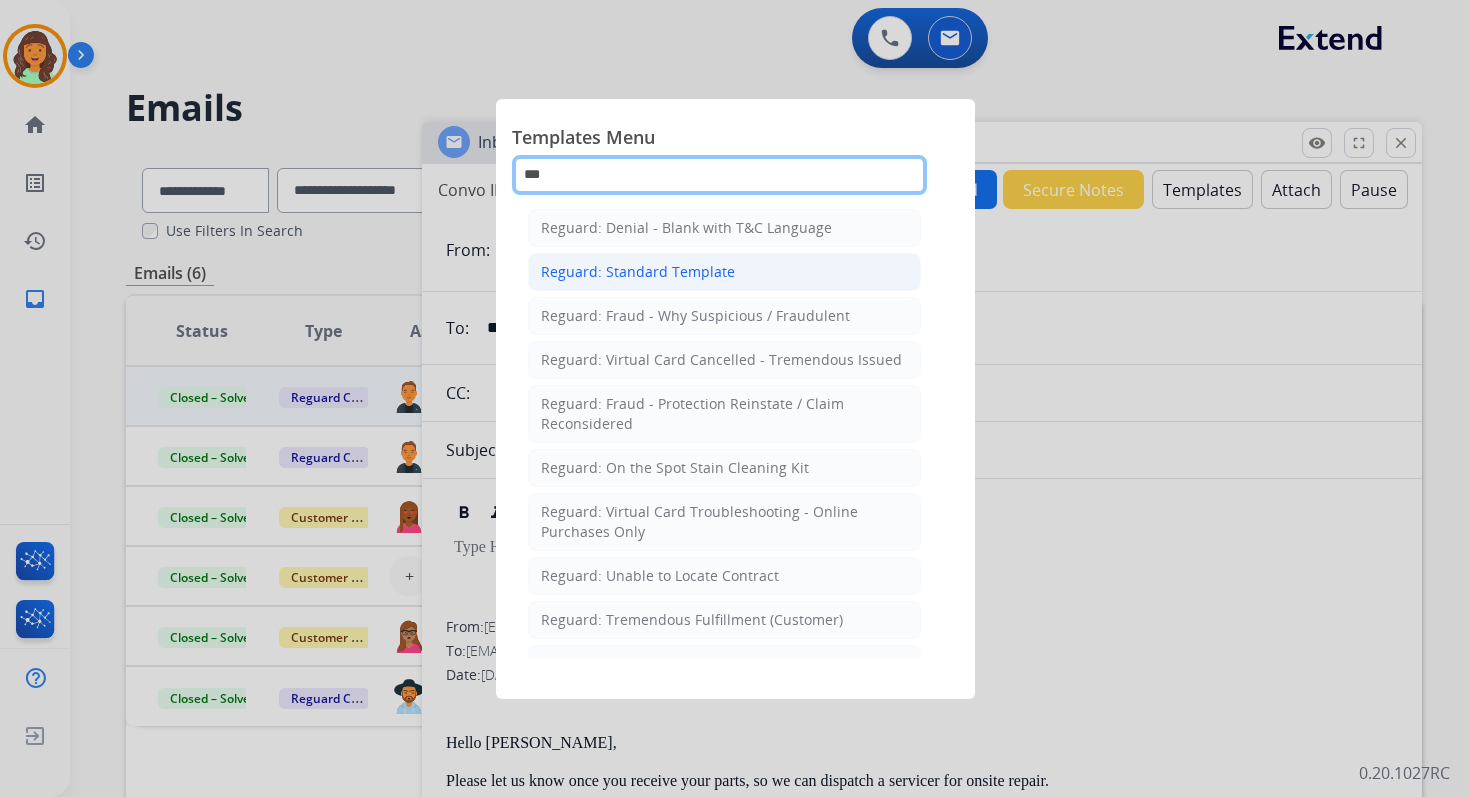 type on "***" 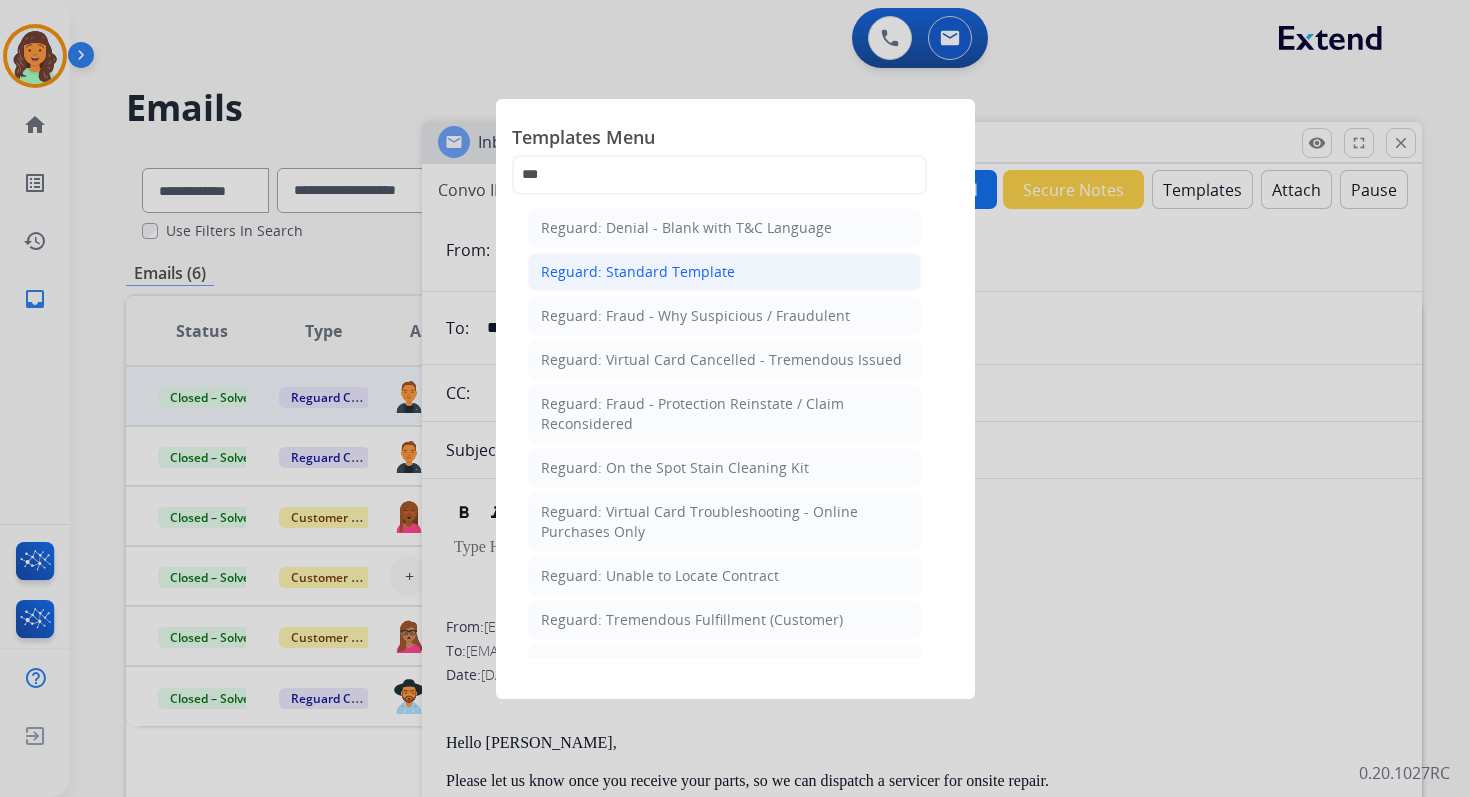 click on "Reguard: Standard Template" 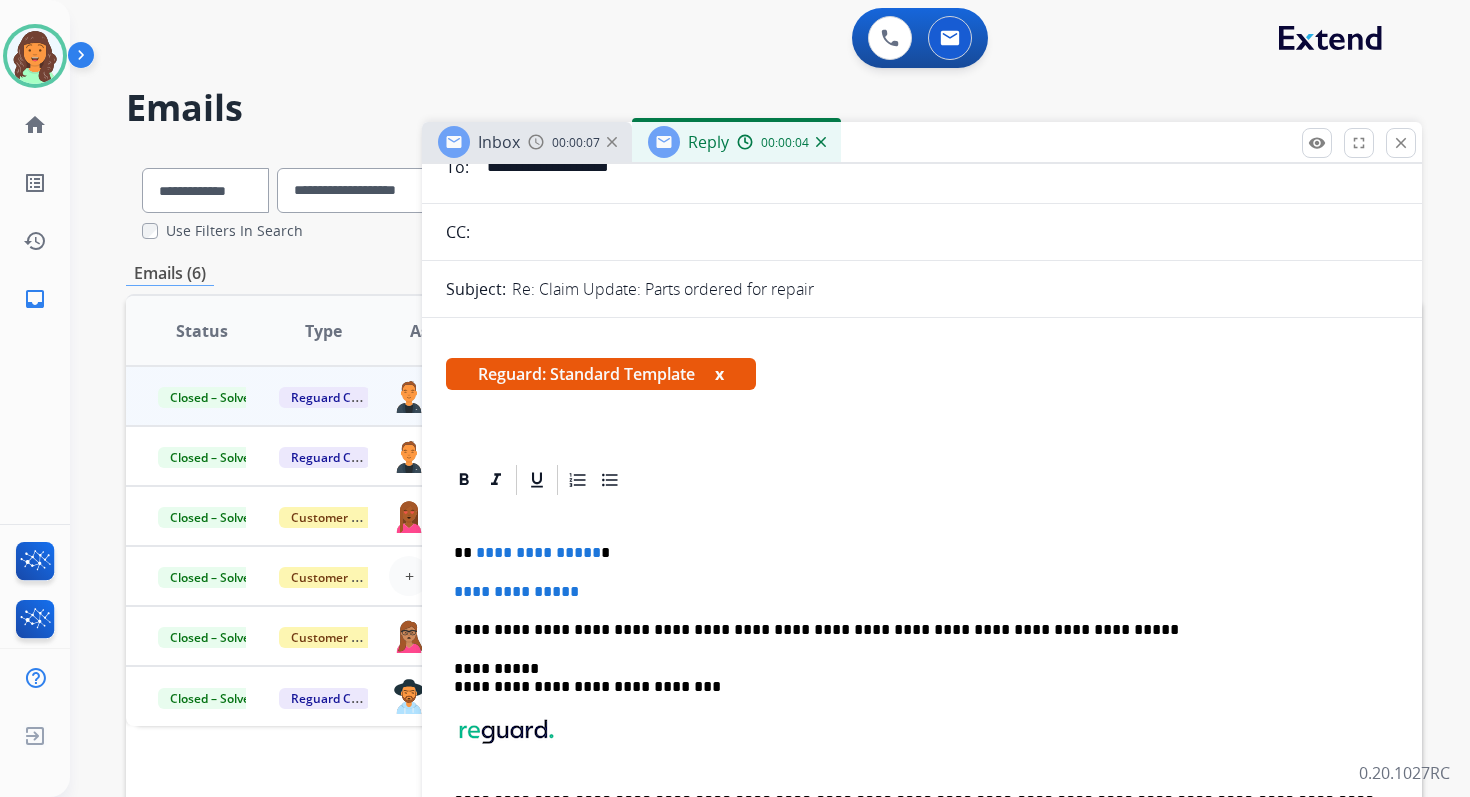 scroll, scrollTop: 264, scrollLeft: 0, axis: vertical 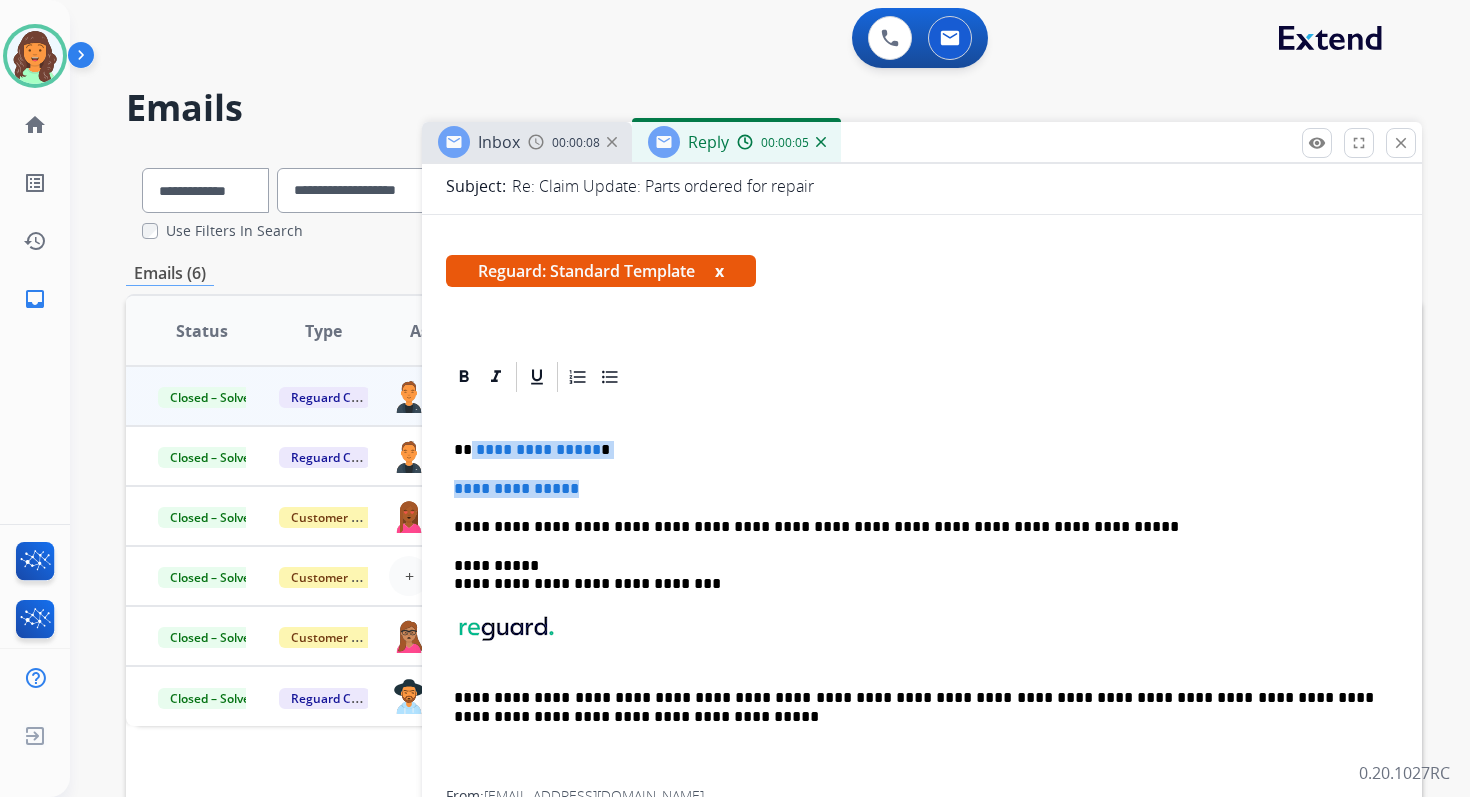 drag, startPoint x: 468, startPoint y: 446, endPoint x: 610, endPoint y: 496, distance: 150.54567 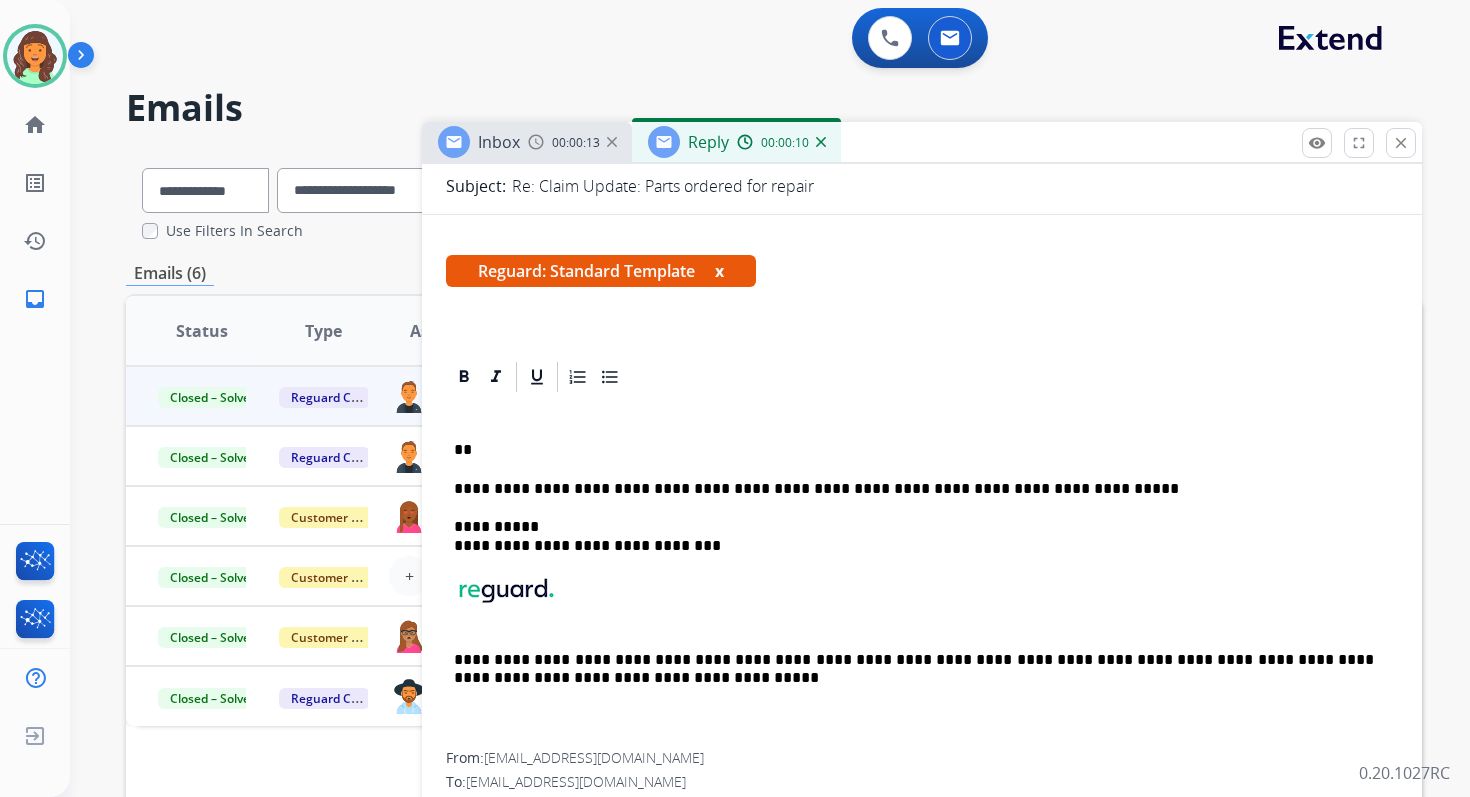 type 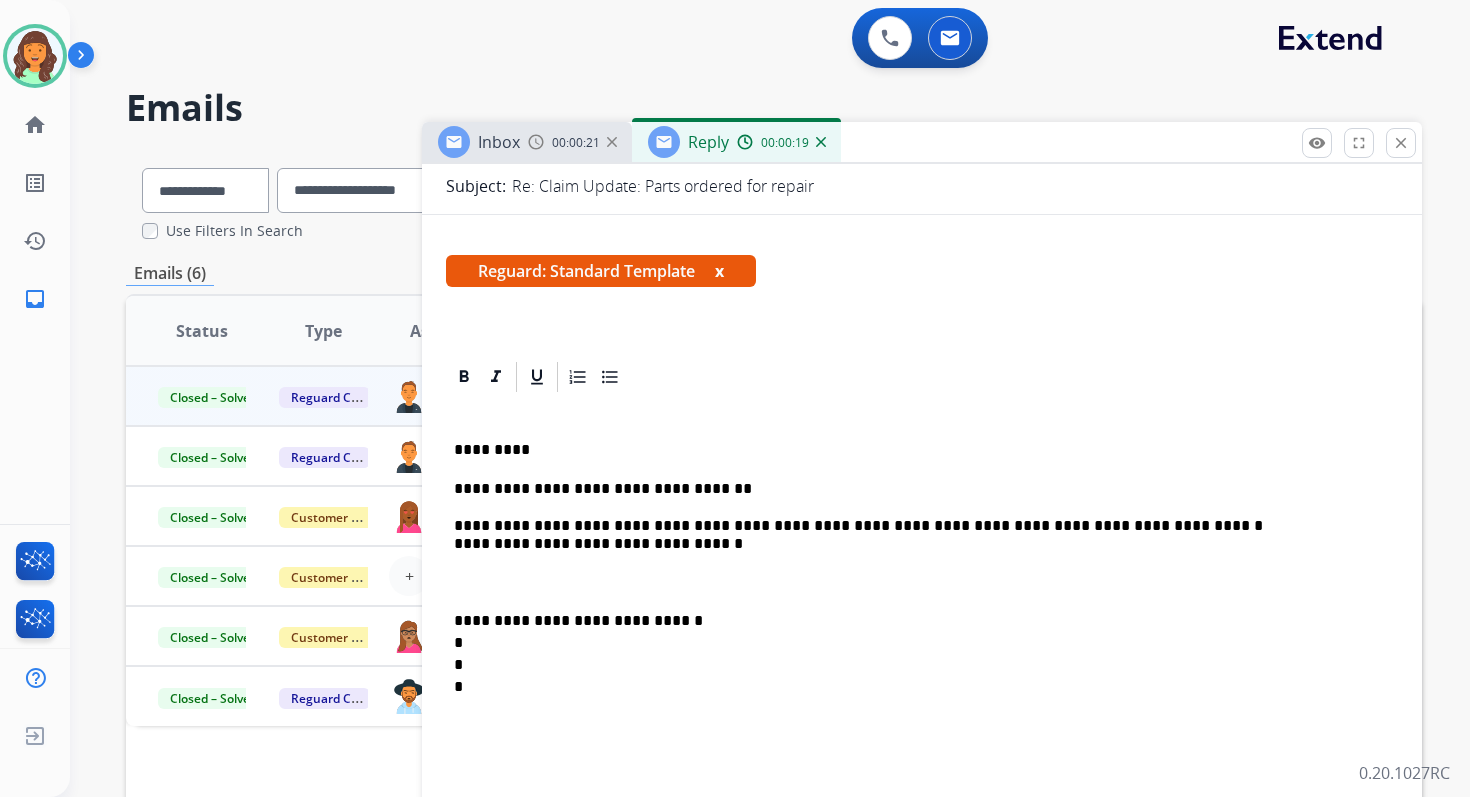 click on "**********" at bounding box center (914, 535) 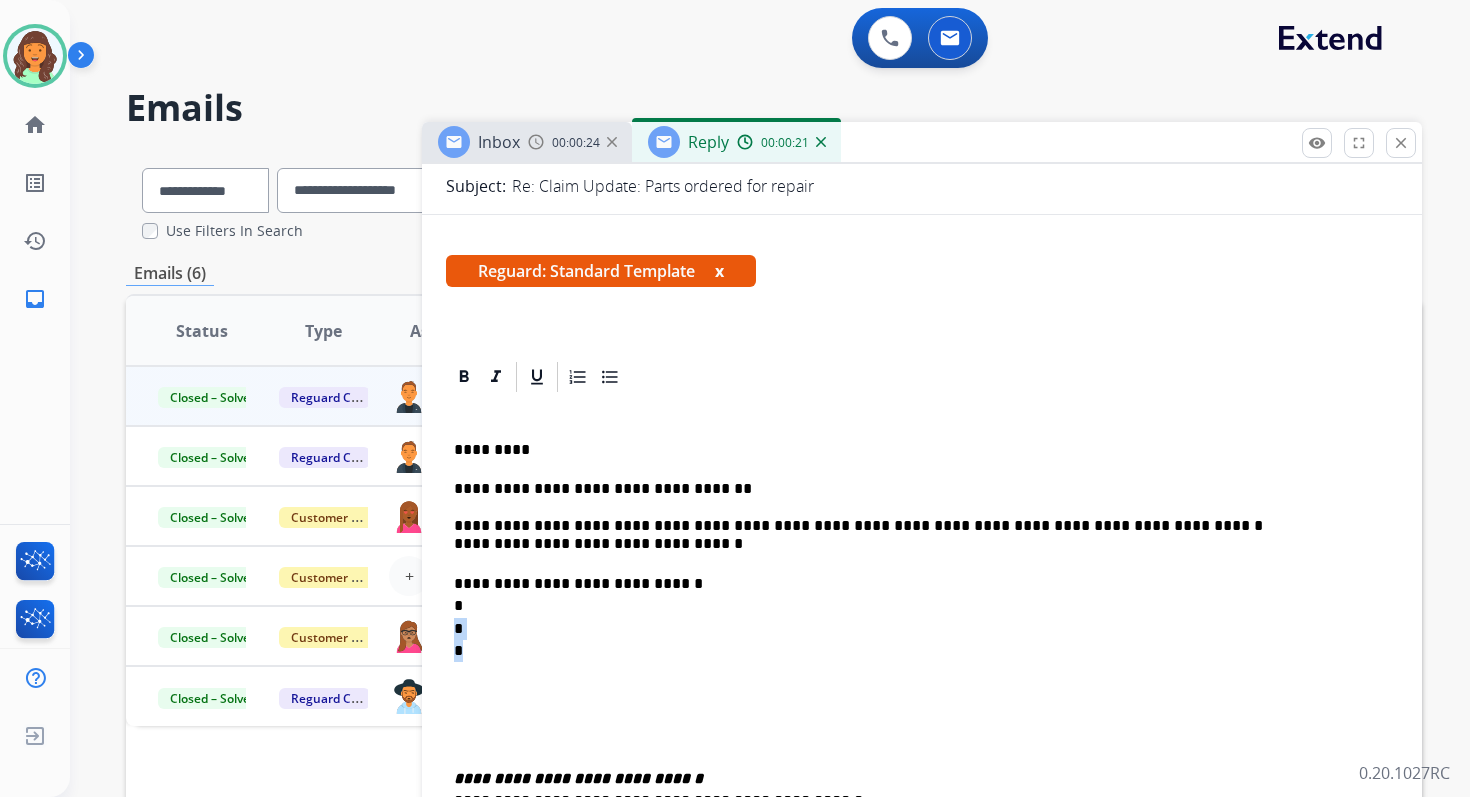 drag, startPoint x: 485, startPoint y: 650, endPoint x: 452, endPoint y: 634, distance: 36.67424 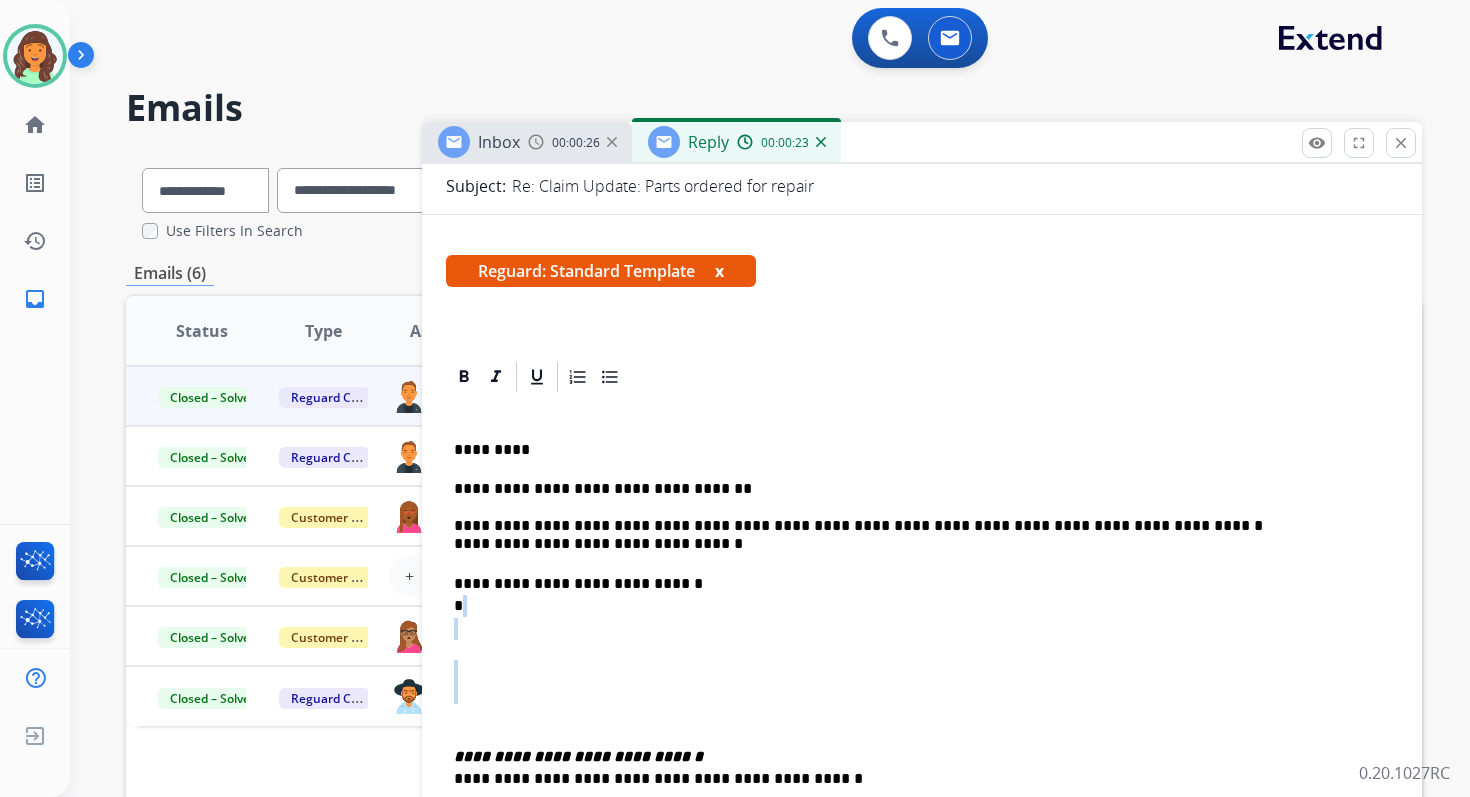 drag, startPoint x: 454, startPoint y: 716, endPoint x: 453, endPoint y: 636, distance: 80.00625 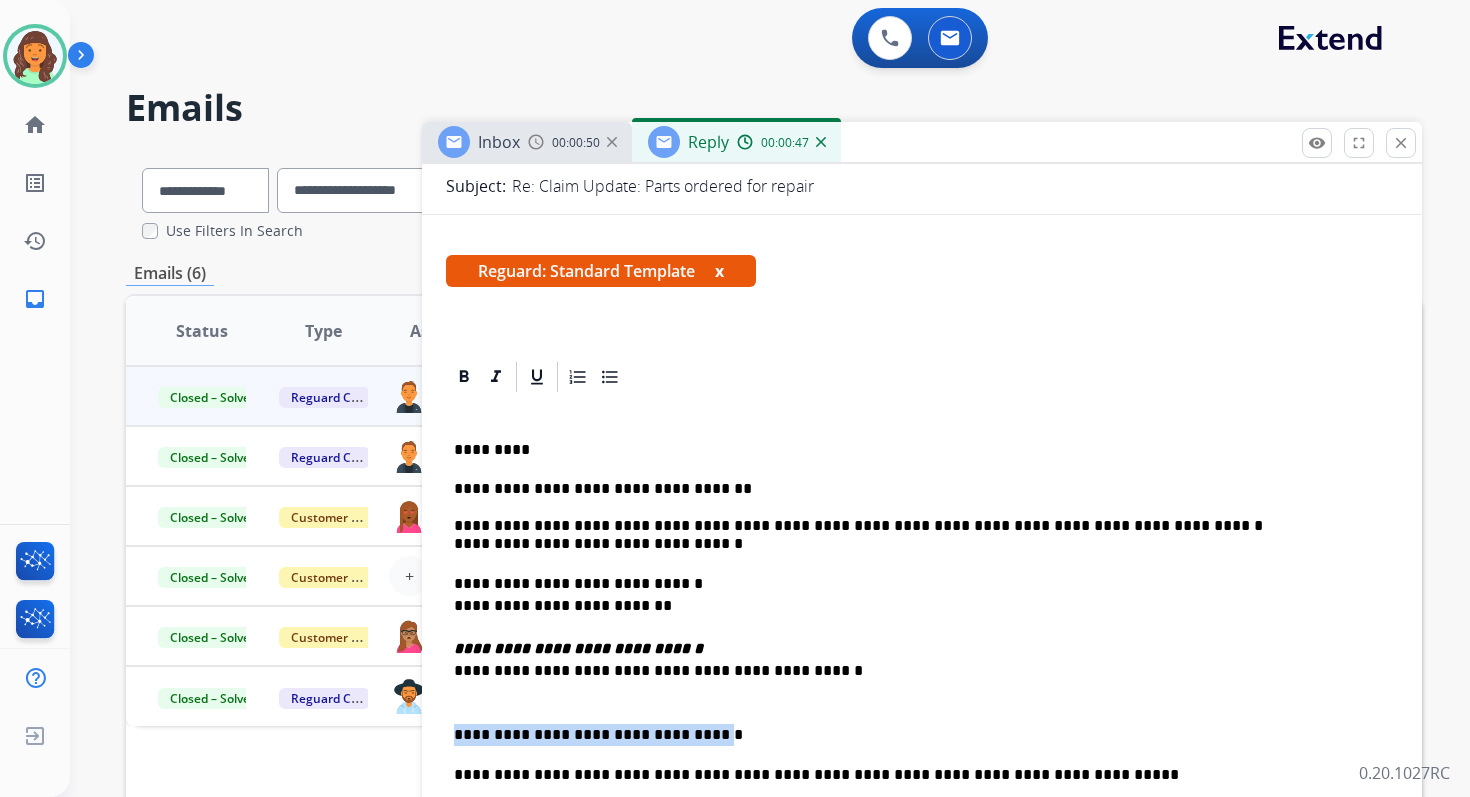 drag, startPoint x: 694, startPoint y: 733, endPoint x: 456, endPoint y: 729, distance: 238.03362 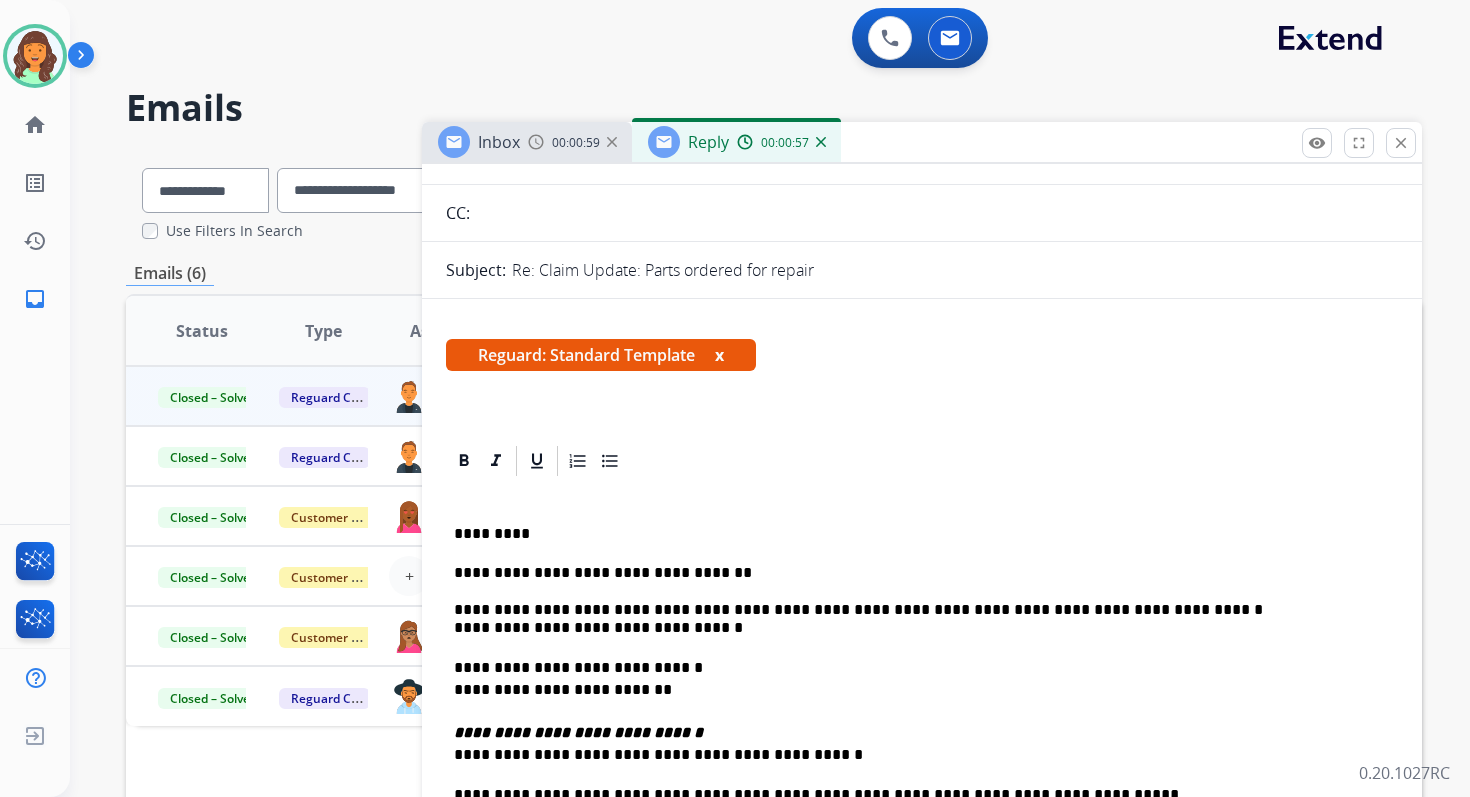 scroll, scrollTop: 0, scrollLeft: 0, axis: both 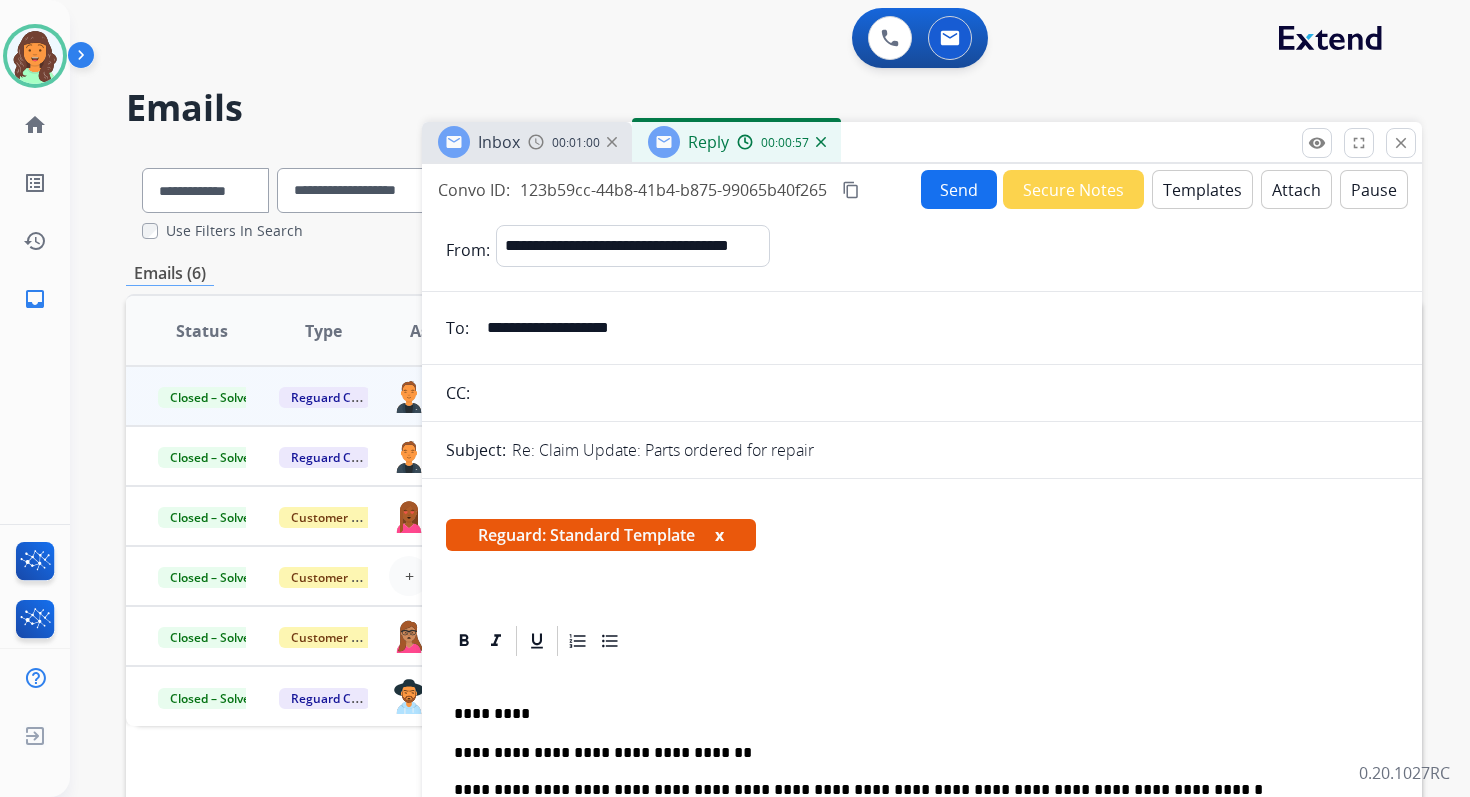click on "Send" at bounding box center (959, 189) 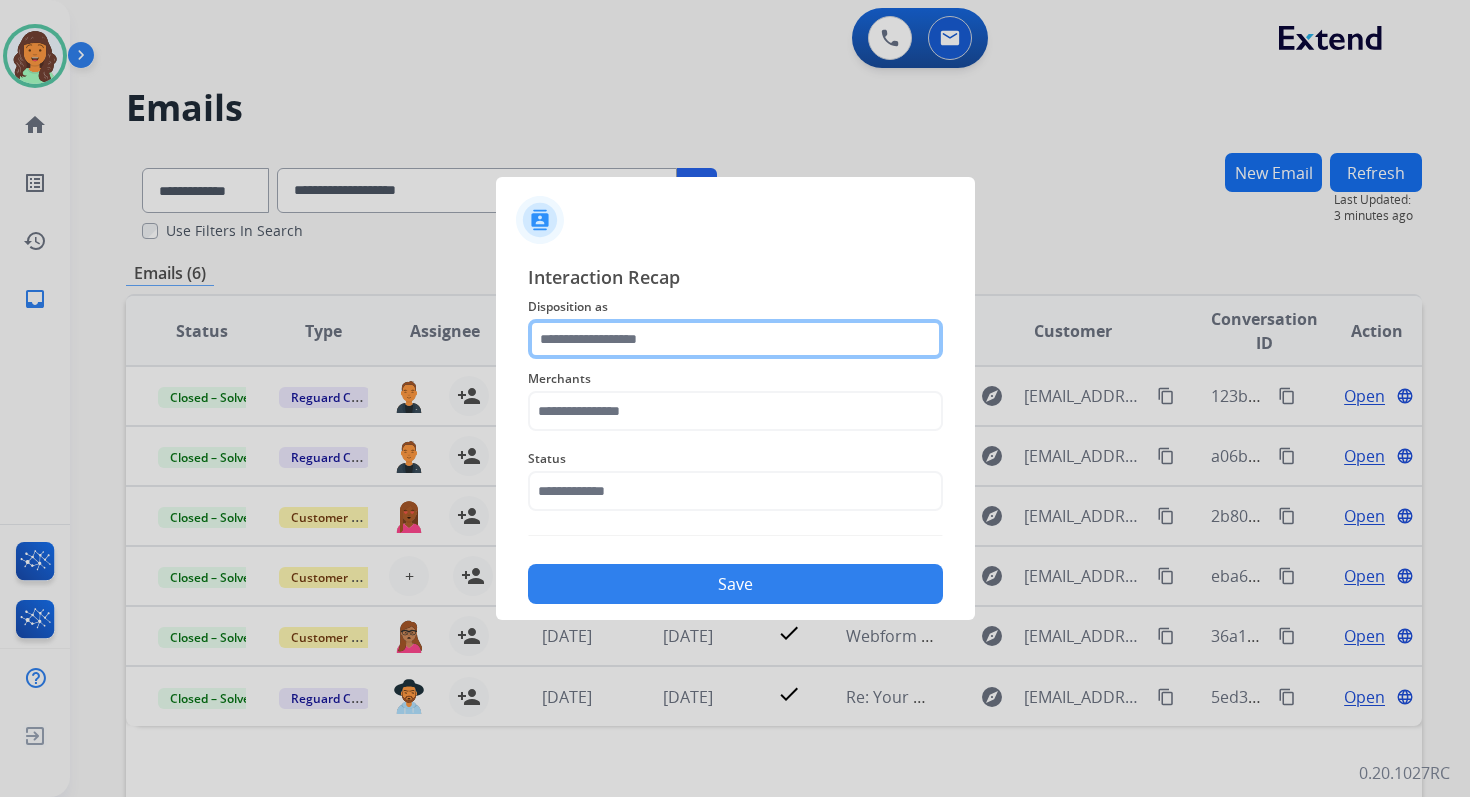 click 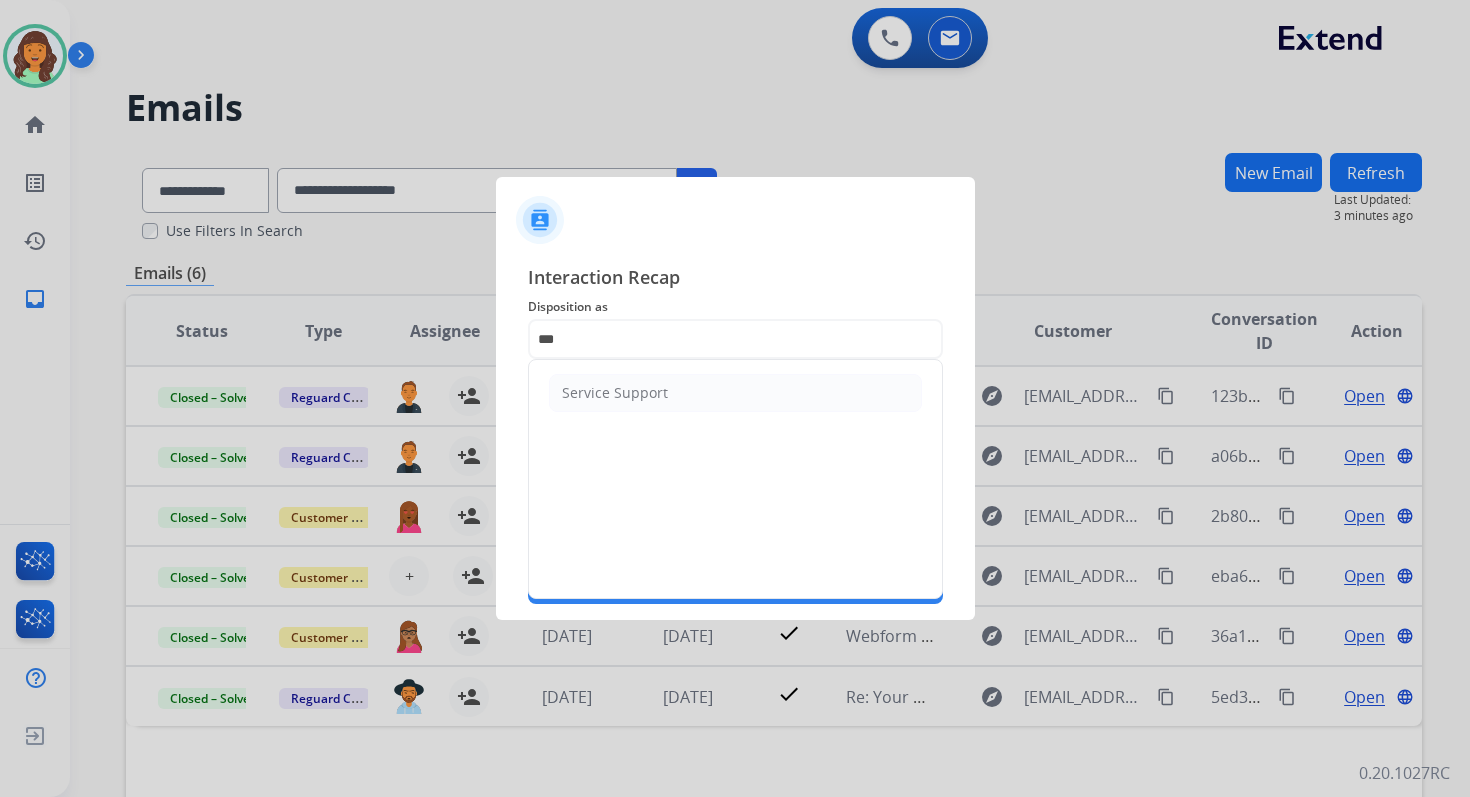 click on "Service Support" 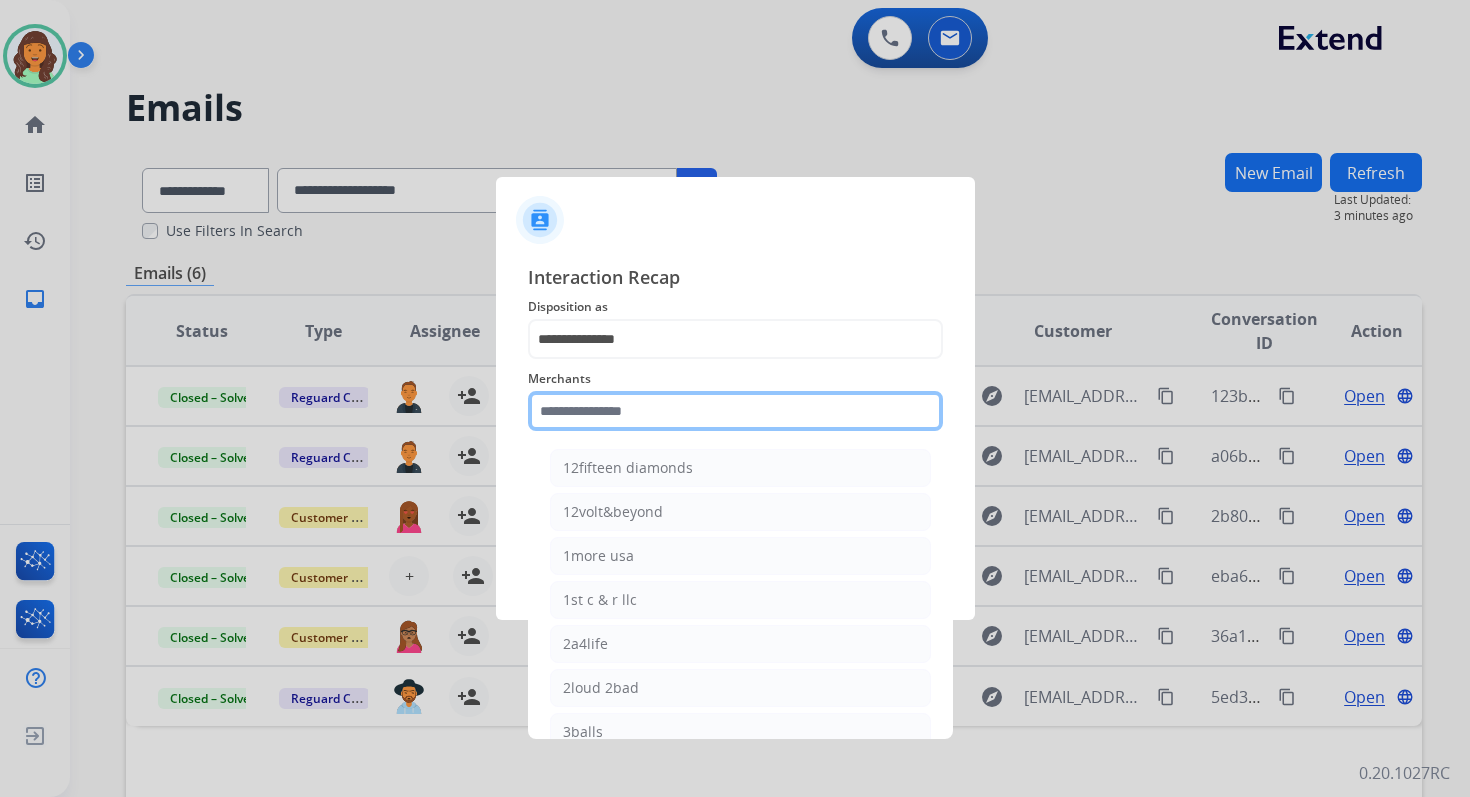 click 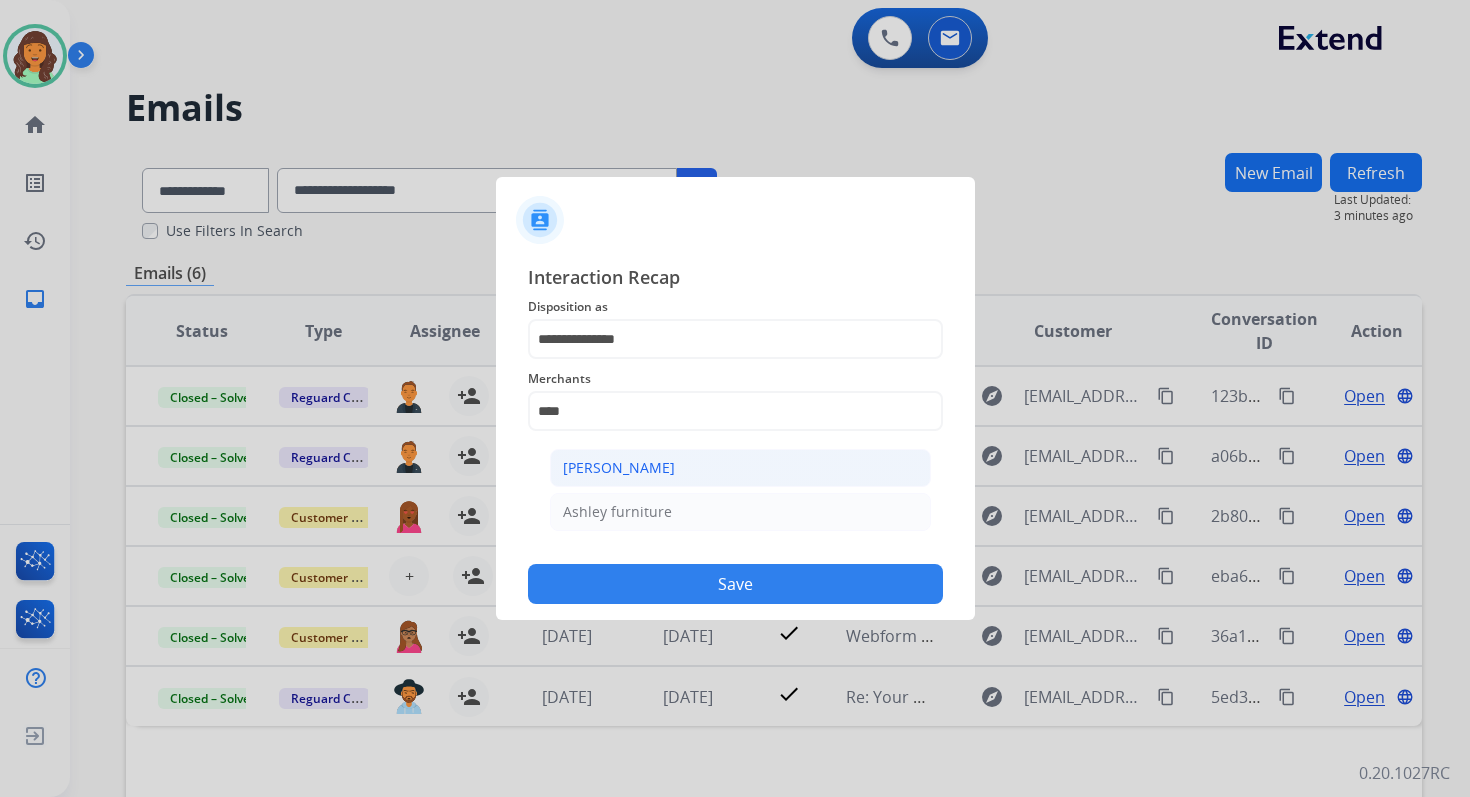 click on "[PERSON_NAME]" 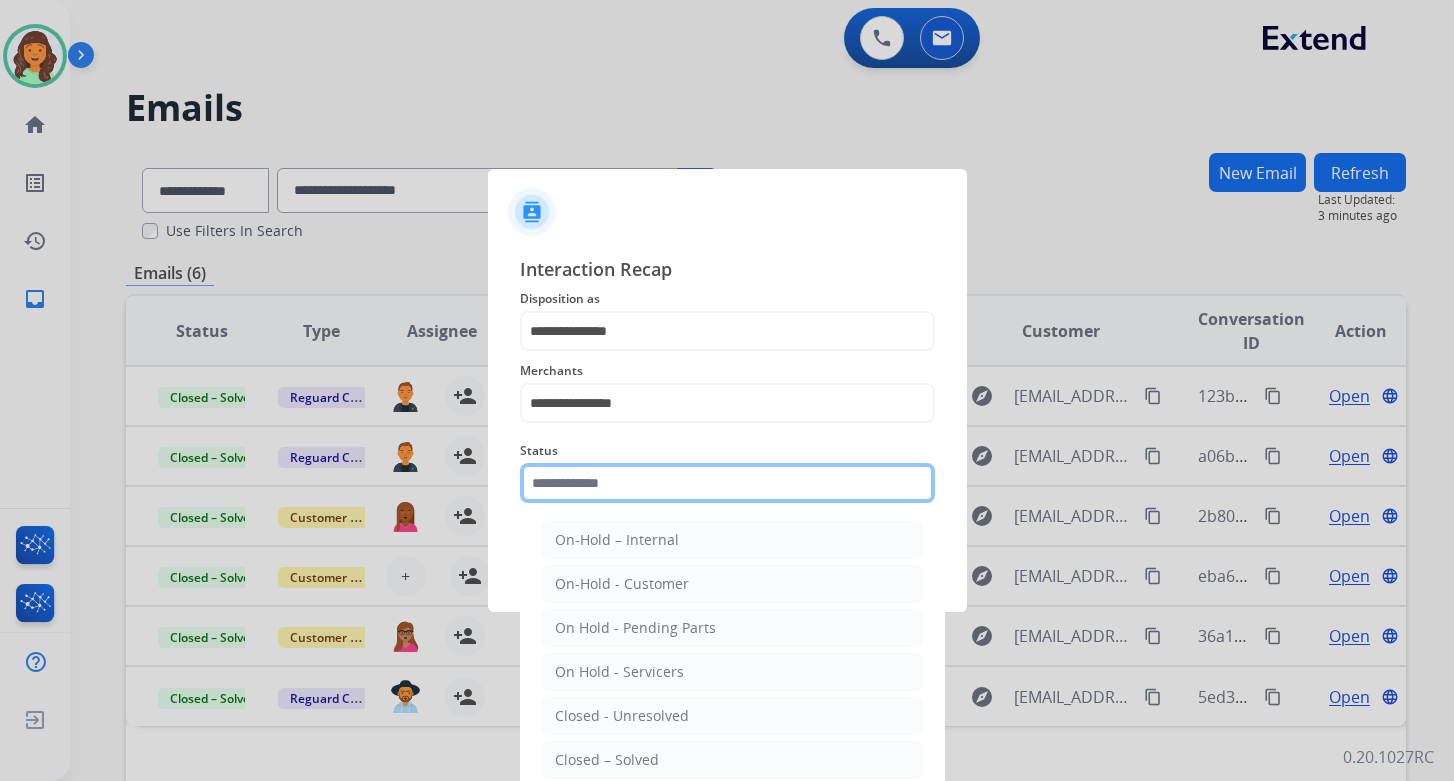click 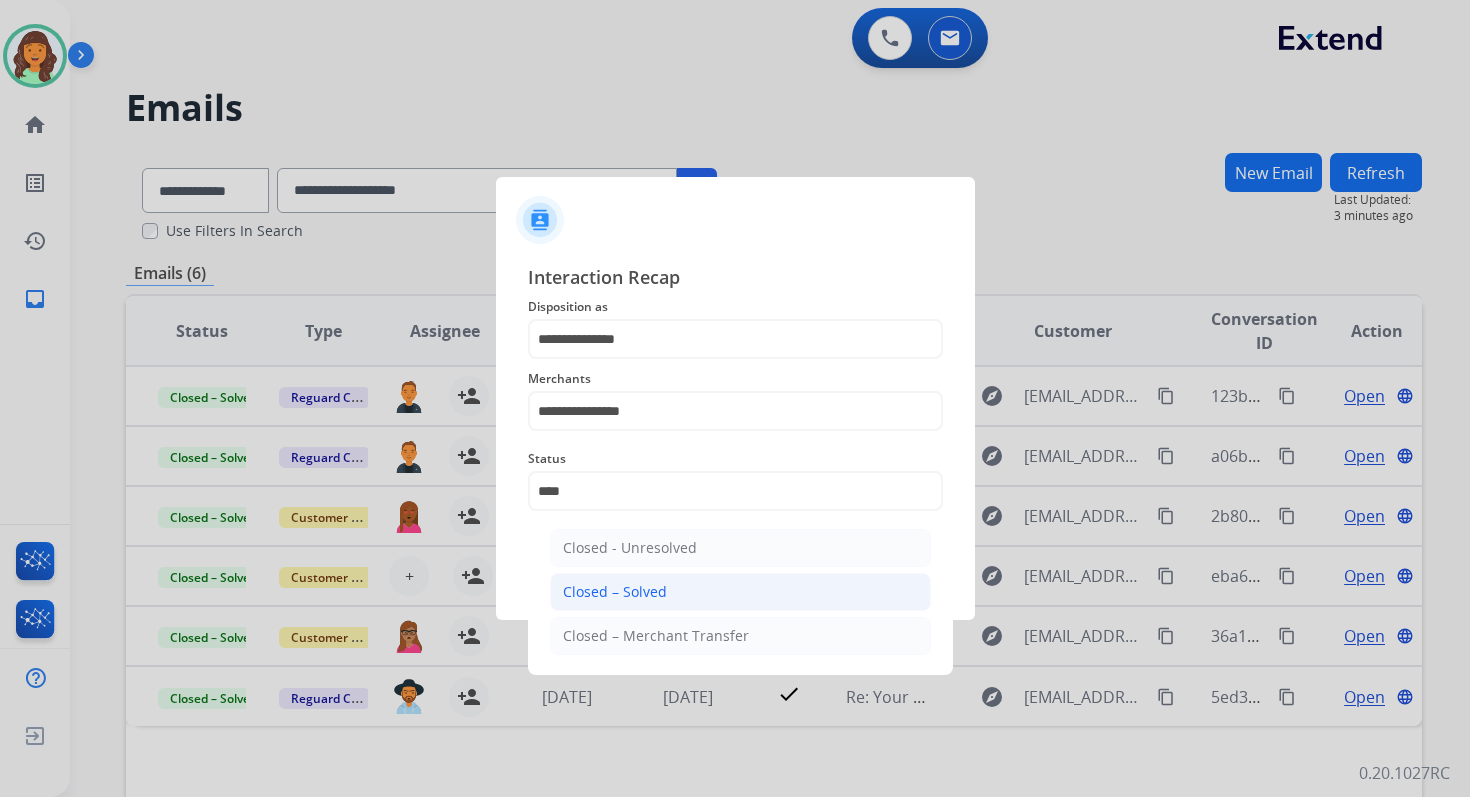 click on "Closed – Solved" 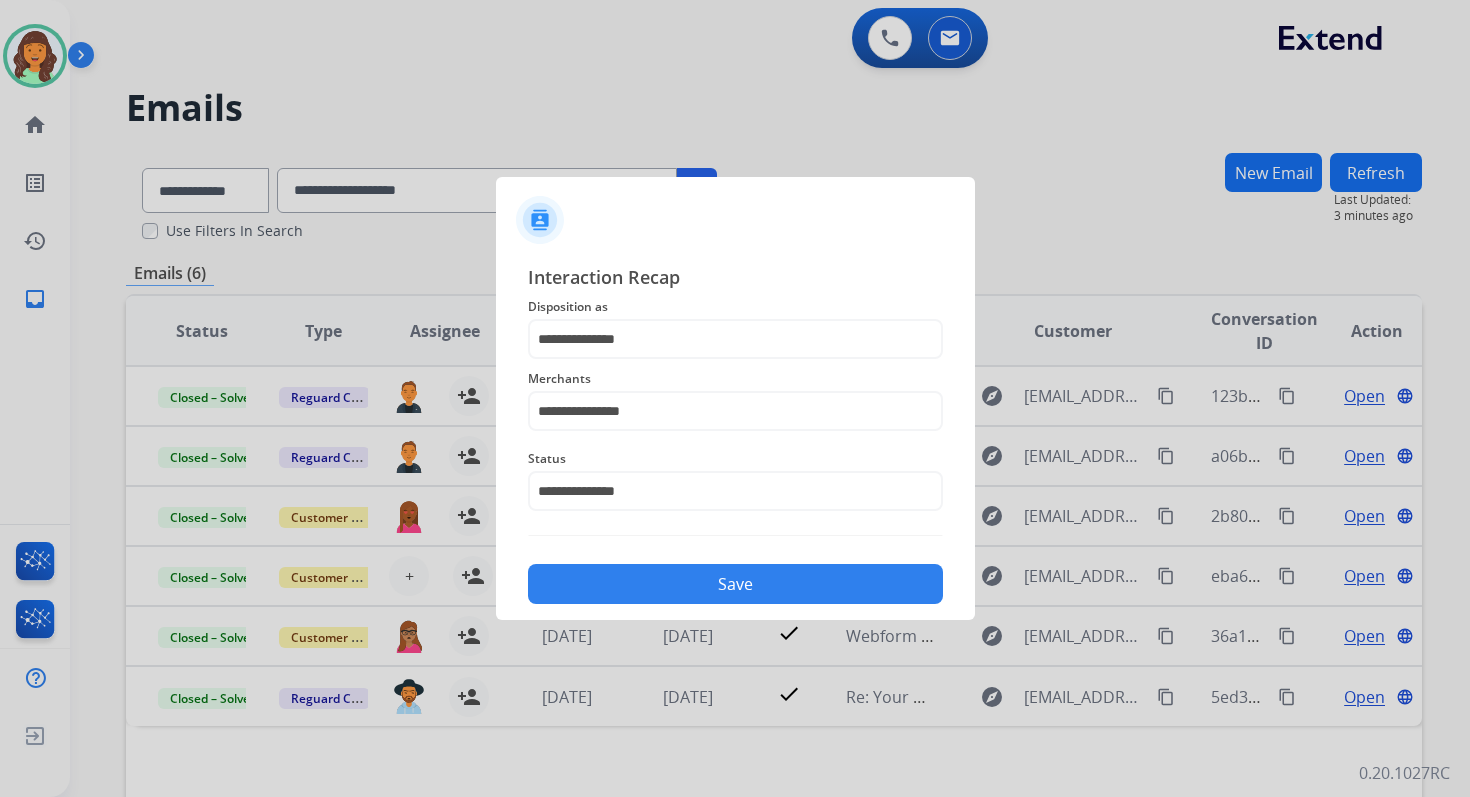 click on "Save" 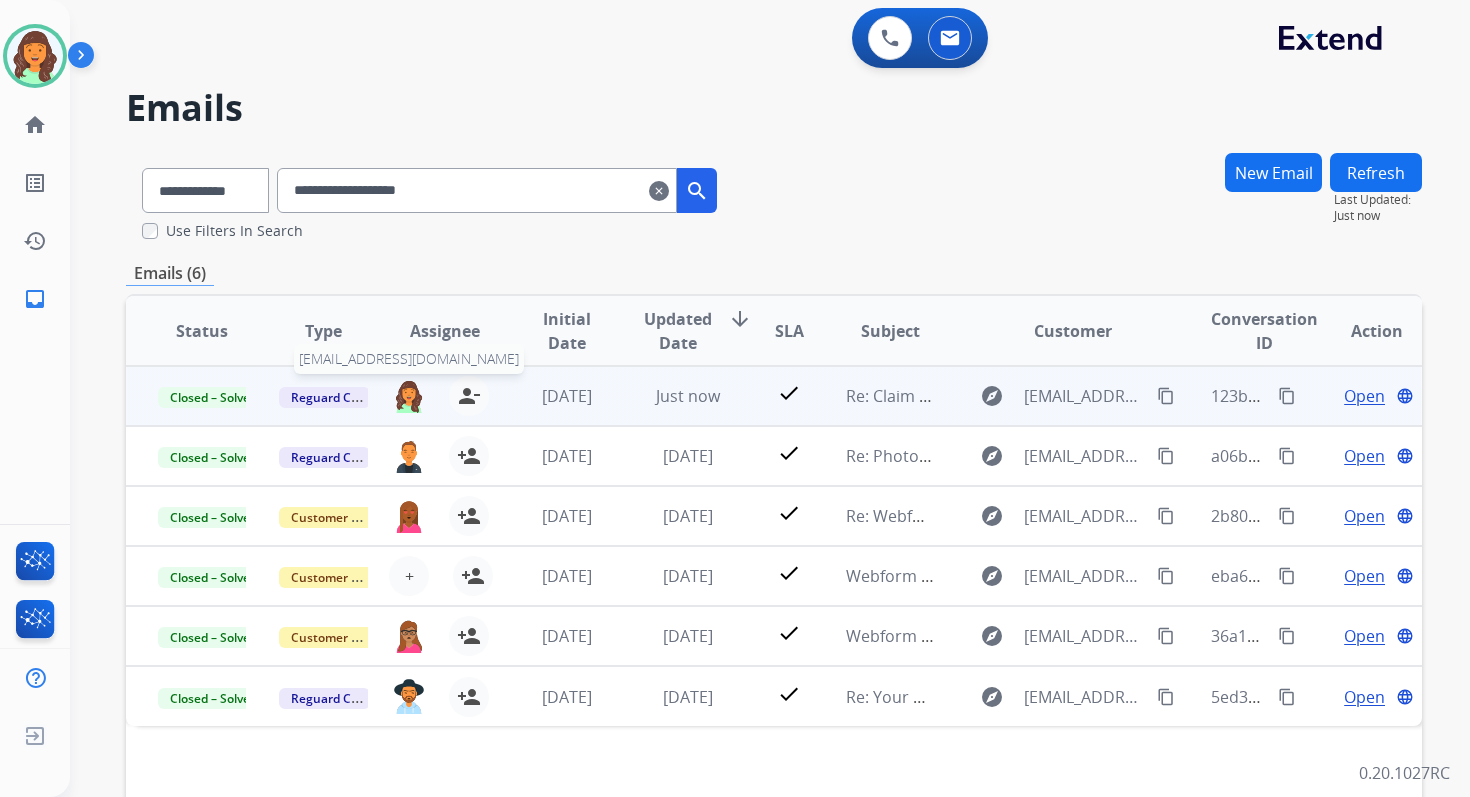 click at bounding box center (409, 396) 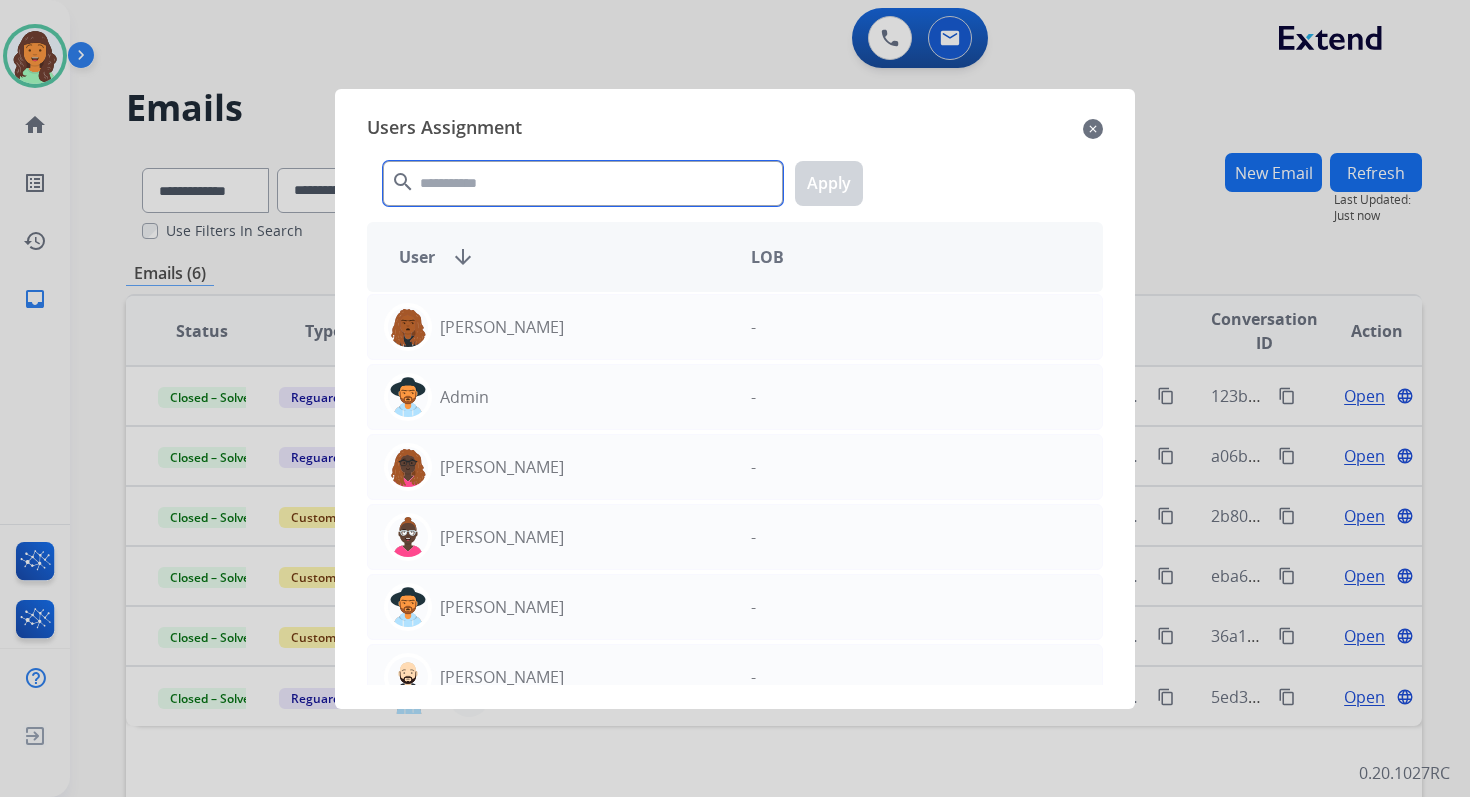 click 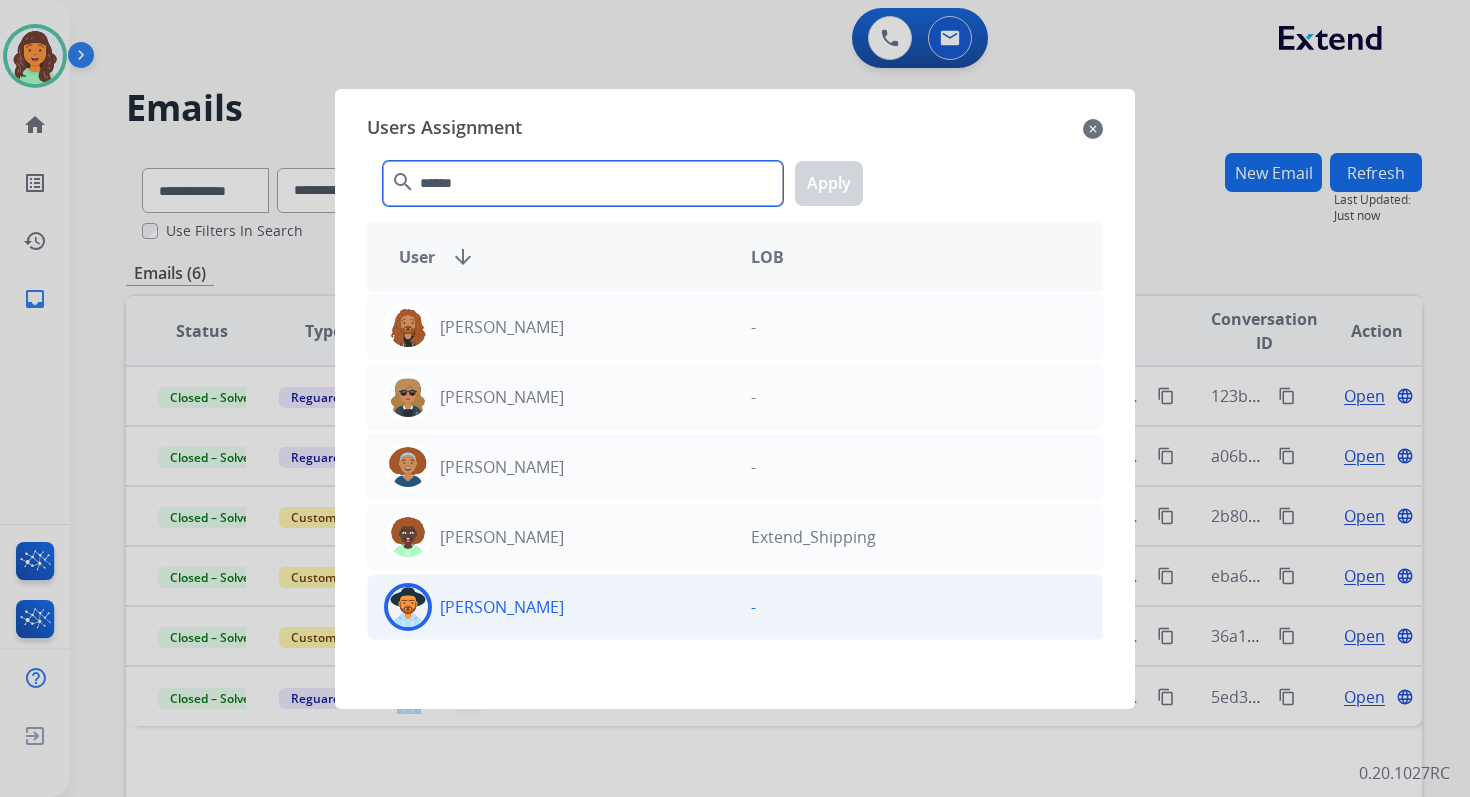 type on "******" 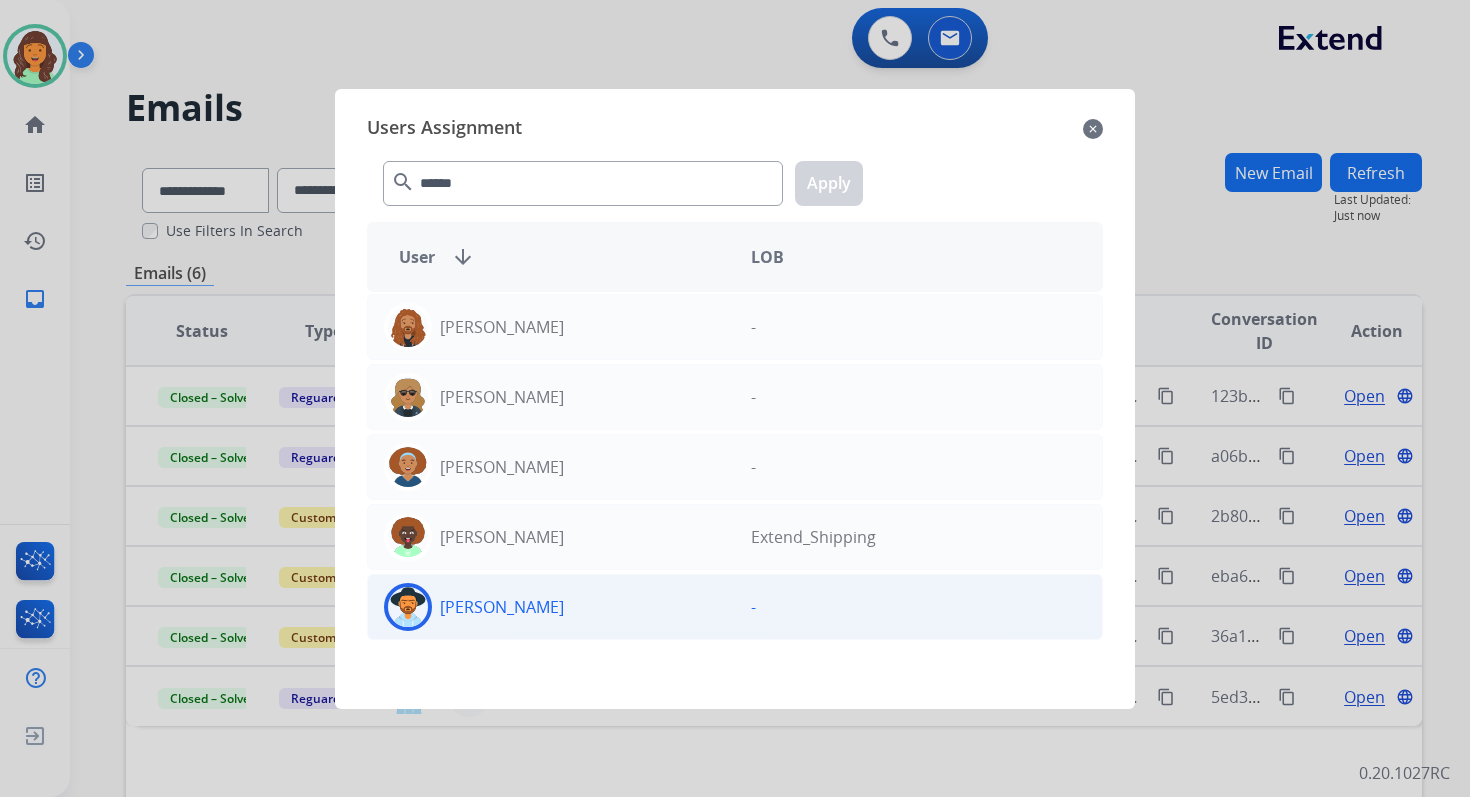 click on "[PERSON_NAME]" 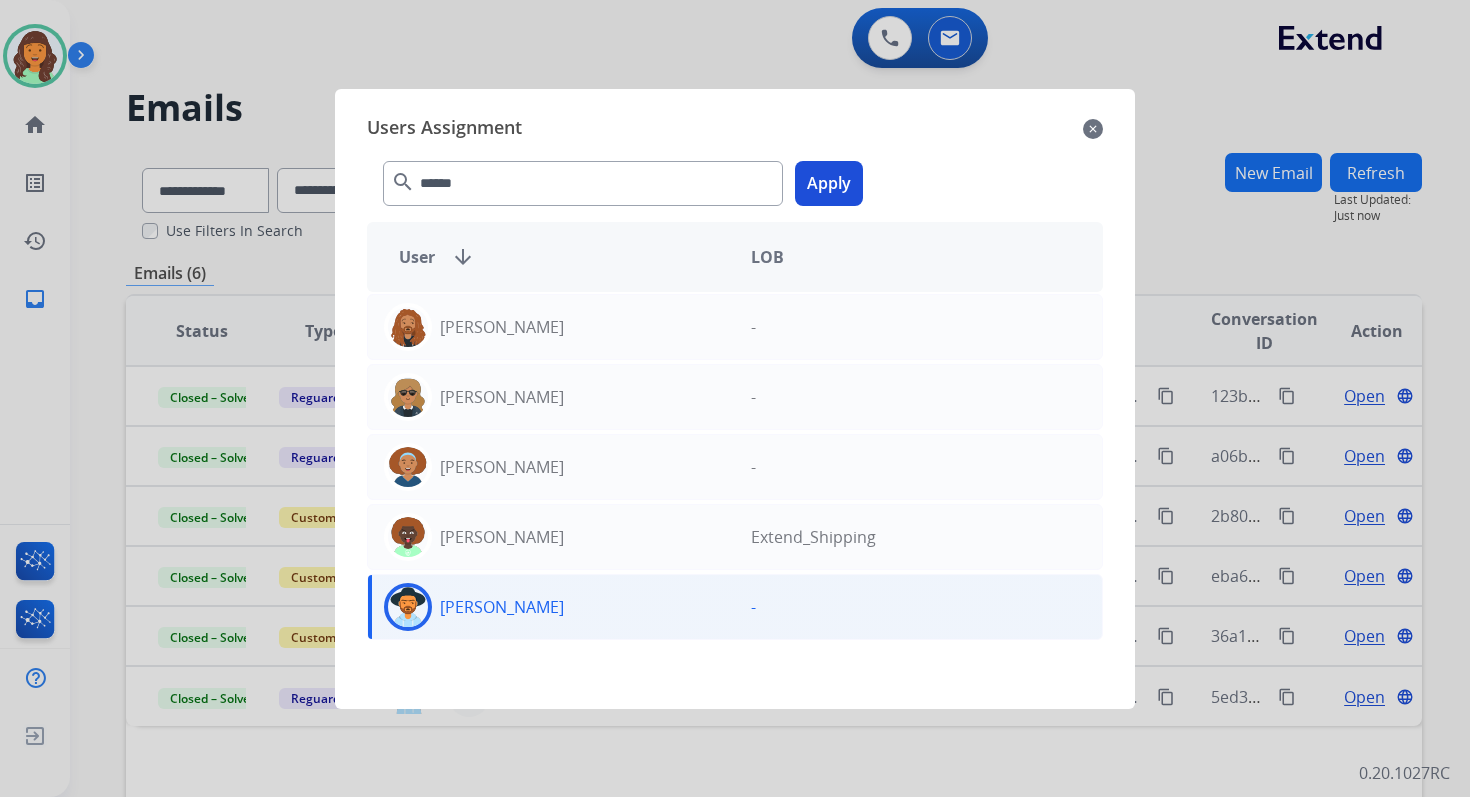 click on "Apply" 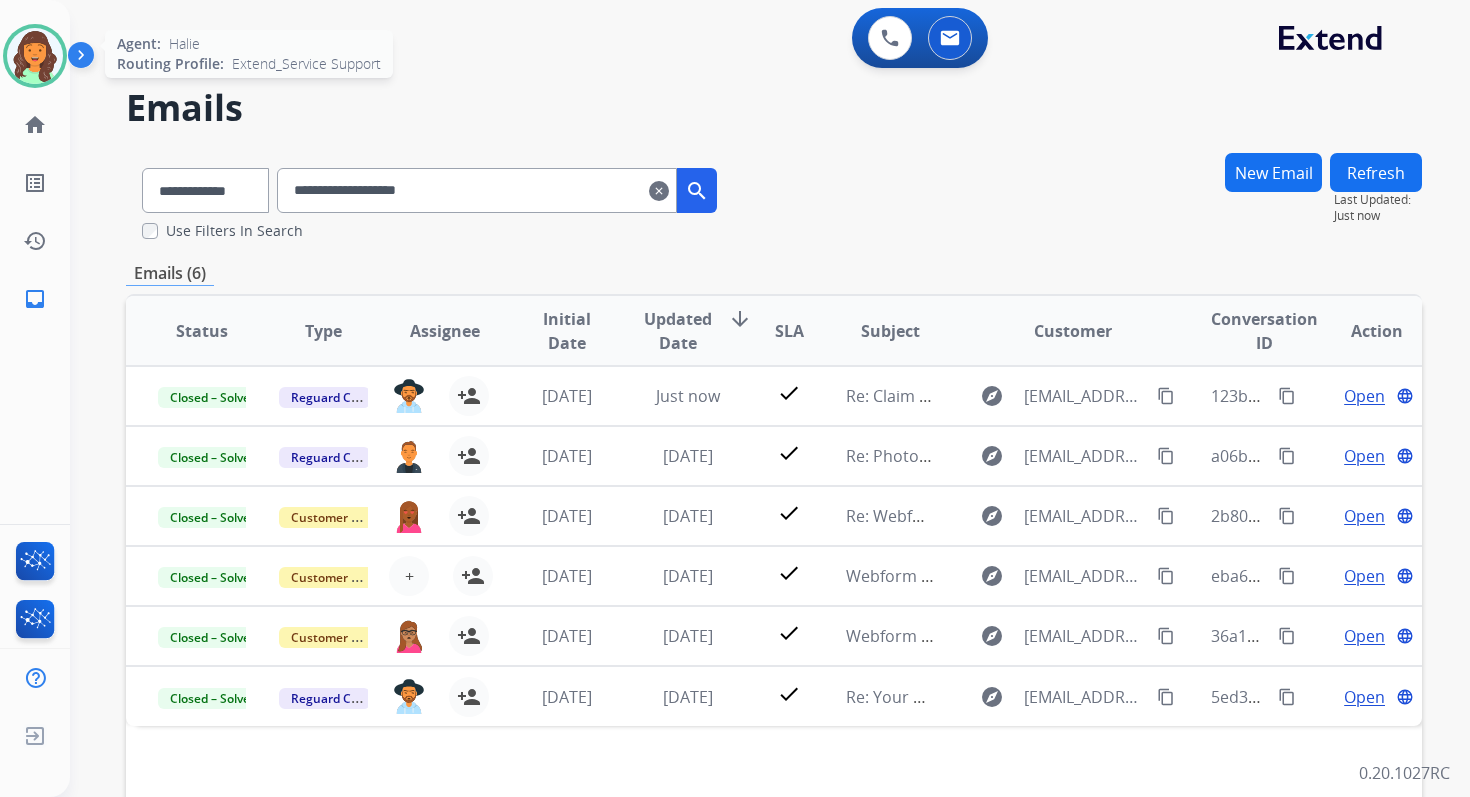 click at bounding box center [35, 56] 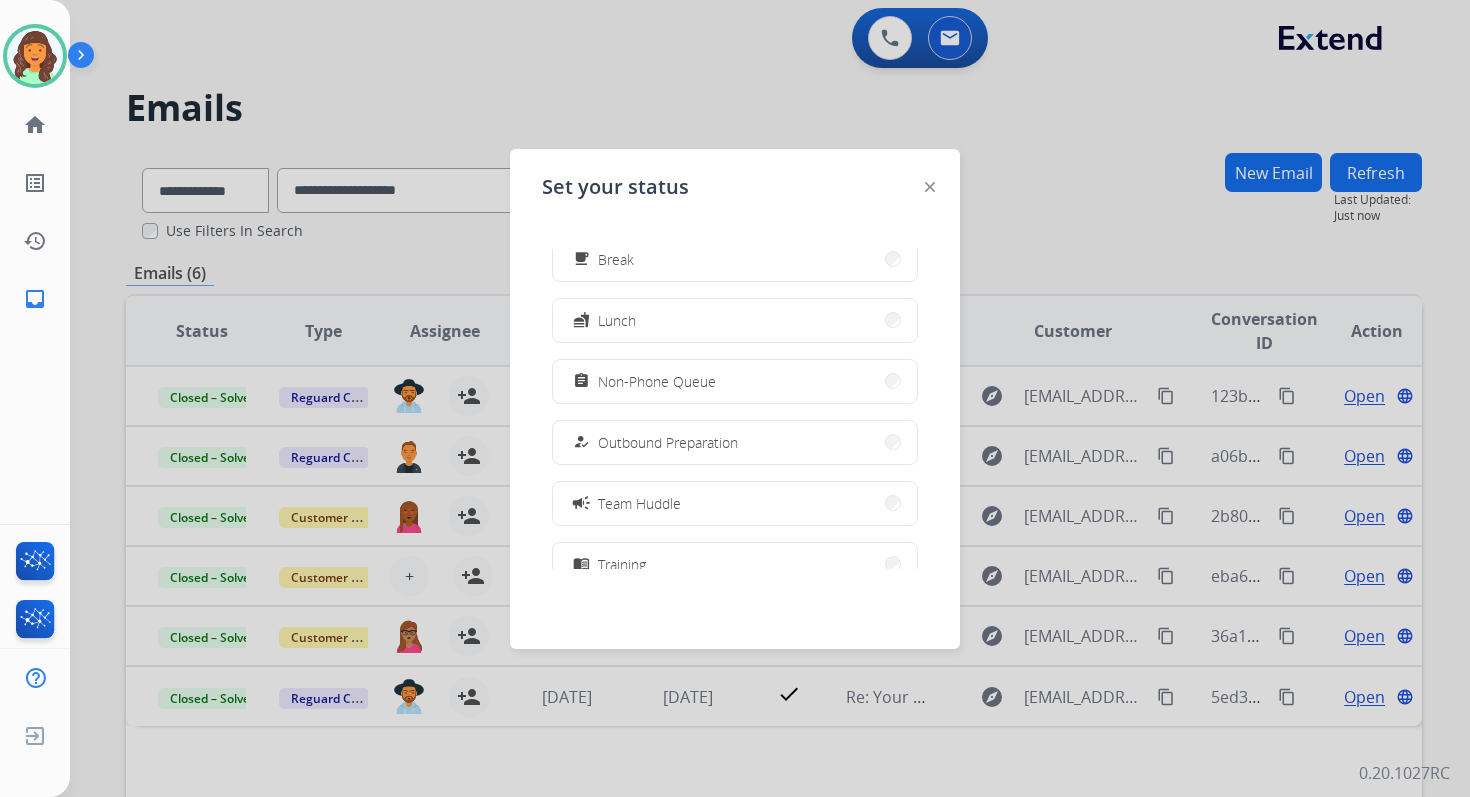 scroll, scrollTop: 94, scrollLeft: 0, axis: vertical 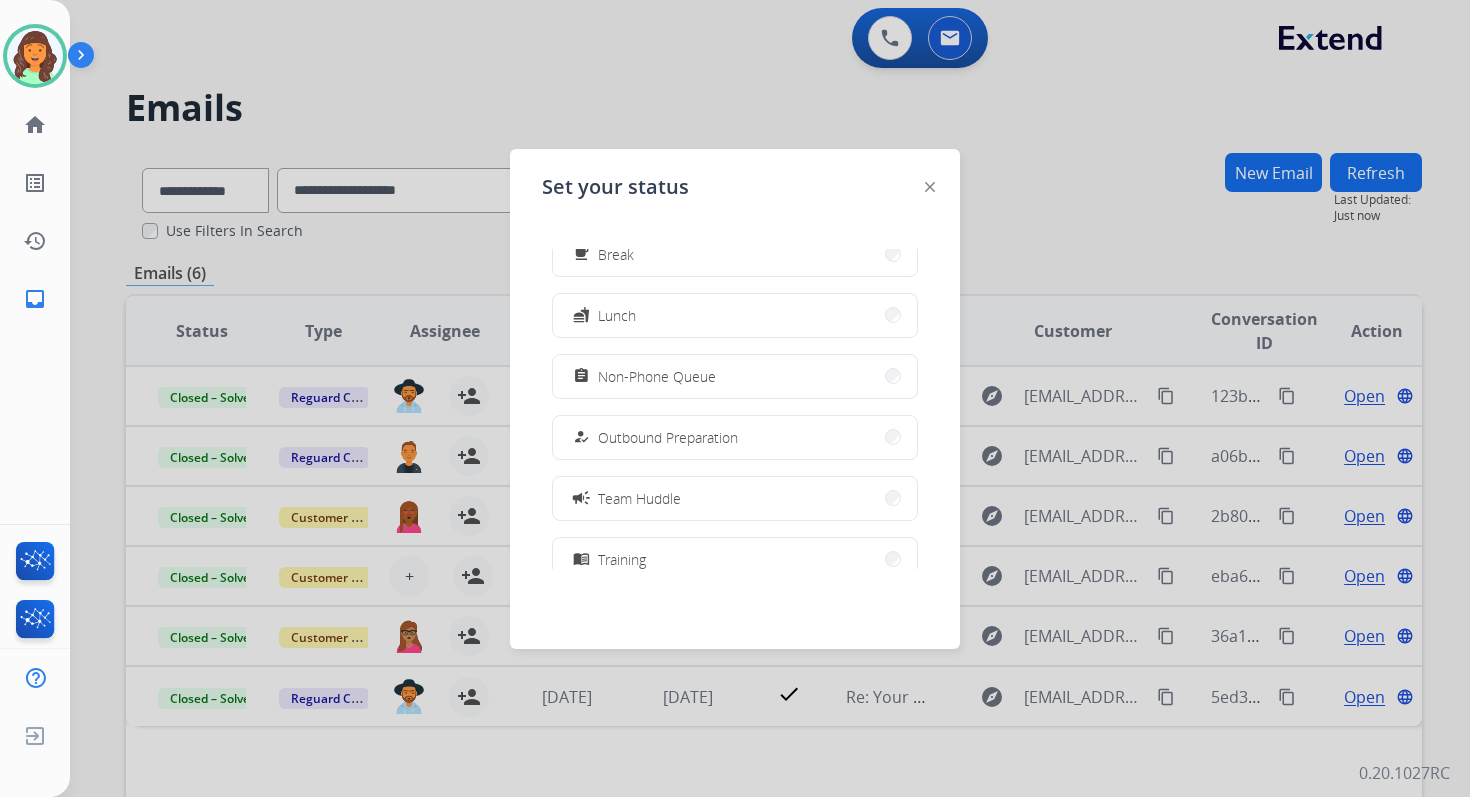 click on "Team Huddle" at bounding box center [639, 498] 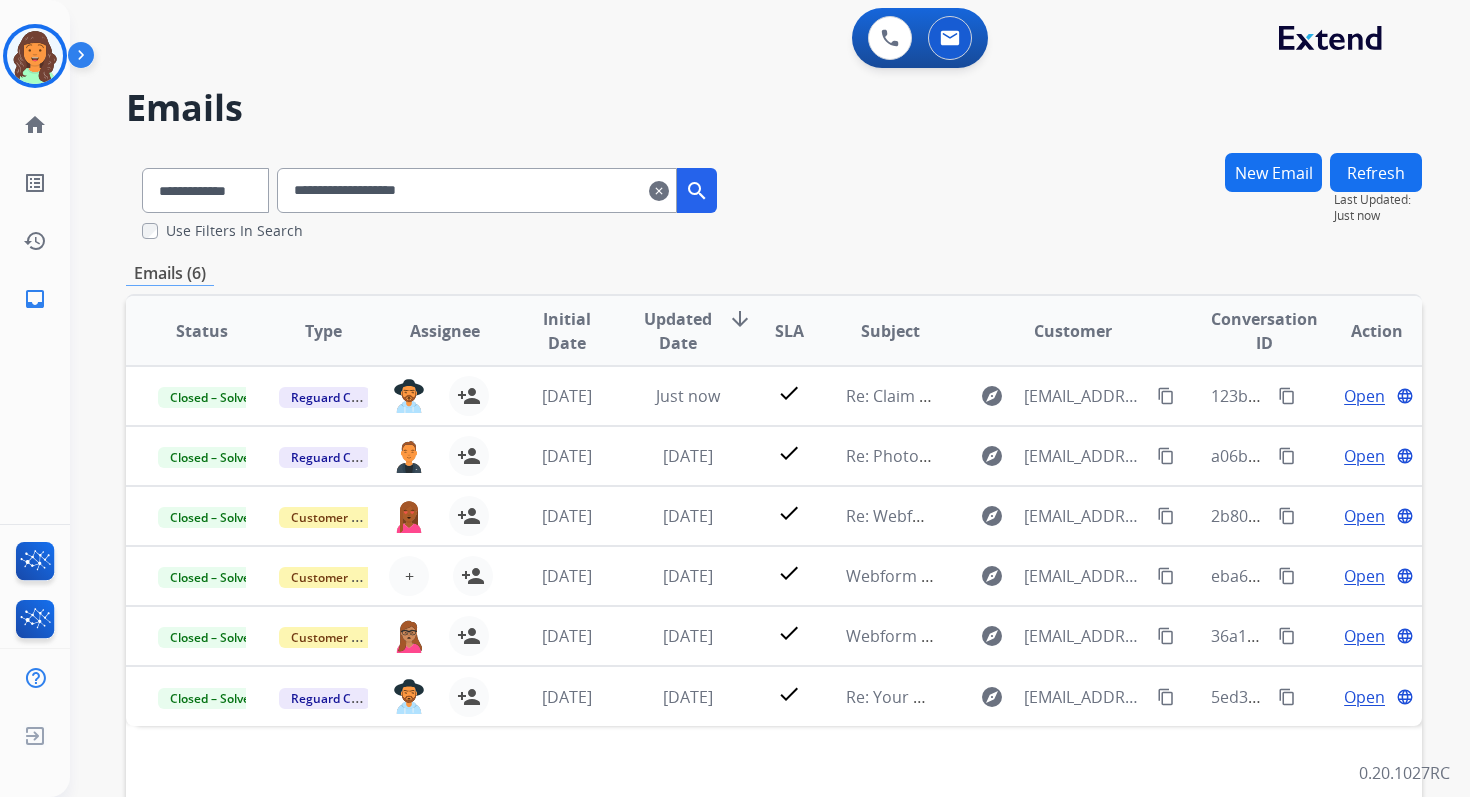 click on "**********" at bounding box center (774, 196) 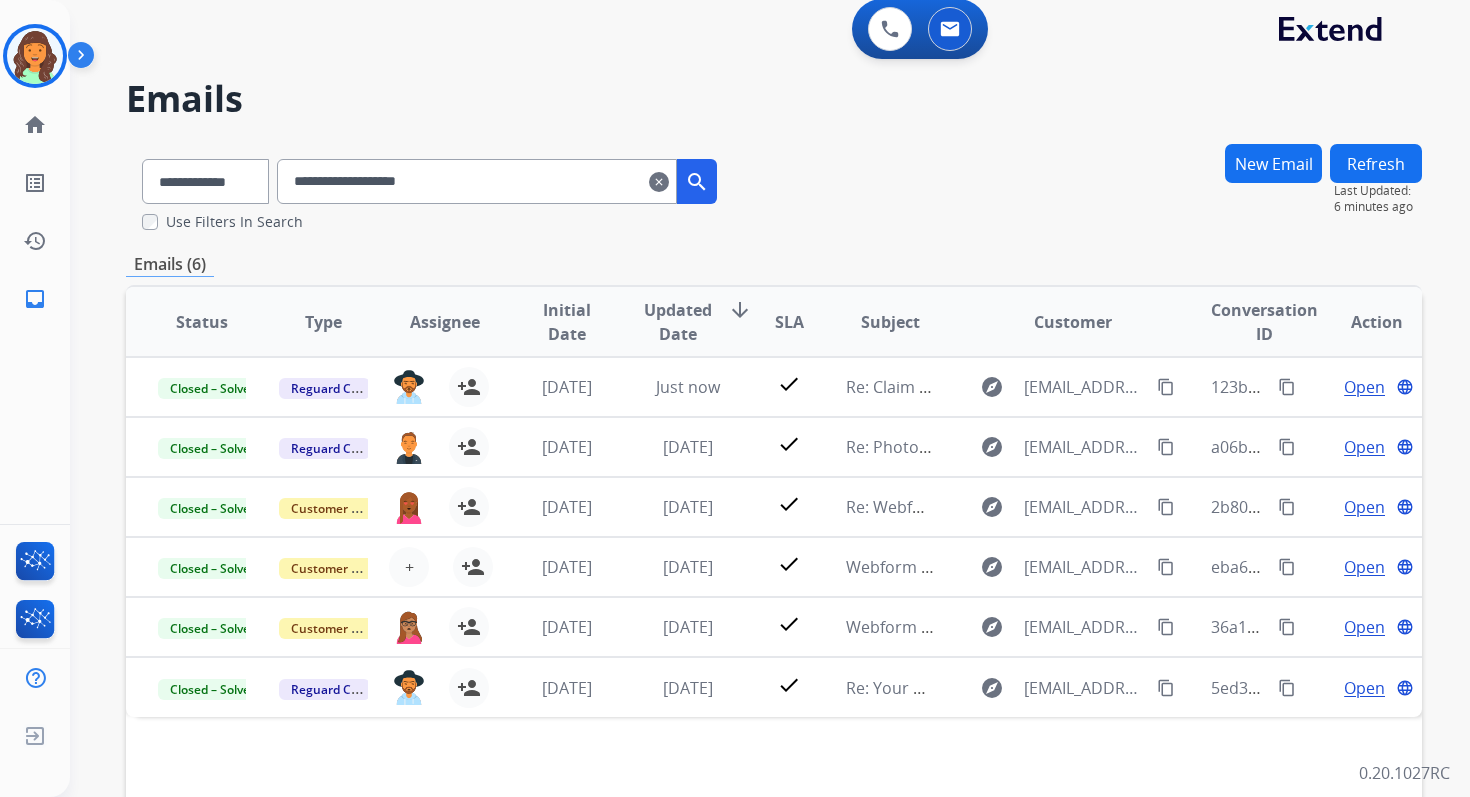 scroll, scrollTop: 0, scrollLeft: 0, axis: both 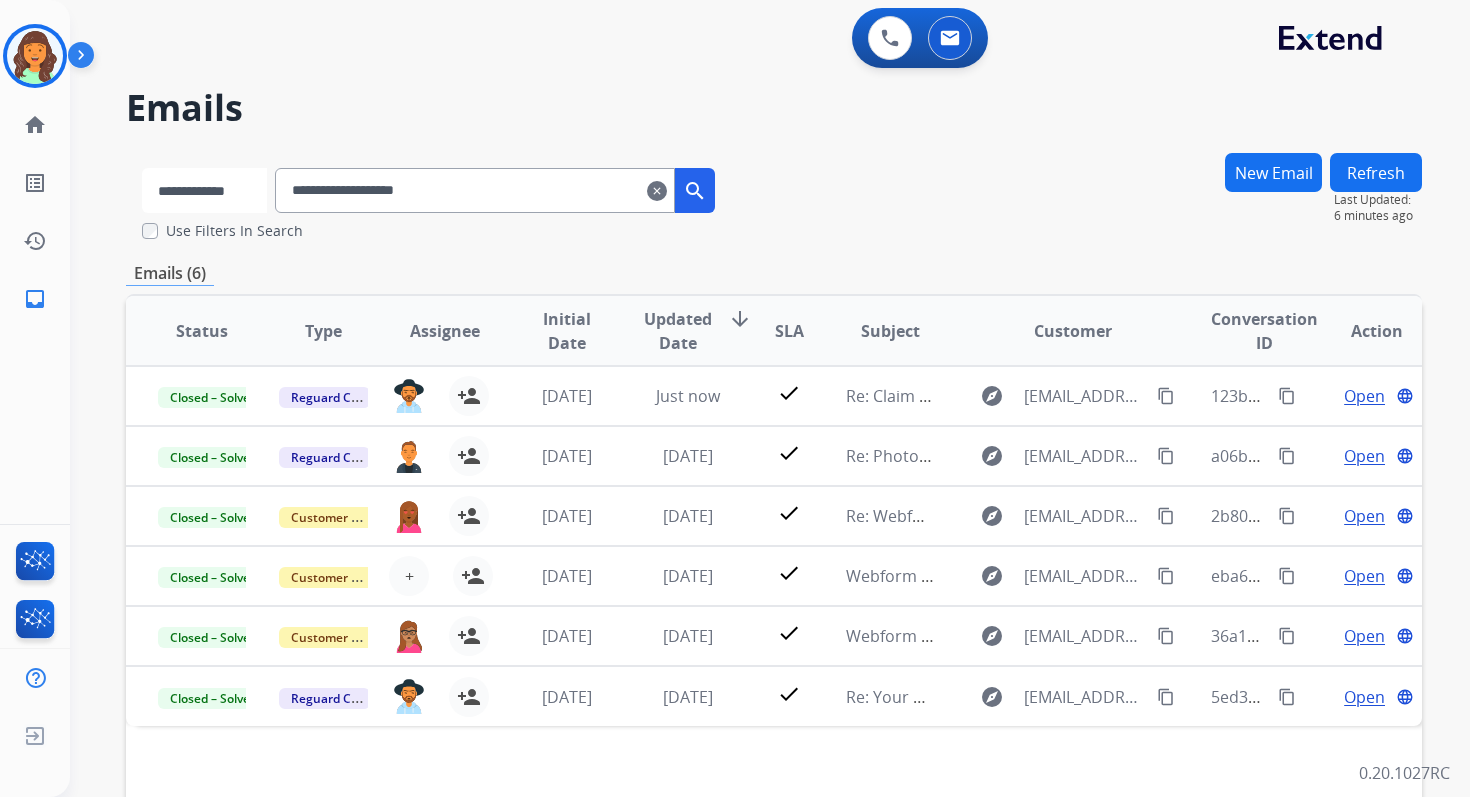 click on "**********" at bounding box center [204, 190] 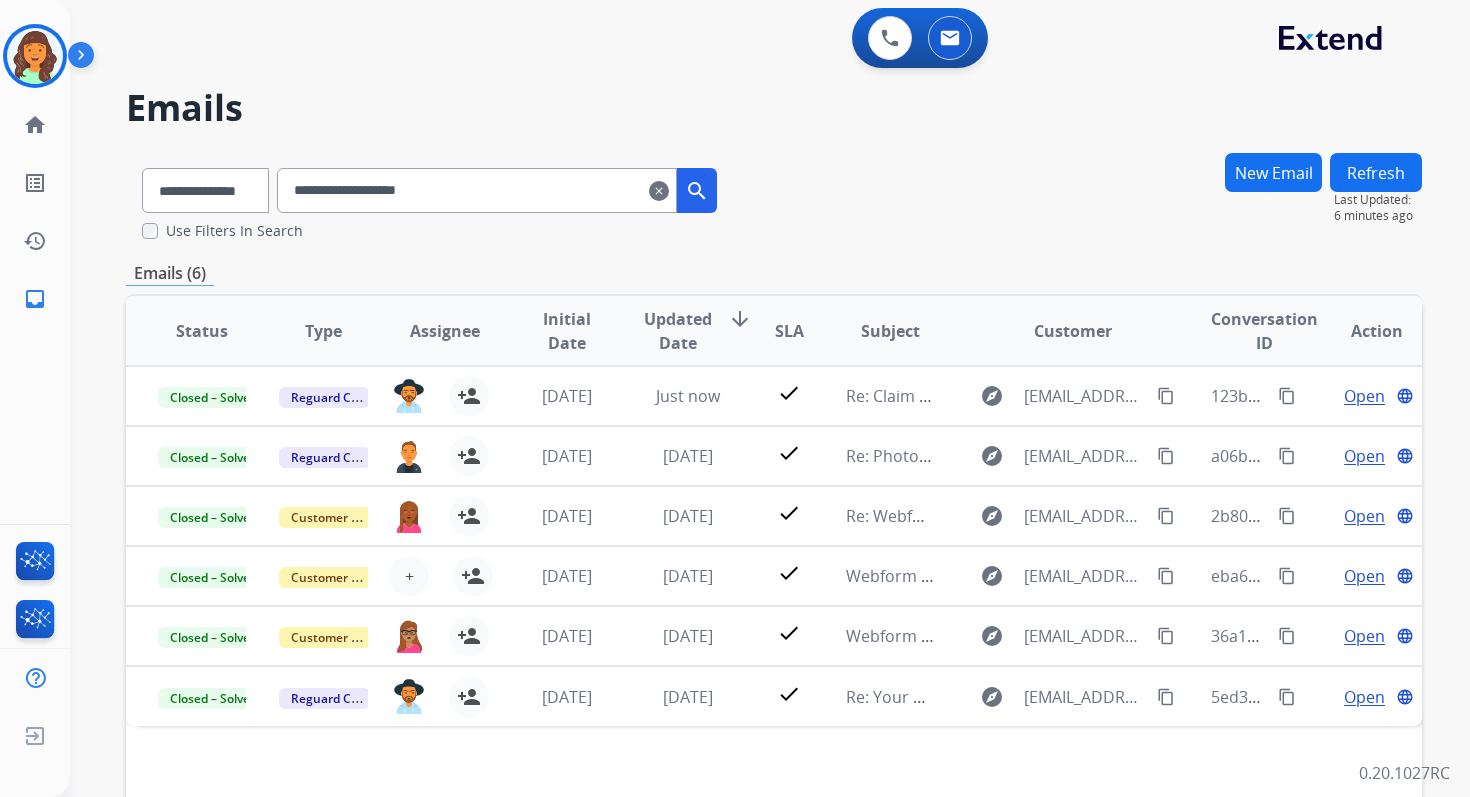 click on "**********" at bounding box center [477, 190] 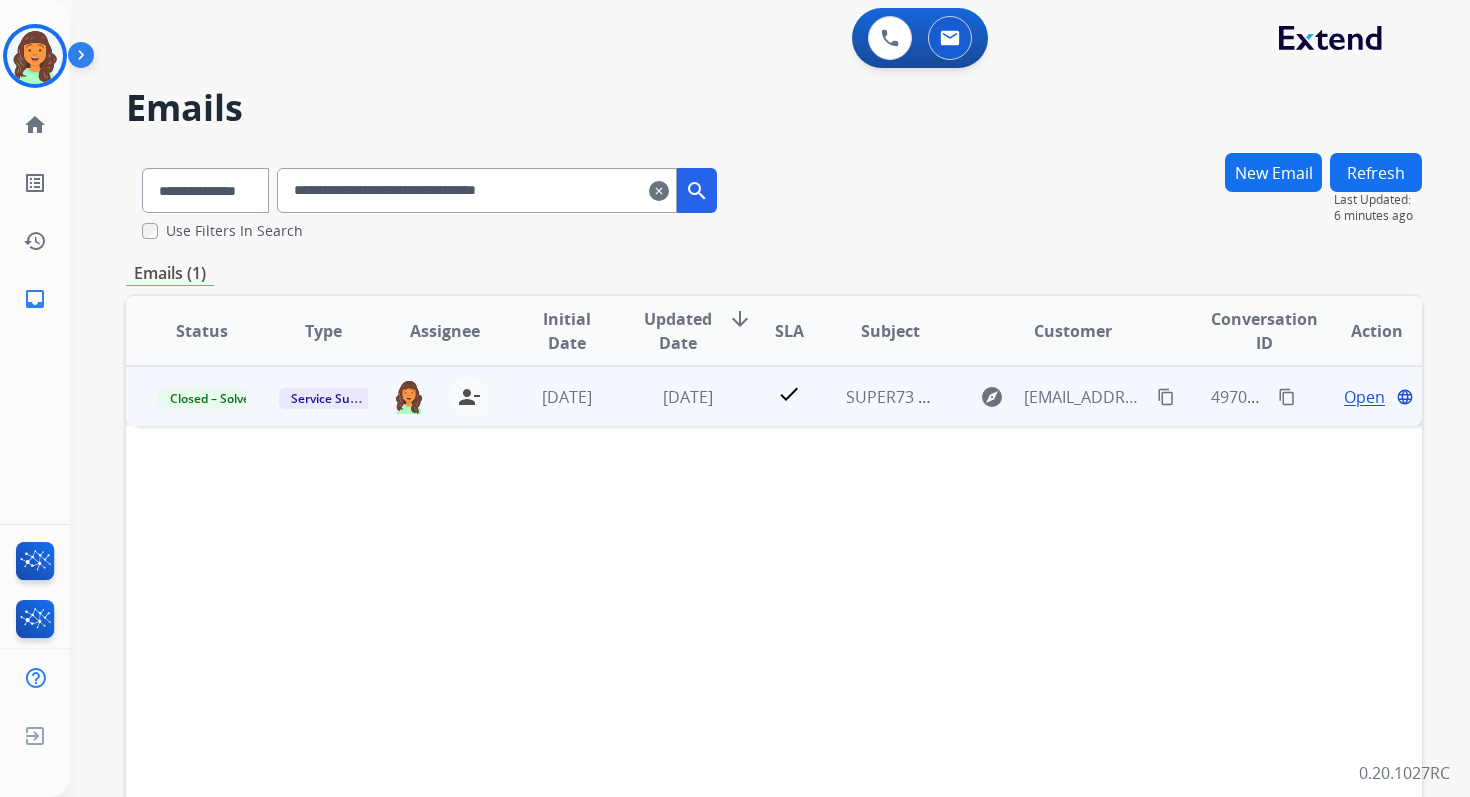 click on "Open" at bounding box center [1364, 397] 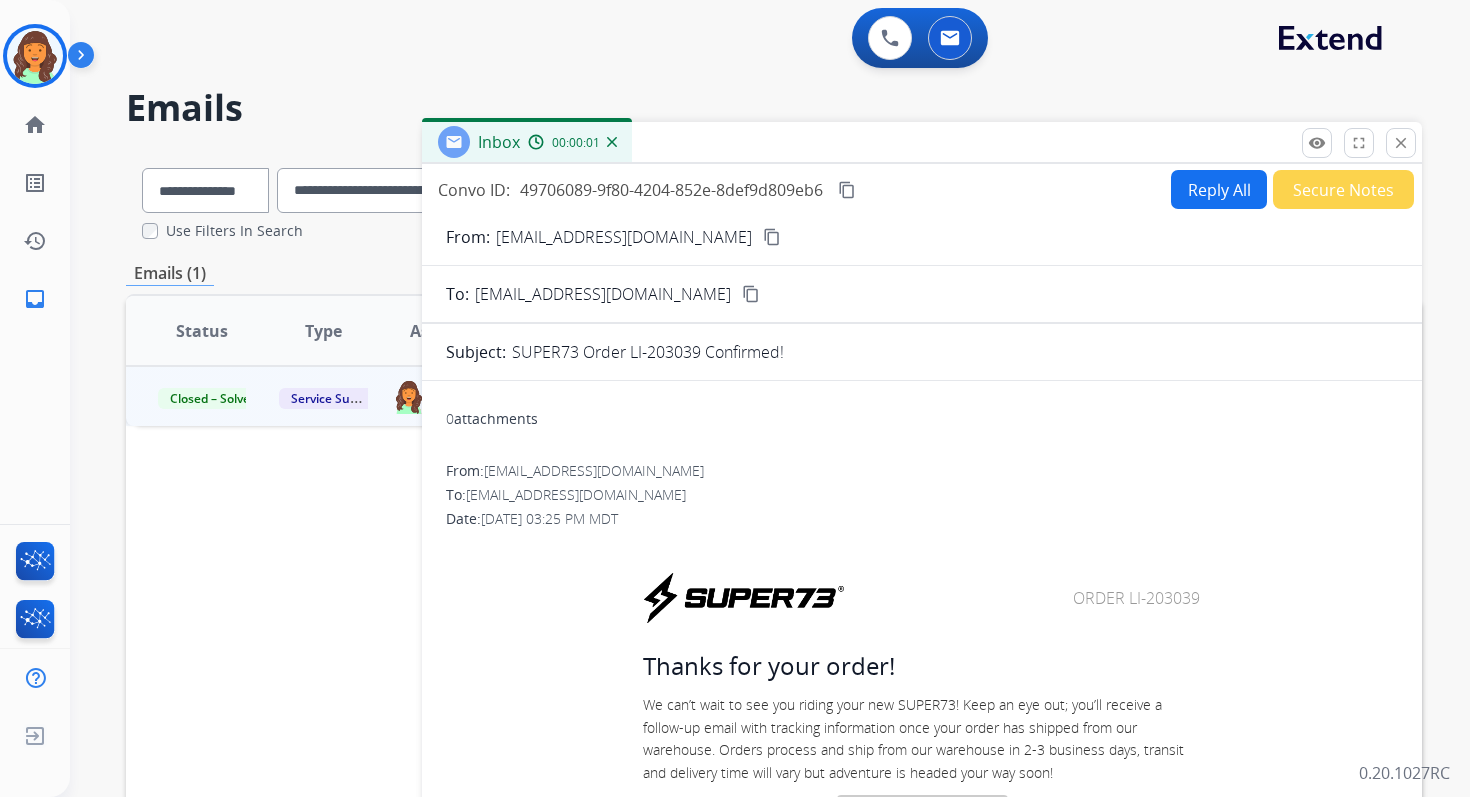 scroll, scrollTop: 168, scrollLeft: 0, axis: vertical 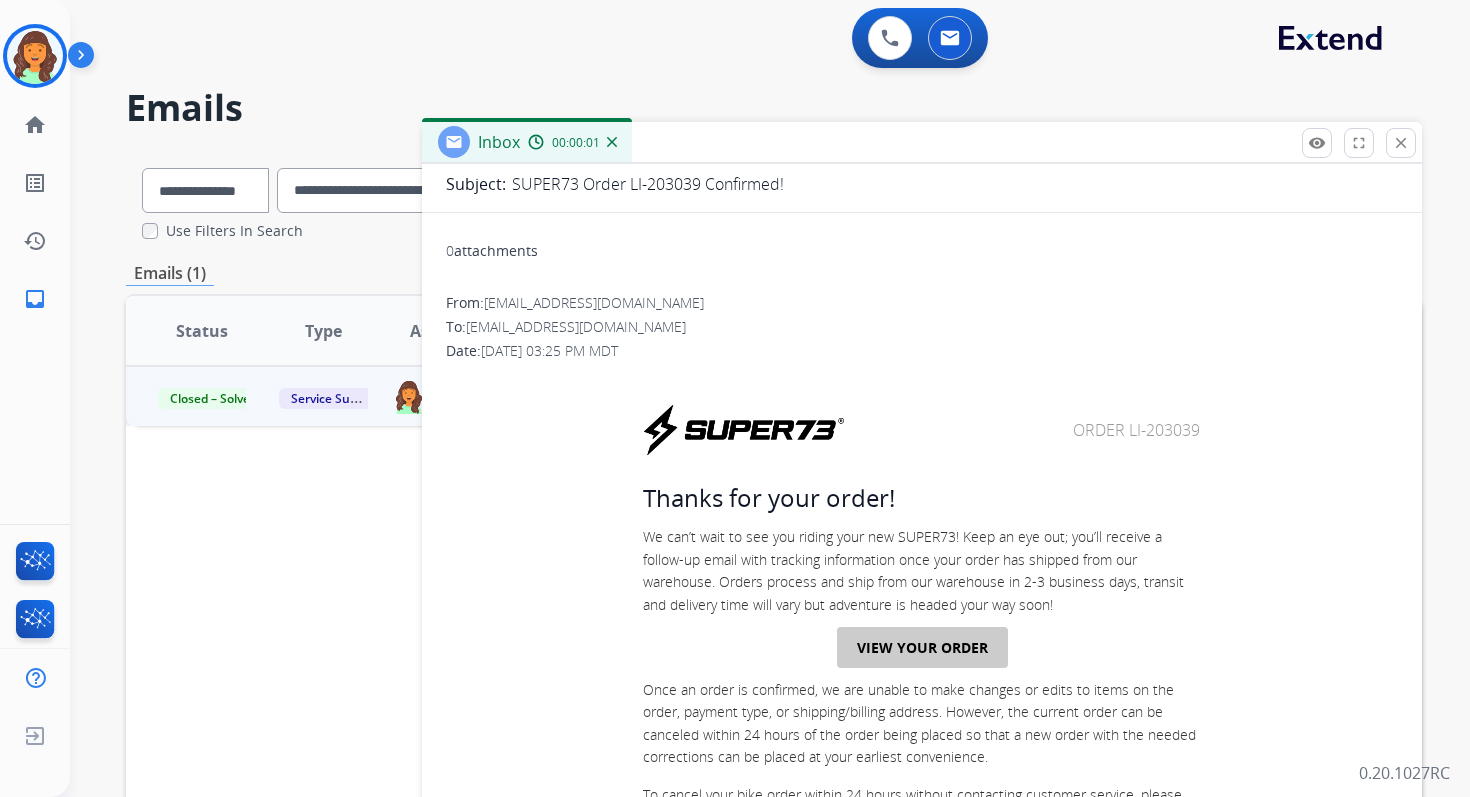 click on "VIEW YOUR ORDER" at bounding box center (922, 647) 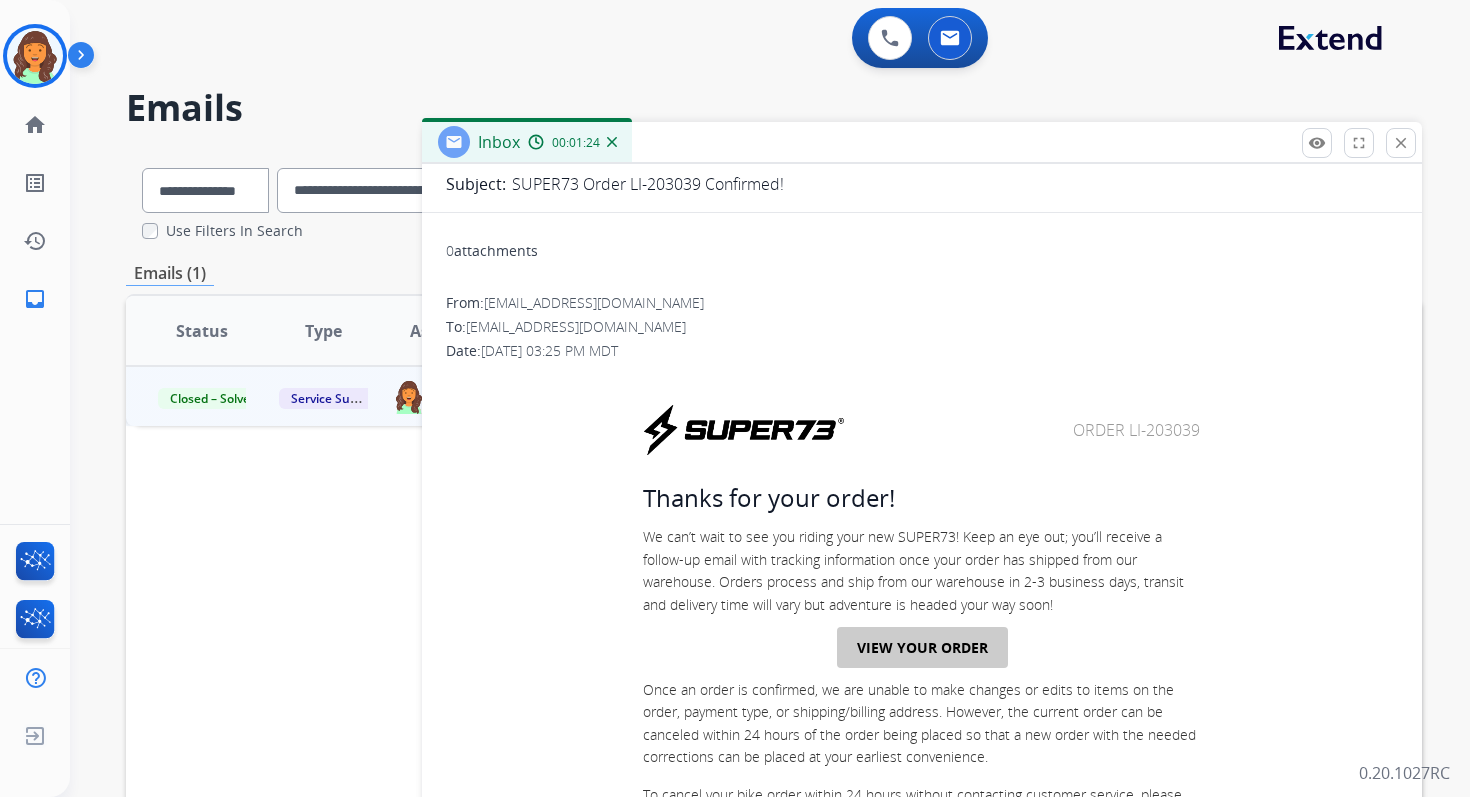 scroll, scrollTop: 0, scrollLeft: 0, axis: both 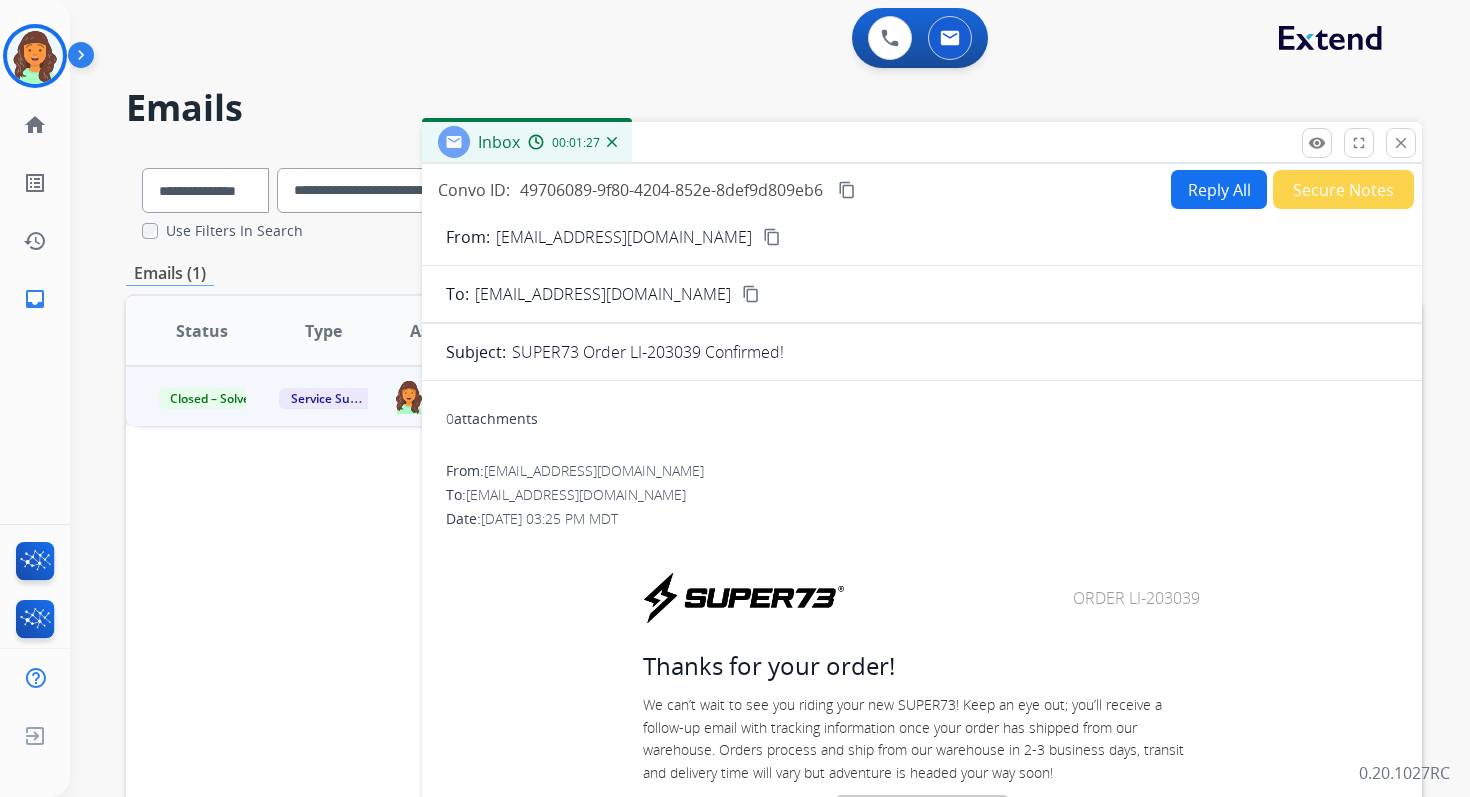 click on "Reply All" at bounding box center [1219, 189] 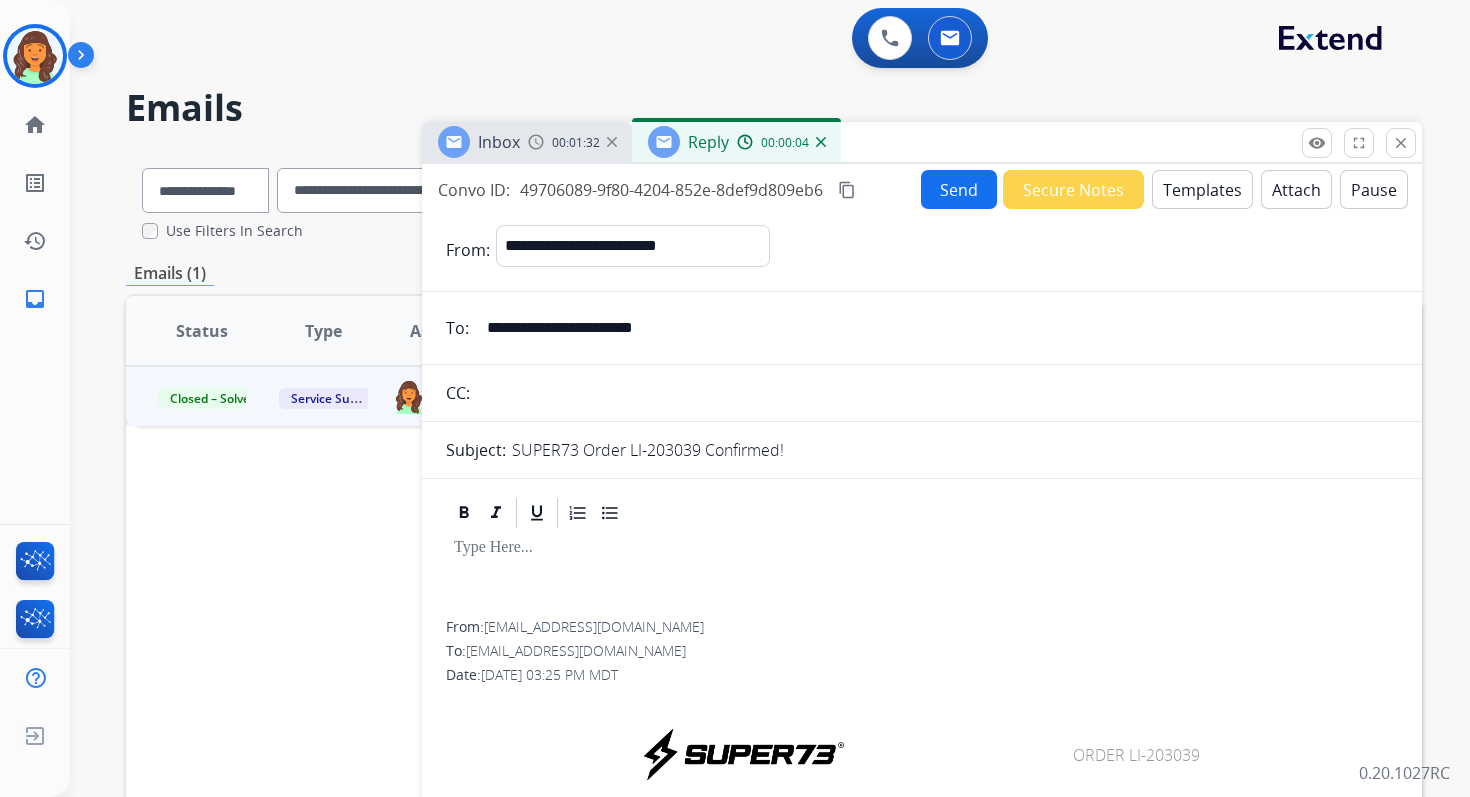 click on "Templates" at bounding box center [1202, 189] 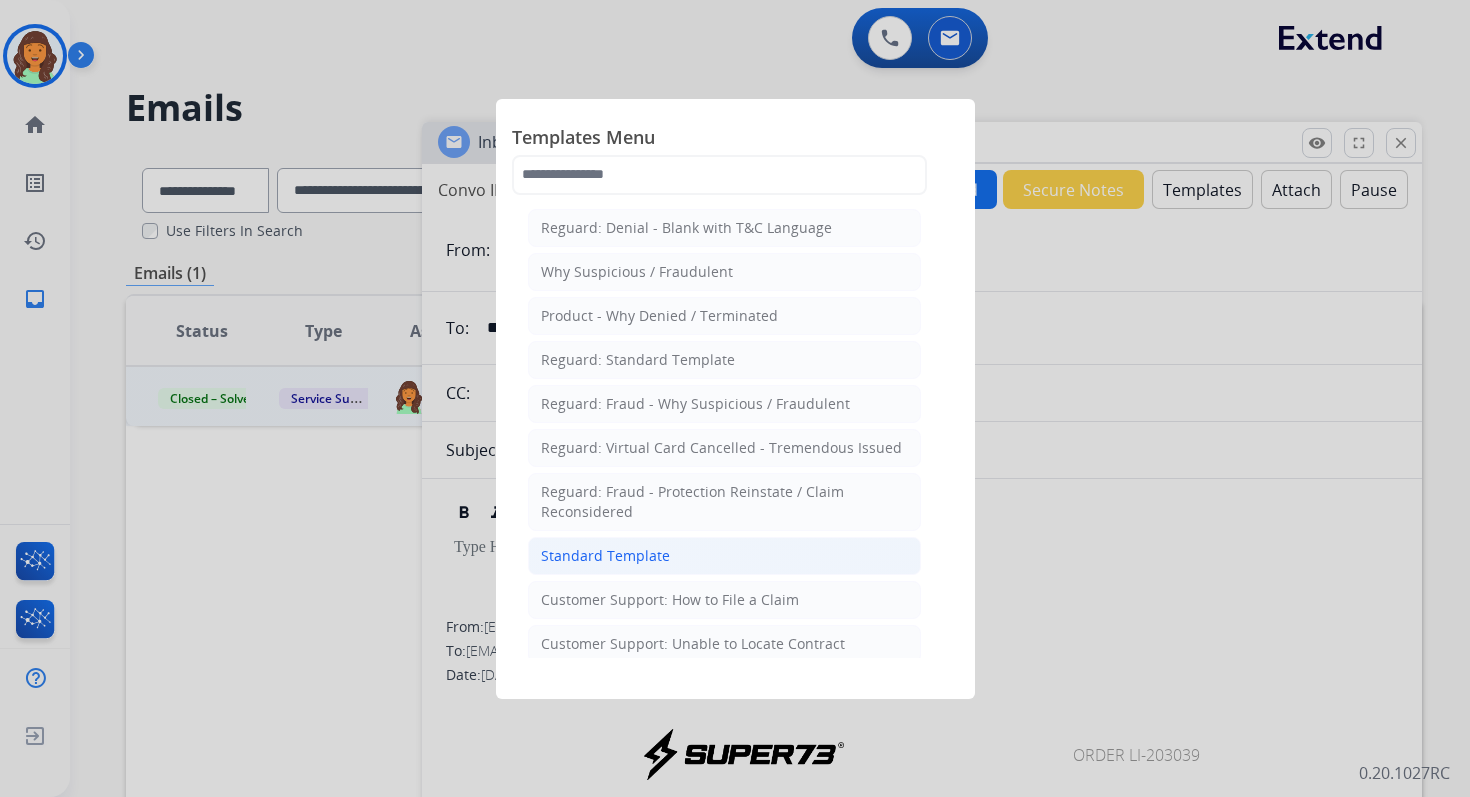 click on "Standard Template" 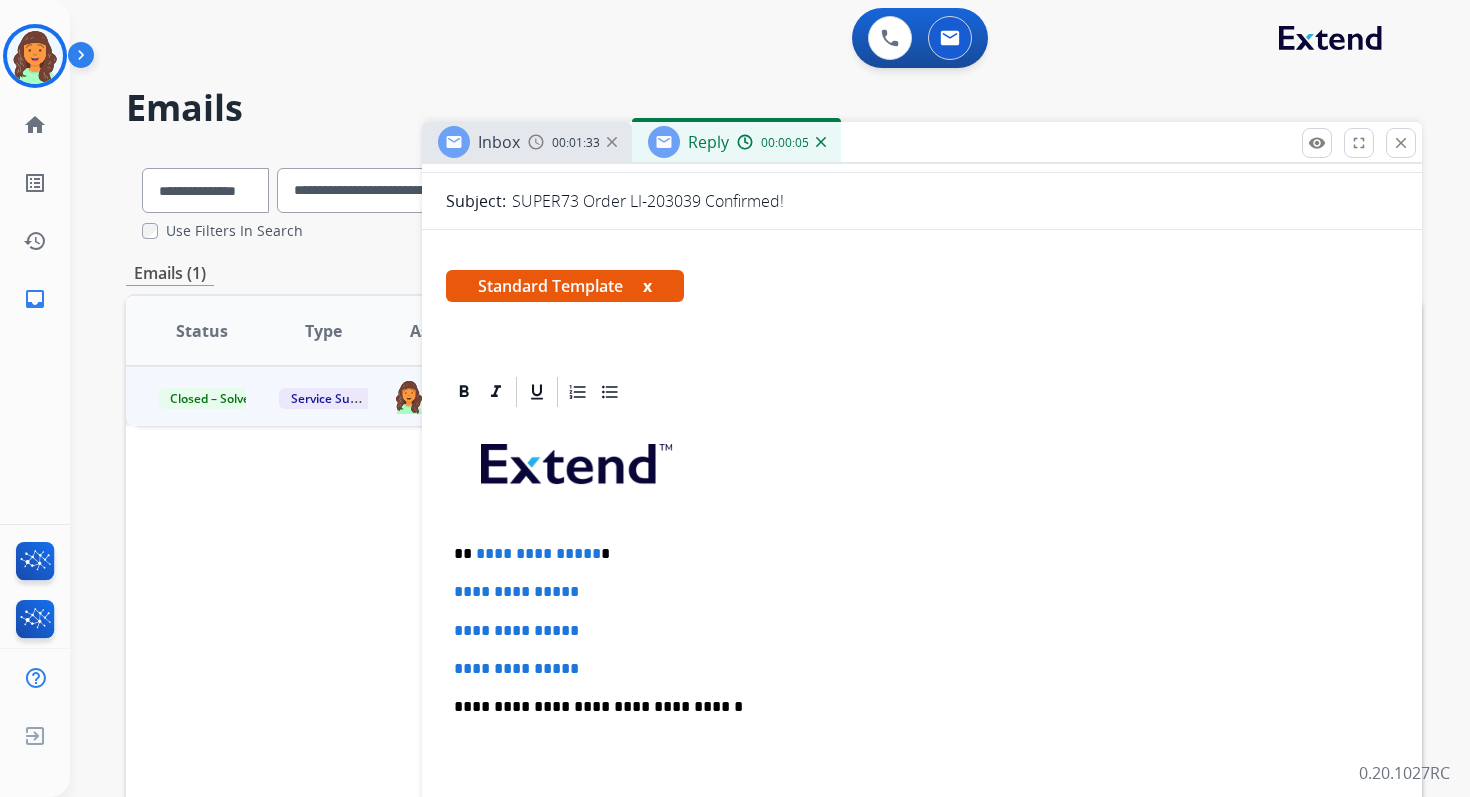 scroll, scrollTop: 422, scrollLeft: 0, axis: vertical 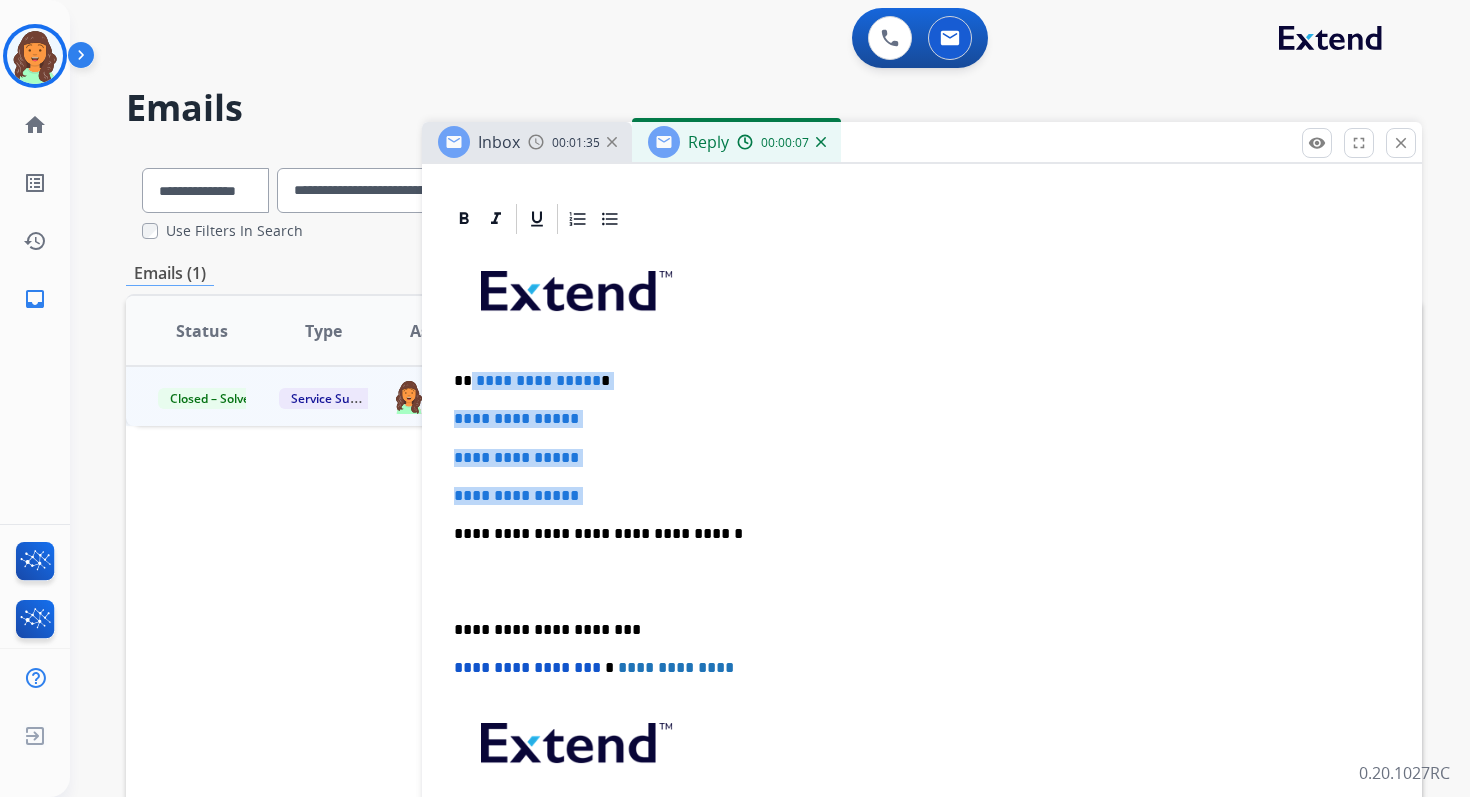 drag, startPoint x: 469, startPoint y: 375, endPoint x: 630, endPoint y: 512, distance: 211.4001 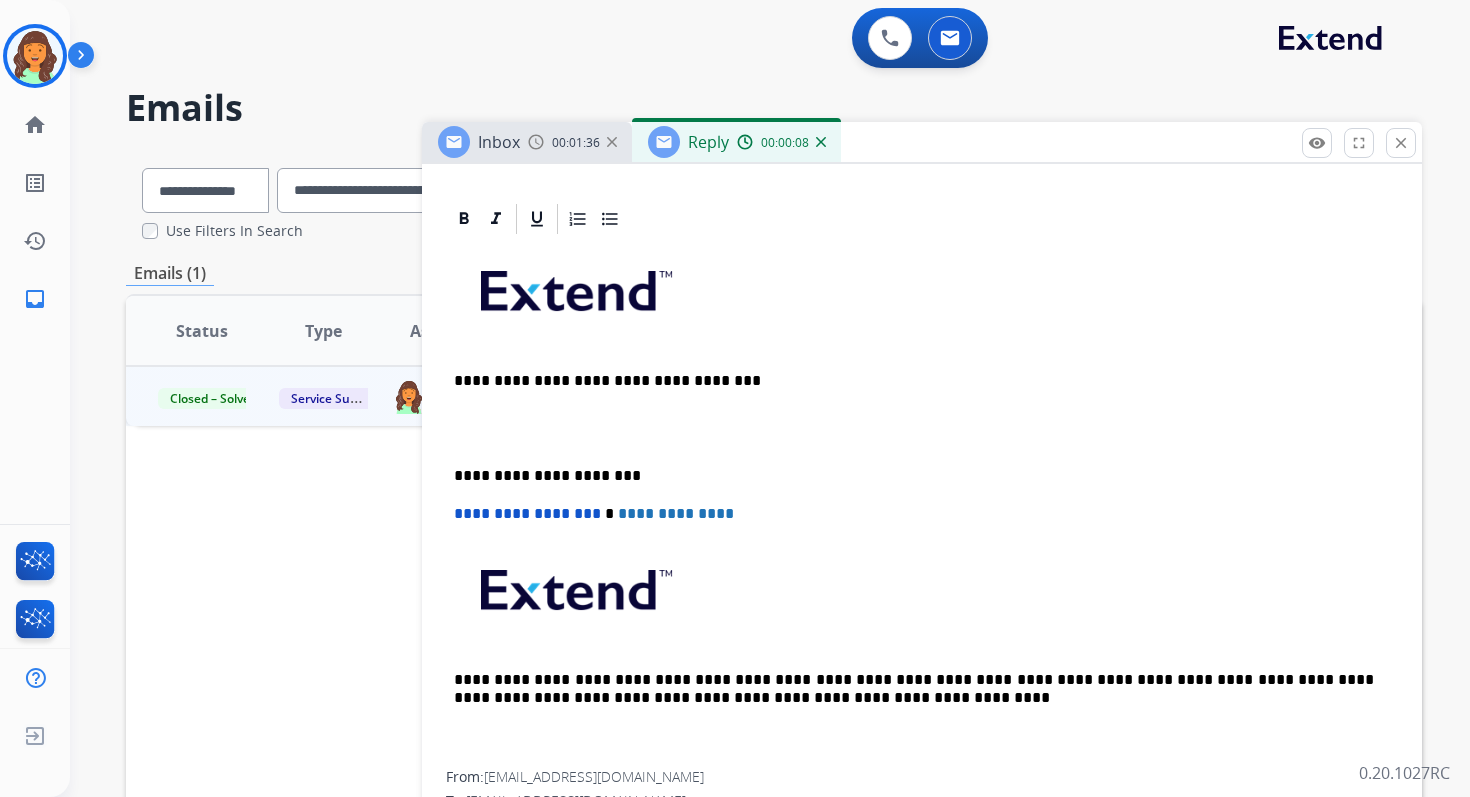 type 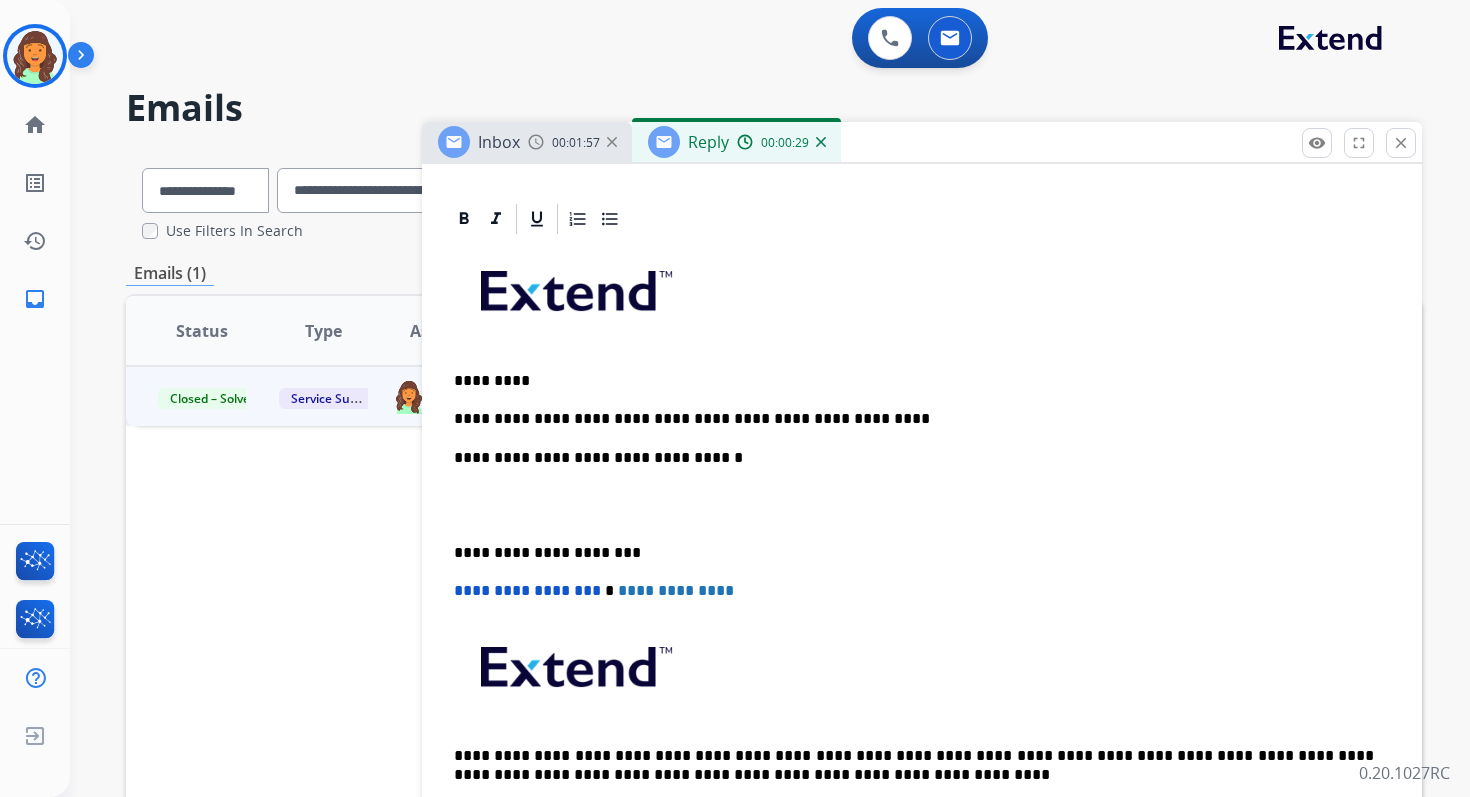 click on "**********" at bounding box center [914, 458] 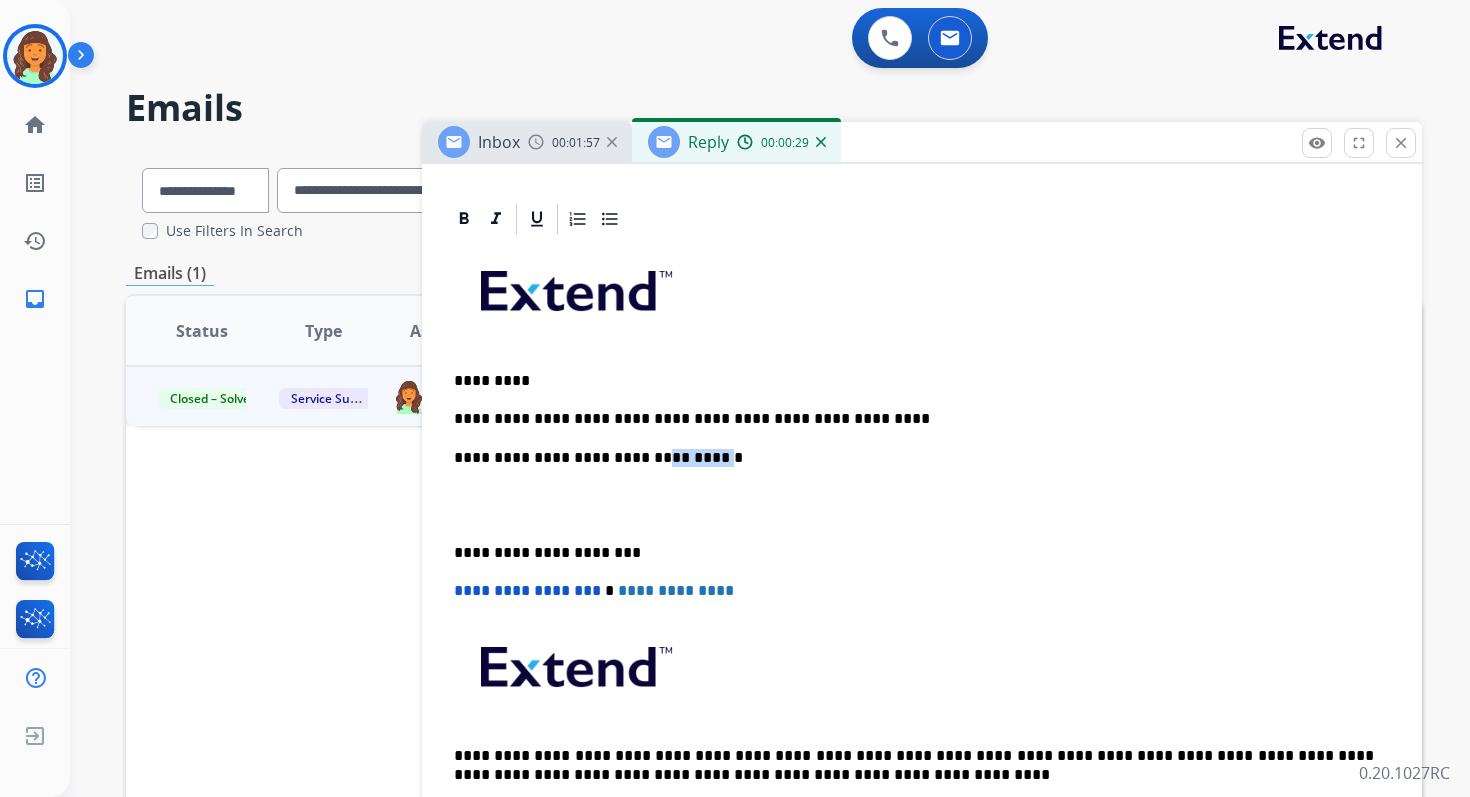 click on "**********" at bounding box center [914, 458] 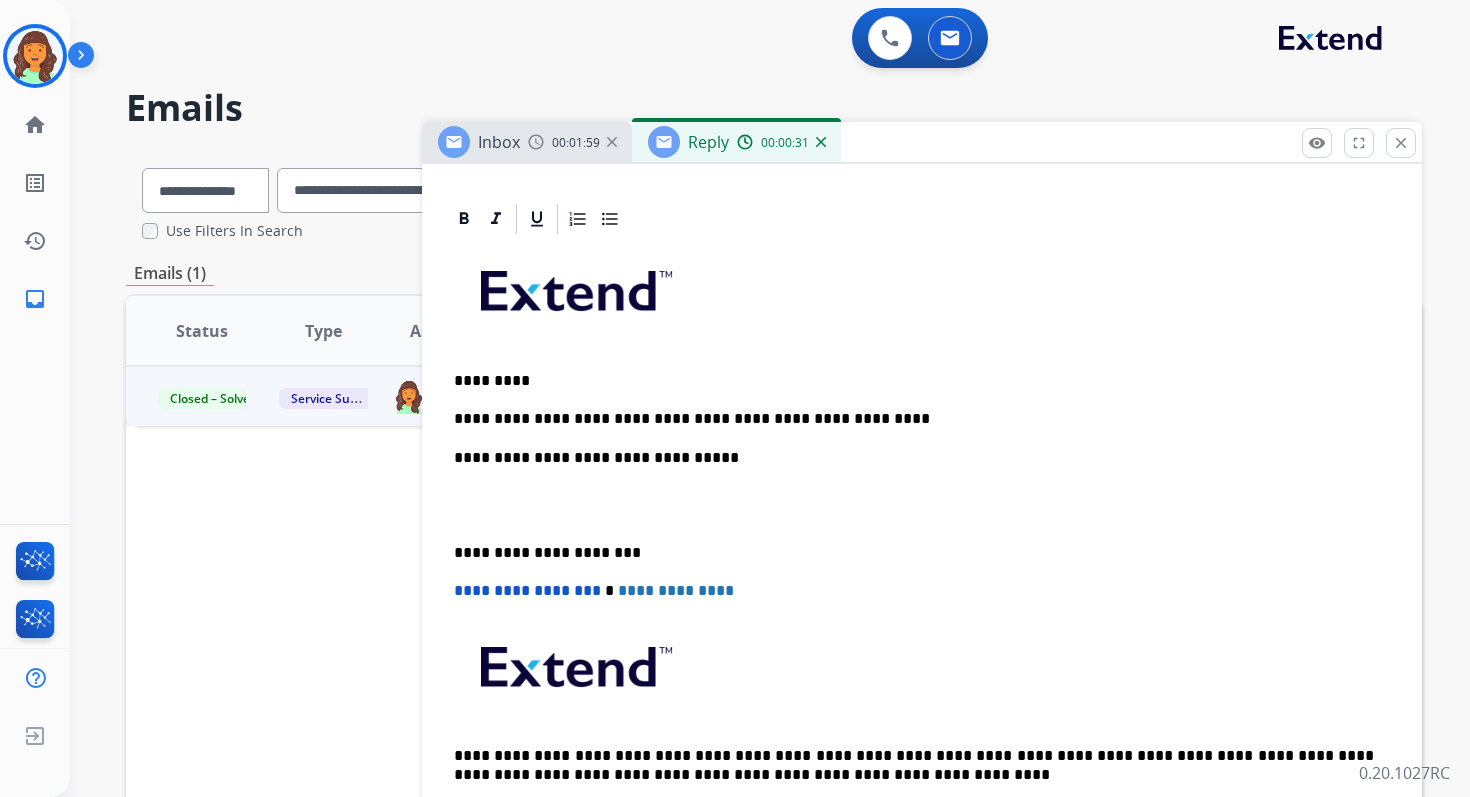 click on "**********" at bounding box center (922, 542) 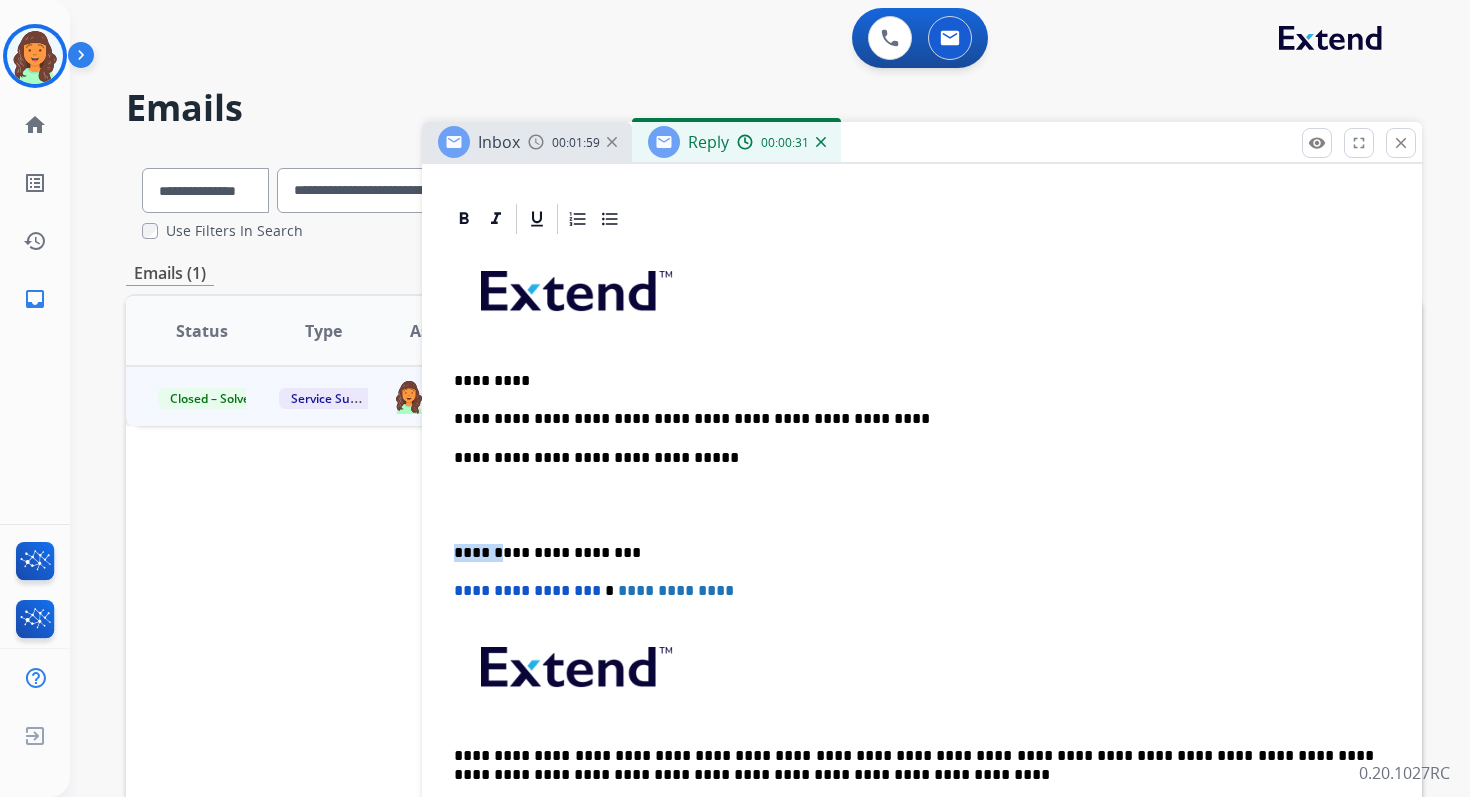 click on "**********" at bounding box center [922, 542] 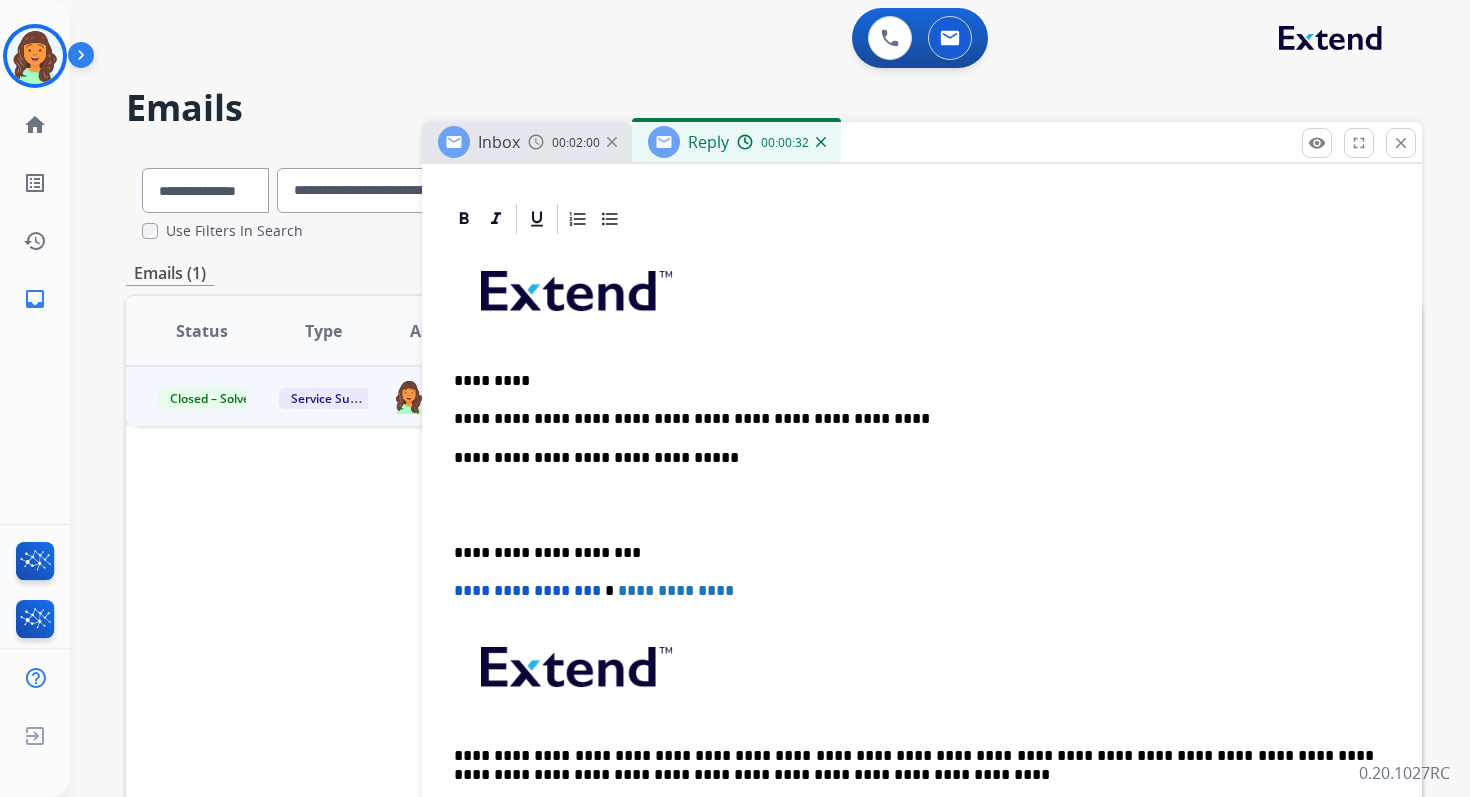 click on "**********" at bounding box center (914, 553) 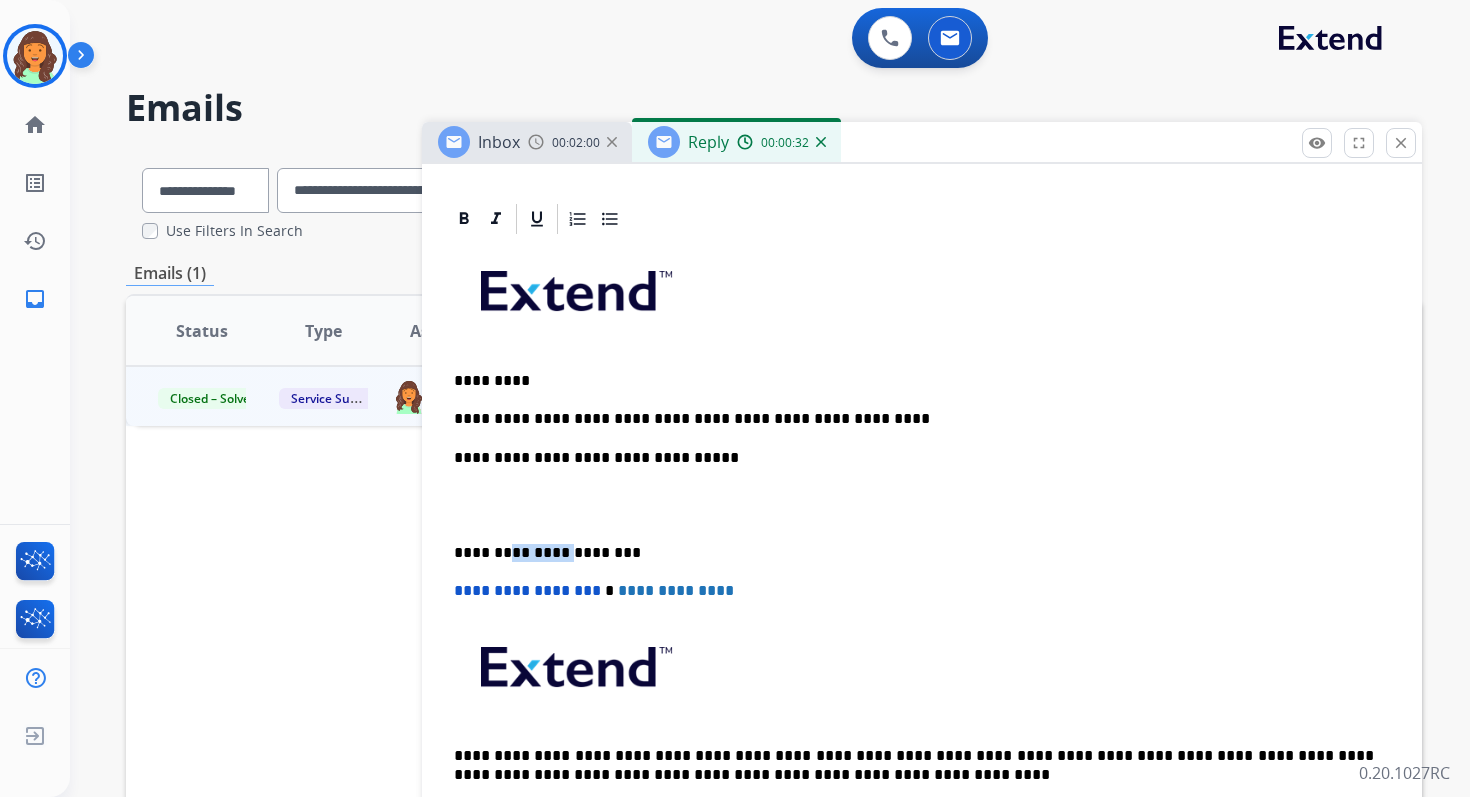 click on "**********" at bounding box center [914, 553] 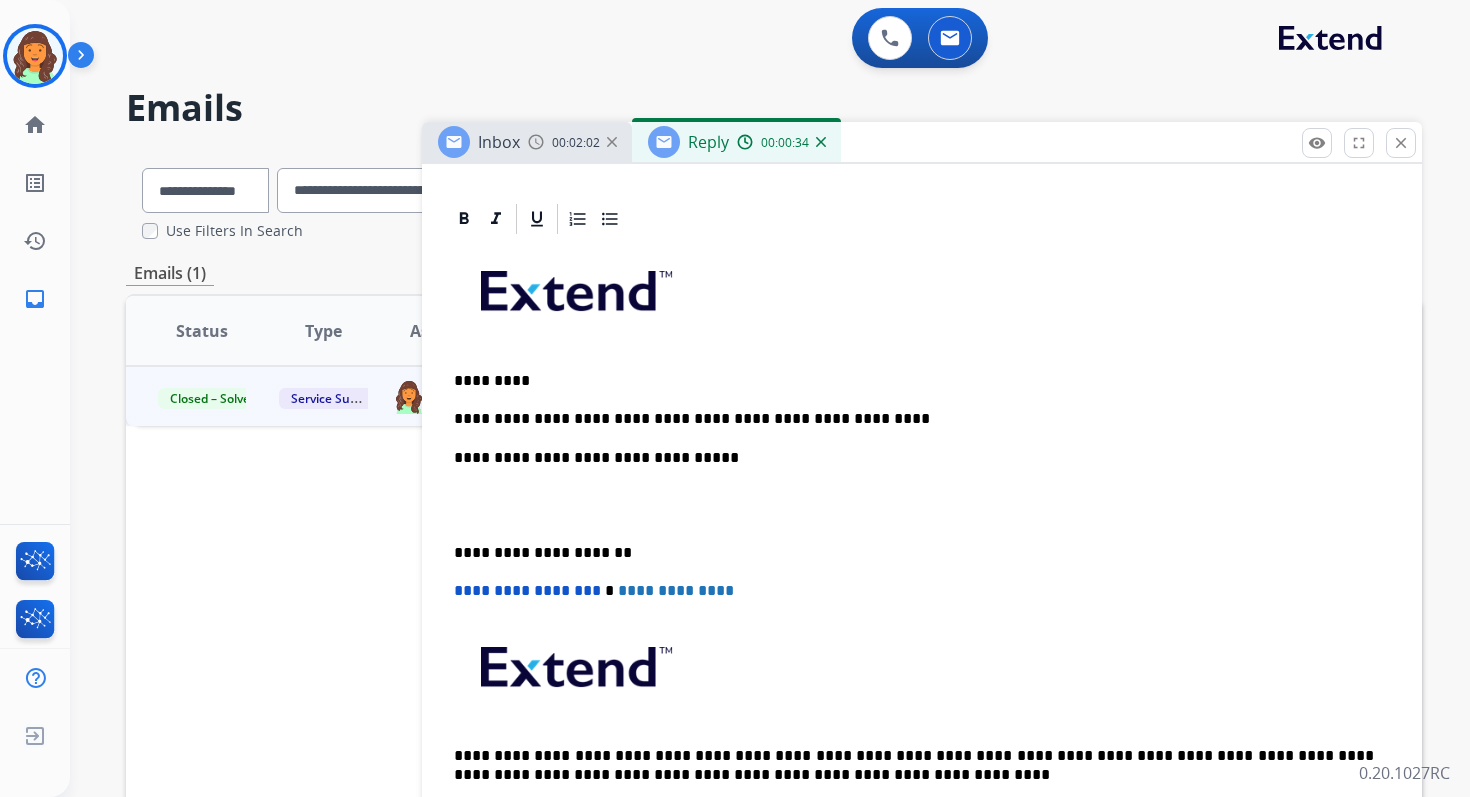 click on "**********" at bounding box center [527, 590] 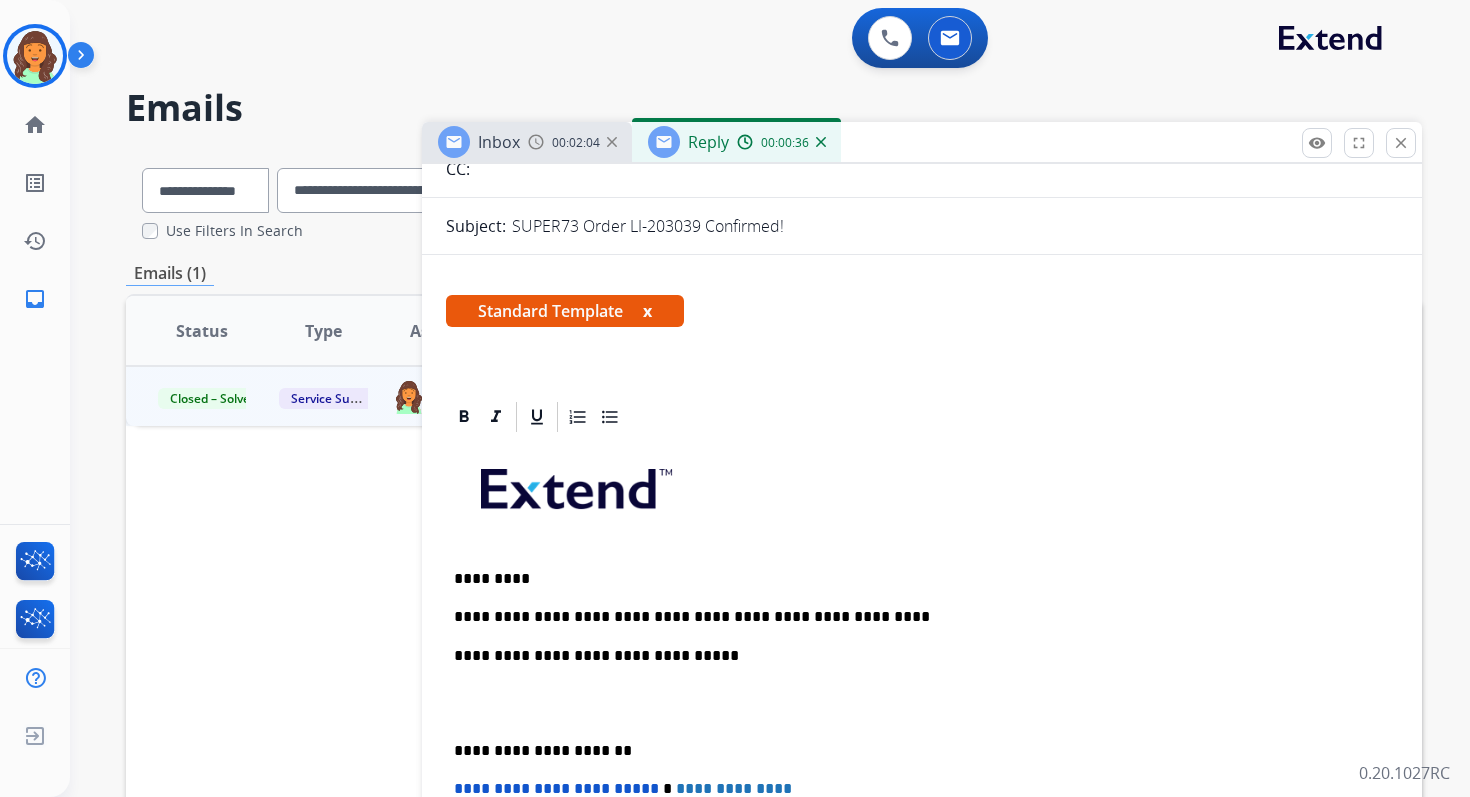 scroll, scrollTop: 0, scrollLeft: 0, axis: both 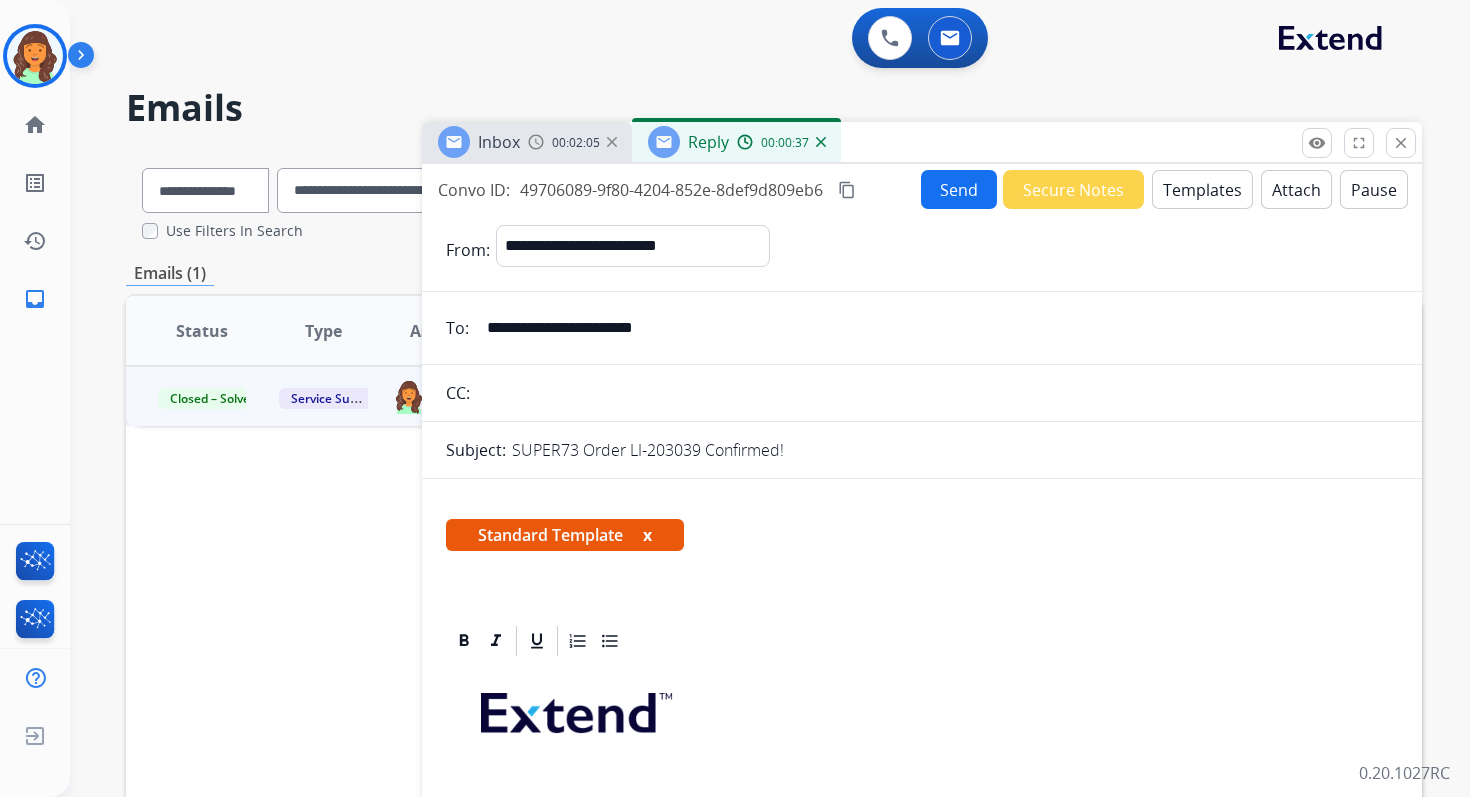click on "content_copy" at bounding box center (847, 190) 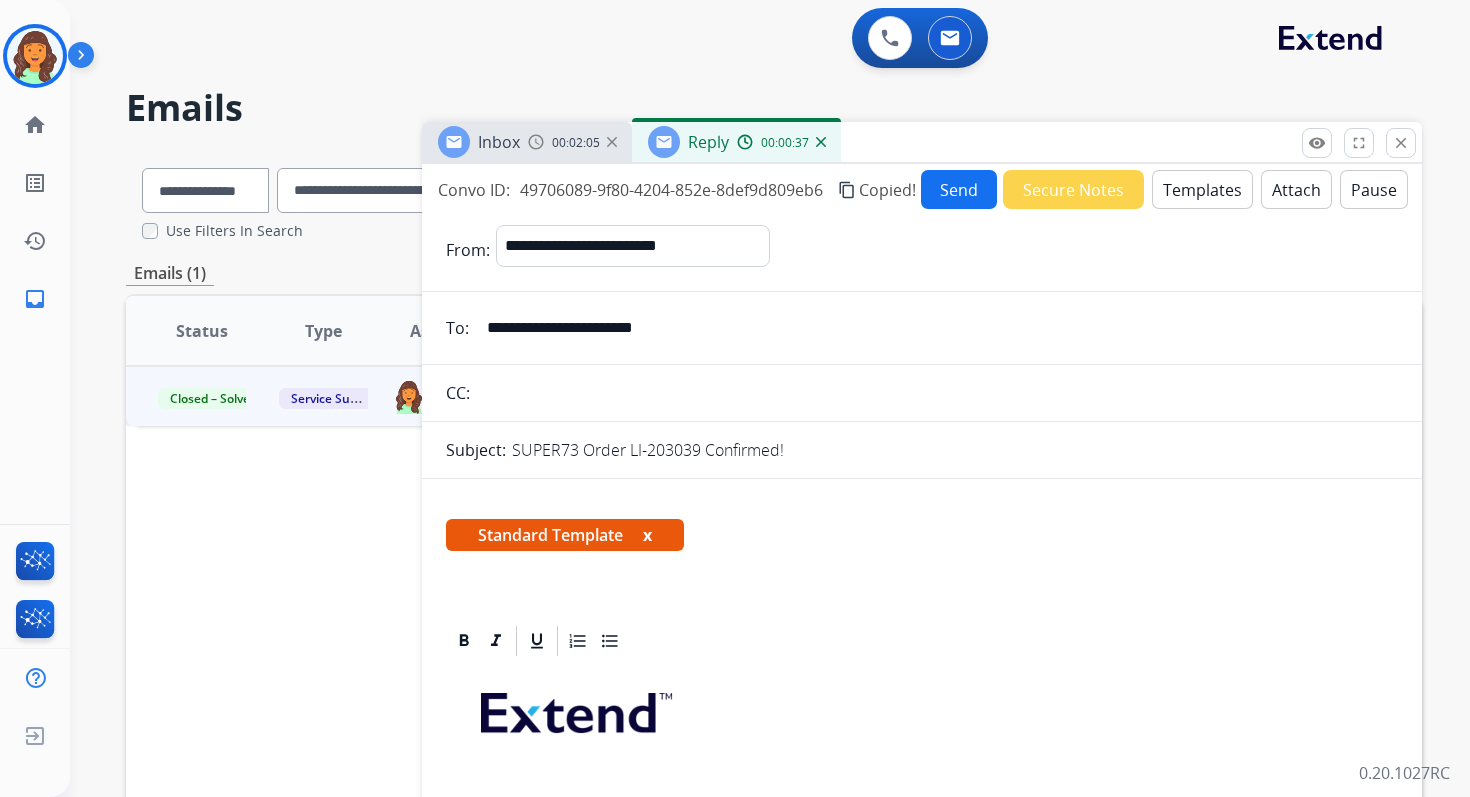 click on "Send" at bounding box center [959, 189] 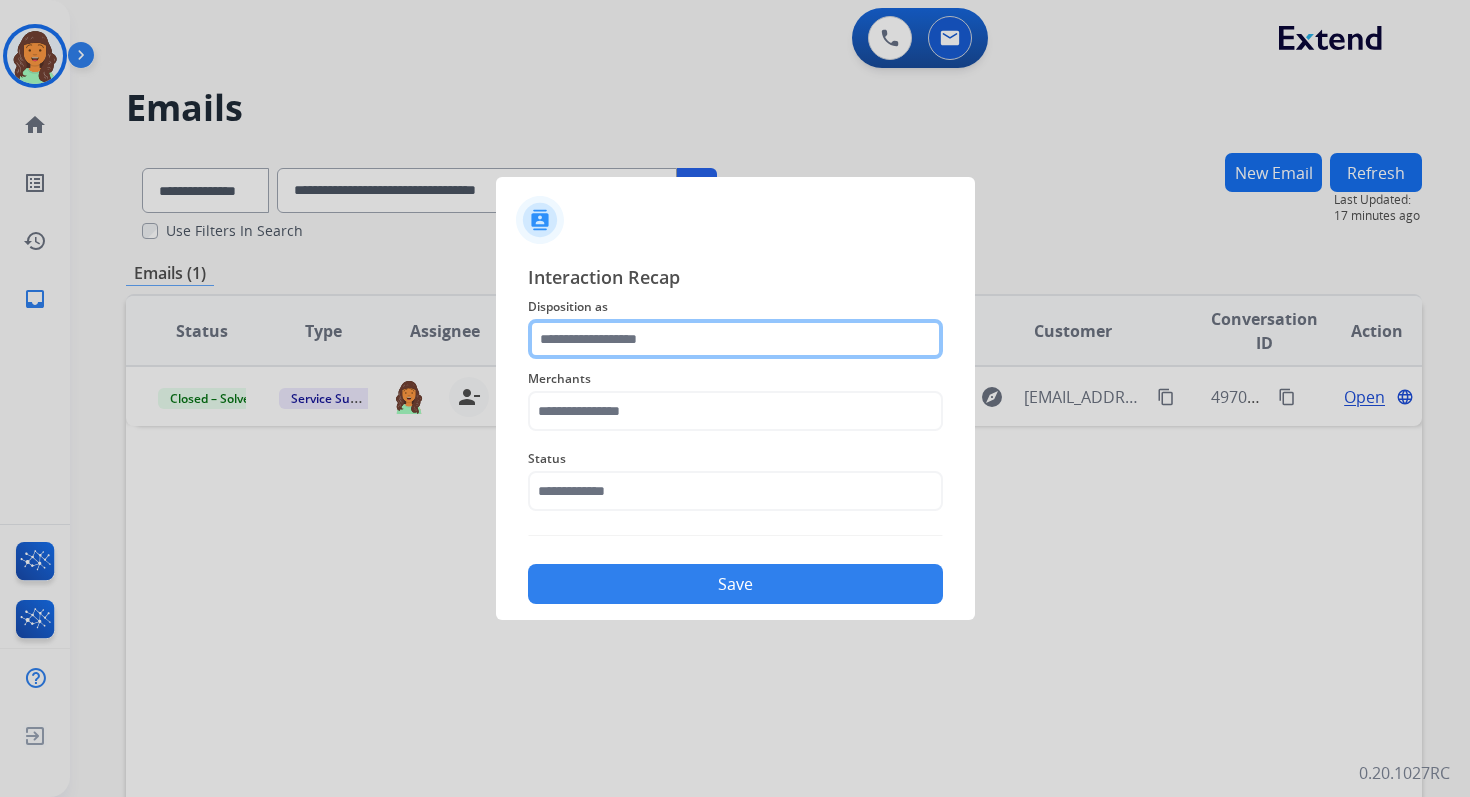 click 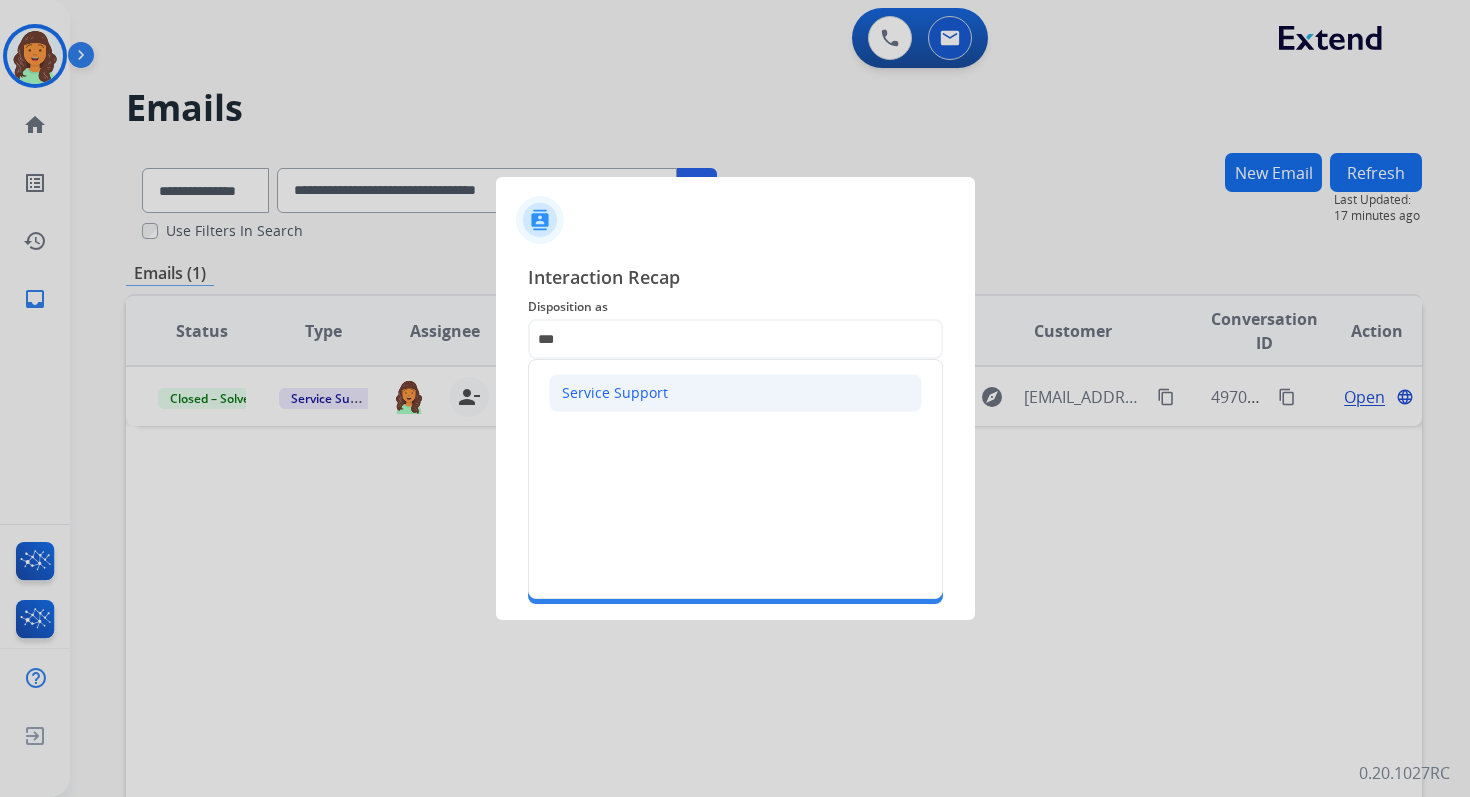 click on "Service Support" 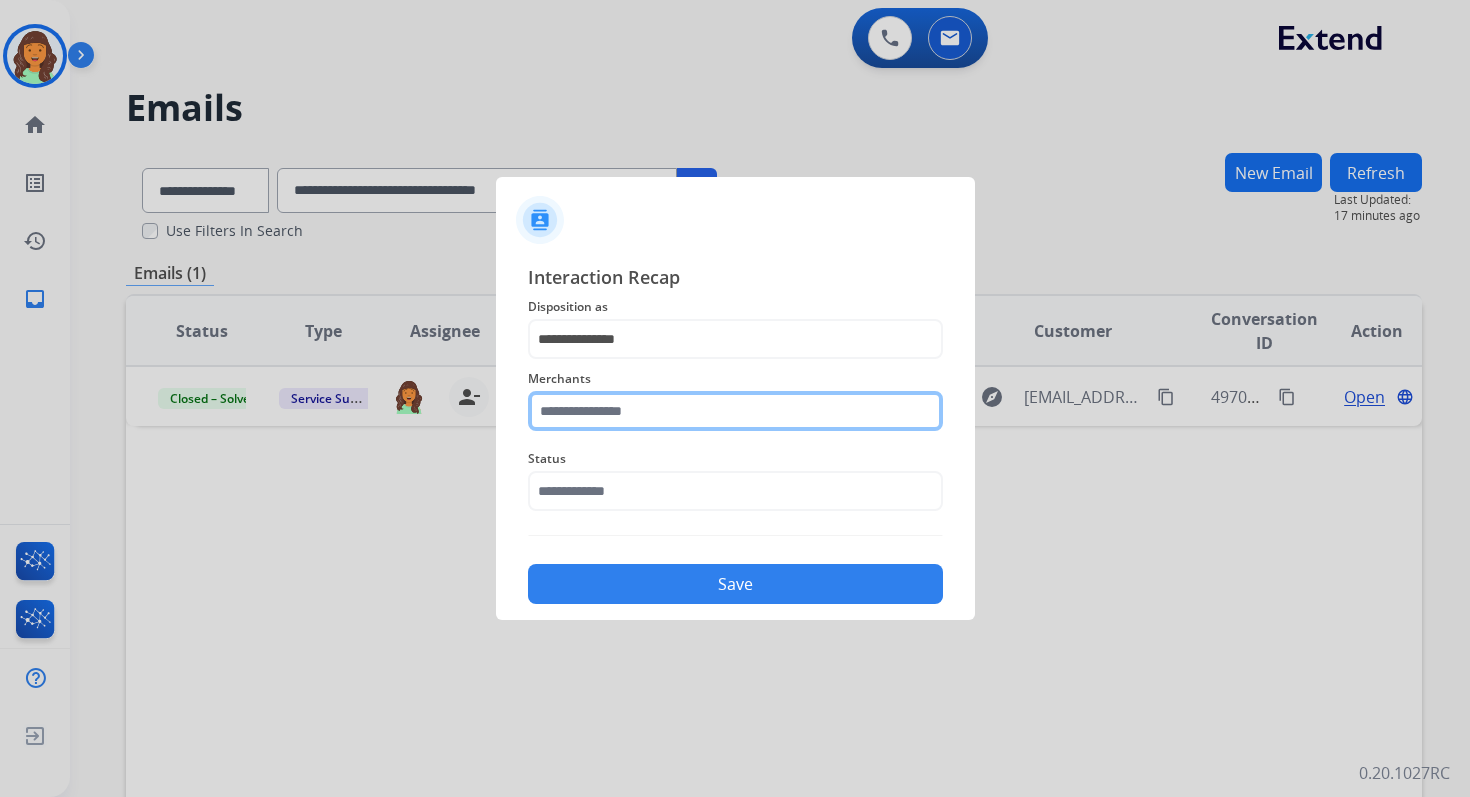 click 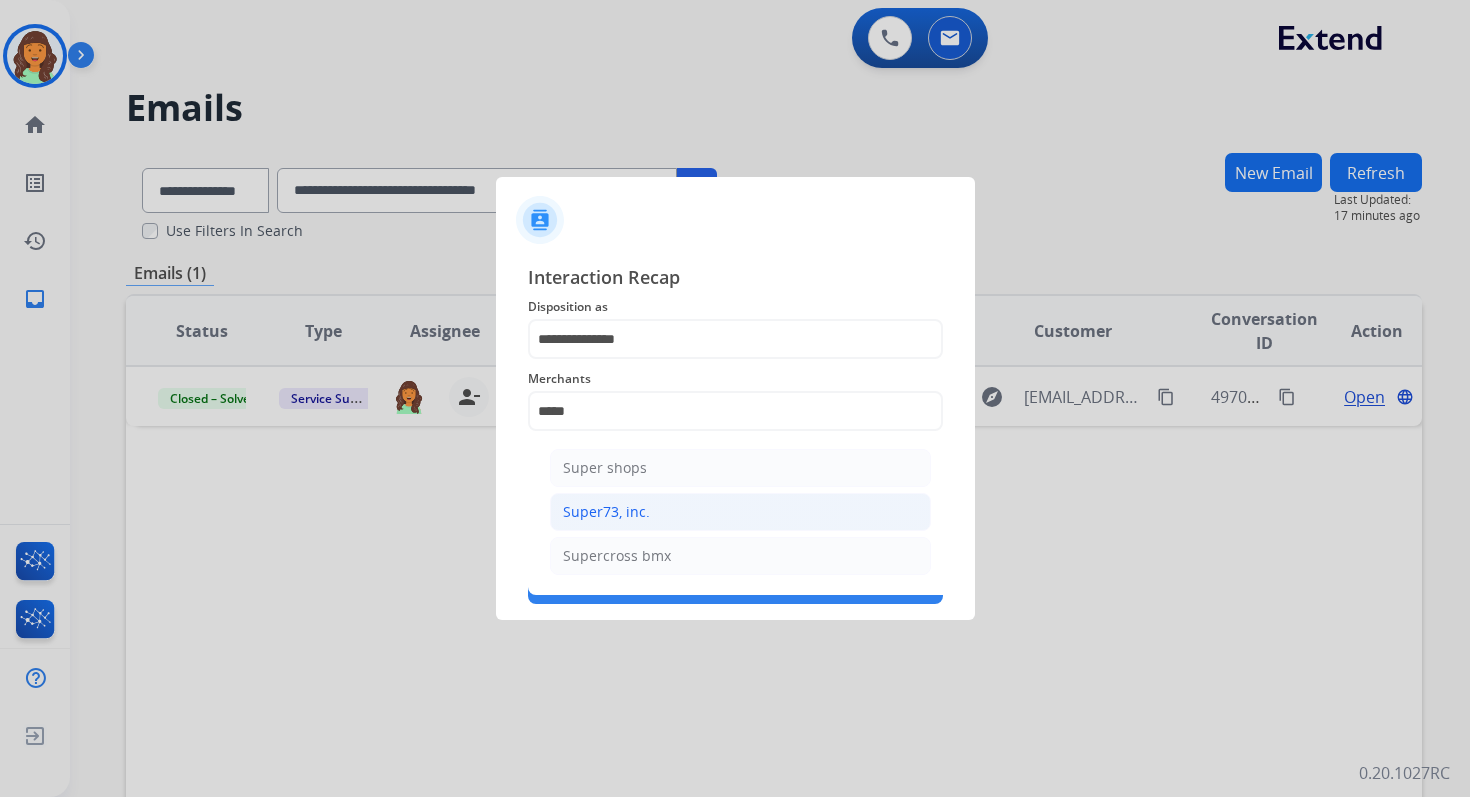 click on "Super73, inc." 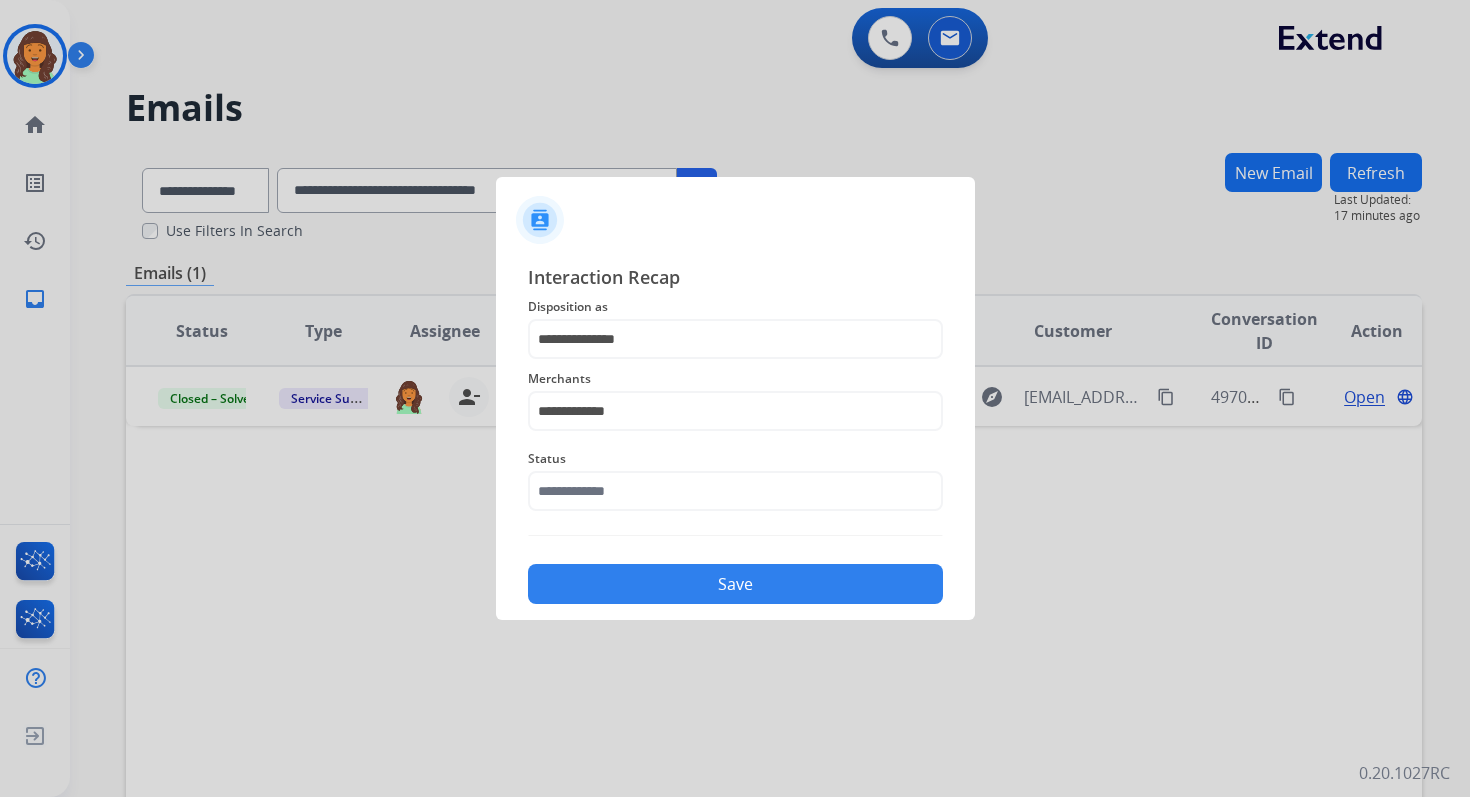 click on "Status" 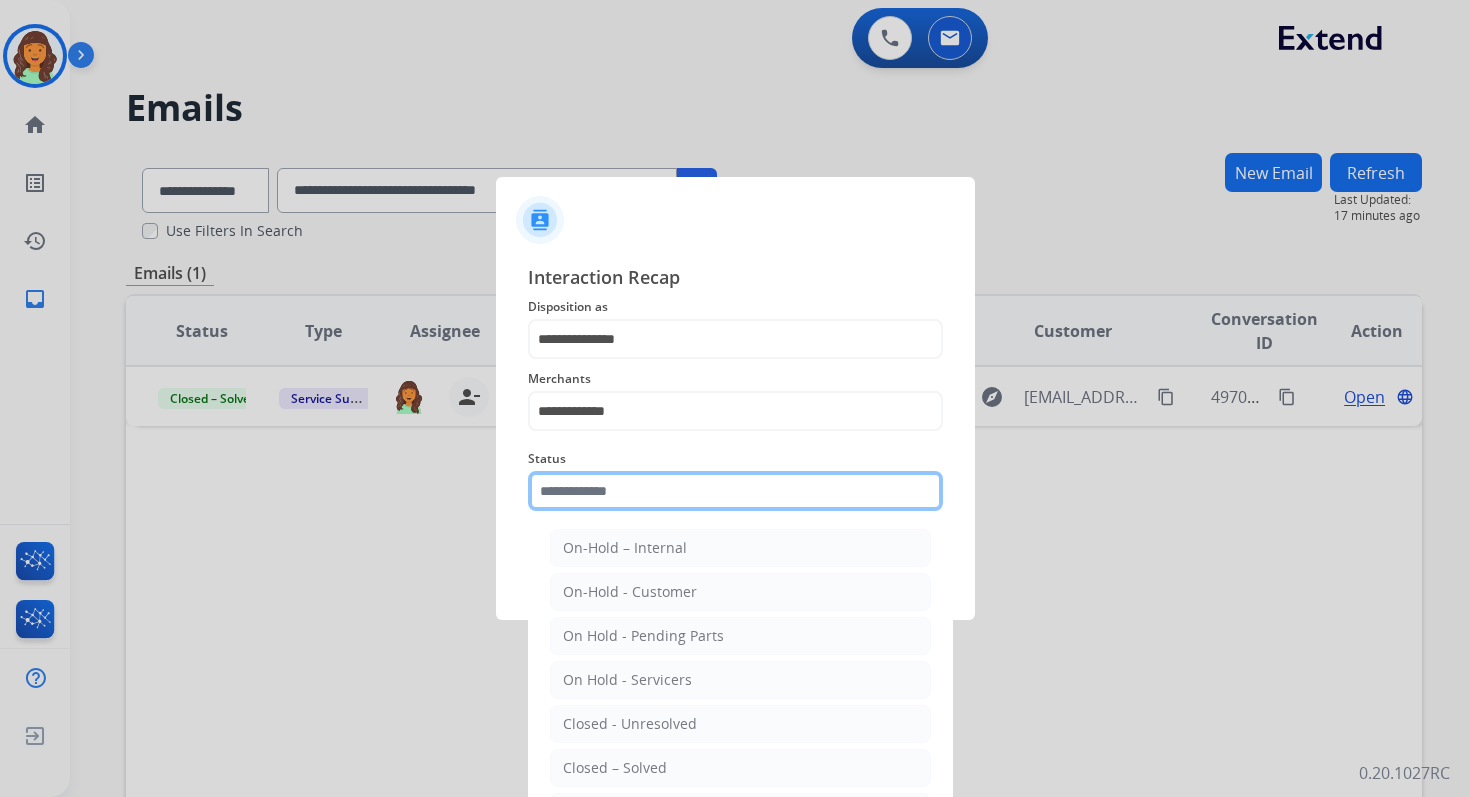 click 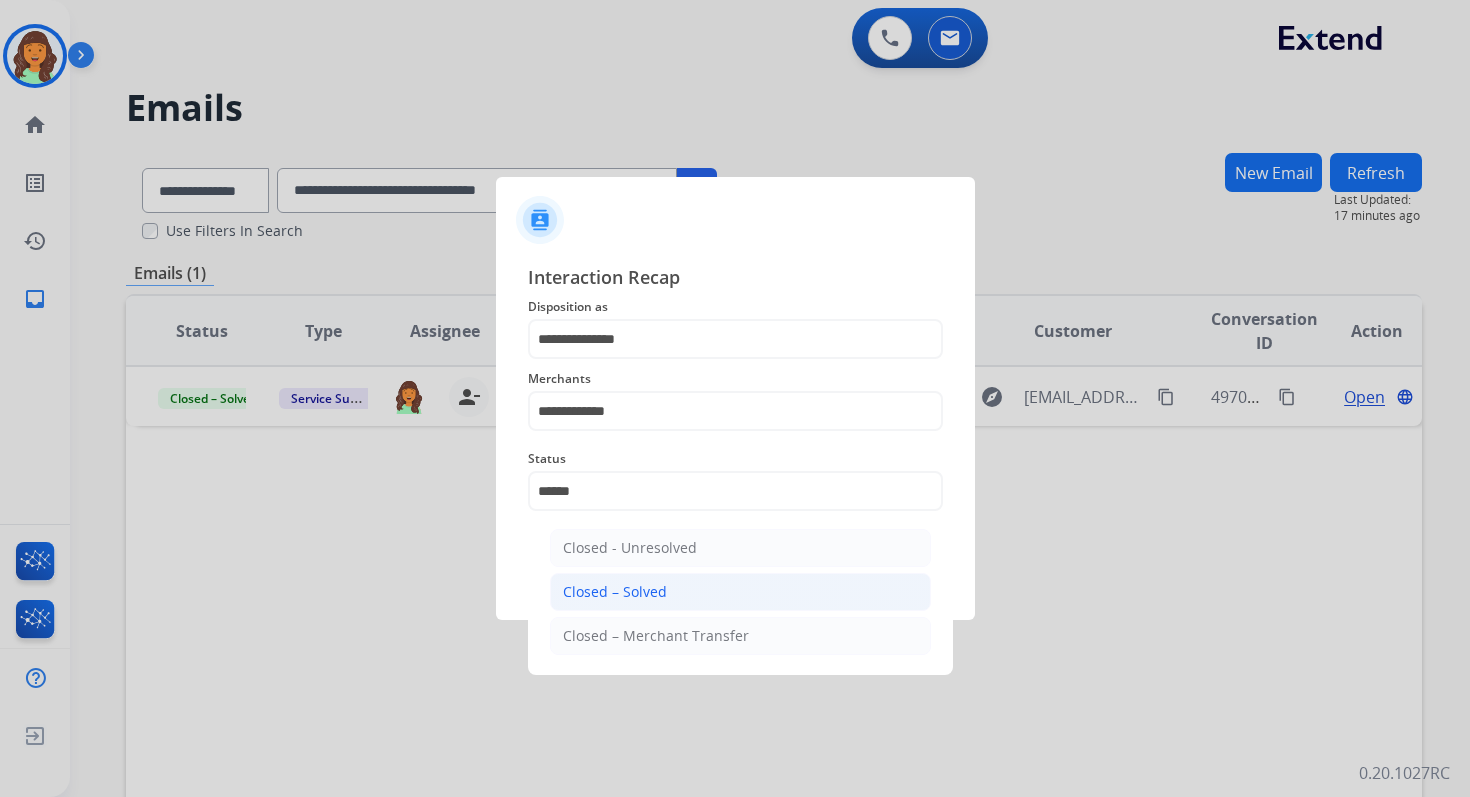 click on "Closed – Solved" 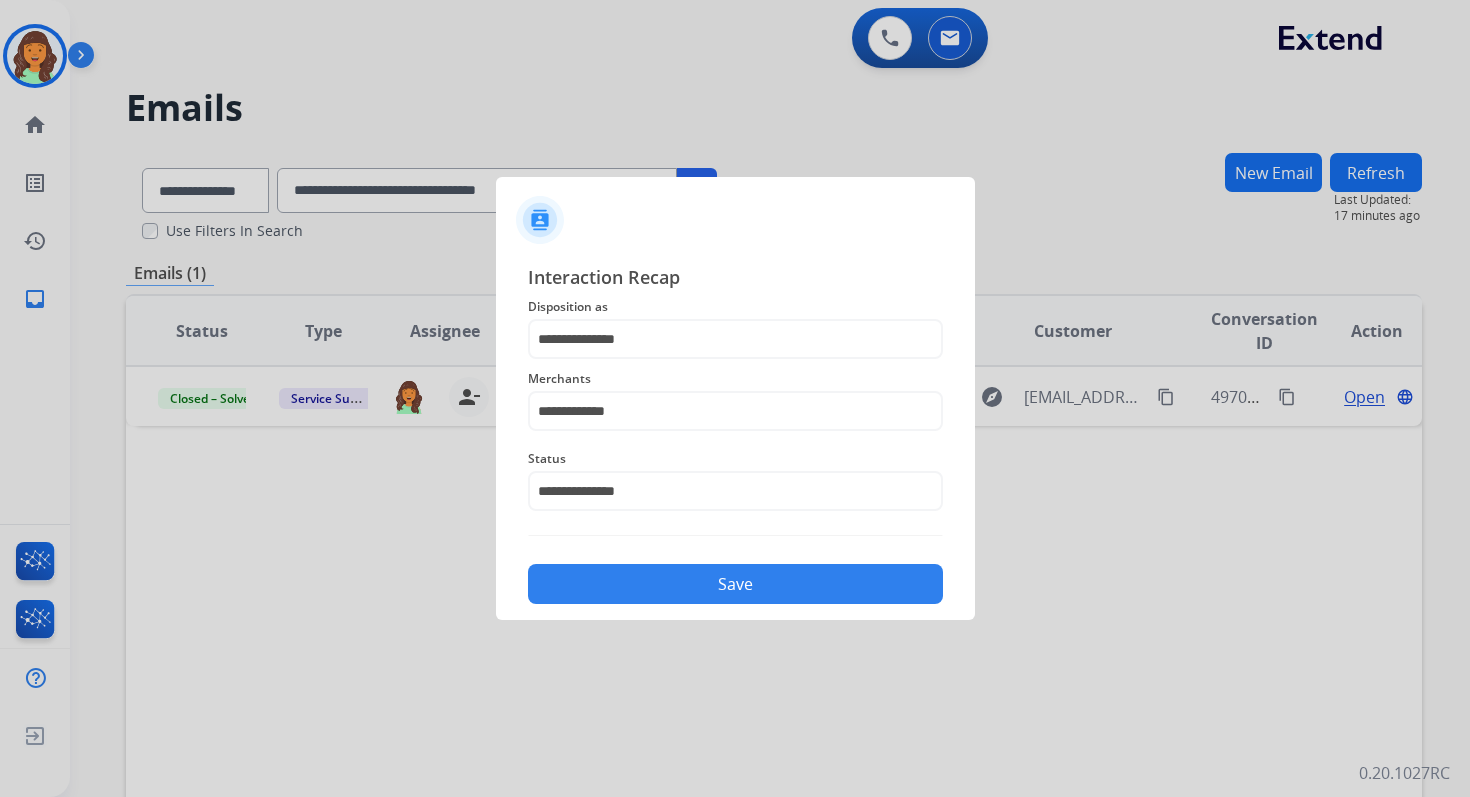 click on "Save" 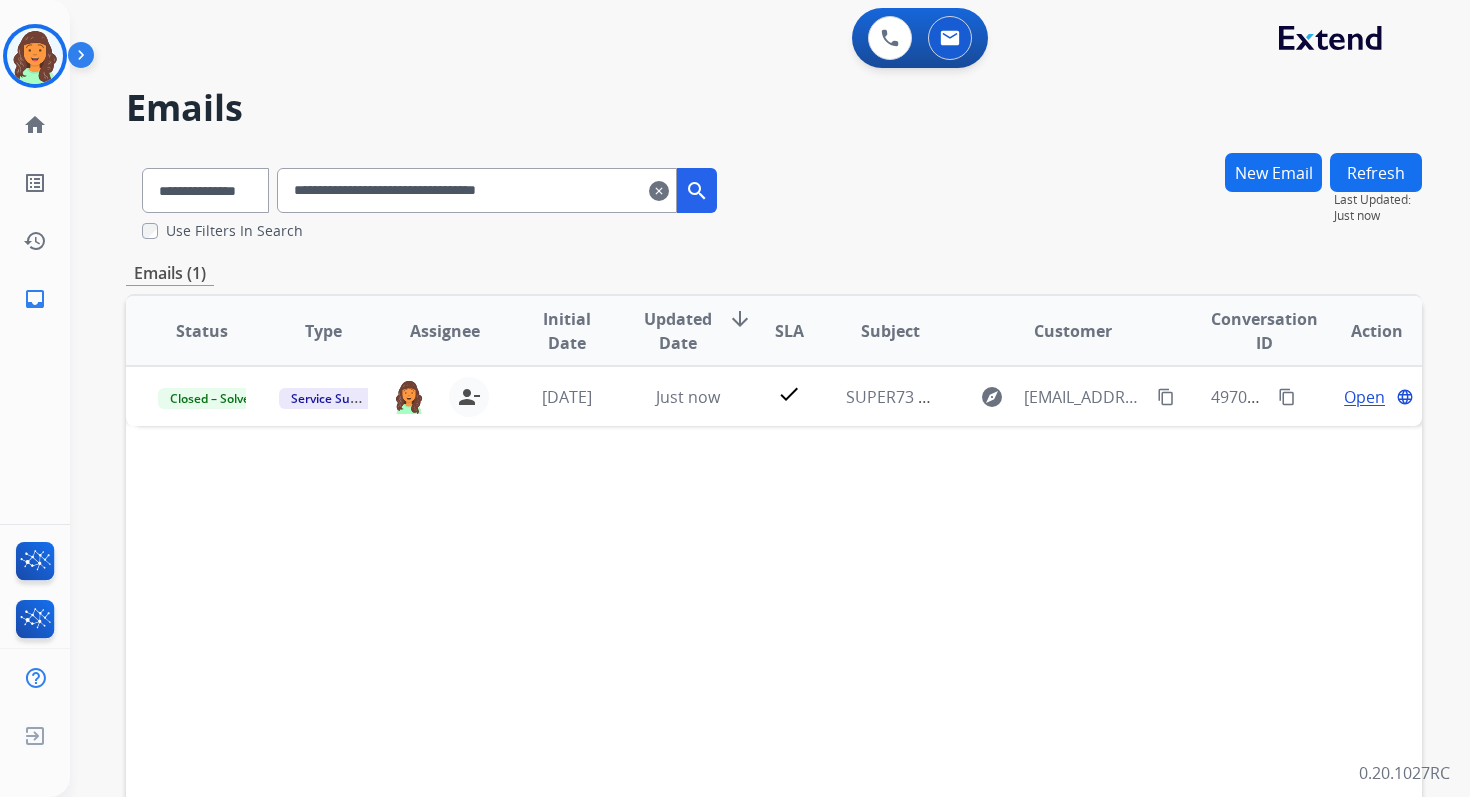 click on "clear" at bounding box center (659, 191) 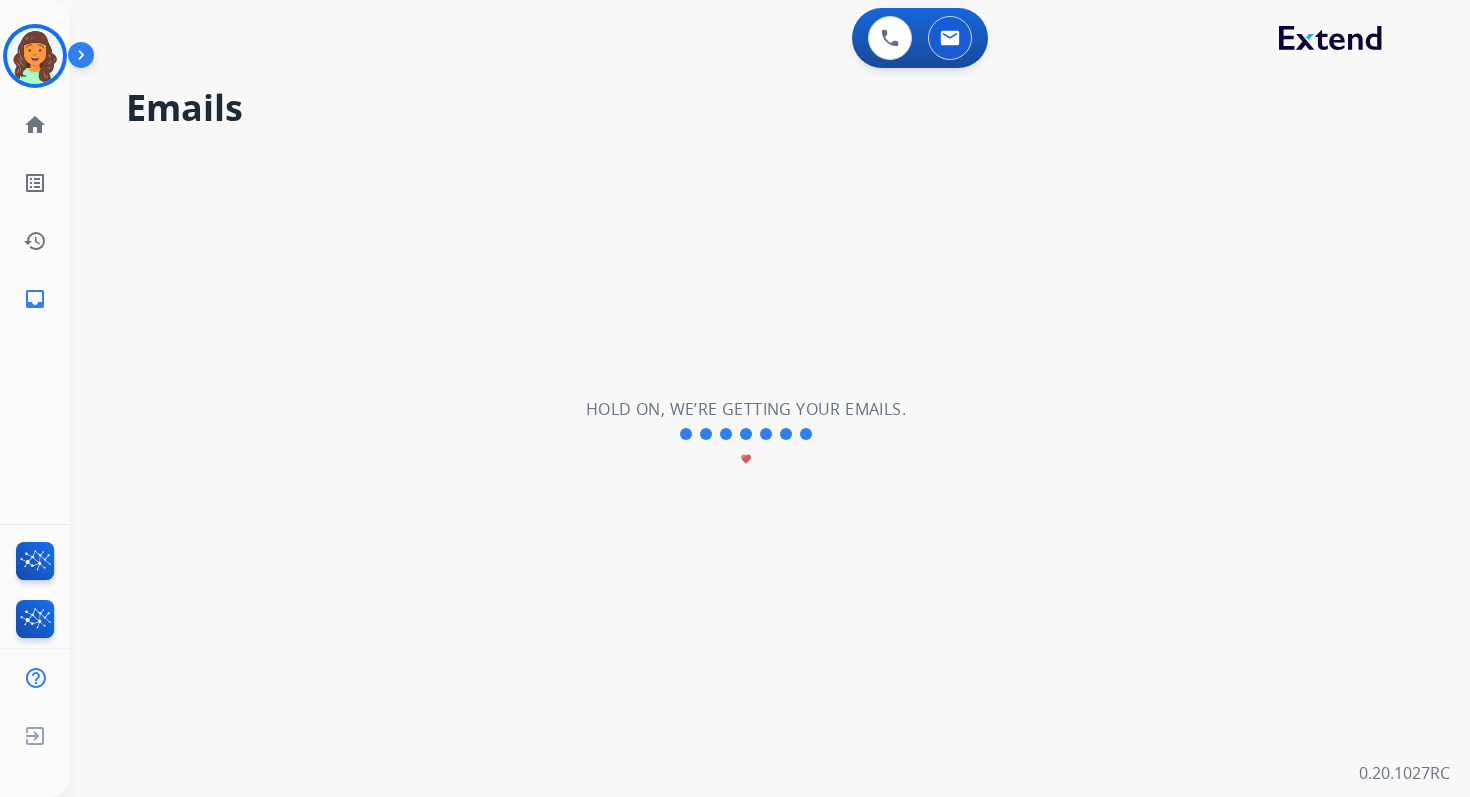 select on "**********" 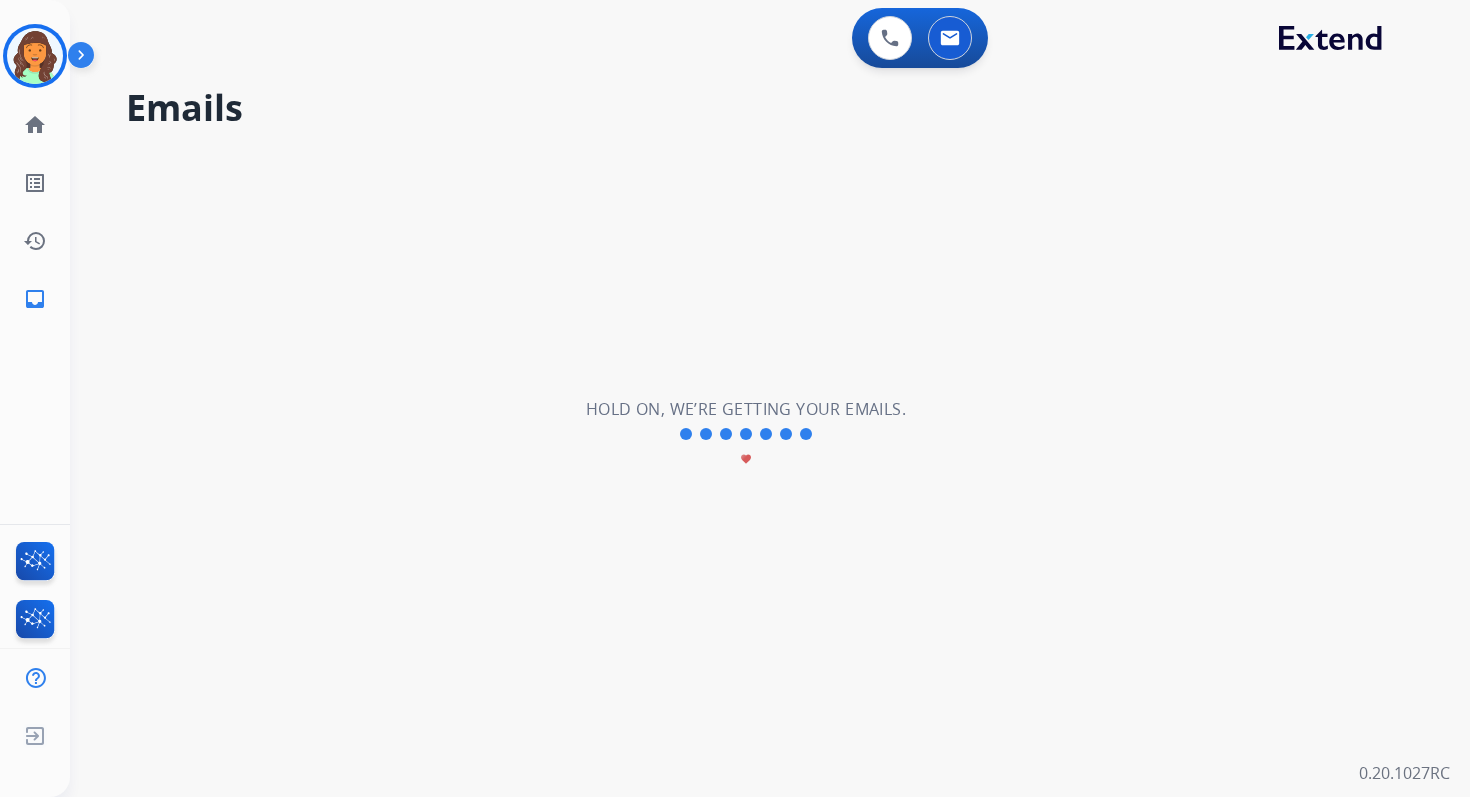 type 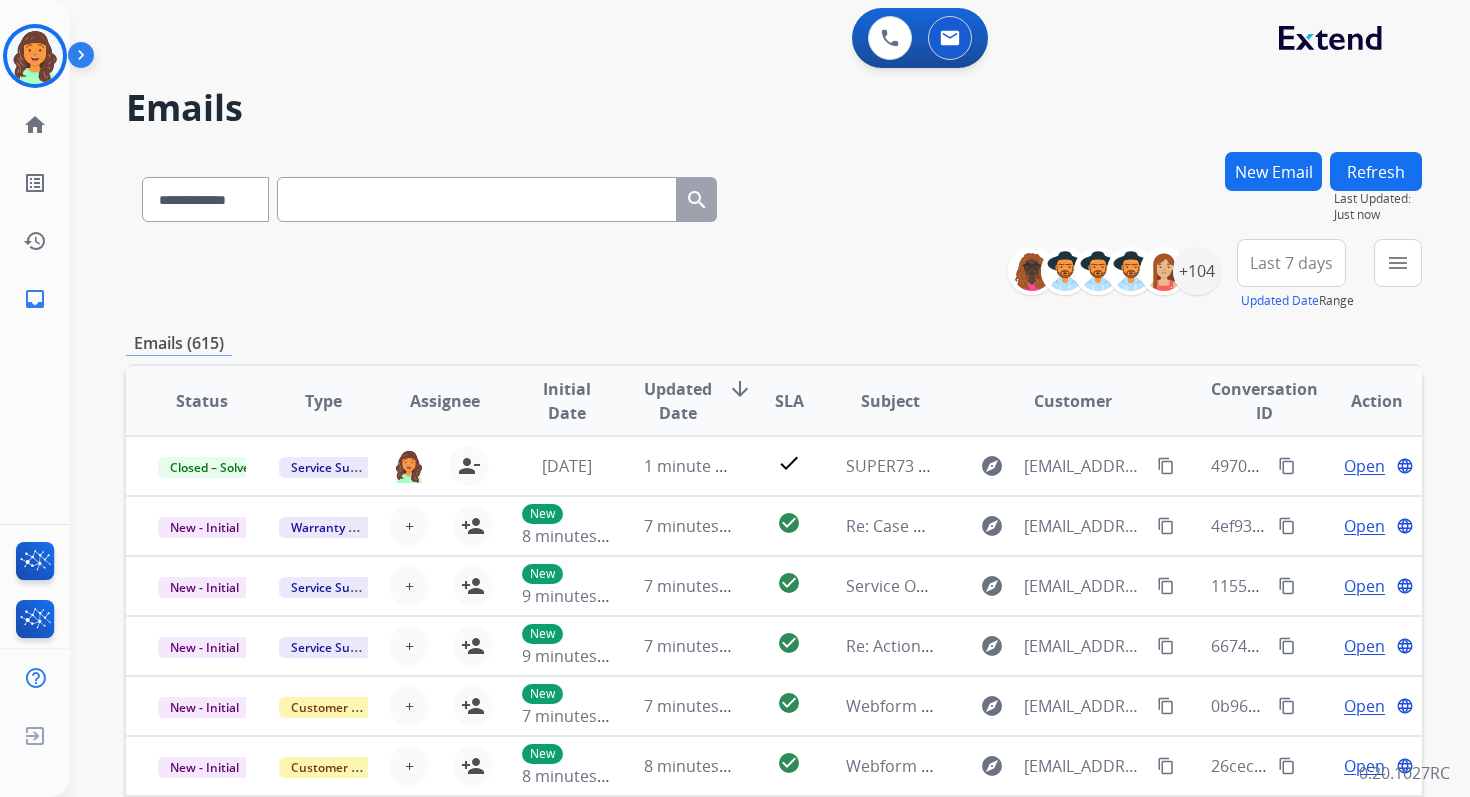 click on "Last 7 days" at bounding box center [1291, 263] 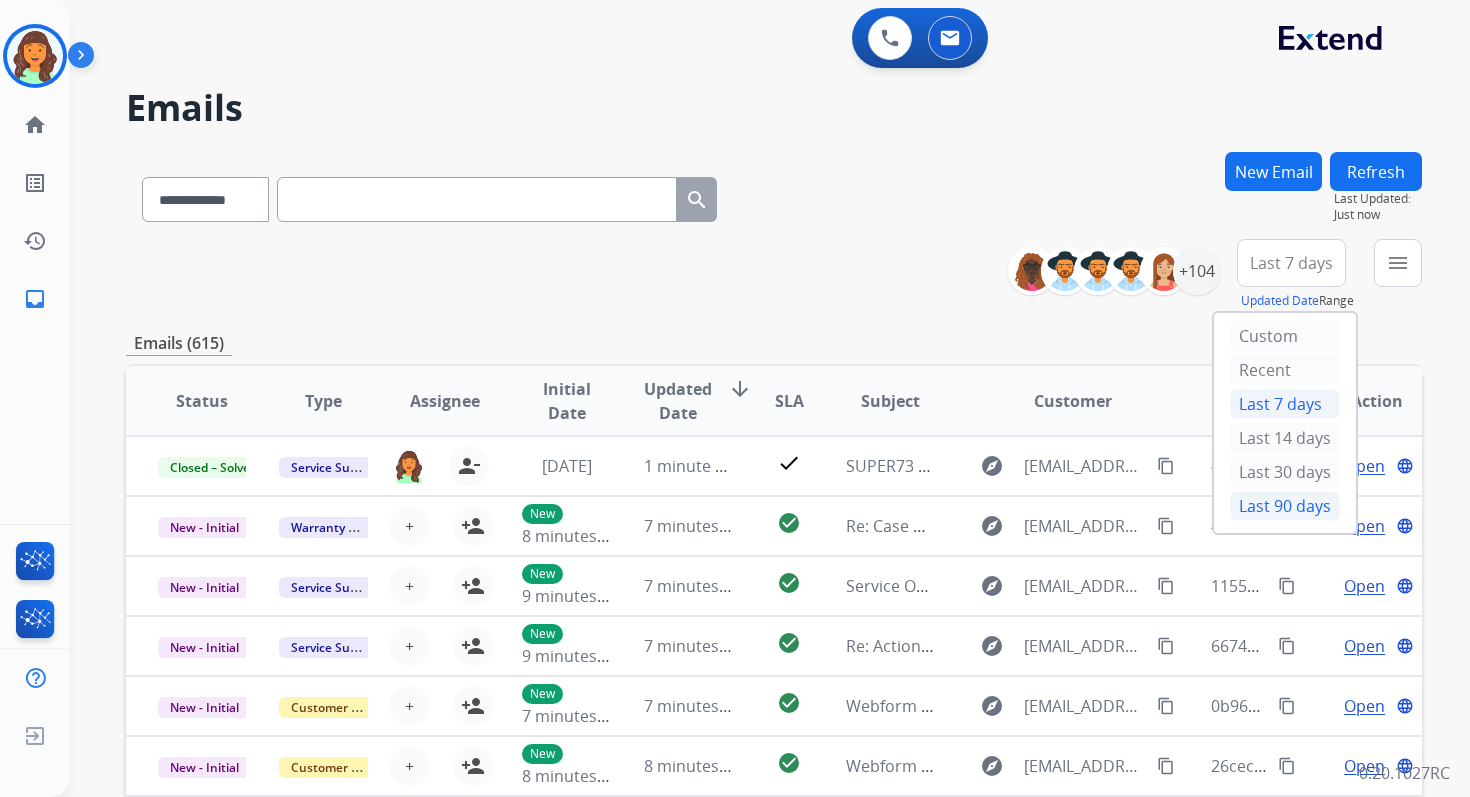 click on "Last 90 days" at bounding box center (1285, 506) 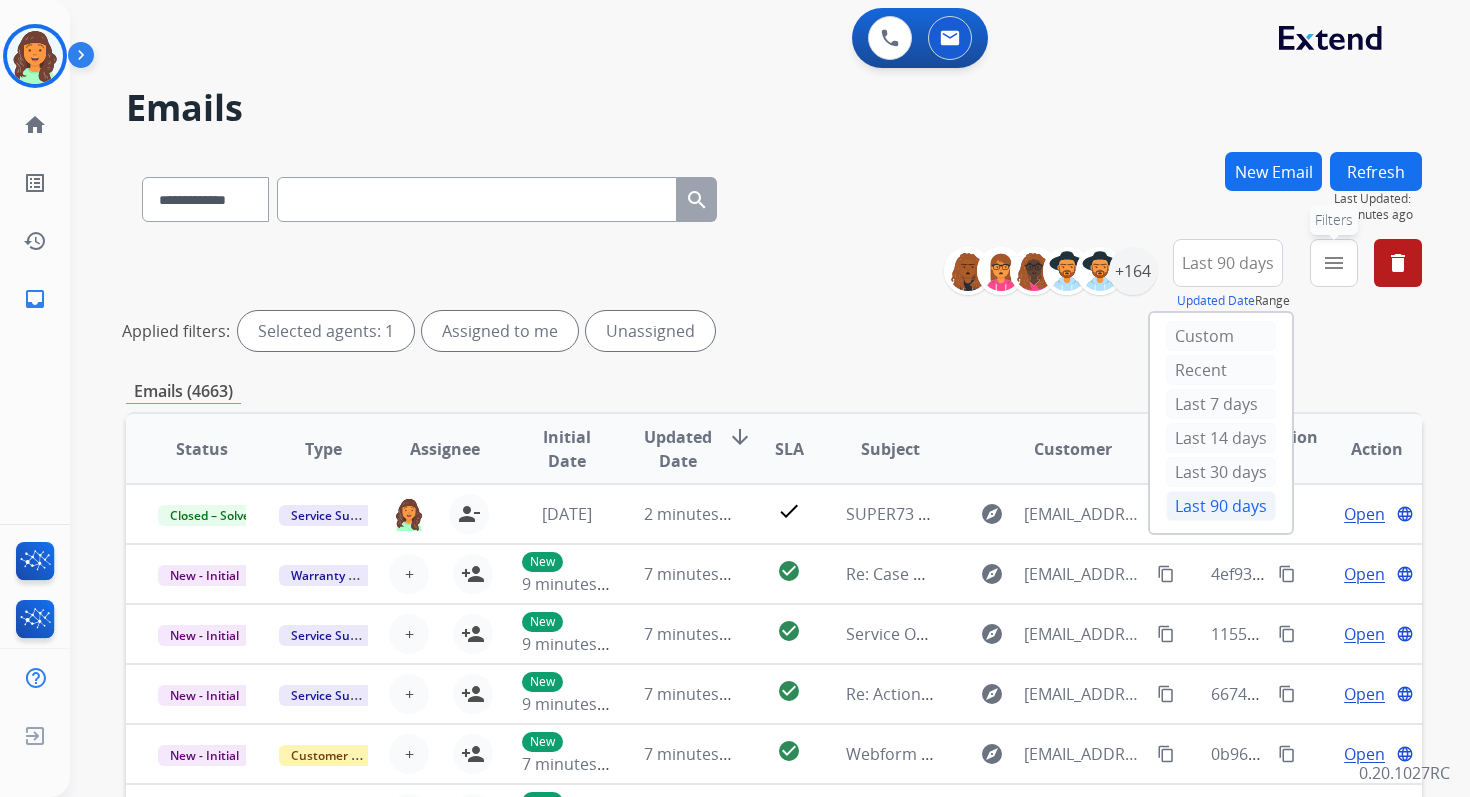 click on "menu" at bounding box center [1334, 263] 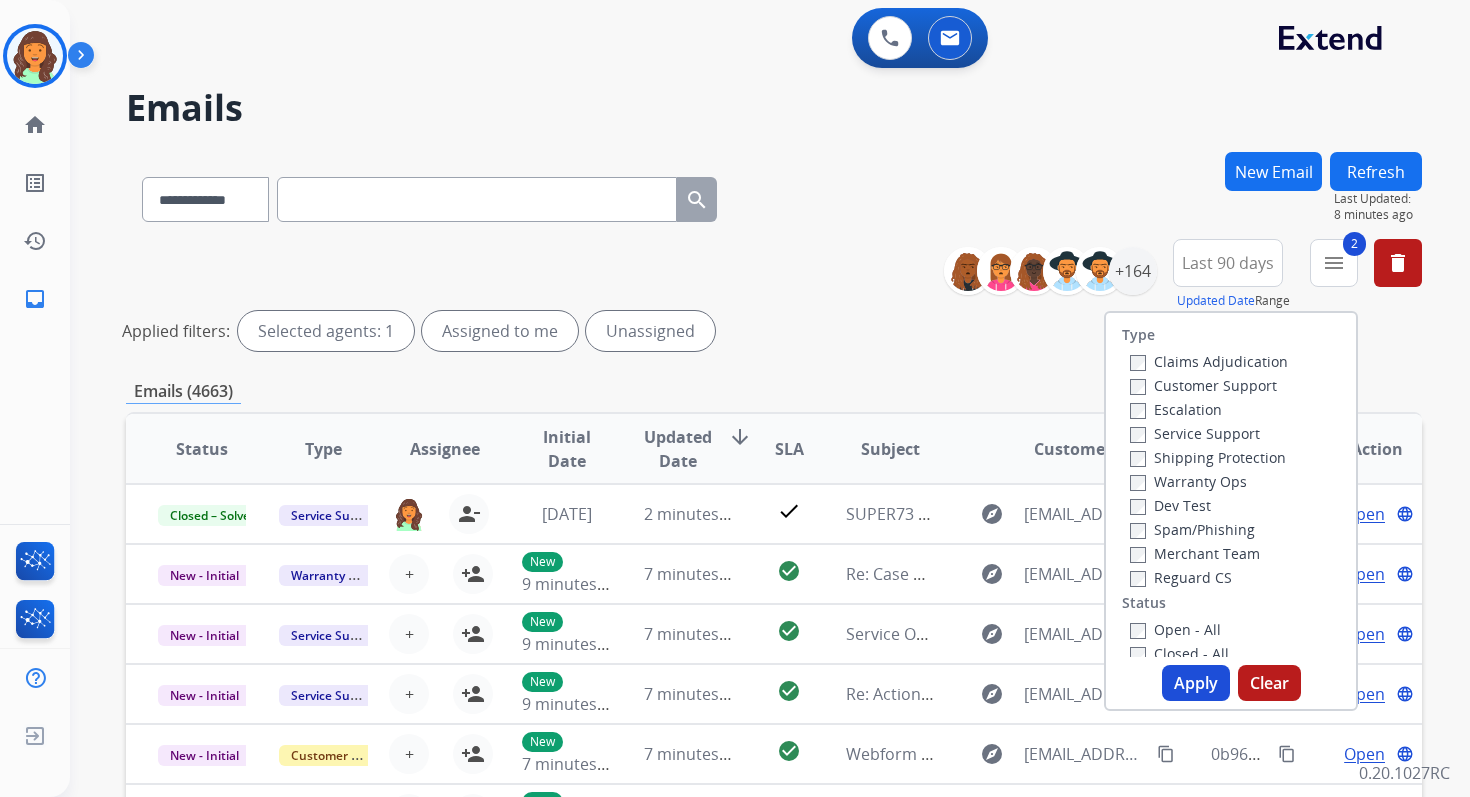 click on "Apply" at bounding box center [1196, 683] 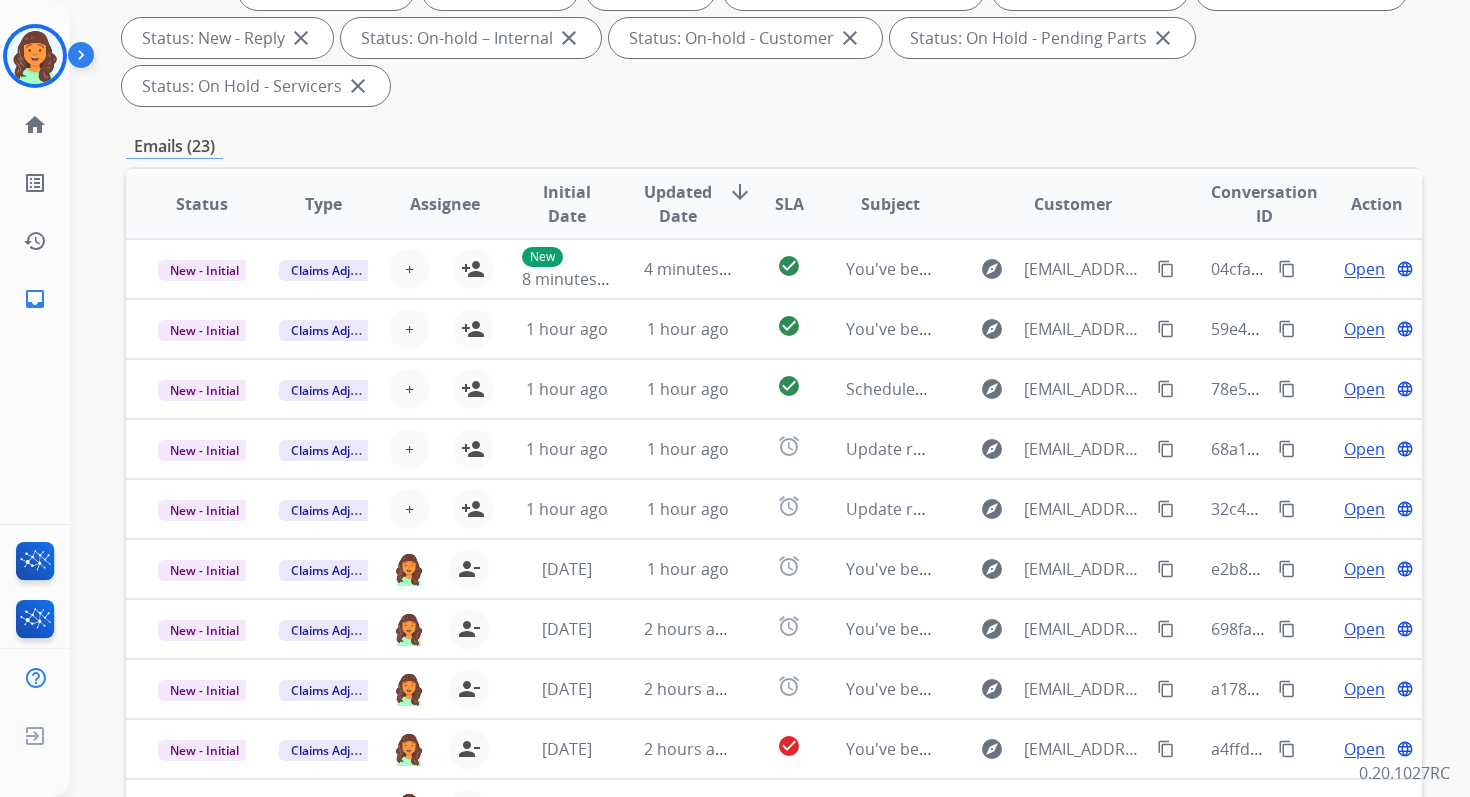 scroll, scrollTop: 485, scrollLeft: 0, axis: vertical 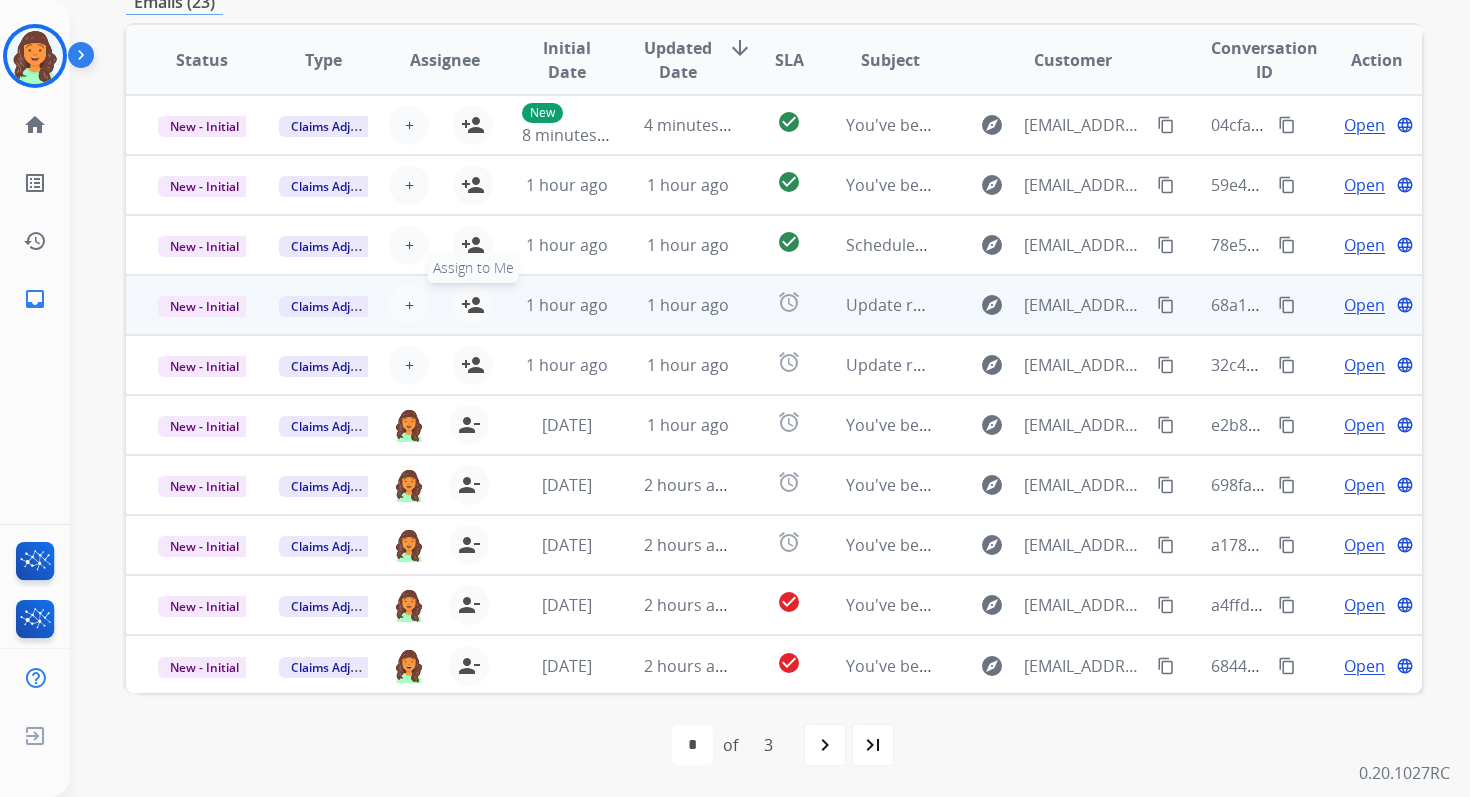 click on "person_add" at bounding box center [473, 305] 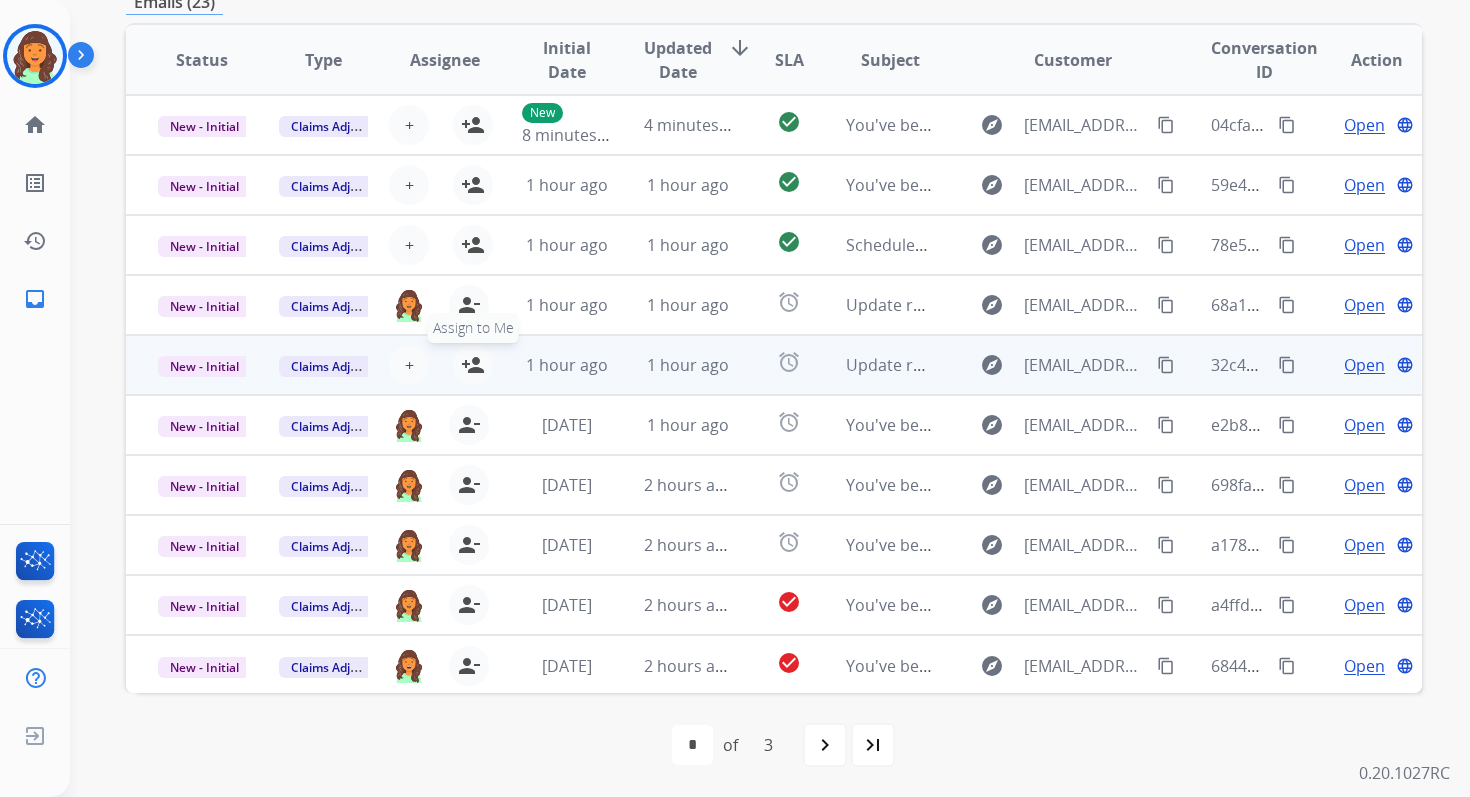 click on "person_add" at bounding box center [473, 365] 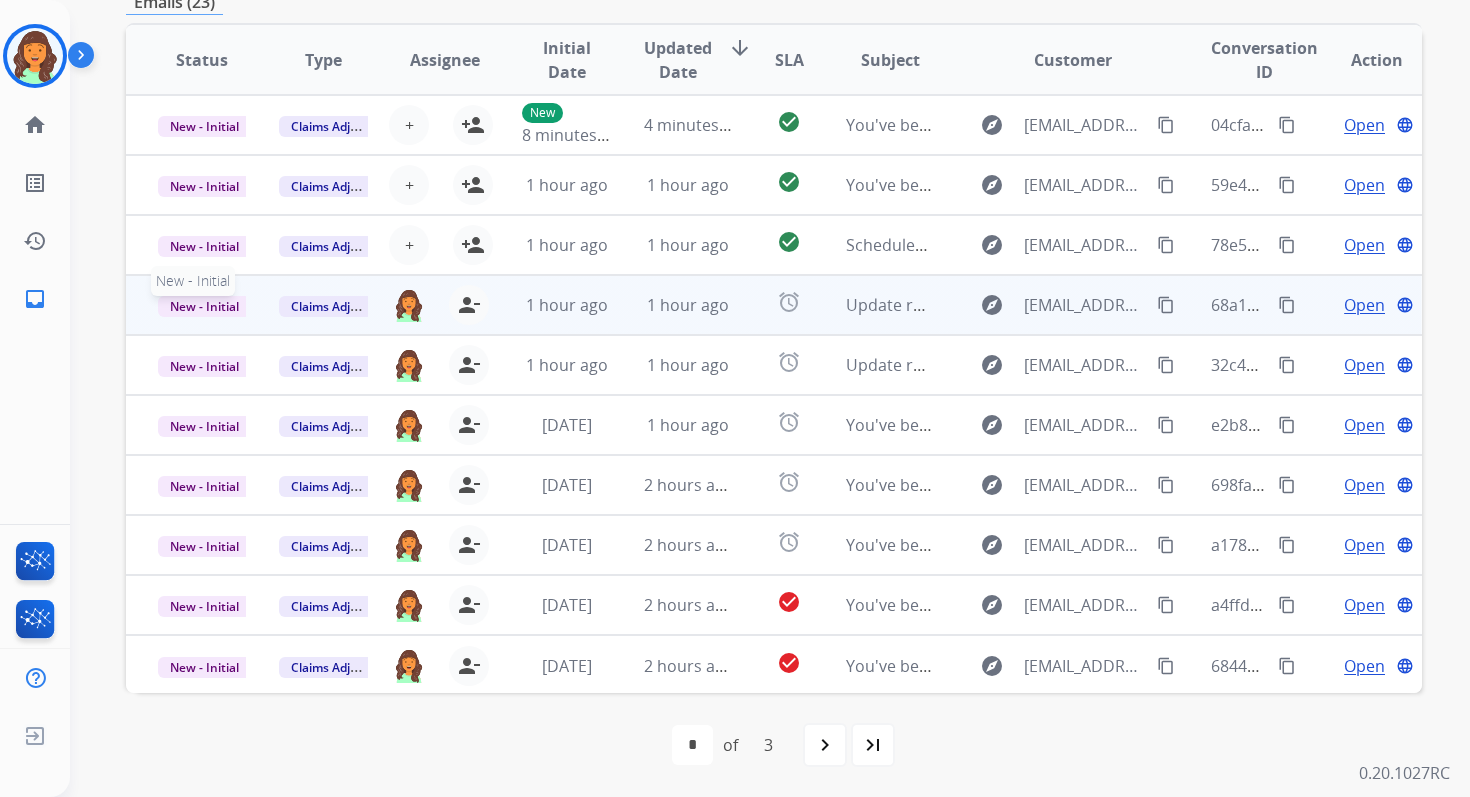 click on "New - Initial" at bounding box center [204, 306] 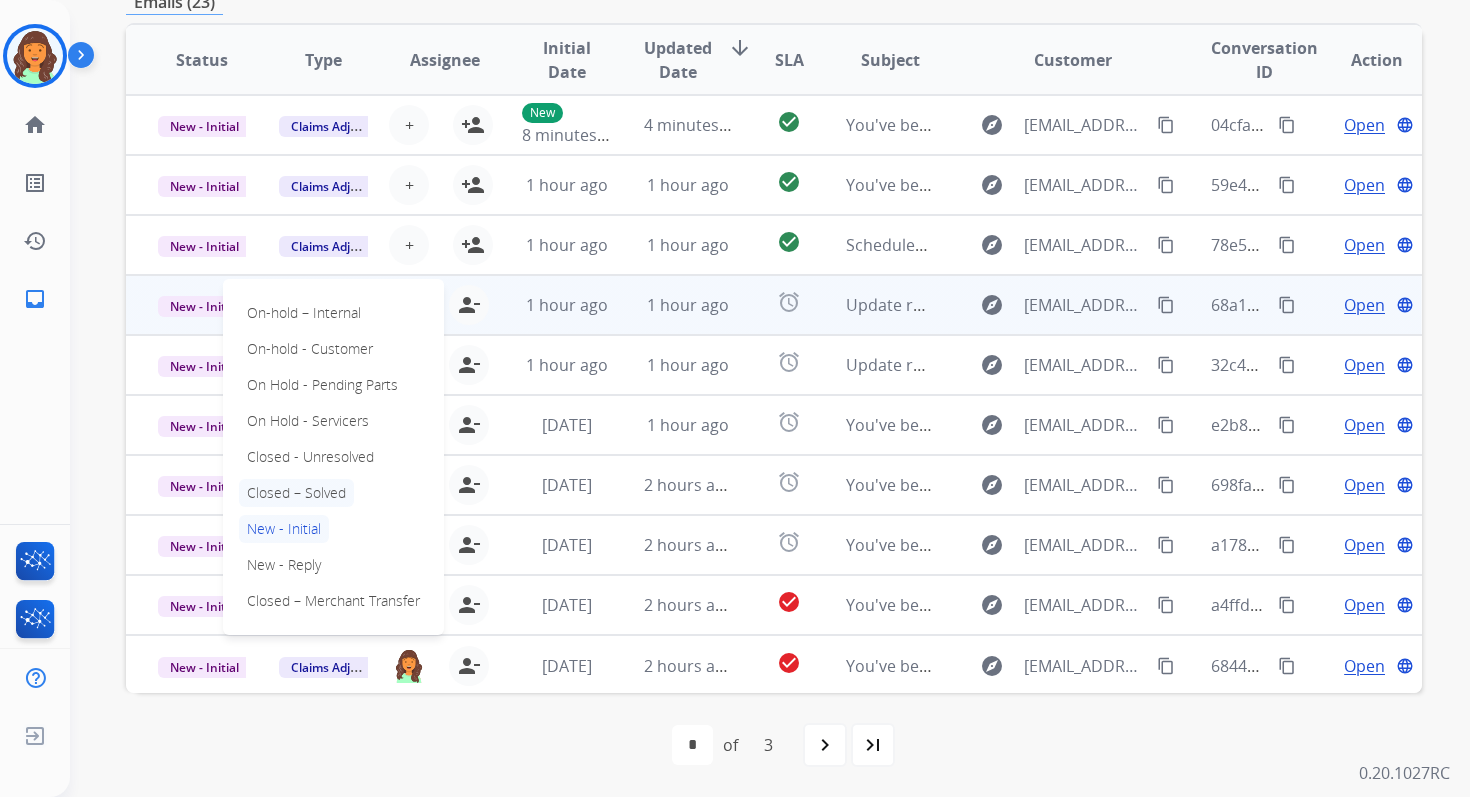 click on "Closed – Solved" at bounding box center [296, 493] 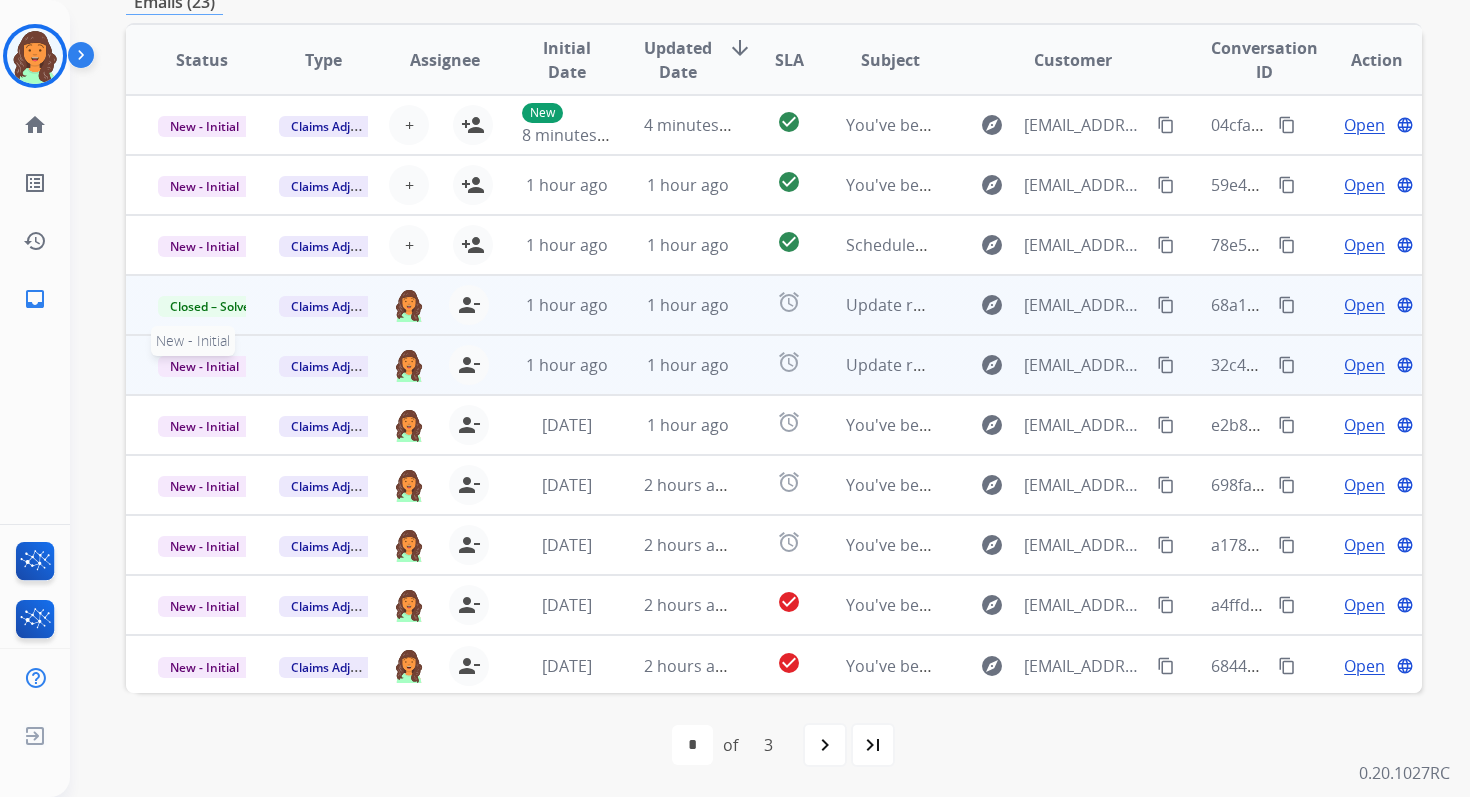 click on "New - Initial" at bounding box center [204, 366] 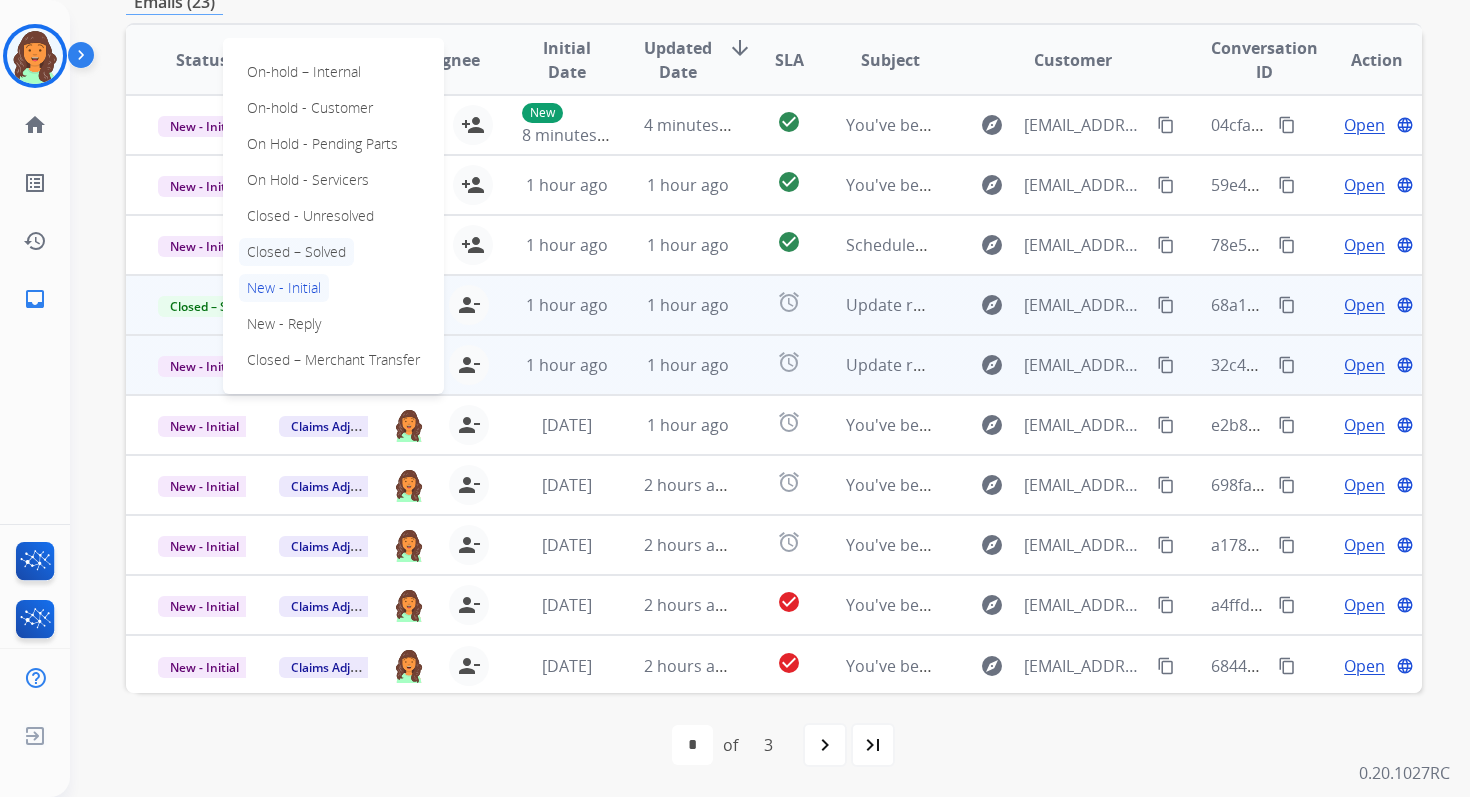 click on "Closed – Solved" at bounding box center [296, 252] 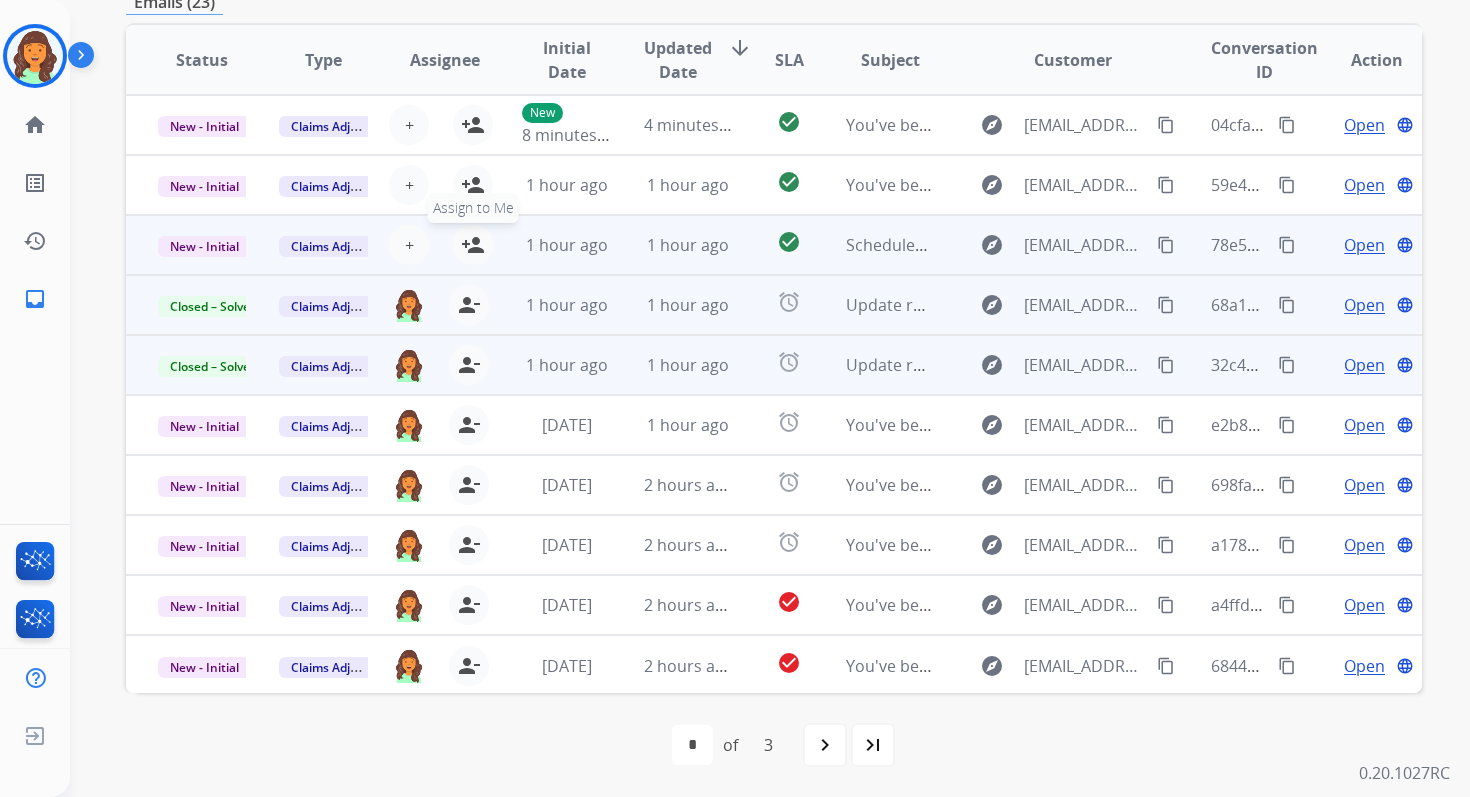 click on "person_add" at bounding box center (473, 245) 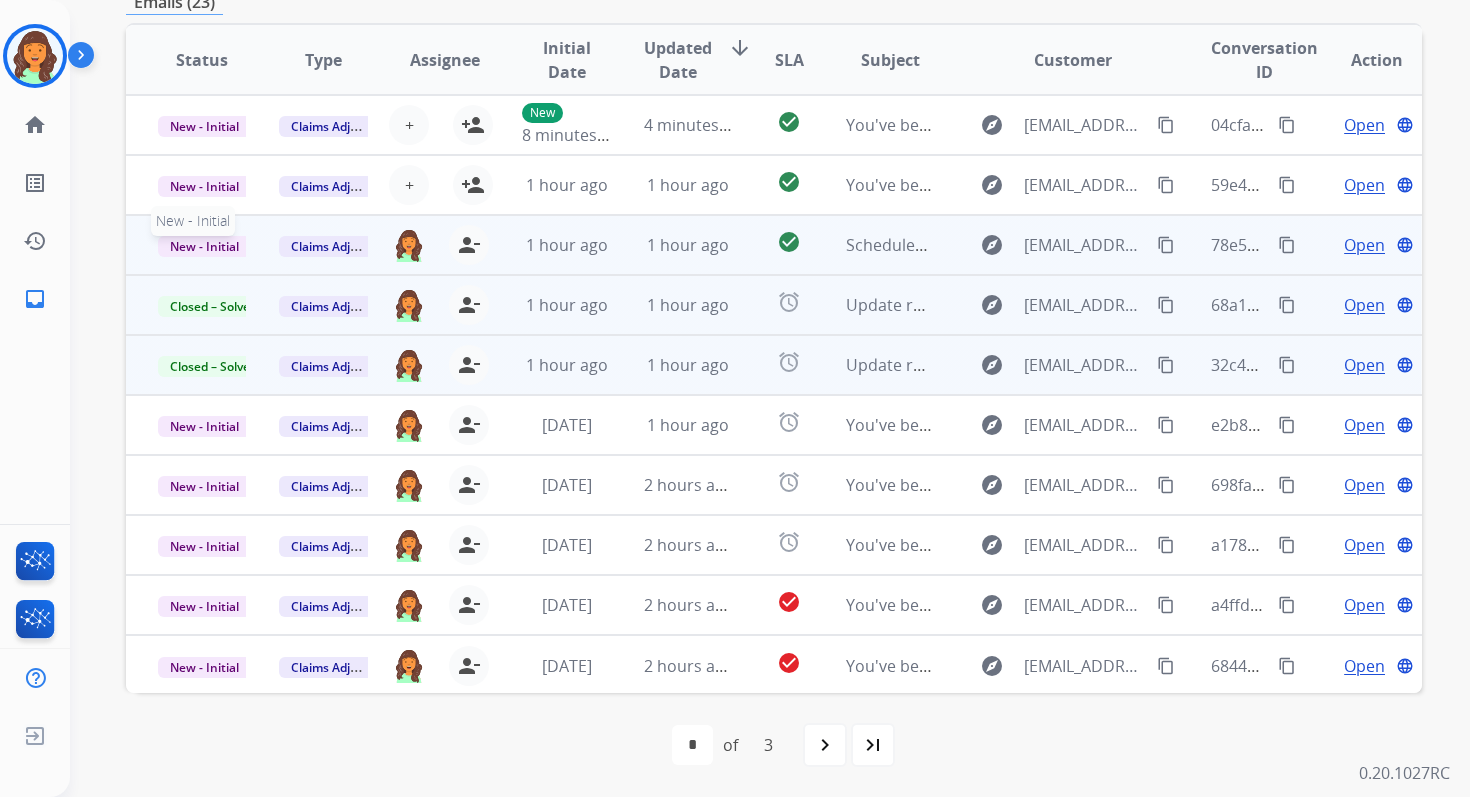 click on "New - Initial" at bounding box center (204, 246) 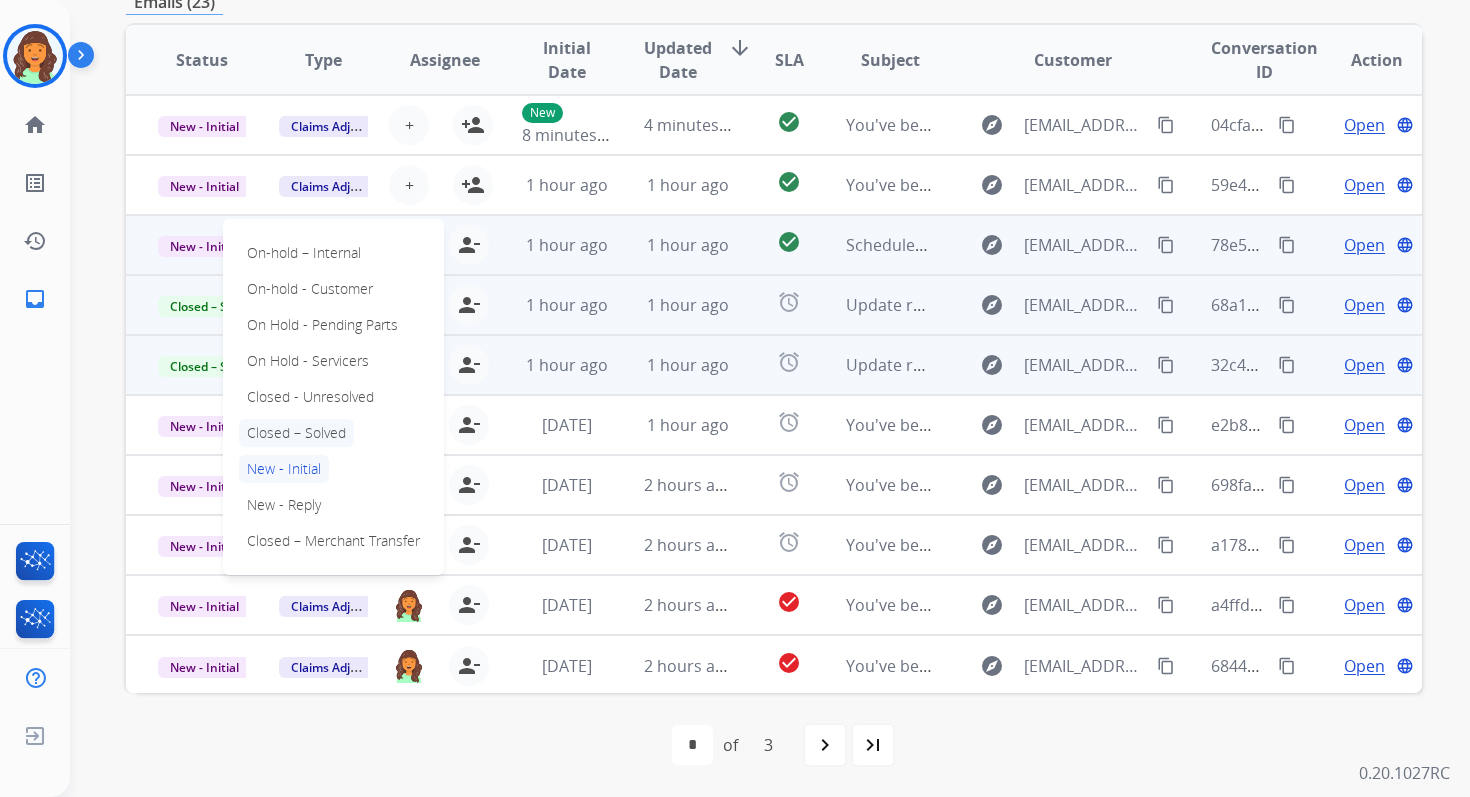 click on "Closed – Solved" at bounding box center [296, 433] 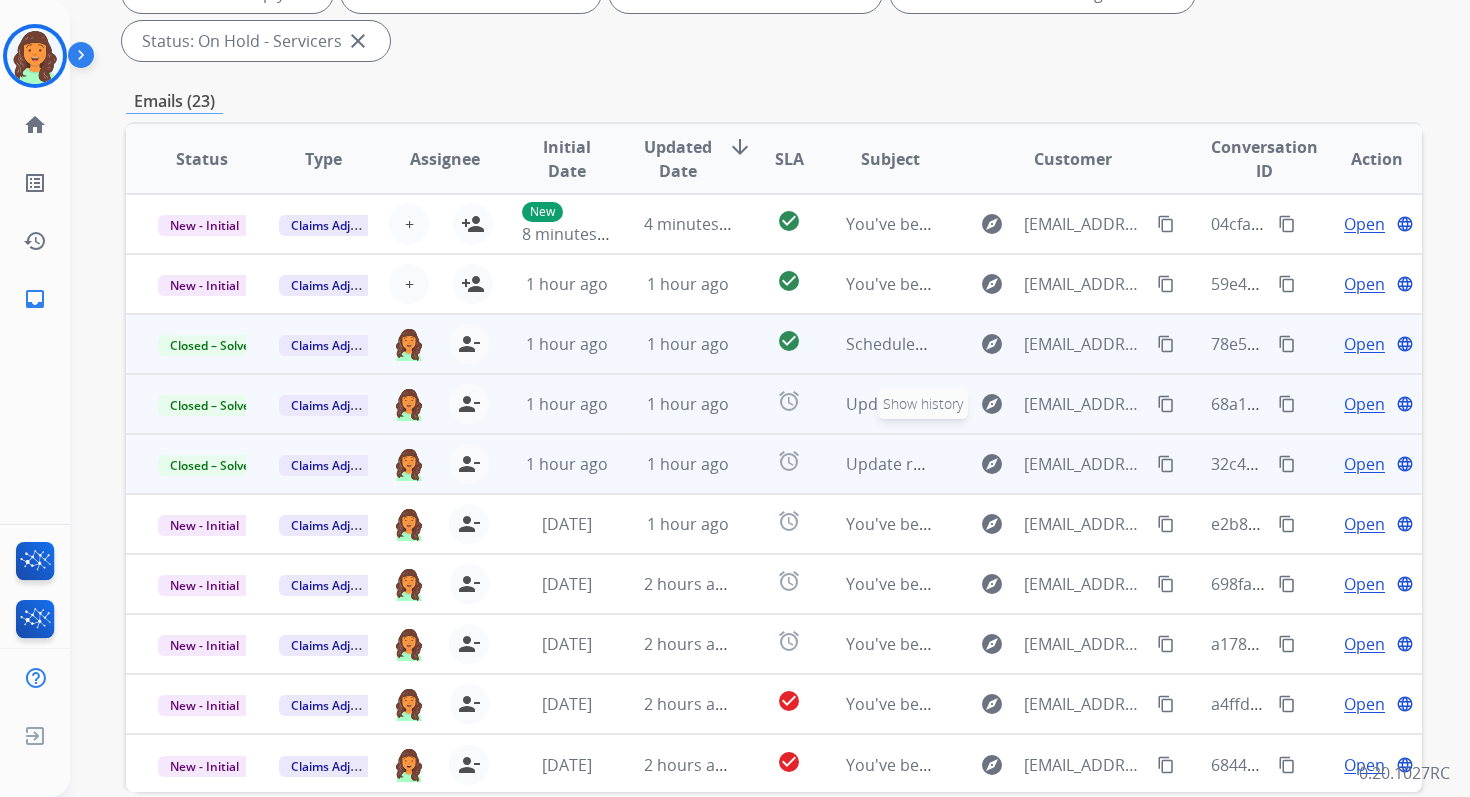 scroll, scrollTop: 385, scrollLeft: 0, axis: vertical 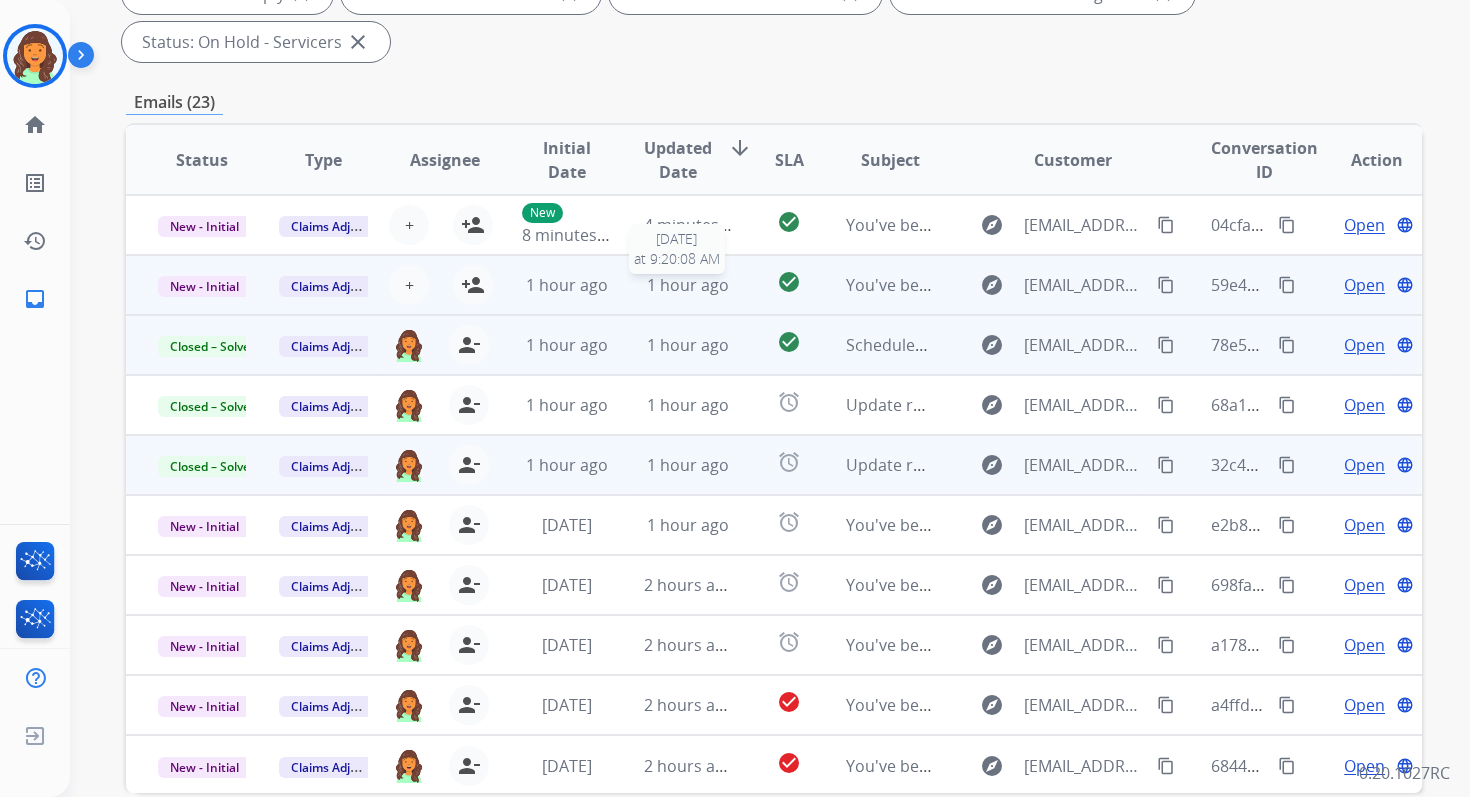 click on "1 hour ago" at bounding box center [688, 285] 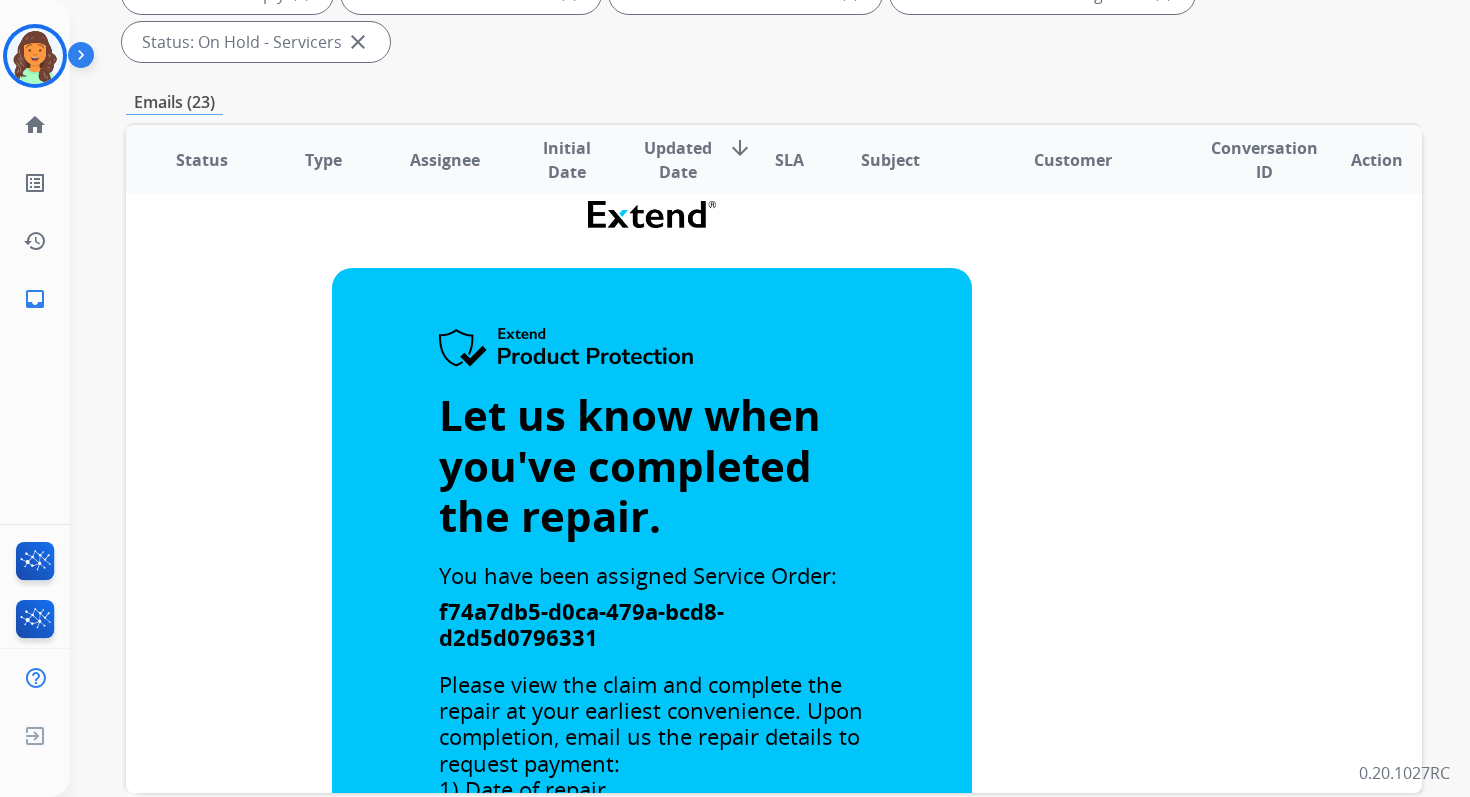 scroll, scrollTop: 0, scrollLeft: 0, axis: both 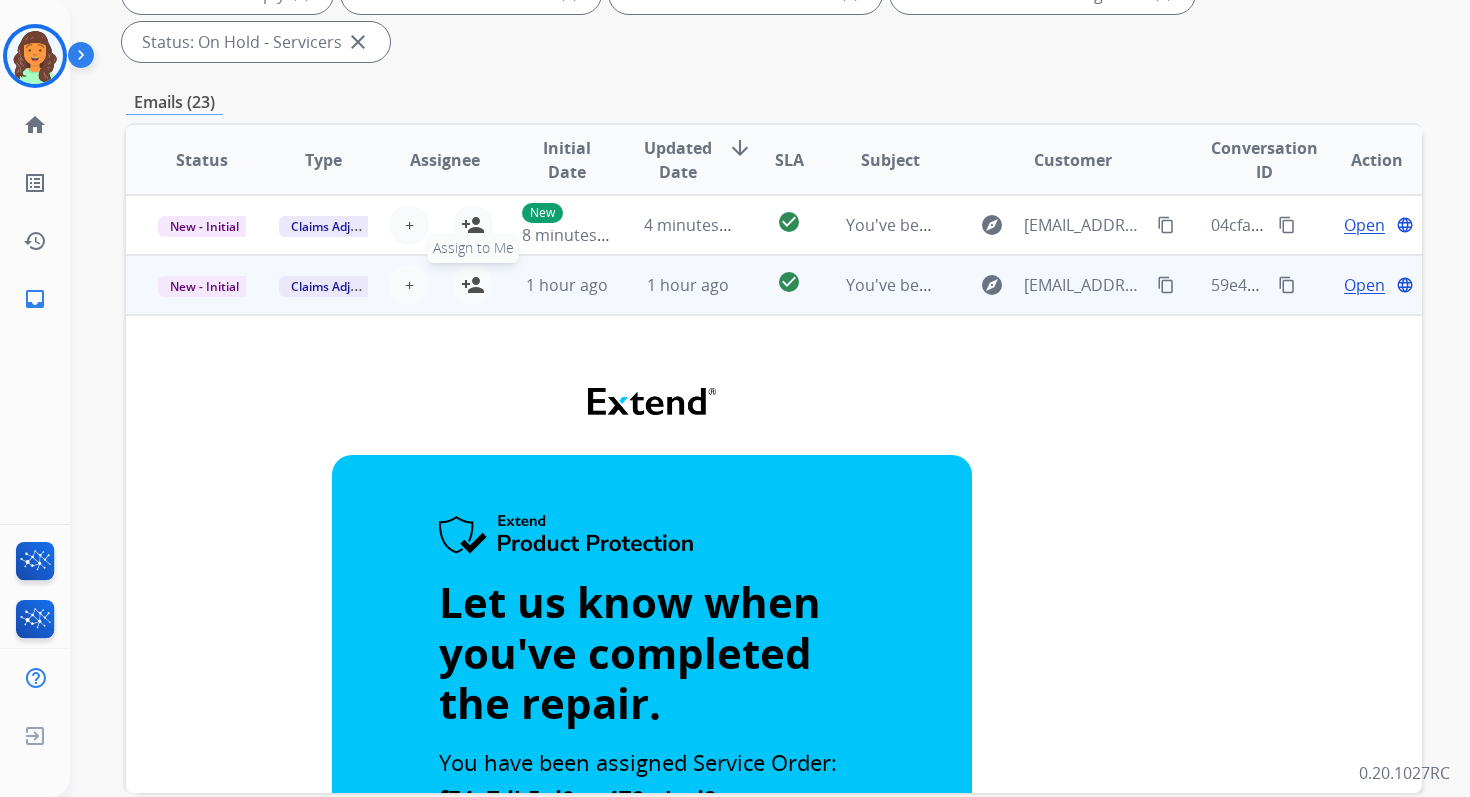 click on "person_add" at bounding box center (473, 285) 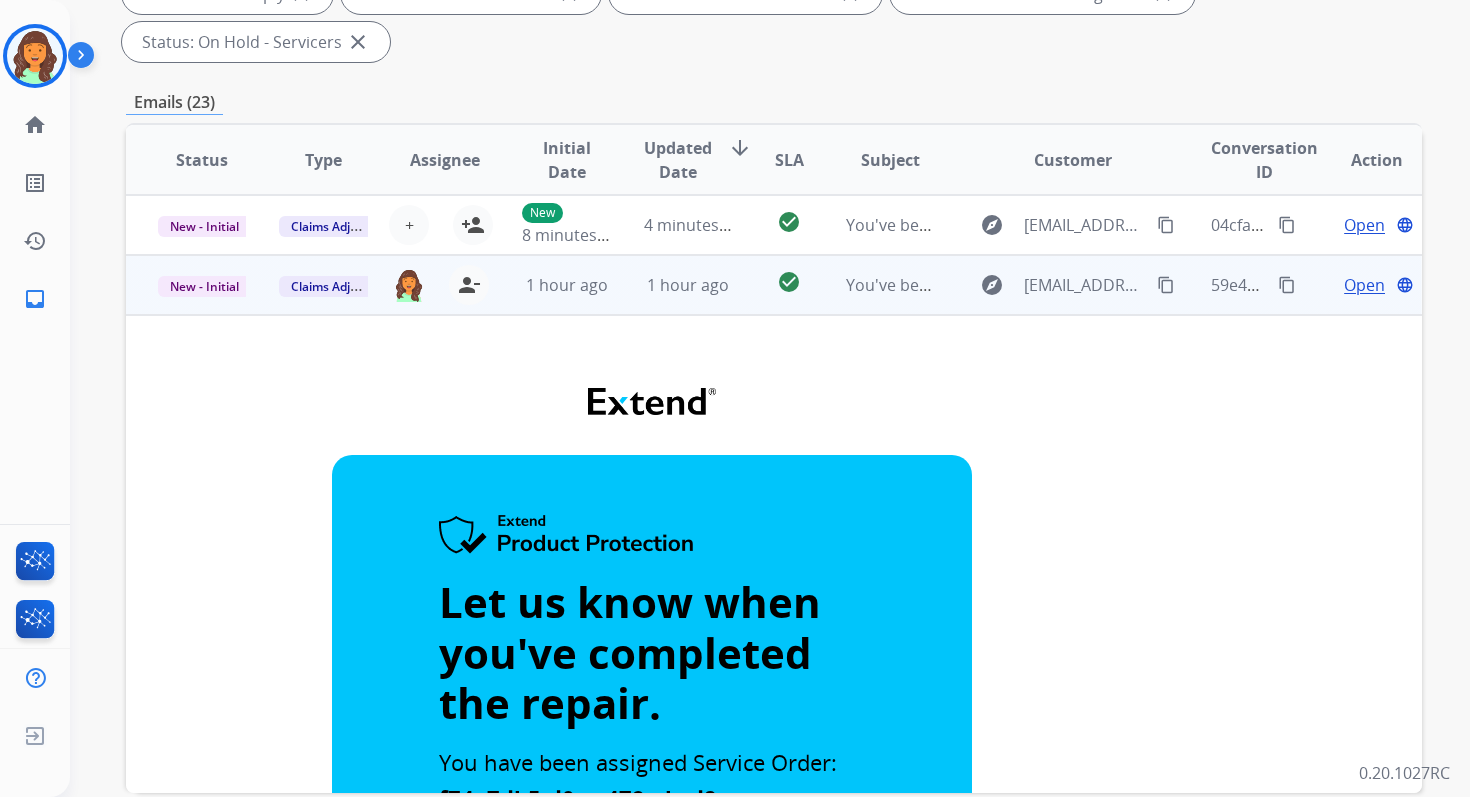 click on "1 hour ago" at bounding box center [672, 285] 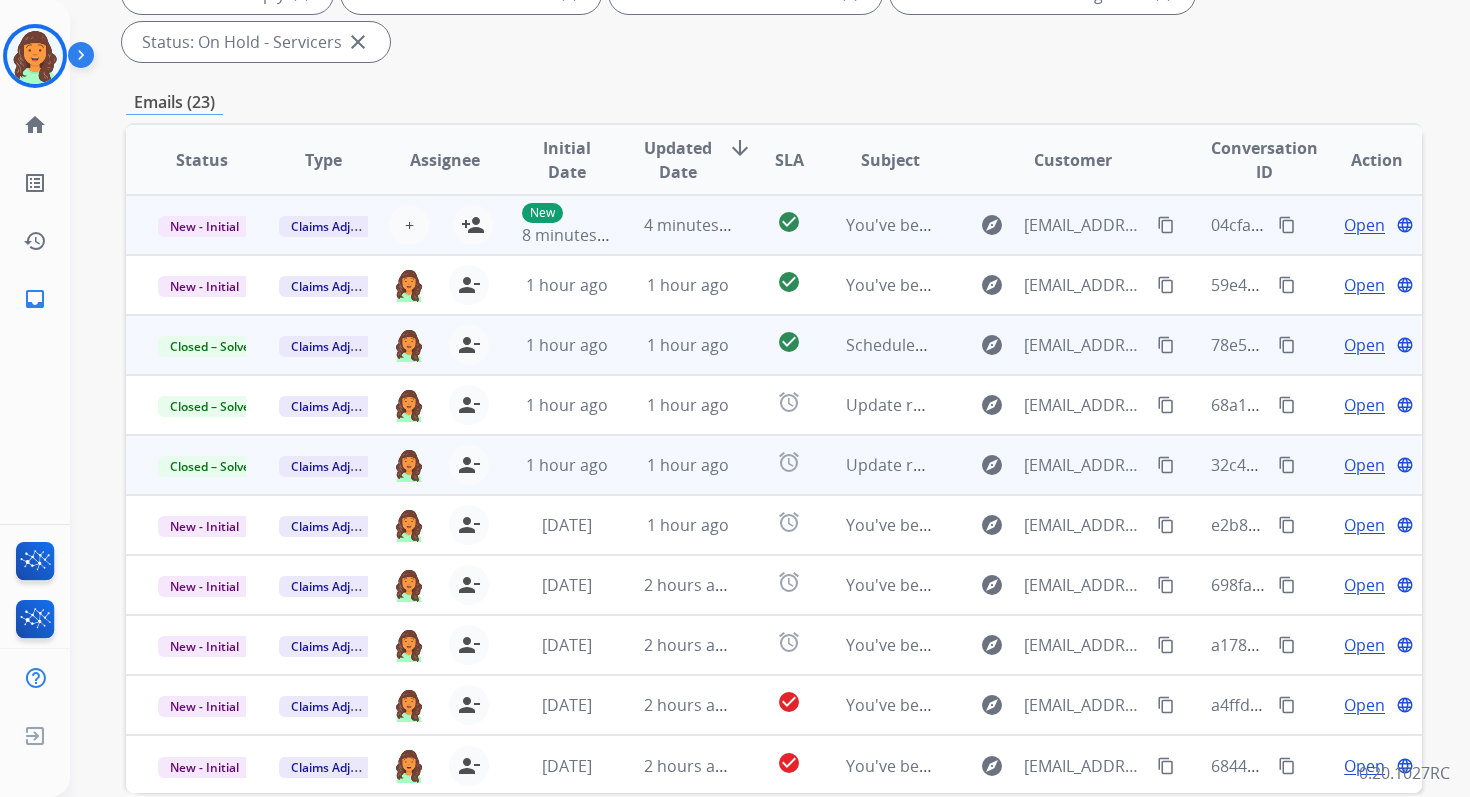 click on "4 minutes ago" at bounding box center (697, 225) 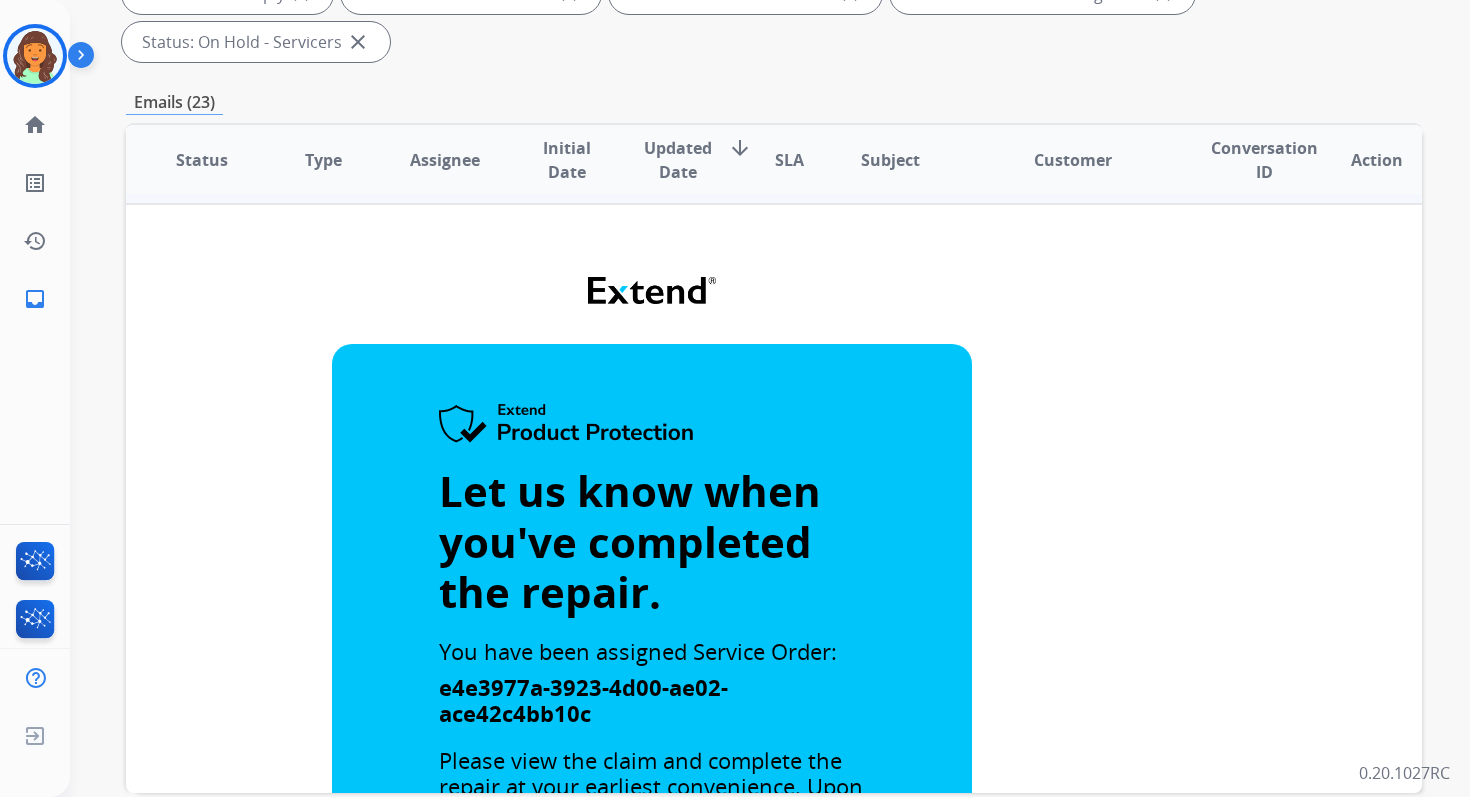 scroll, scrollTop: 0, scrollLeft: 0, axis: both 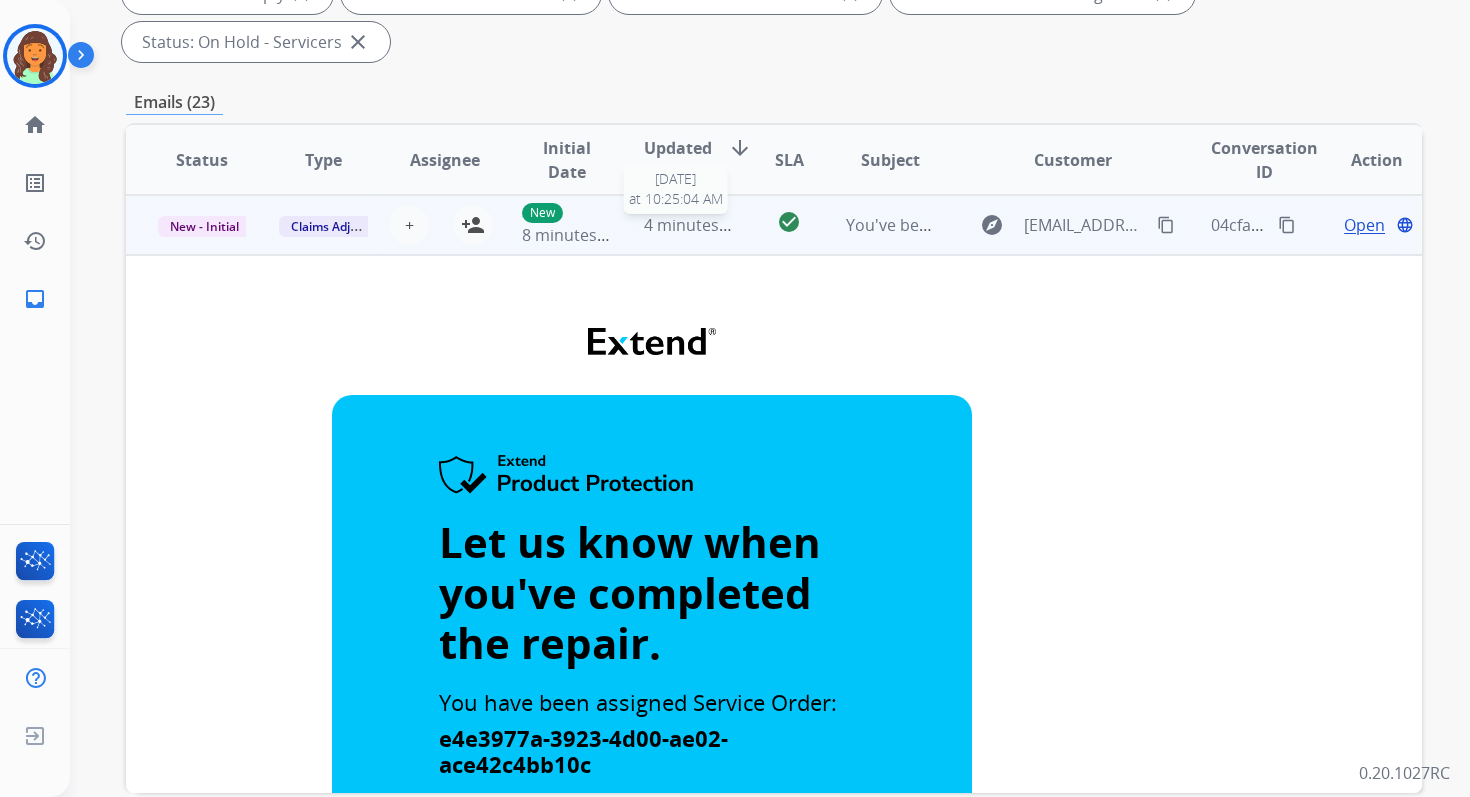 click on "4 minutes ago" at bounding box center [697, 225] 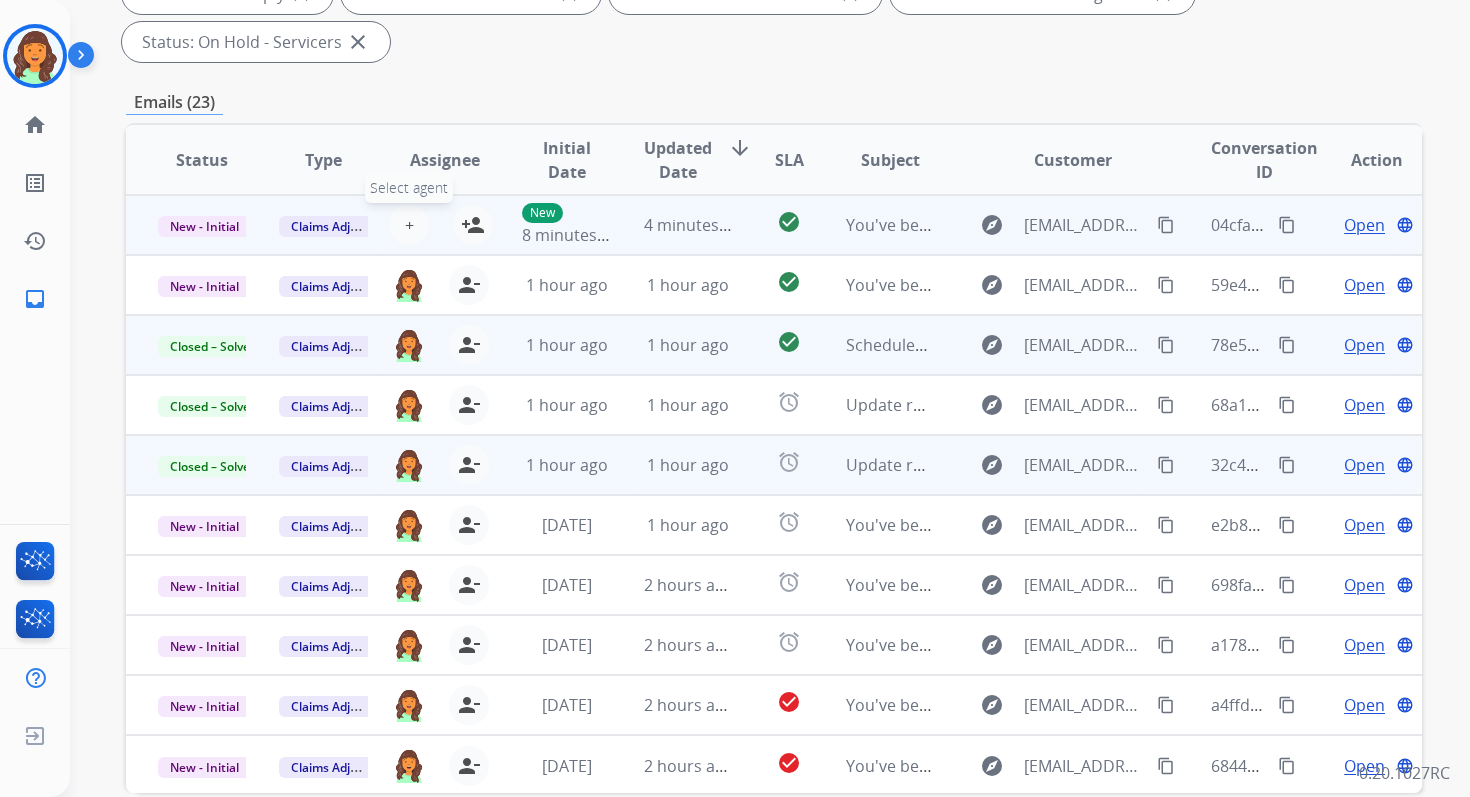 click on "+" at bounding box center [409, 225] 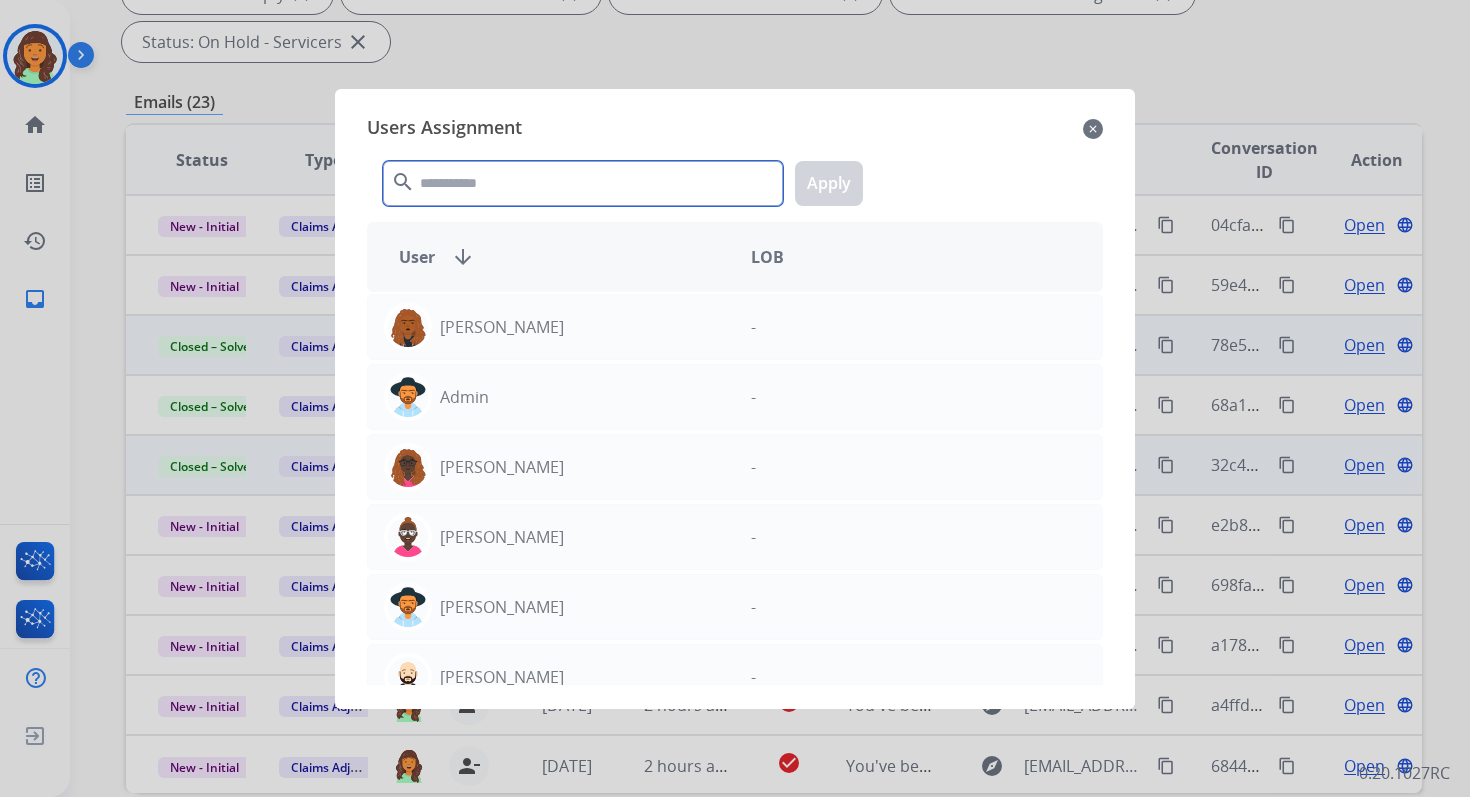 click 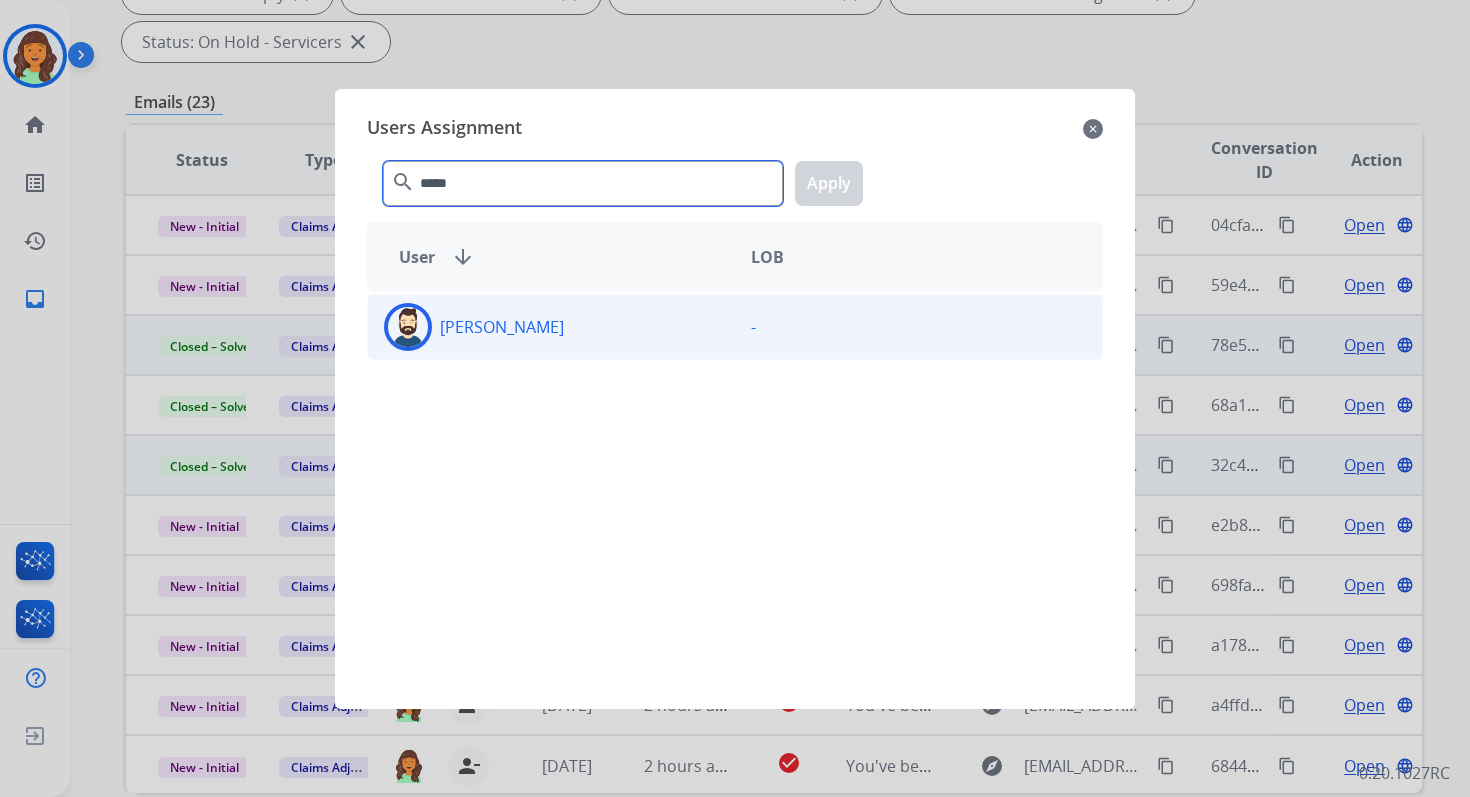type on "*****" 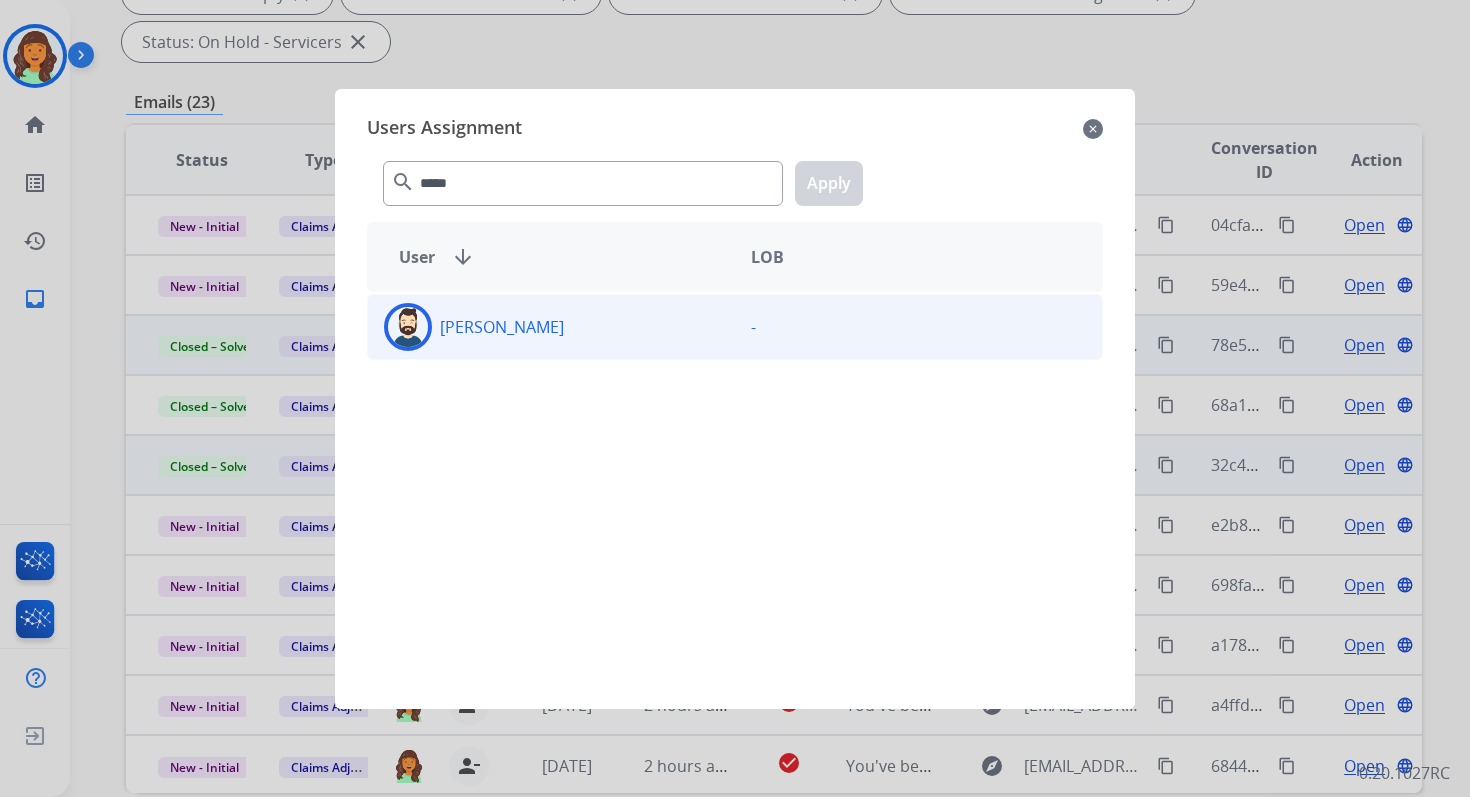 click on "[PERSON_NAME]" 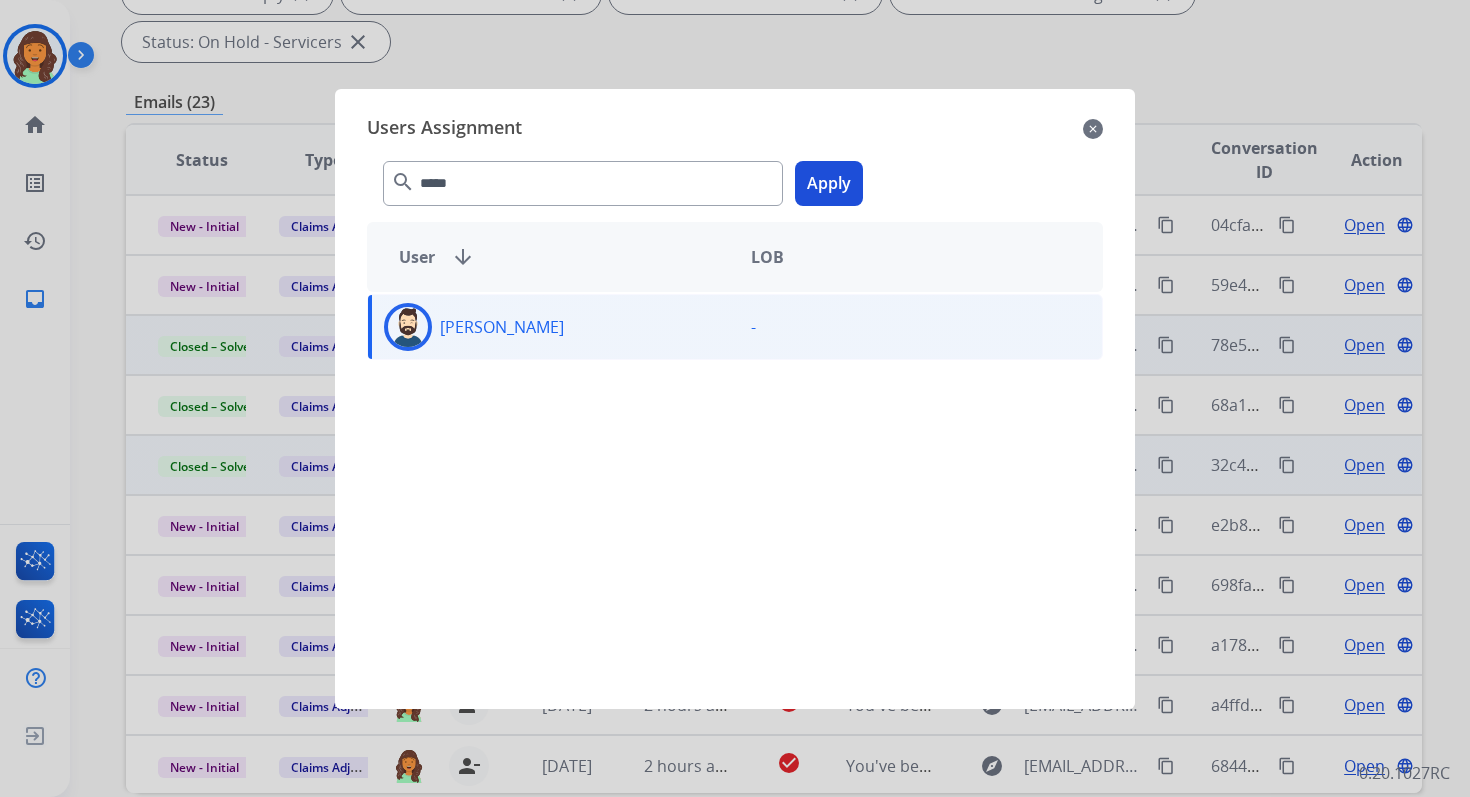 click on "Apply" 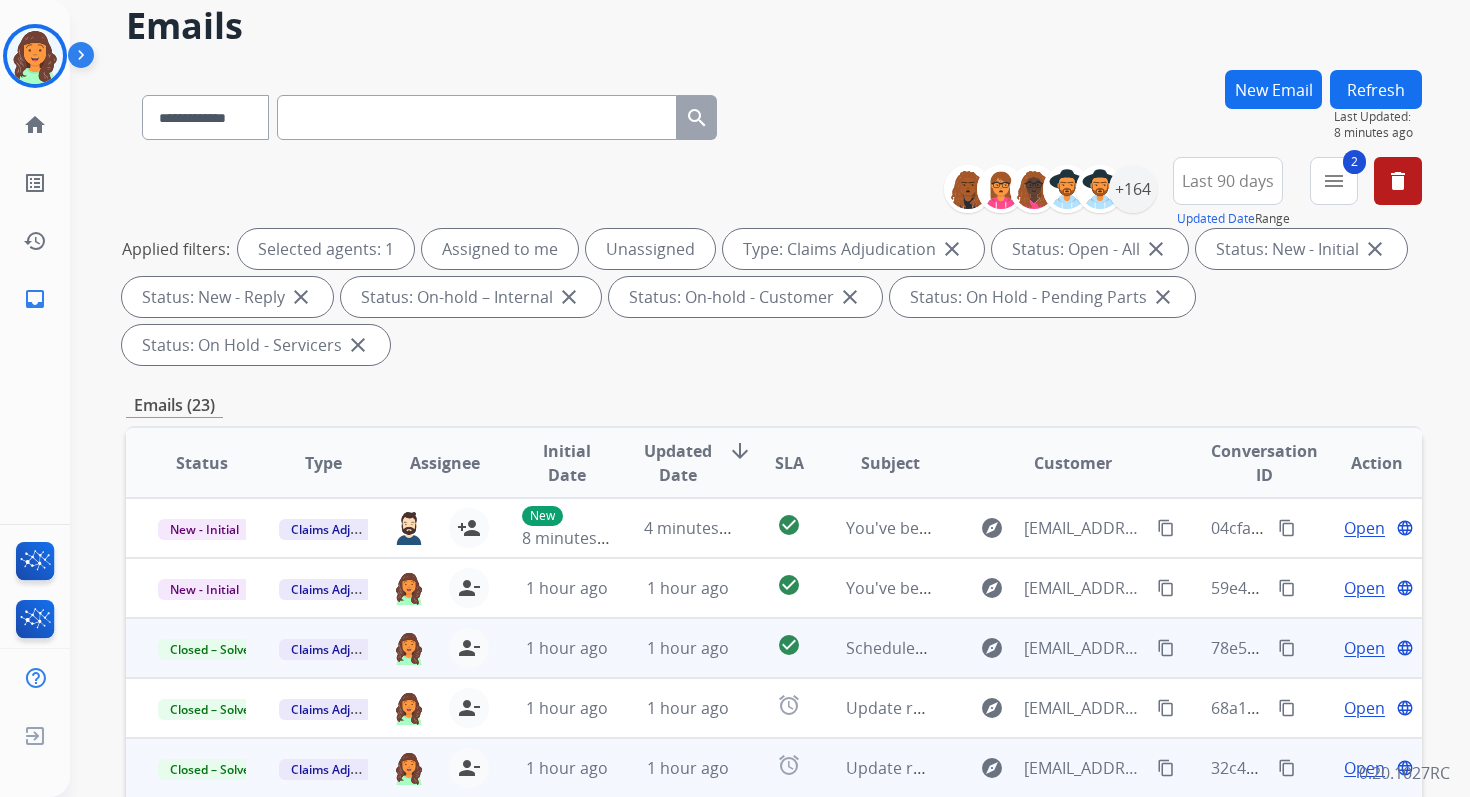 scroll, scrollTop: 0, scrollLeft: 0, axis: both 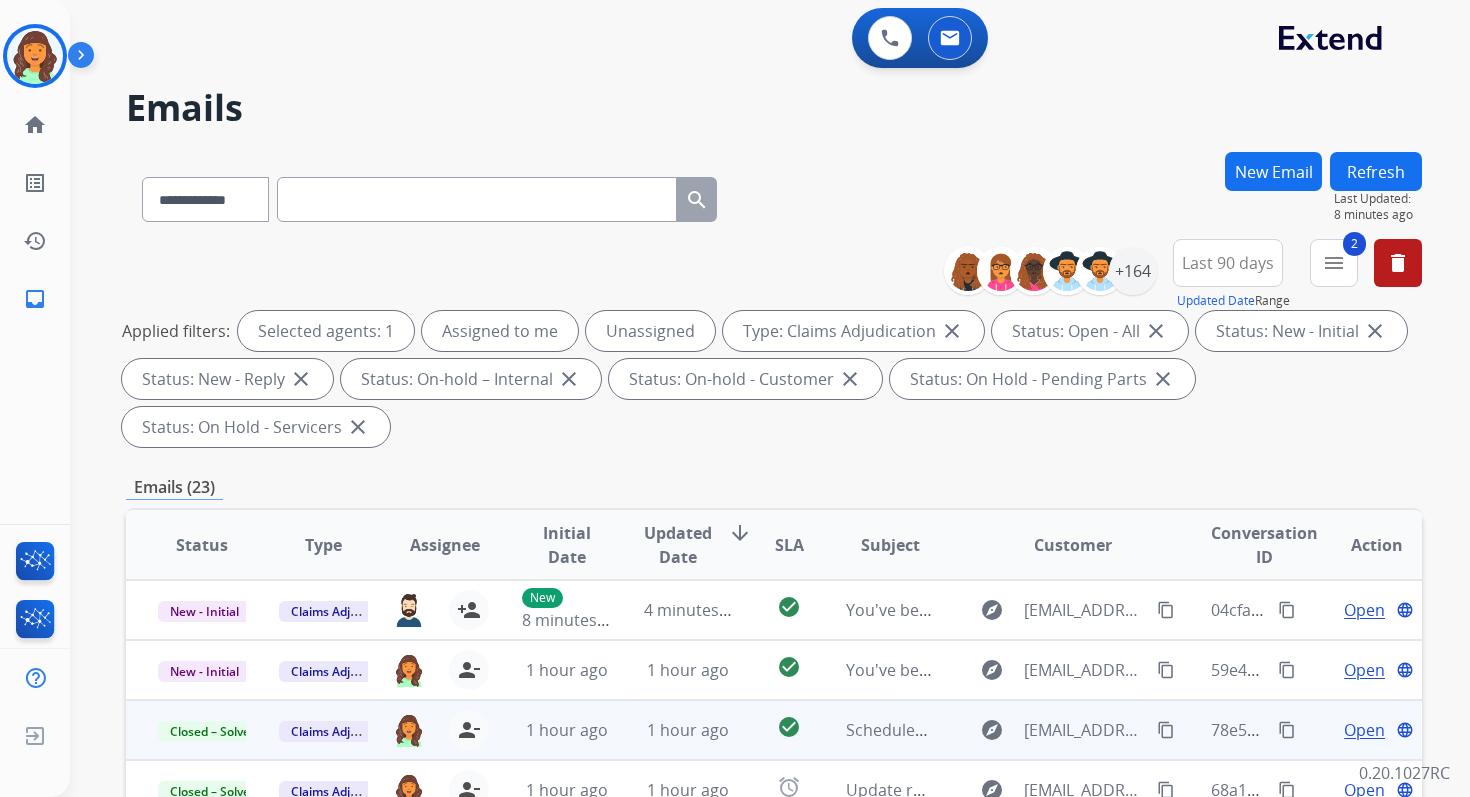 click on "Refresh" at bounding box center (1376, 171) 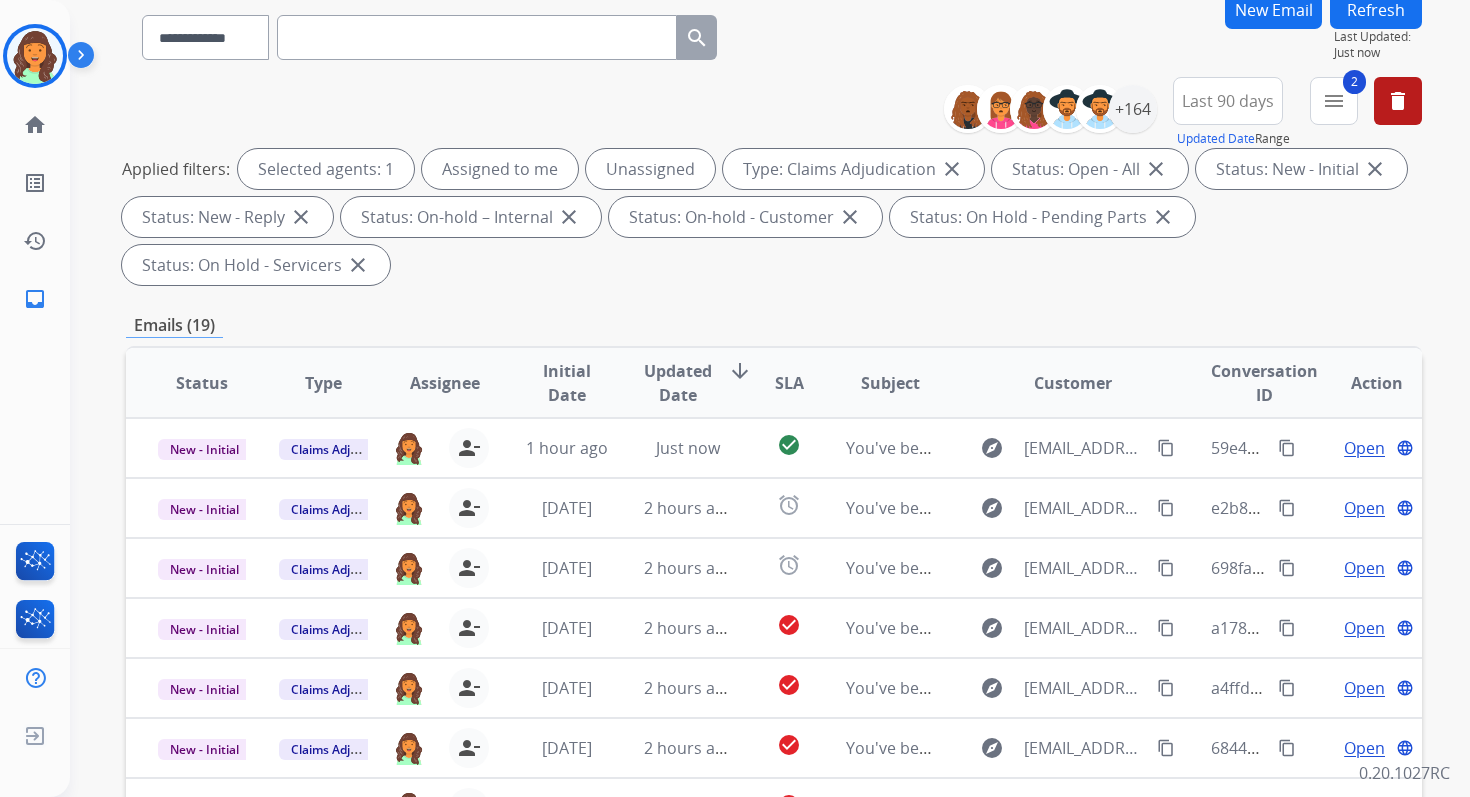 scroll, scrollTop: 485, scrollLeft: 0, axis: vertical 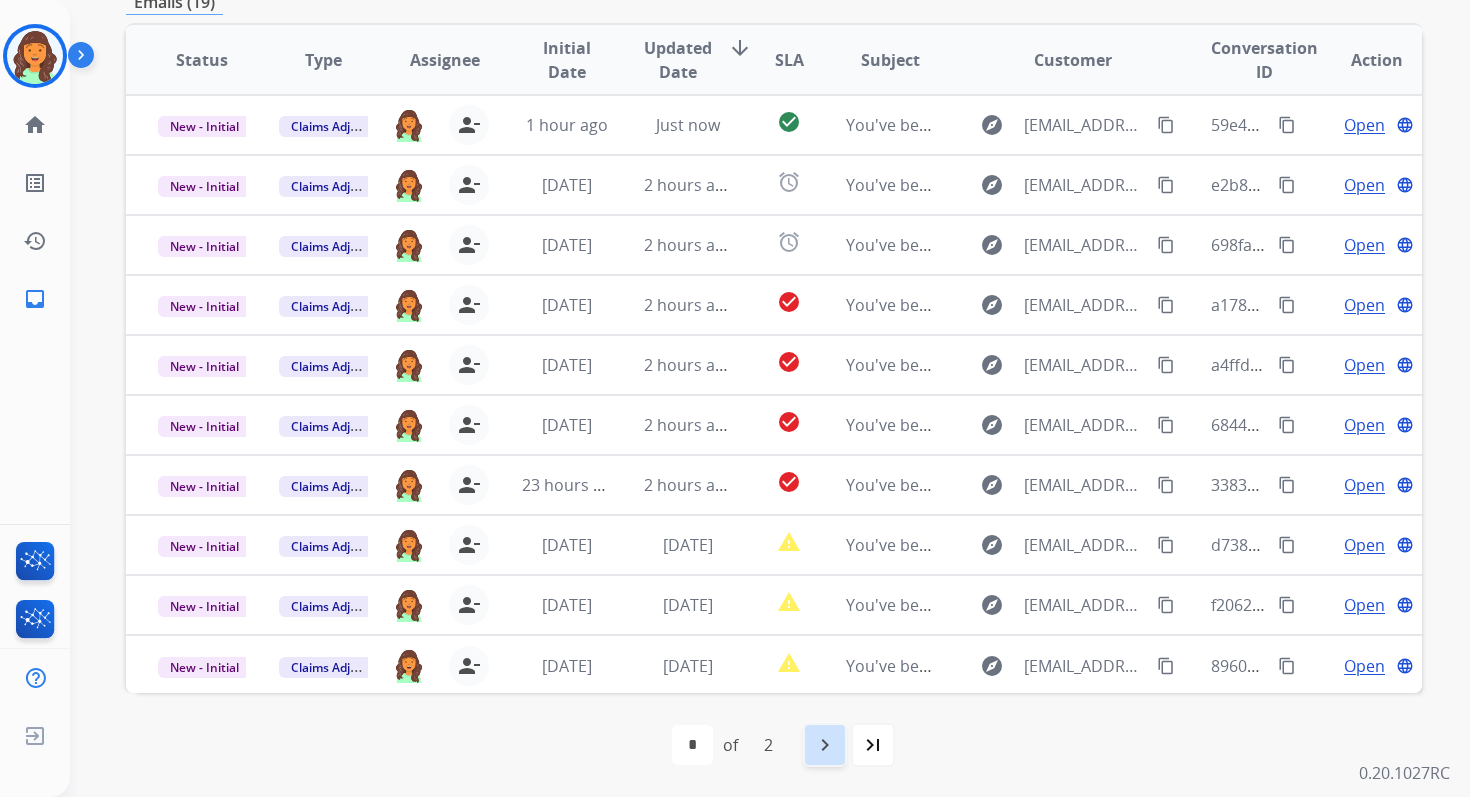 click on "navigate_next" at bounding box center [825, 745] 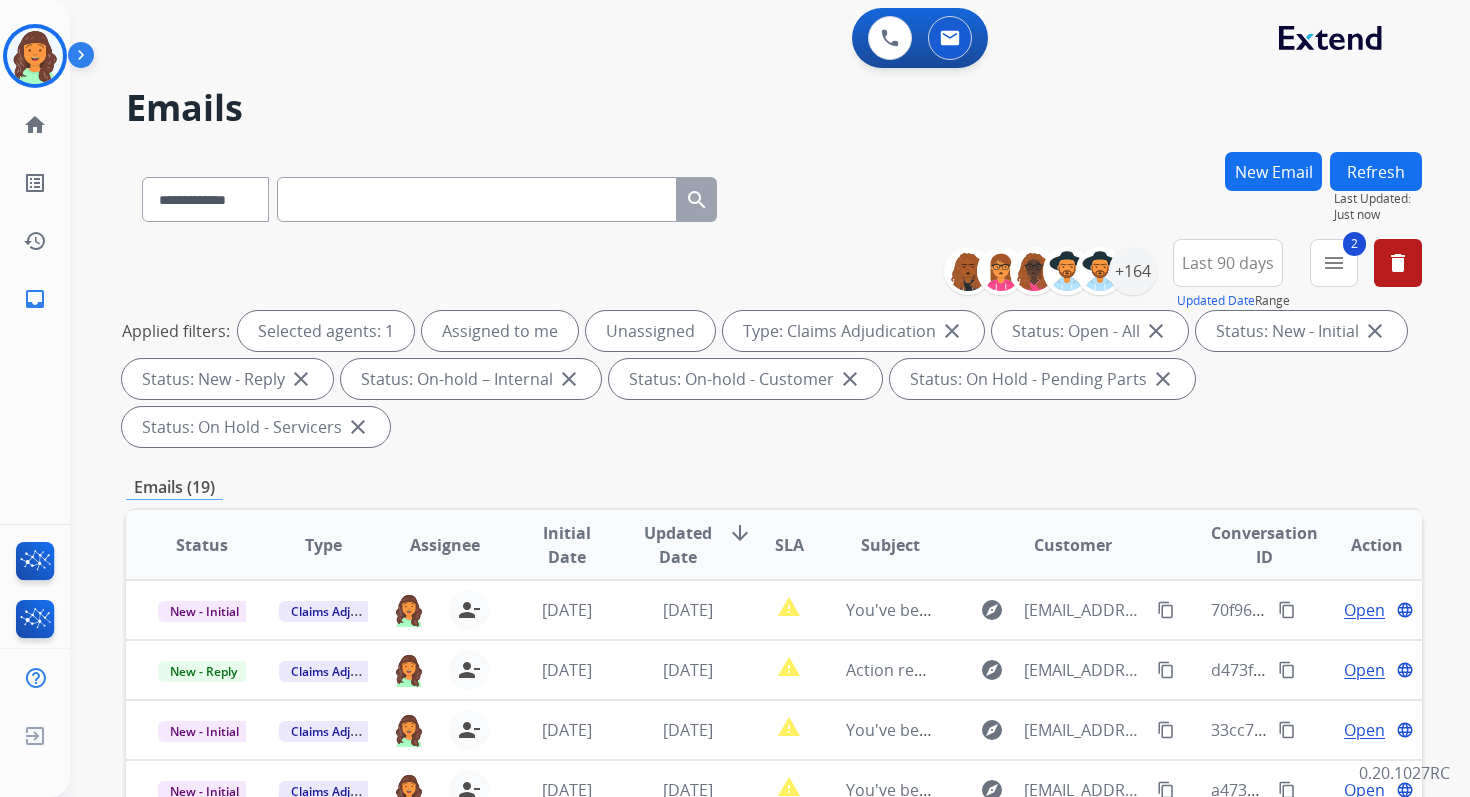 scroll, scrollTop: 485, scrollLeft: 0, axis: vertical 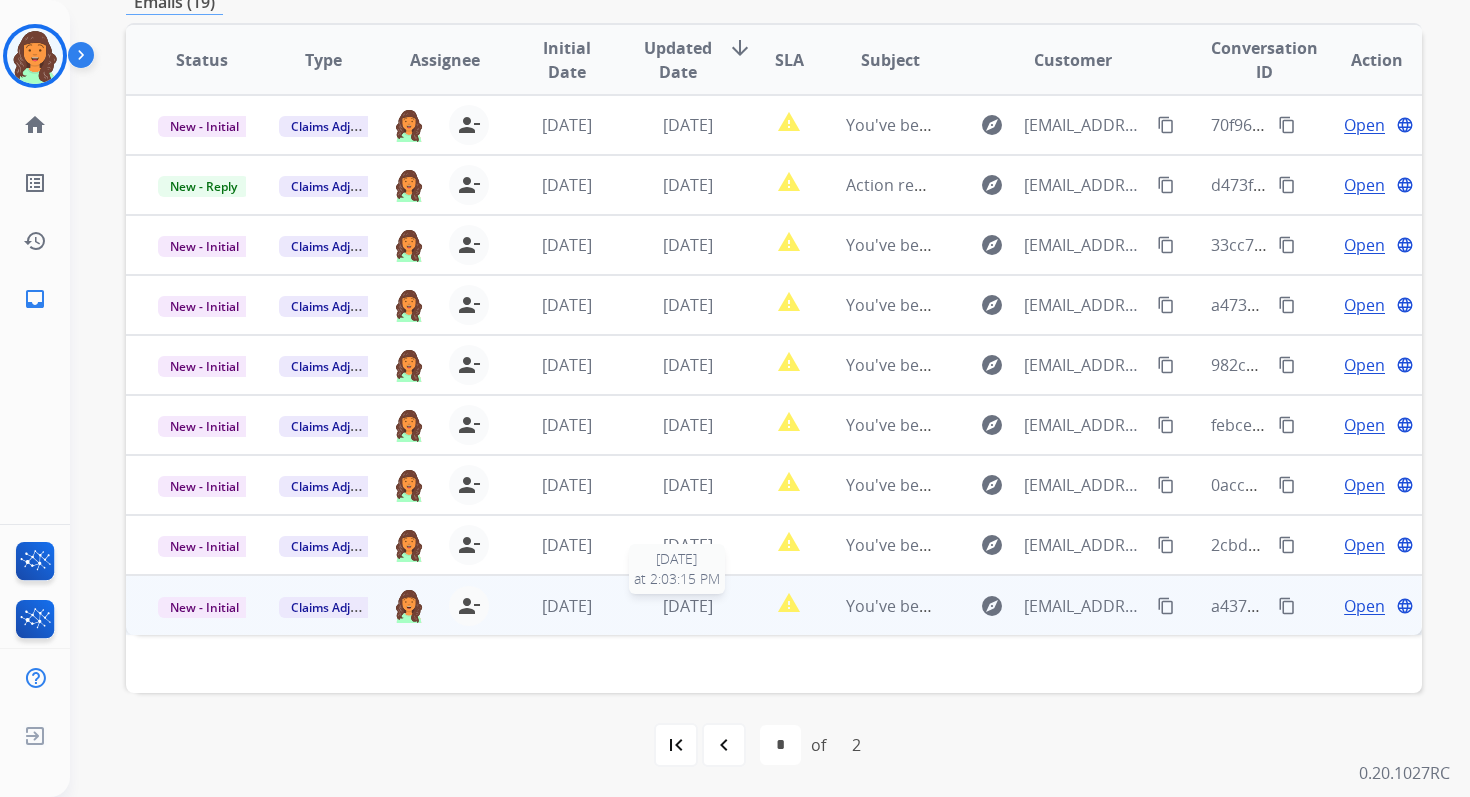 click on "[DATE]" at bounding box center [688, 606] 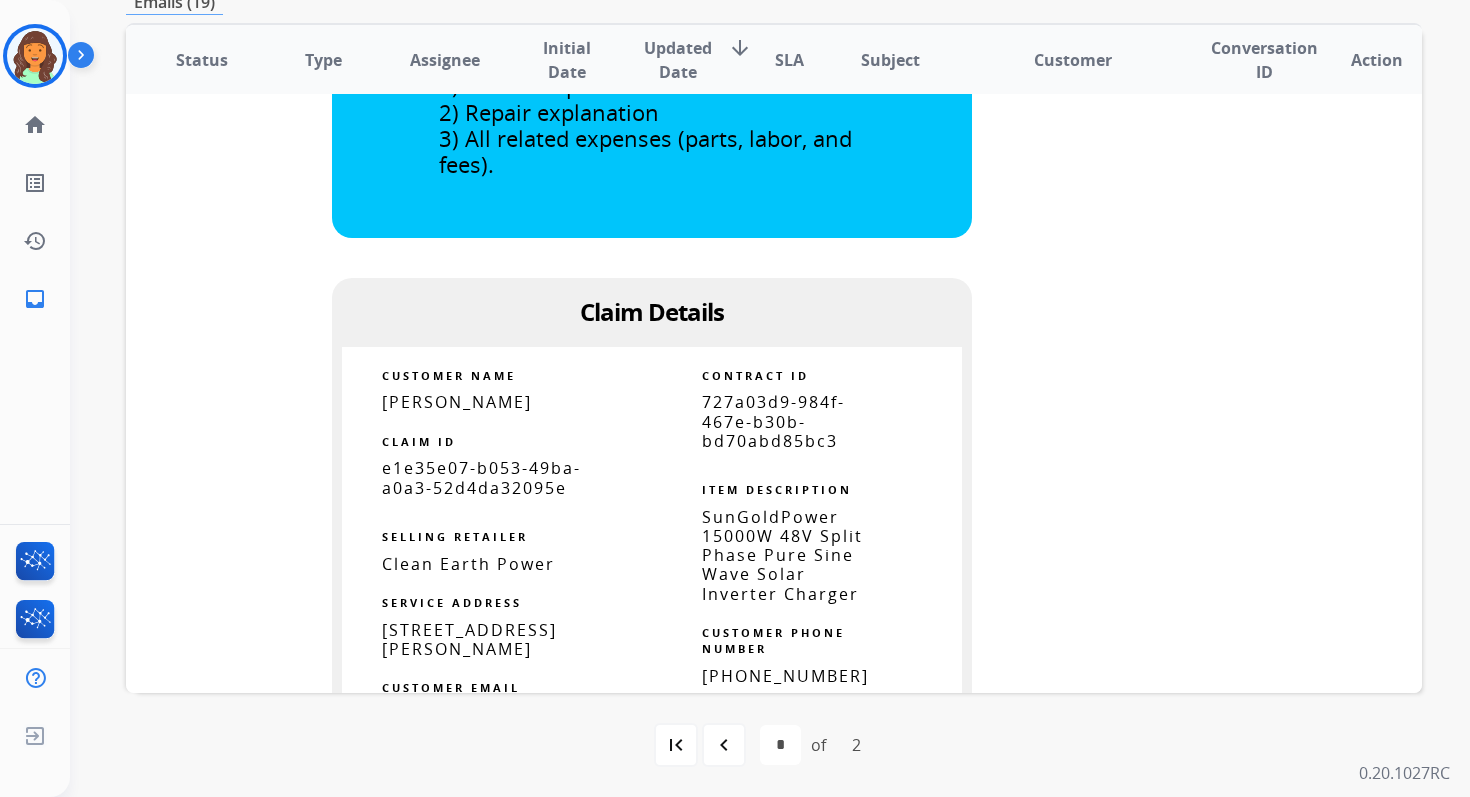 scroll, scrollTop: 1361, scrollLeft: 0, axis: vertical 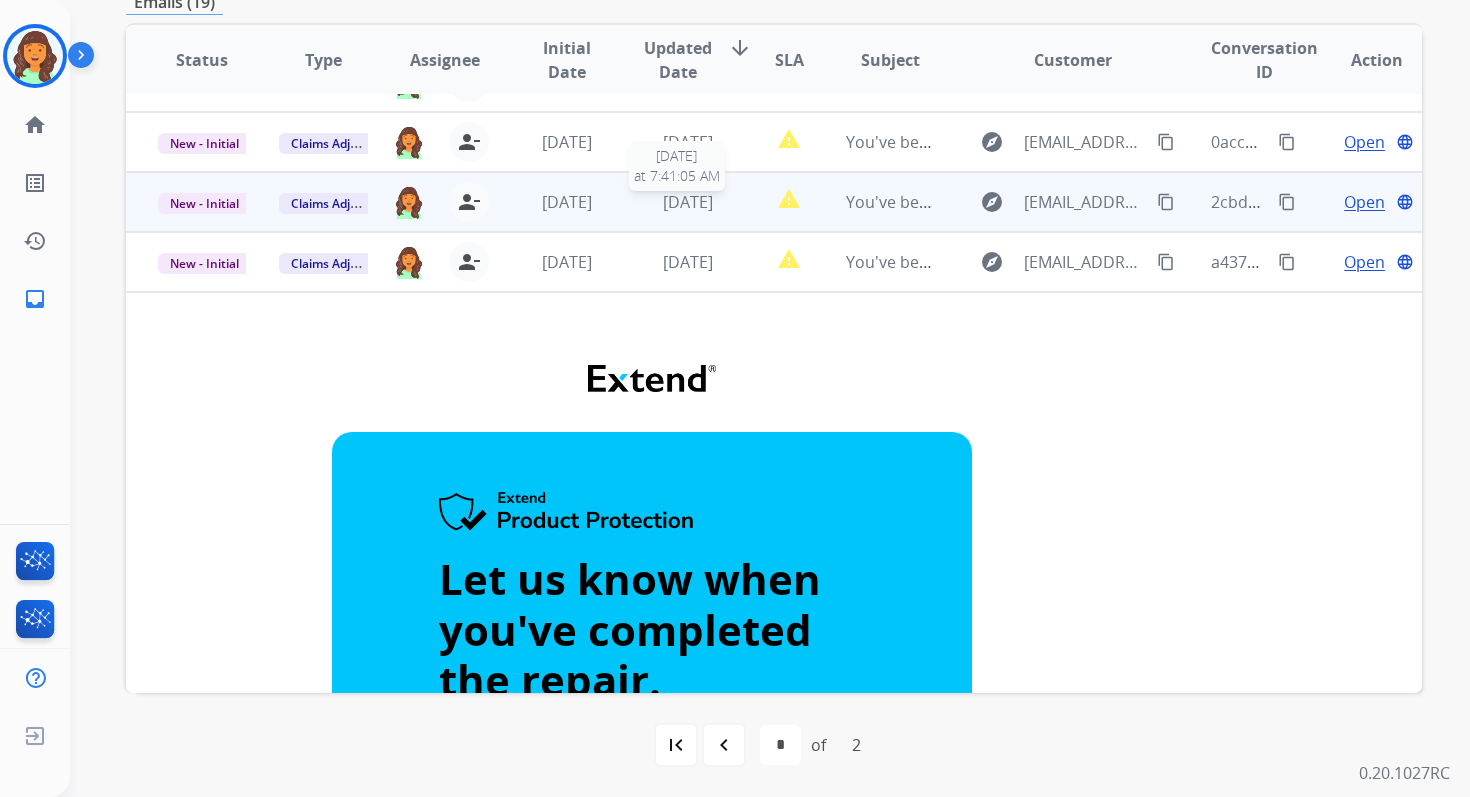 click on "[DATE]" at bounding box center [688, 202] 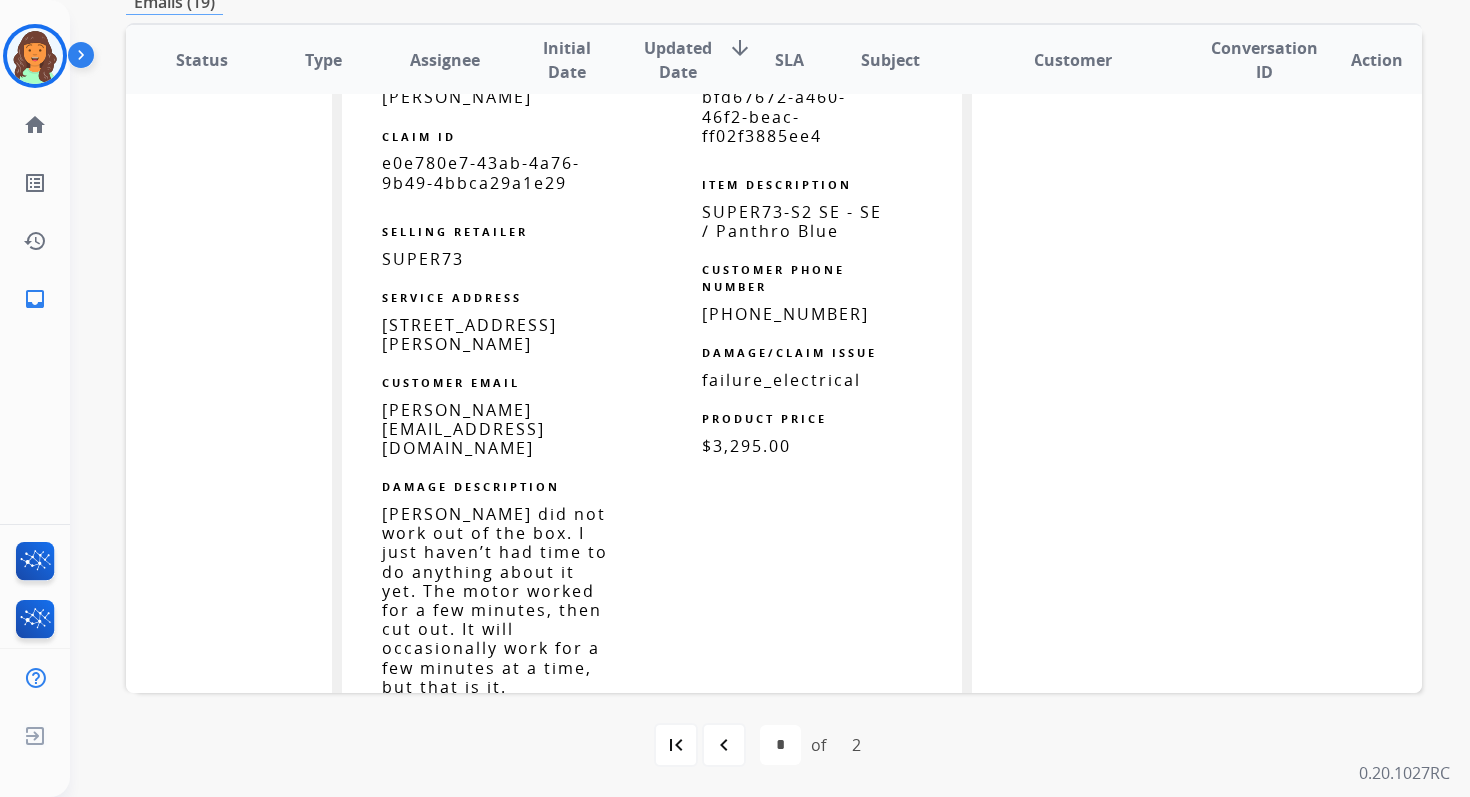 scroll, scrollTop: 1414, scrollLeft: 0, axis: vertical 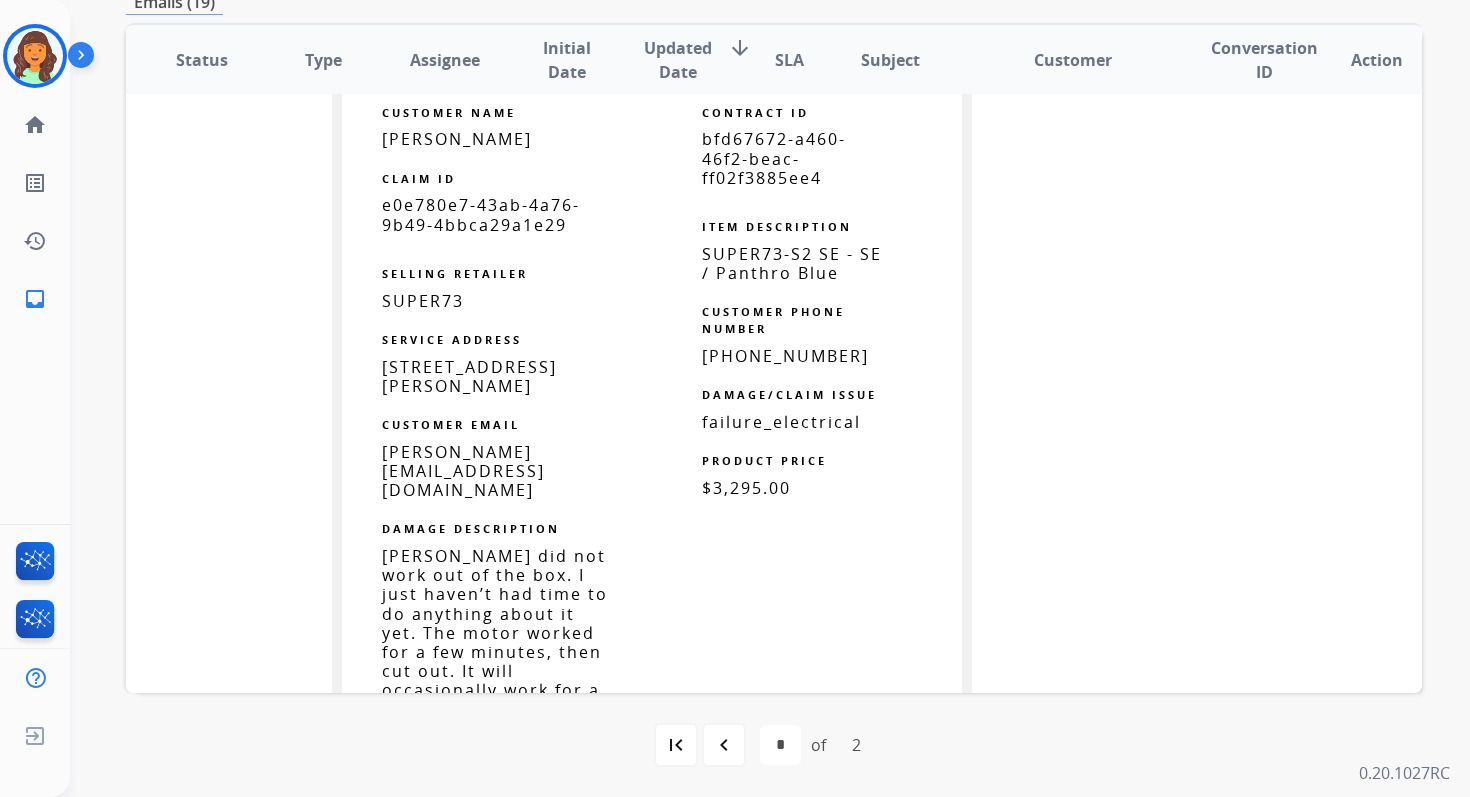 click on "bfd67672-a460-46f2-beac-ff02f3885ee4" at bounding box center [774, 158] 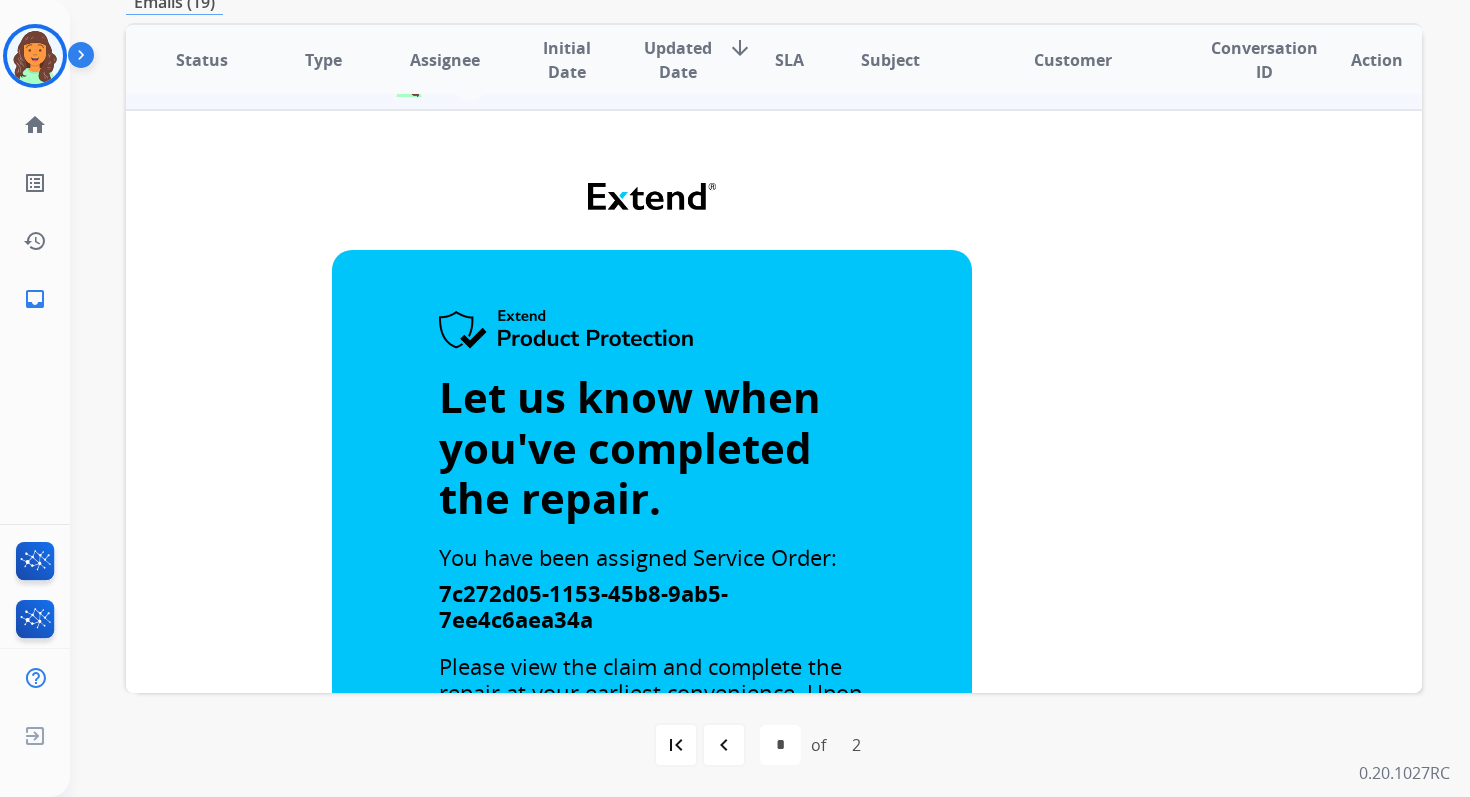 scroll, scrollTop: 120, scrollLeft: 0, axis: vertical 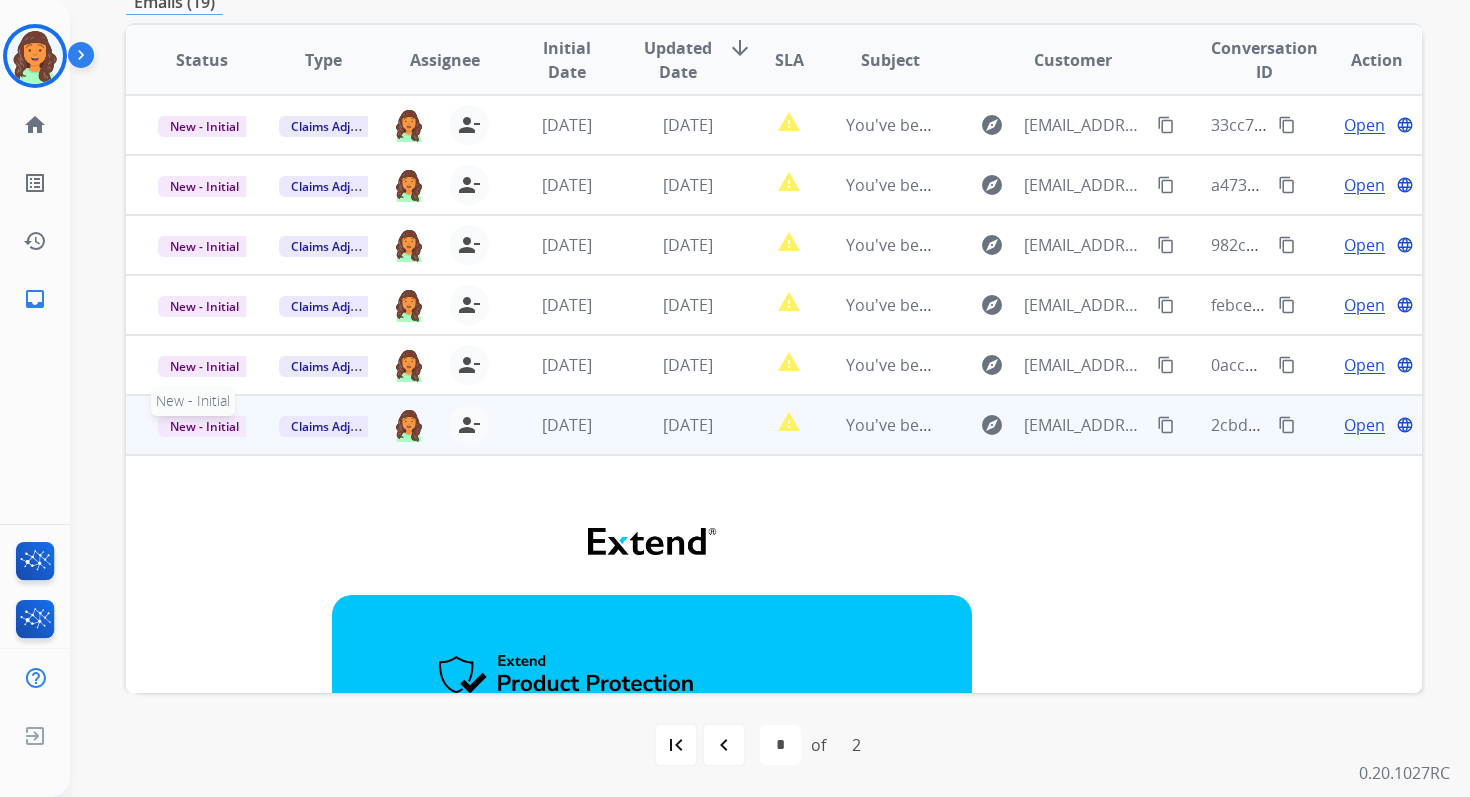 click on "New - Initial" at bounding box center (204, 426) 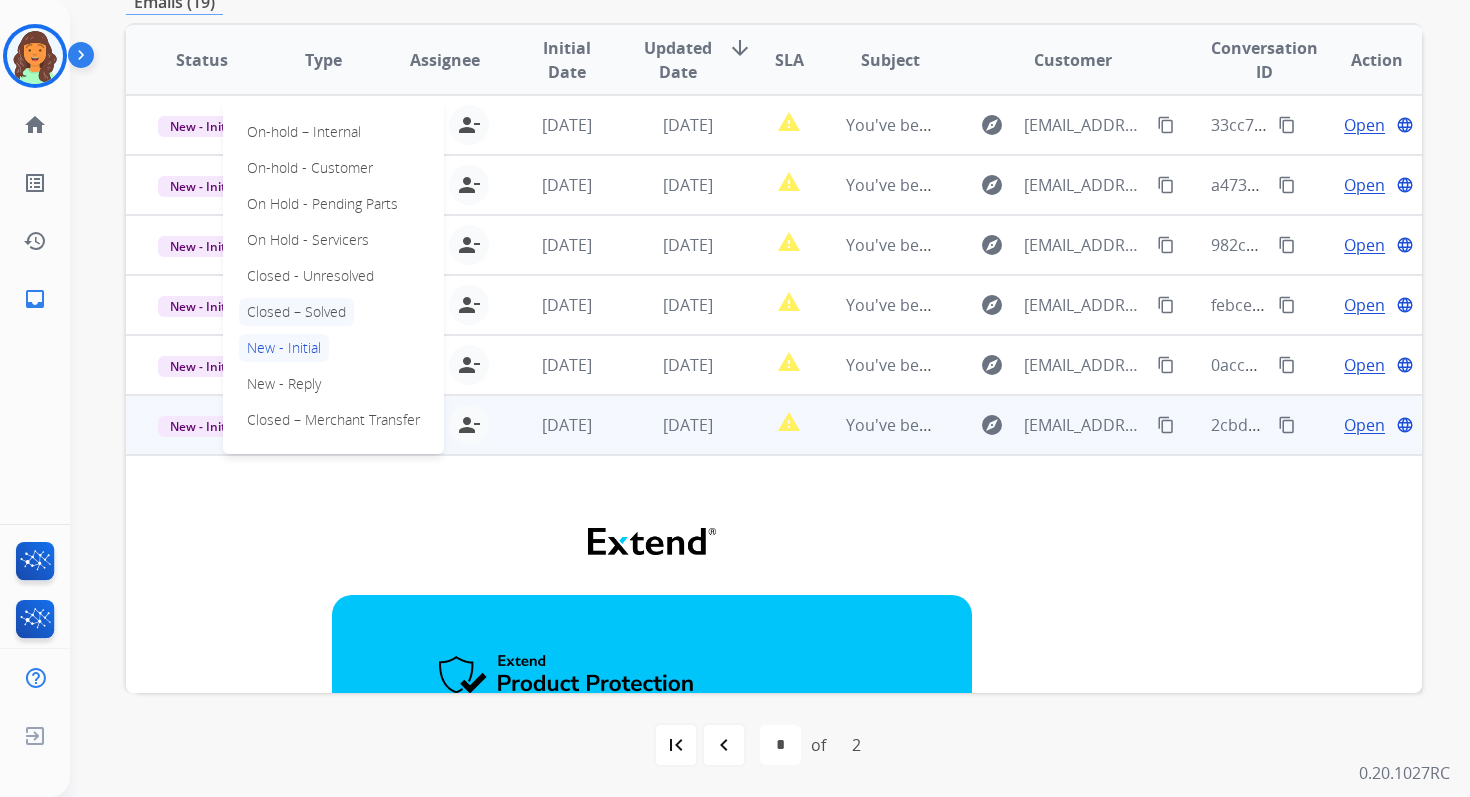 click on "Closed – Solved" at bounding box center [296, 312] 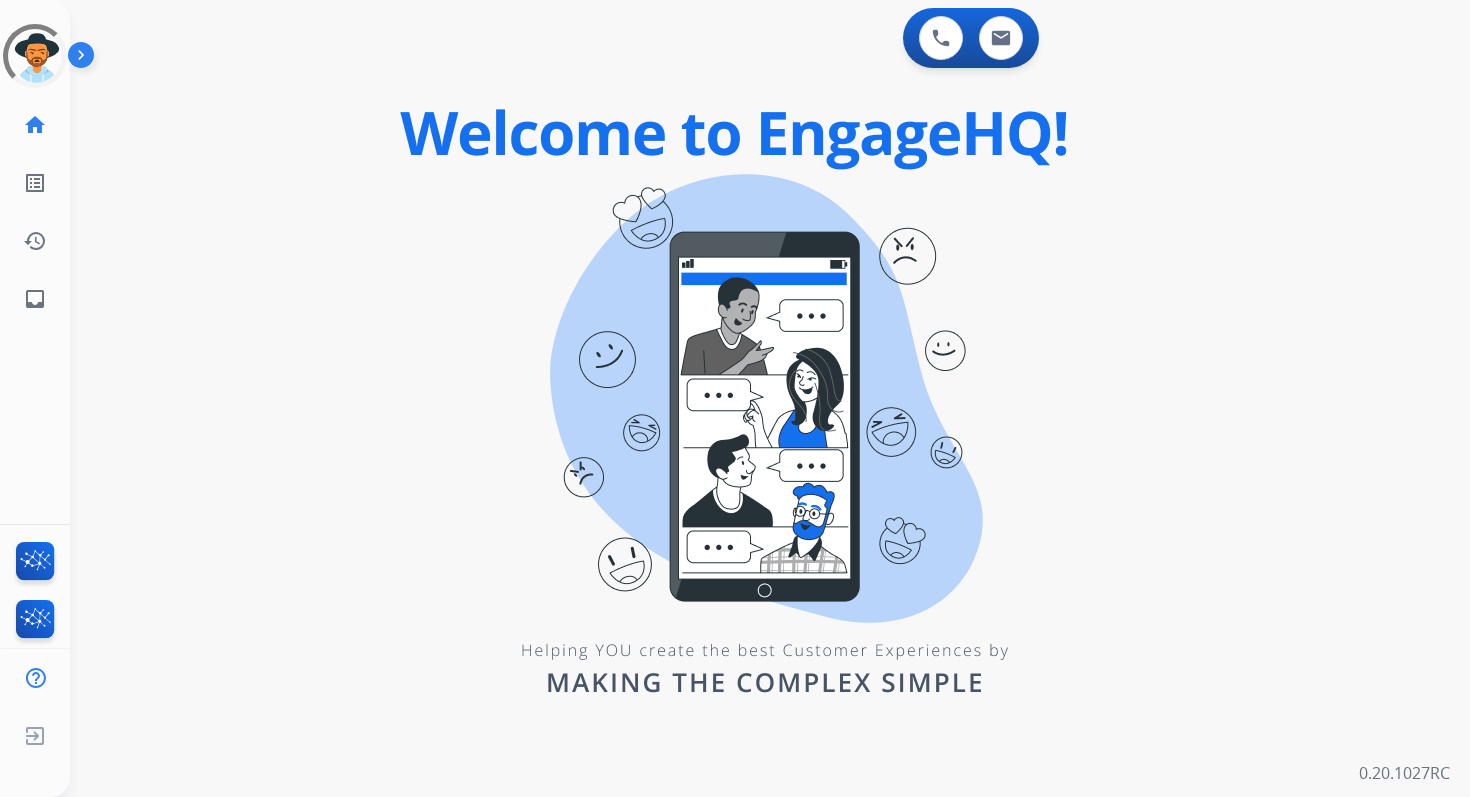 scroll, scrollTop: 0, scrollLeft: 0, axis: both 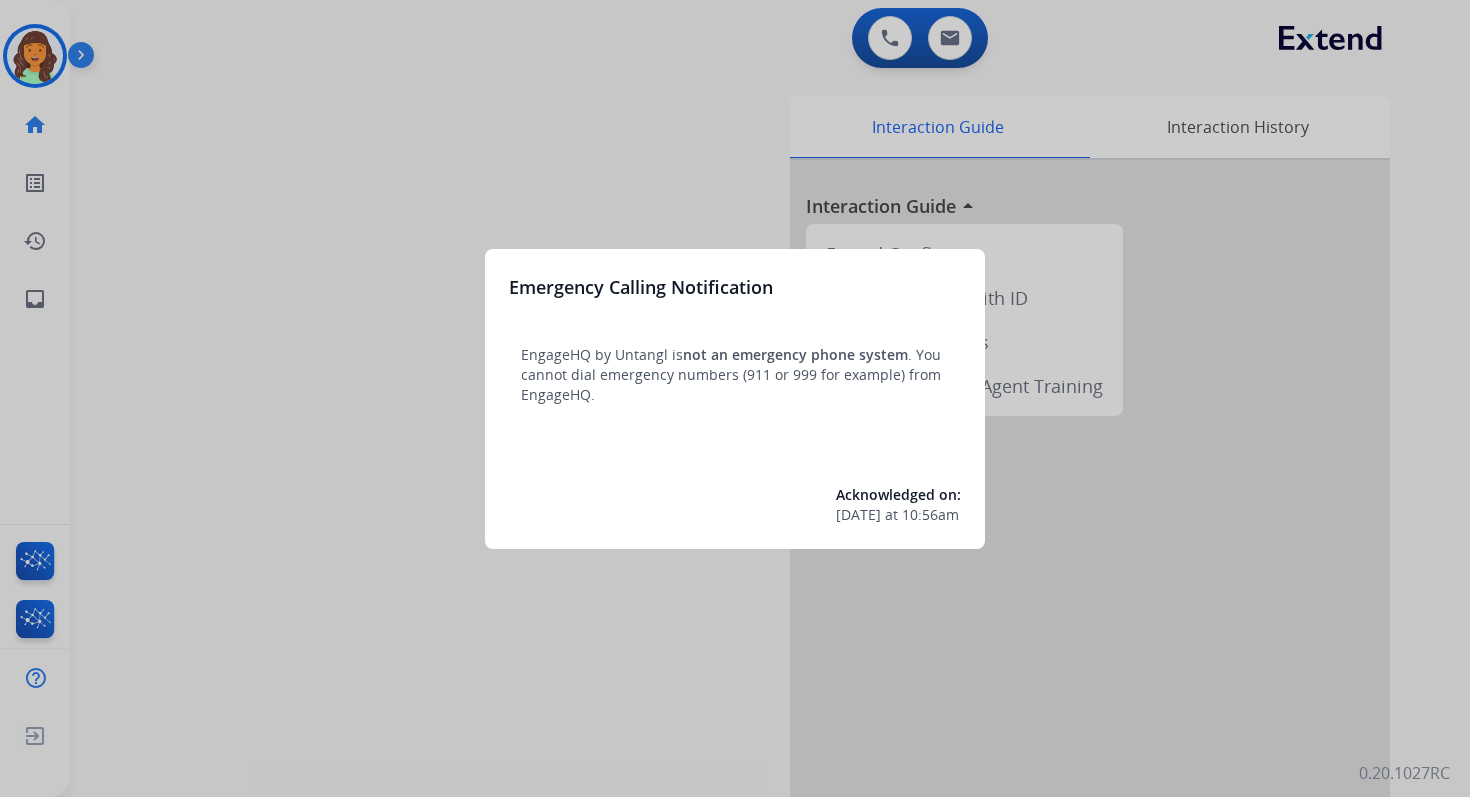 click at bounding box center (735, 398) 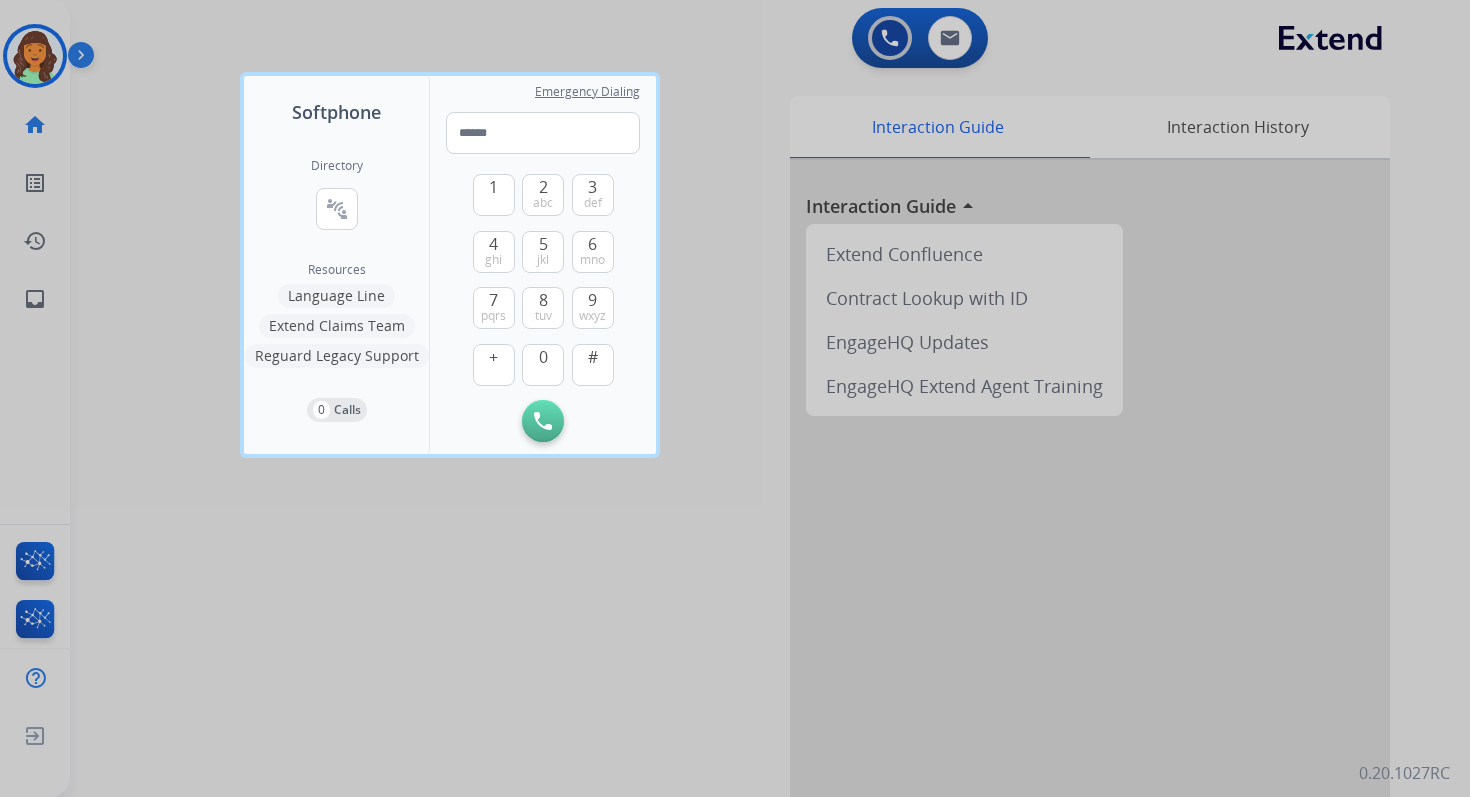 click at bounding box center (735, 398) 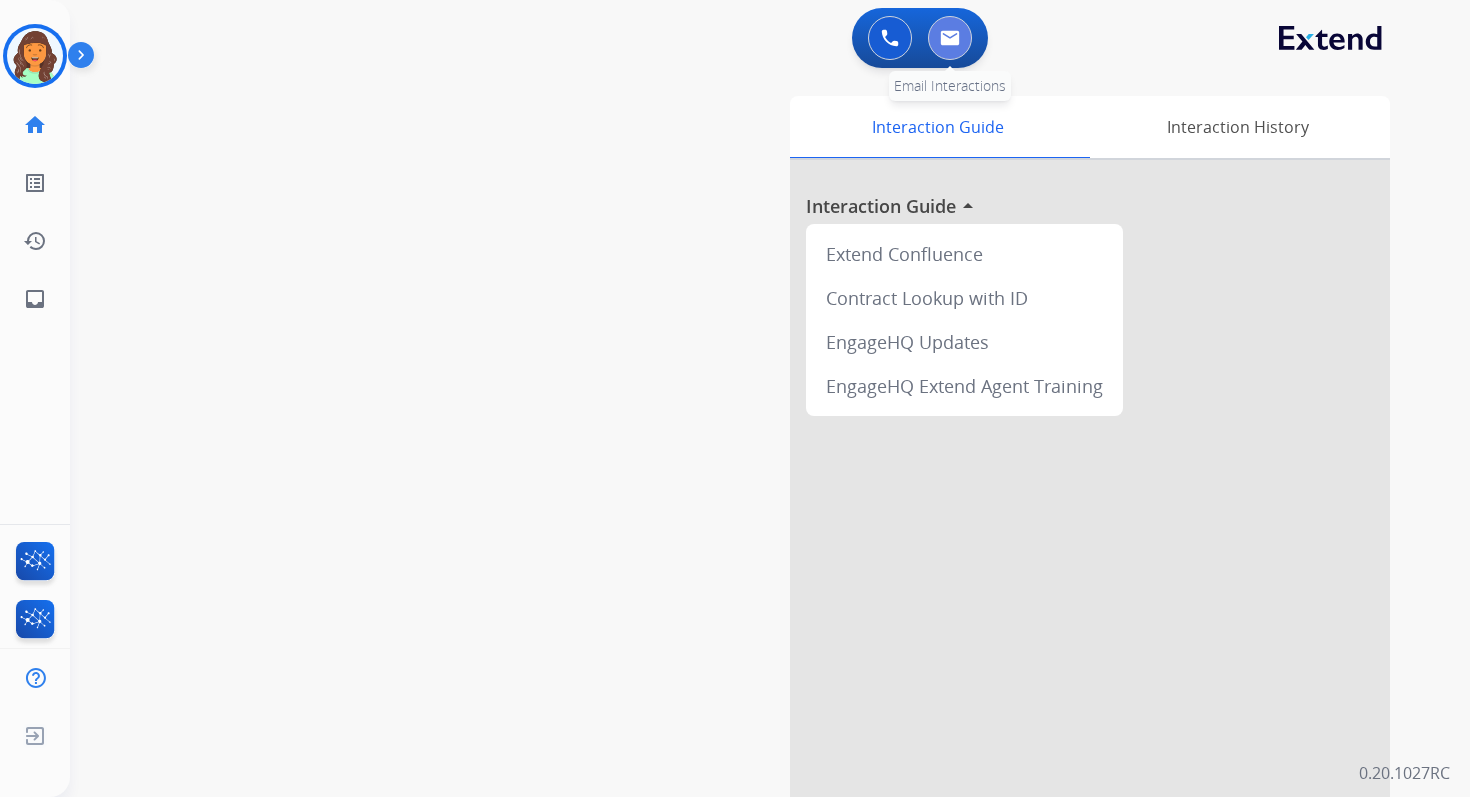 click at bounding box center (950, 38) 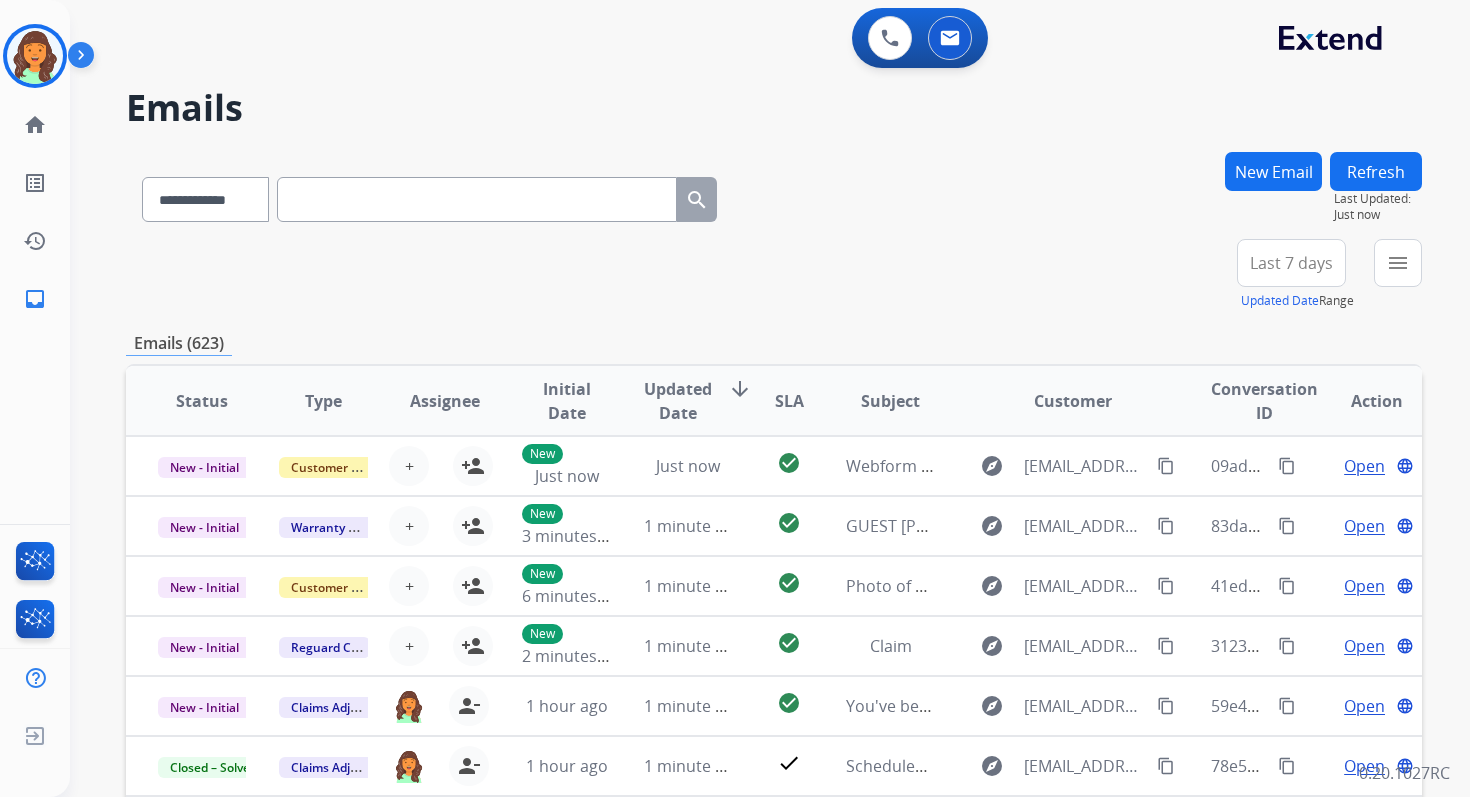 click on "New Email" at bounding box center [1273, 171] 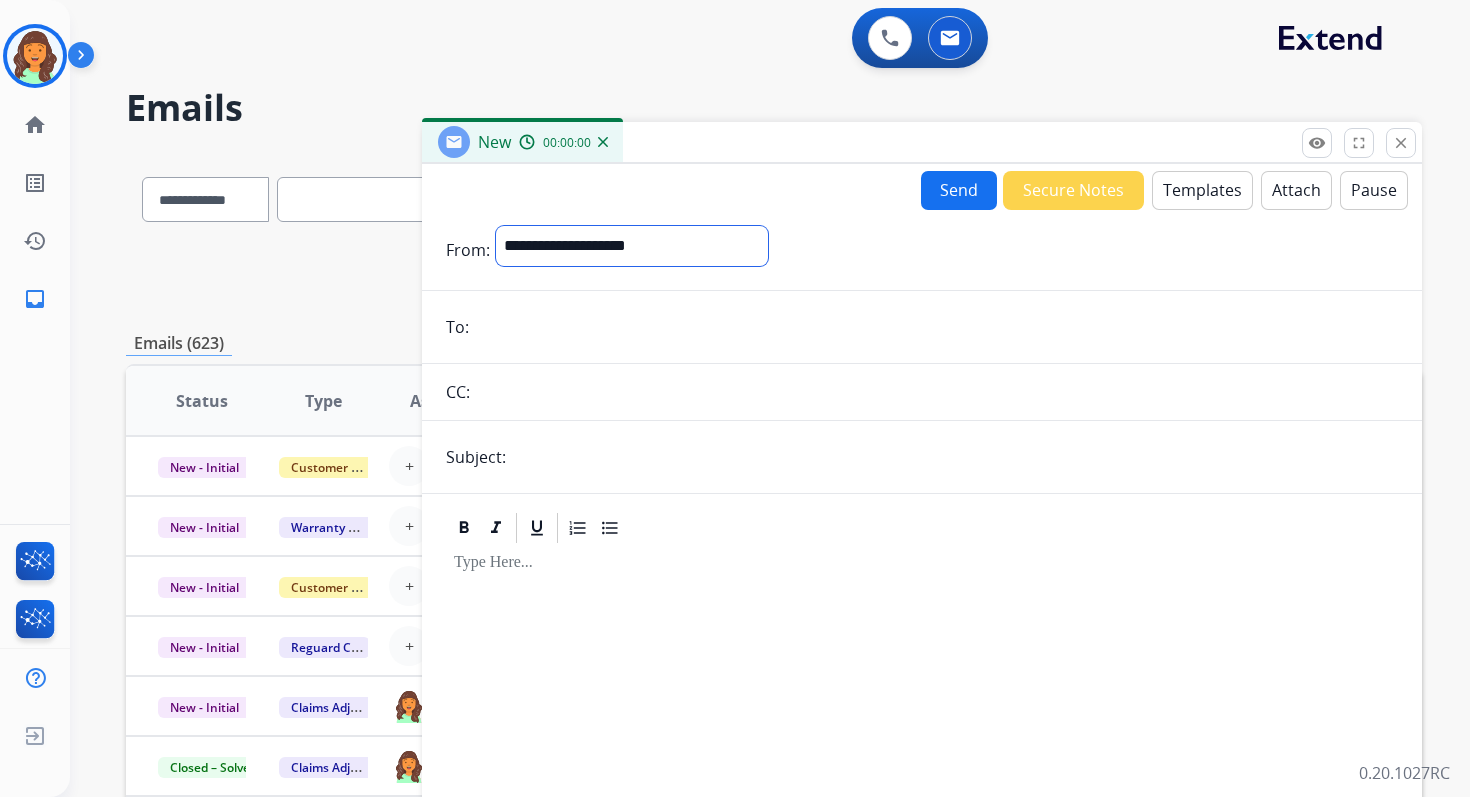 click on "**********" at bounding box center [632, 246] 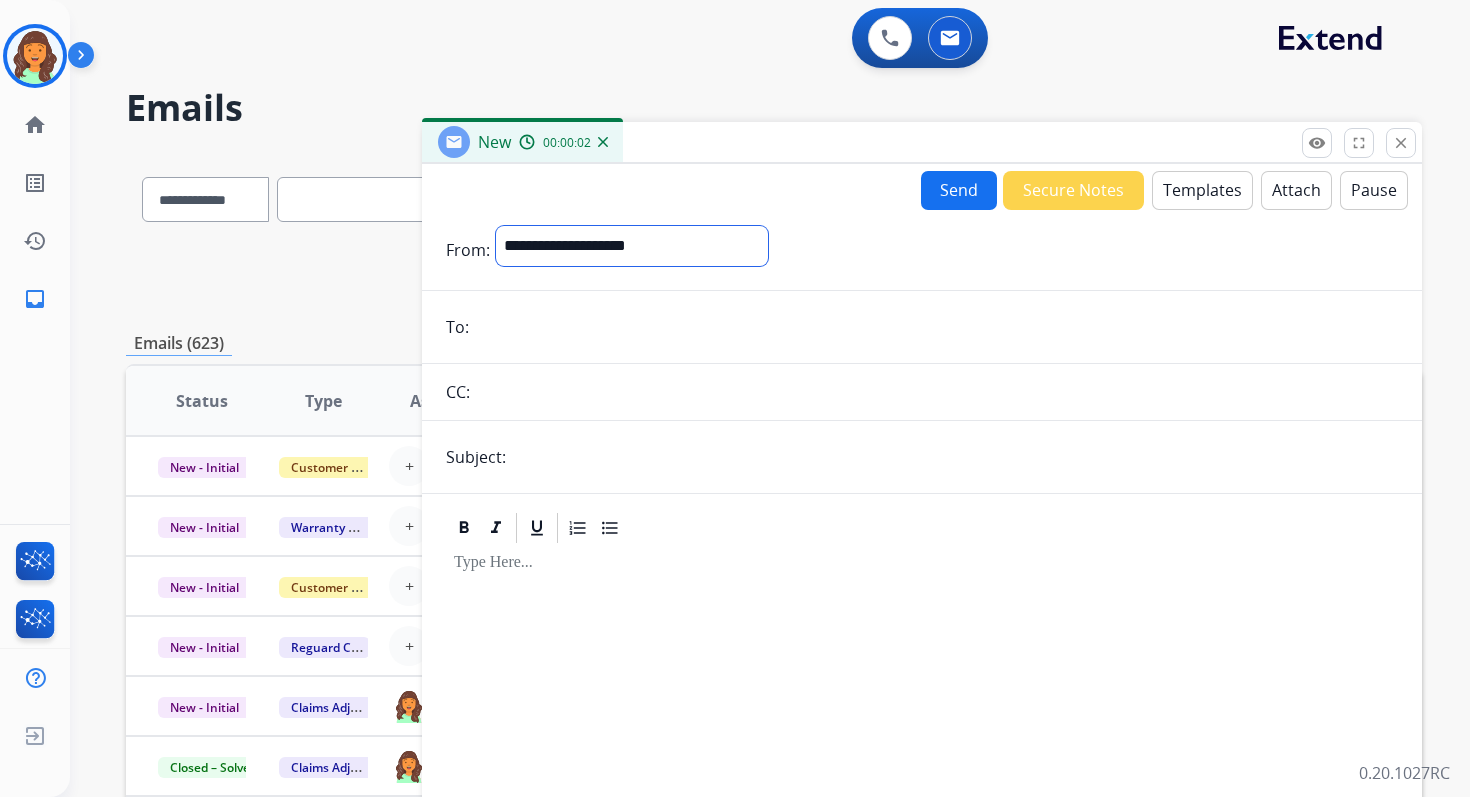 select on "**********" 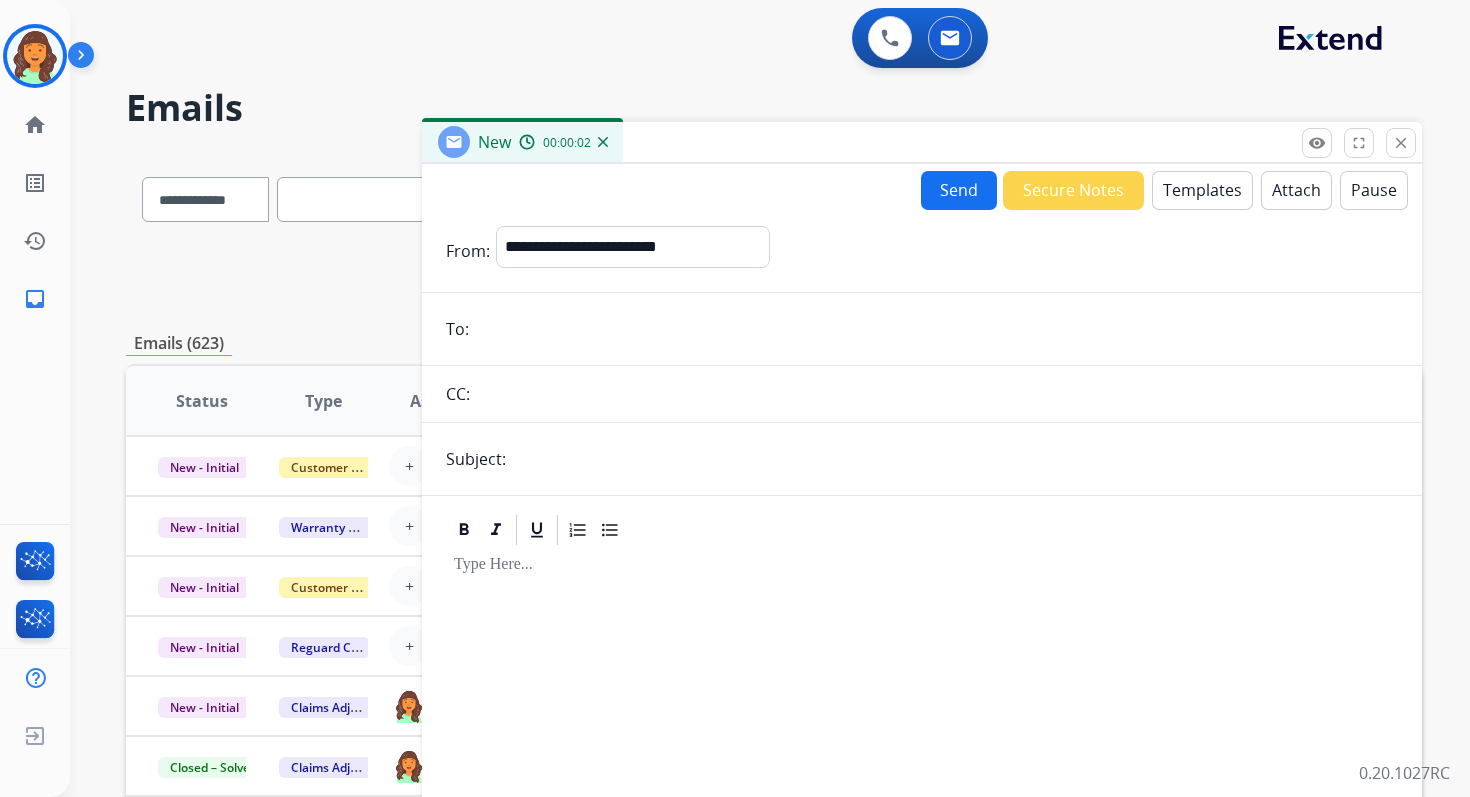 click at bounding box center [936, 329] 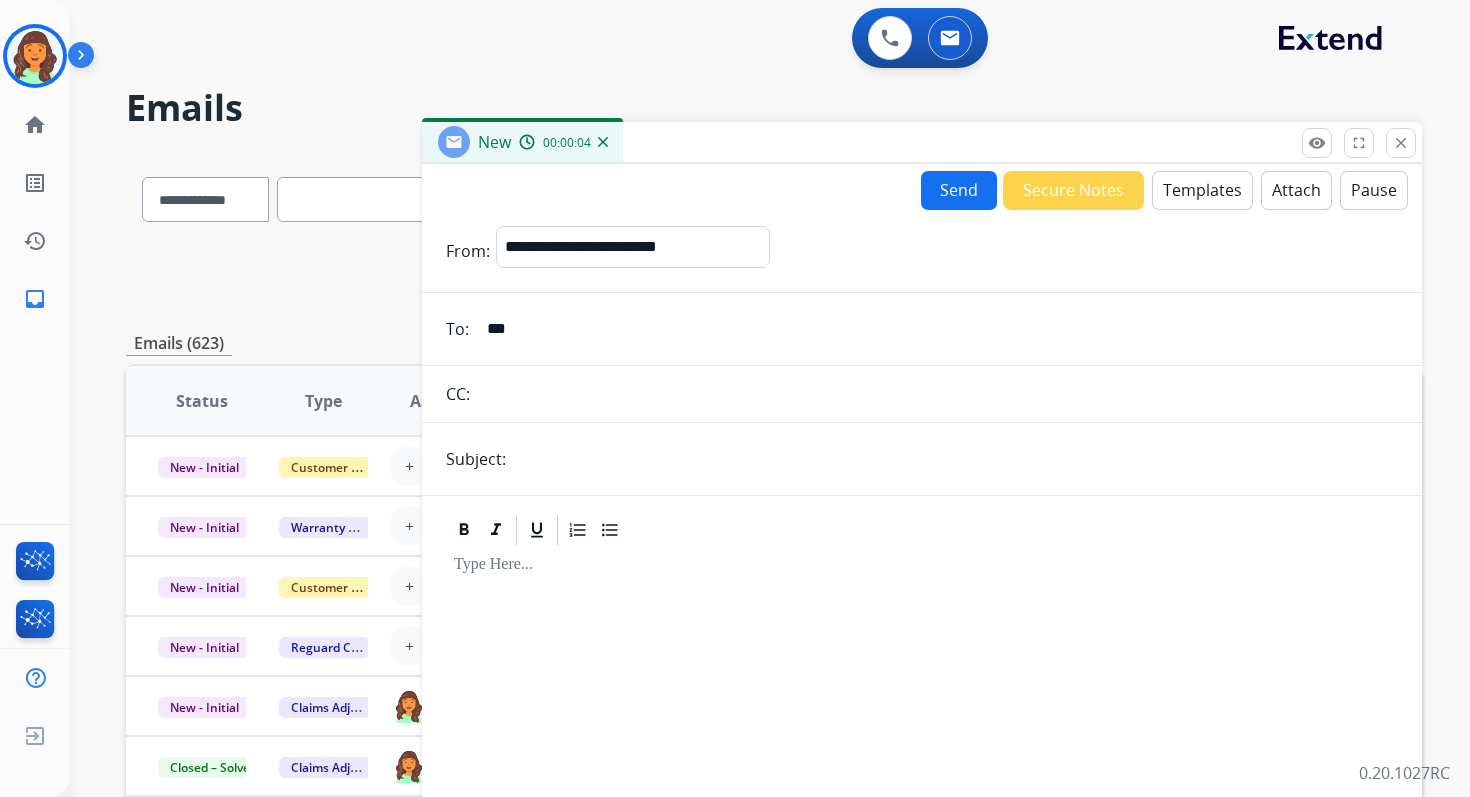 type on "**********" 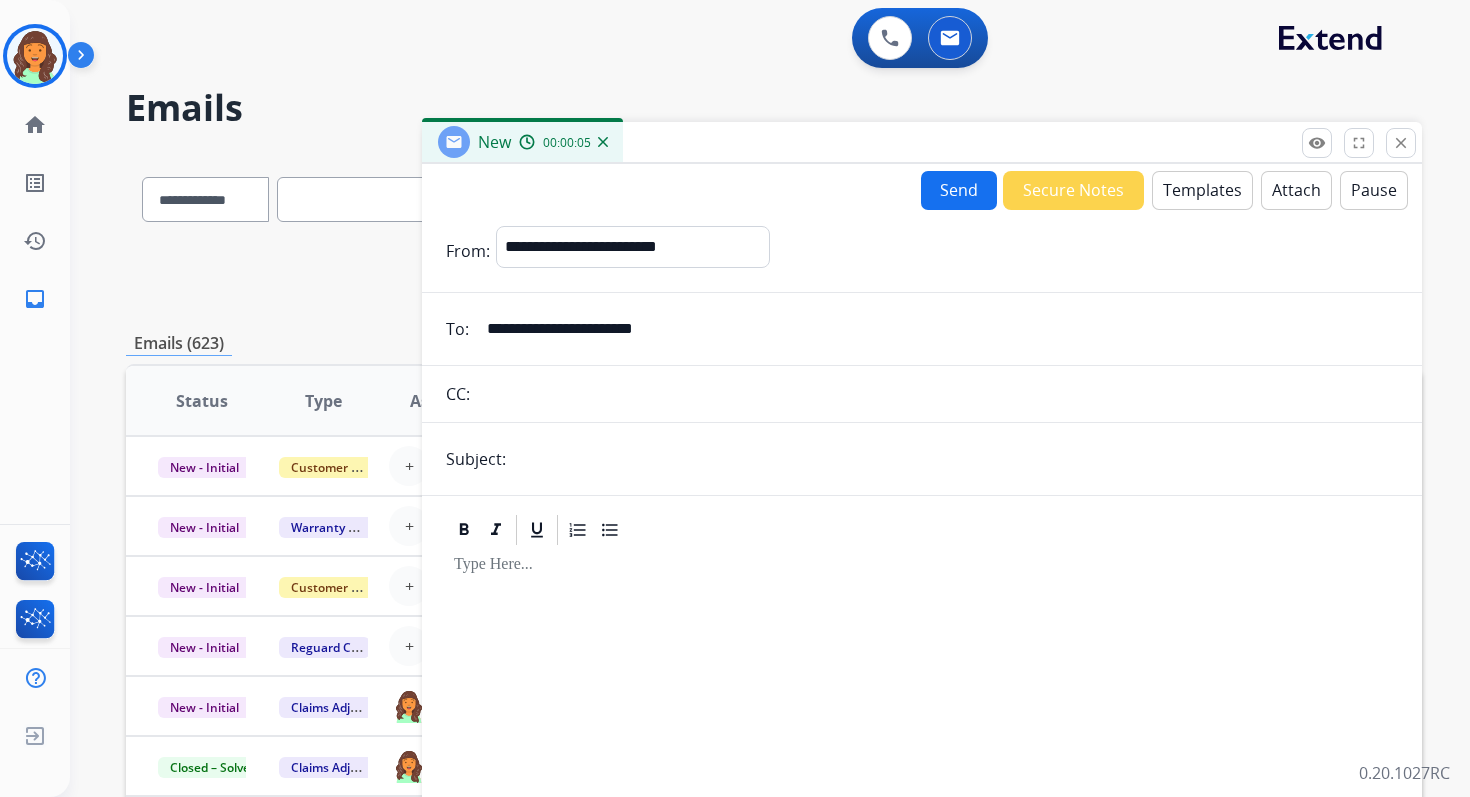 click at bounding box center [955, 459] 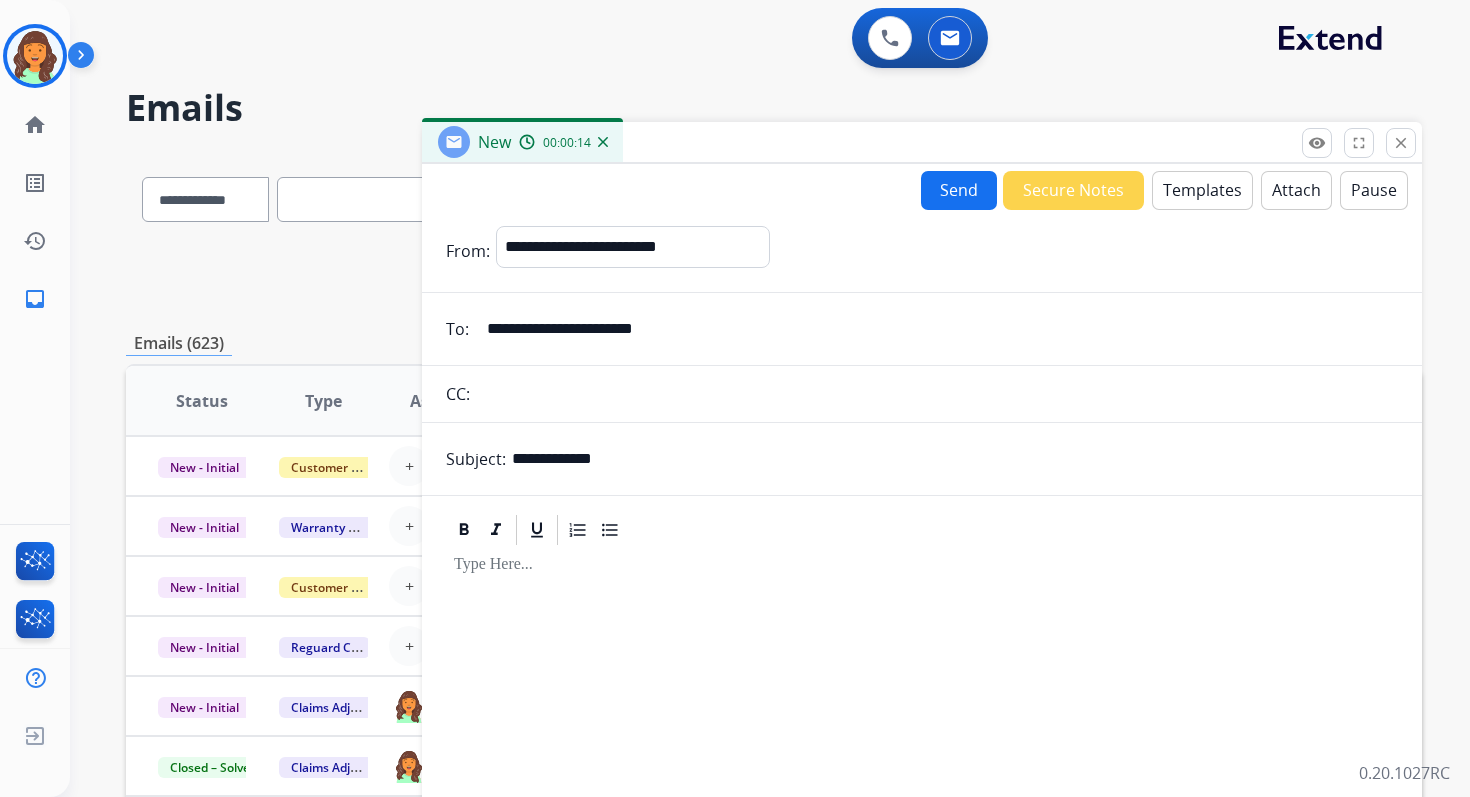 paste on "**********" 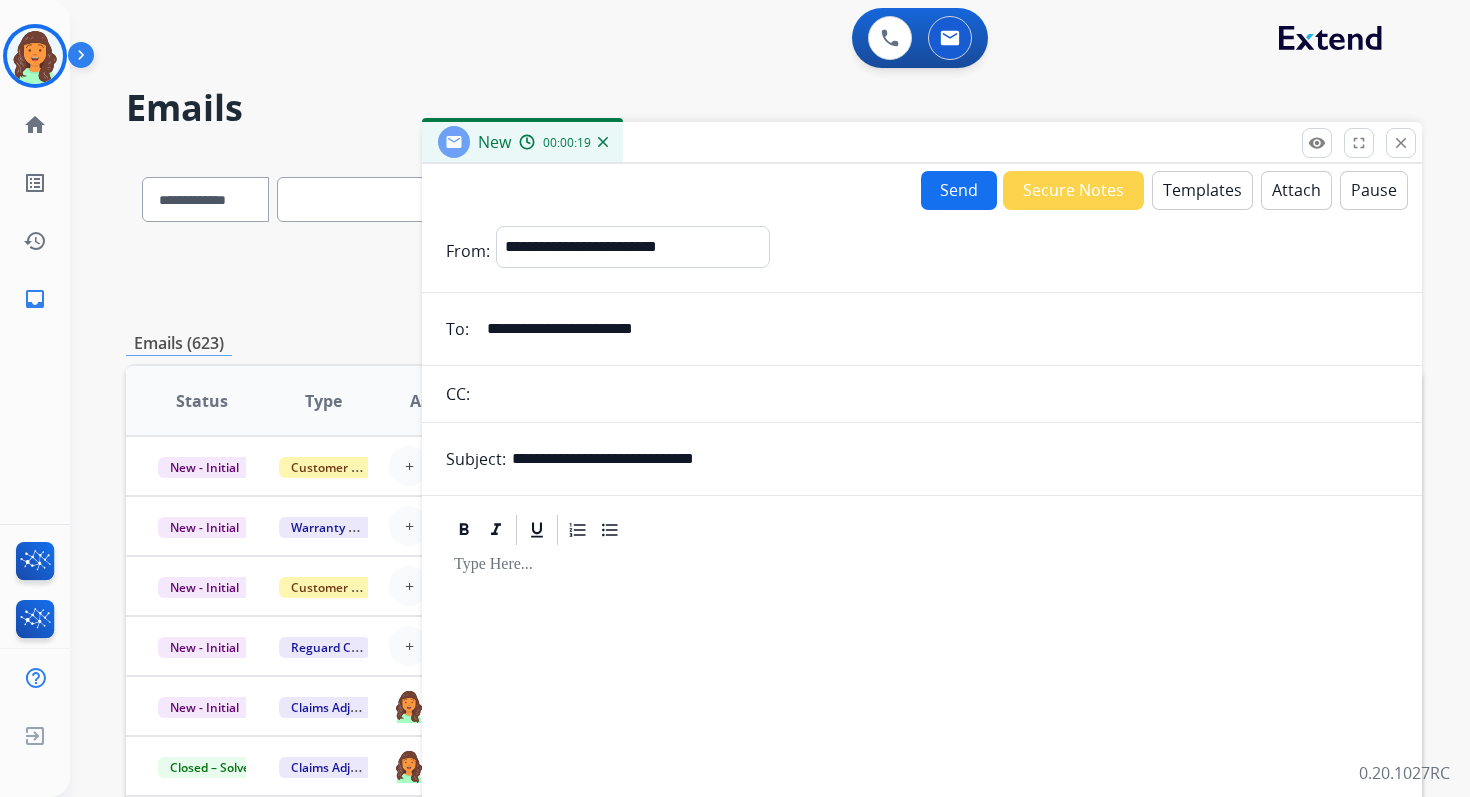 paste on "**********" 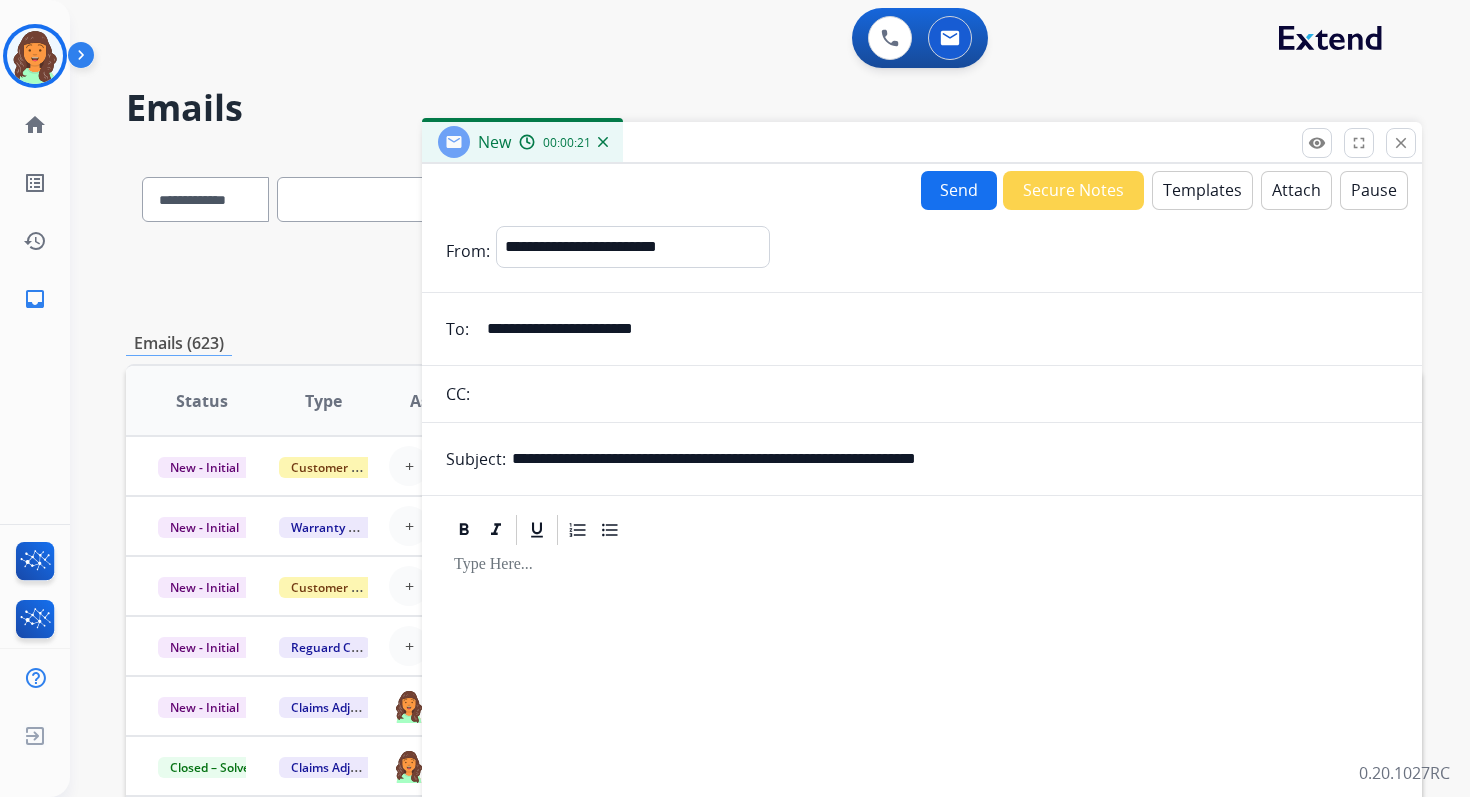 type on "**********" 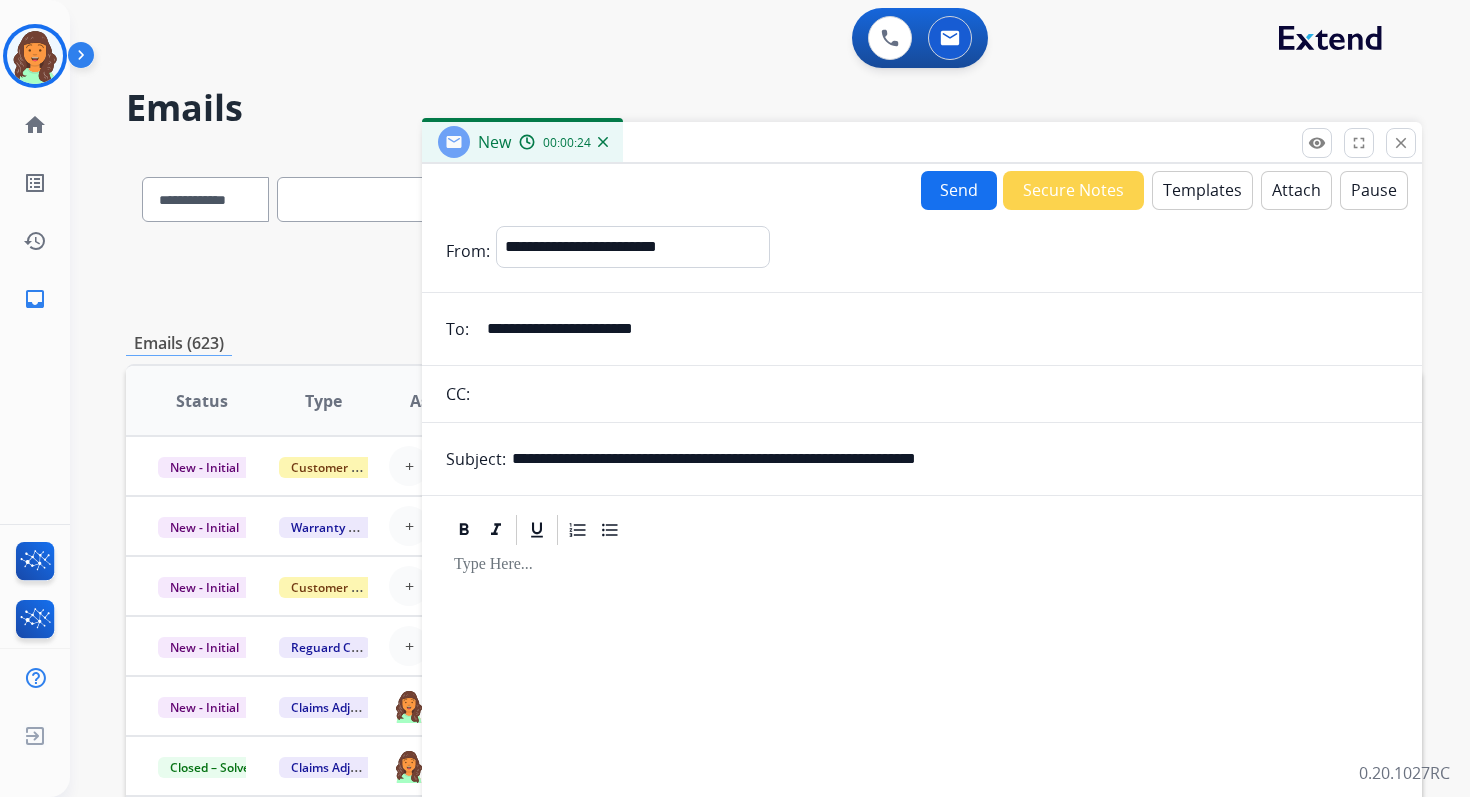 click on "Templates" at bounding box center (1202, 190) 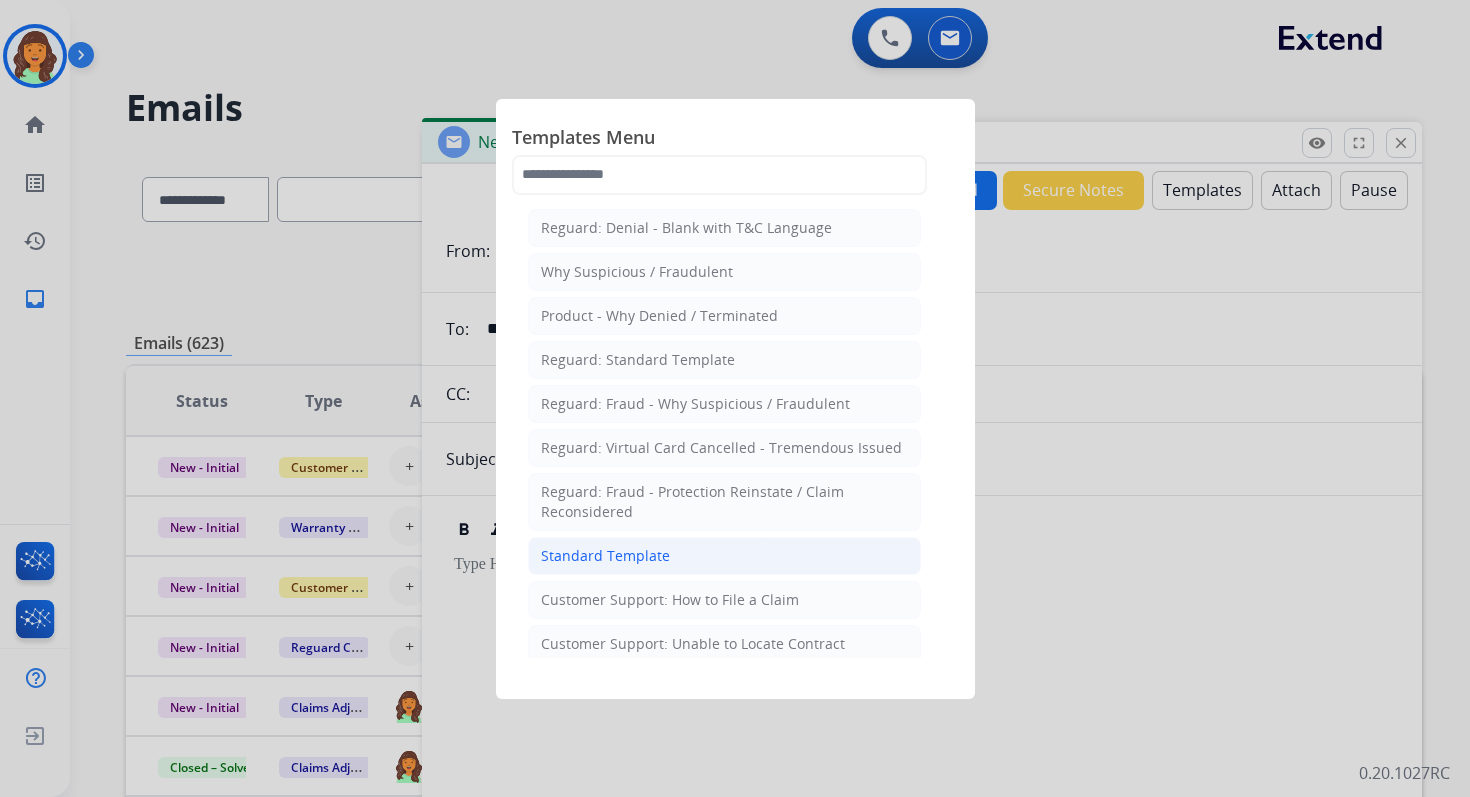 click on "Standard Template" 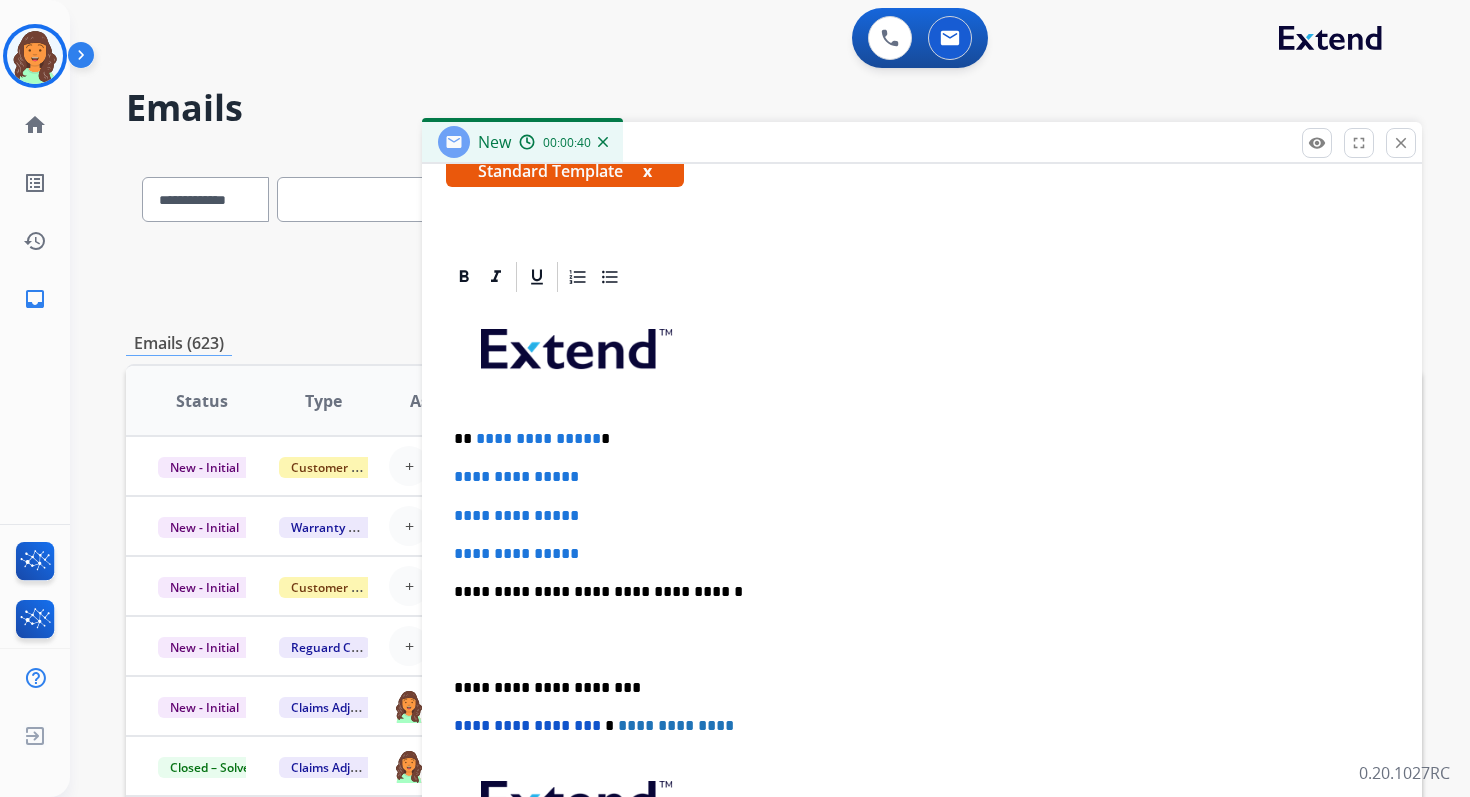 scroll, scrollTop: 422, scrollLeft: 0, axis: vertical 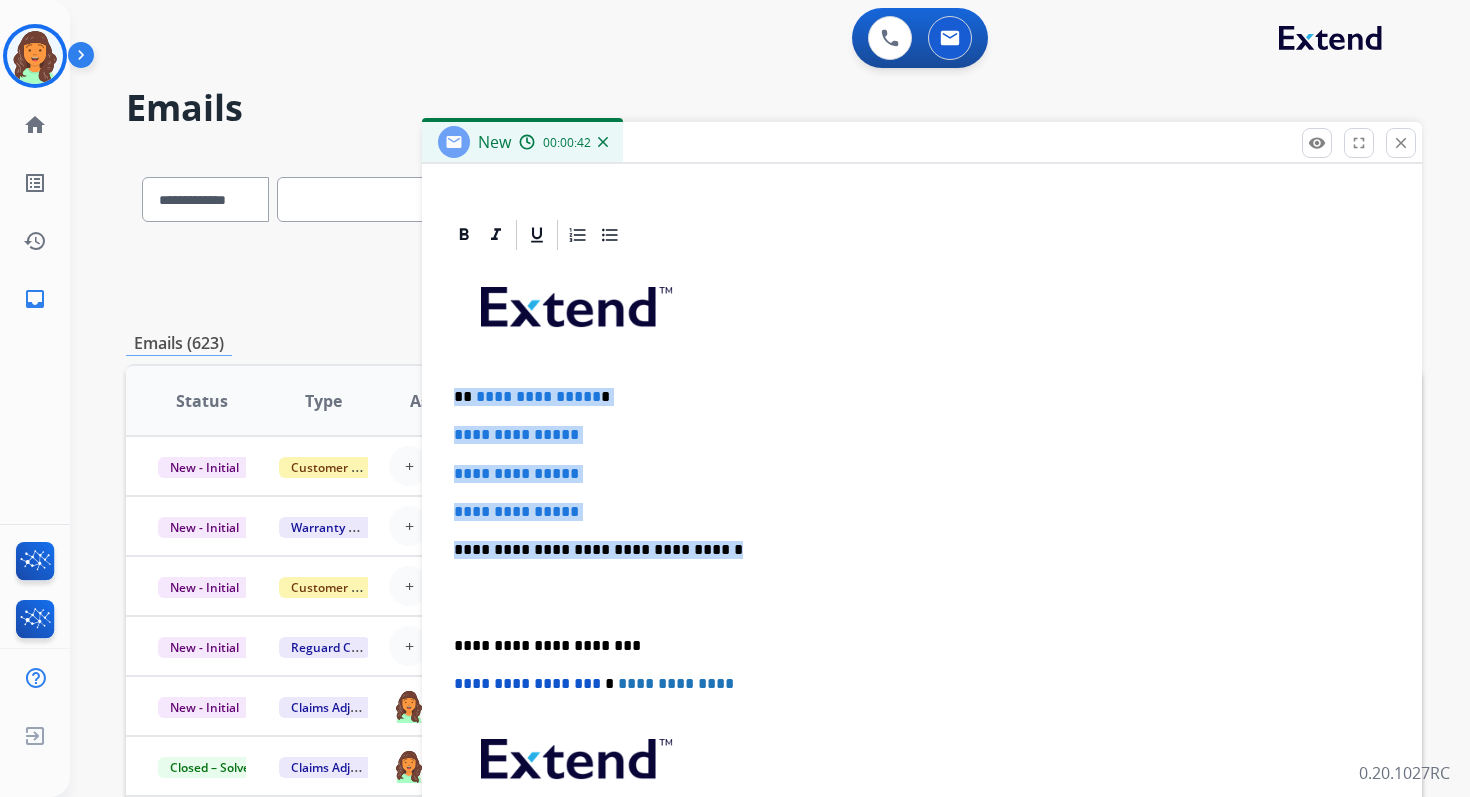 drag, startPoint x: 453, startPoint y: 395, endPoint x: 728, endPoint y: 548, distance: 314.6967 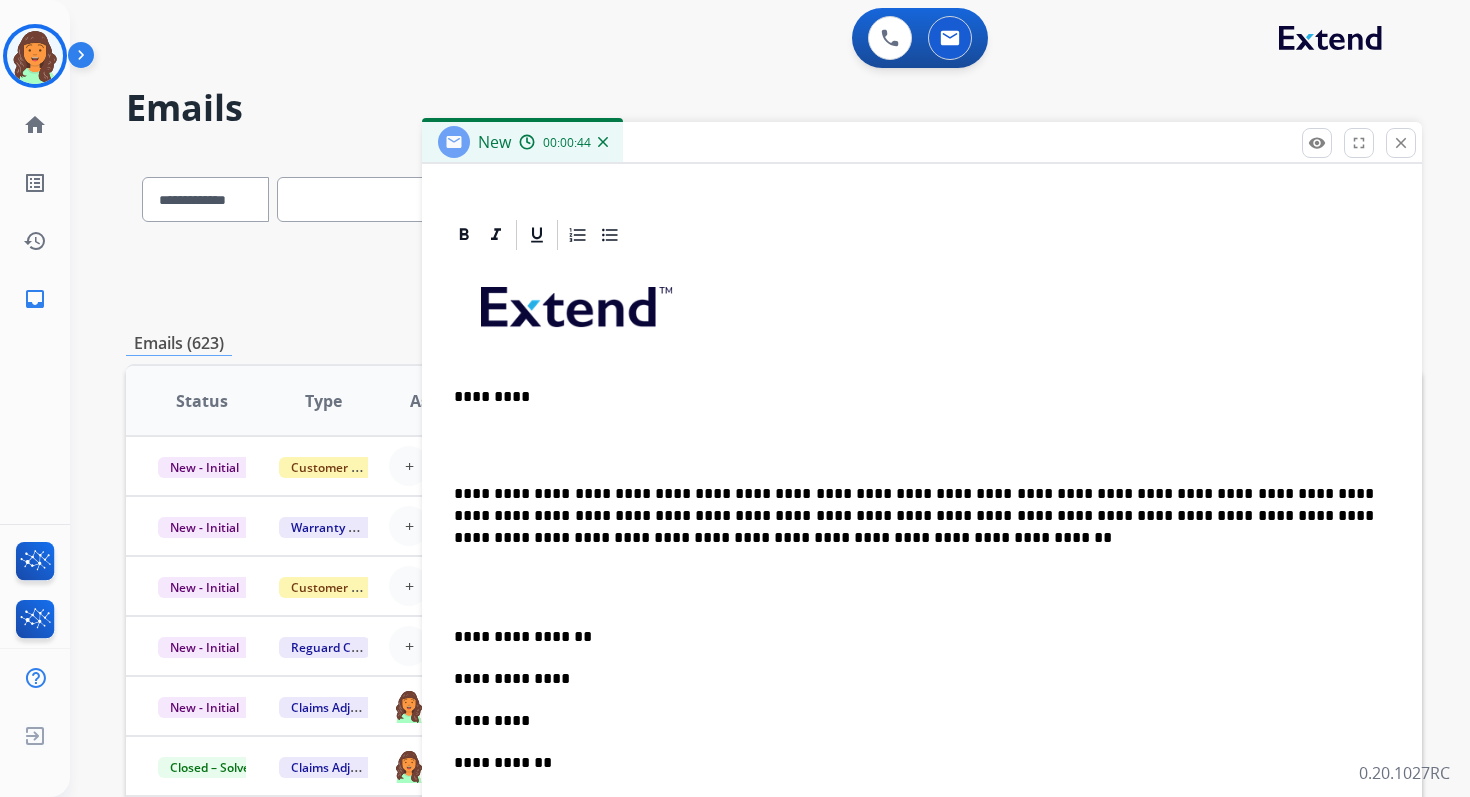 click on "**********" at bounding box center [914, 516] 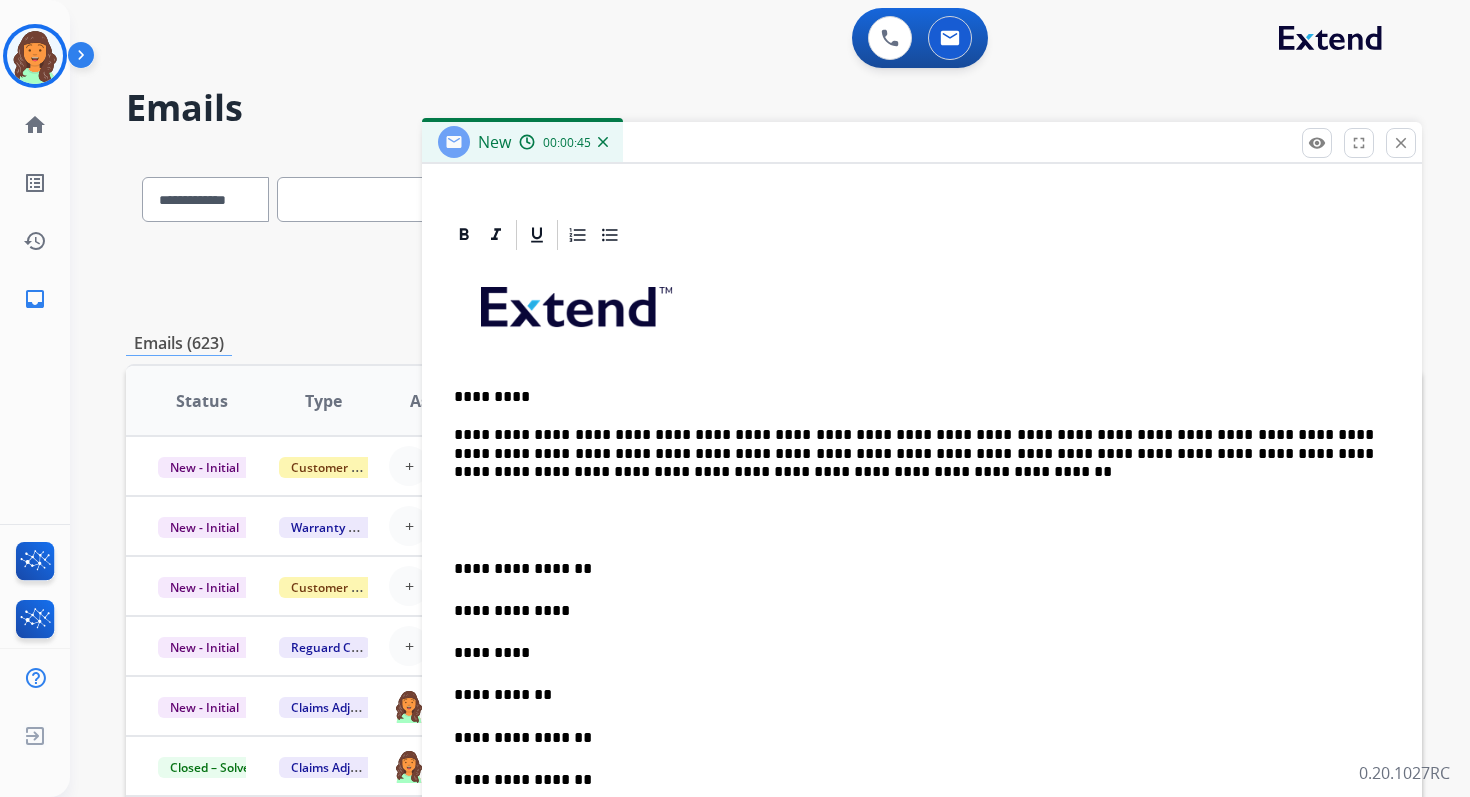 click on "**********" at bounding box center [922, 888] 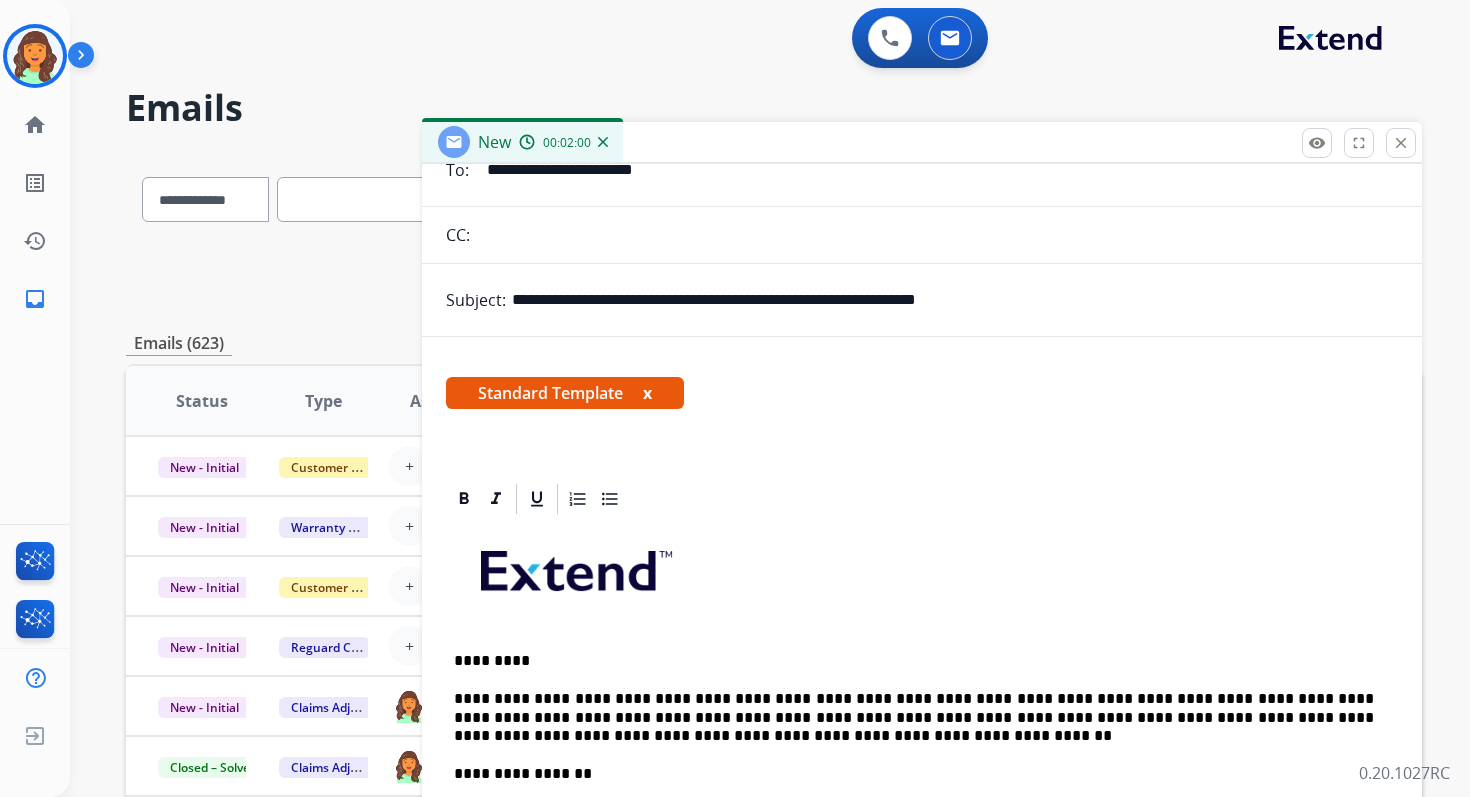 scroll, scrollTop: 134, scrollLeft: 0, axis: vertical 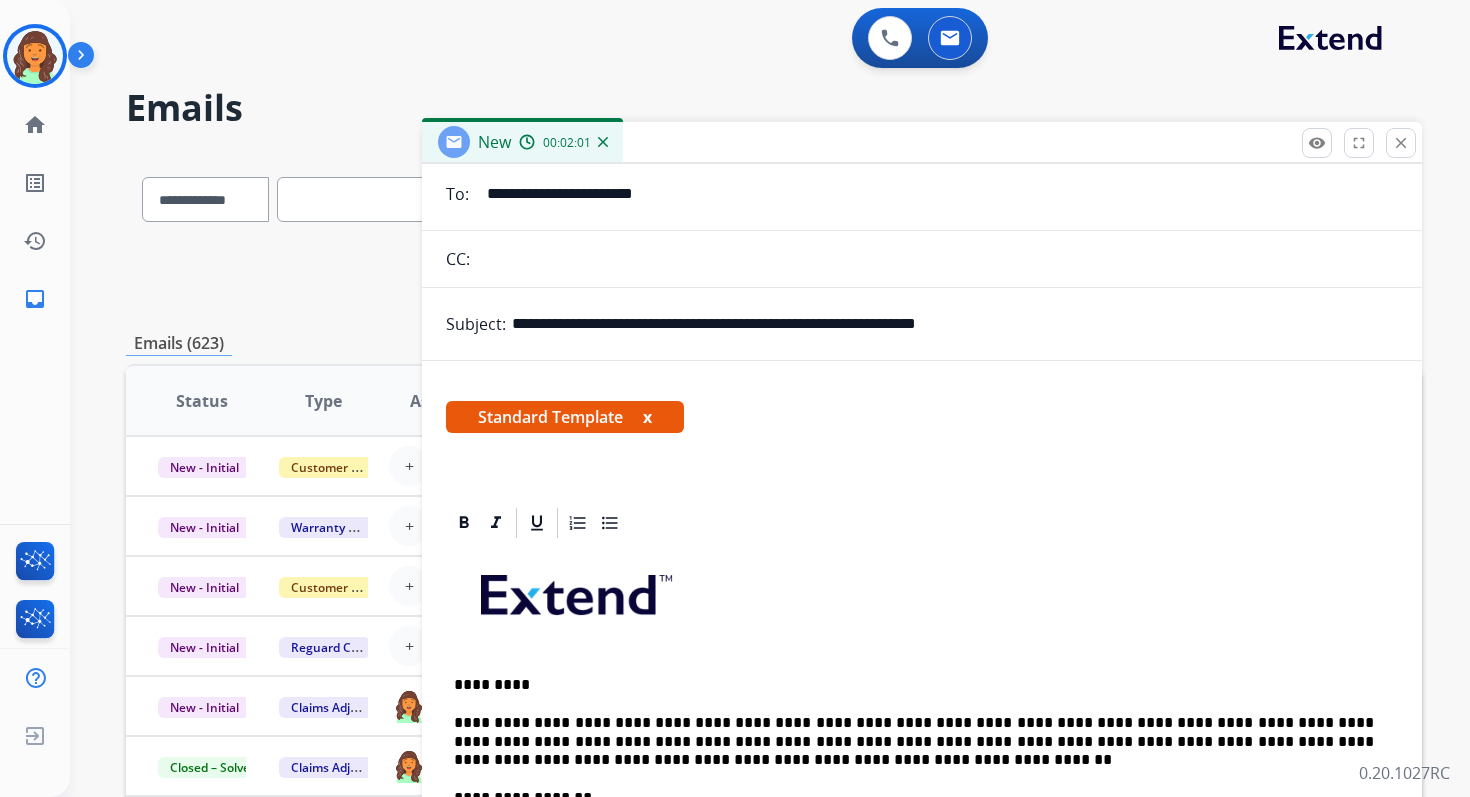 drag, startPoint x: 746, startPoint y: 327, endPoint x: 1145, endPoint y: 323, distance: 399.02005 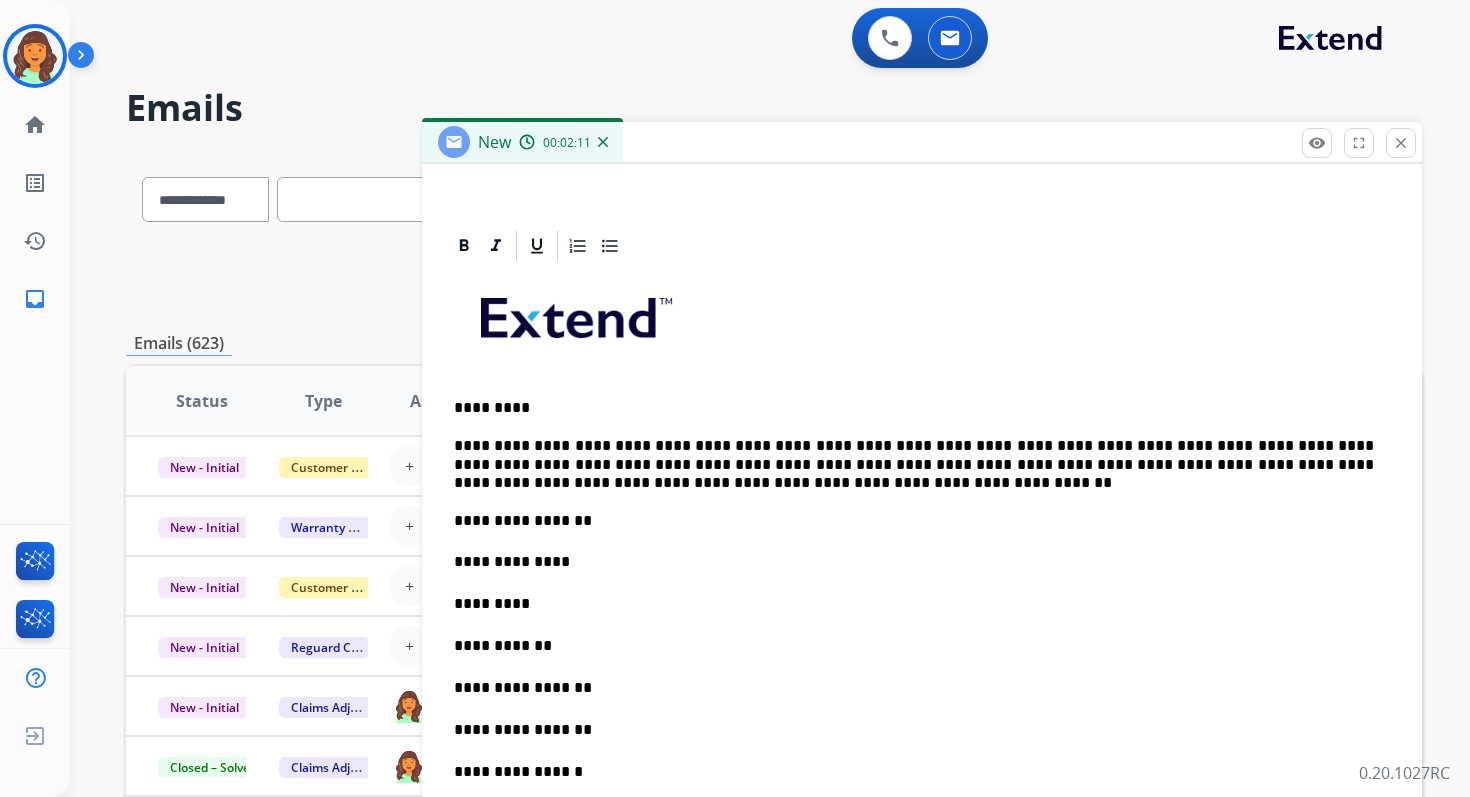 scroll, scrollTop: 477, scrollLeft: 0, axis: vertical 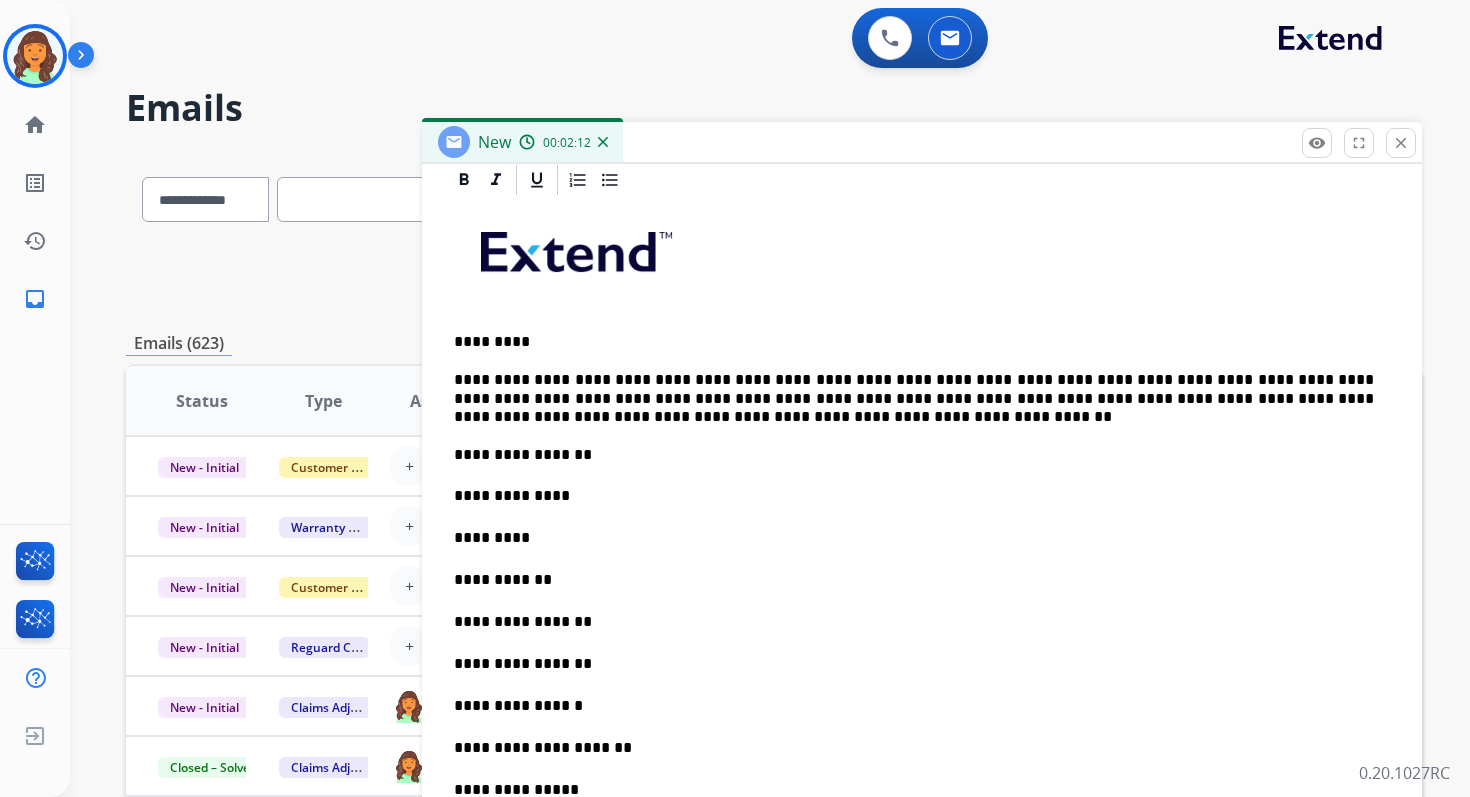 click on "**********" at bounding box center (914, 580) 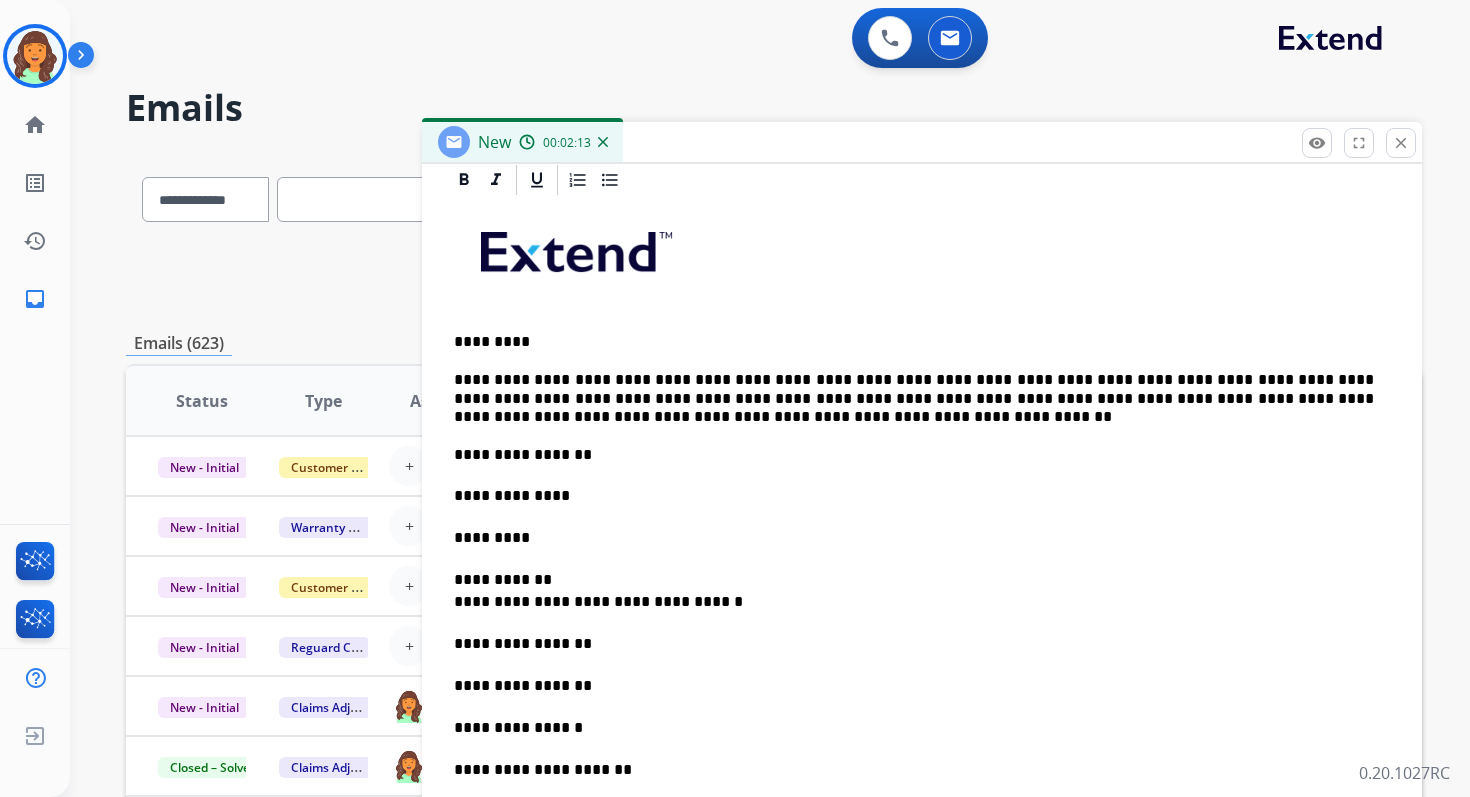 click on "**********" at bounding box center [922, 814] 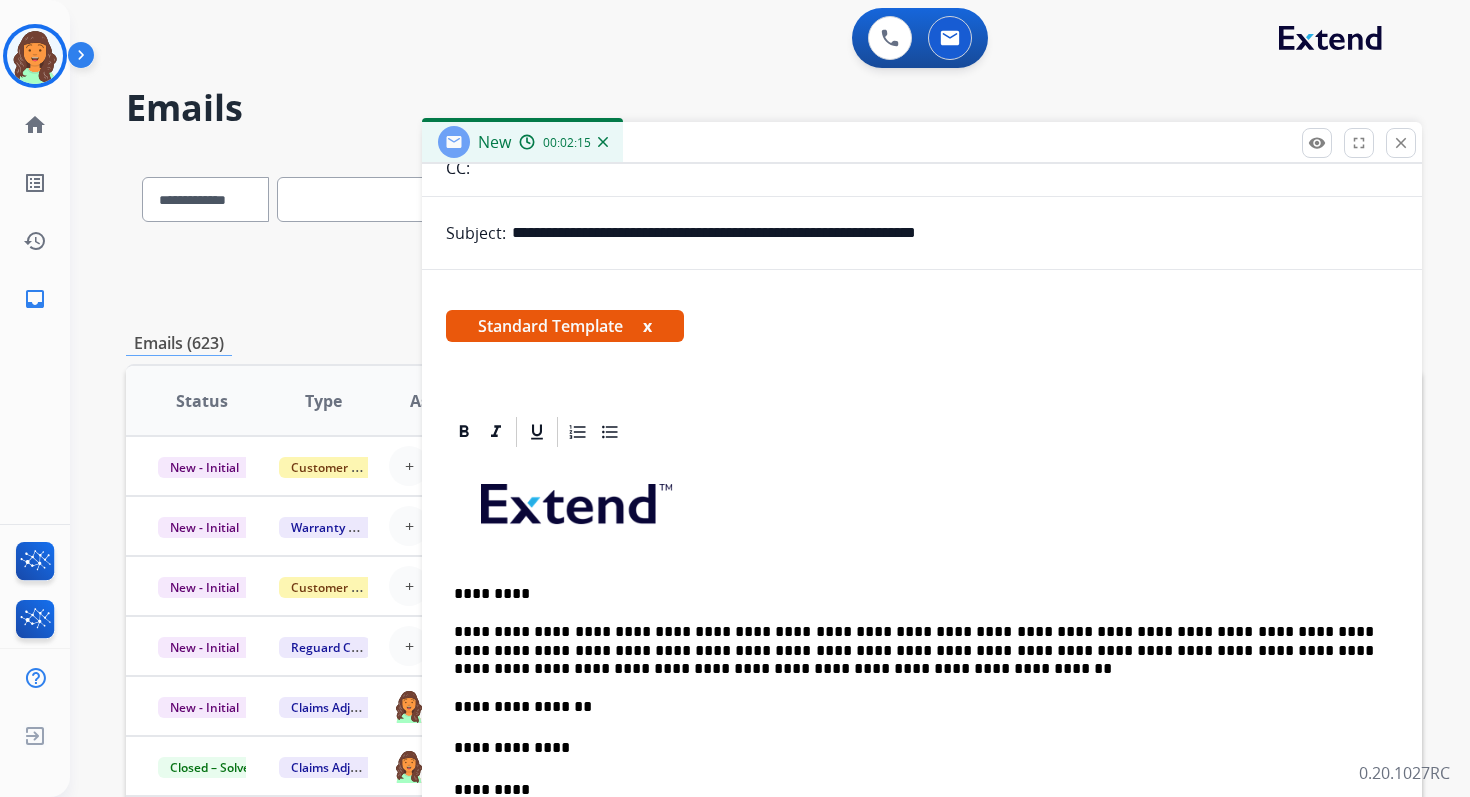 scroll, scrollTop: 174, scrollLeft: 0, axis: vertical 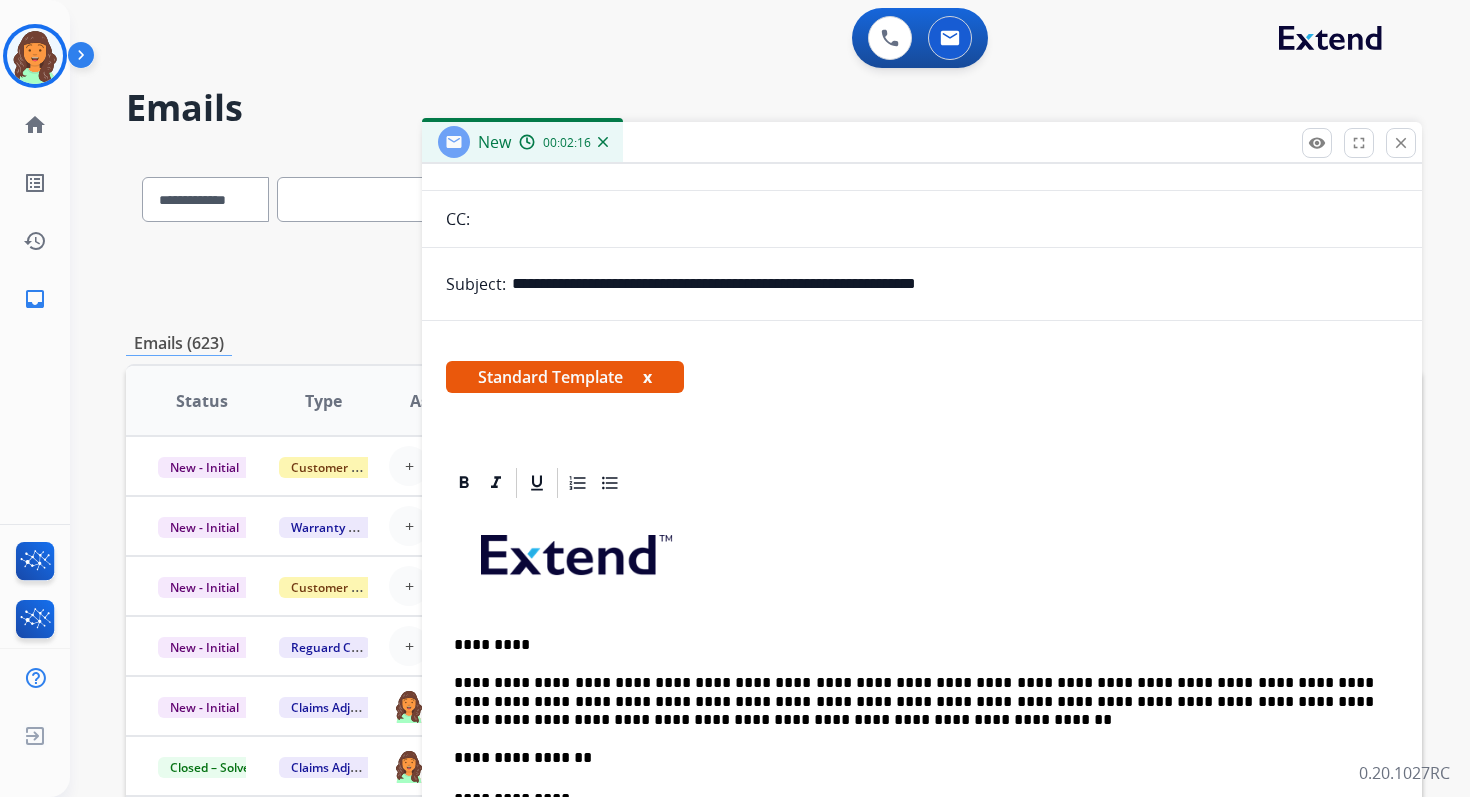 drag, startPoint x: 744, startPoint y: 287, endPoint x: 1179, endPoint y: 290, distance: 435.01035 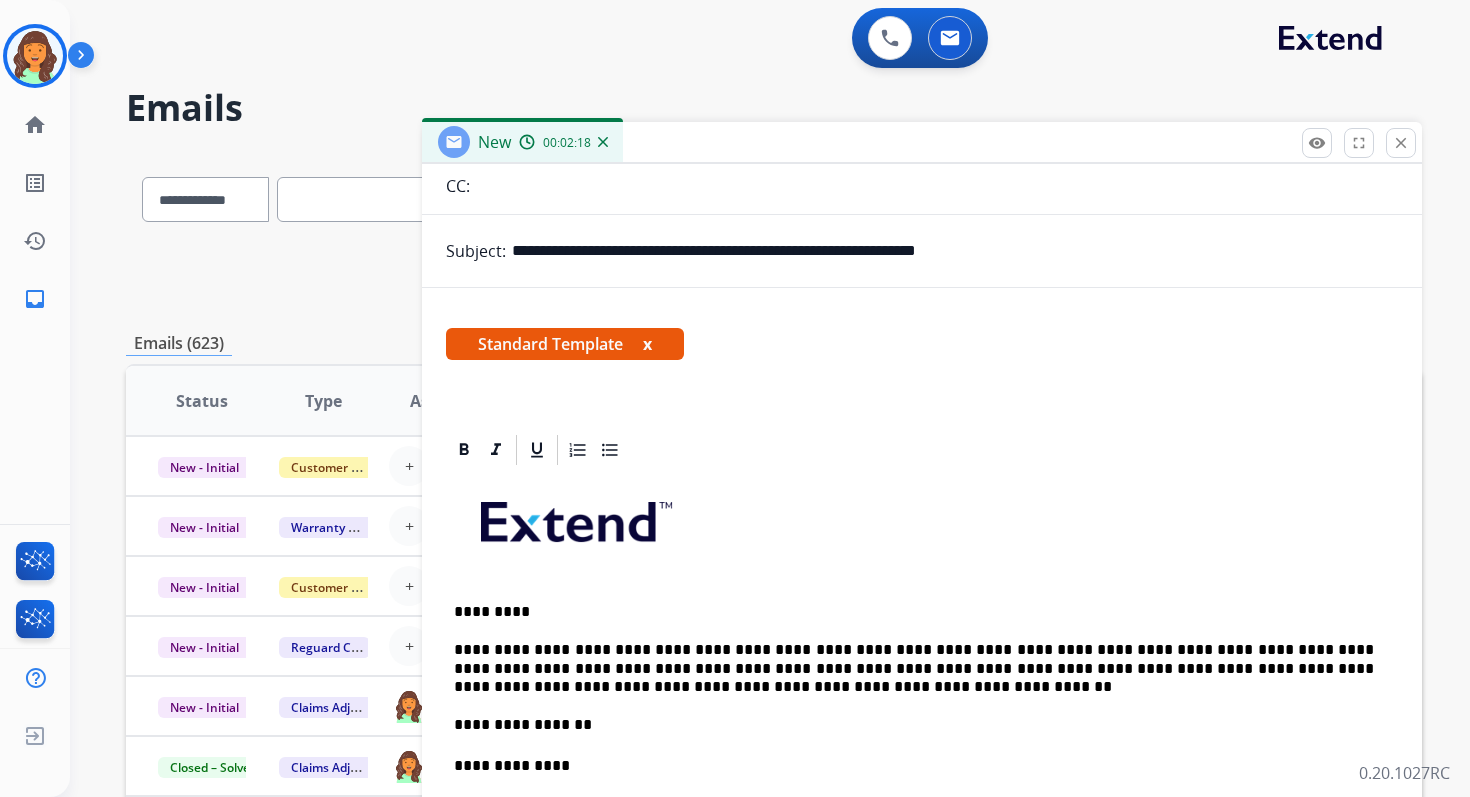scroll, scrollTop: 246, scrollLeft: 0, axis: vertical 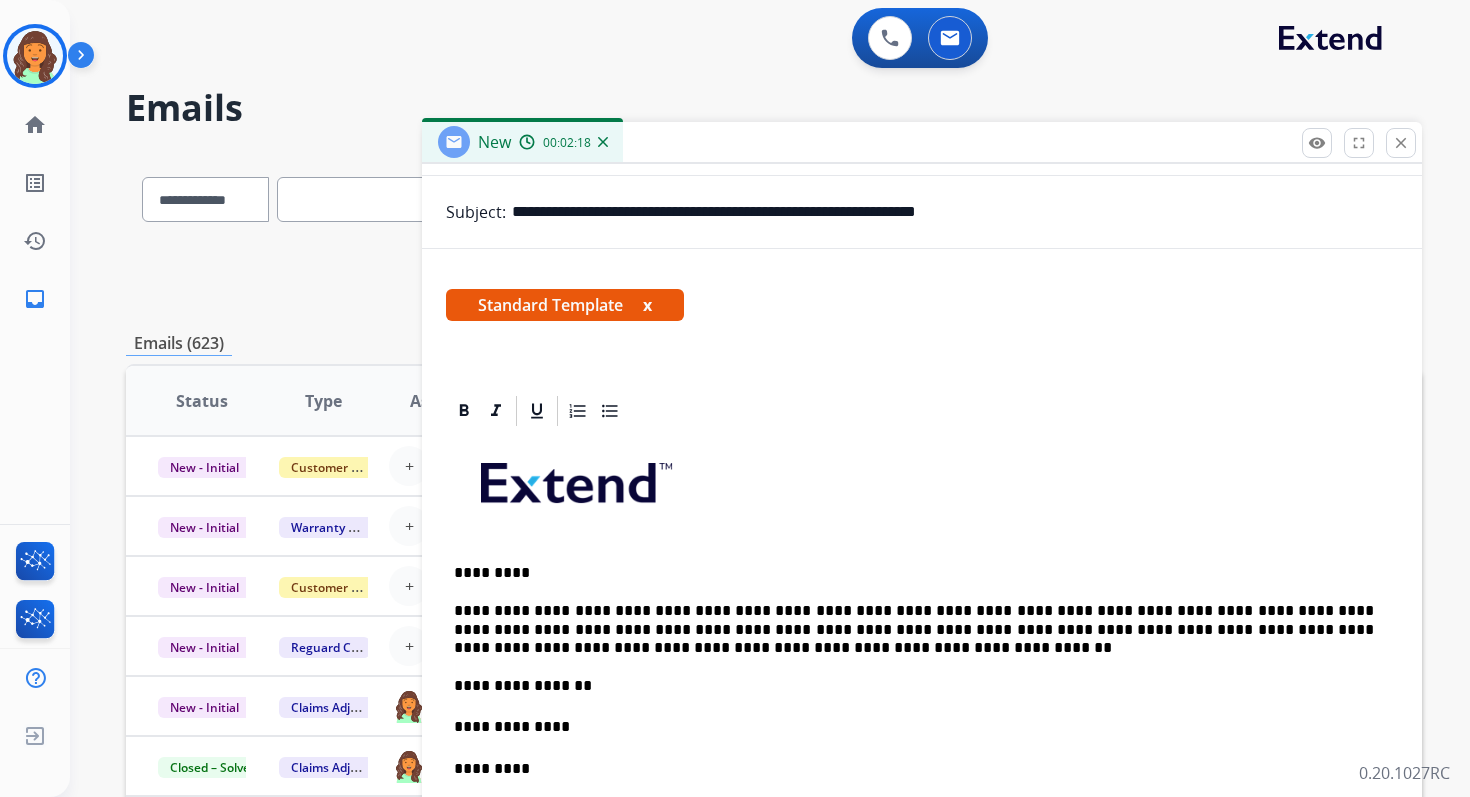 click on "*********" at bounding box center (914, 769) 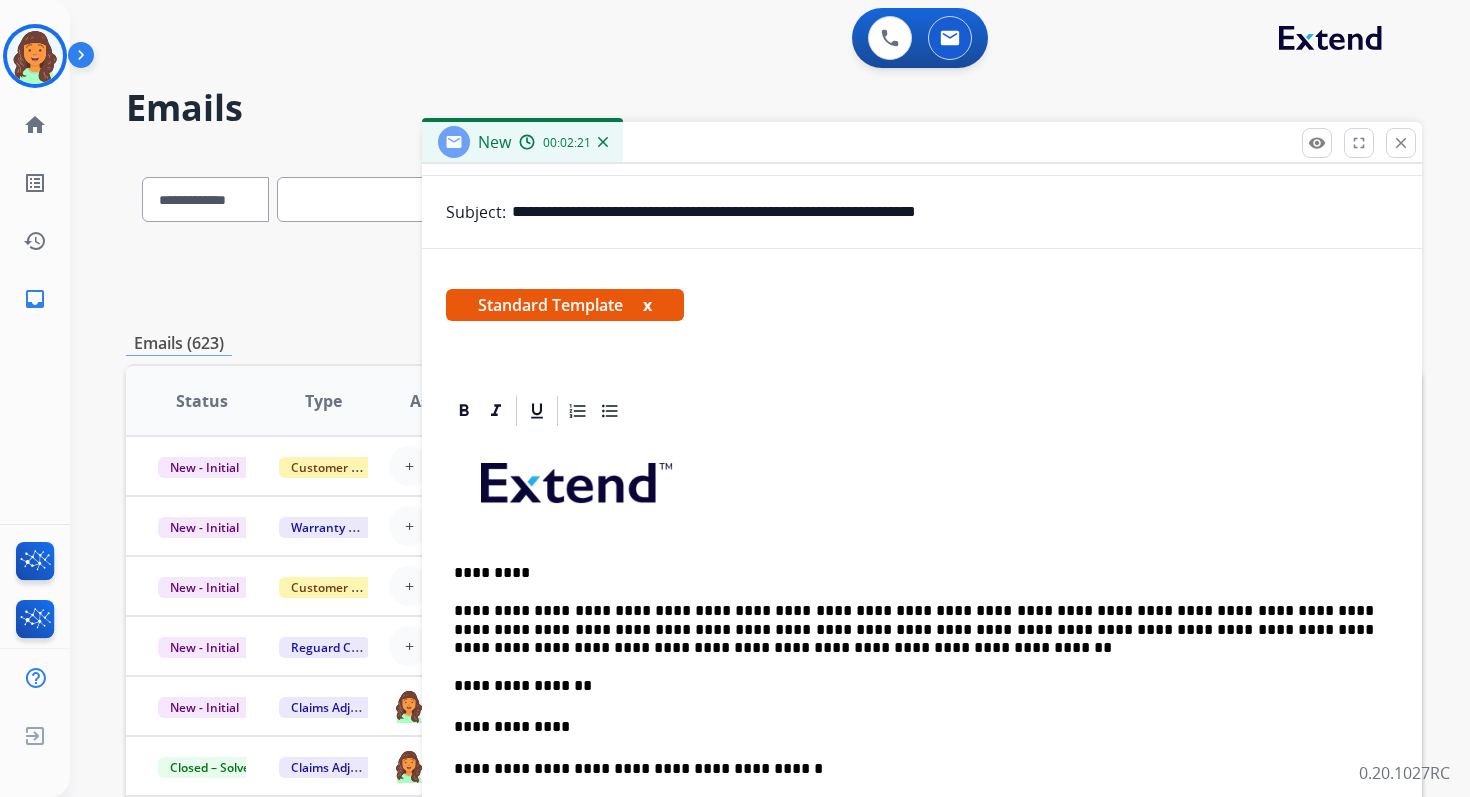 drag, startPoint x: 614, startPoint y: 211, endPoint x: 736, endPoint y: 210, distance: 122.0041 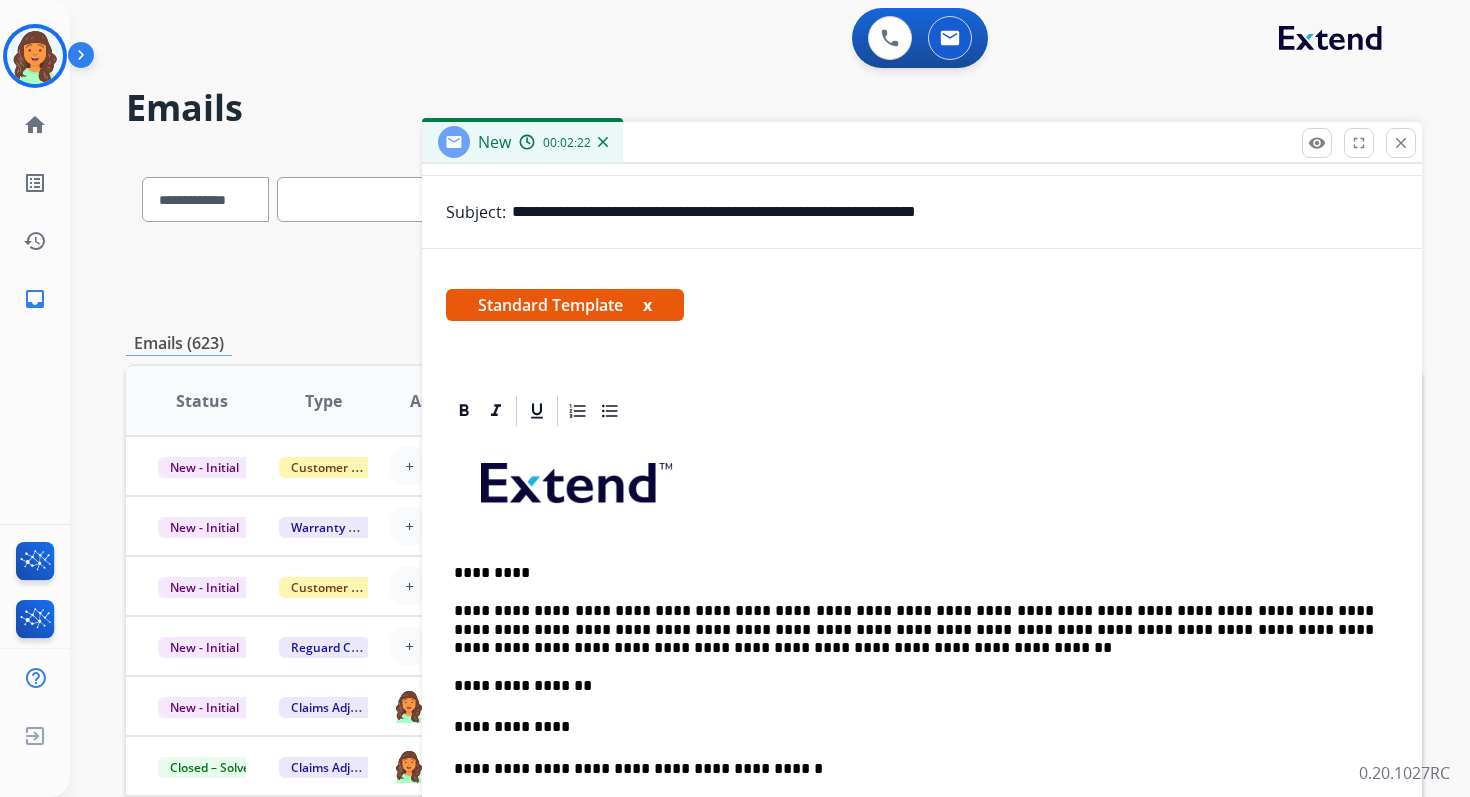 click on "**********" at bounding box center (914, 727) 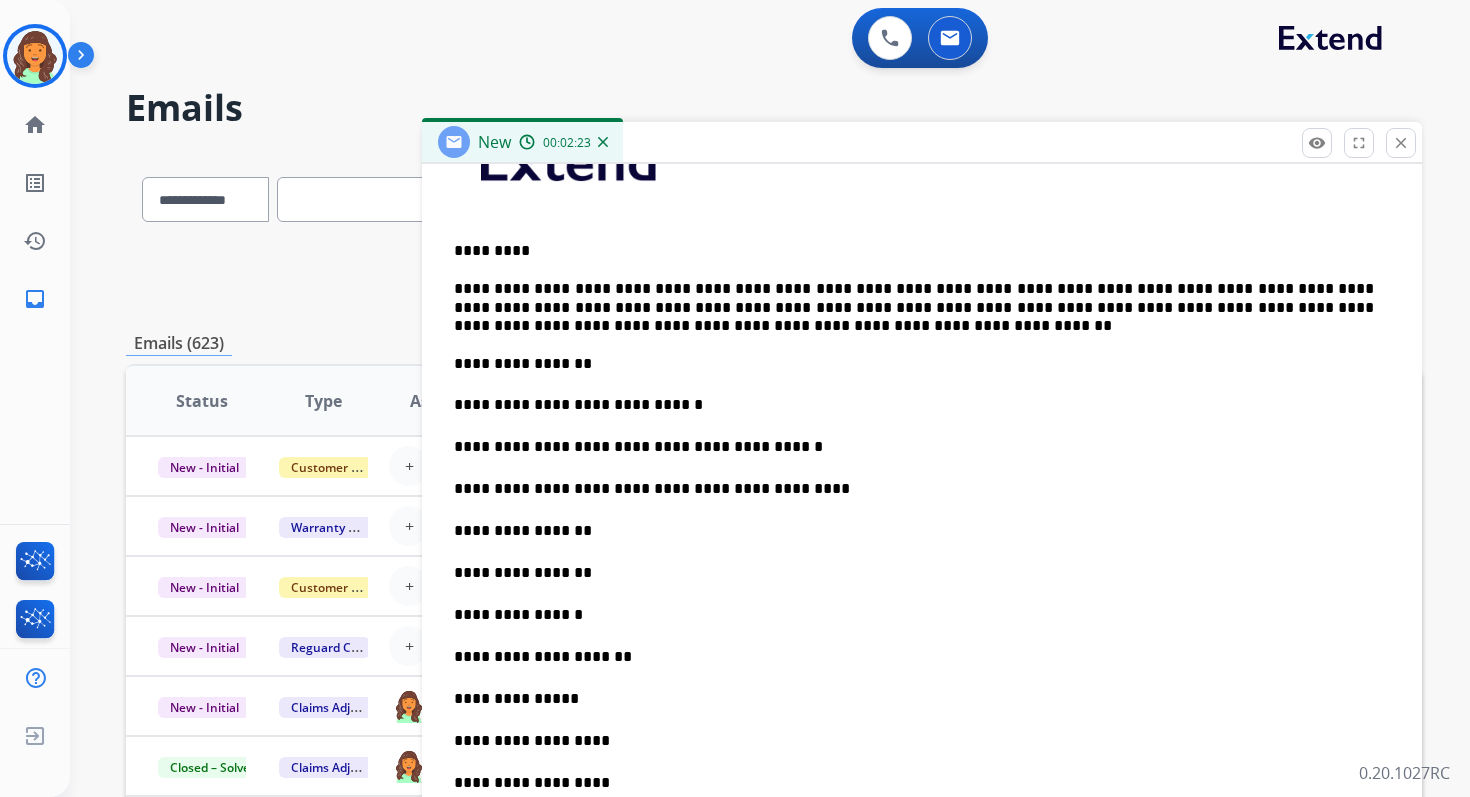 scroll, scrollTop: 576, scrollLeft: 0, axis: vertical 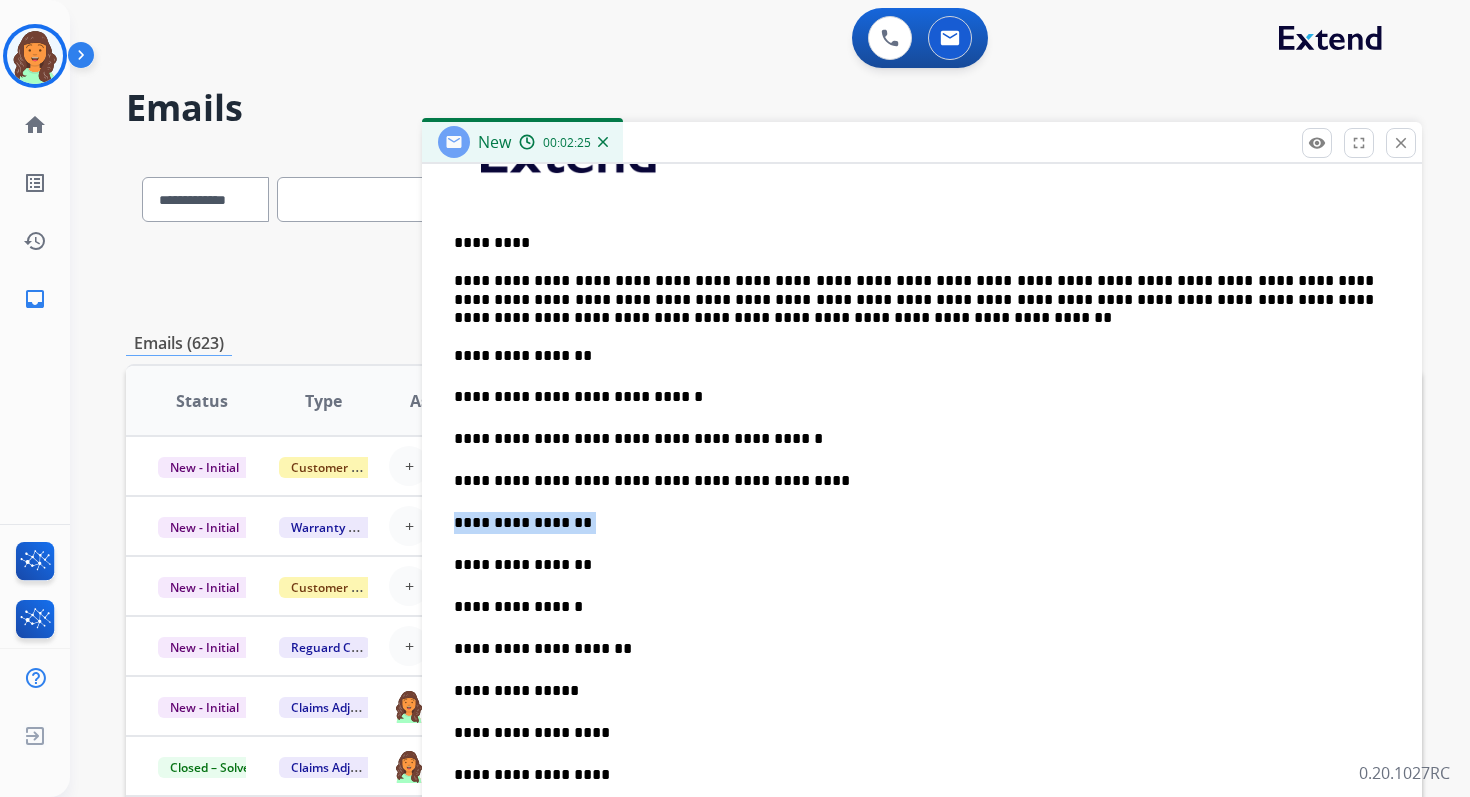 drag, startPoint x: 565, startPoint y: 525, endPoint x: 444, endPoint y: 525, distance: 121 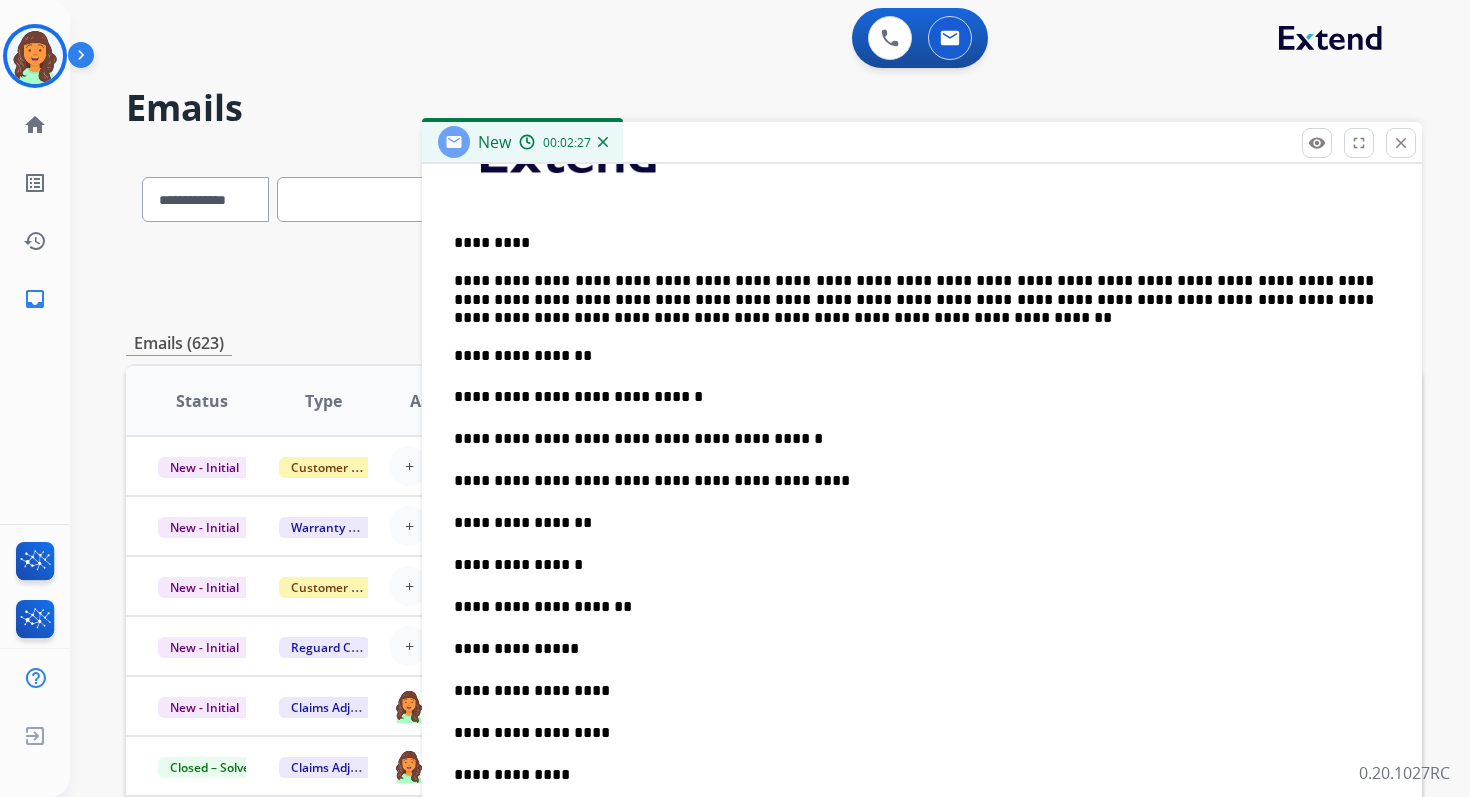 click on "**********" at bounding box center [914, 523] 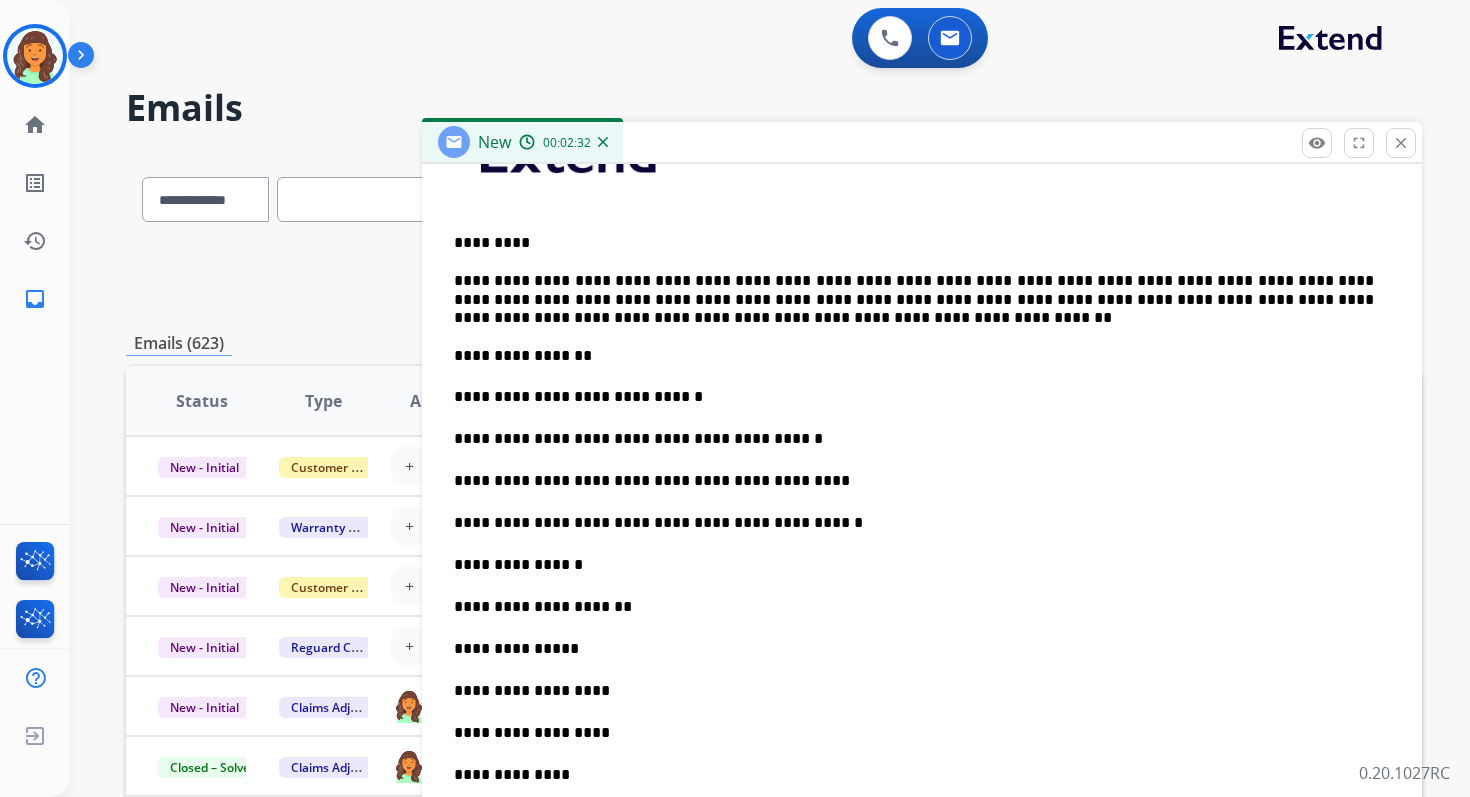 click on "**********" at bounding box center [914, 565] 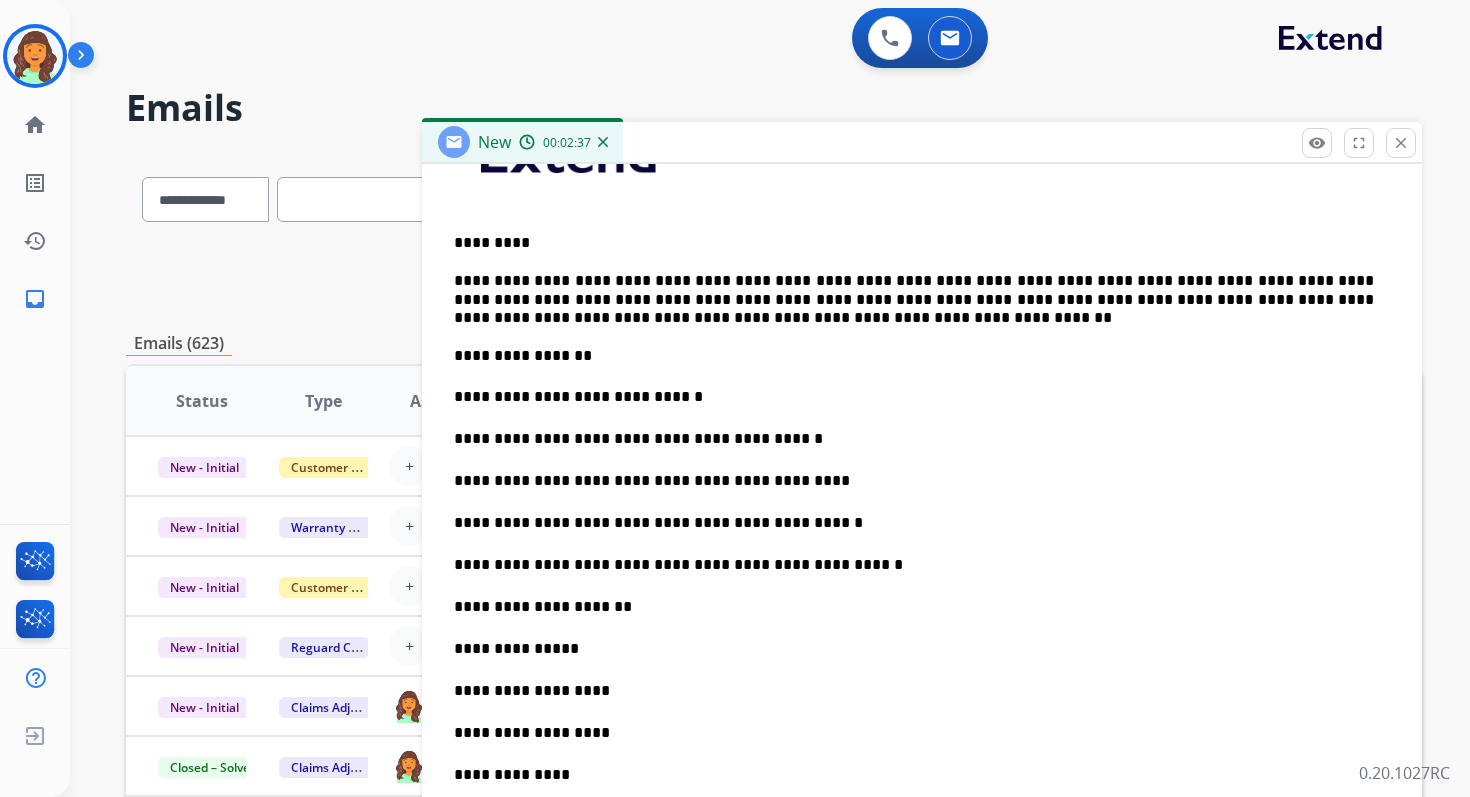 click on "**********" at bounding box center (914, 607) 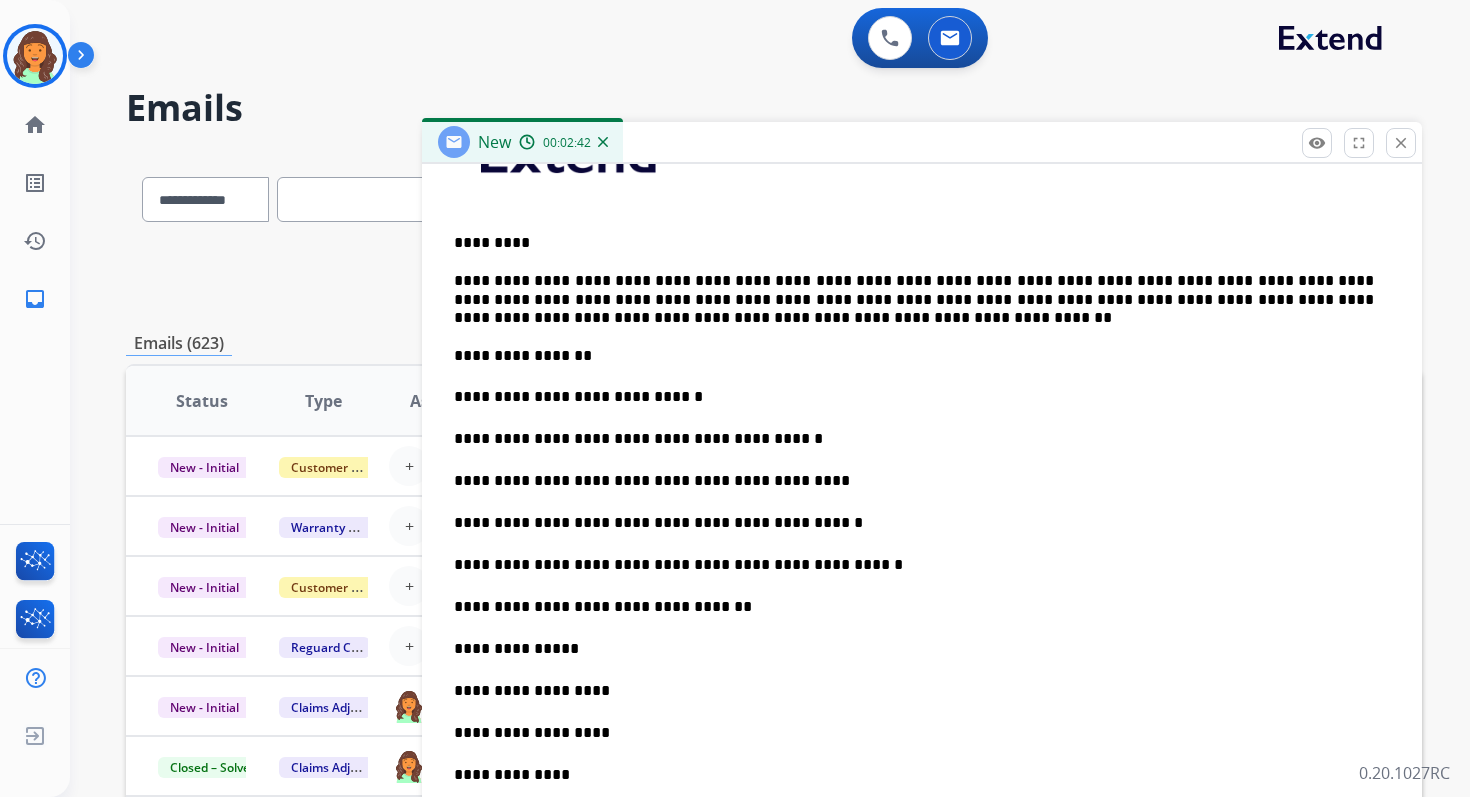 click on "**********" at bounding box center [914, 649] 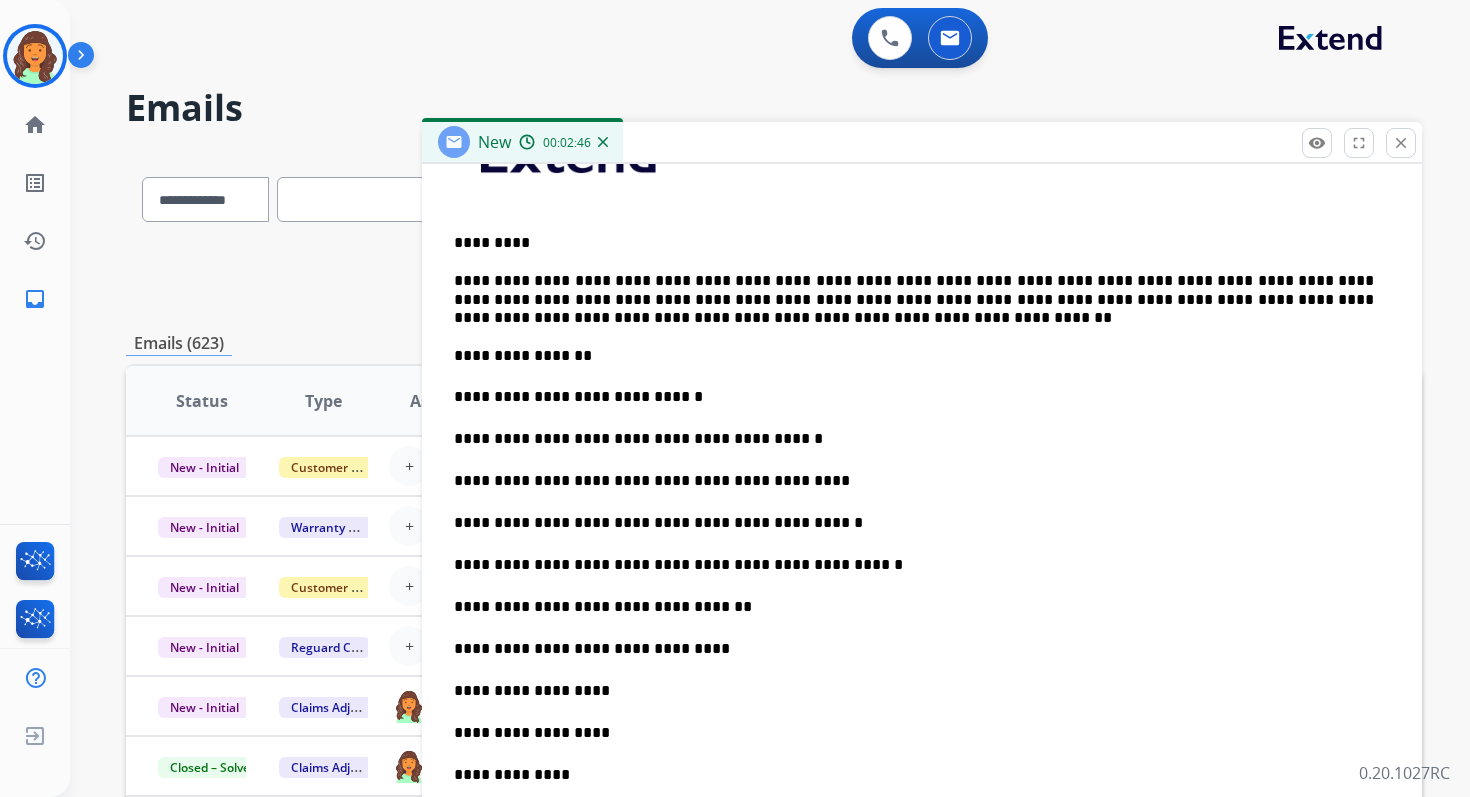 click on "**********" at bounding box center [914, 691] 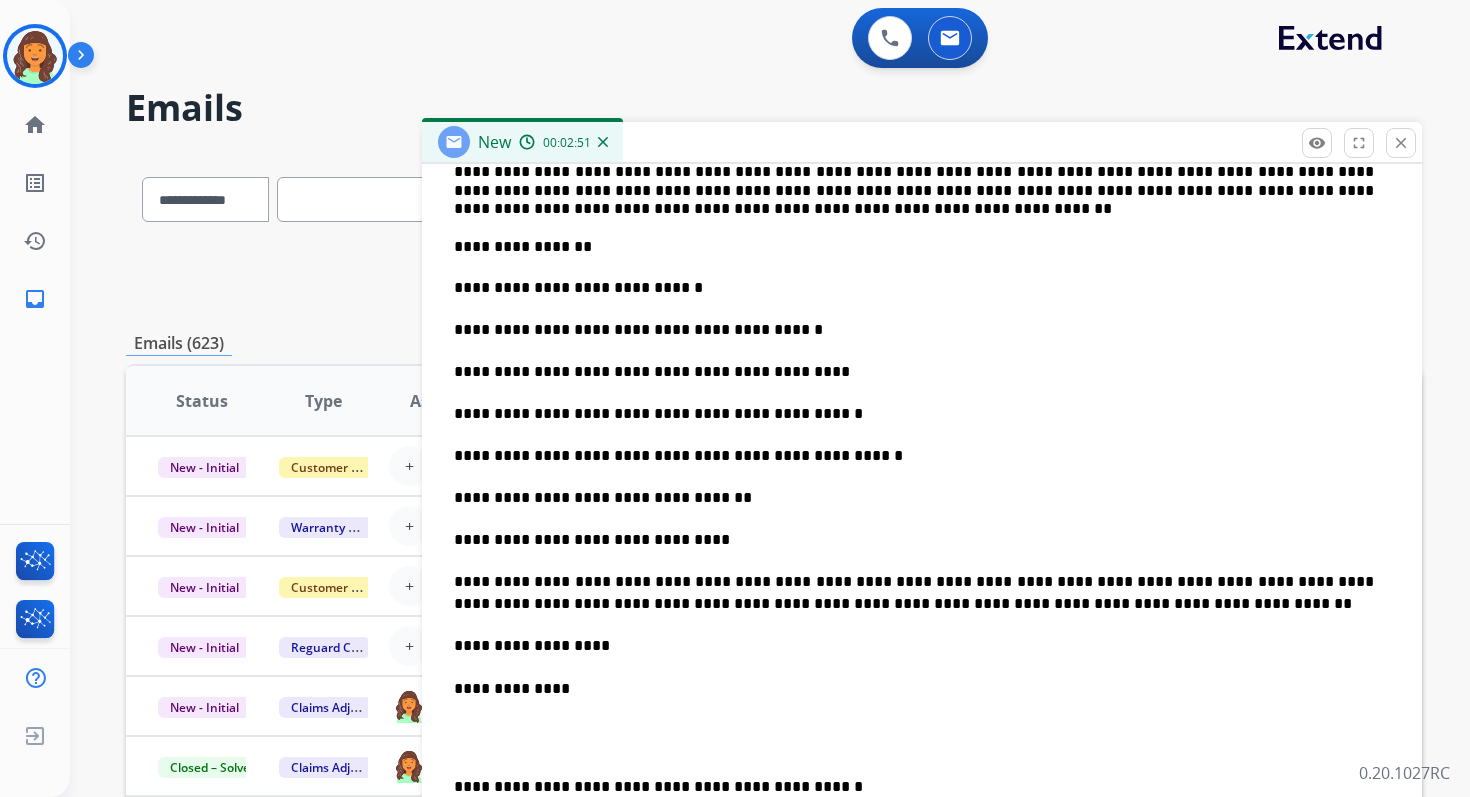 scroll, scrollTop: 764, scrollLeft: 0, axis: vertical 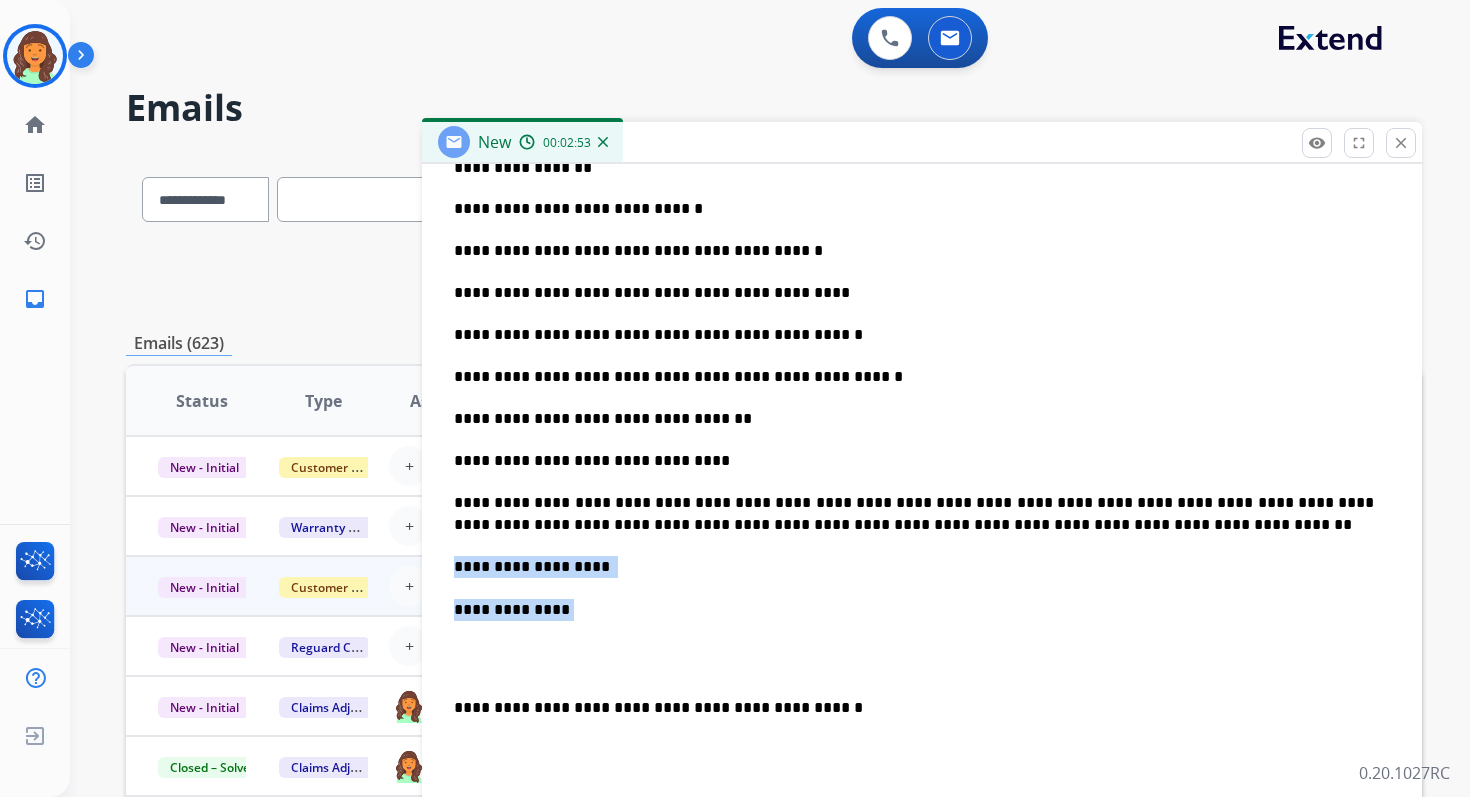drag, startPoint x: 558, startPoint y: 618, endPoint x: 419, endPoint y: 560, distance: 150.6154 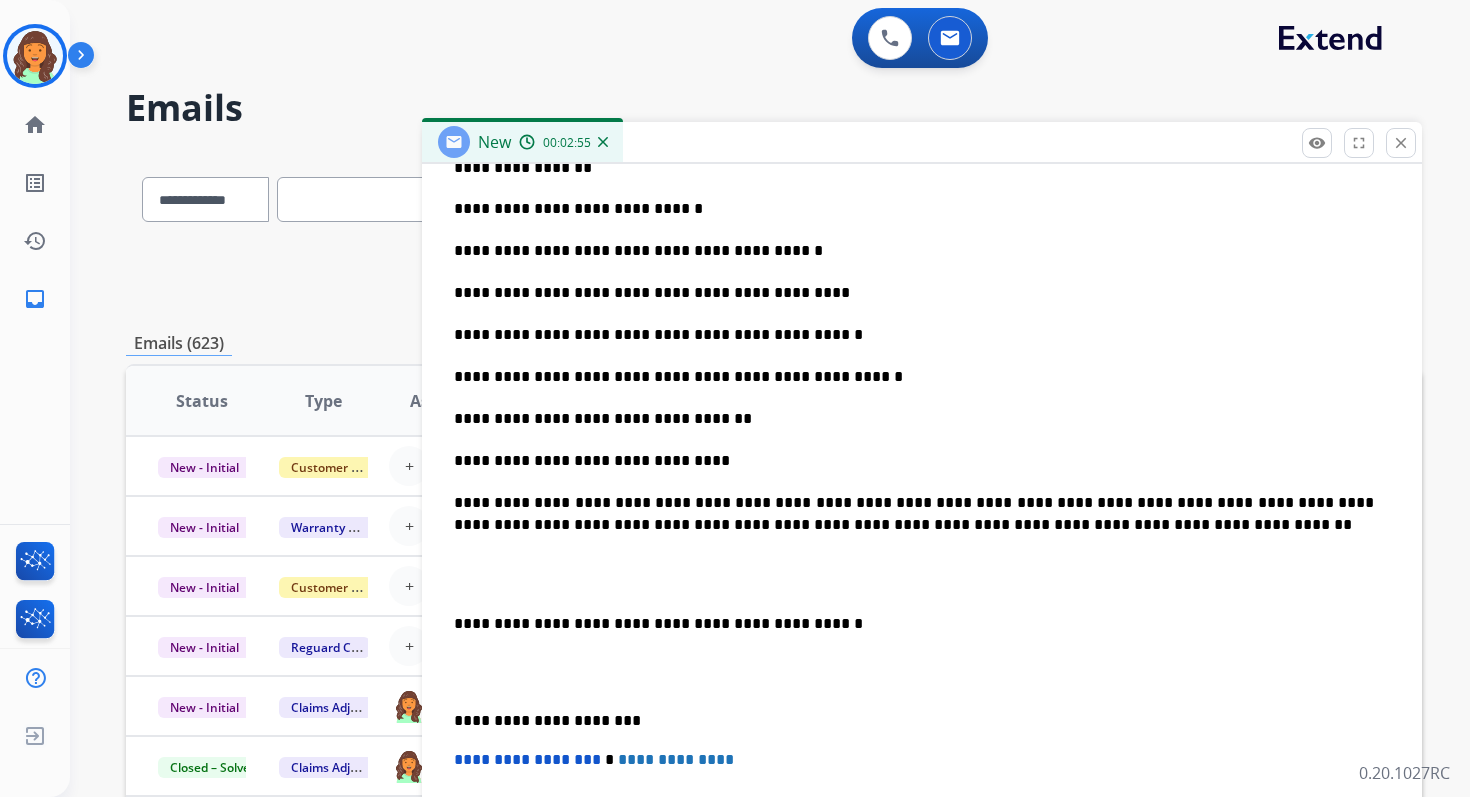 click at bounding box center (922, 574) 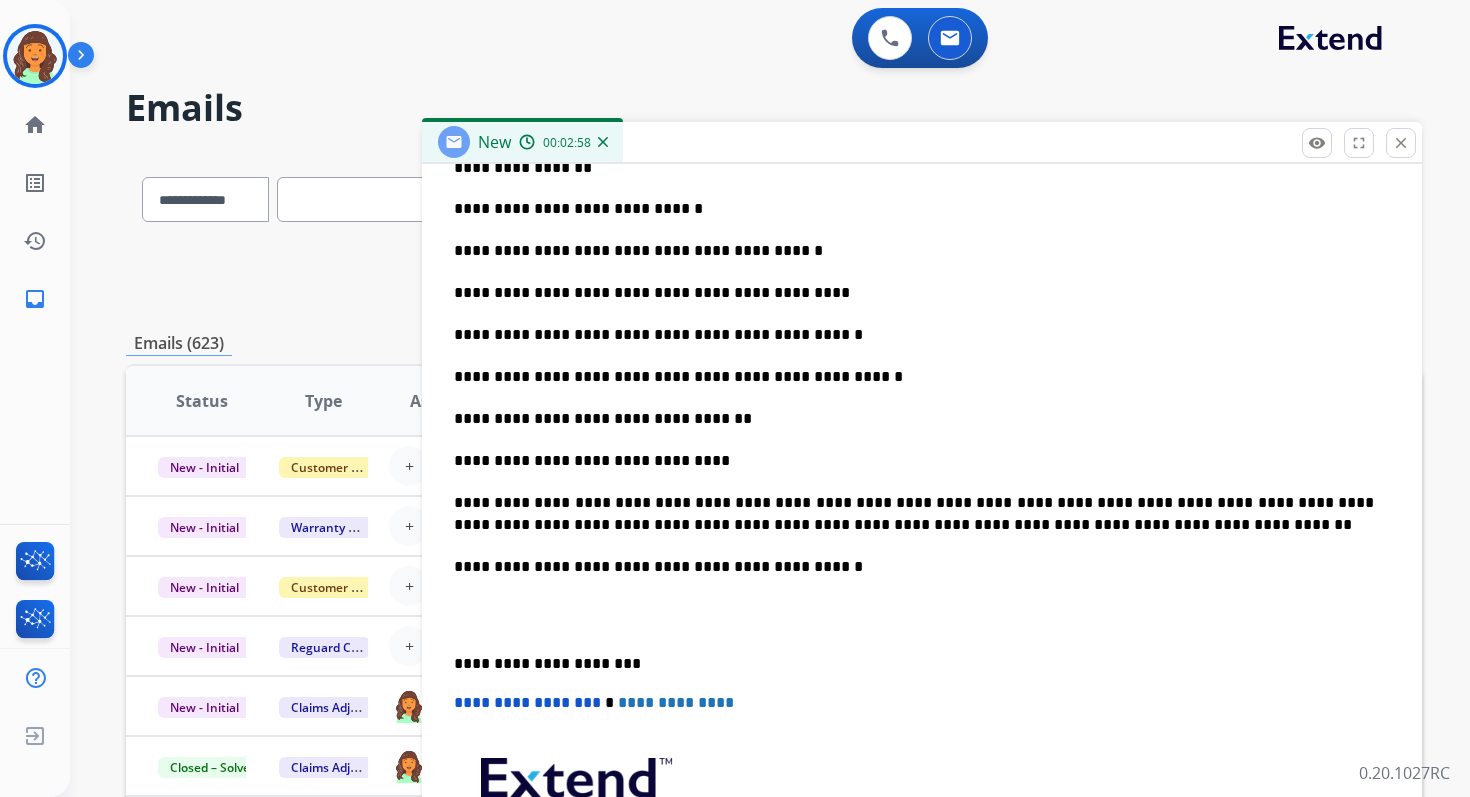 click on "**********" at bounding box center [914, 664] 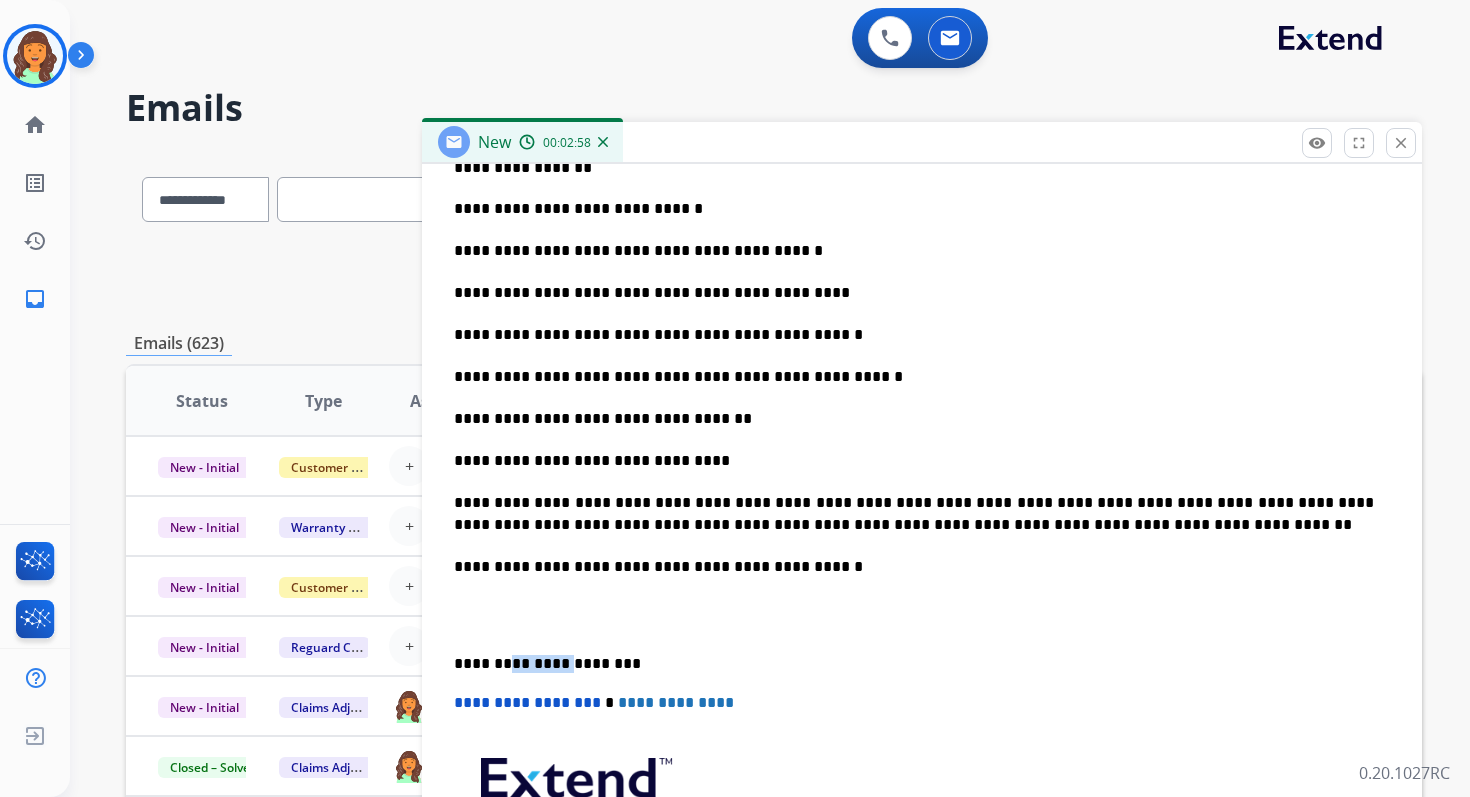click on "**********" at bounding box center (914, 664) 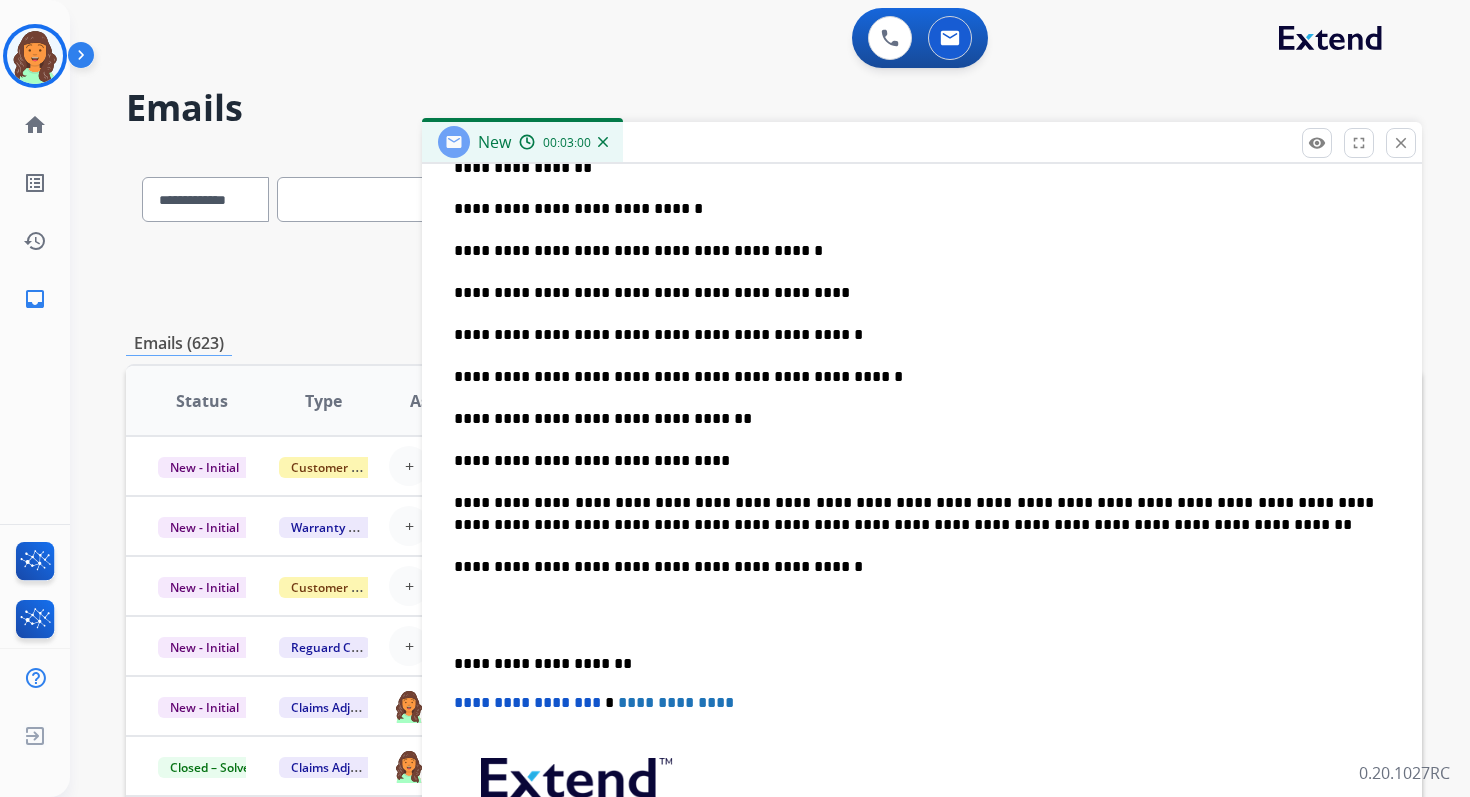 click on "**********" at bounding box center [527, 702] 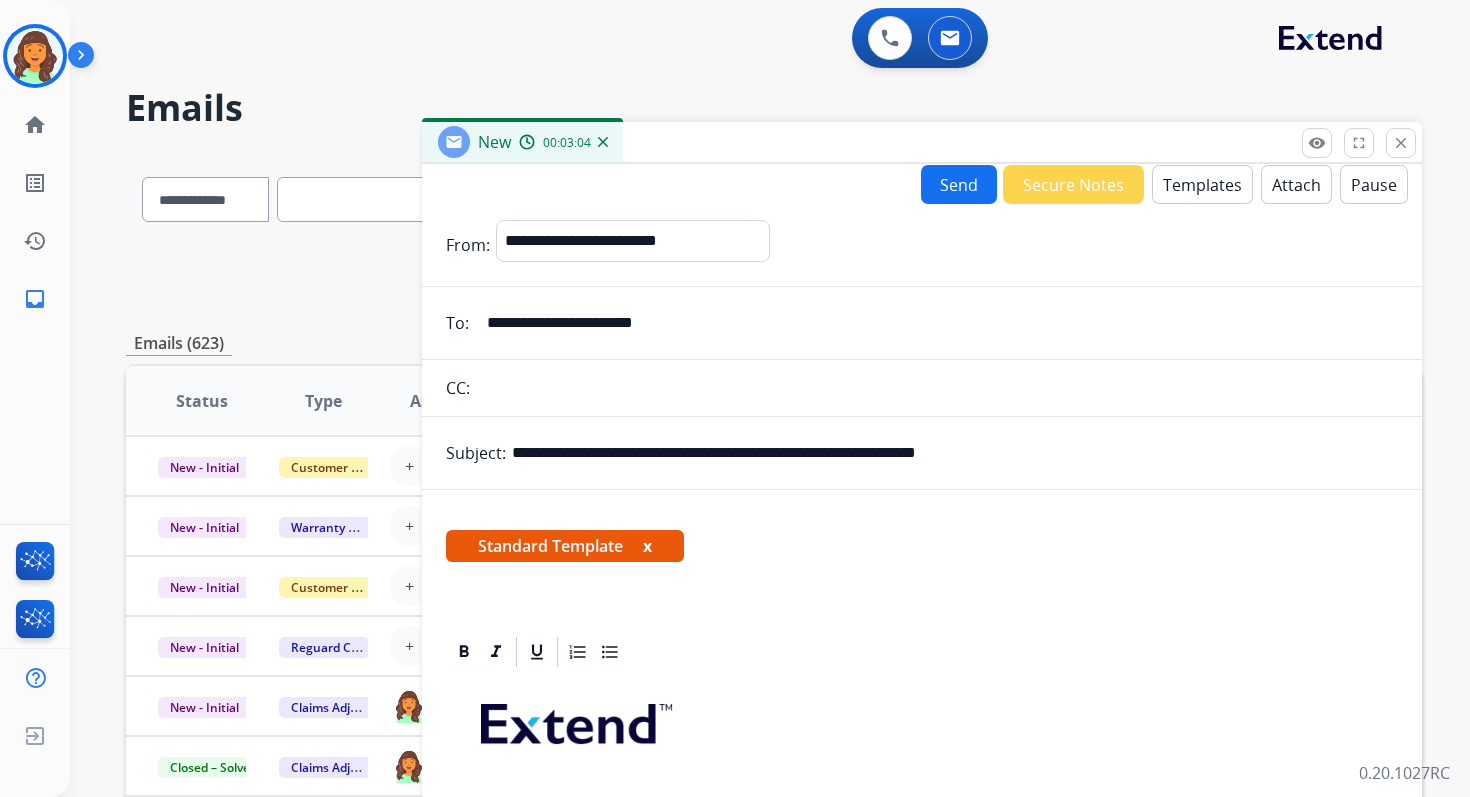 scroll, scrollTop: 0, scrollLeft: 0, axis: both 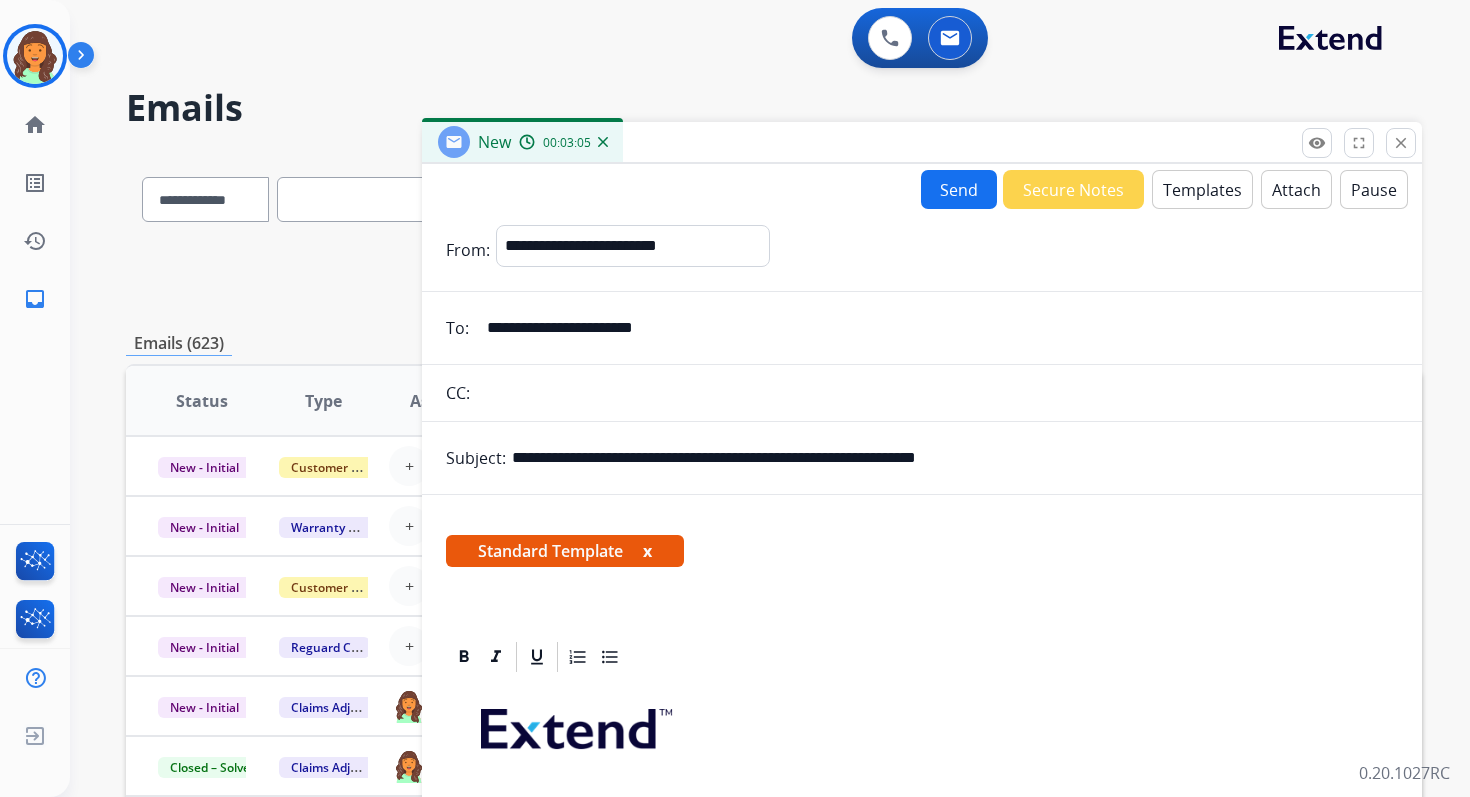 click on "Send" at bounding box center [959, 189] 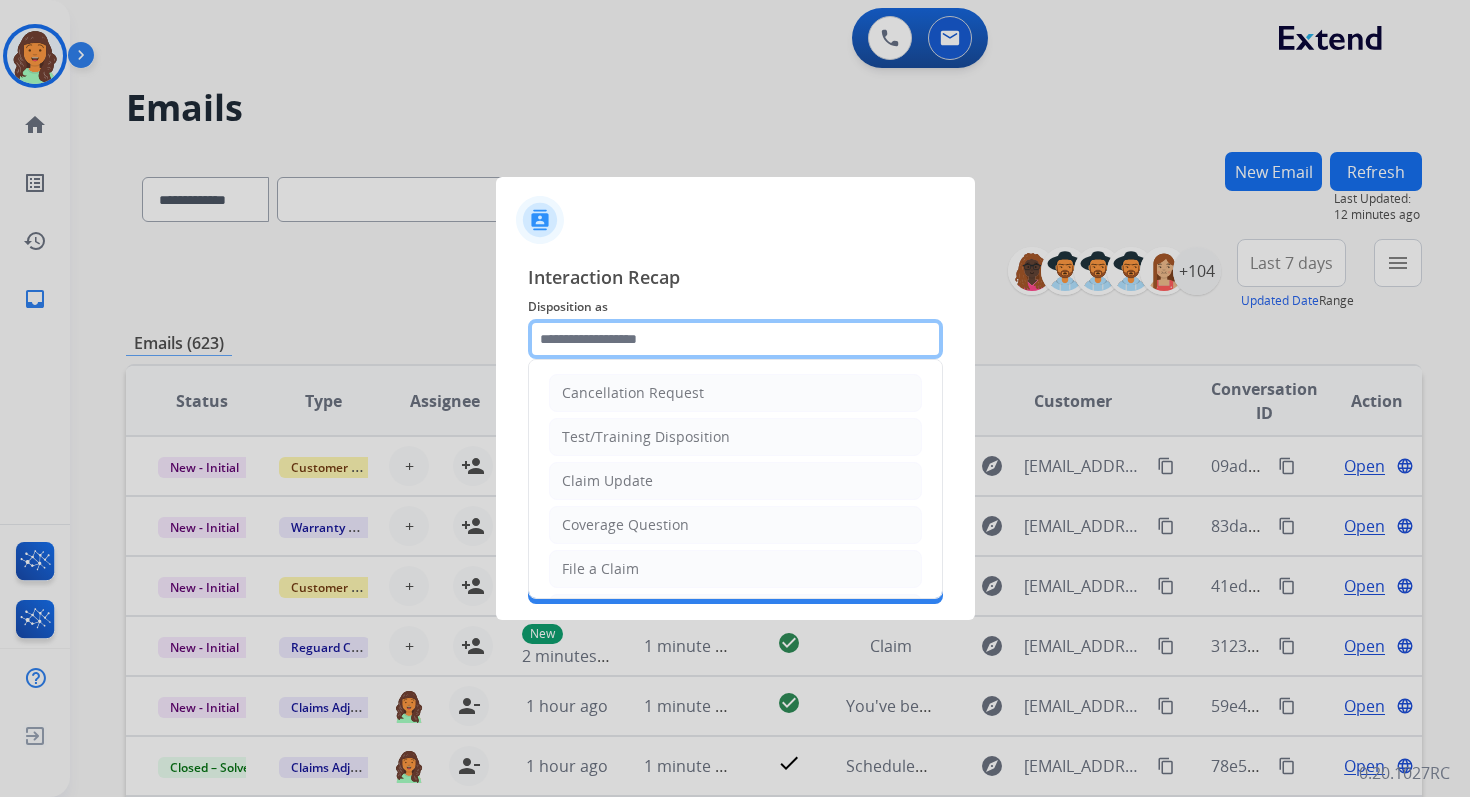 click 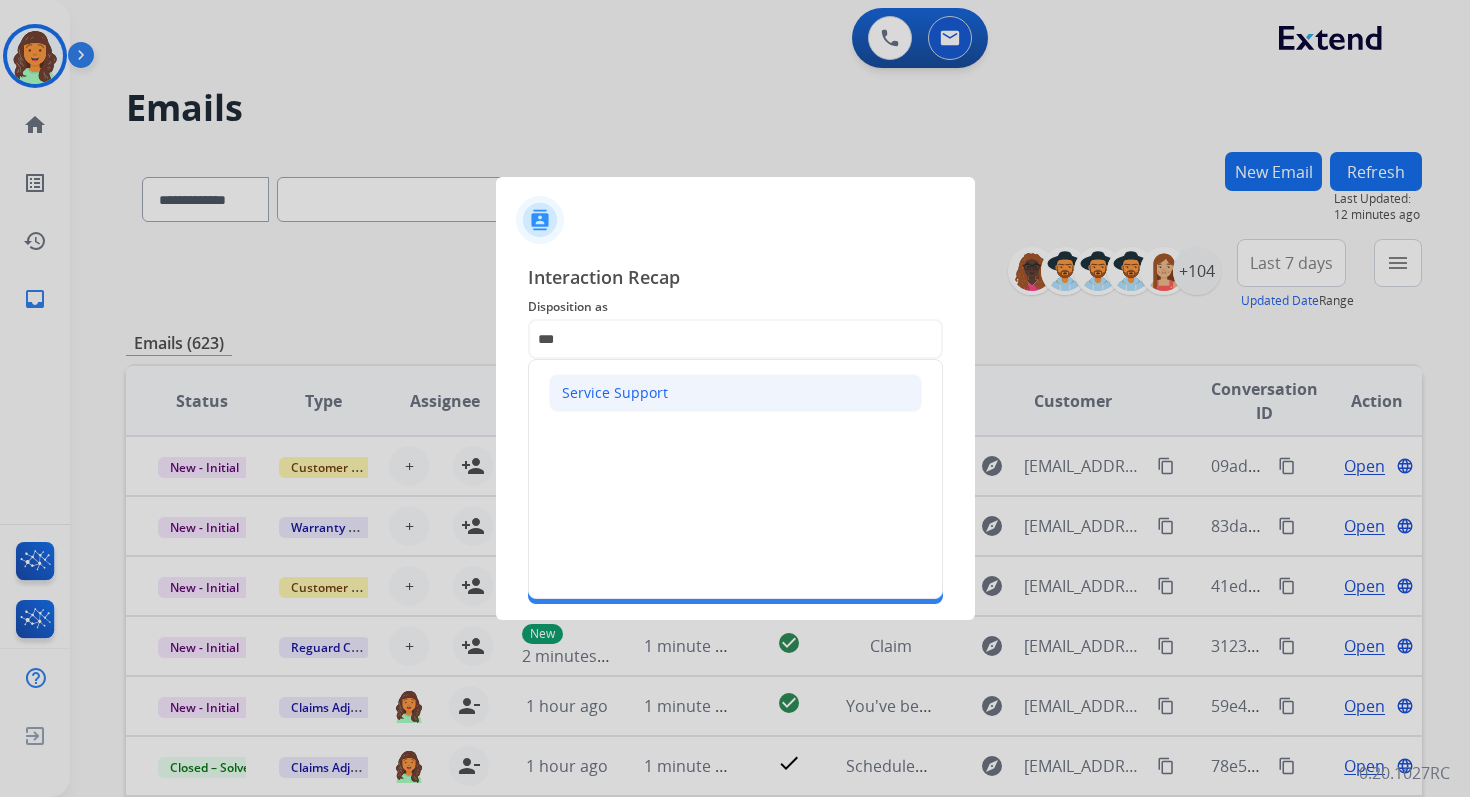 click on "Service Support" 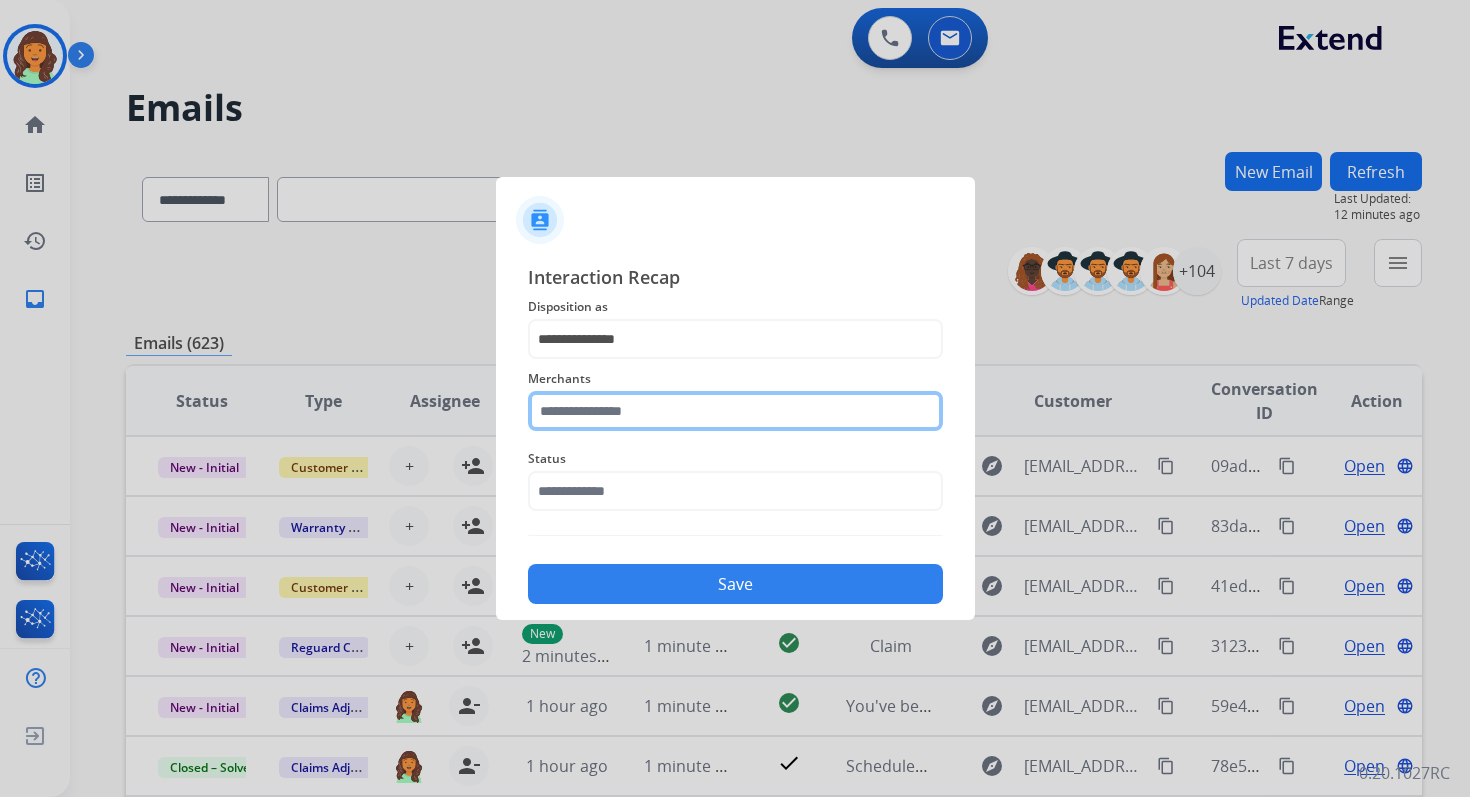 click 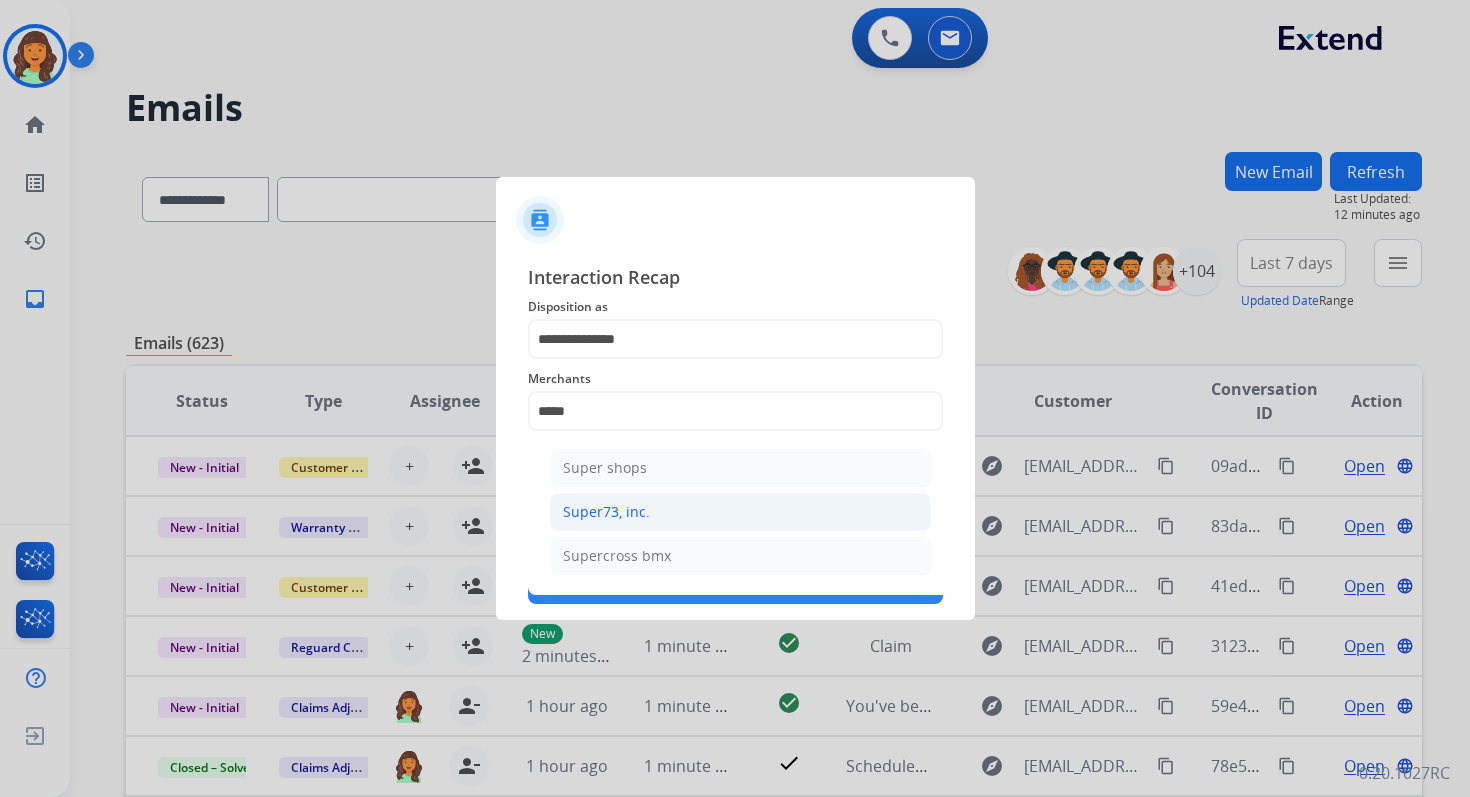 click on "Super73, inc." 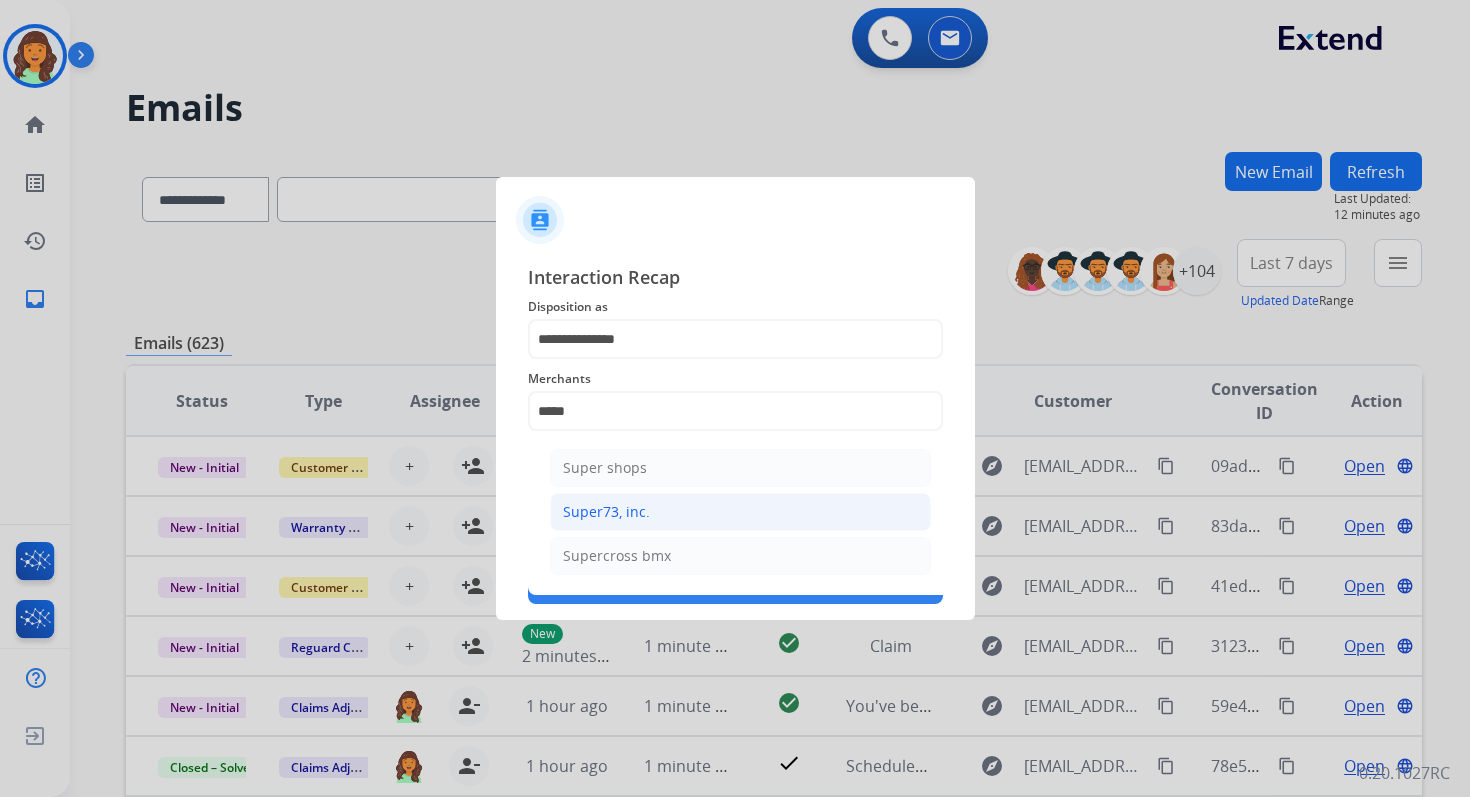 type on "**********" 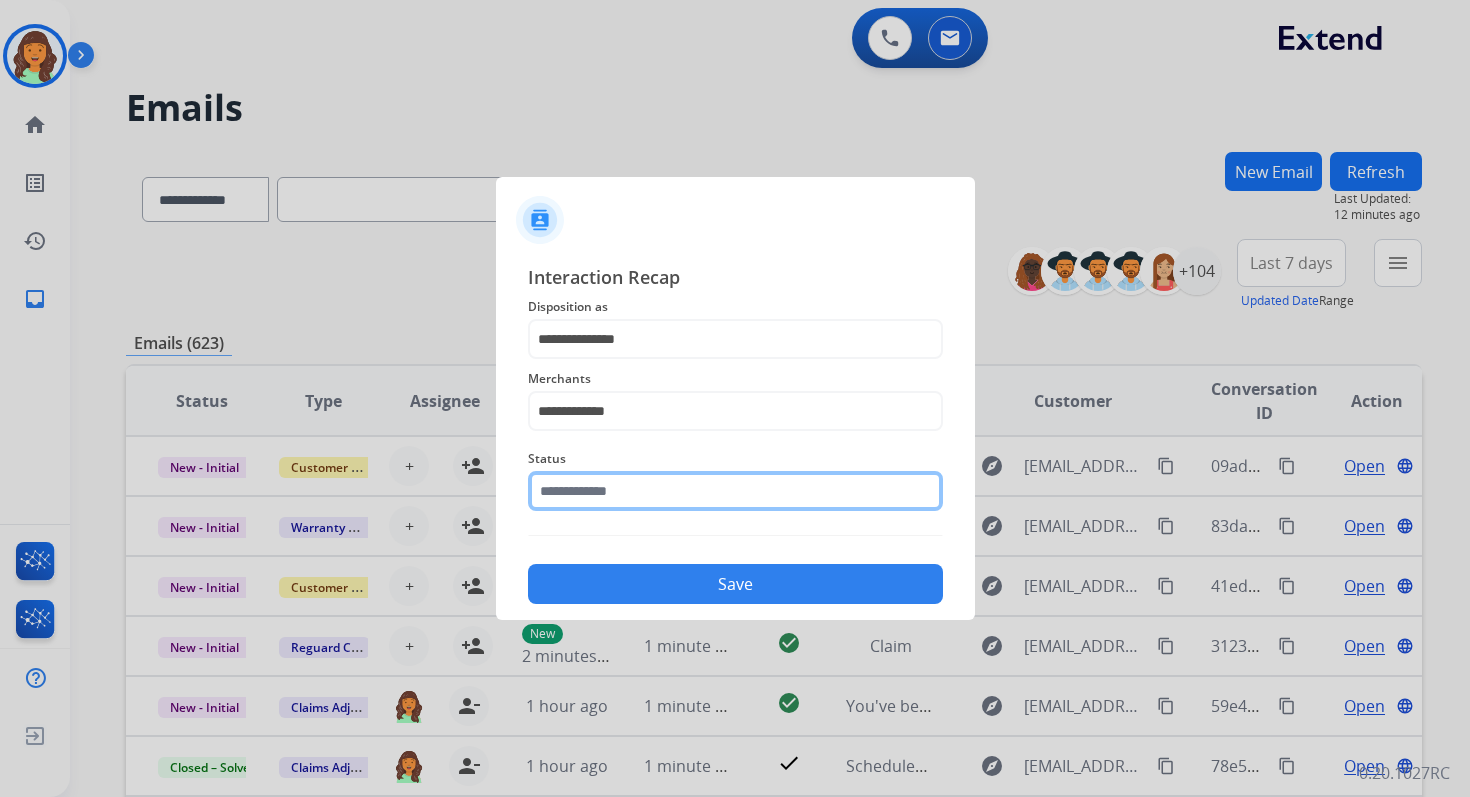 click 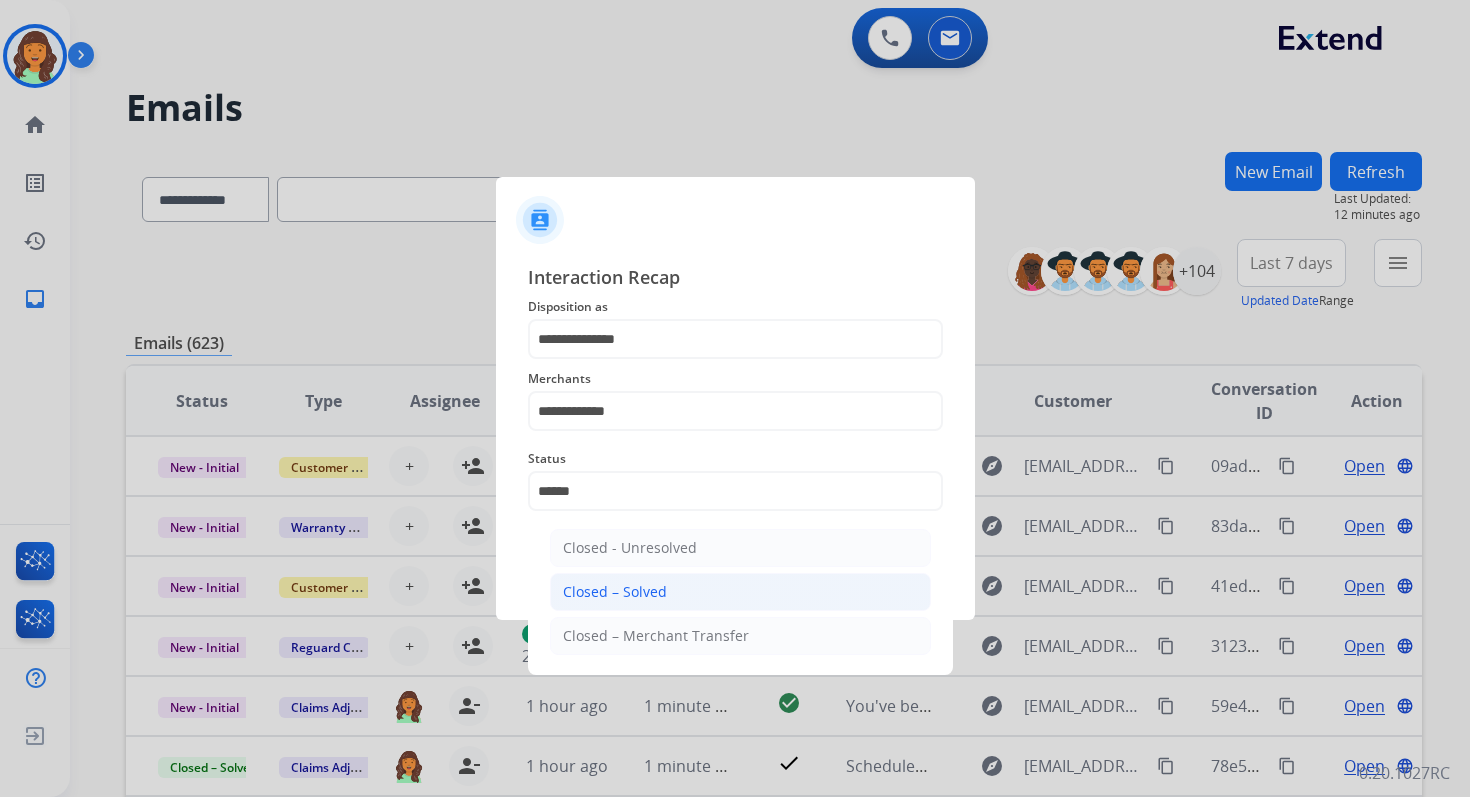 click on "Closed – Solved" 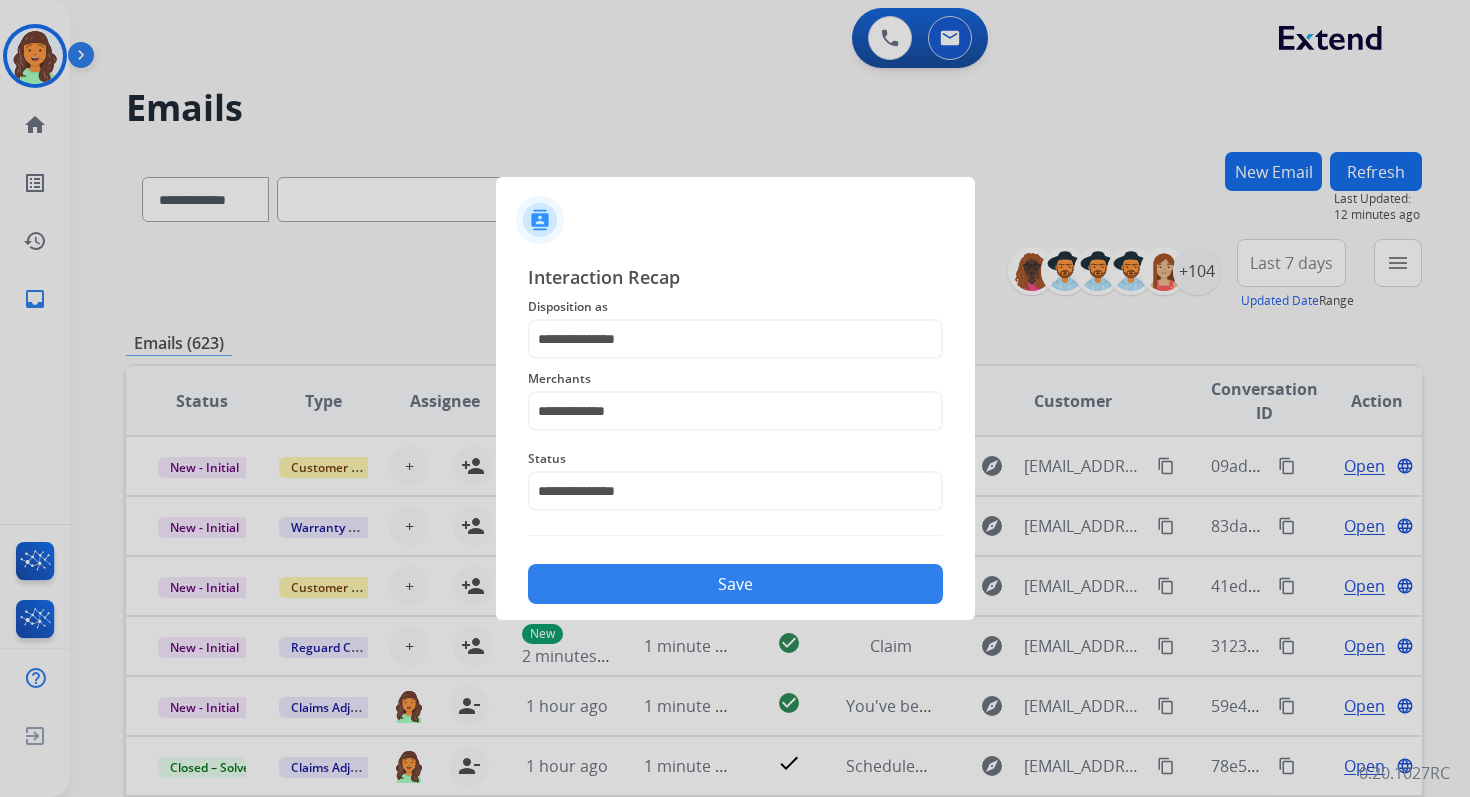click on "Save" 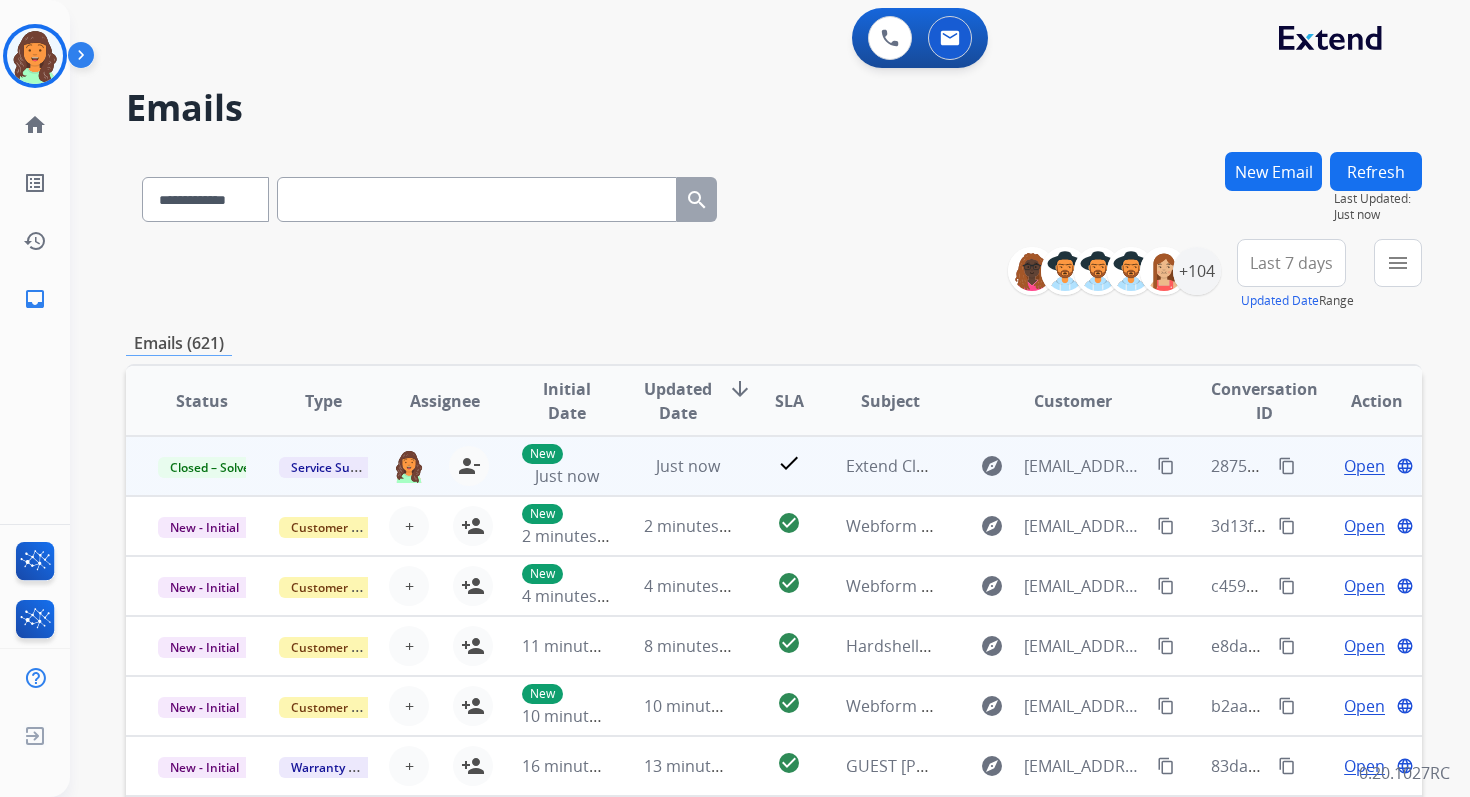 click on "content_copy" at bounding box center [1287, 466] 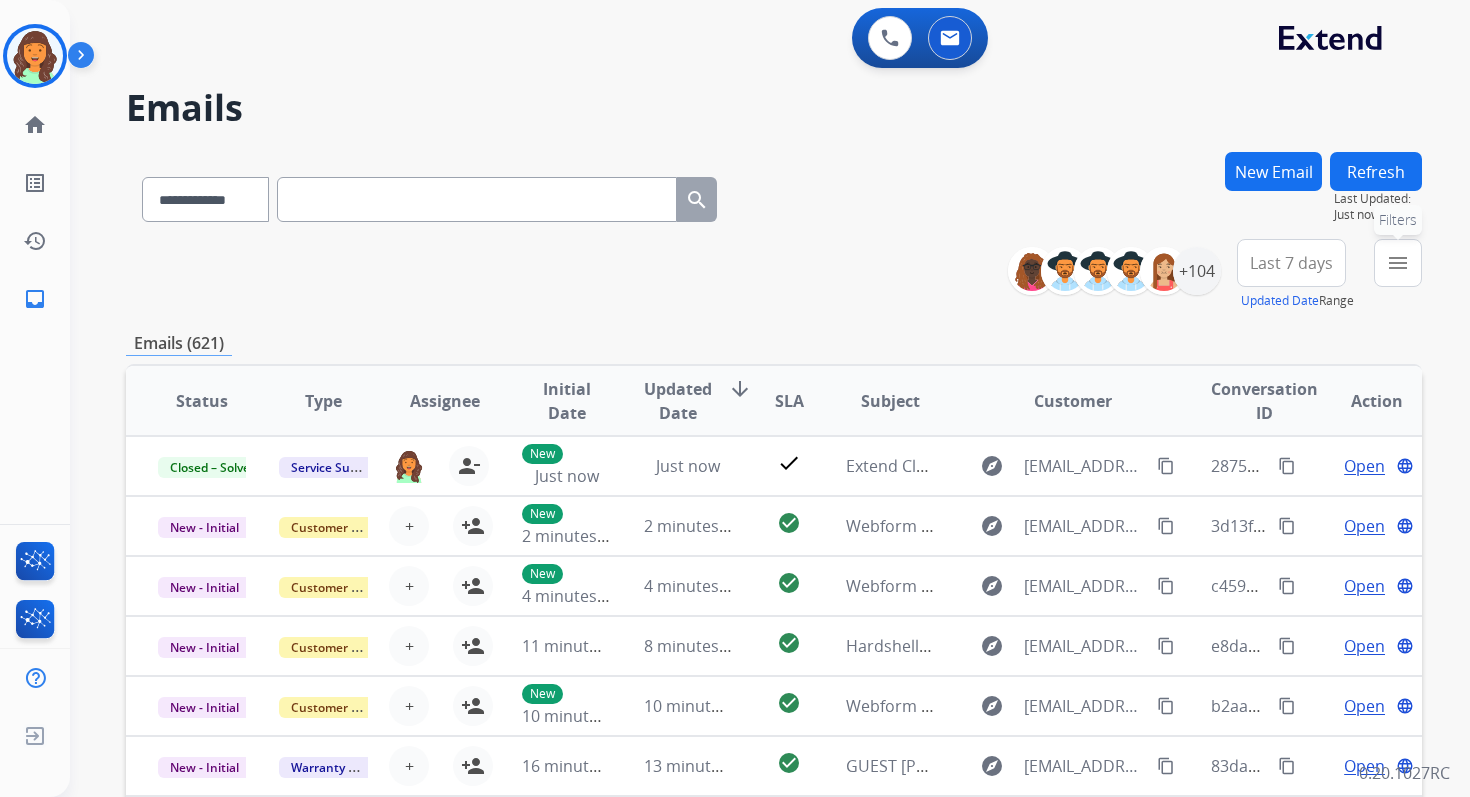 click on "menu" at bounding box center (1398, 263) 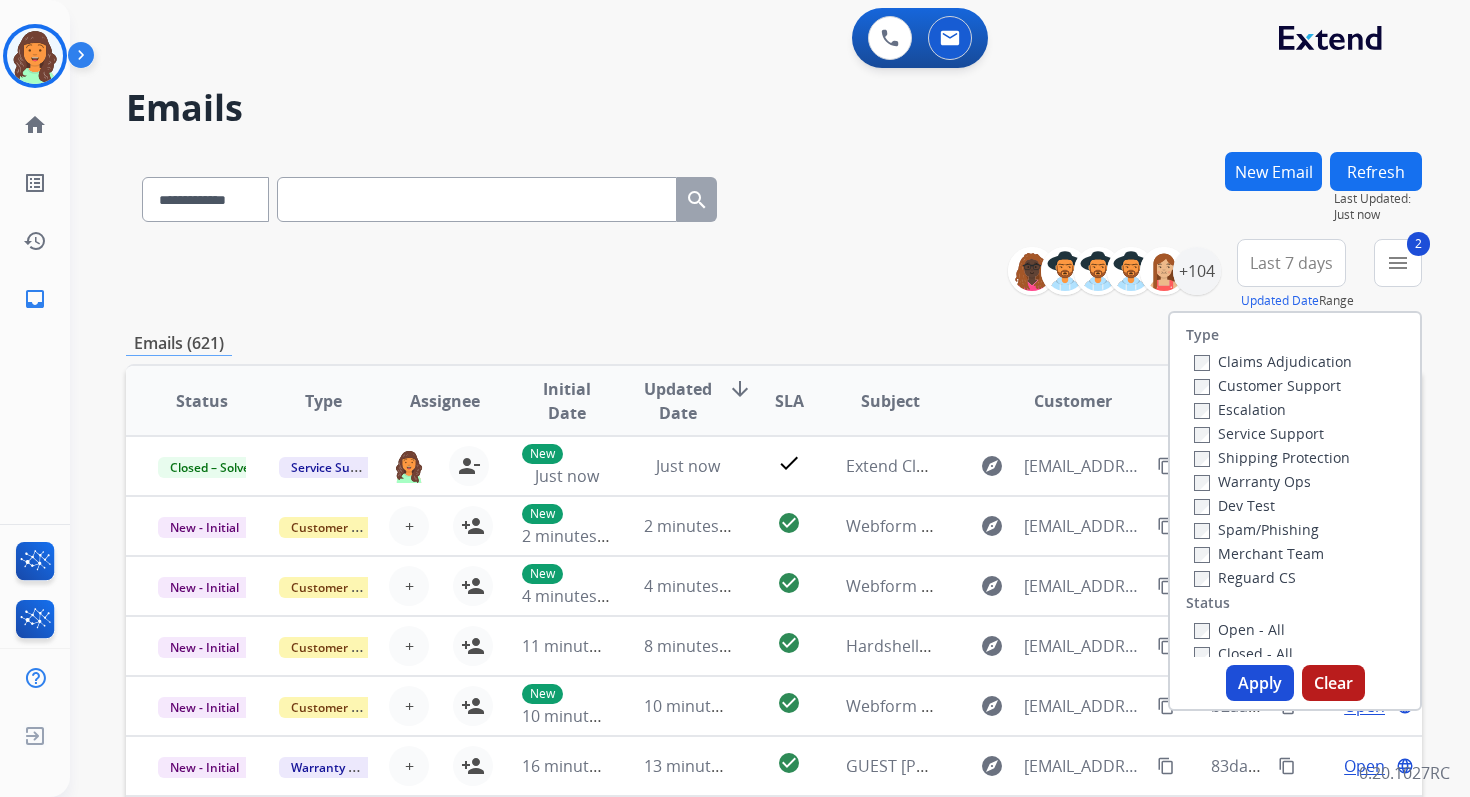 click on "Apply" at bounding box center (1260, 683) 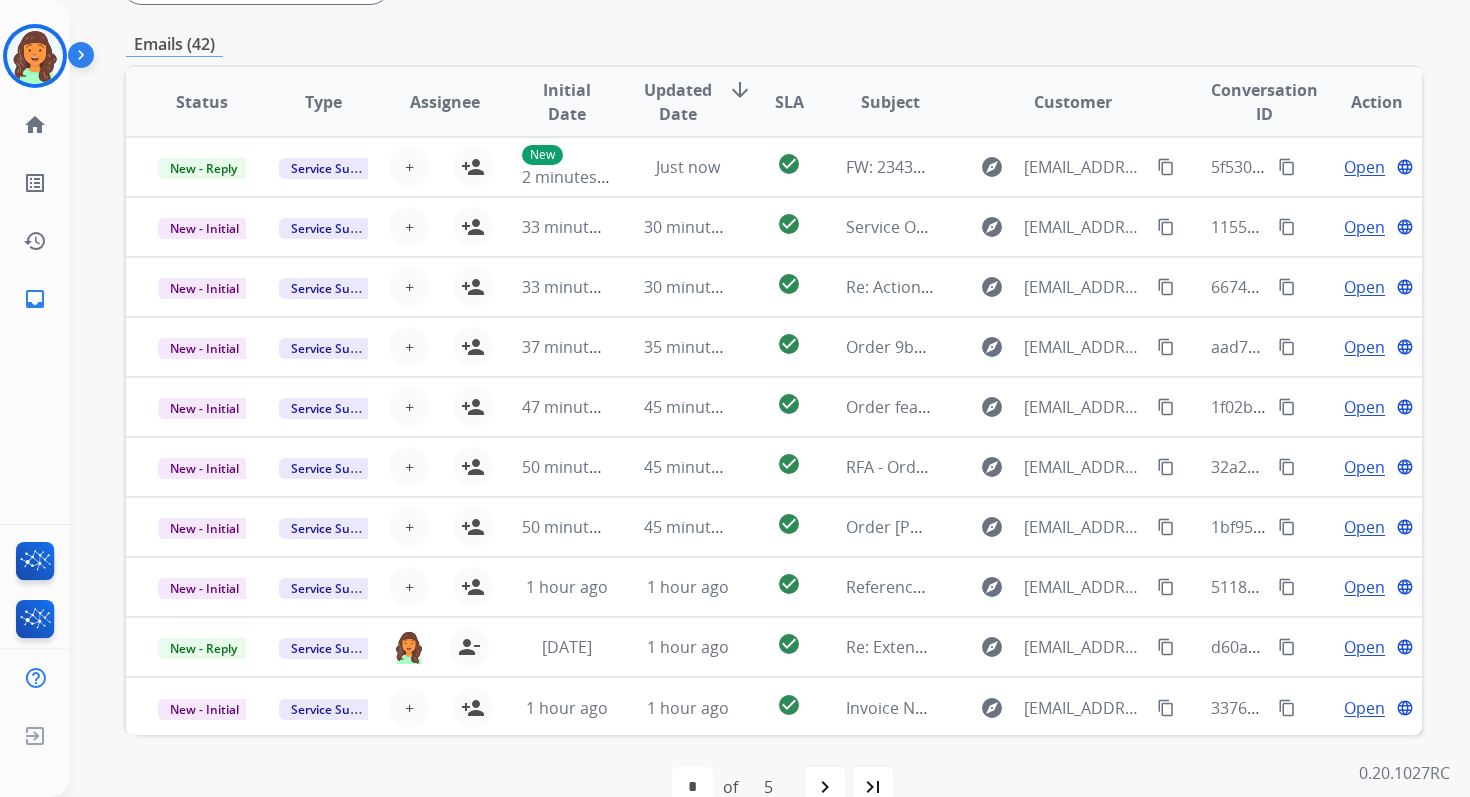 scroll, scrollTop: 485, scrollLeft: 0, axis: vertical 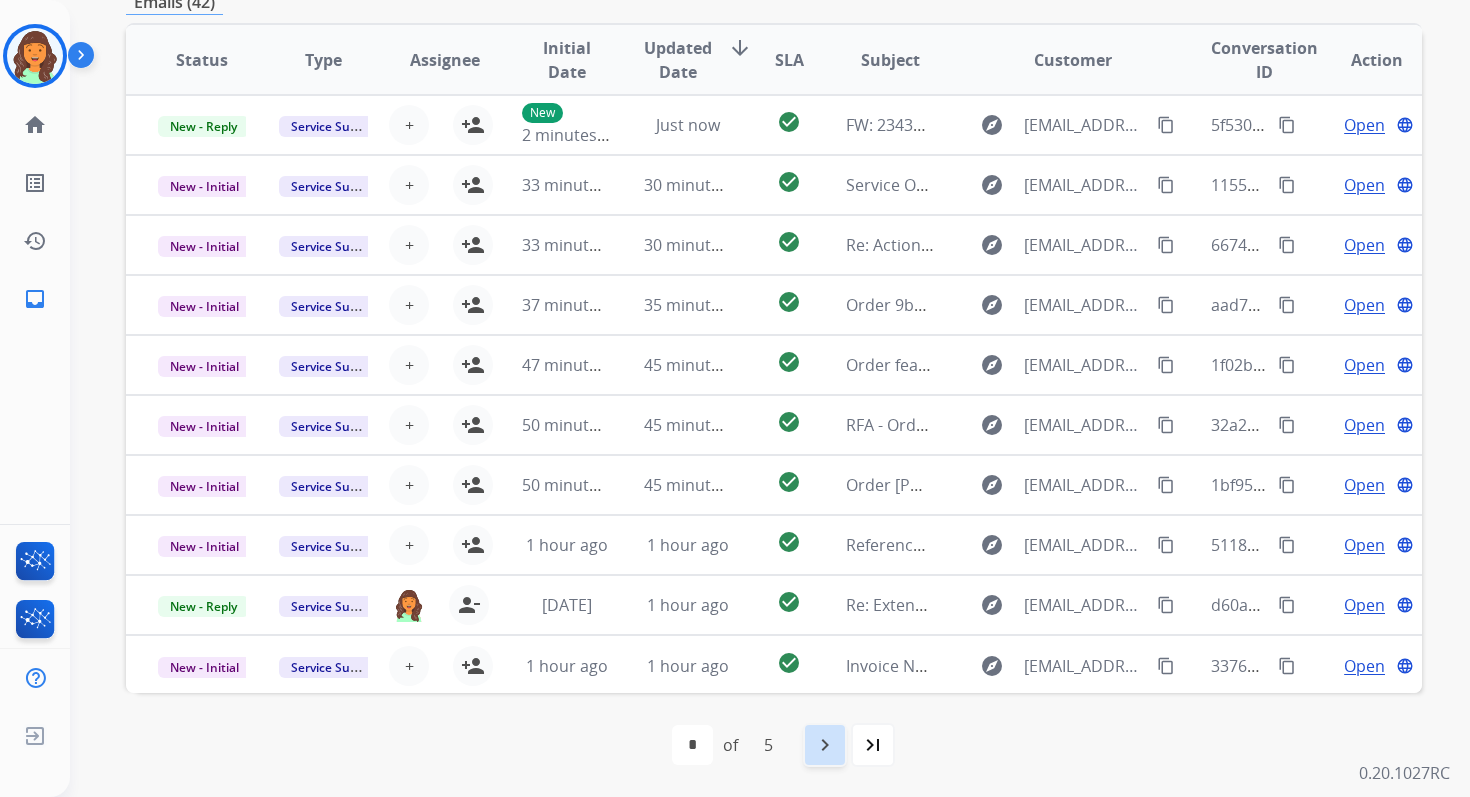 click on "navigate_next" at bounding box center (825, 745) 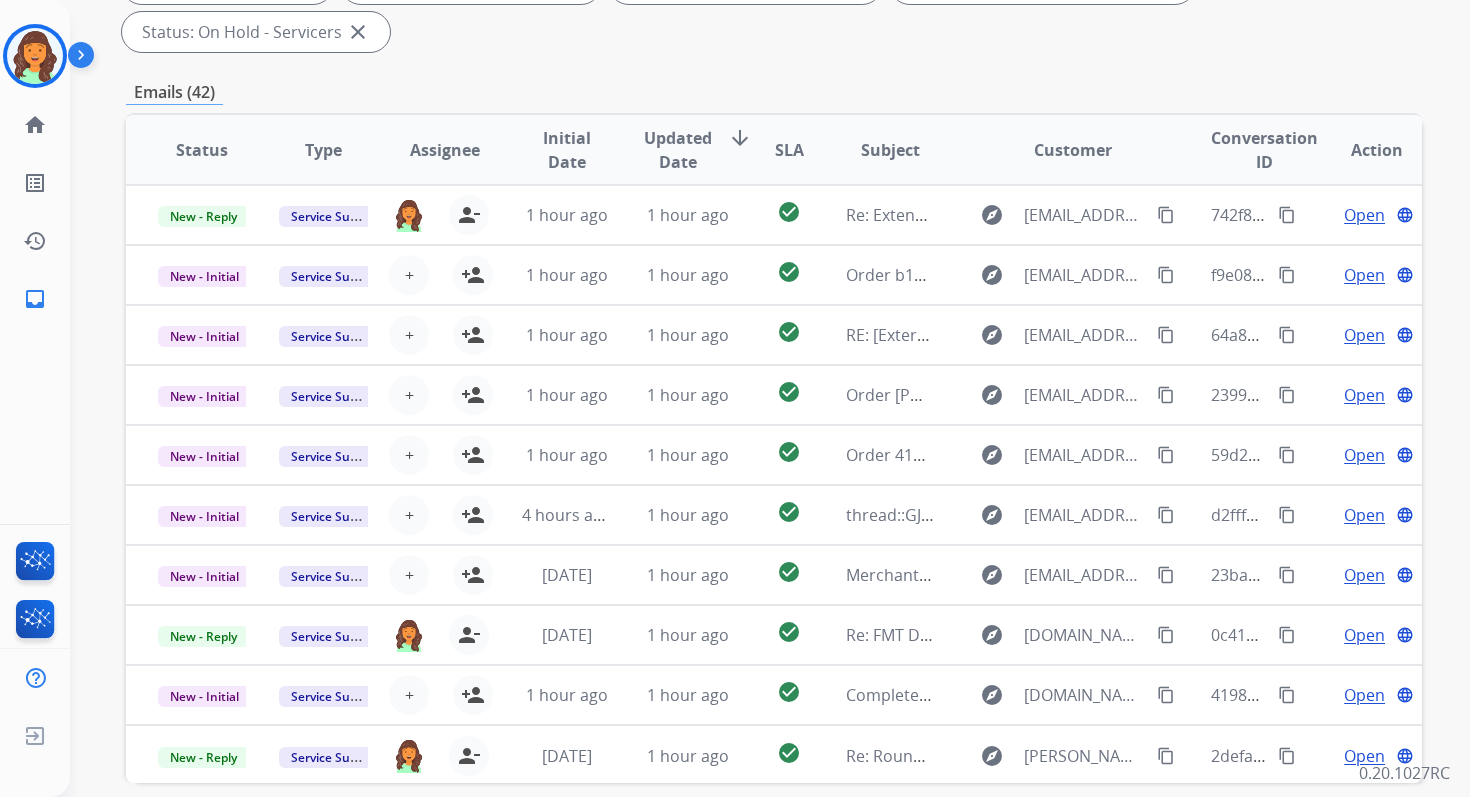 scroll, scrollTop: 485, scrollLeft: 0, axis: vertical 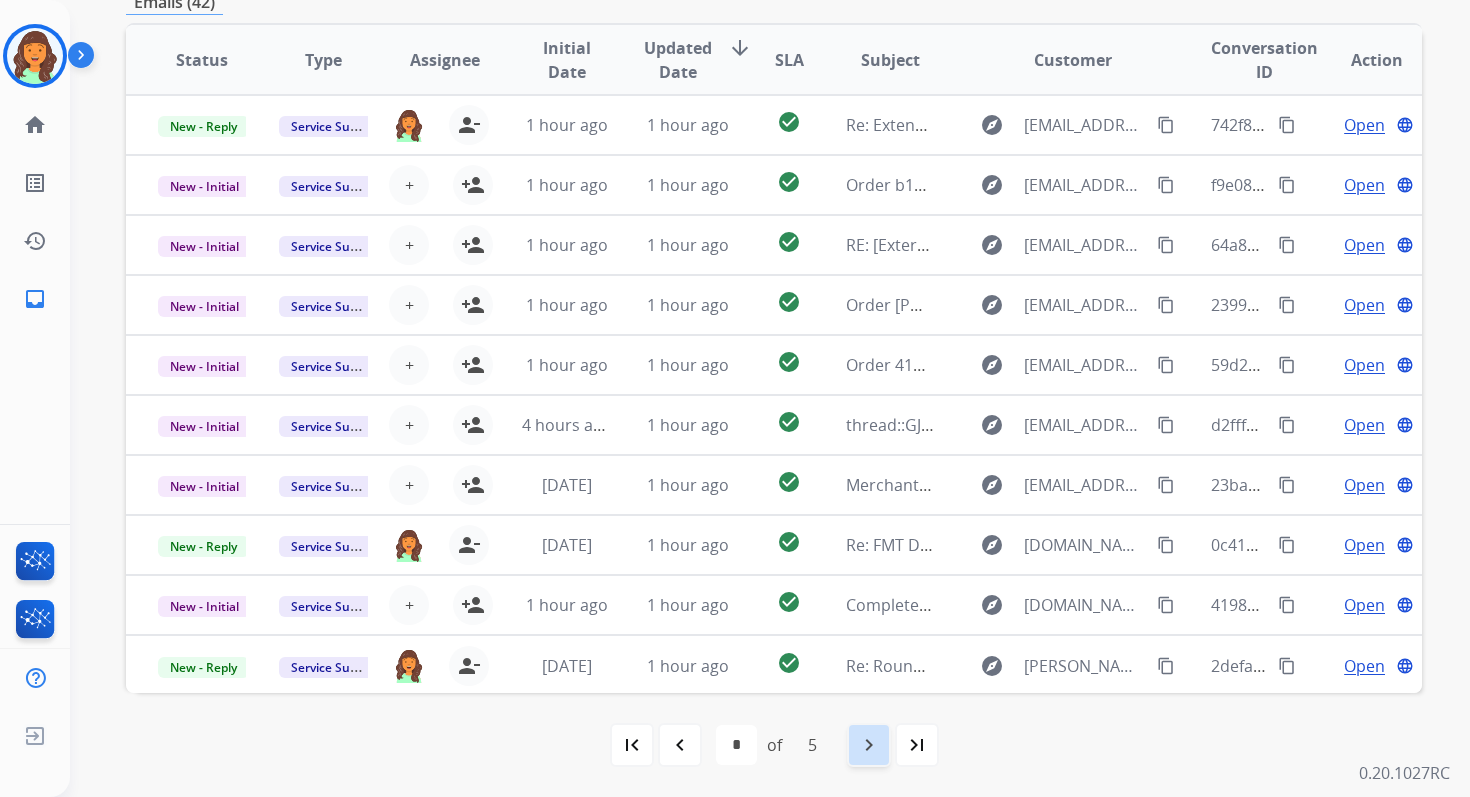 click on "navigate_next" at bounding box center [869, 745] 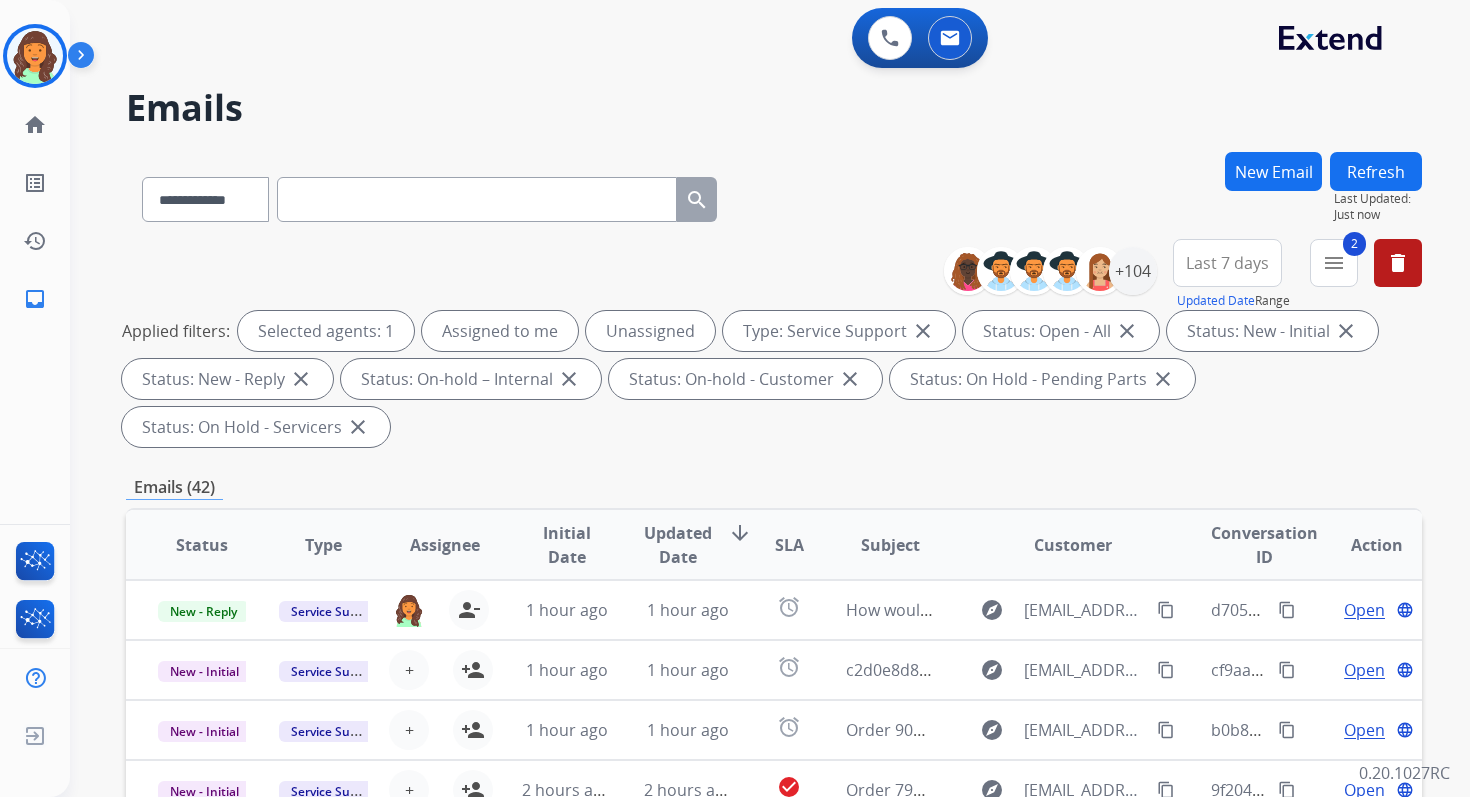scroll, scrollTop: 2, scrollLeft: 0, axis: vertical 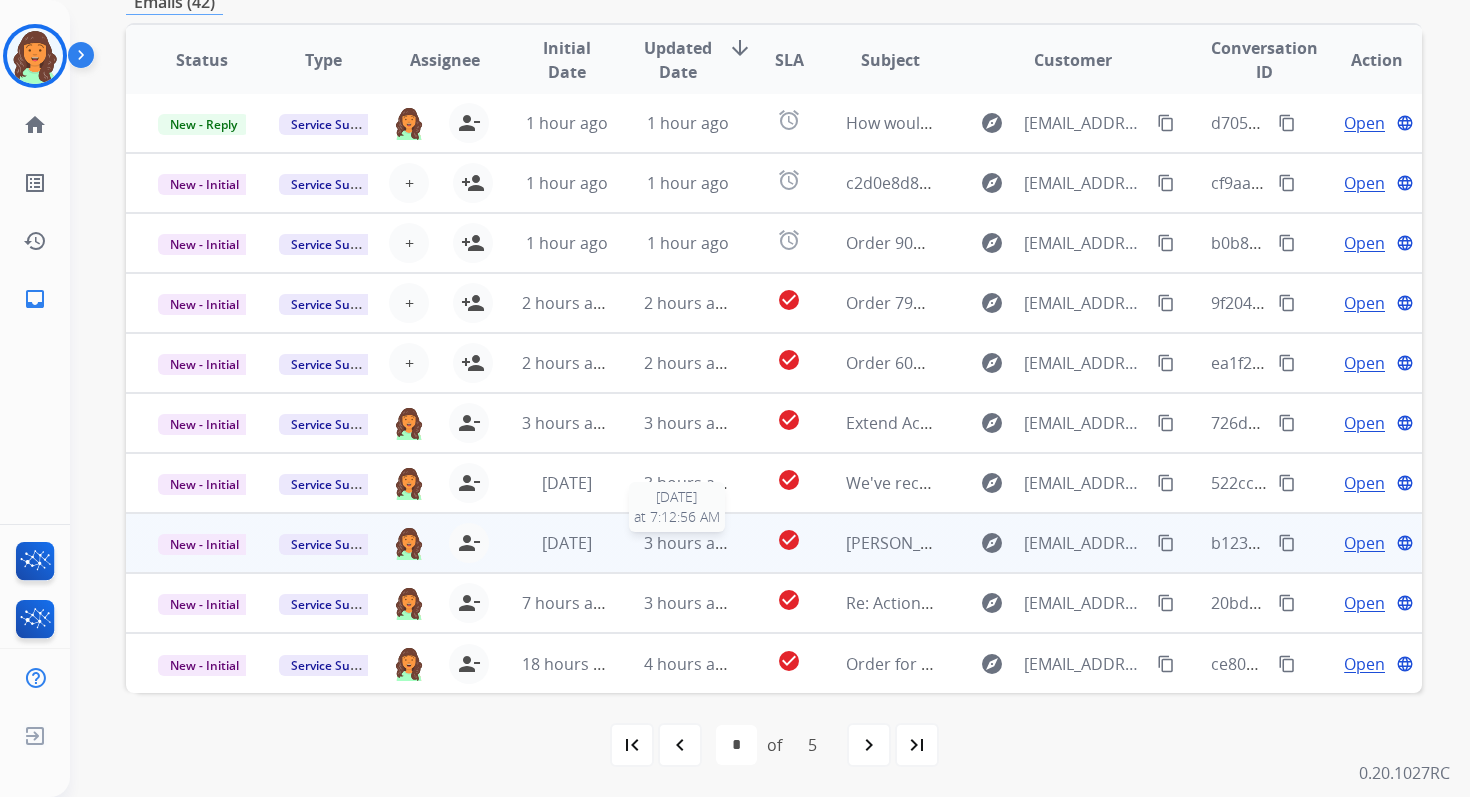 click on "3 hours ago" at bounding box center [689, 543] 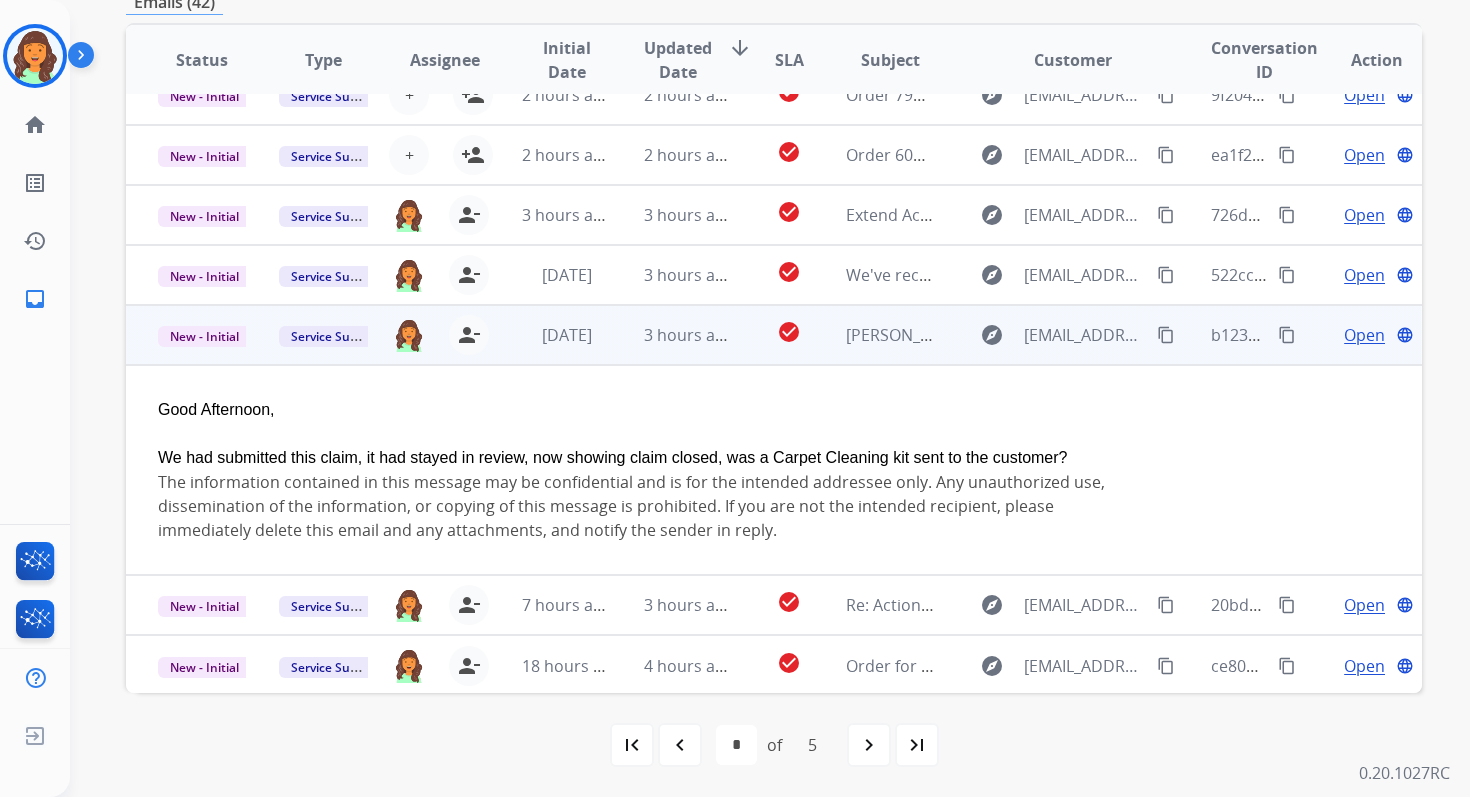 scroll, scrollTop: 212, scrollLeft: 0, axis: vertical 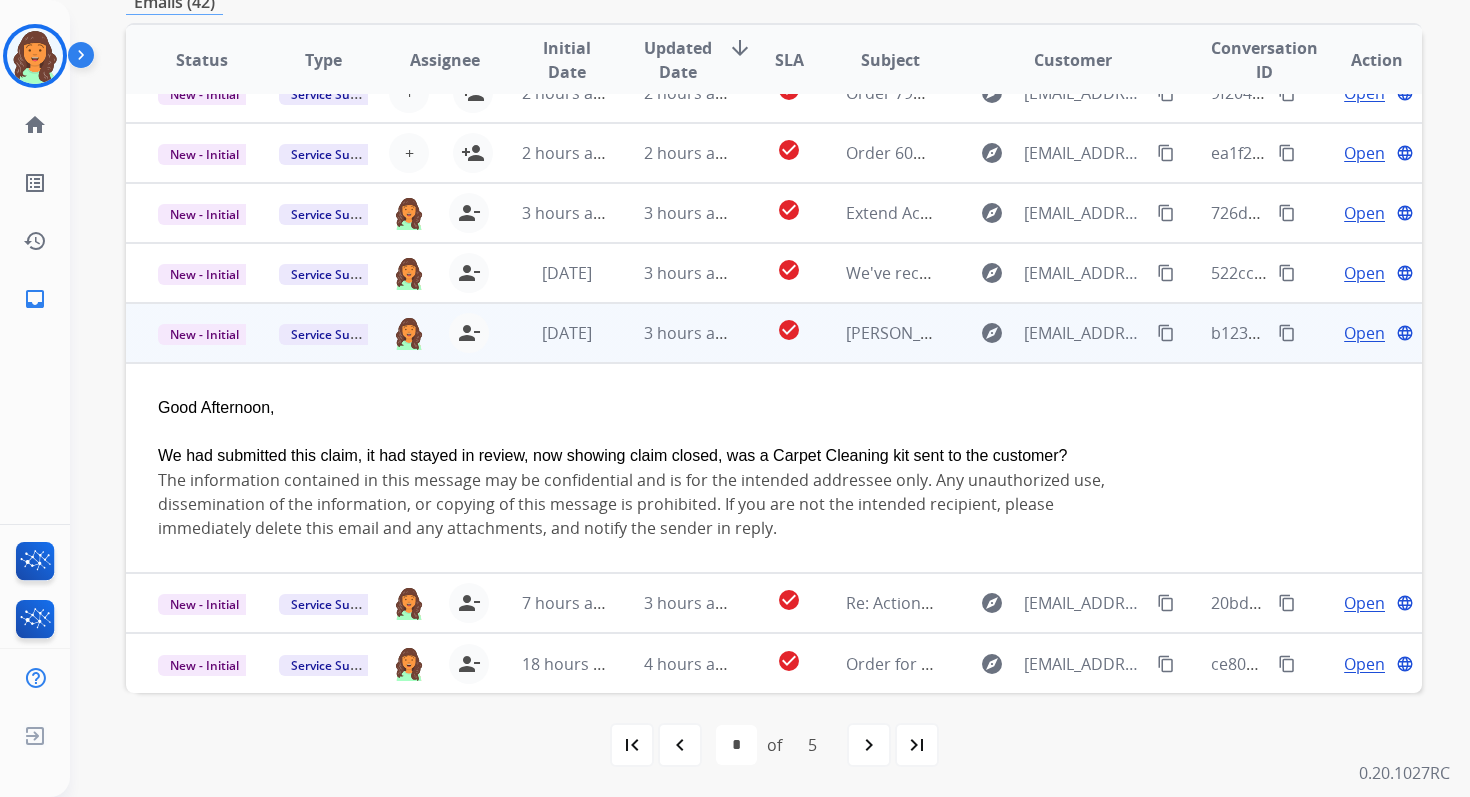 click on "Open" at bounding box center [1364, 333] 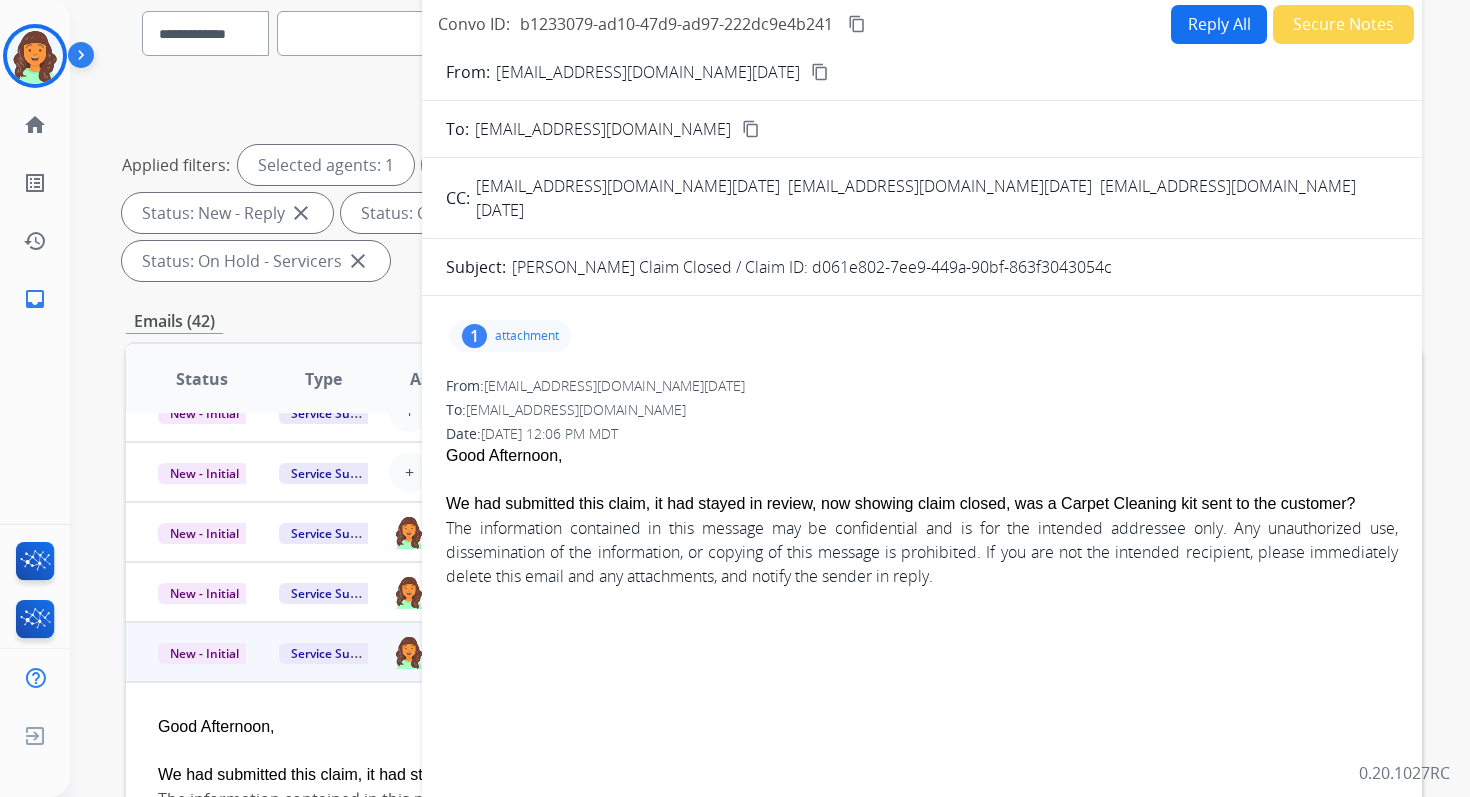 scroll, scrollTop: 128, scrollLeft: 0, axis: vertical 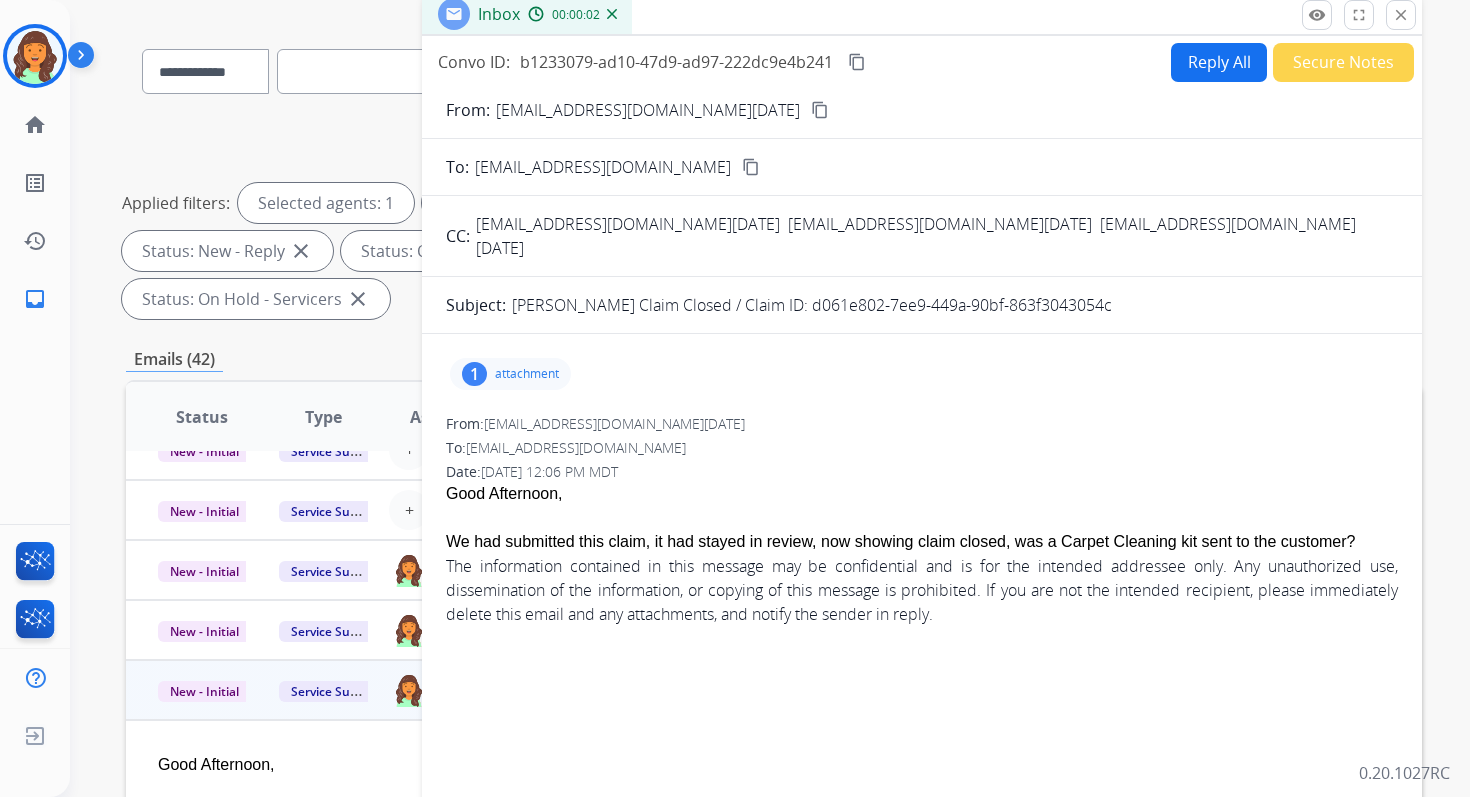 drag, startPoint x: 803, startPoint y: 281, endPoint x: 1134, endPoint y: 283, distance: 331.00604 